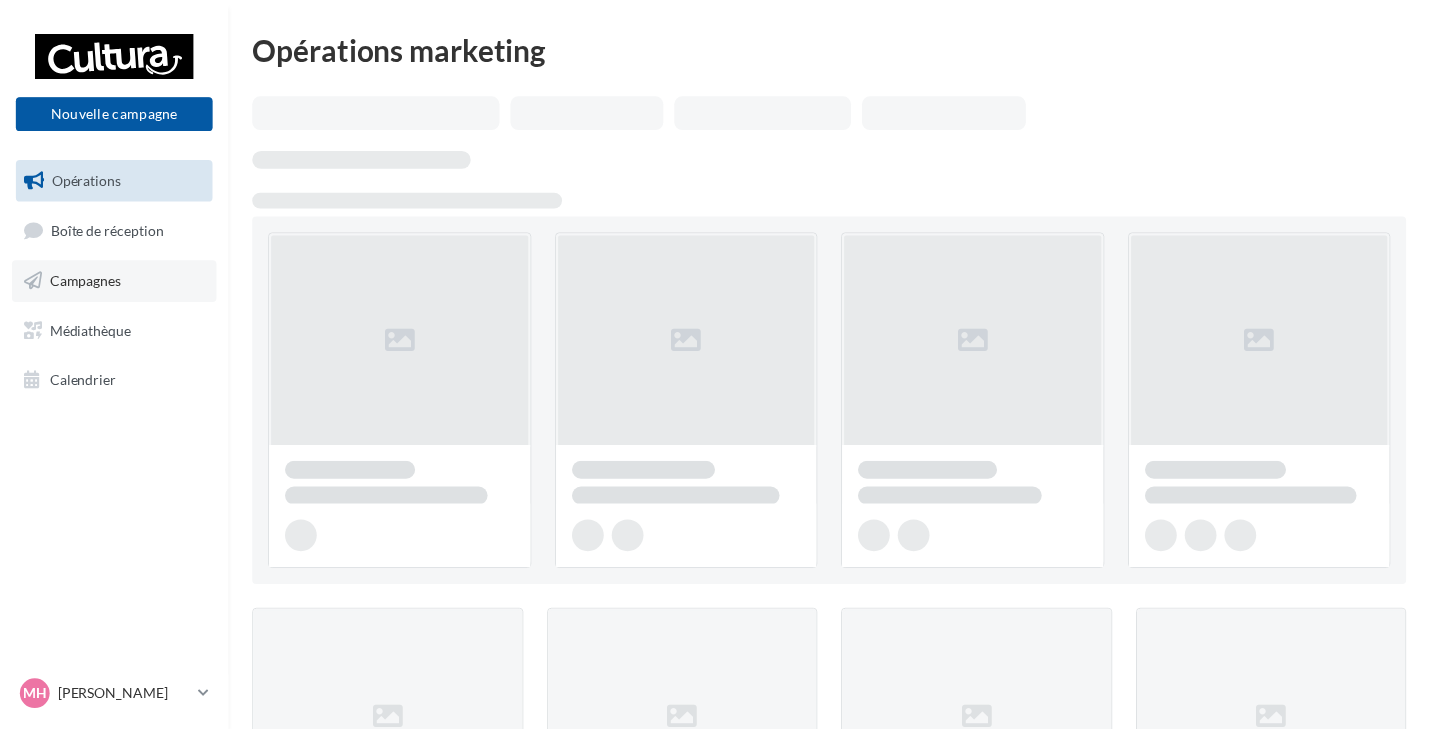 scroll, scrollTop: 0, scrollLeft: 0, axis: both 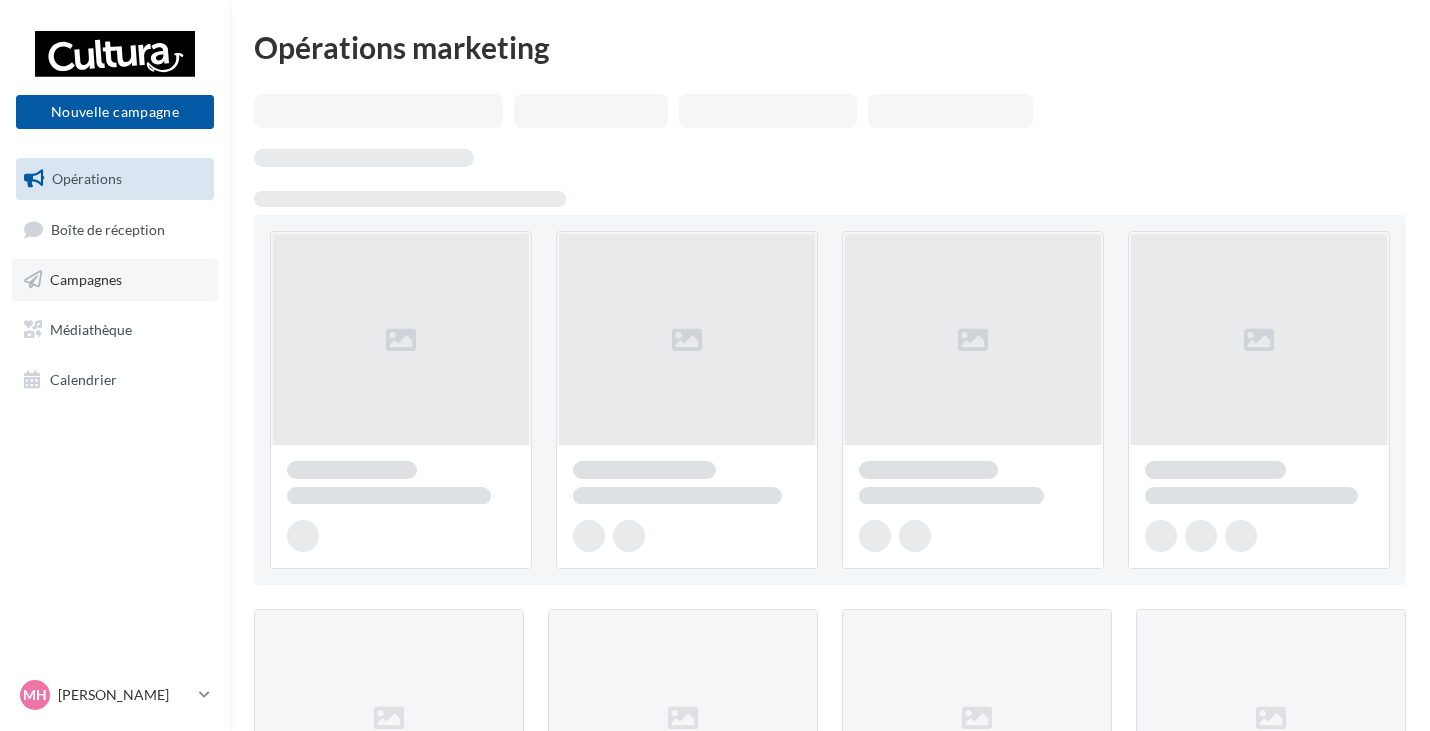 click on "Campagnes" at bounding box center (86, 279) 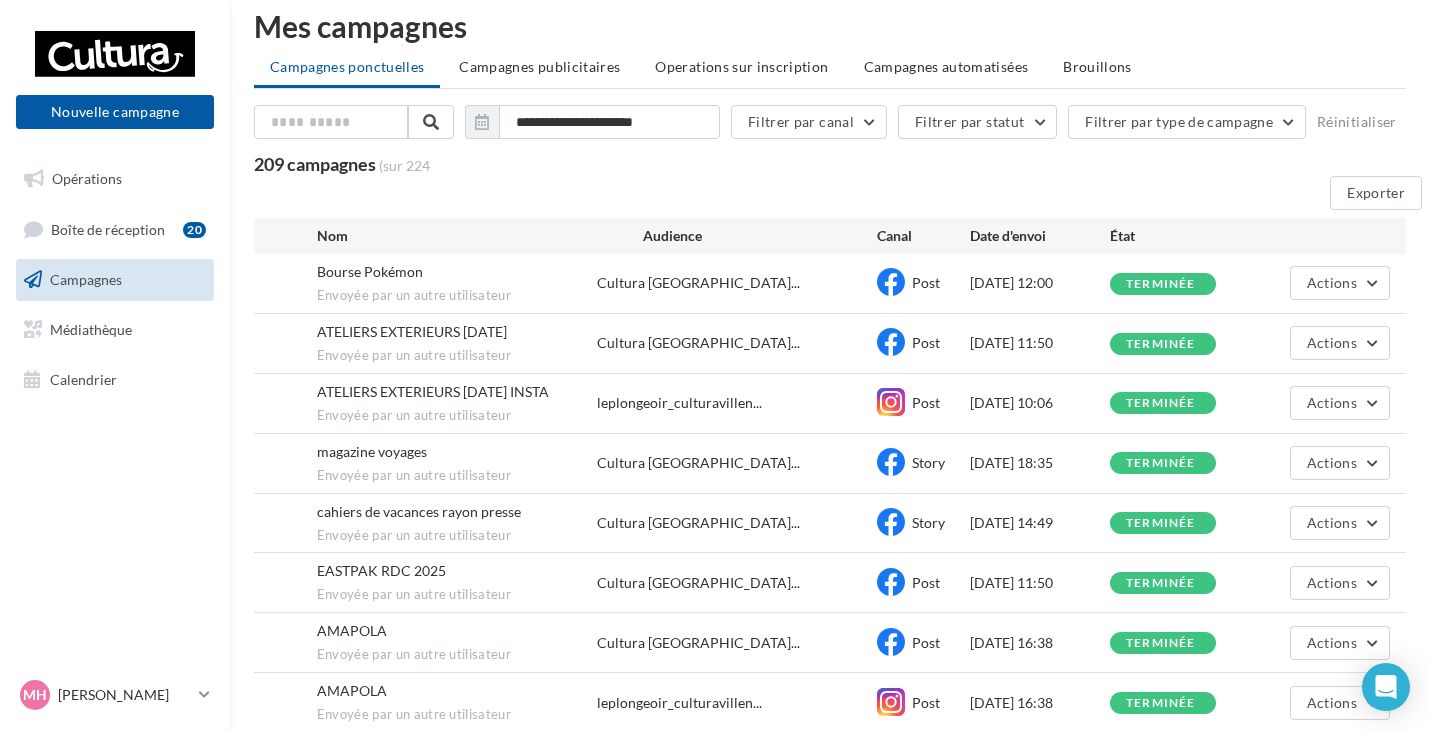 scroll, scrollTop: 0, scrollLeft: 0, axis: both 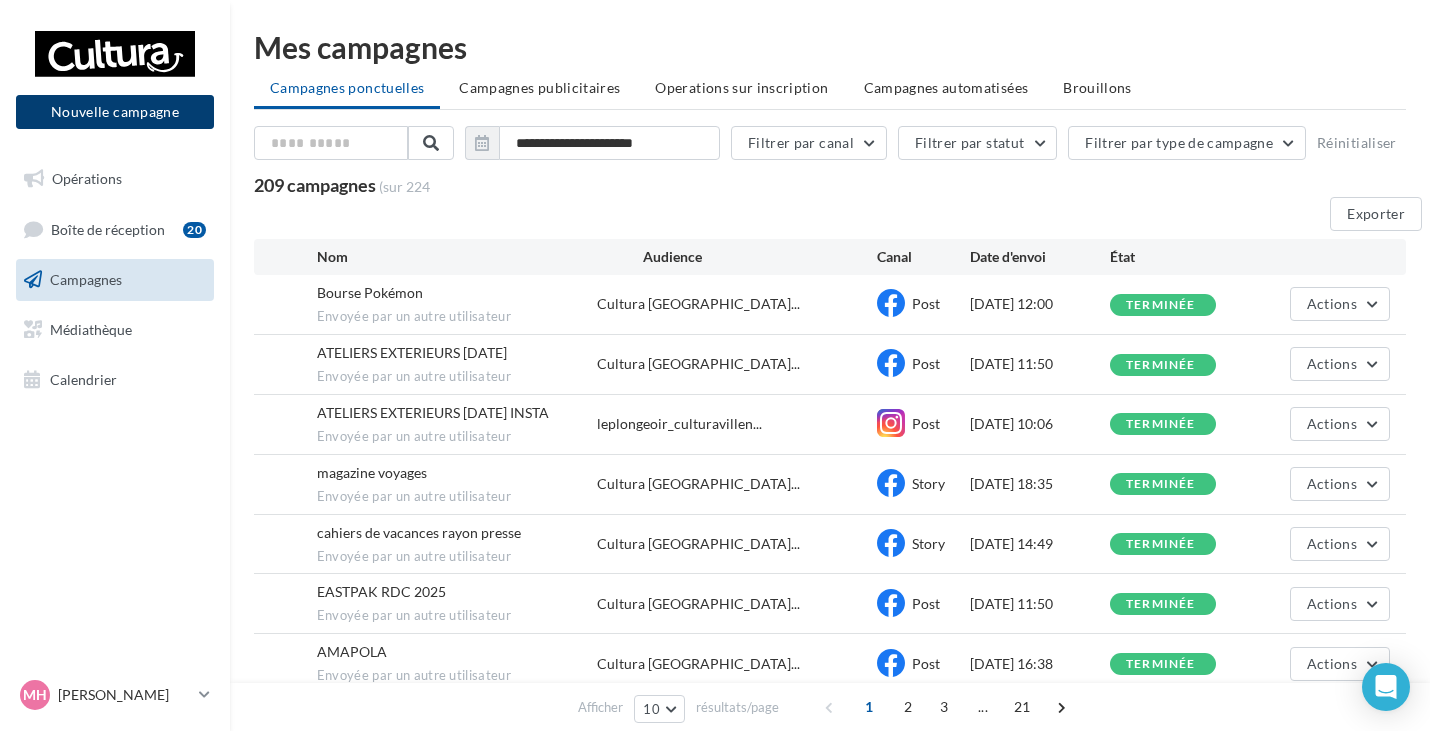 click on "Nouvelle campagne" at bounding box center [115, 112] 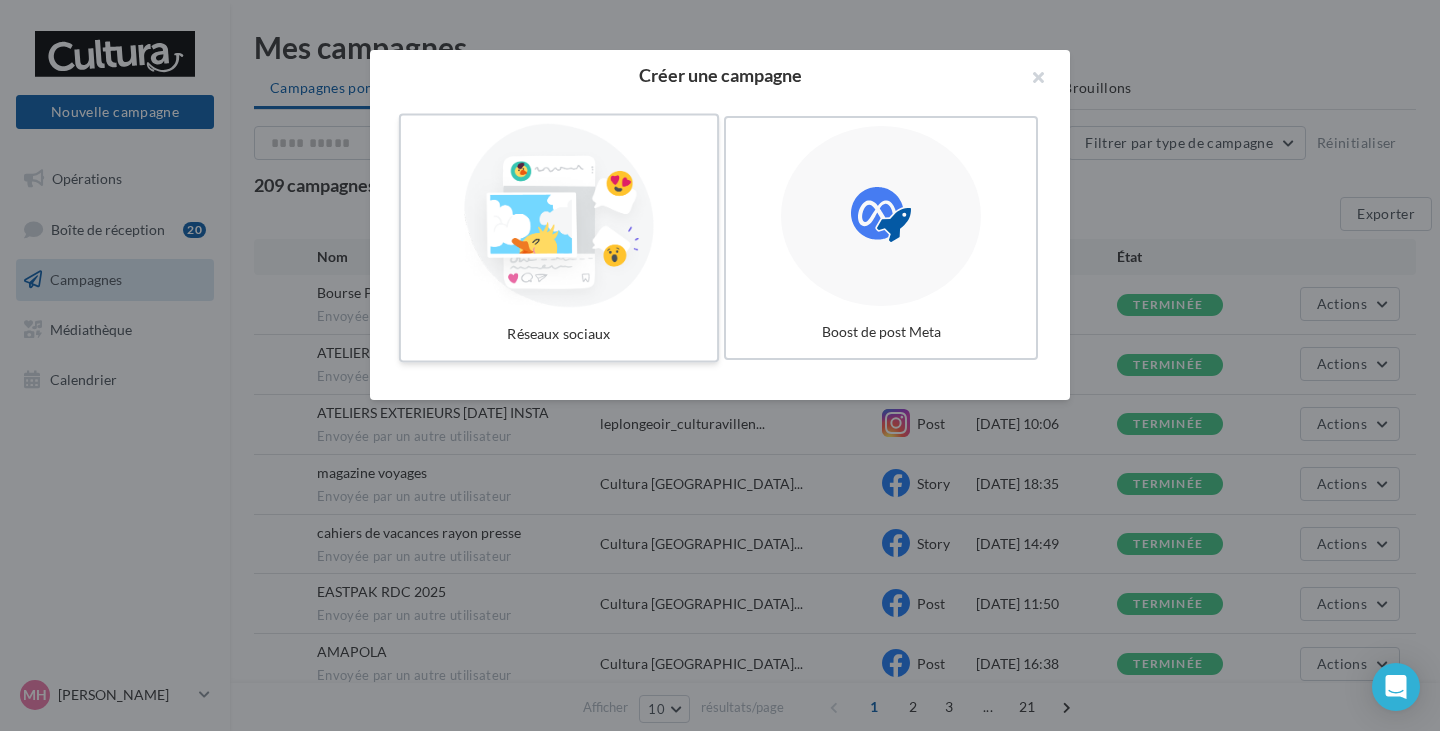 click at bounding box center (559, 216) 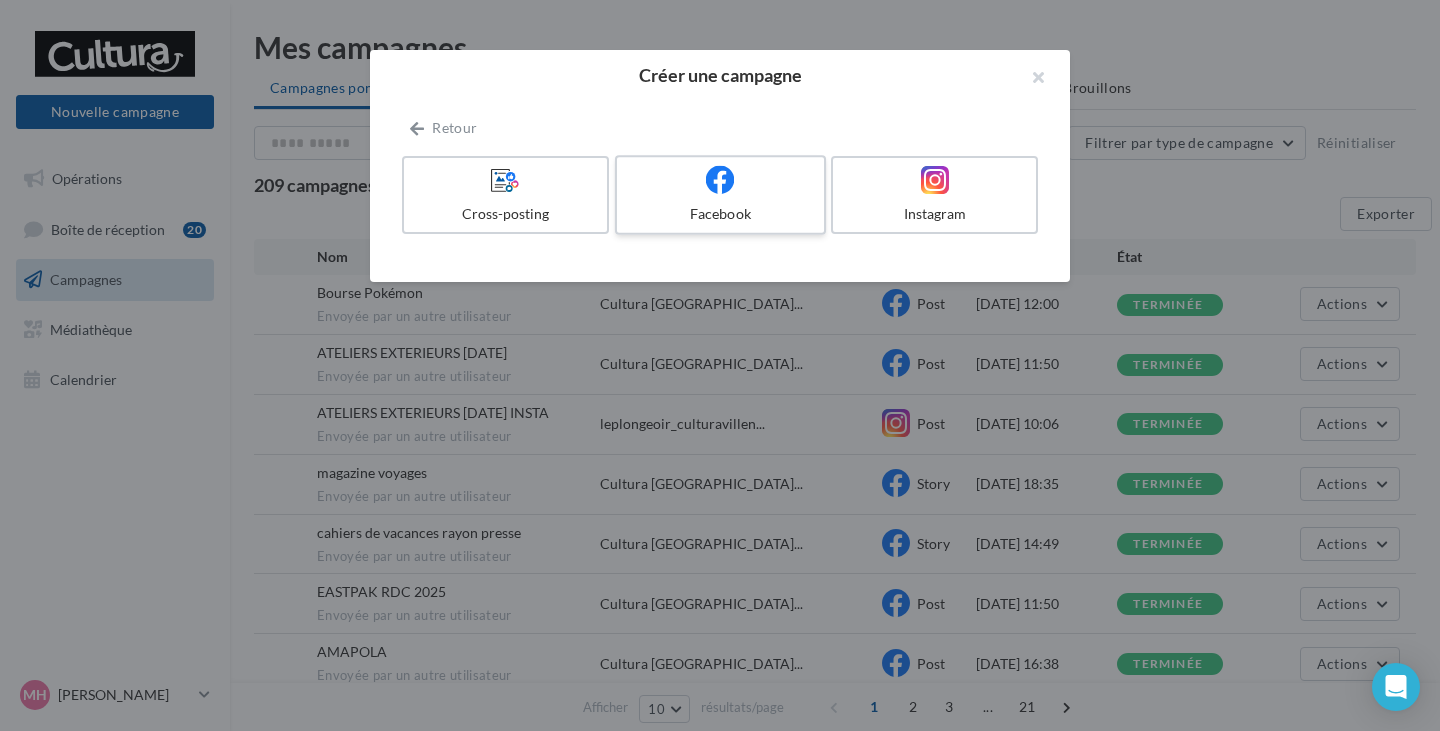 click at bounding box center [720, 180] 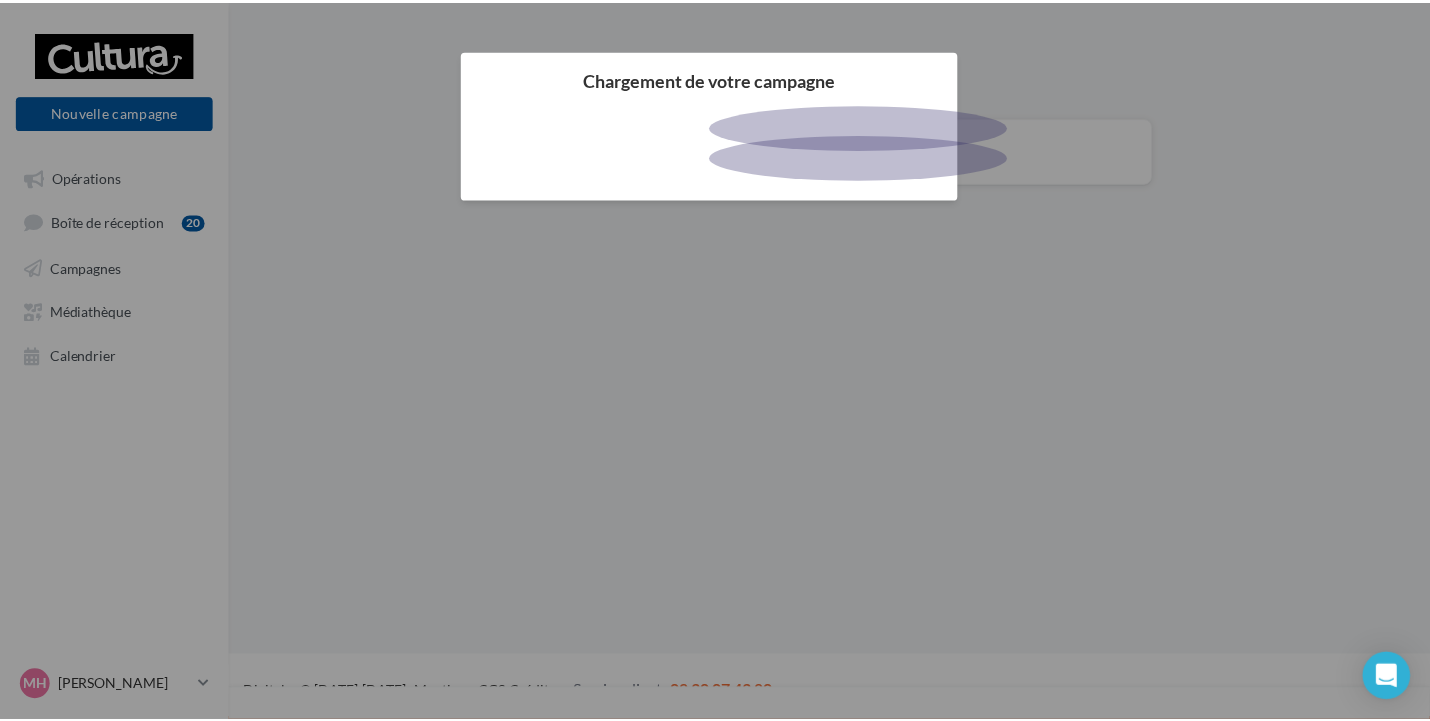 scroll, scrollTop: 0, scrollLeft: 0, axis: both 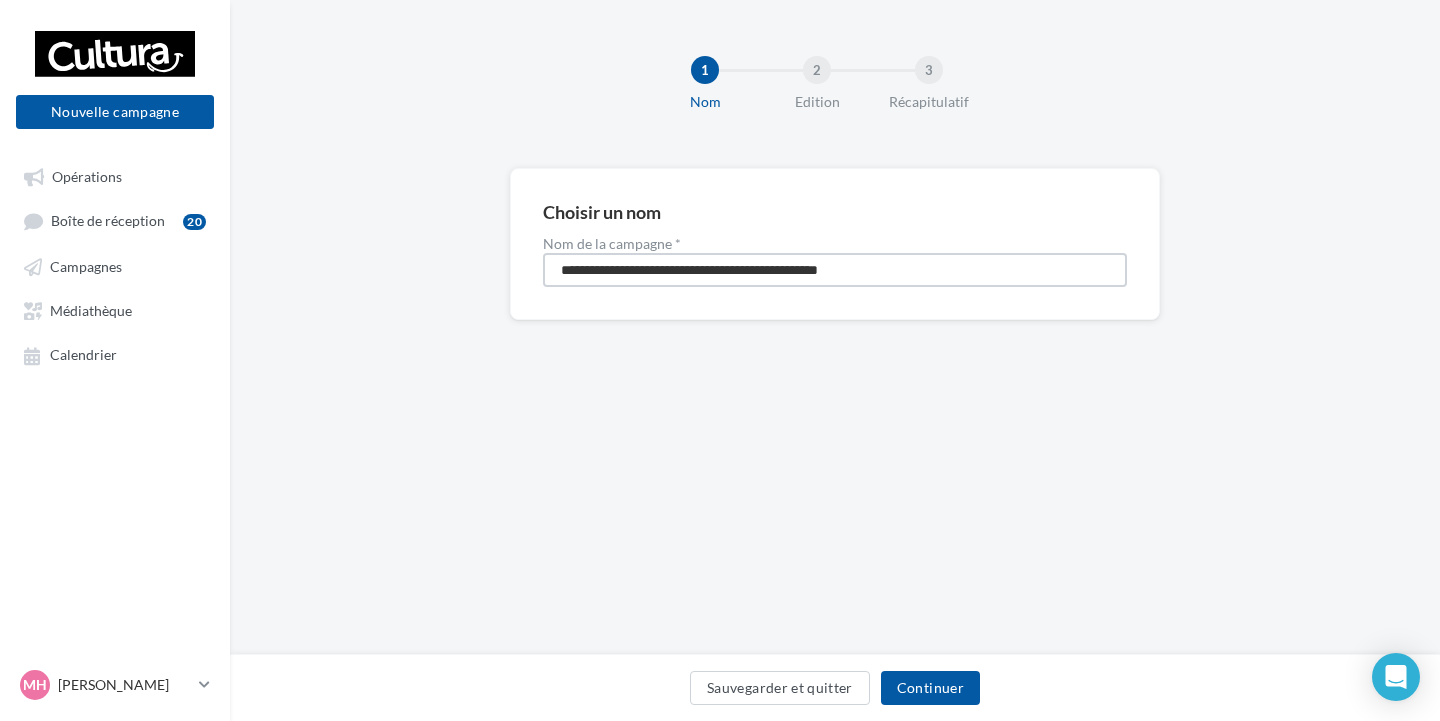 click on "**********" at bounding box center [835, 270] 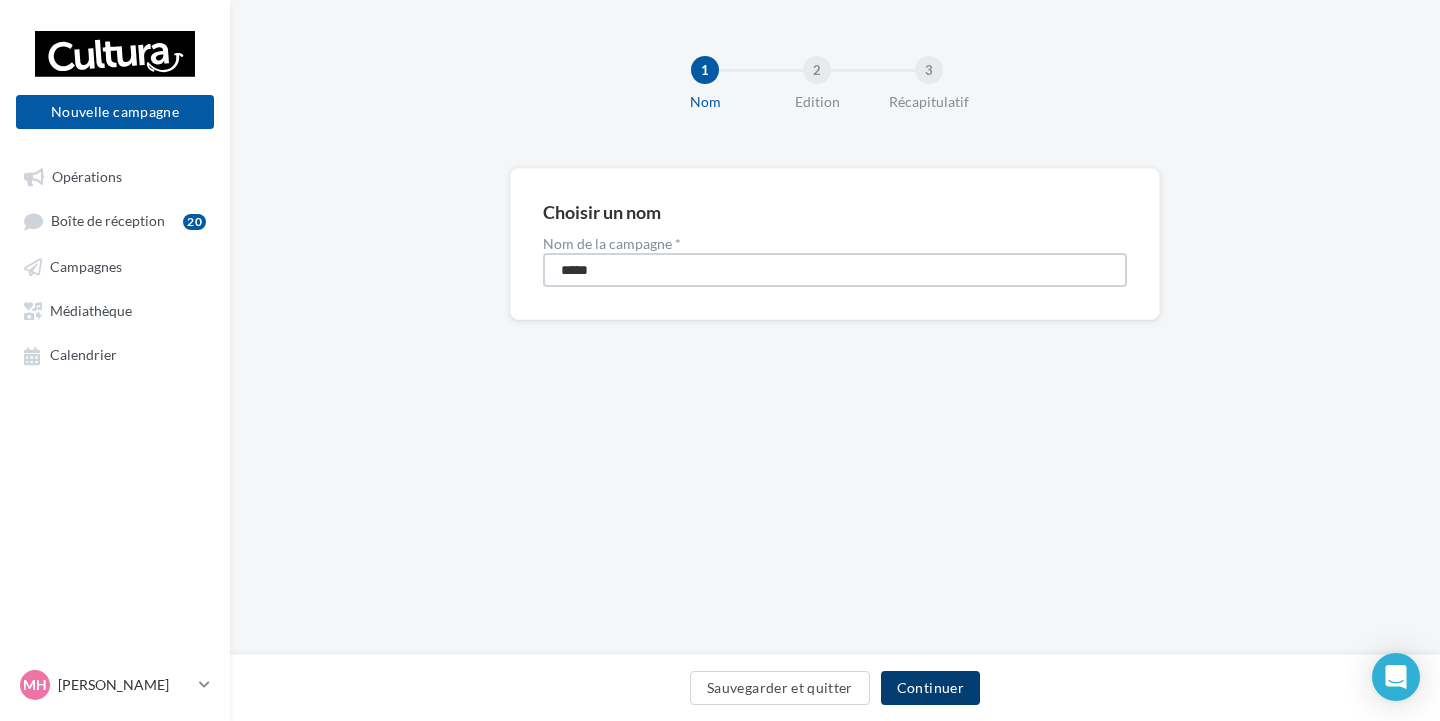 type on "*****" 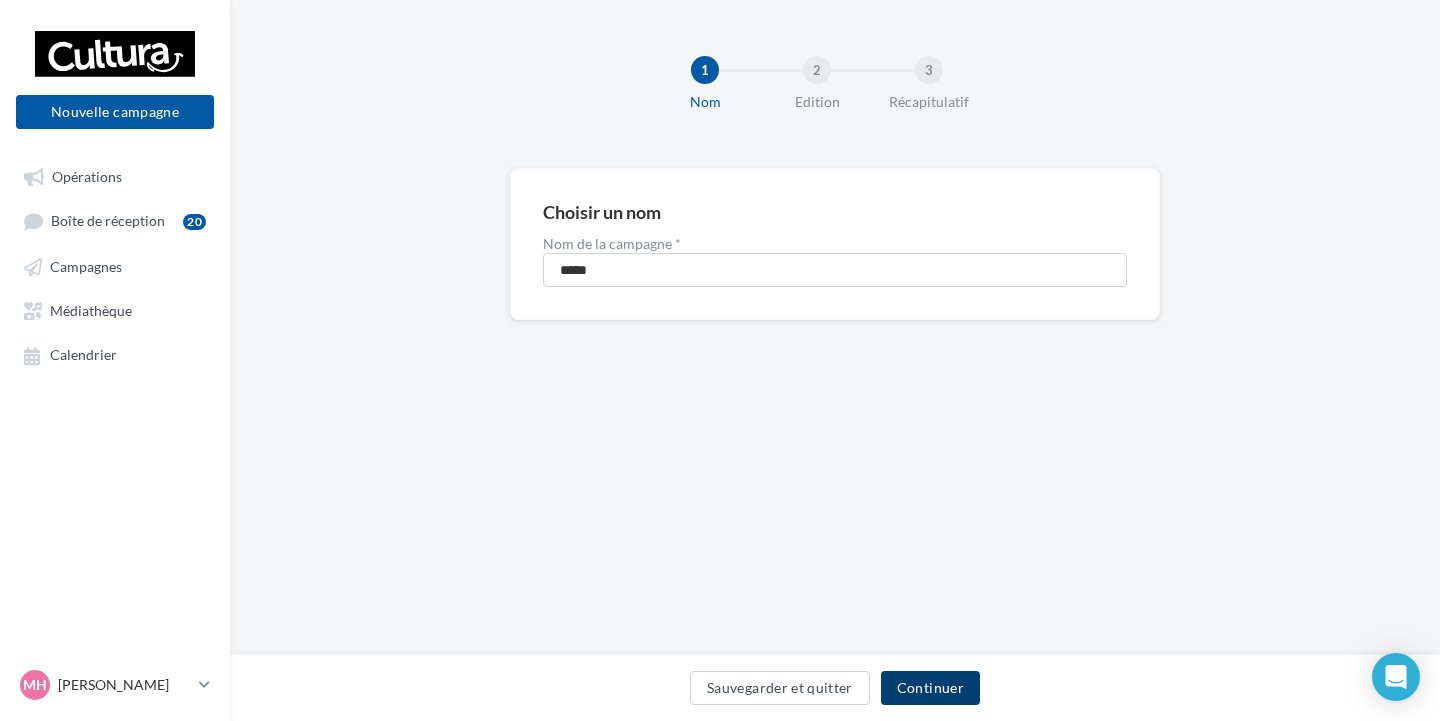 click on "Continuer" at bounding box center (930, 688) 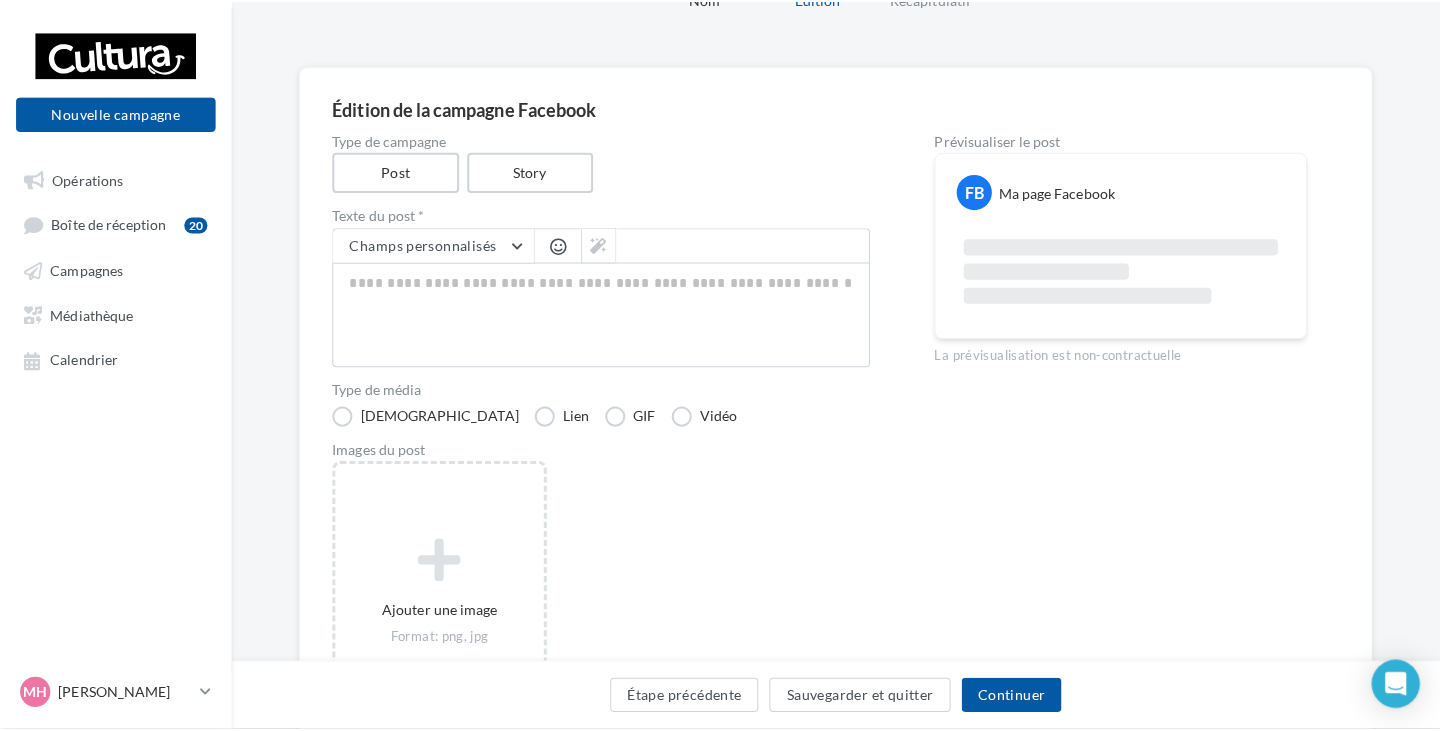 scroll, scrollTop: 200, scrollLeft: 0, axis: vertical 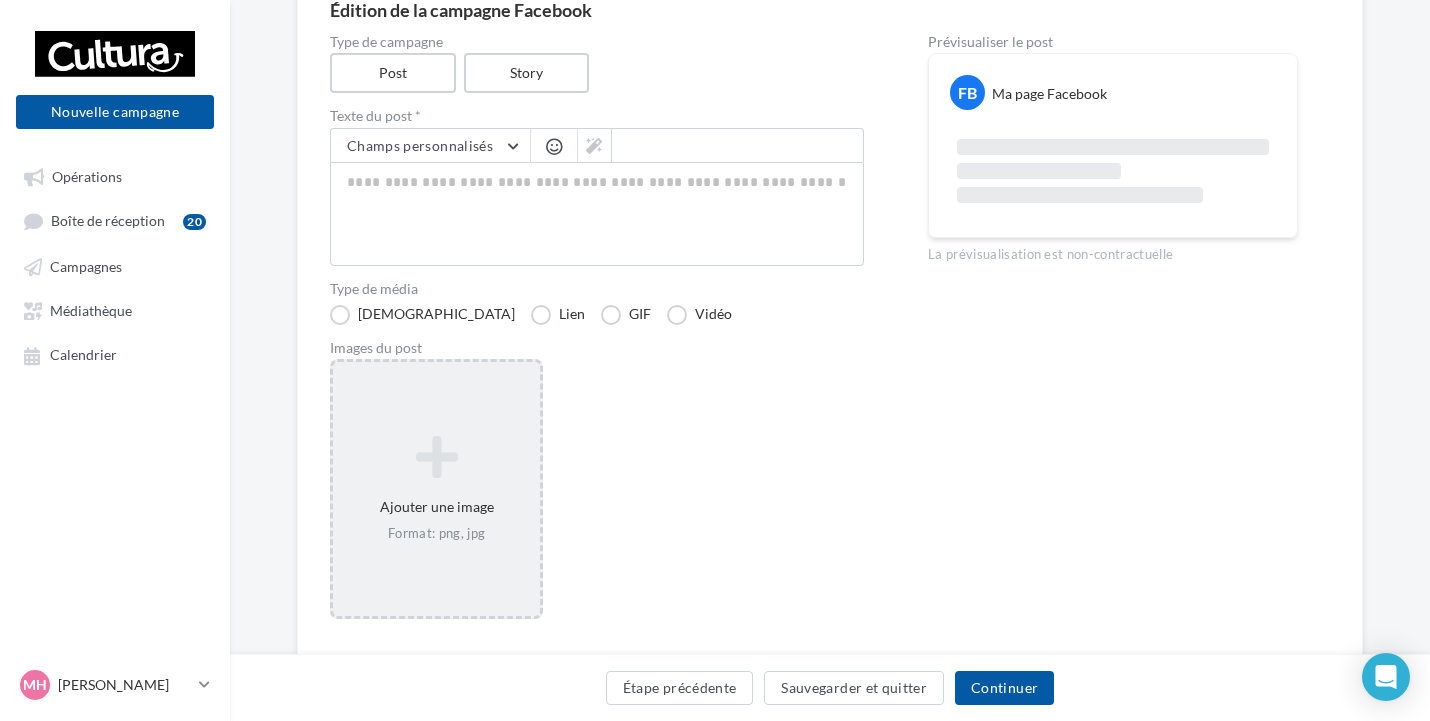 click at bounding box center [436, 457] 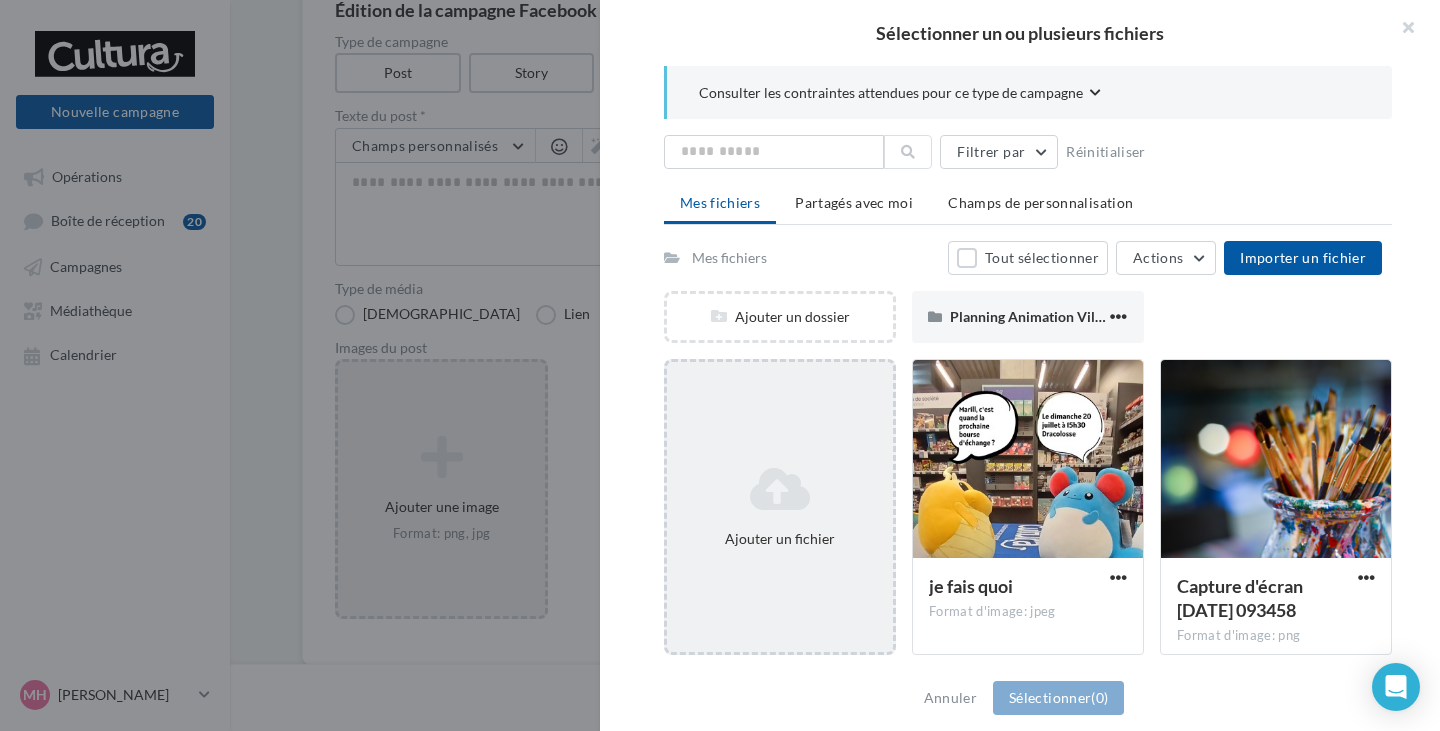 click on "Ajouter un fichier" at bounding box center (780, 507) 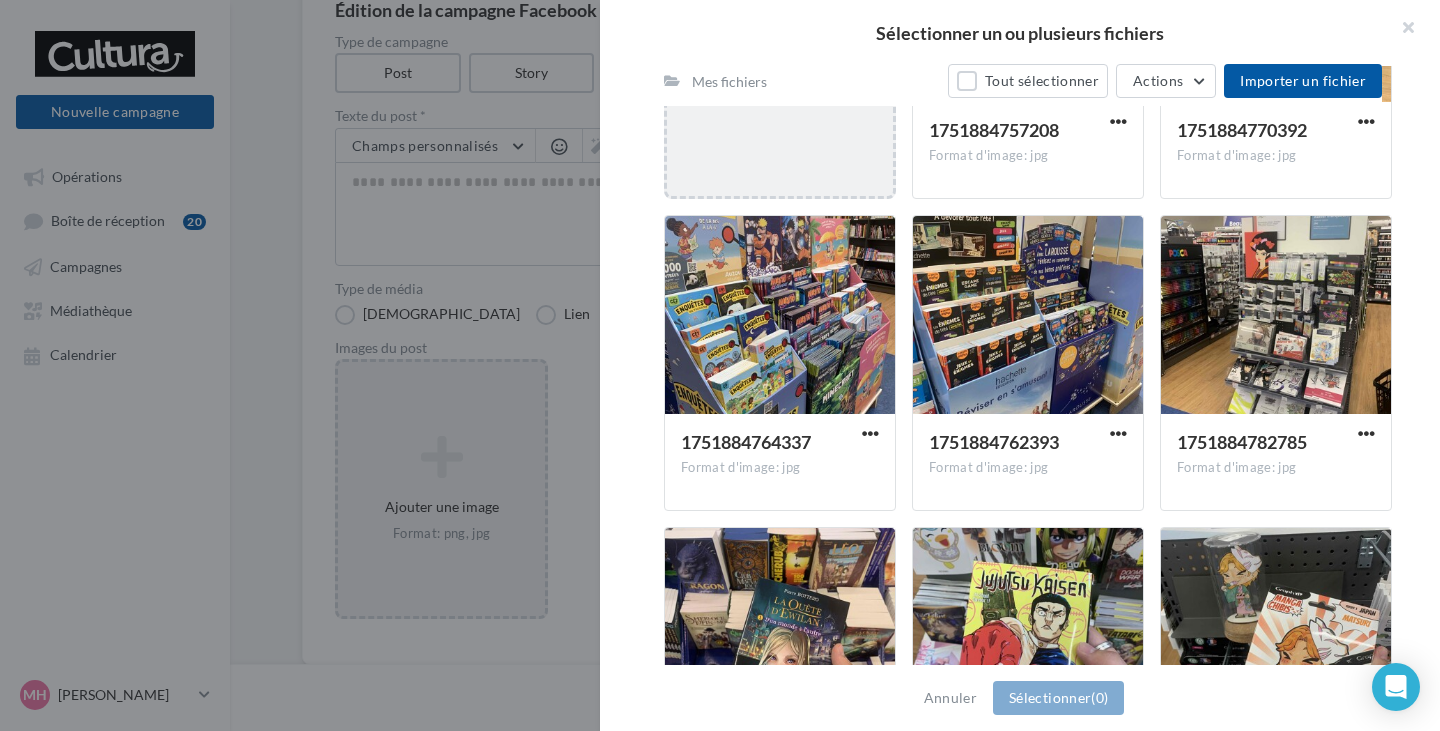 scroll, scrollTop: 500, scrollLeft: 0, axis: vertical 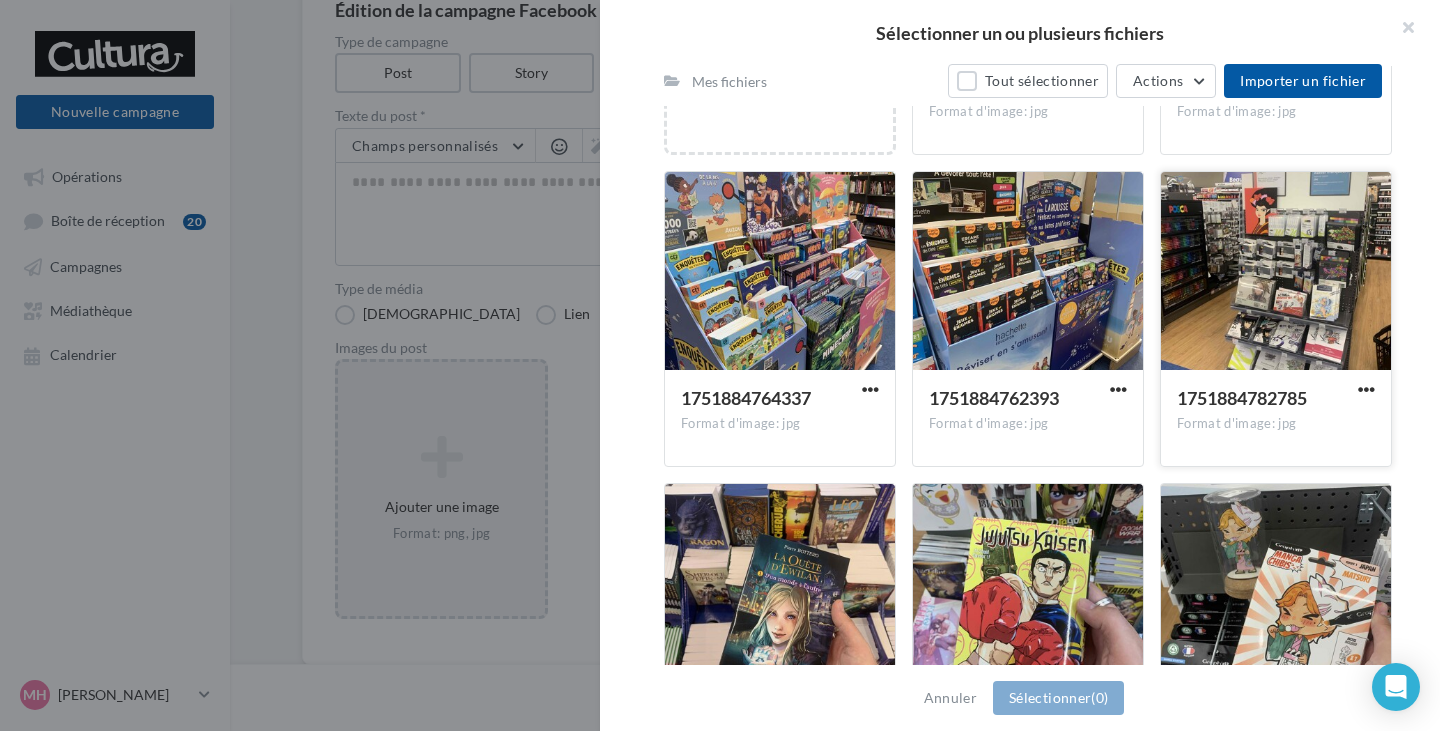 click at bounding box center (1276, 272) 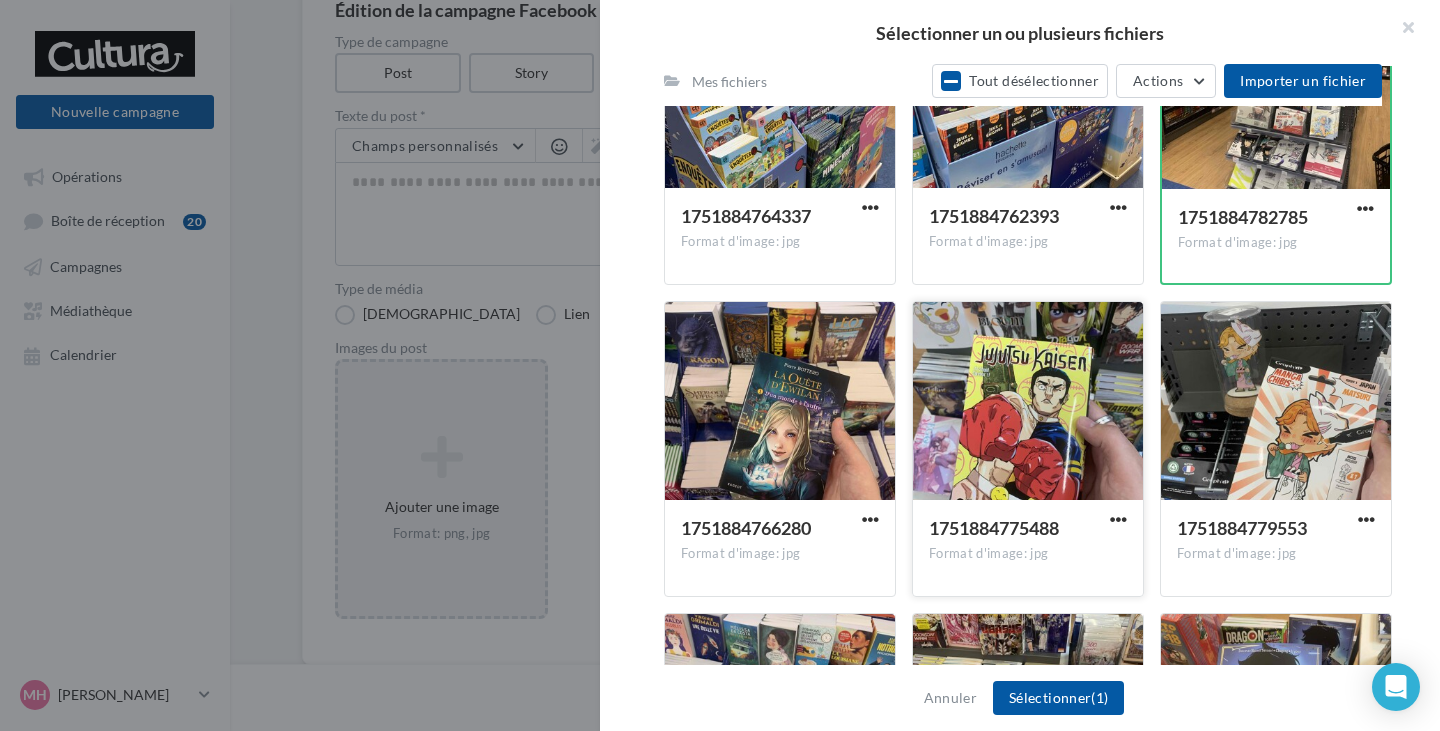 scroll, scrollTop: 700, scrollLeft: 0, axis: vertical 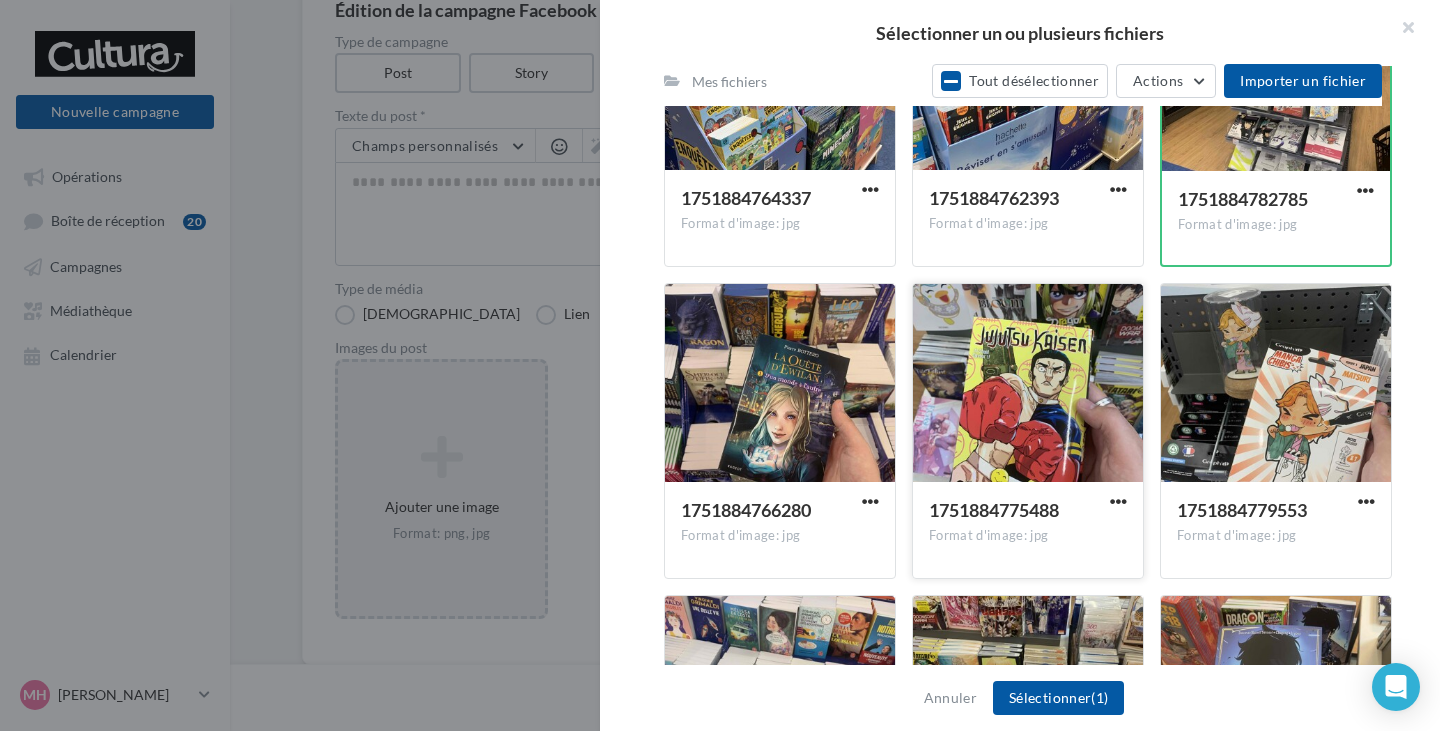 click at bounding box center (1028, 384) 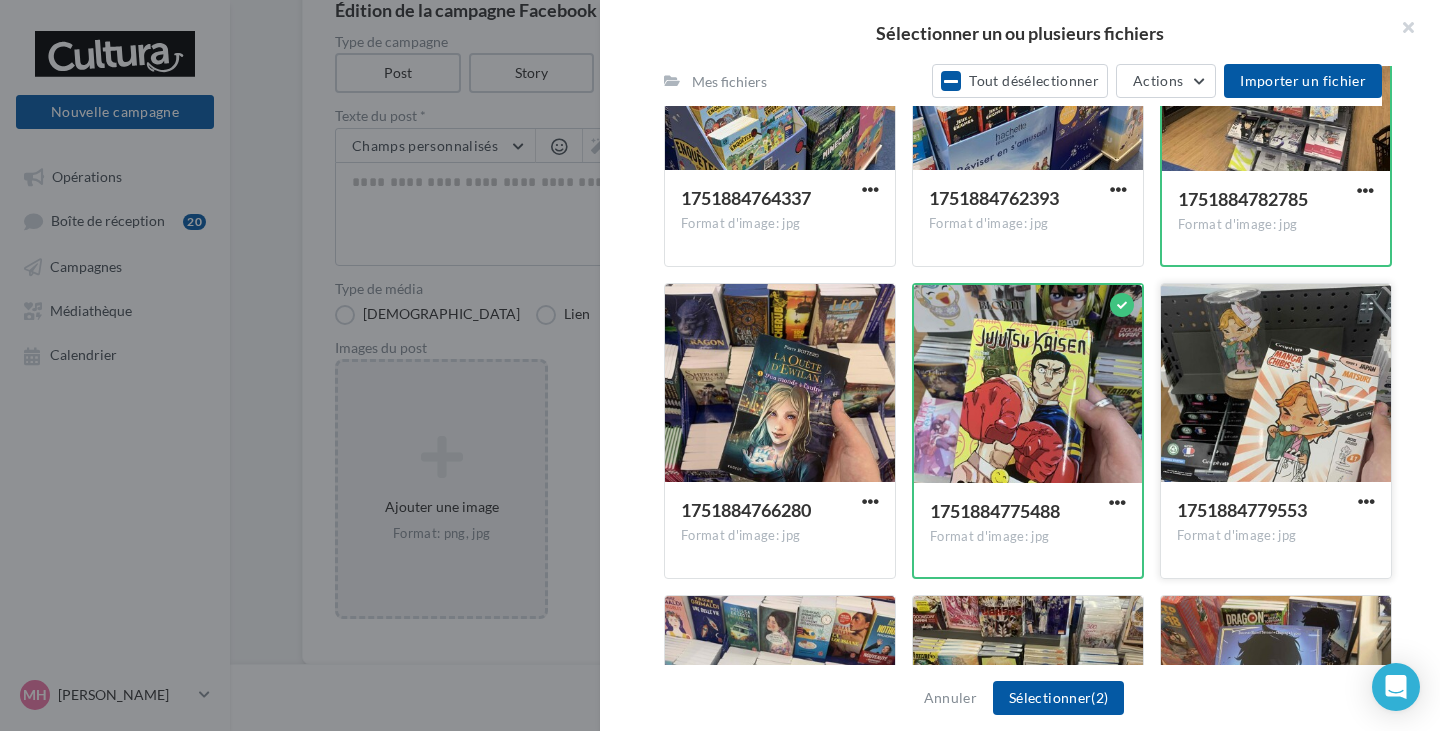 click at bounding box center [1276, 384] 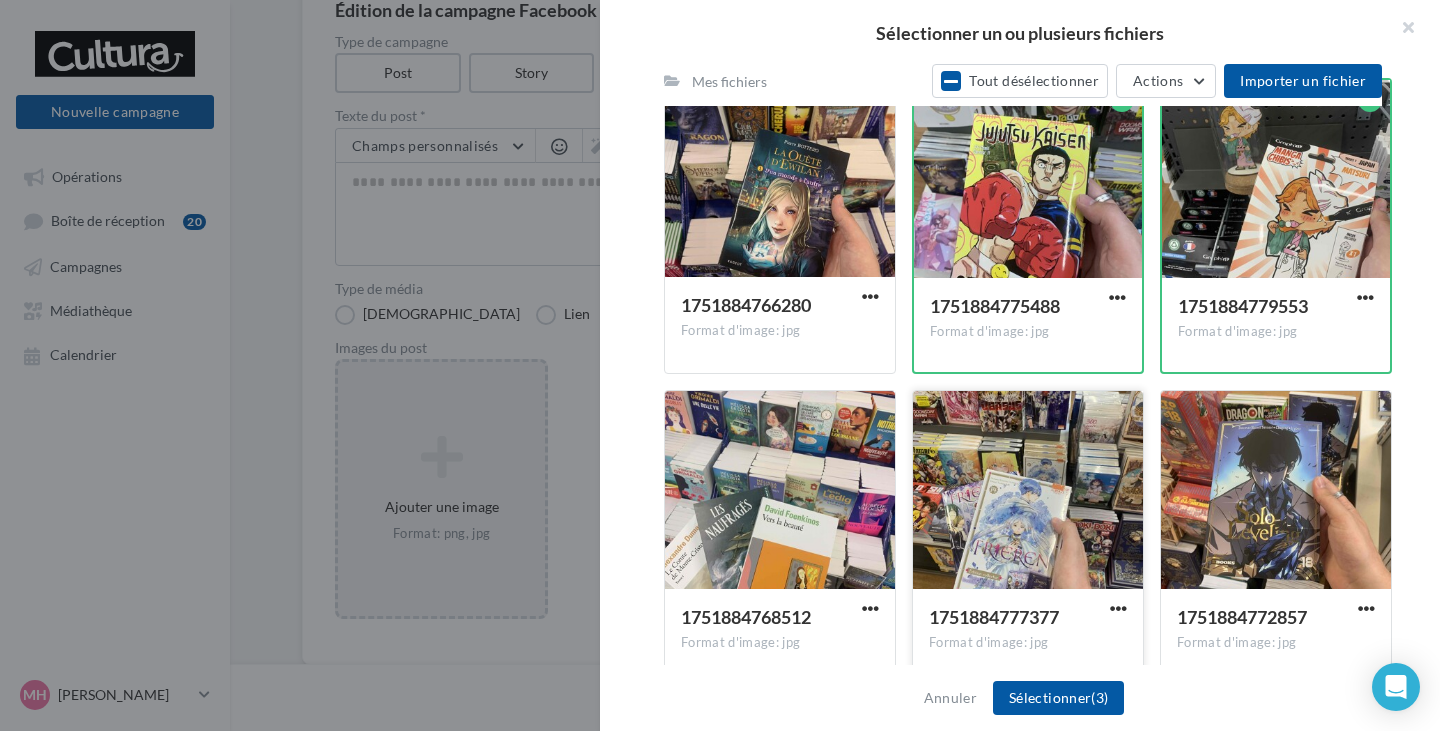 scroll, scrollTop: 940, scrollLeft: 0, axis: vertical 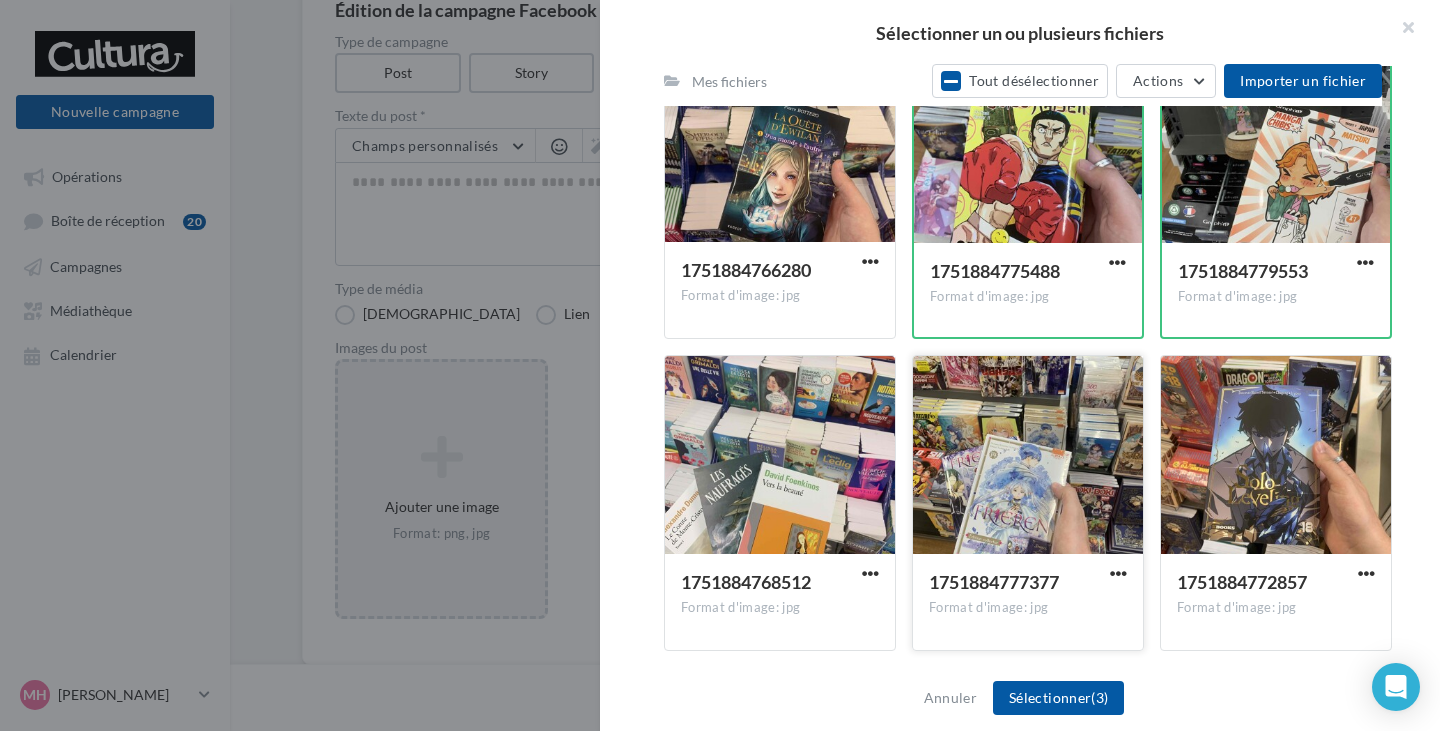 click at bounding box center (1028, 456) 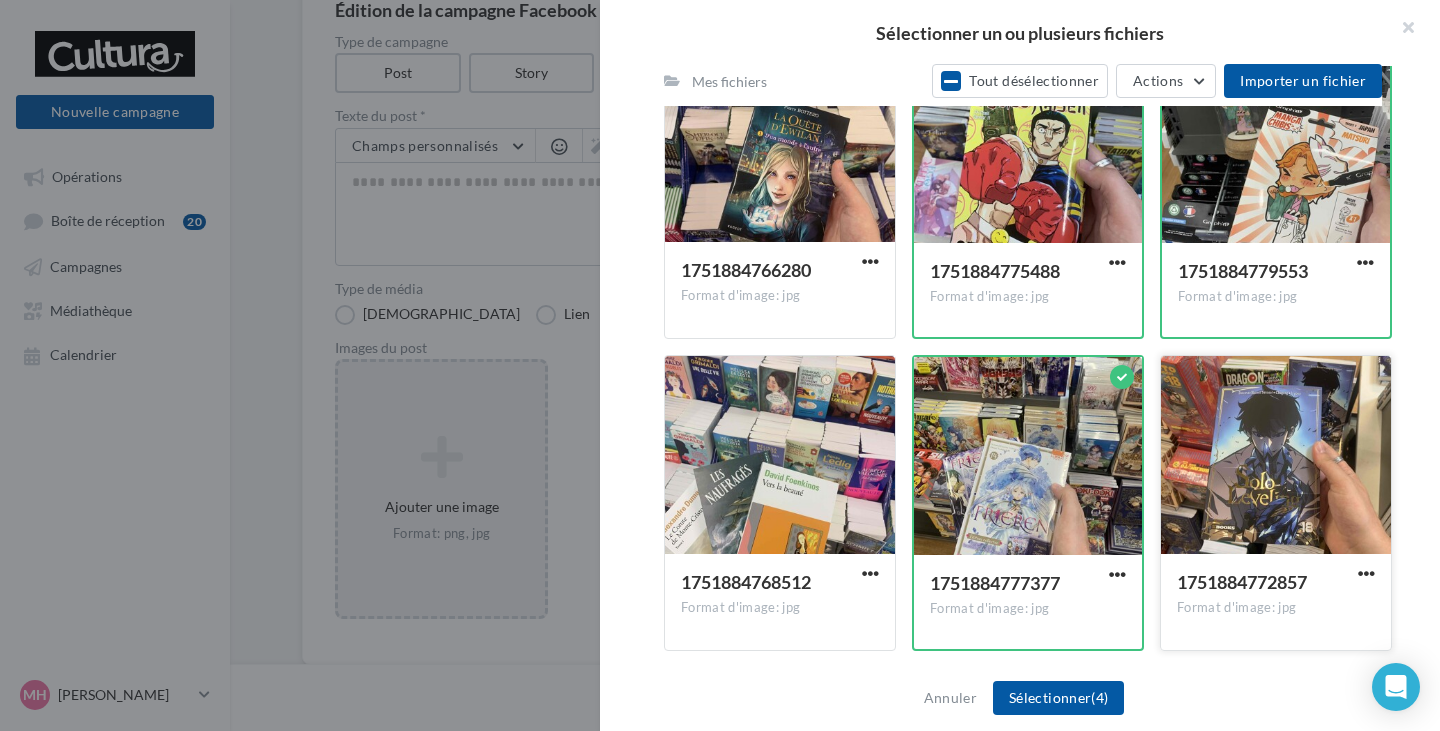 click at bounding box center [1276, 456] 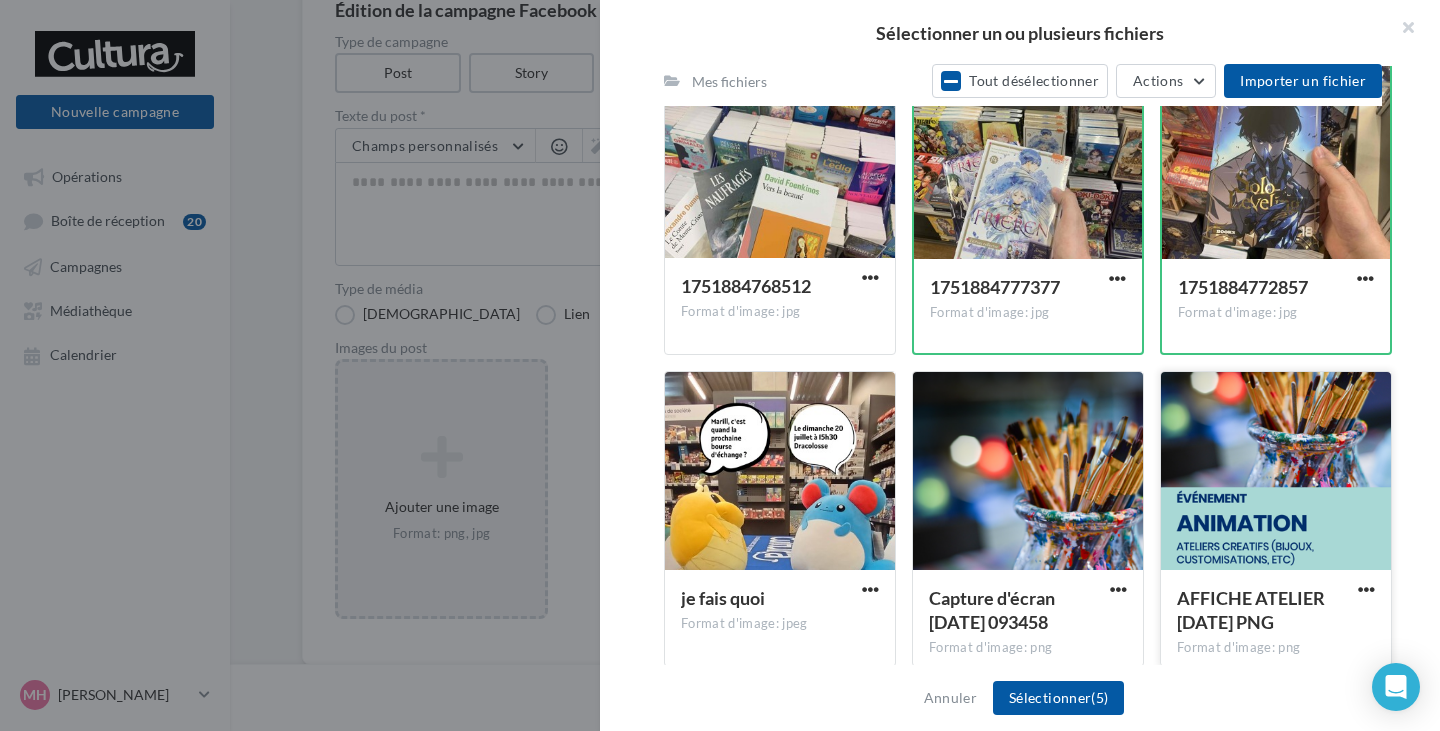 scroll, scrollTop: 1240, scrollLeft: 0, axis: vertical 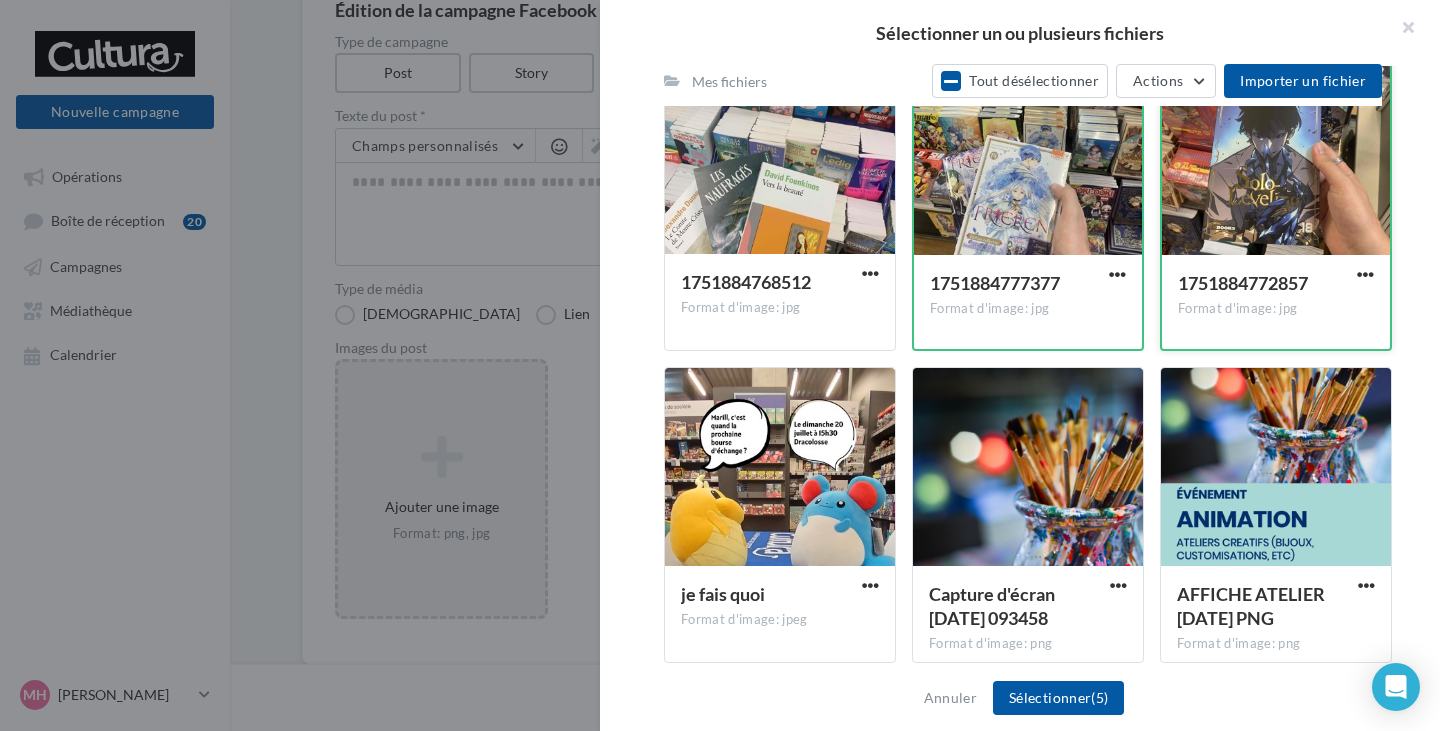 click at bounding box center [1276, 157] 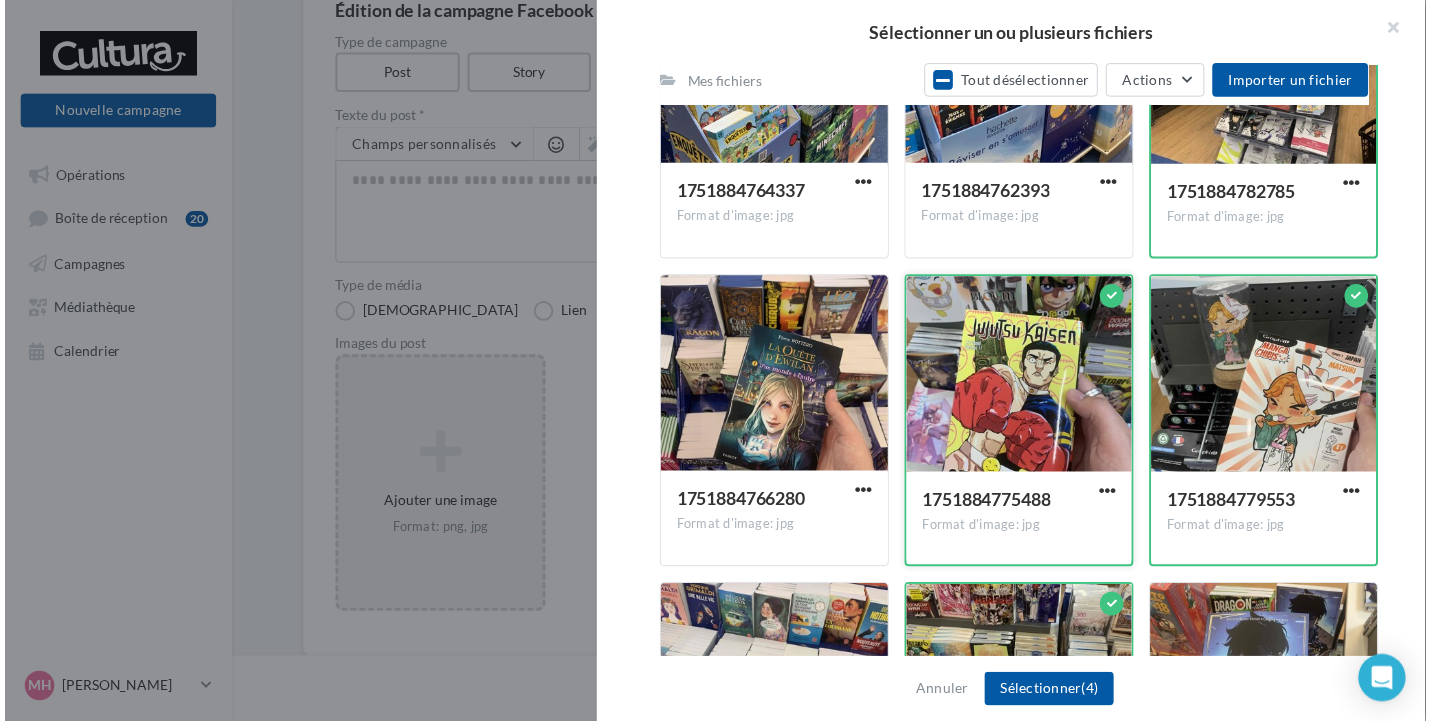scroll, scrollTop: 740, scrollLeft: 0, axis: vertical 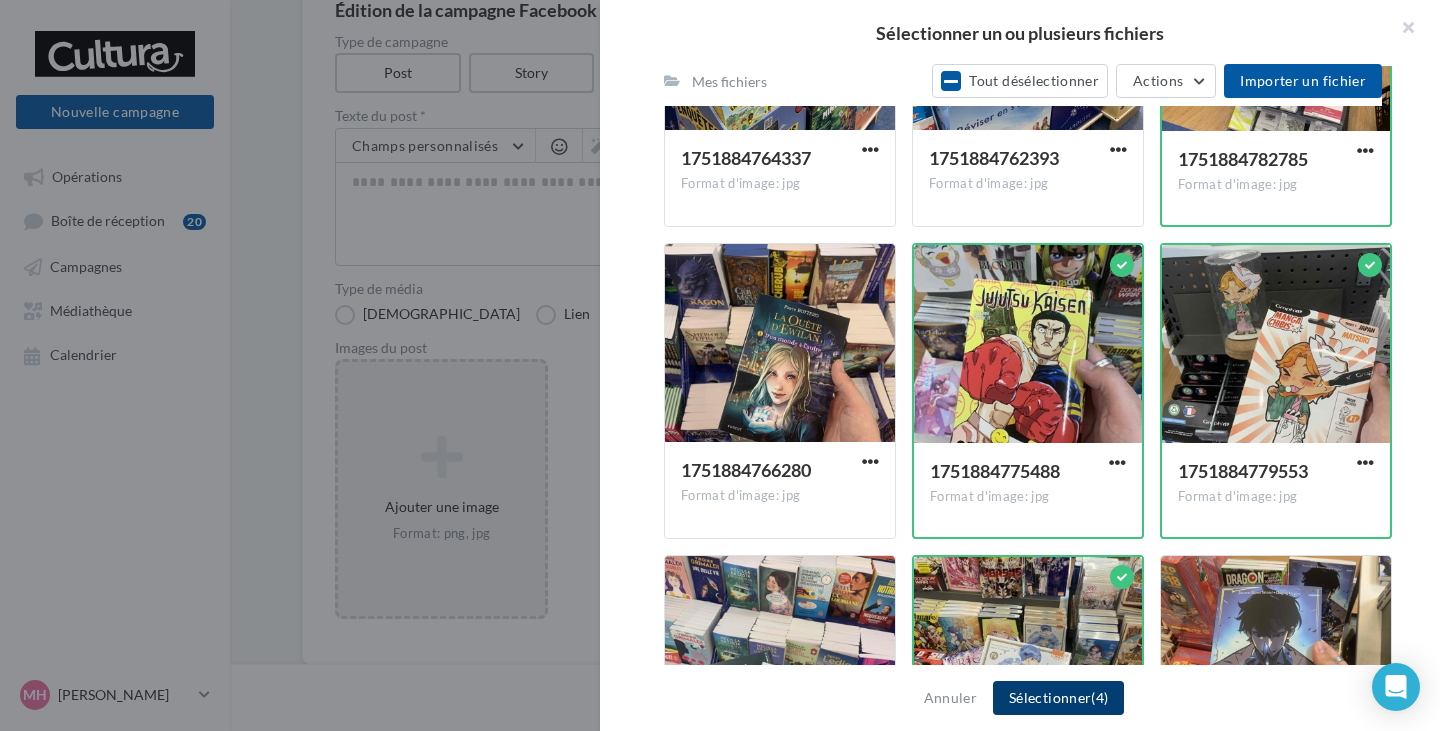 click on "Sélectionner   (4)" at bounding box center [1058, 698] 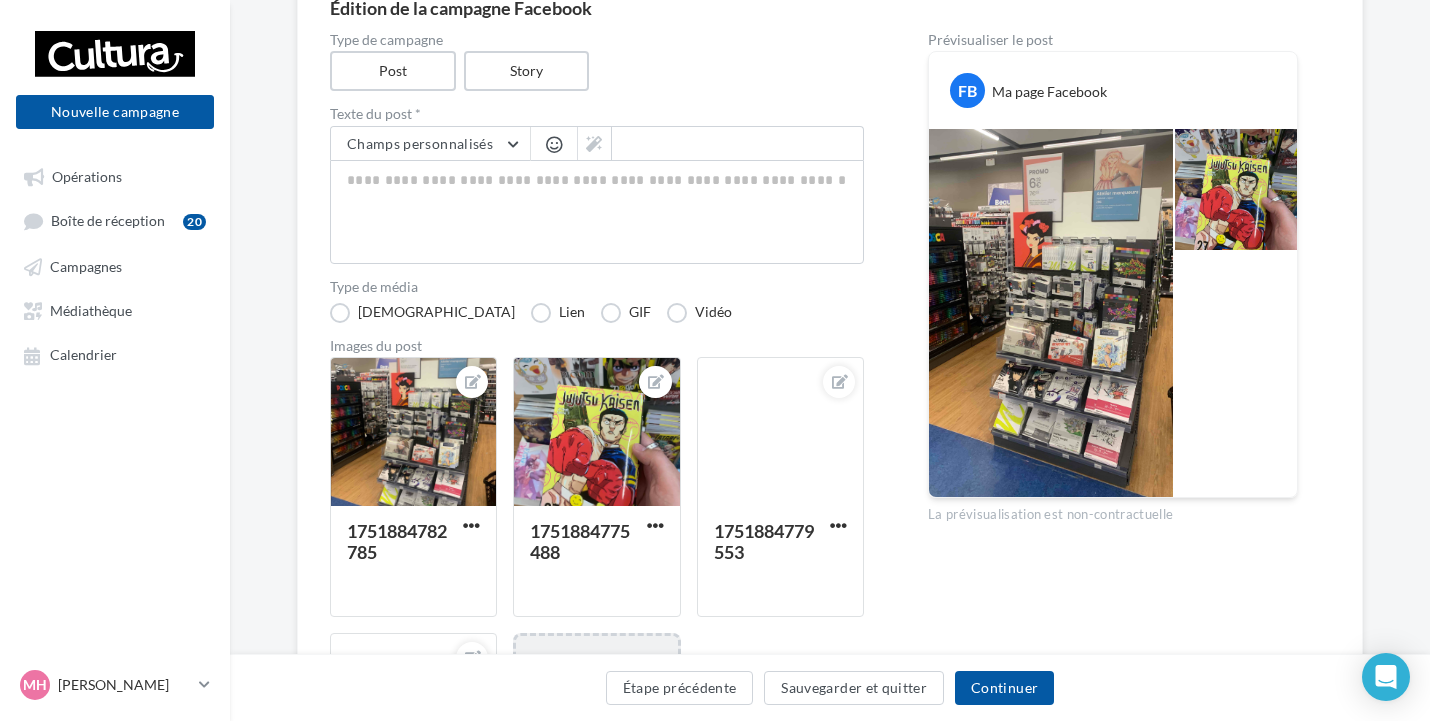 scroll, scrollTop: 200, scrollLeft: 0, axis: vertical 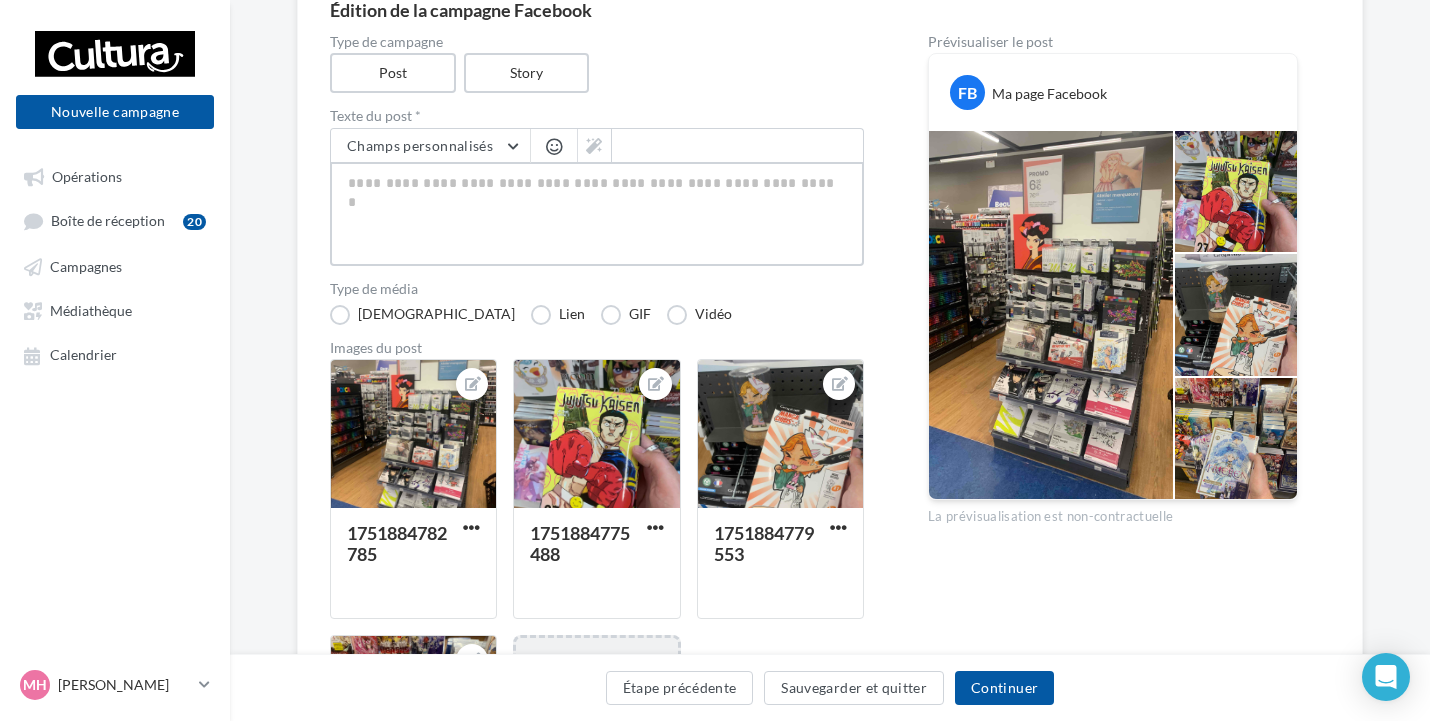 click at bounding box center [597, 214] 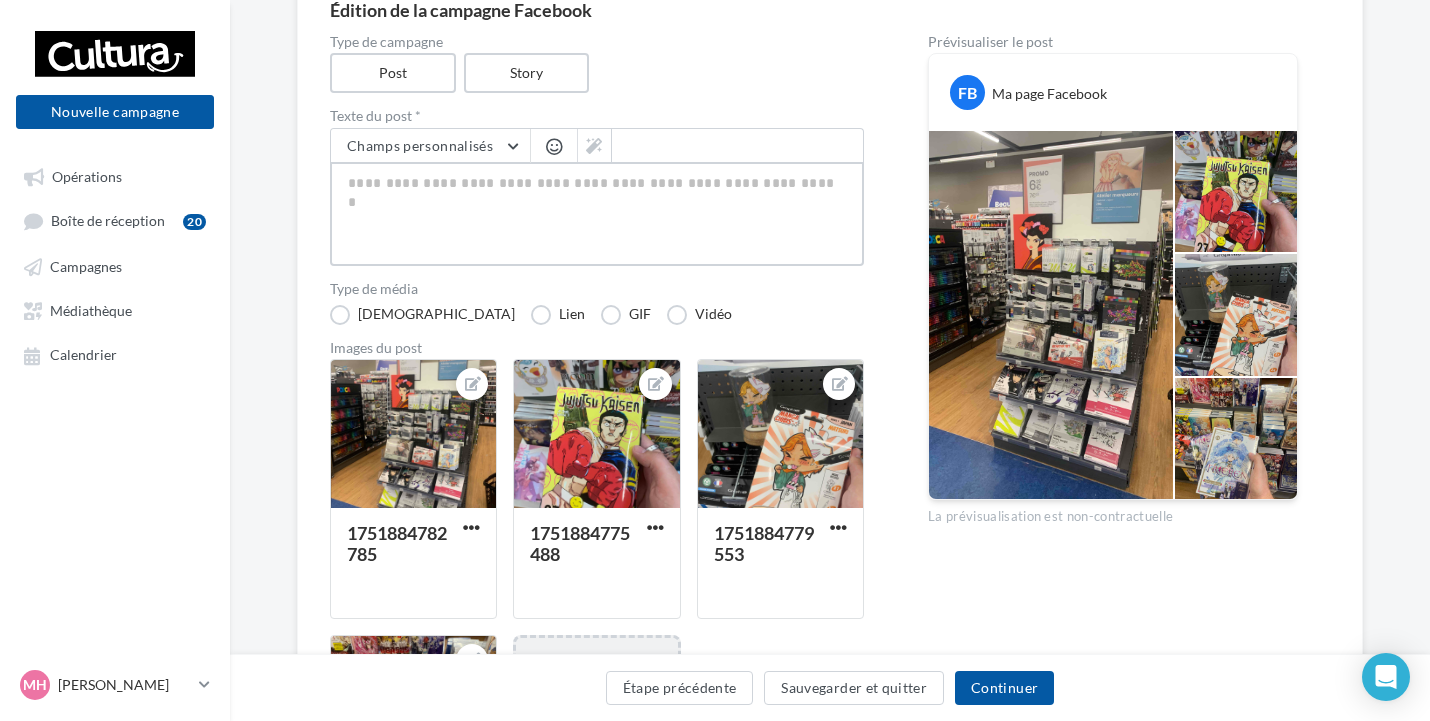 type on "*" 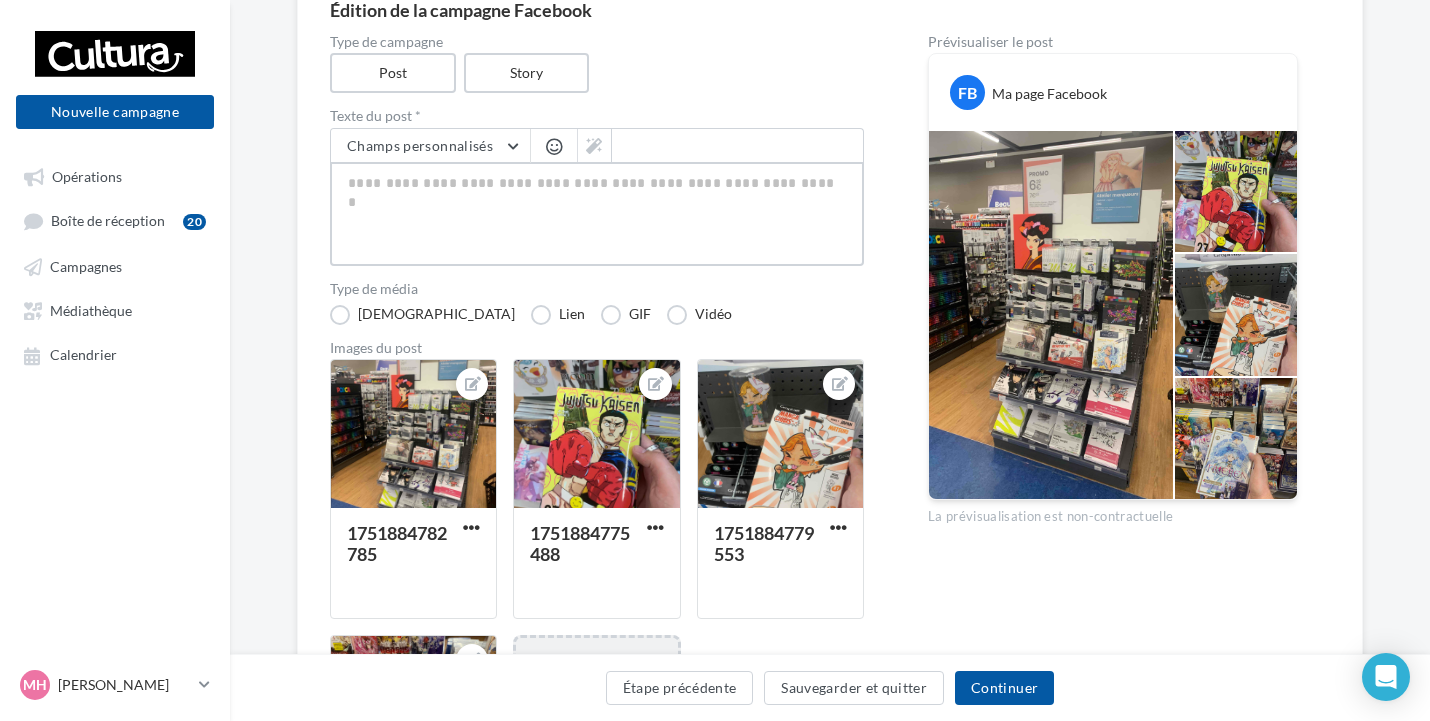 type on "*" 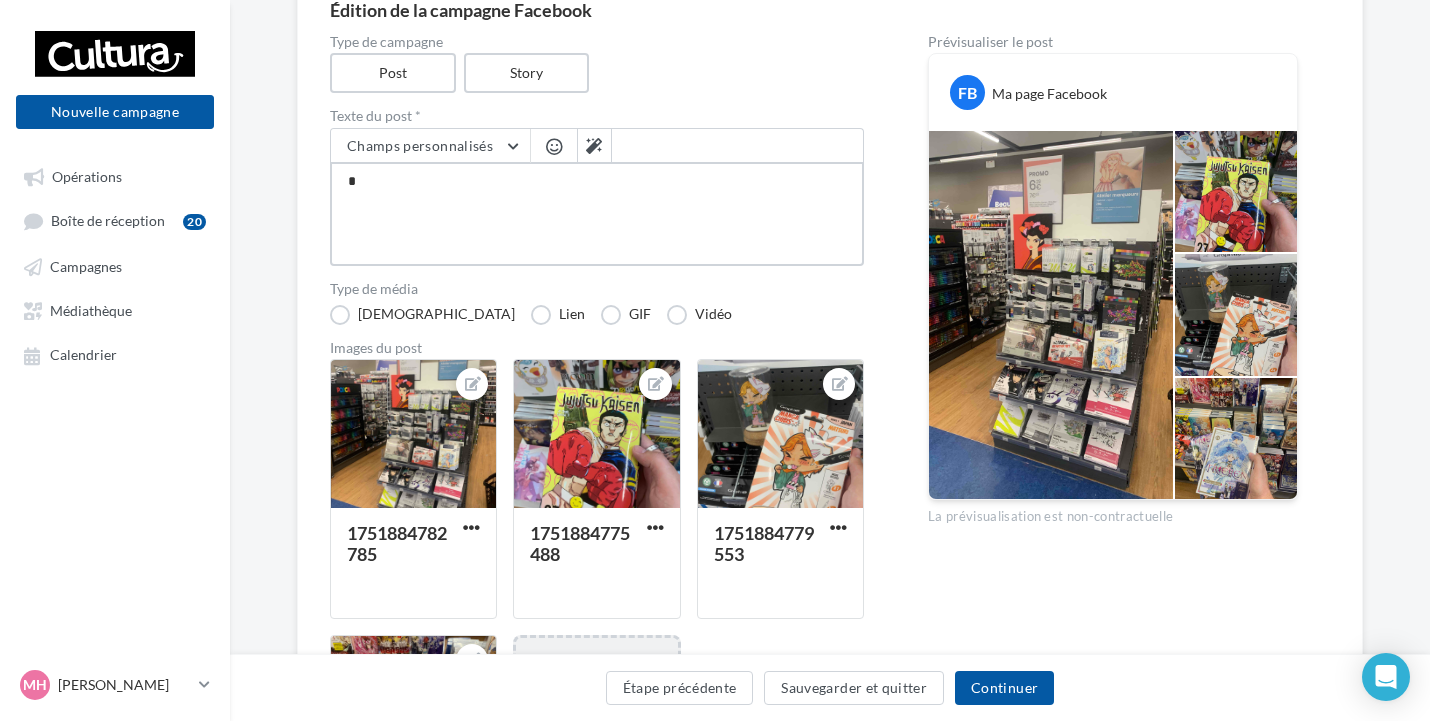 type on "**" 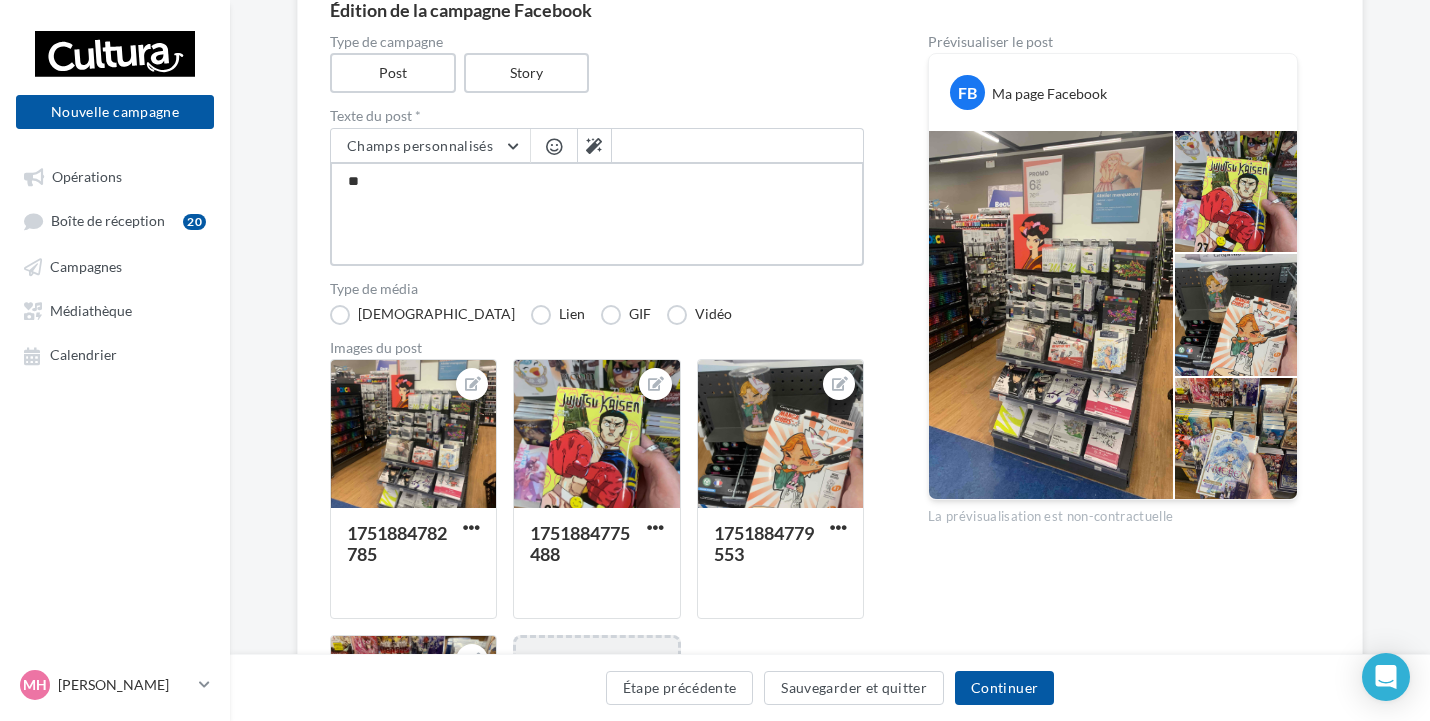 type on "**" 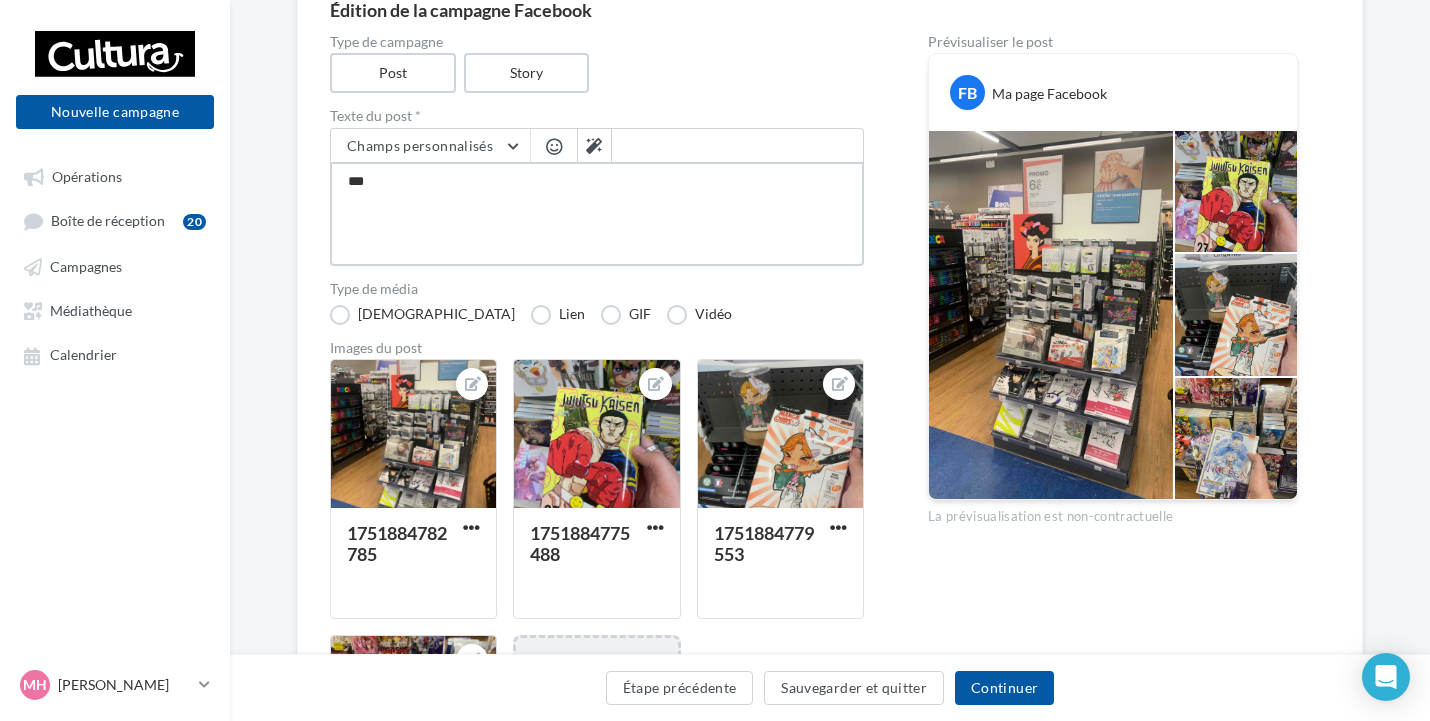 type on "****" 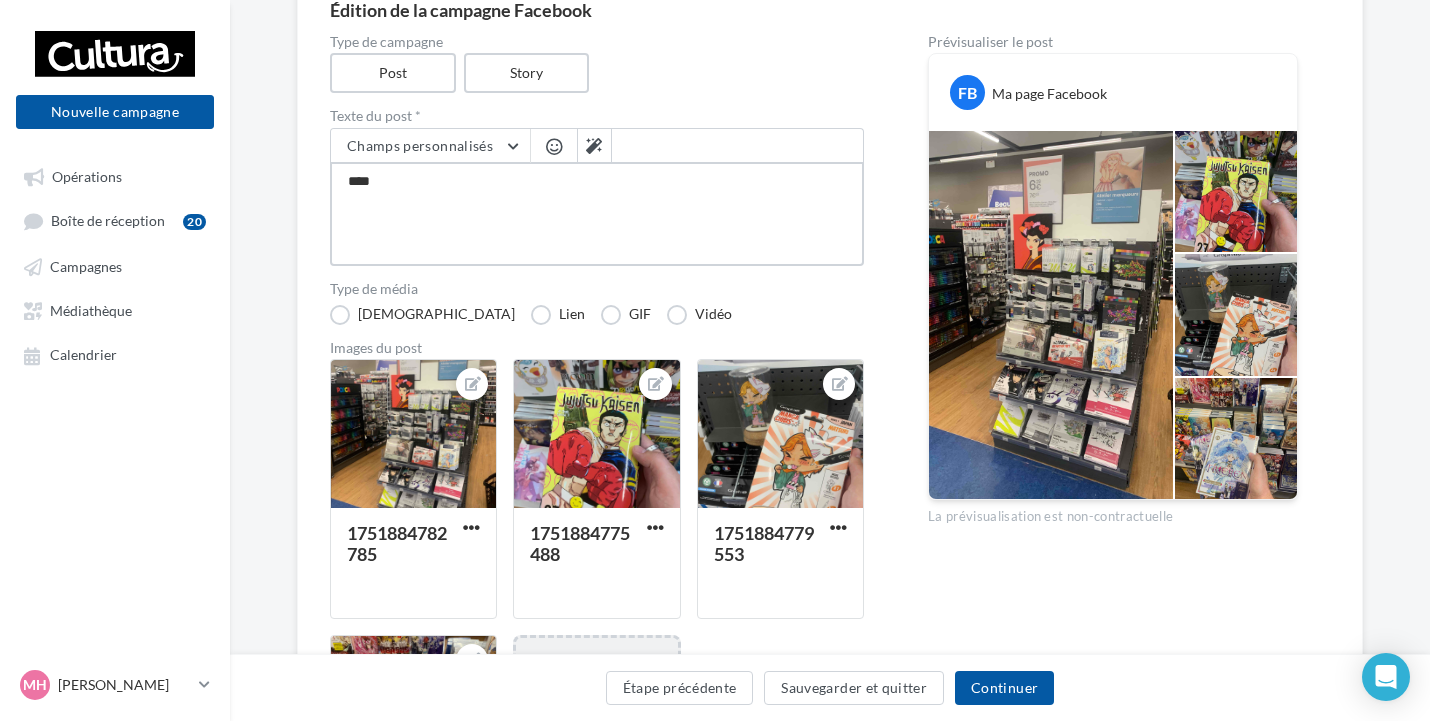 type on "*****" 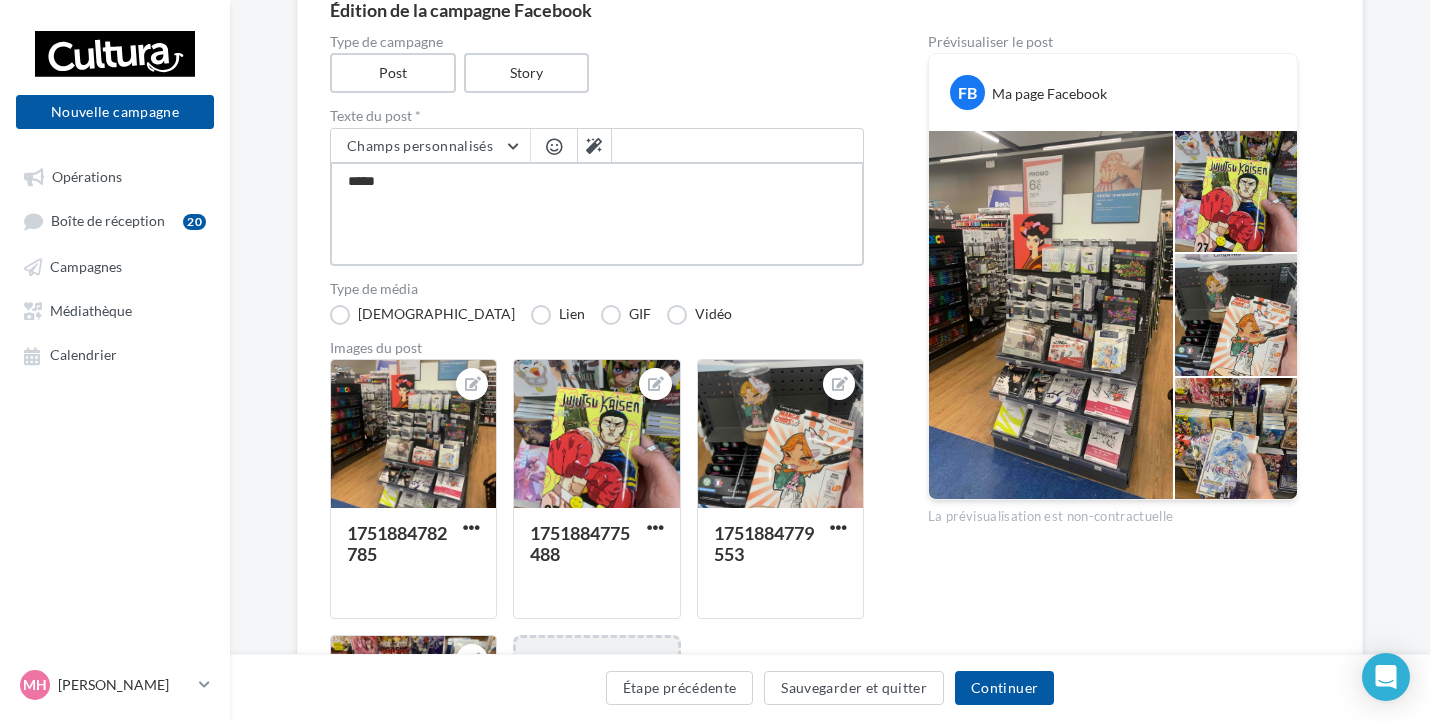type on "******" 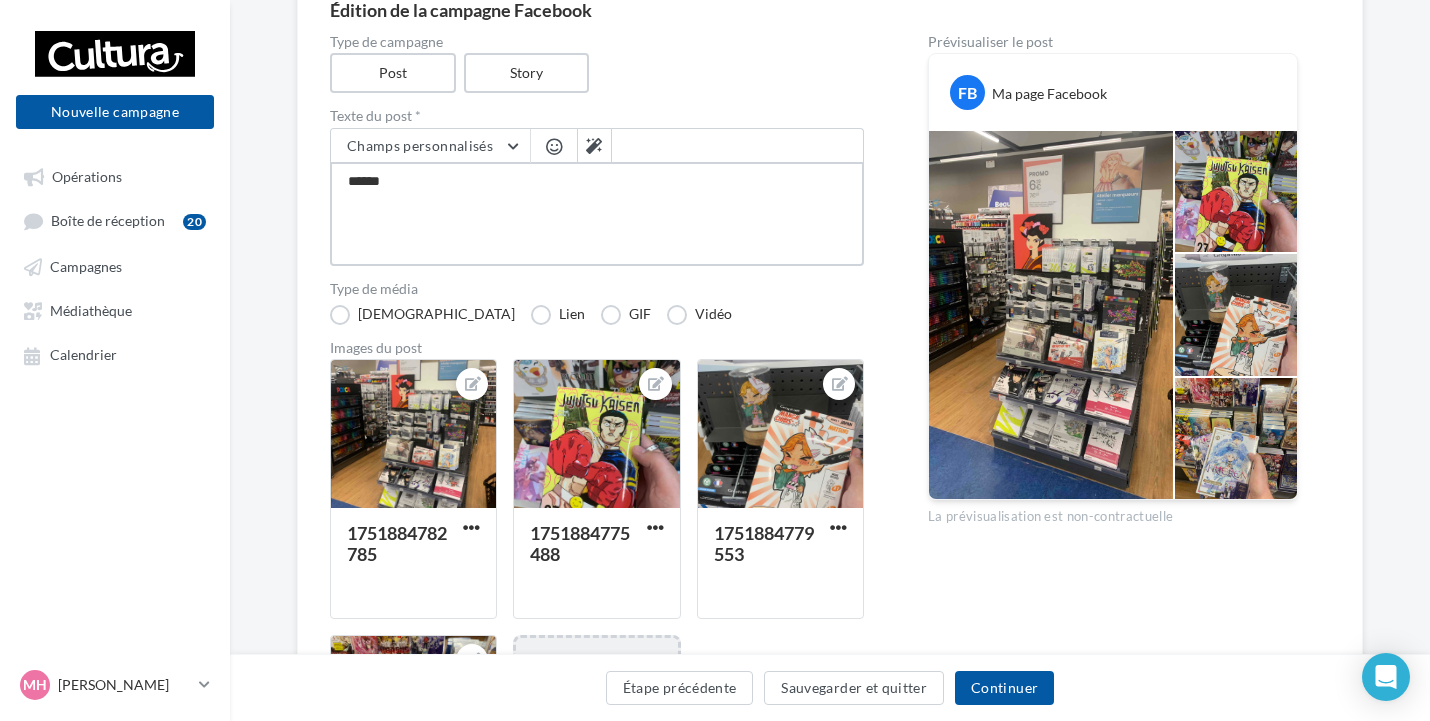 type on "*******" 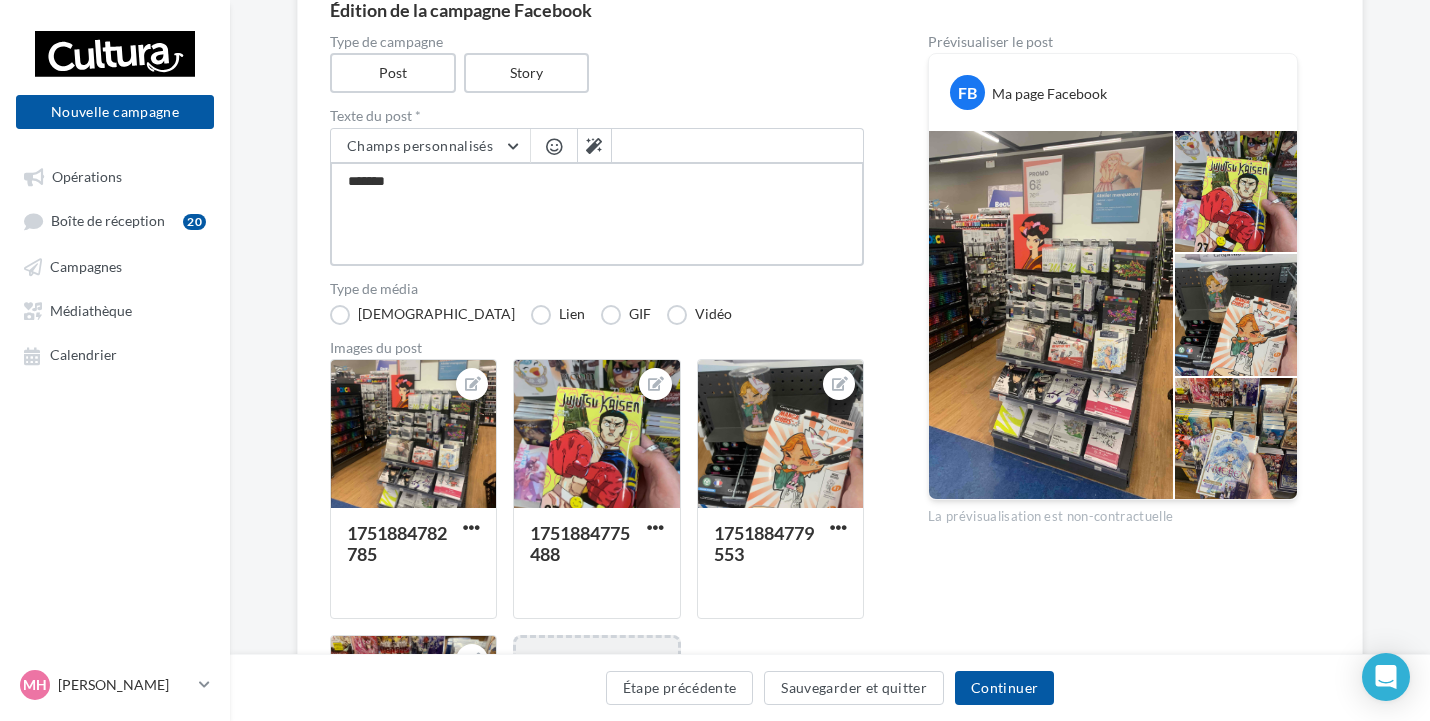 type on "********" 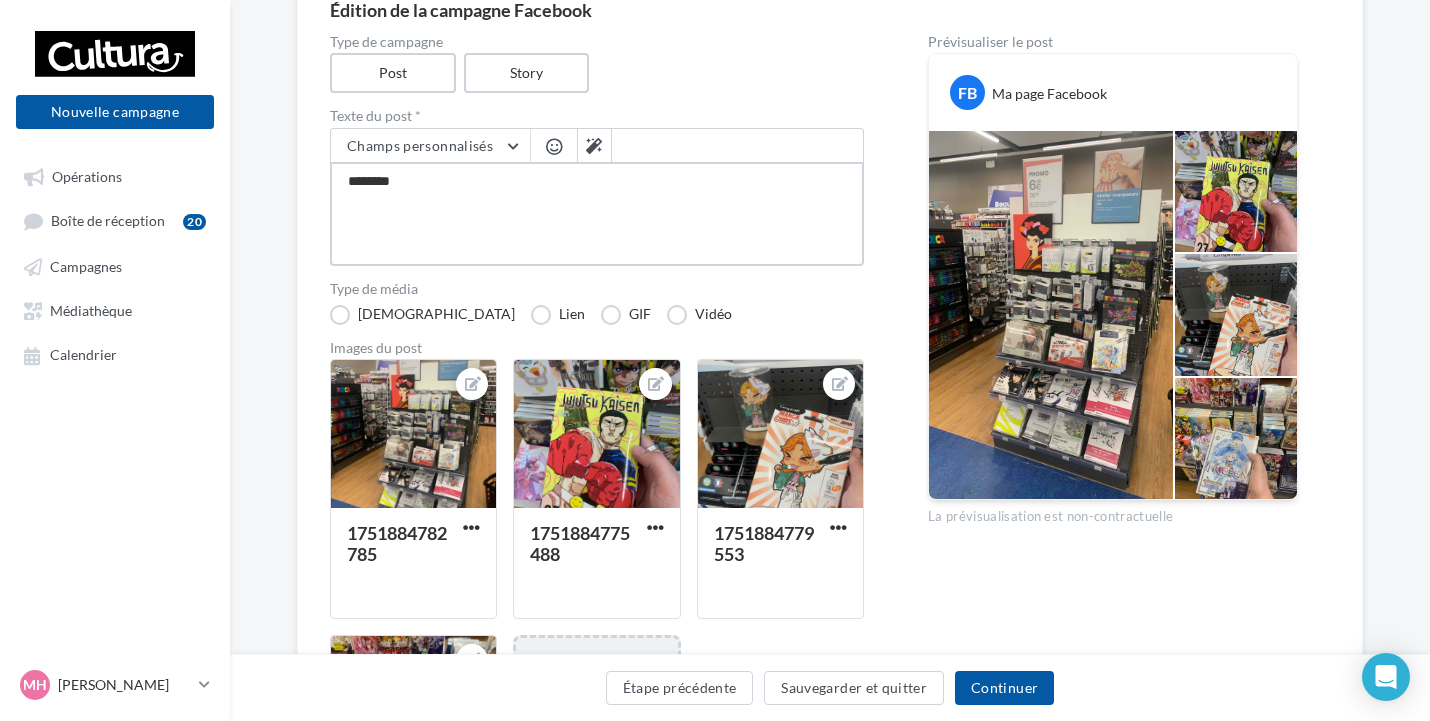 type on "********" 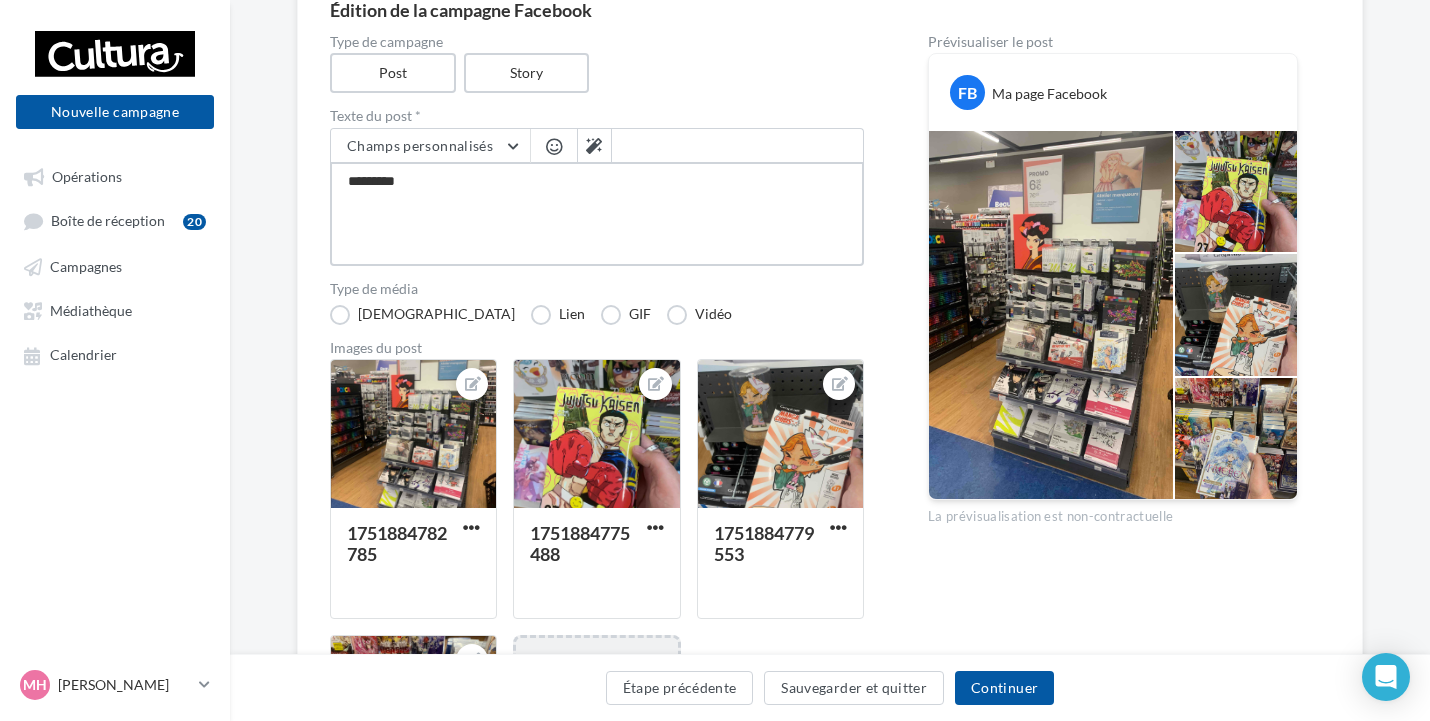 type on "**********" 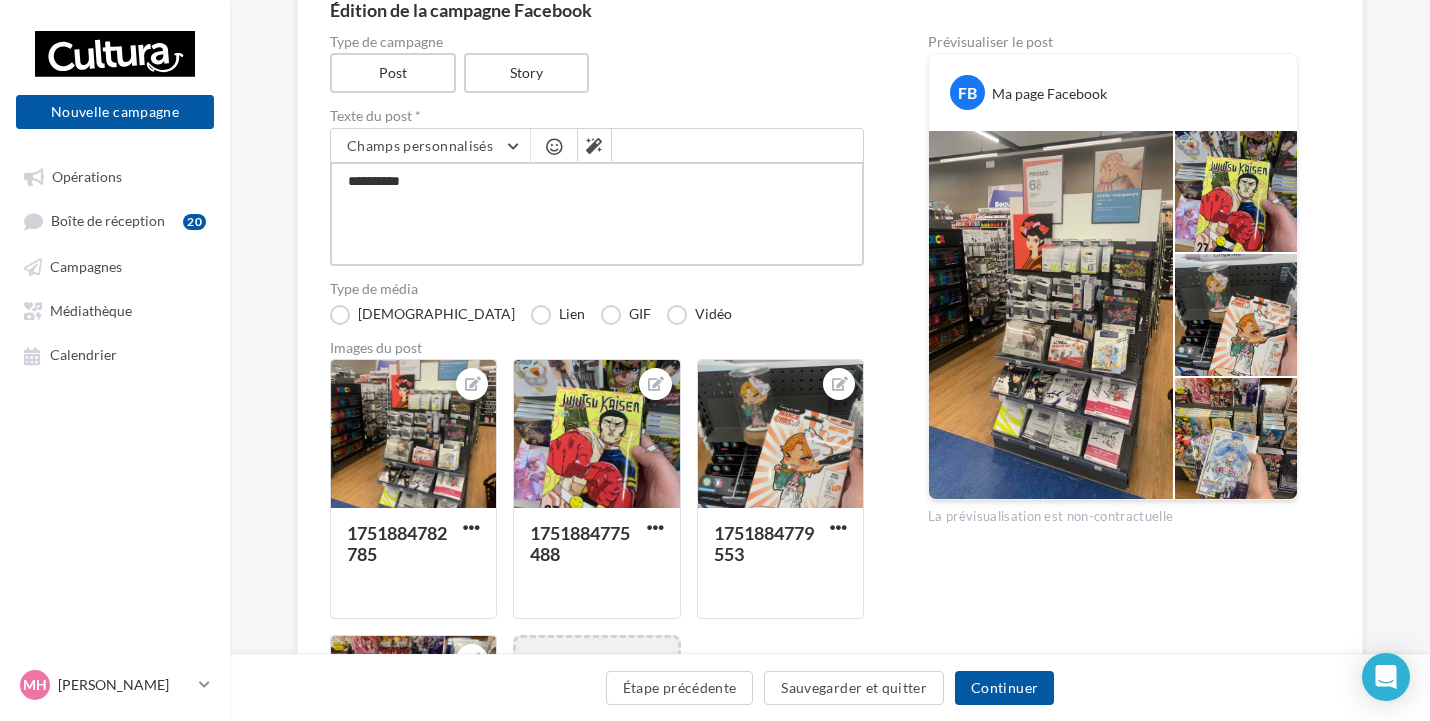 type on "**********" 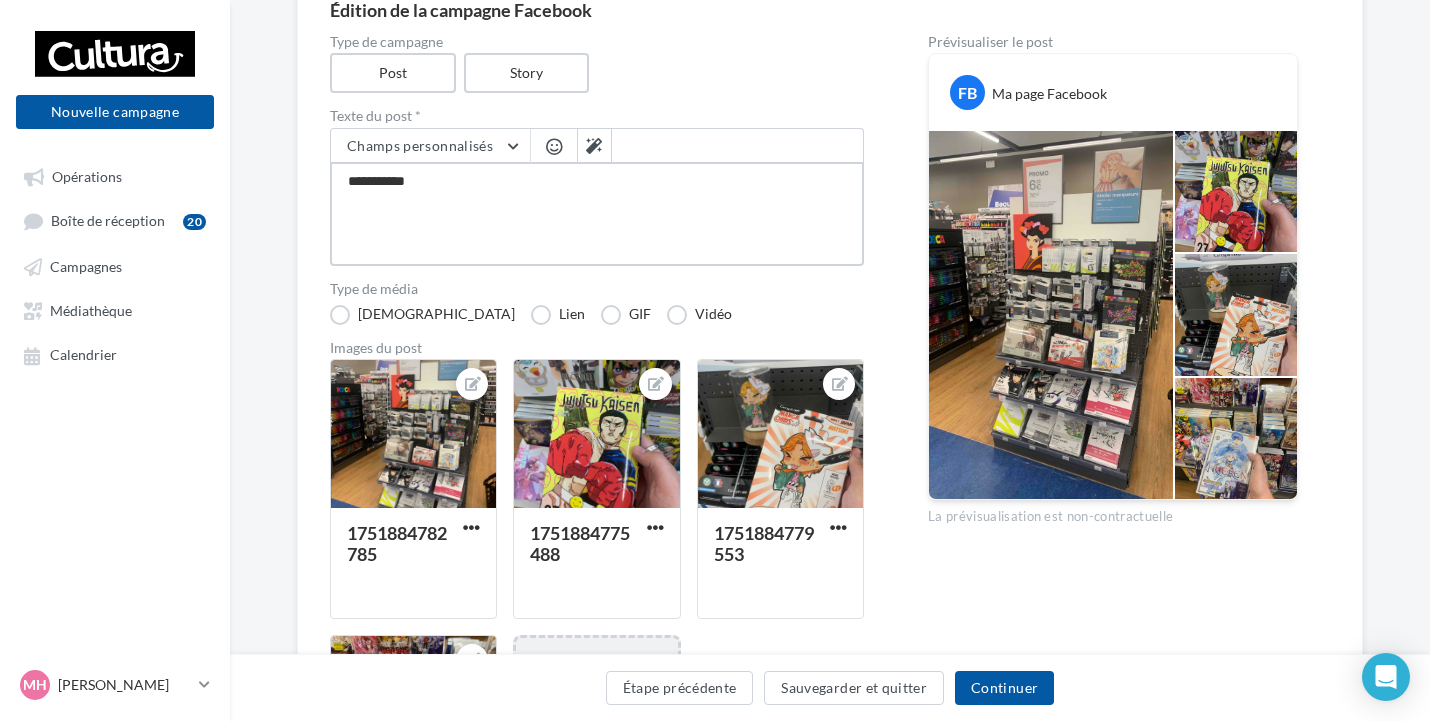 type on "**********" 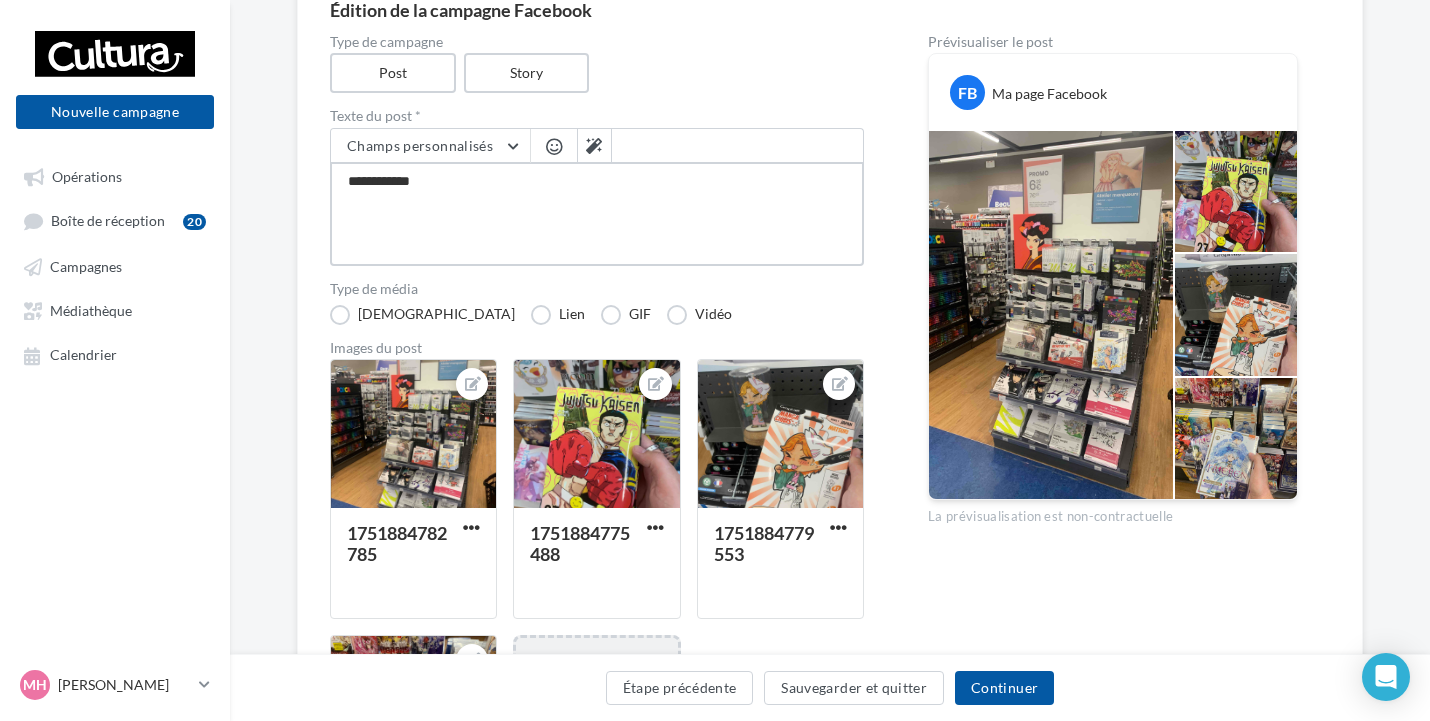 type on "**********" 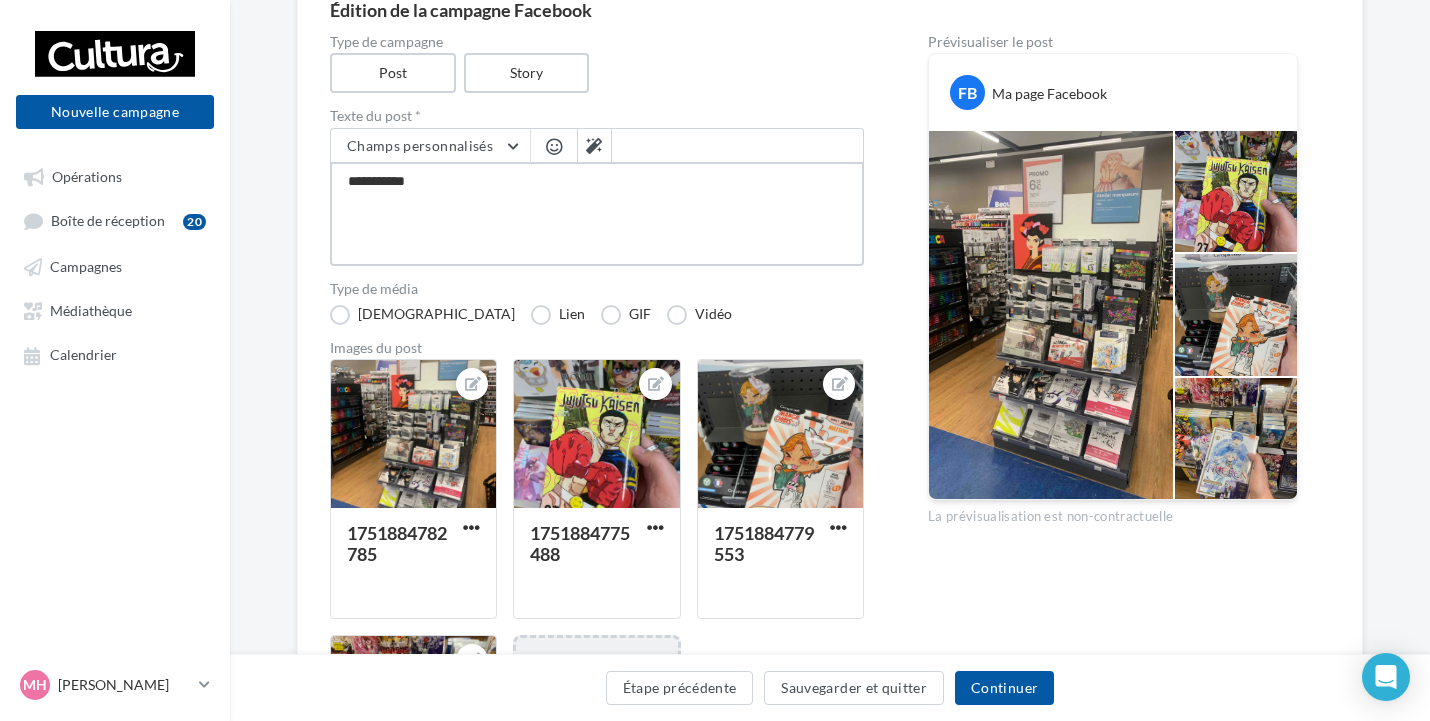 type on "**********" 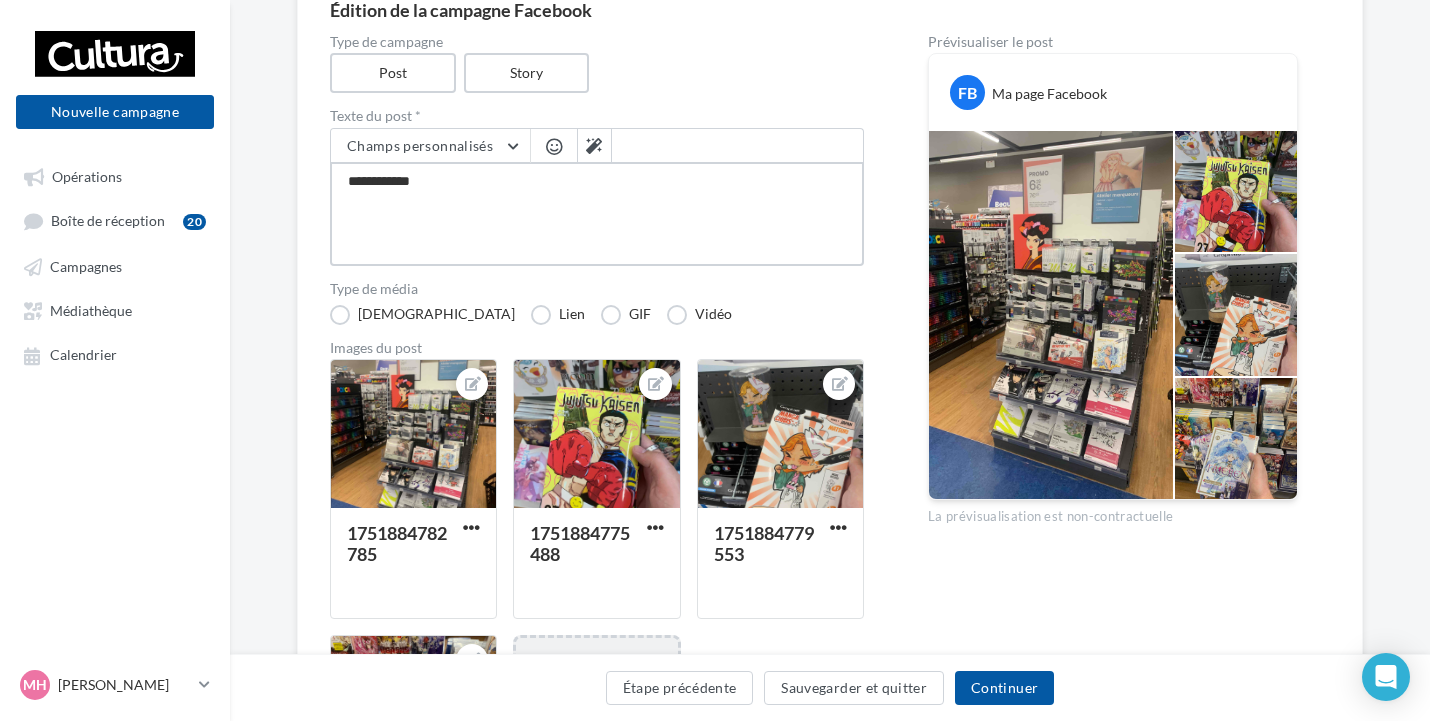 type on "**********" 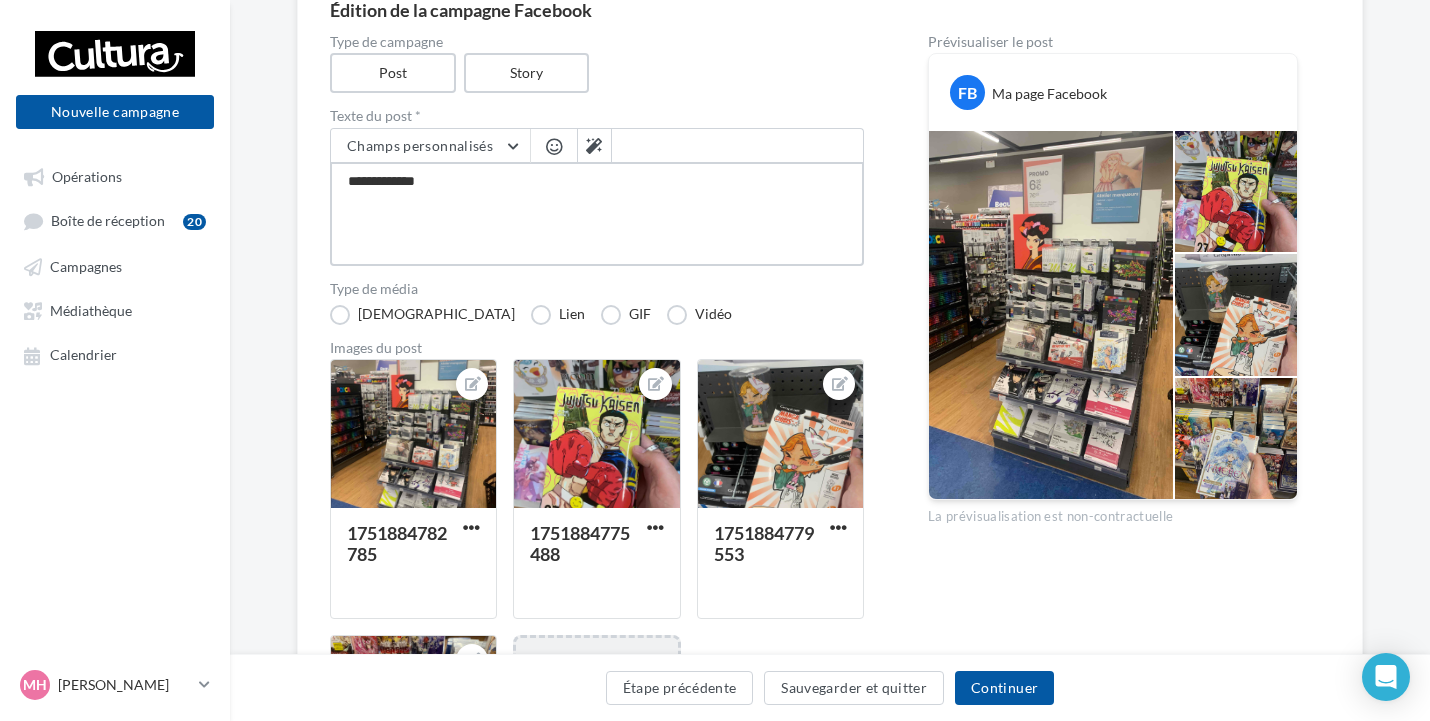 type on "**********" 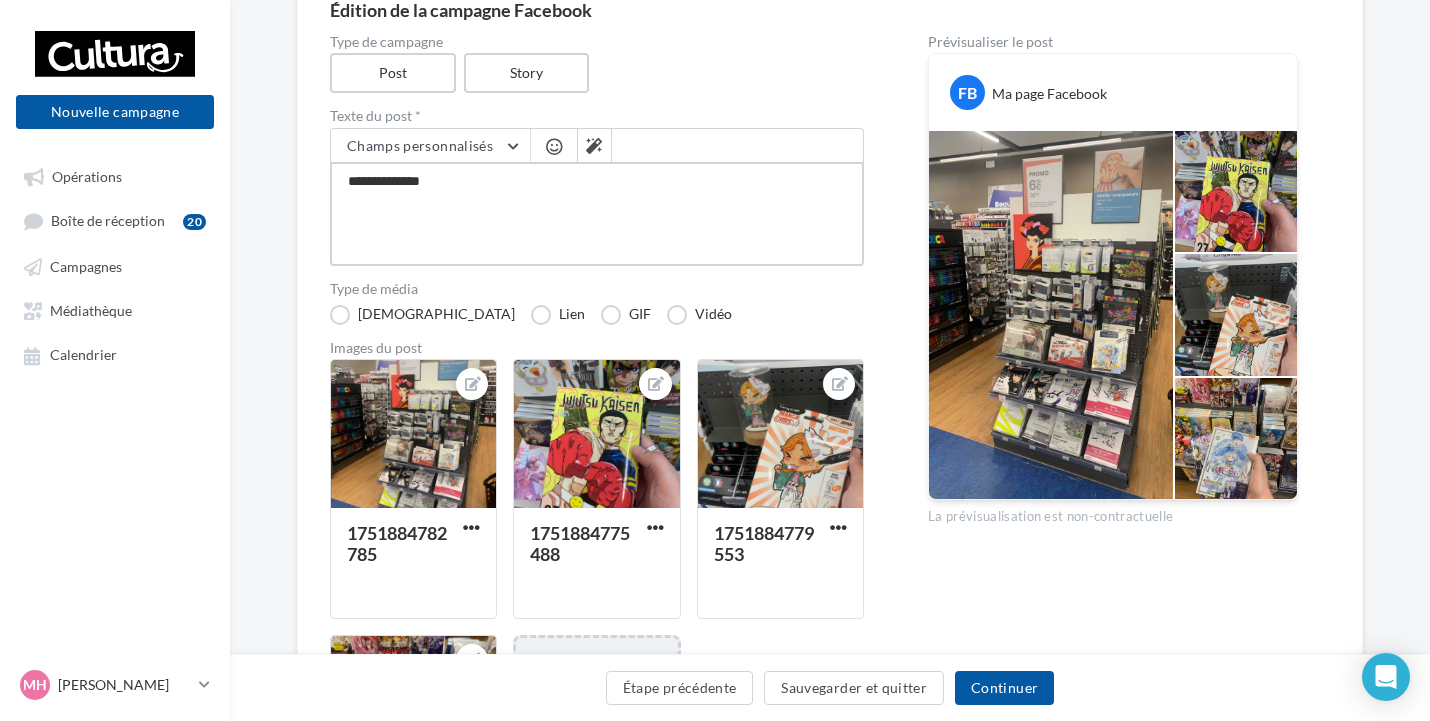 type on "**********" 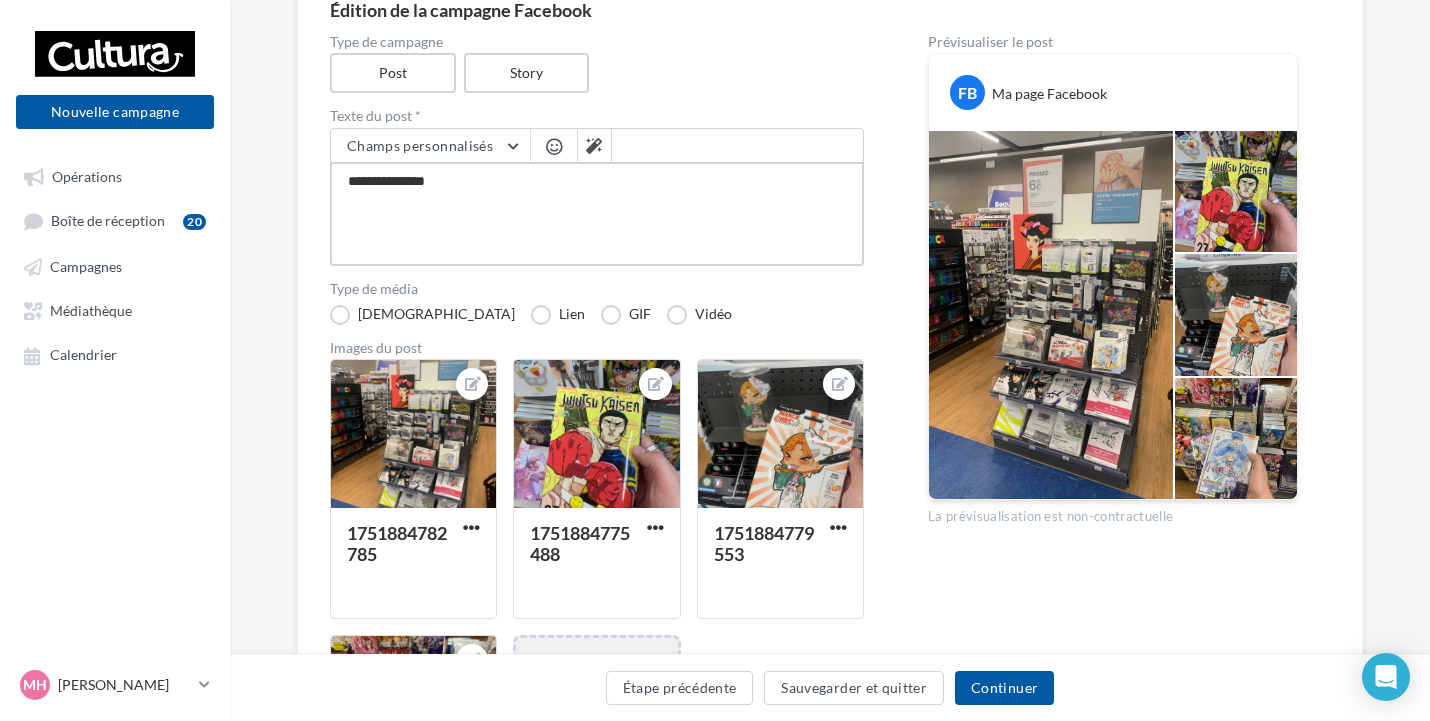 type on "**********" 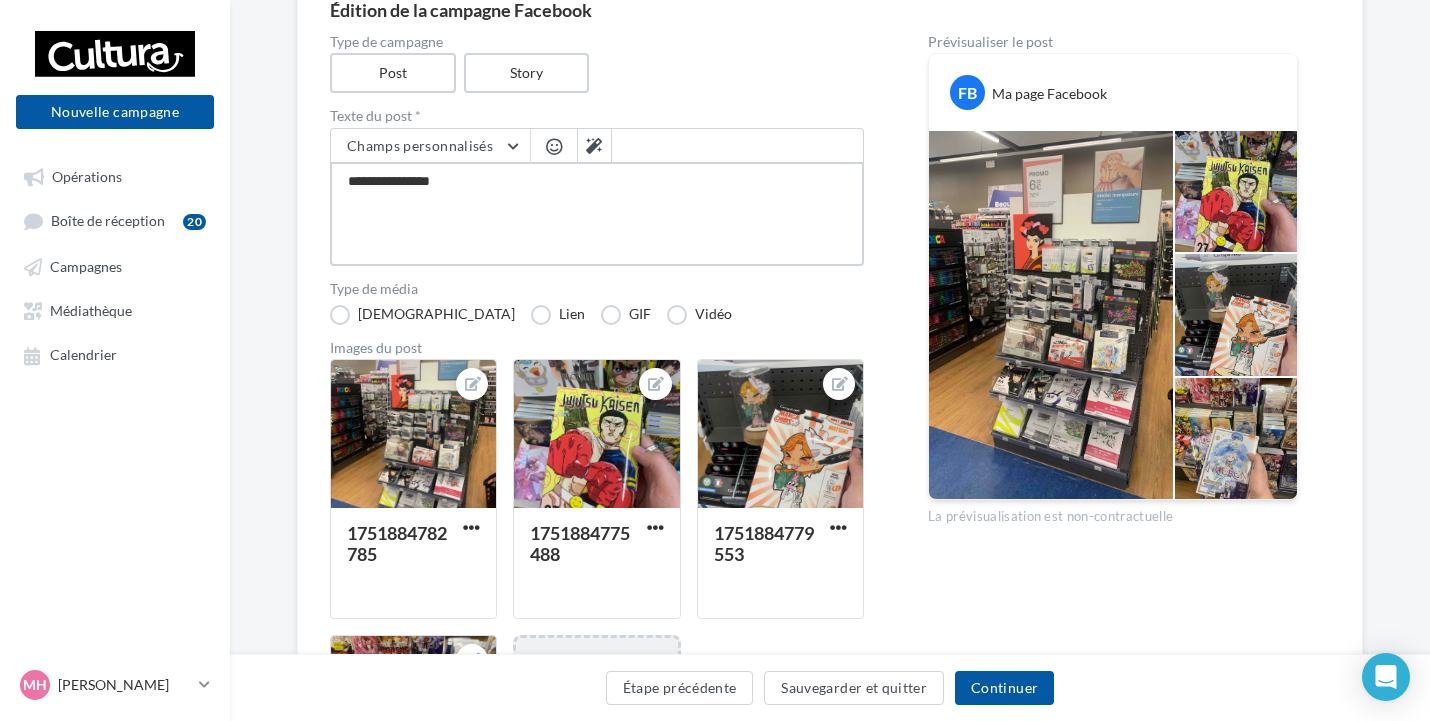 type on "**********" 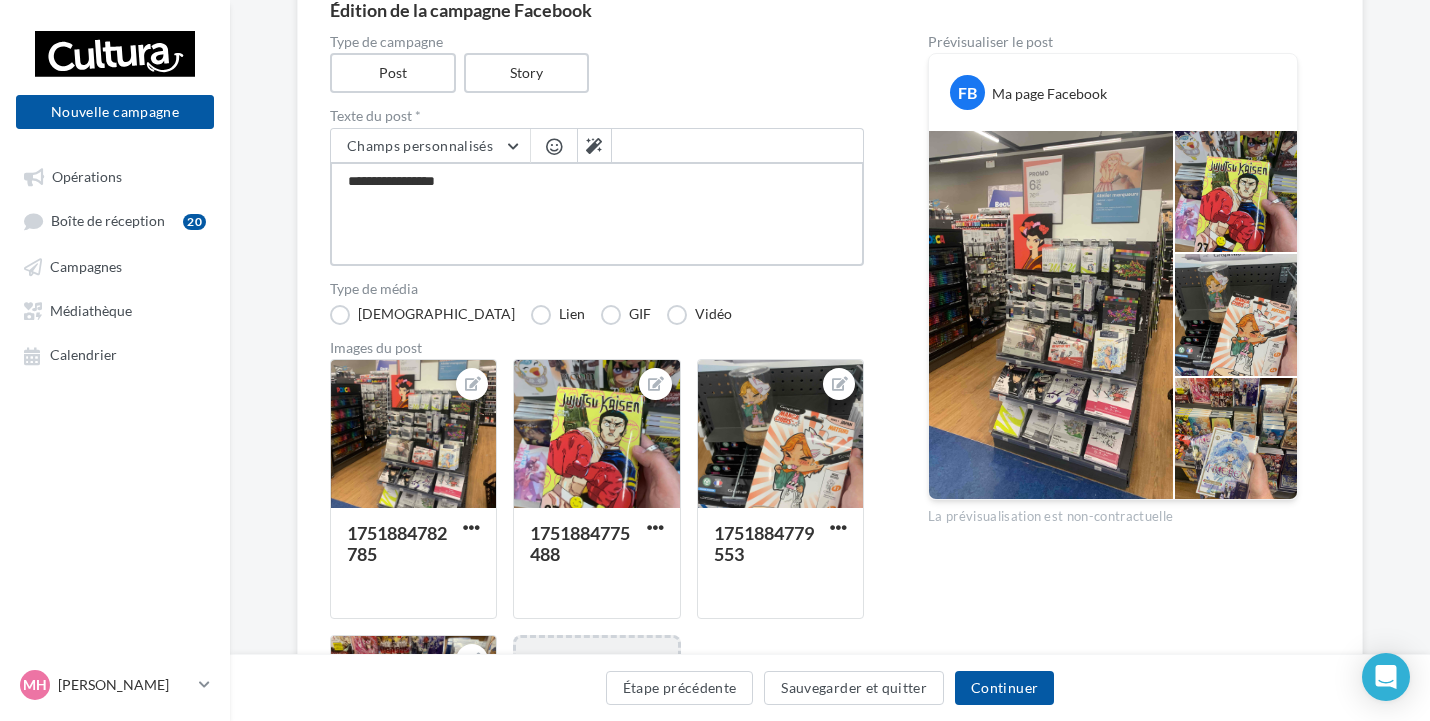 type on "**********" 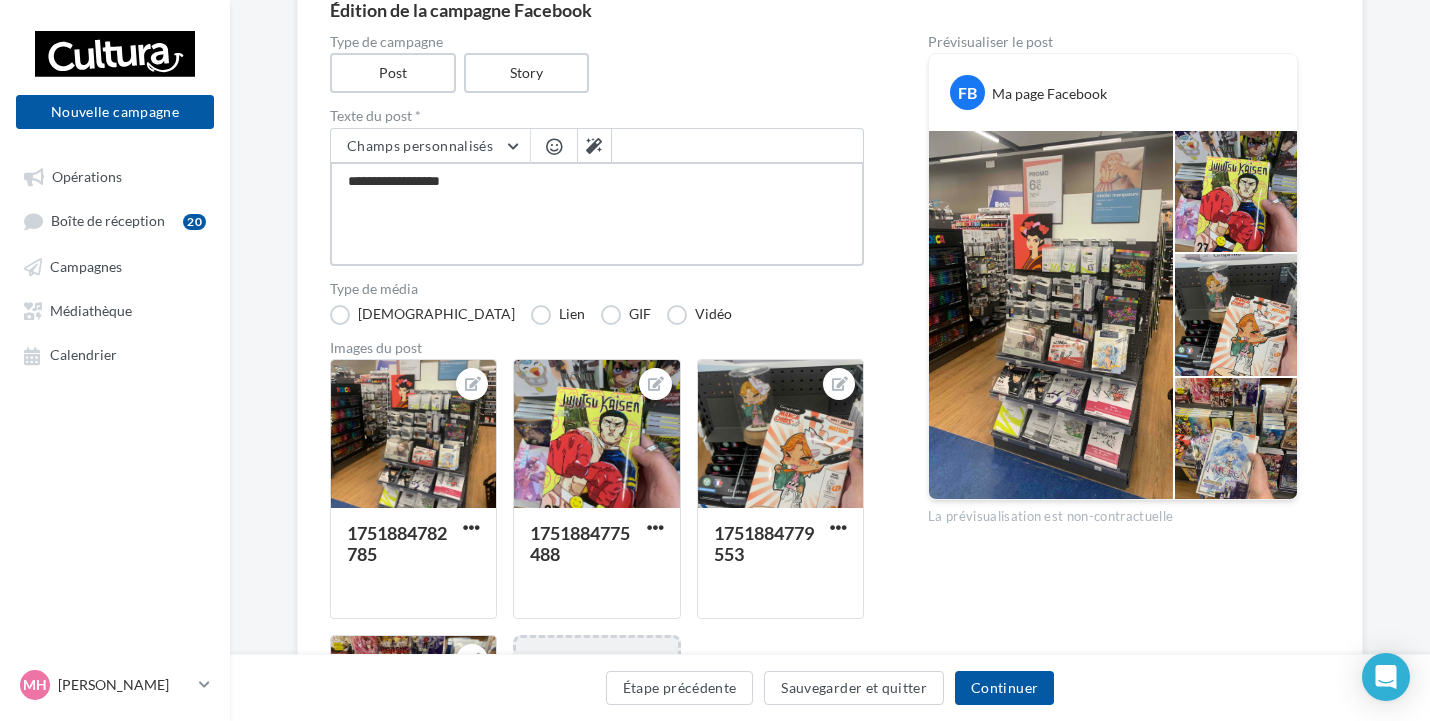 type on "**********" 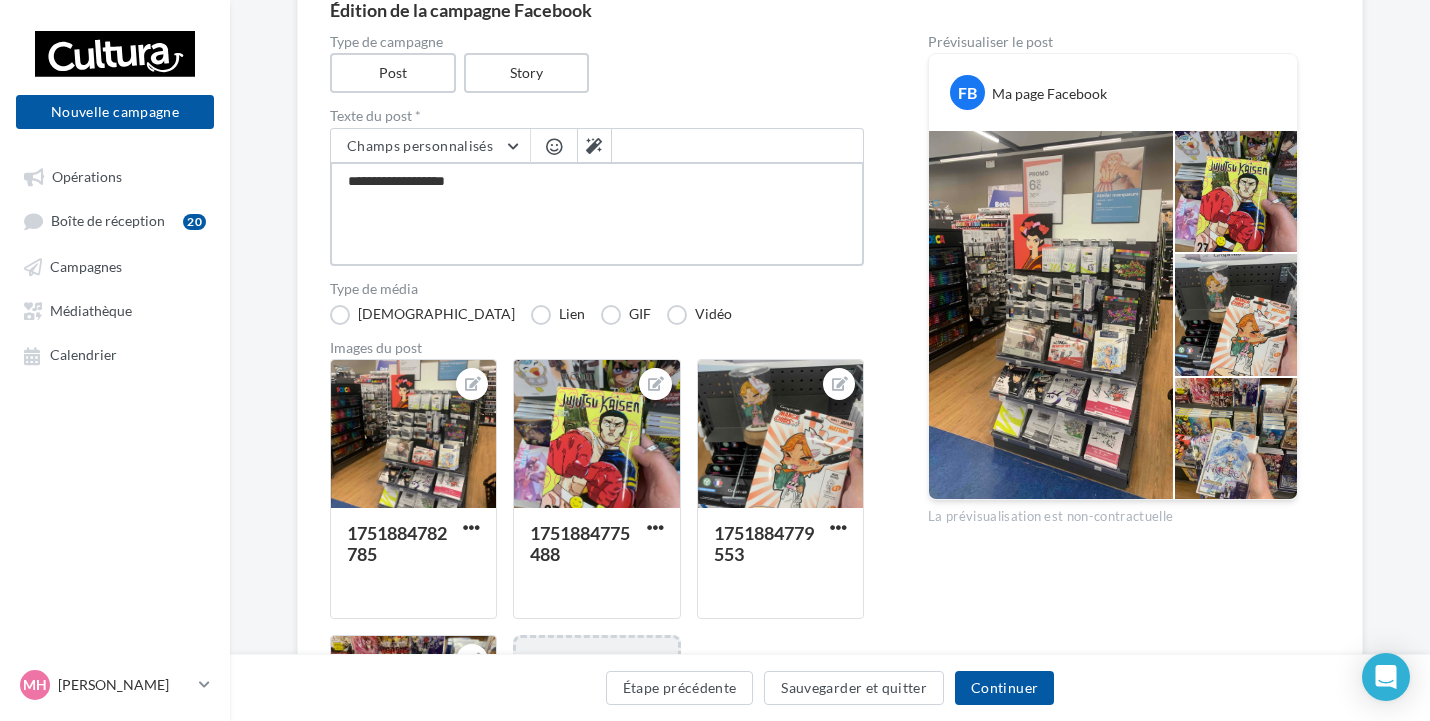 type on "**********" 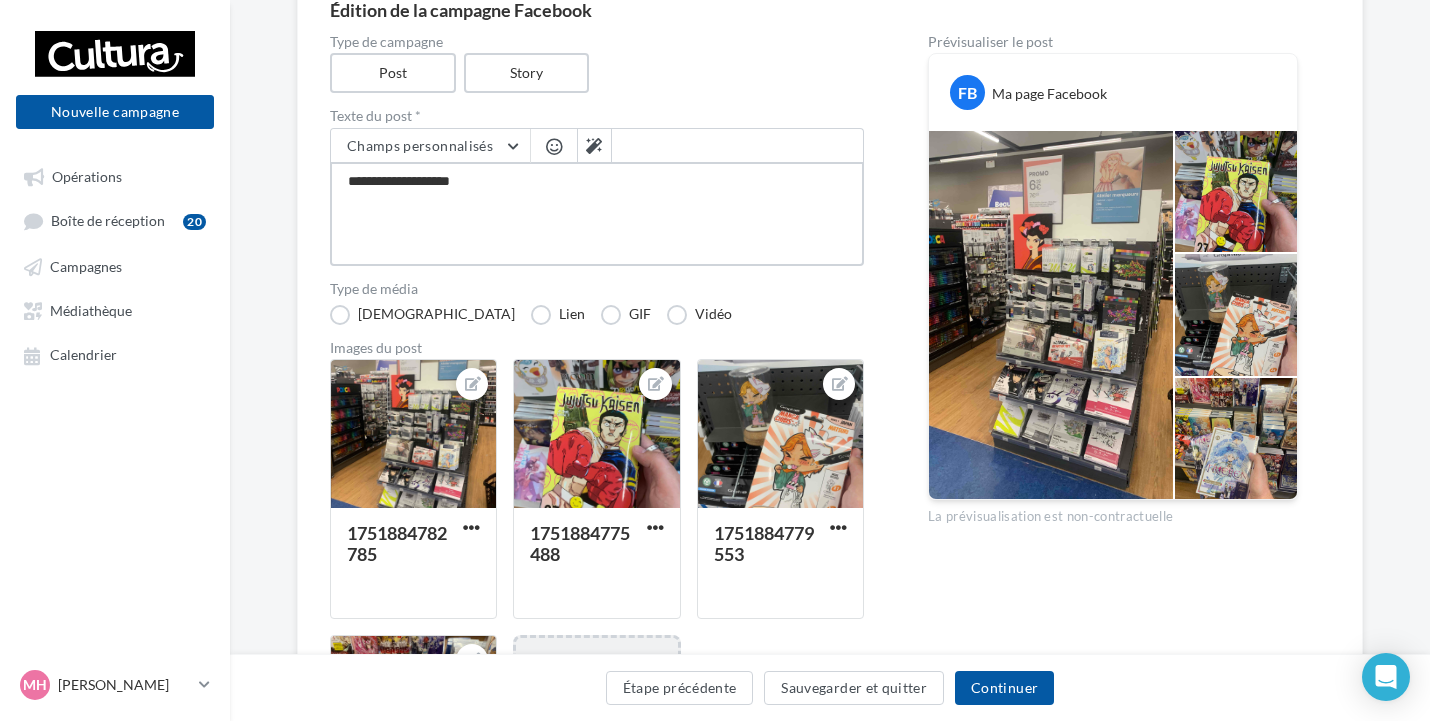 type on "**********" 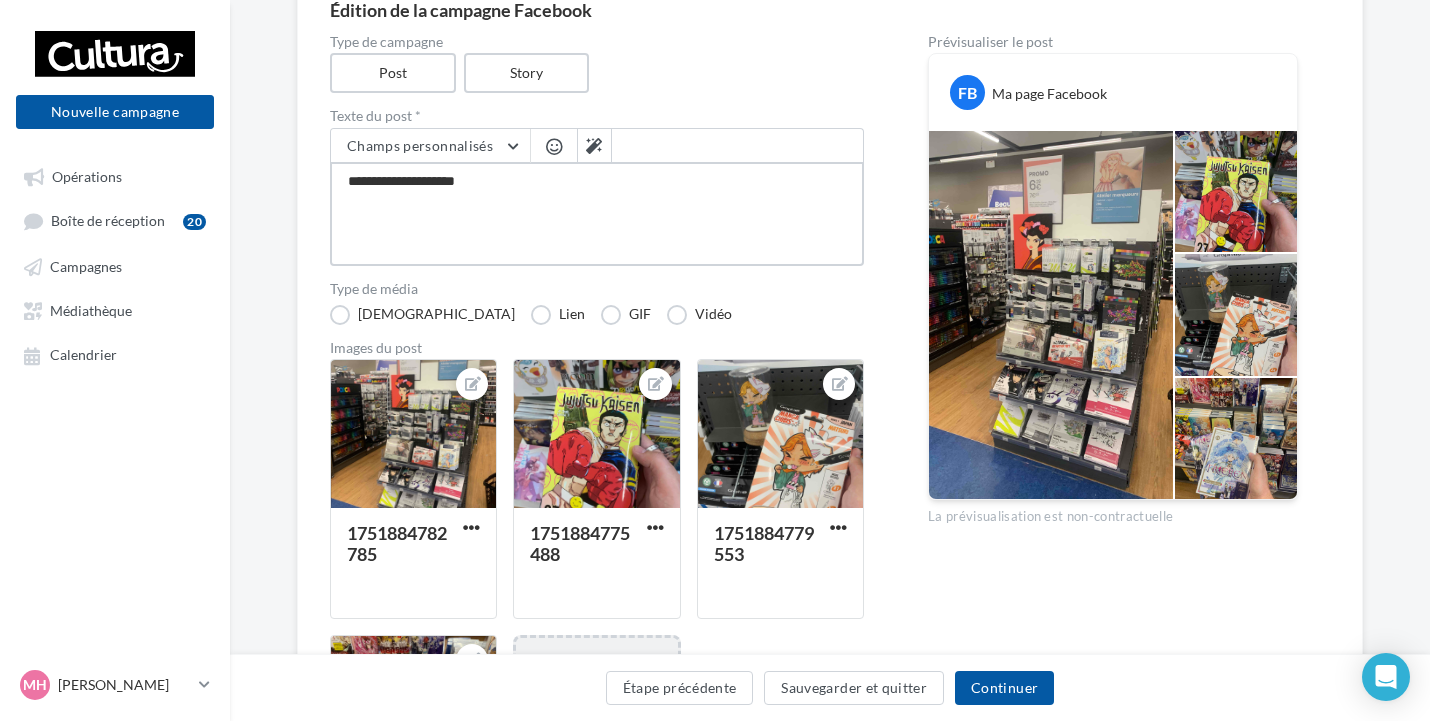 type on "**********" 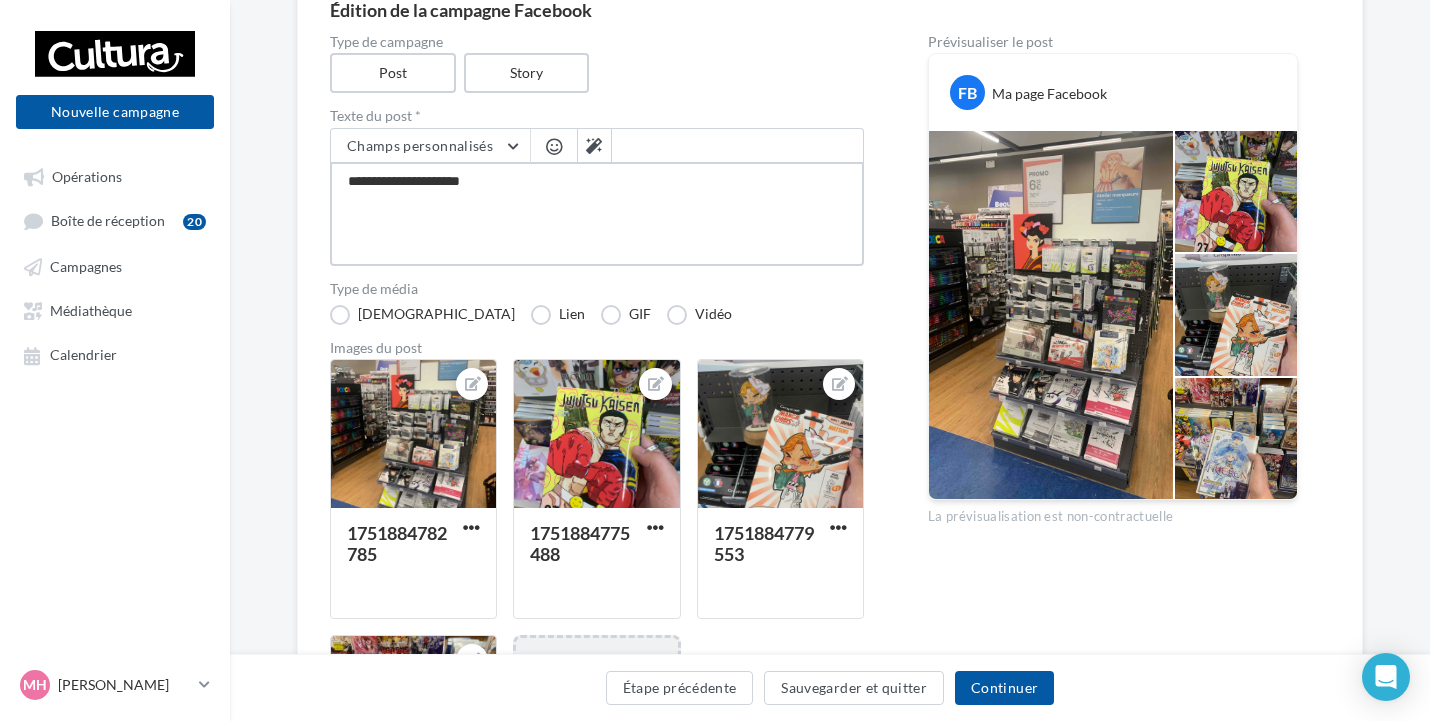 type on "**********" 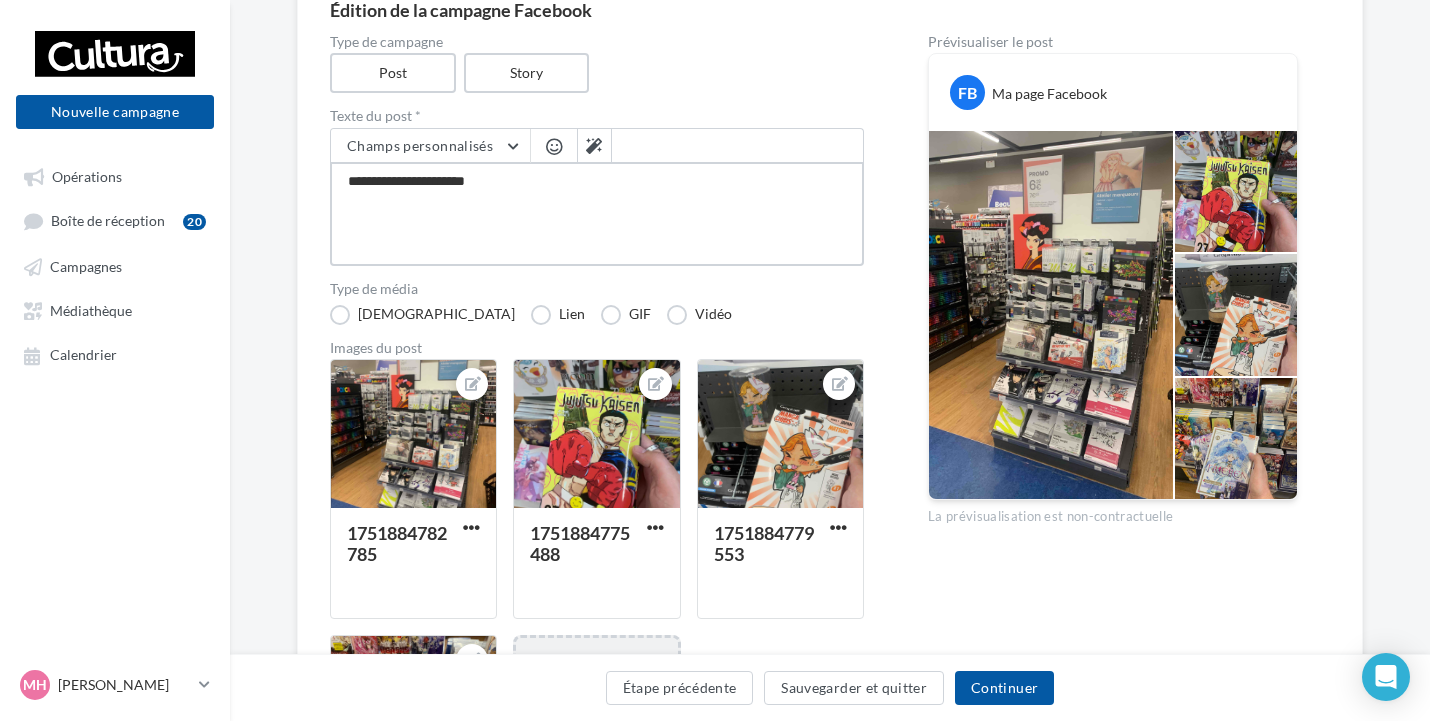type on "**********" 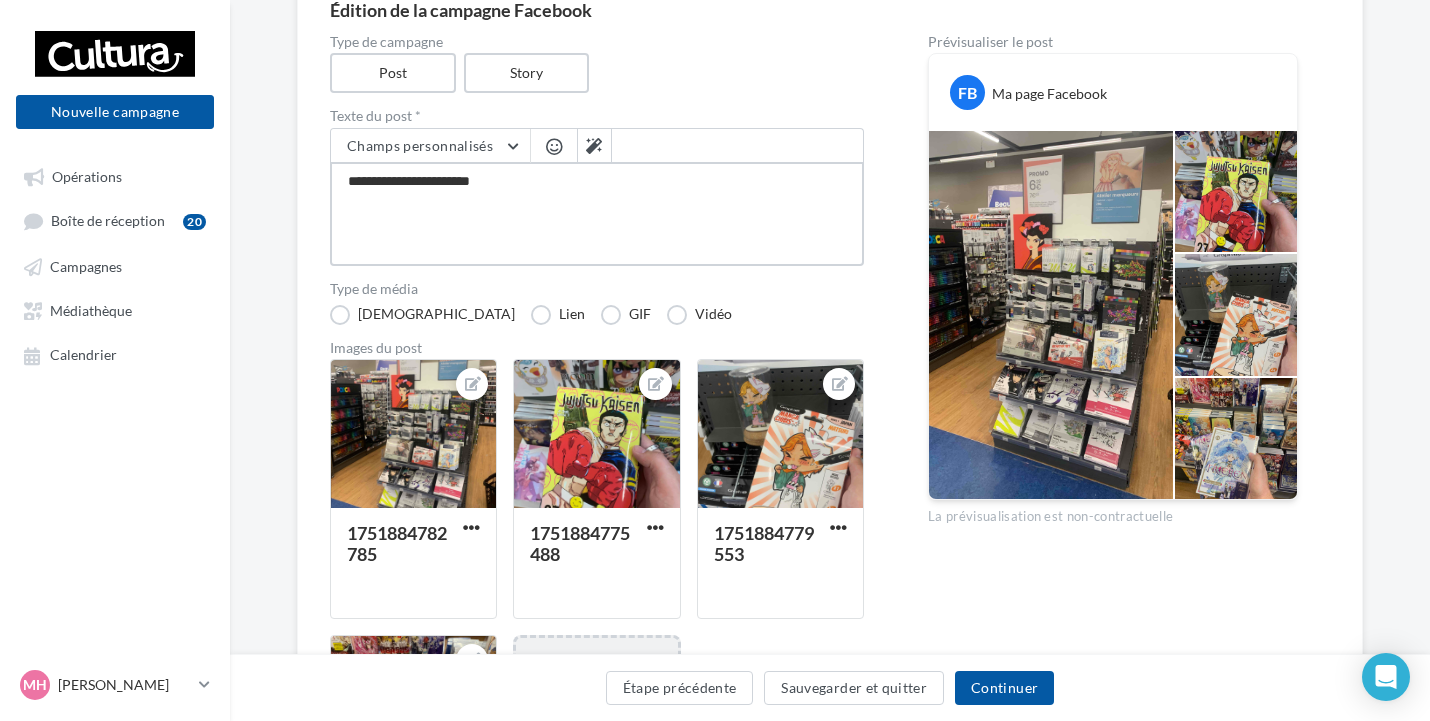 type on "**********" 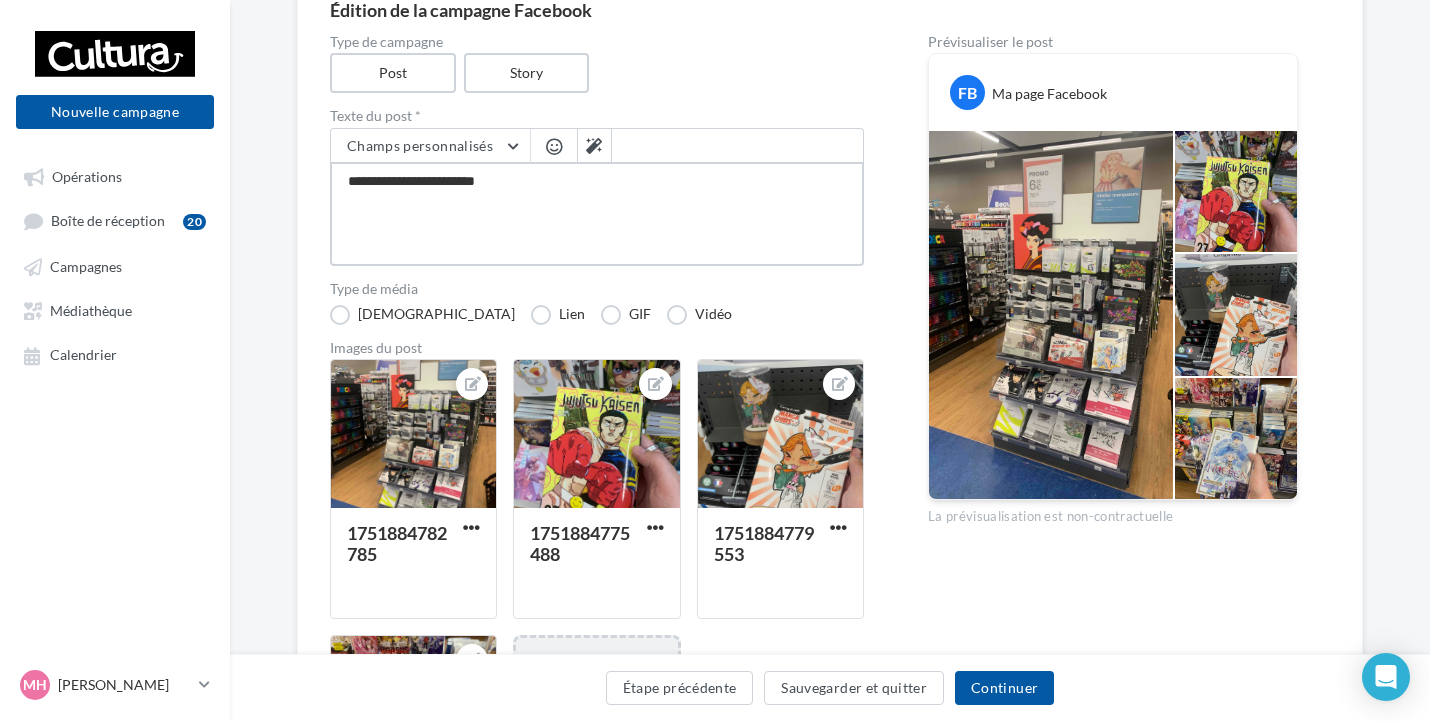 type on "**********" 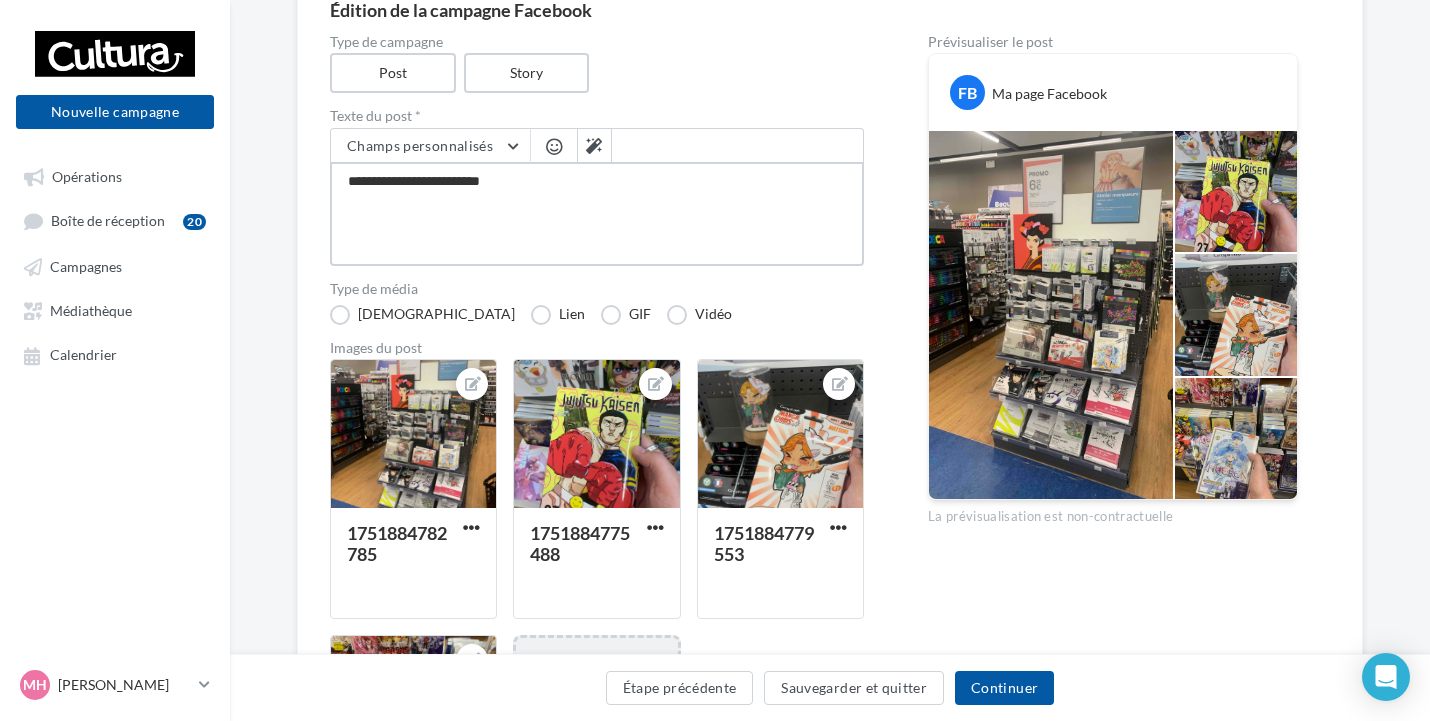type on "**********" 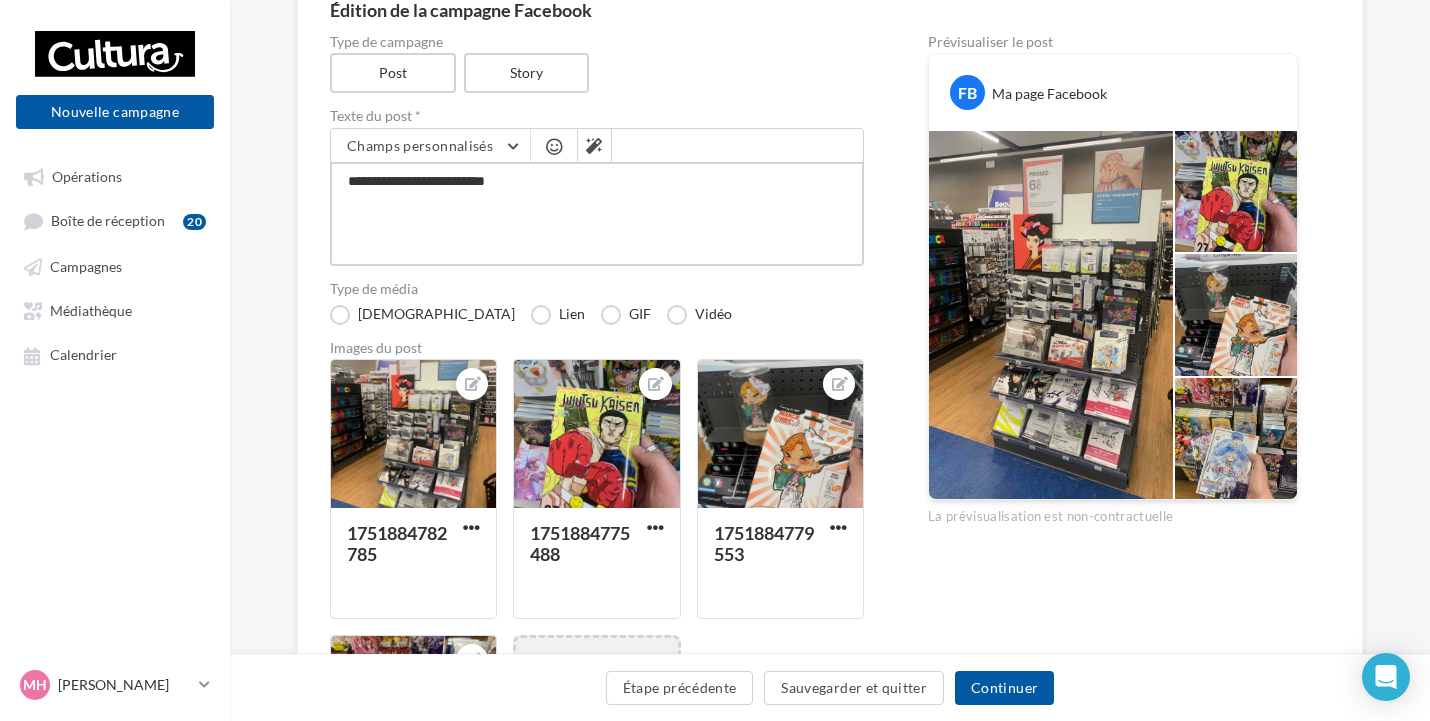 type on "**********" 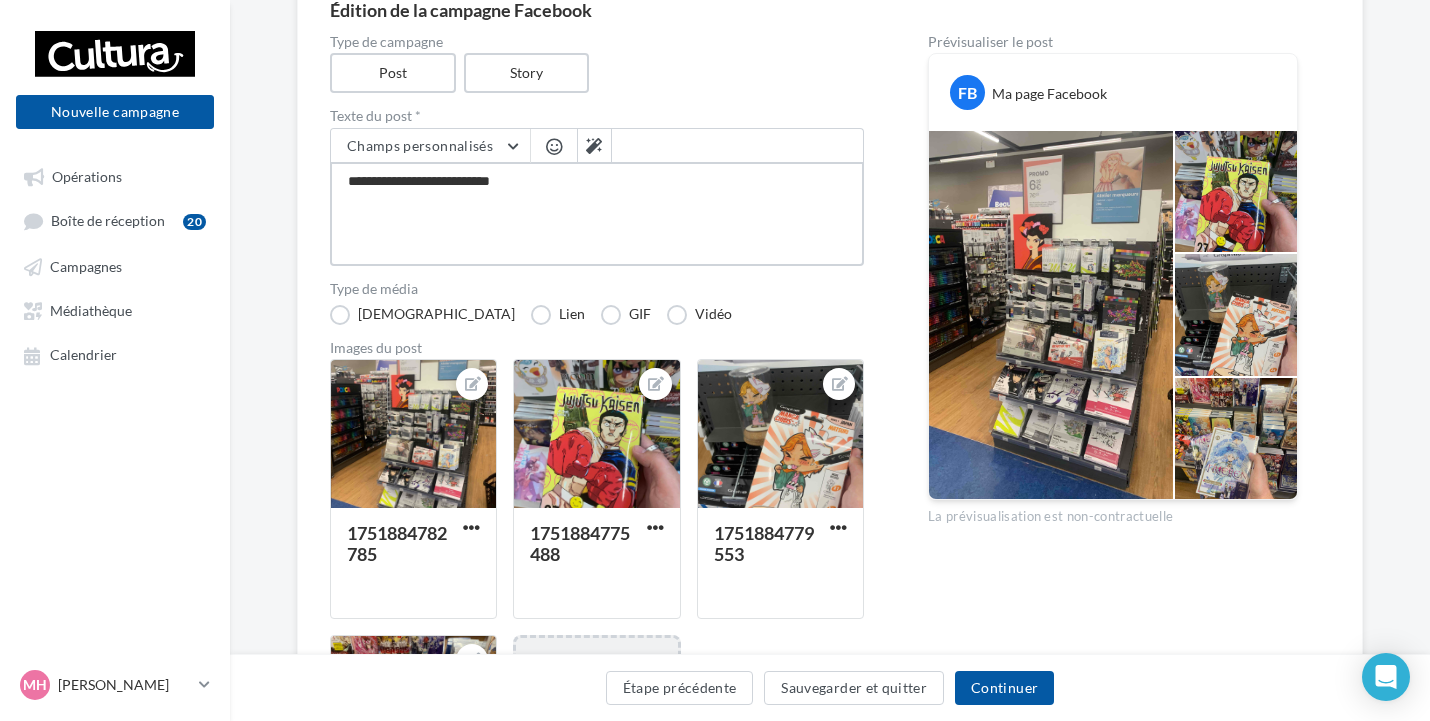 type on "**********" 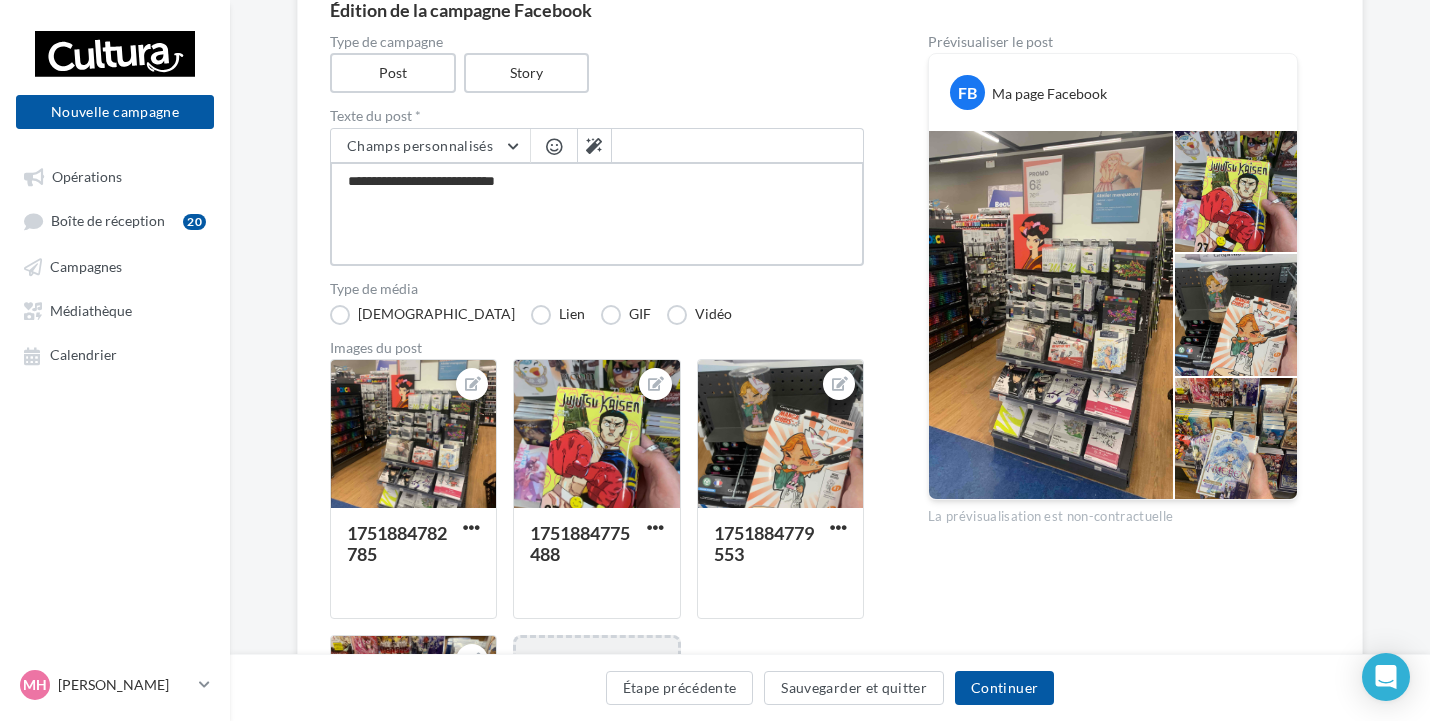type on "**********" 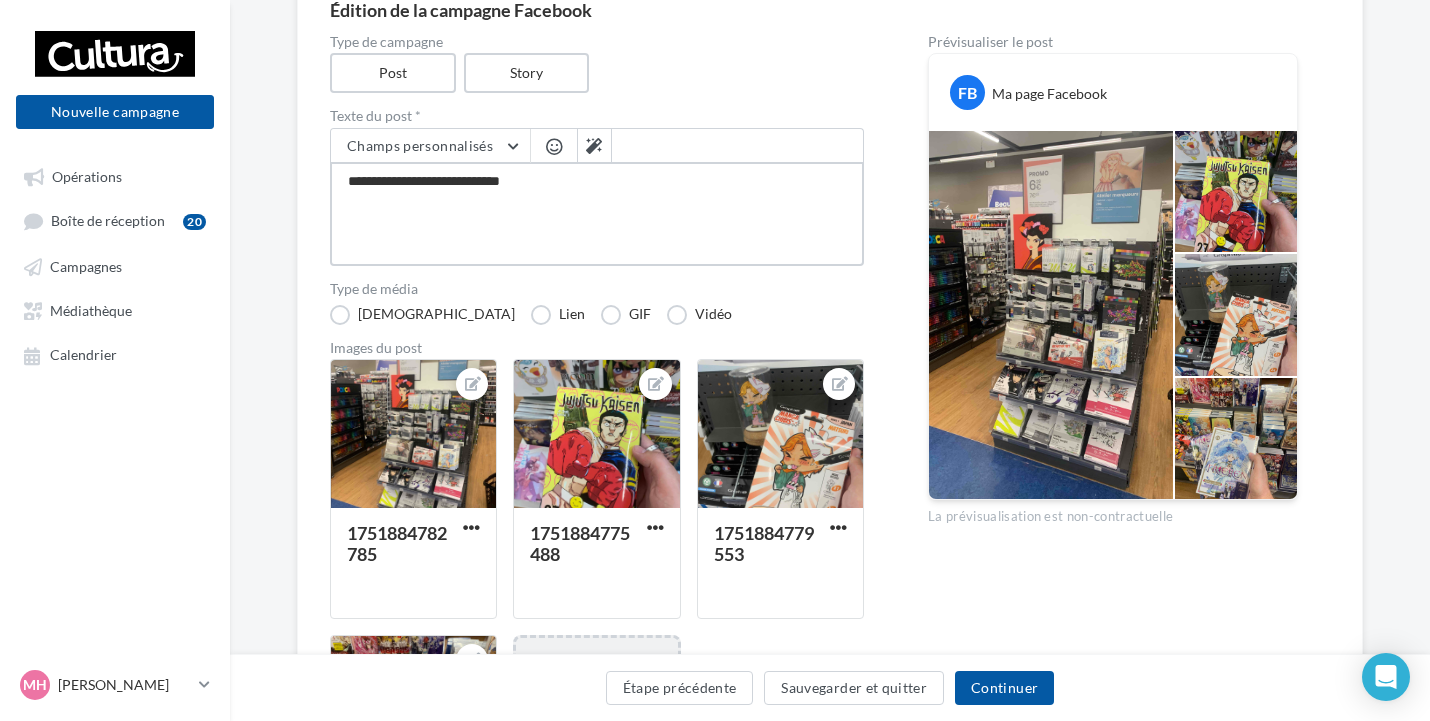 type on "**********" 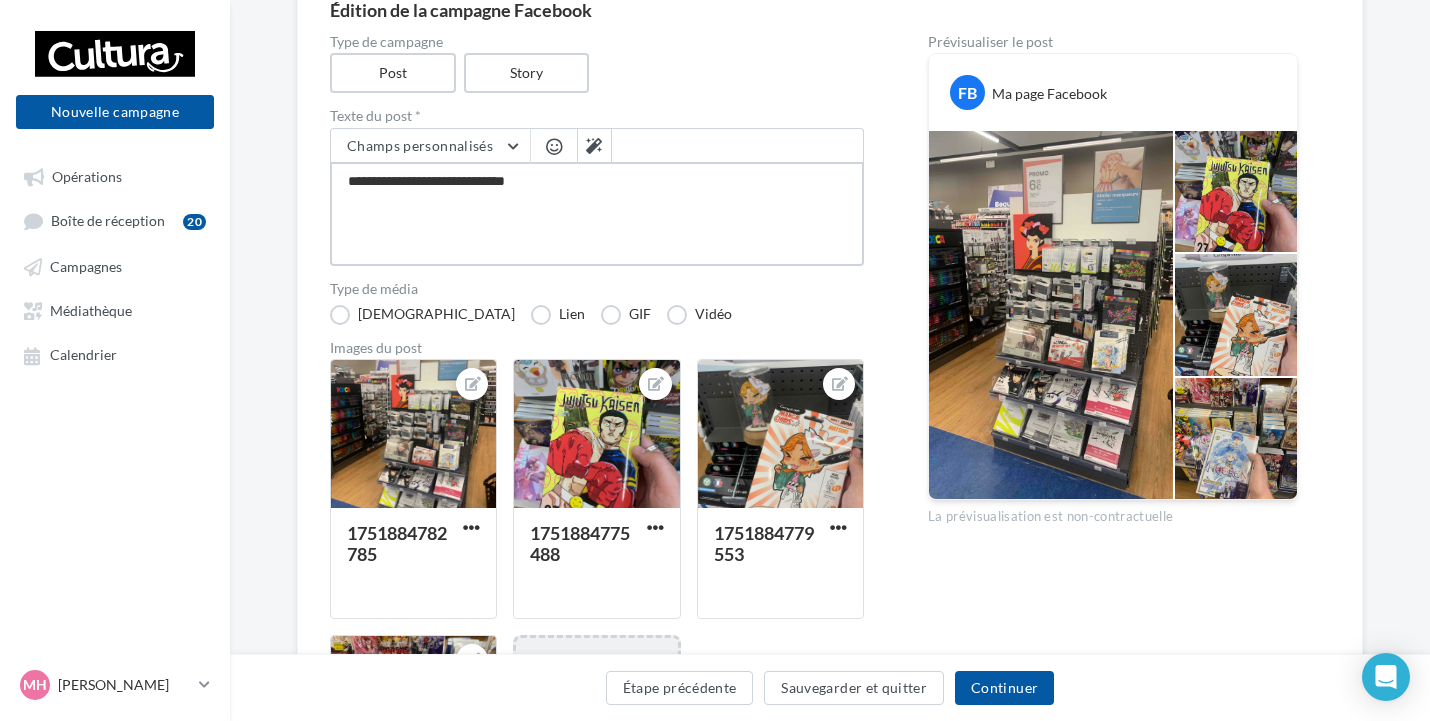 type on "**********" 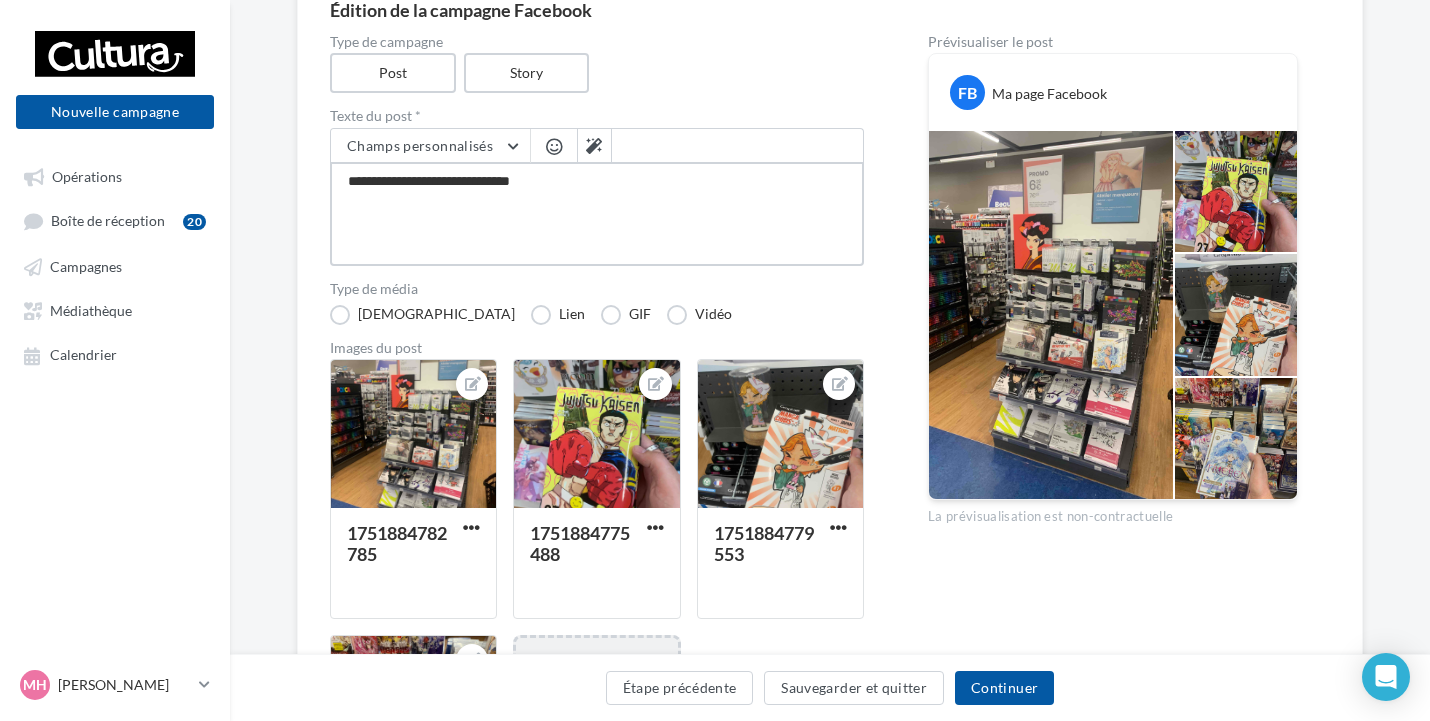type on "**********" 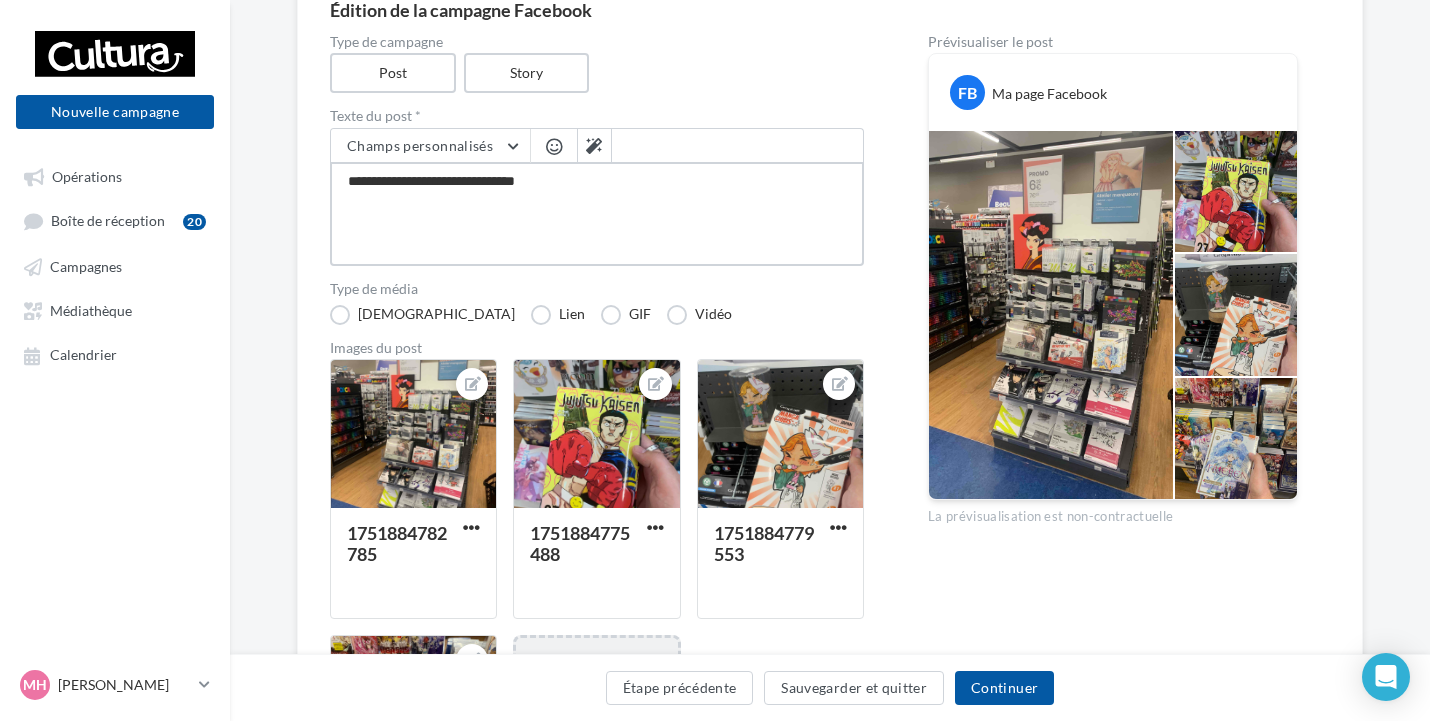 type on "**********" 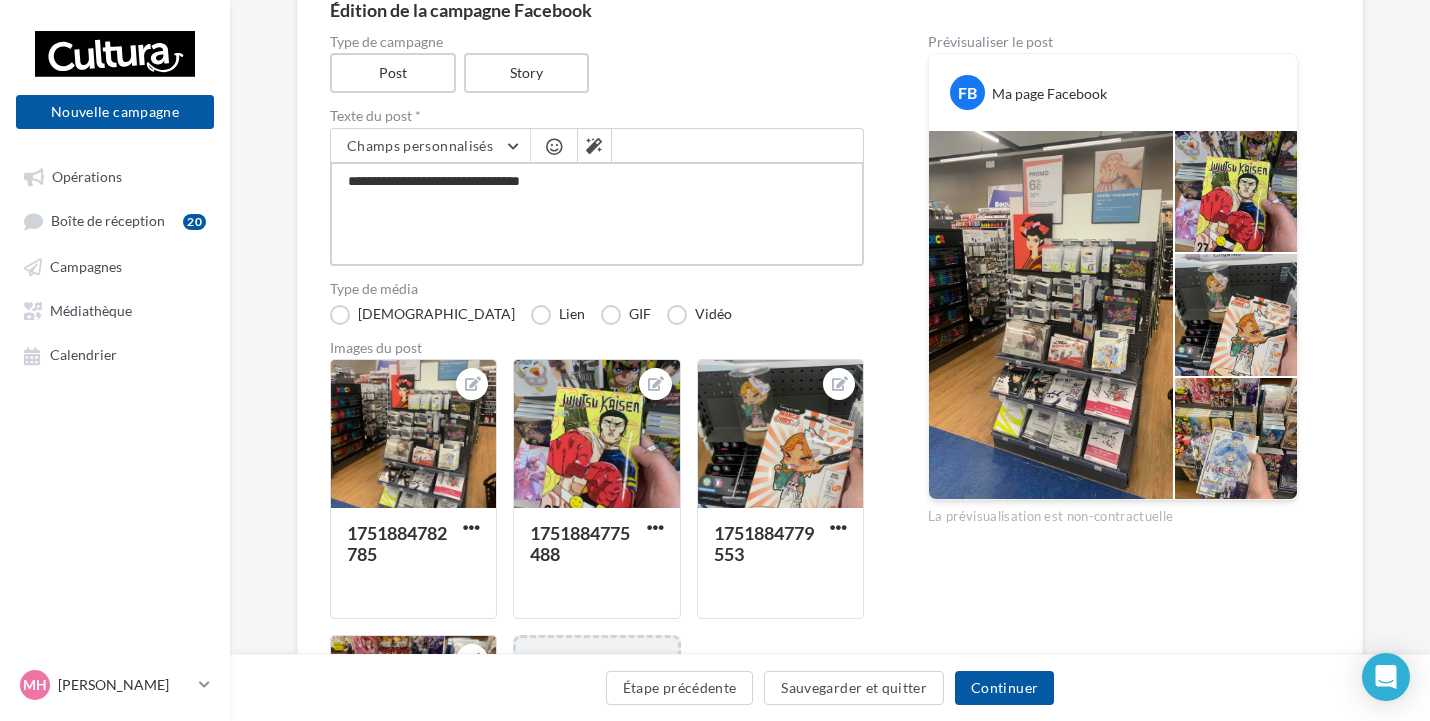 type on "**********" 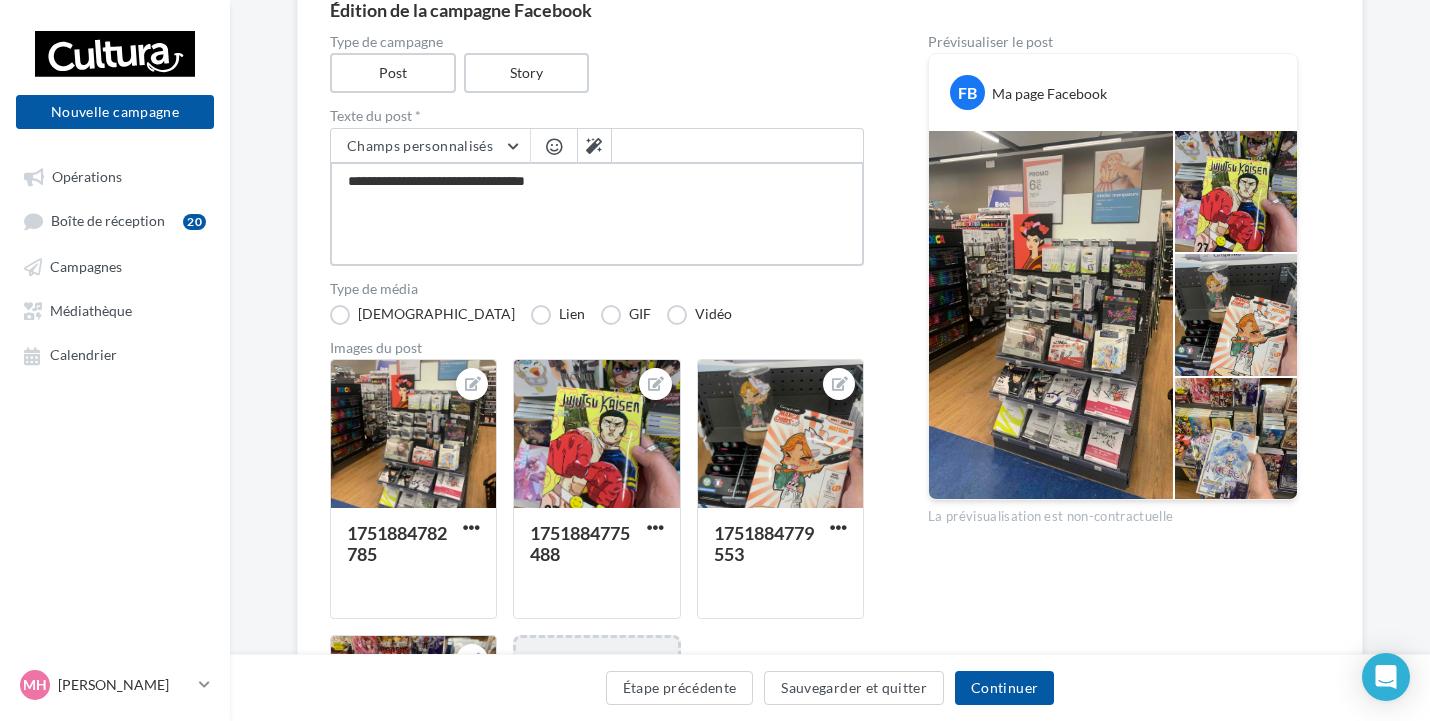type on "**********" 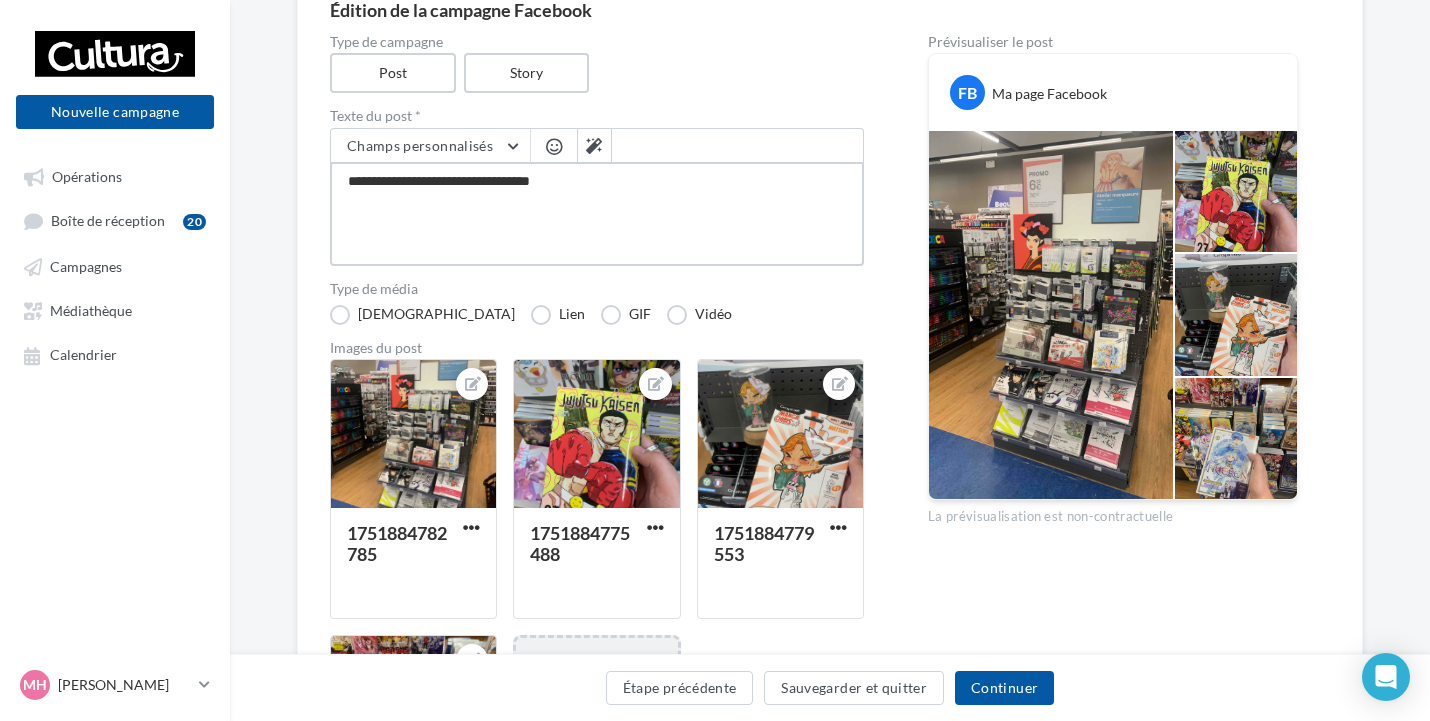 type on "**********" 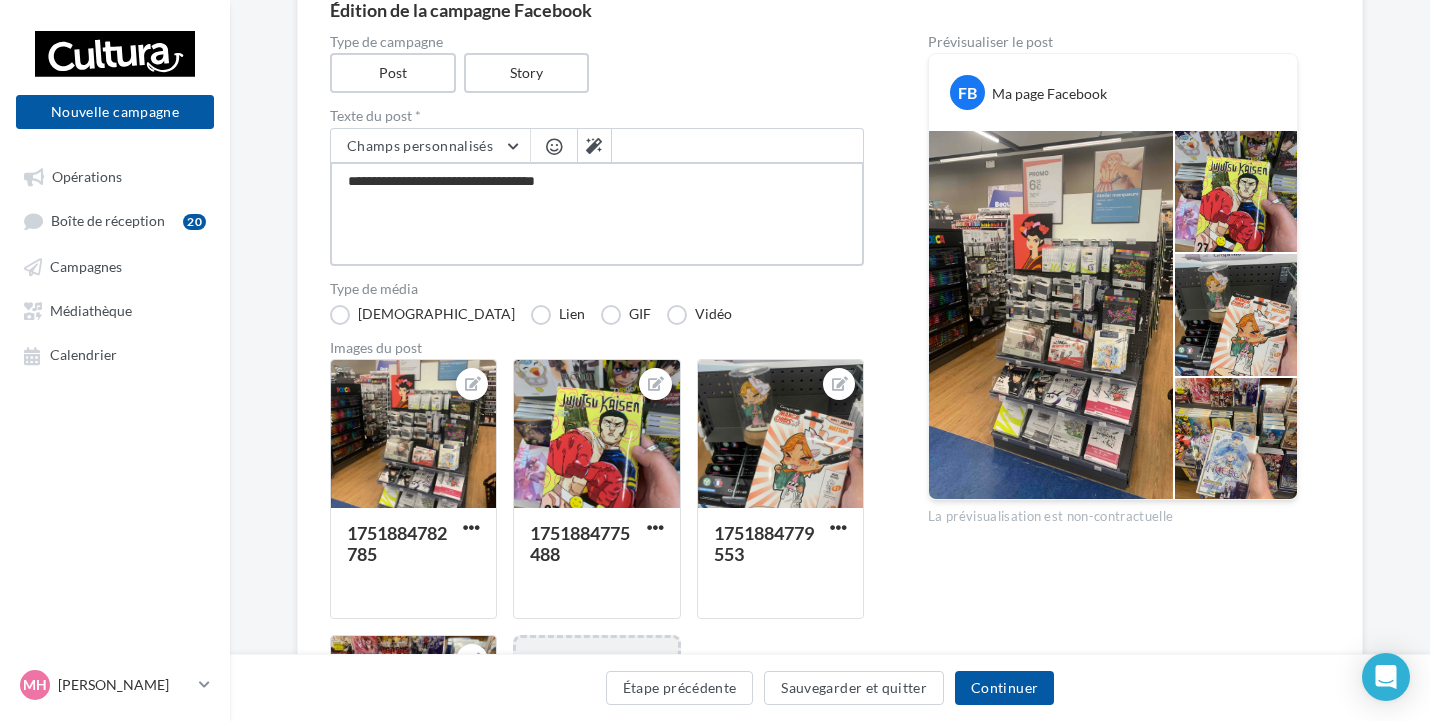 type on "**********" 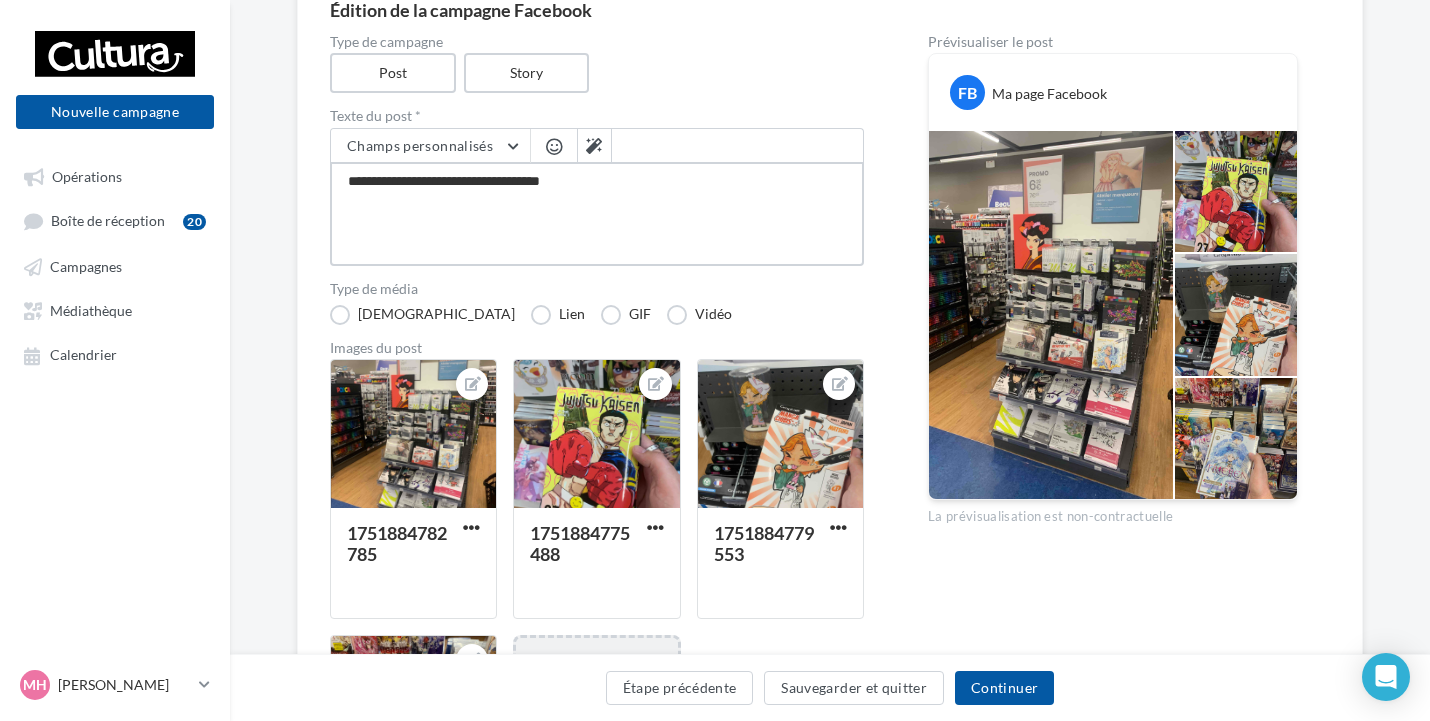 type on "**********" 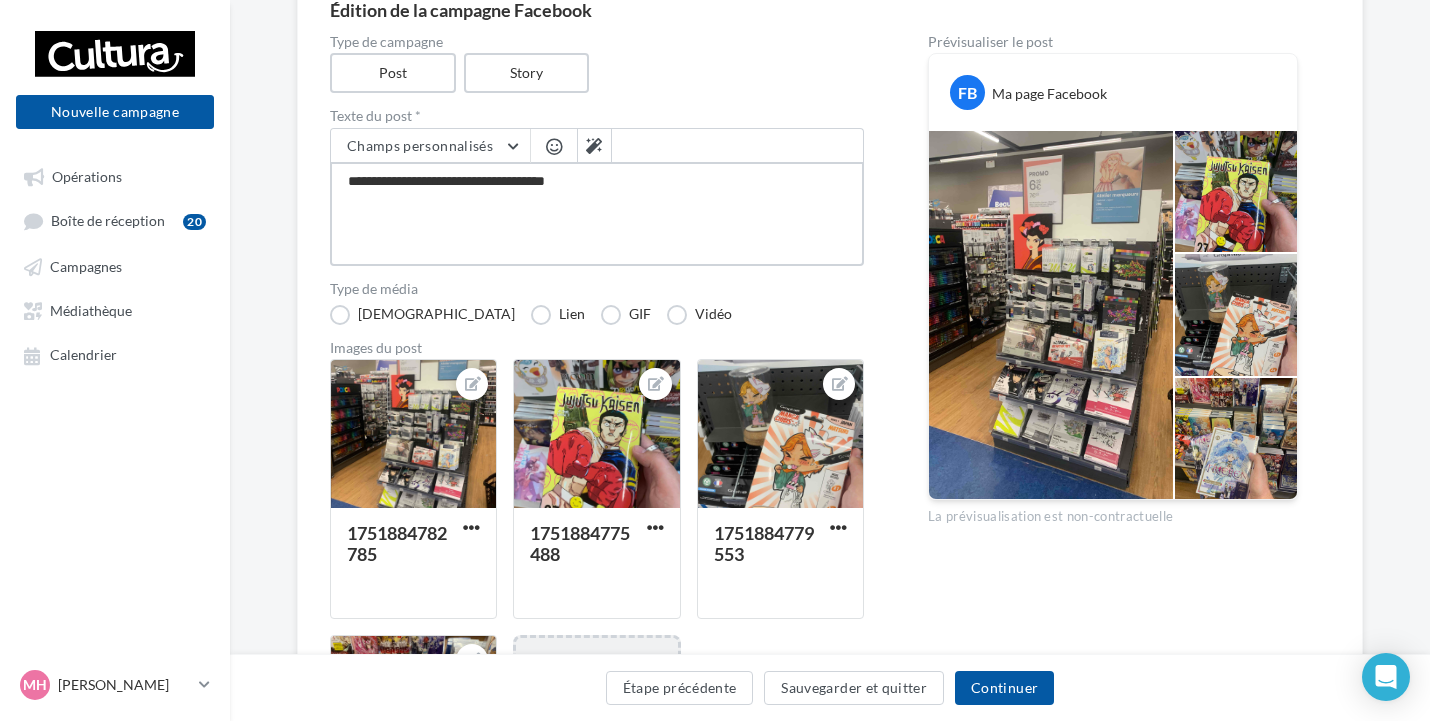type on "**********" 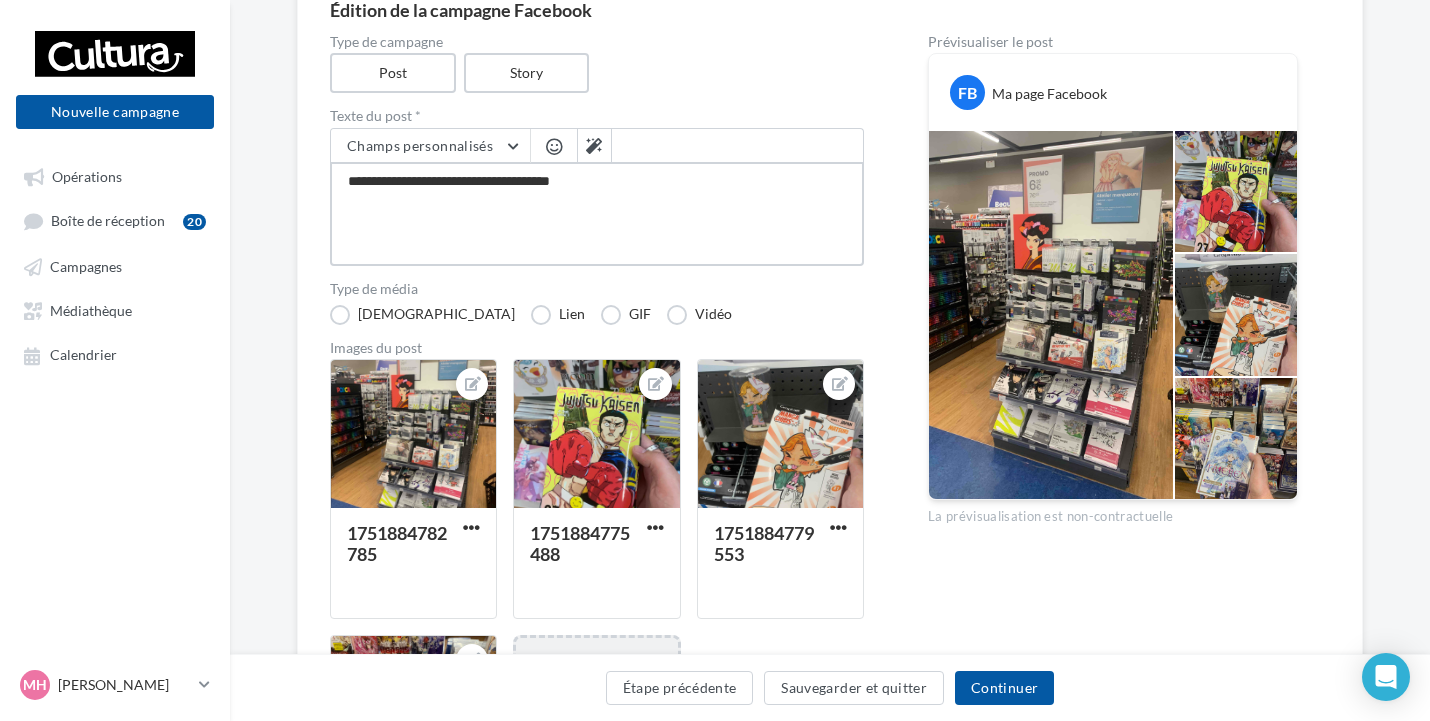 type on "**********" 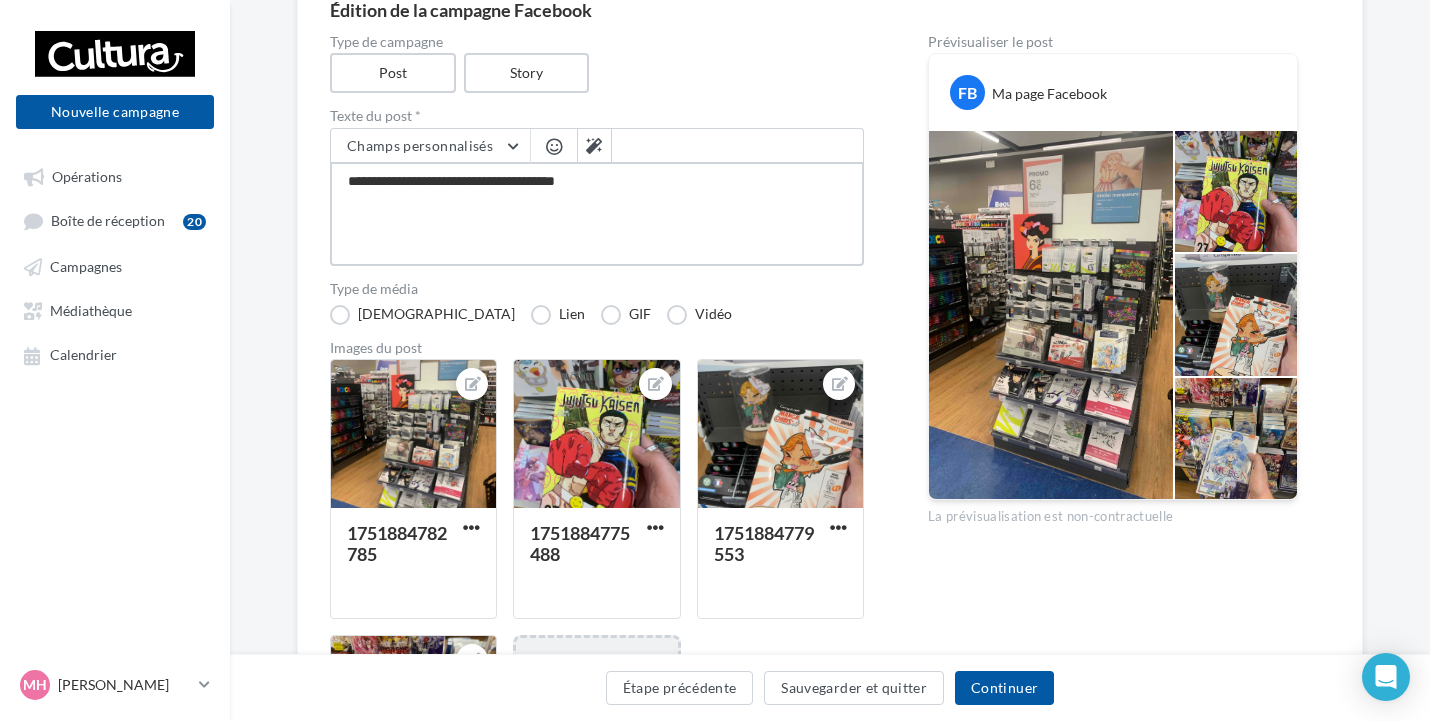 type on "**********" 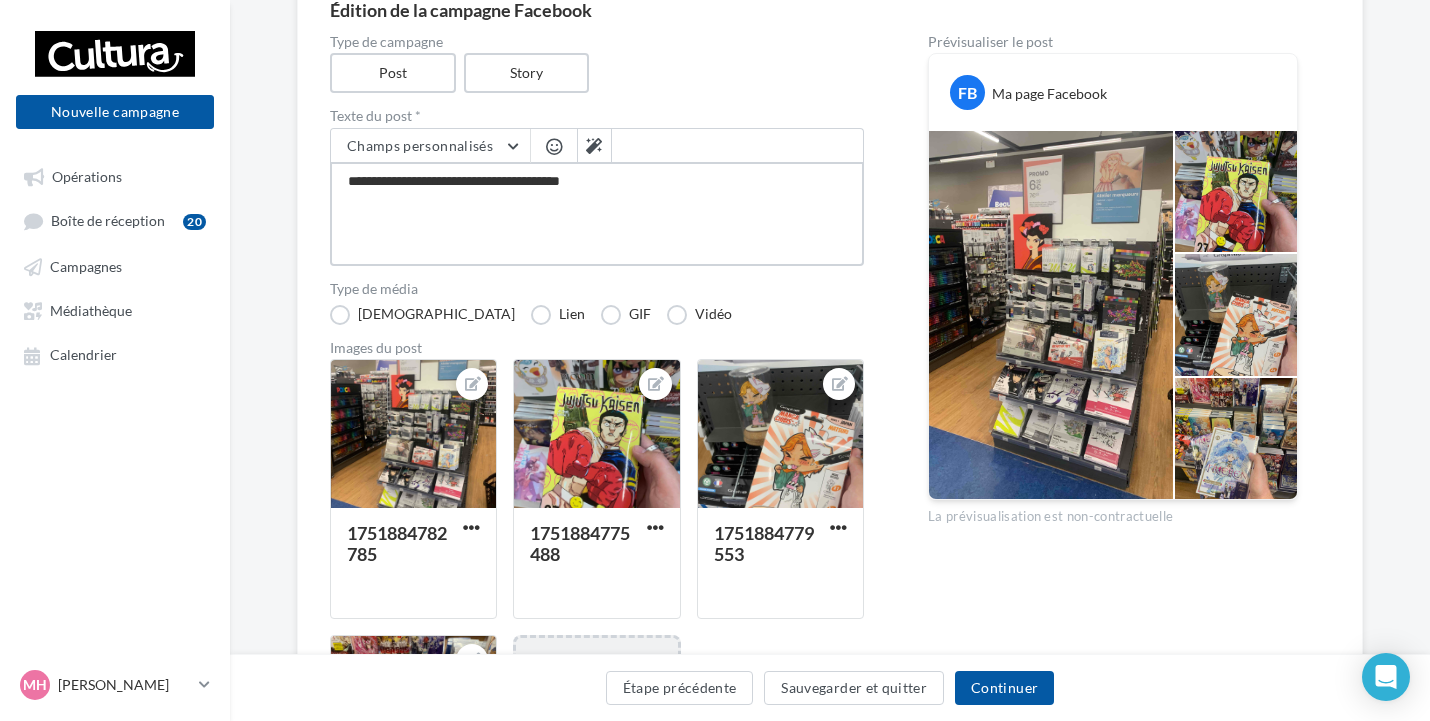 type on "**********" 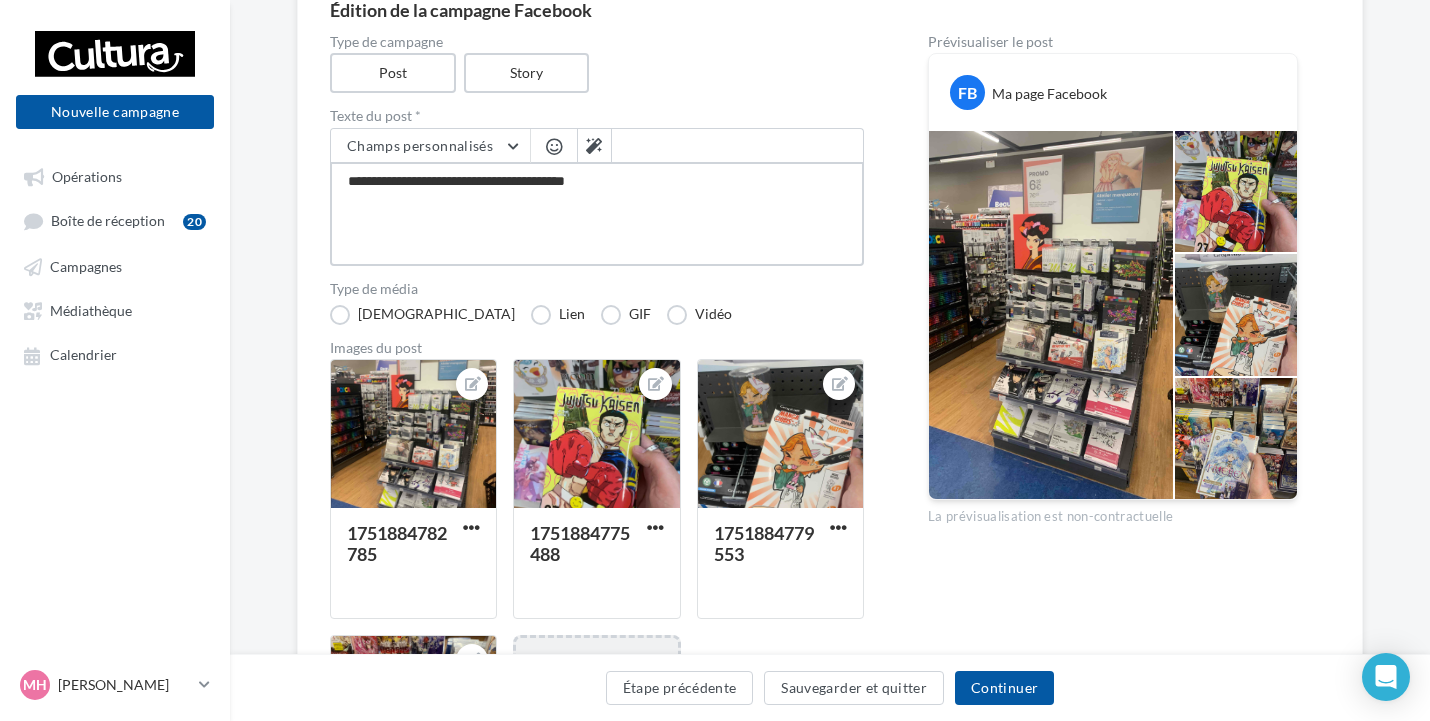 type on "**********" 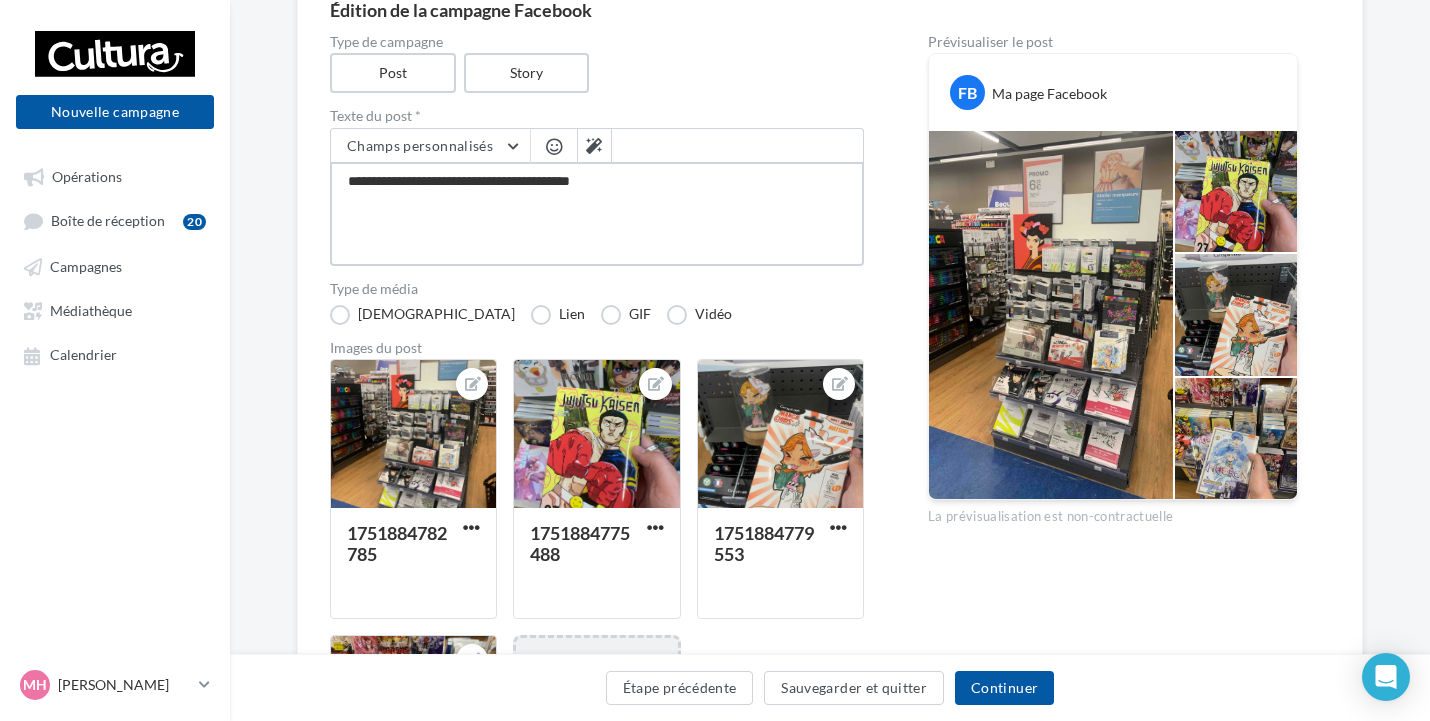 type on "**********" 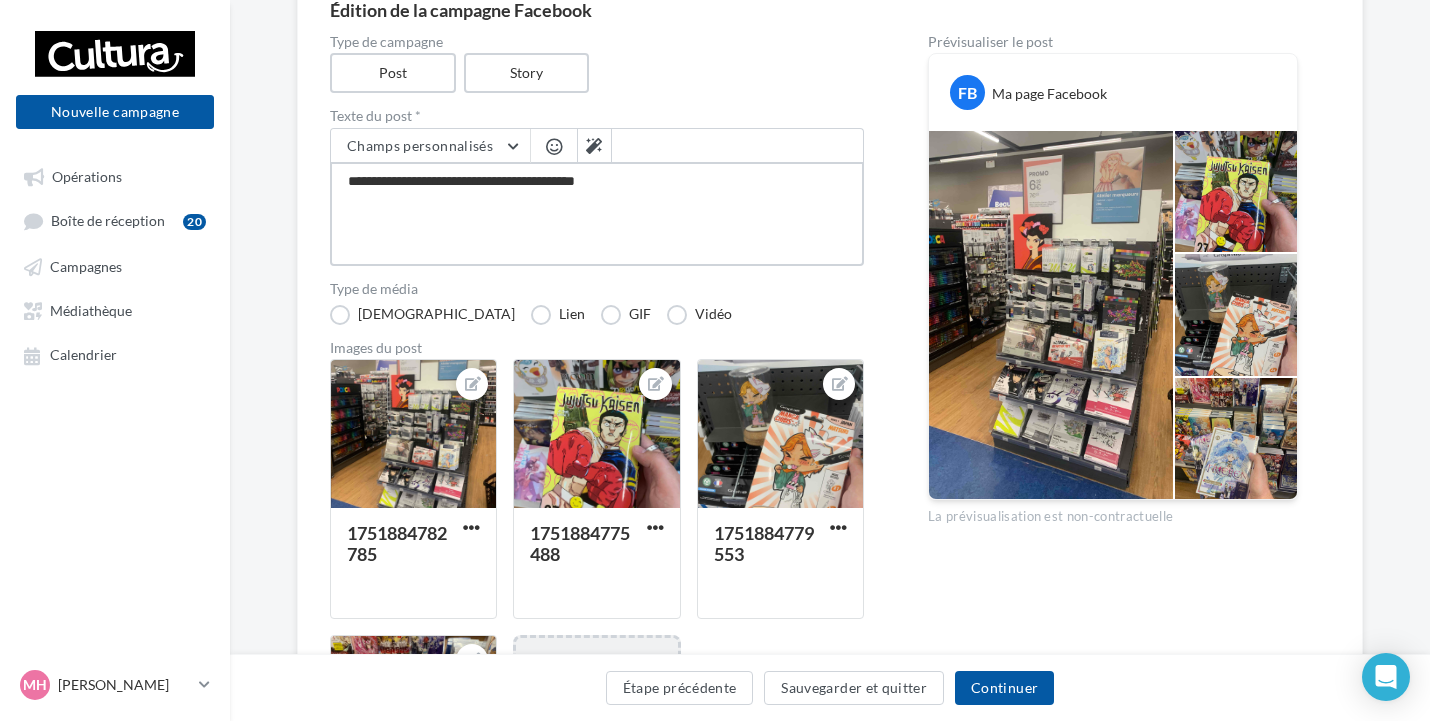 type on "**********" 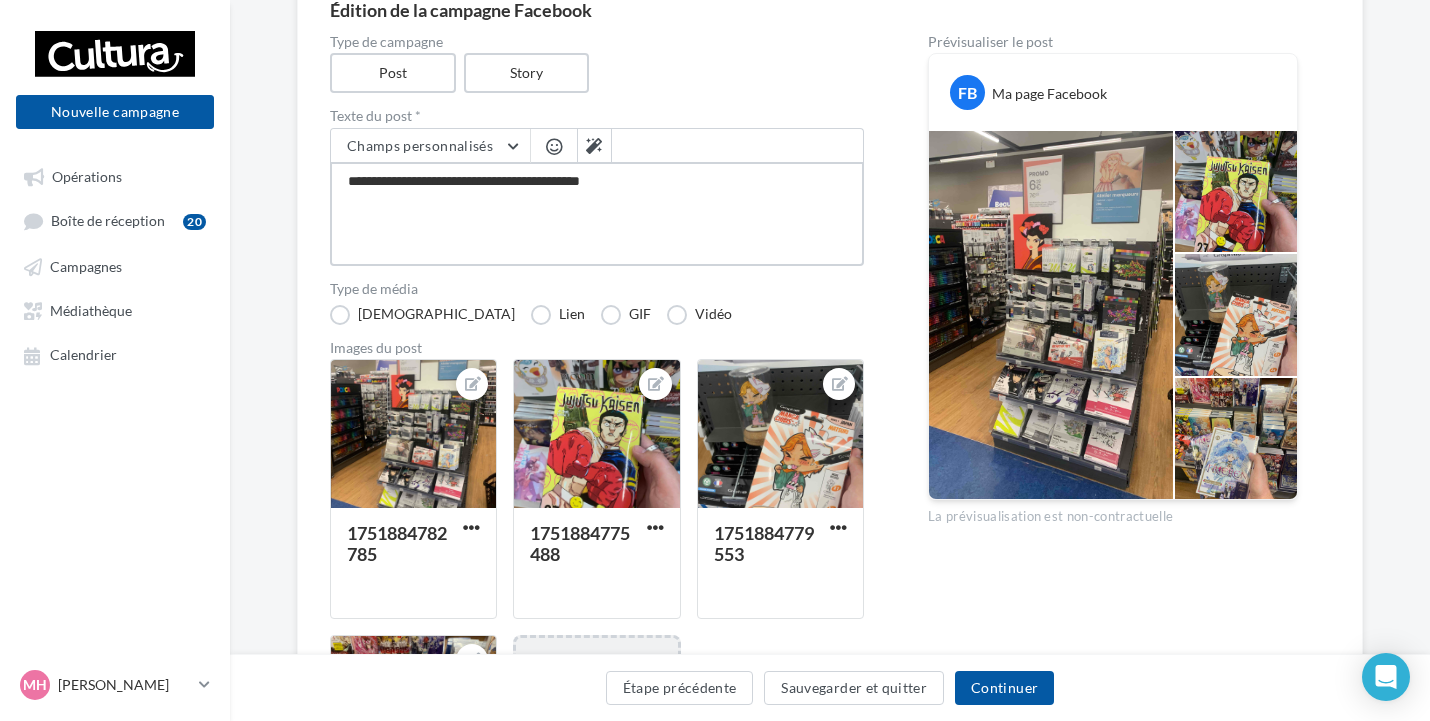 type on "**********" 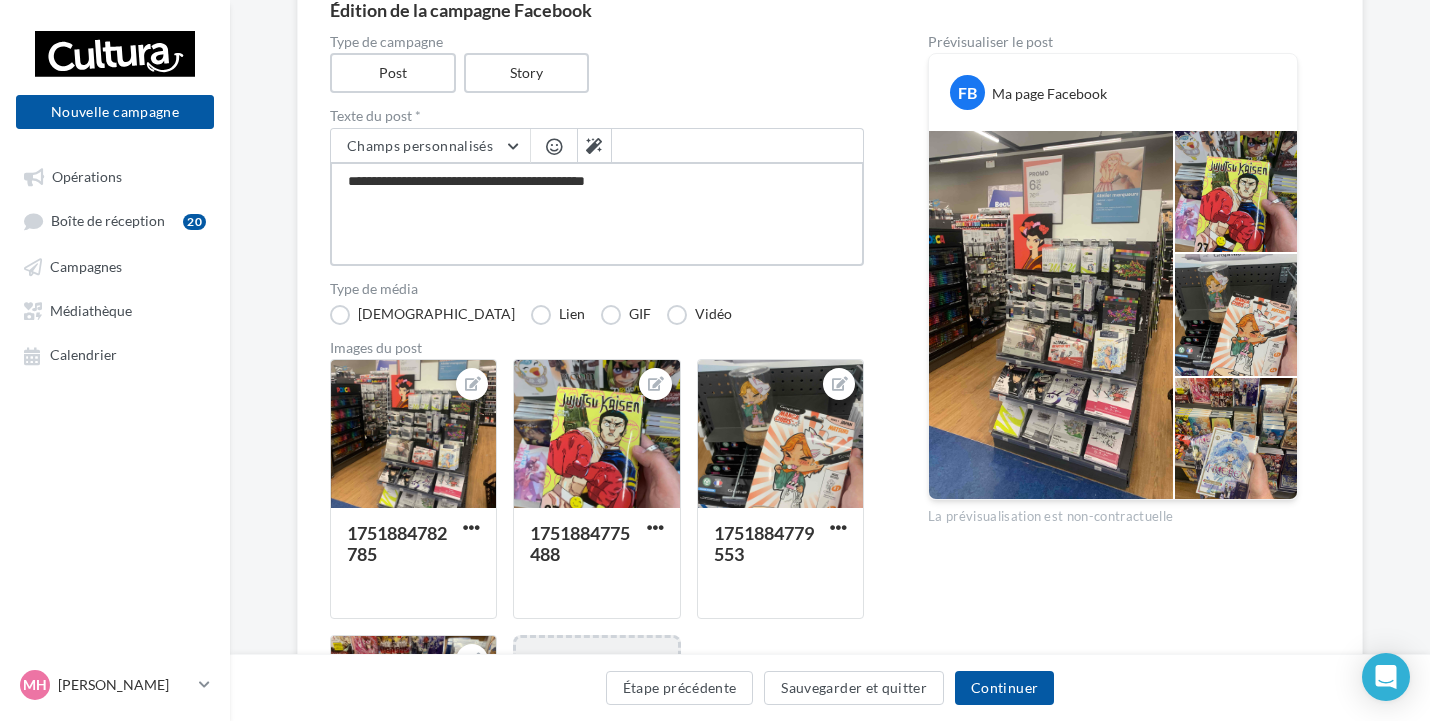 type on "**********" 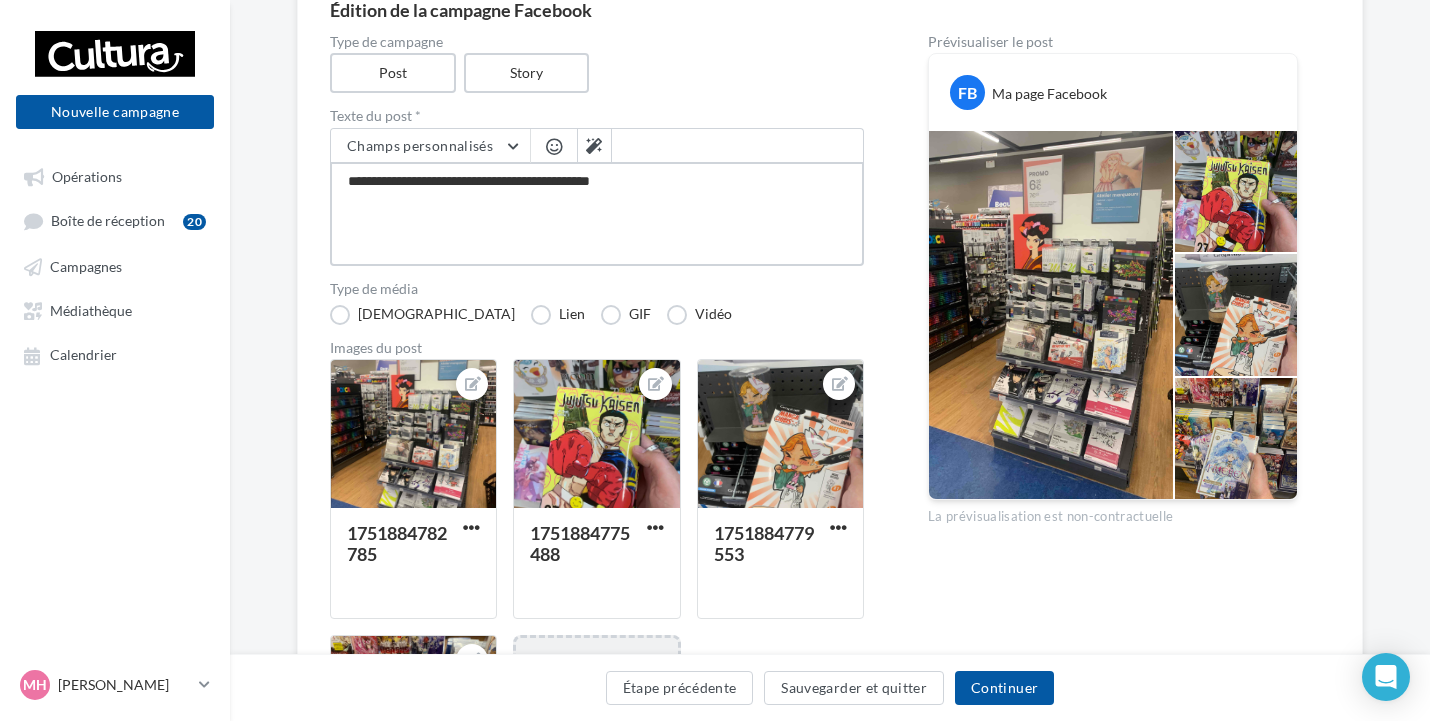 type on "**********" 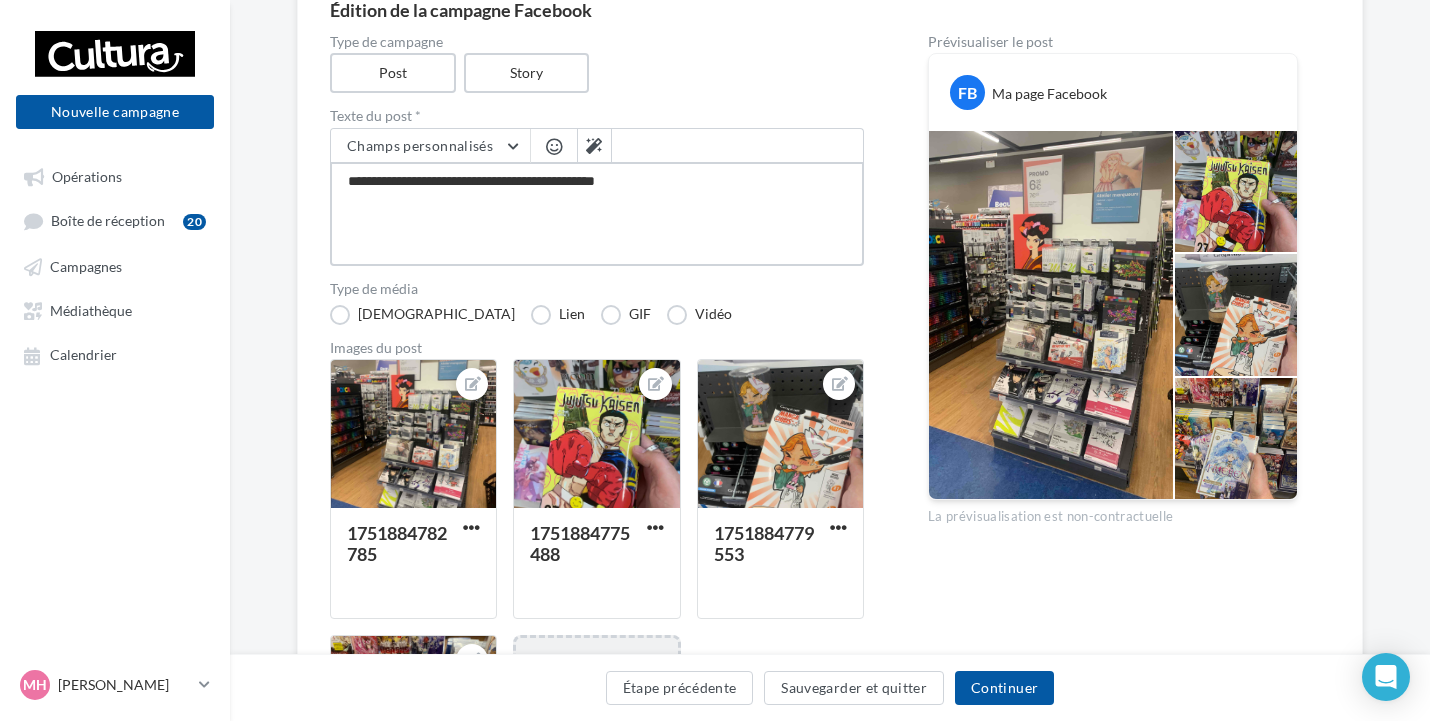 type on "**********" 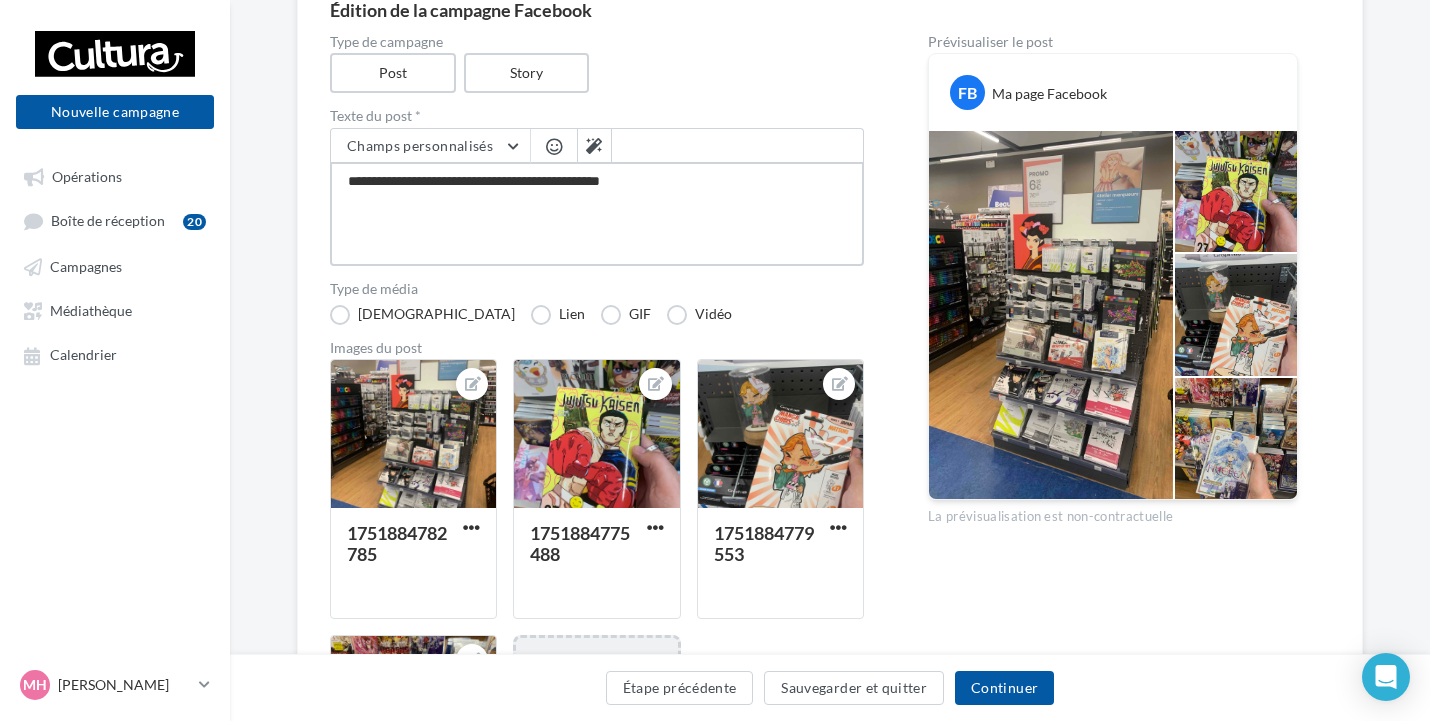 type on "**********" 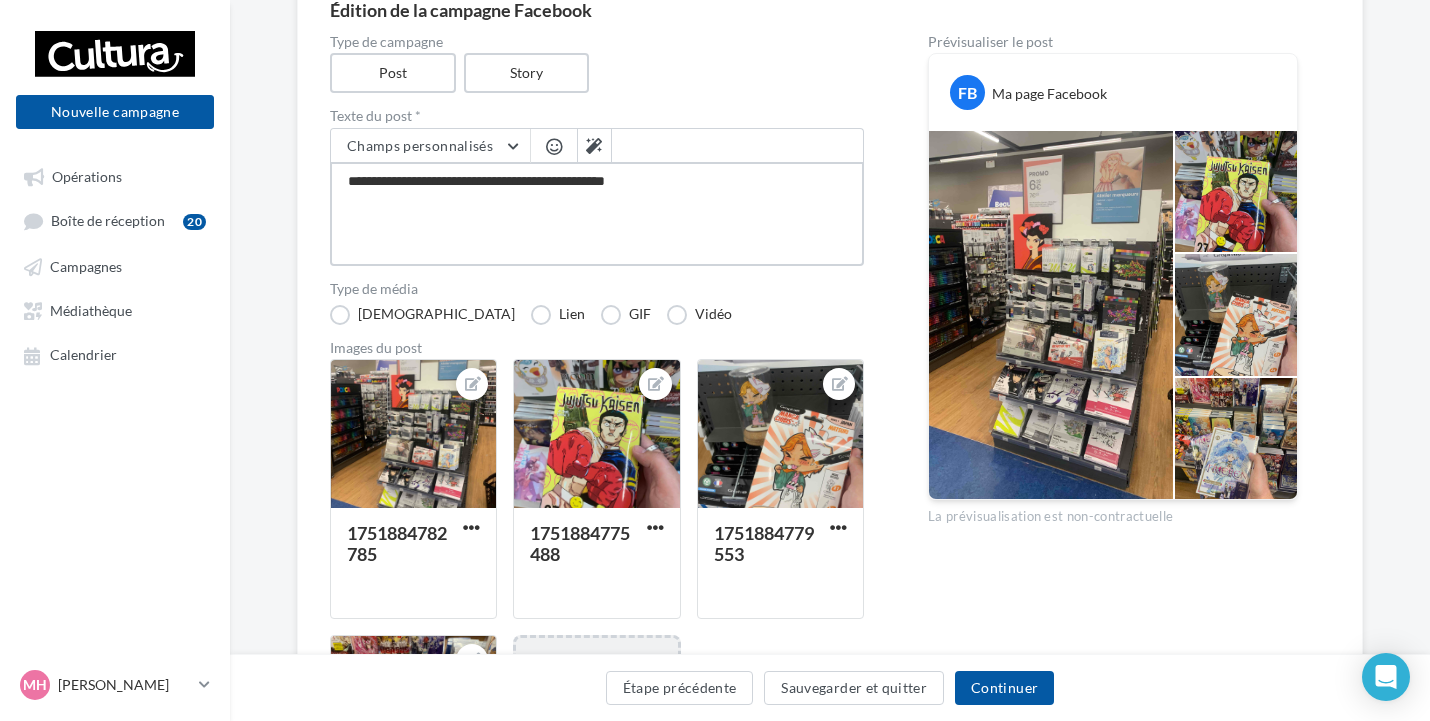 type on "**********" 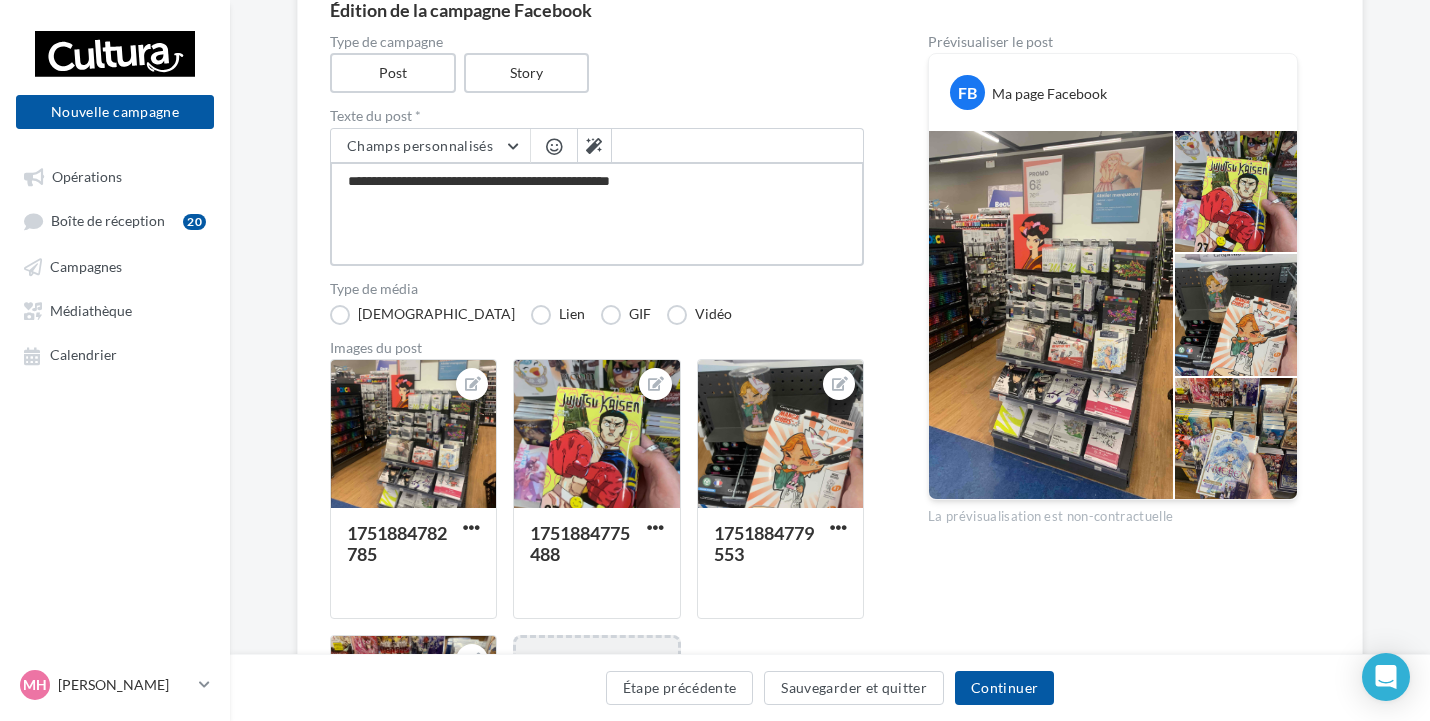 type on "**********" 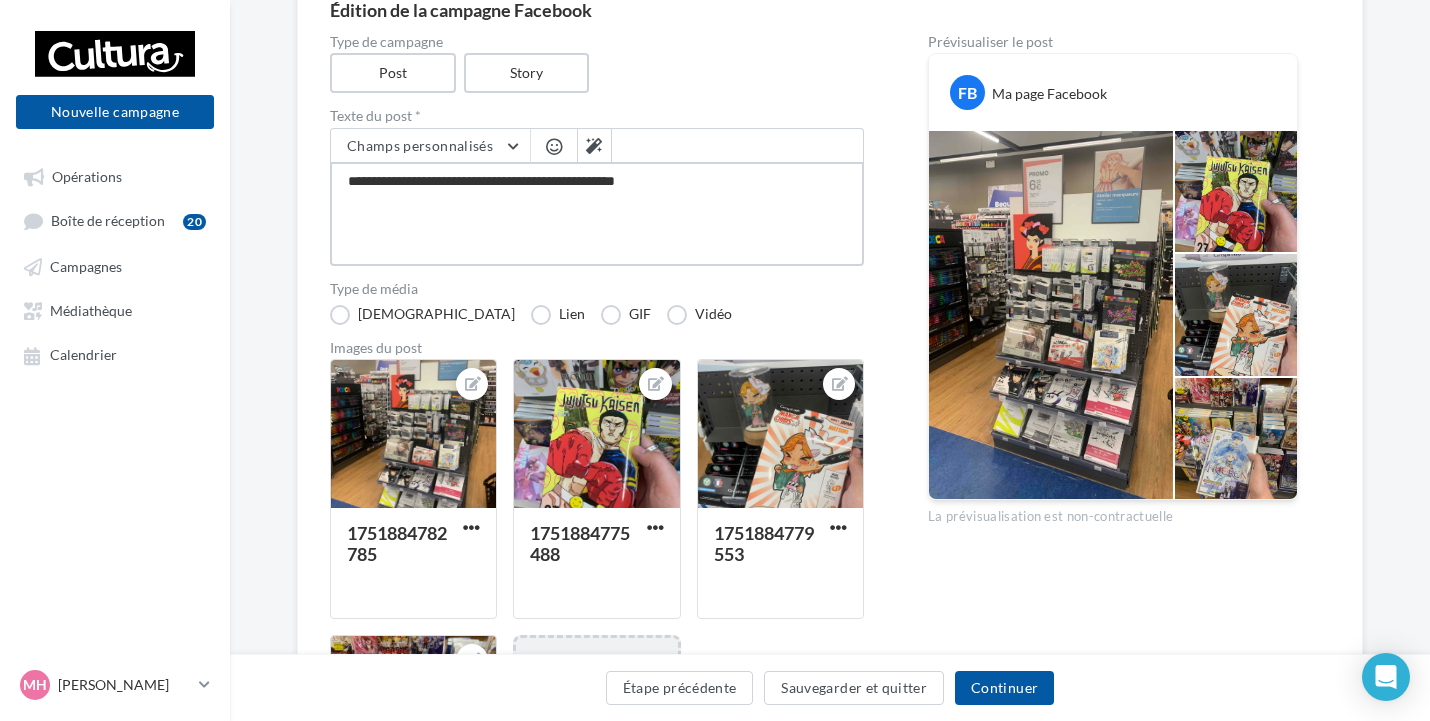 type on "**********" 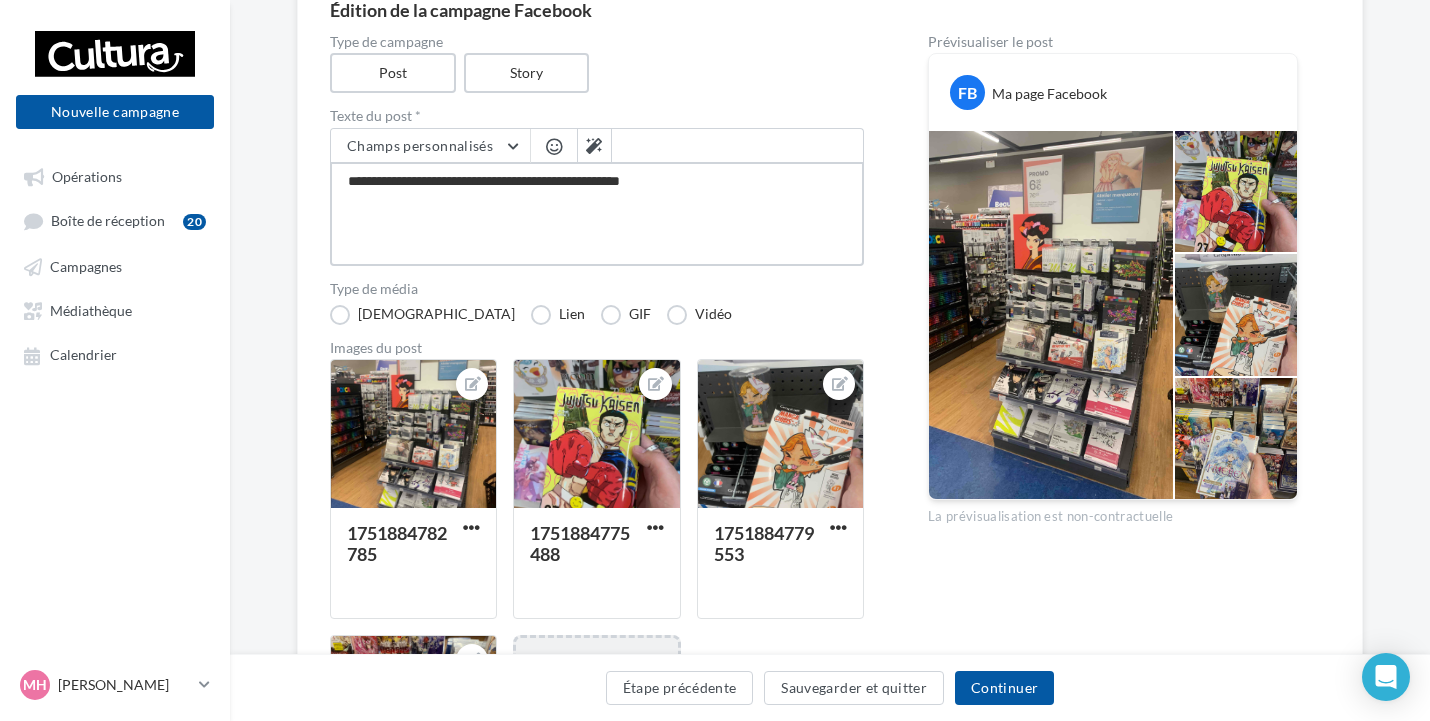 type on "**********" 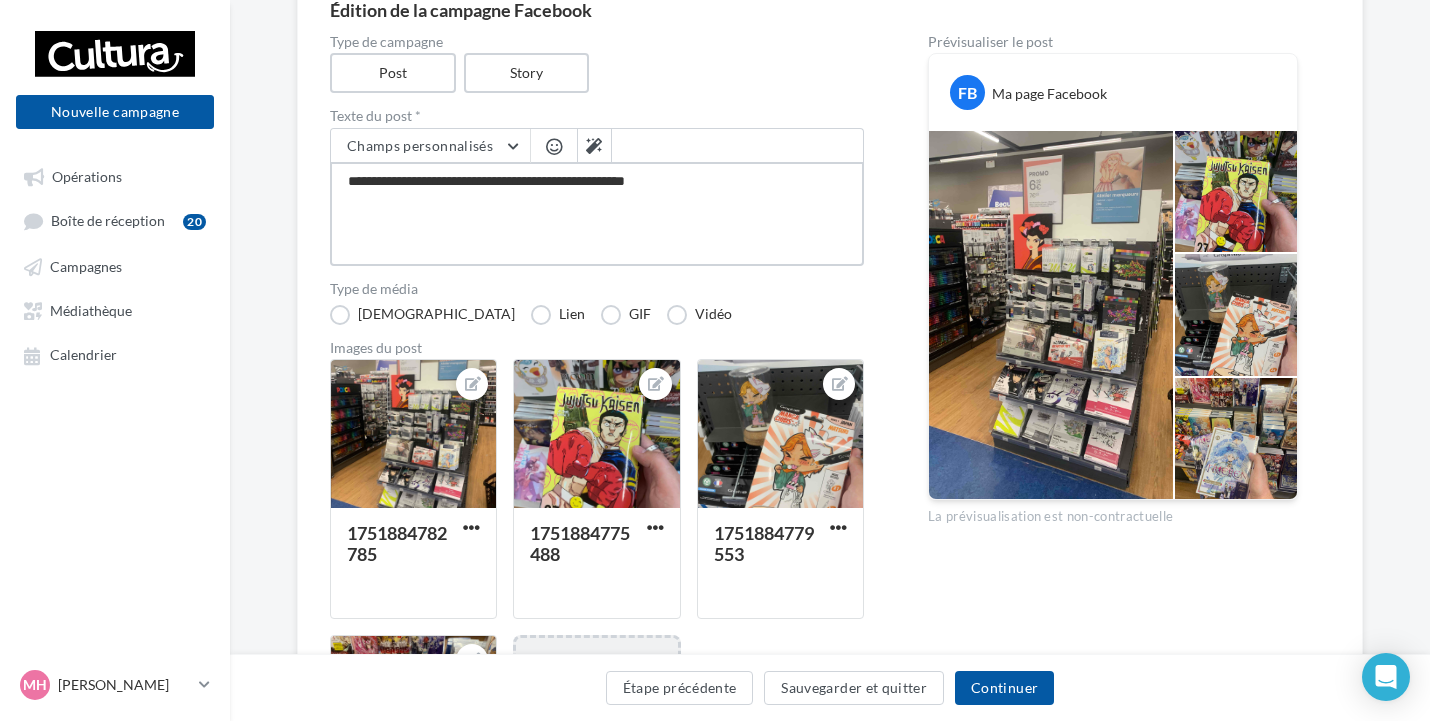 type on "**********" 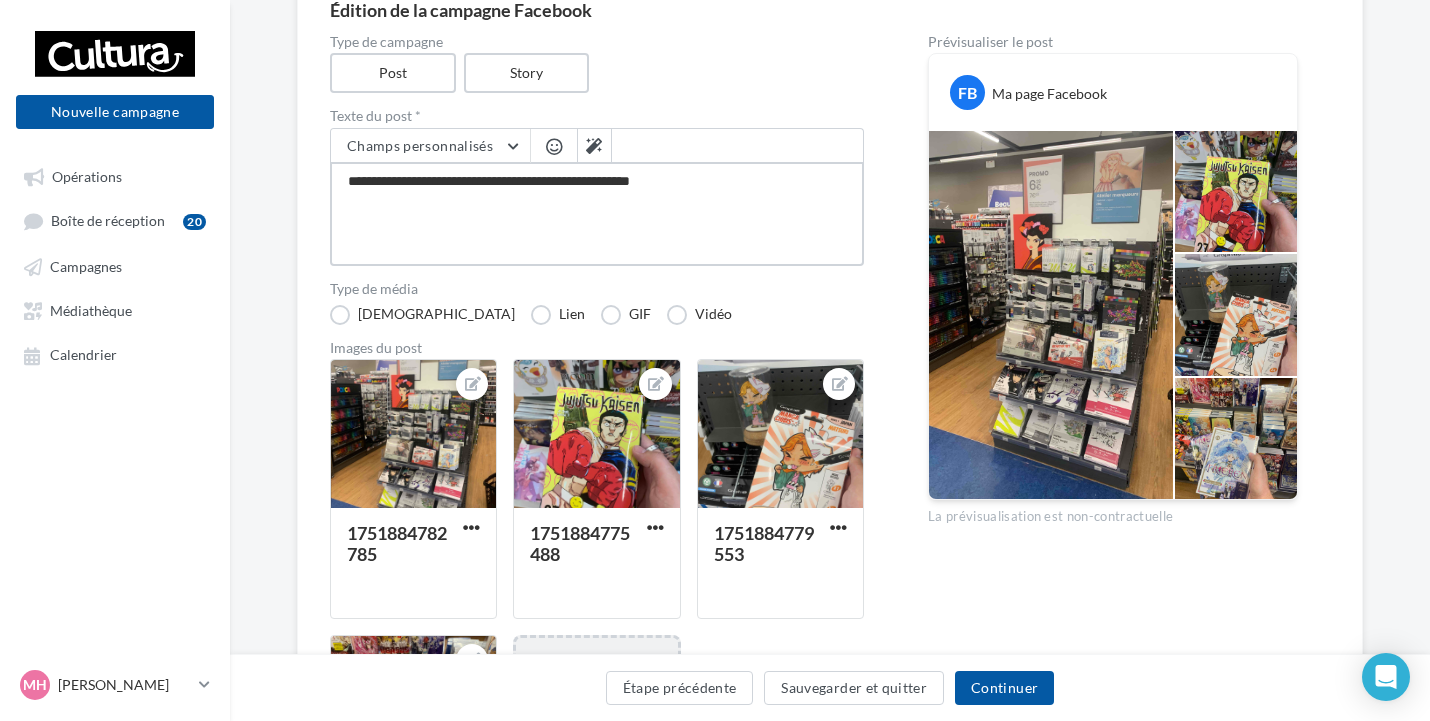 click on "**********" at bounding box center (597, 214) 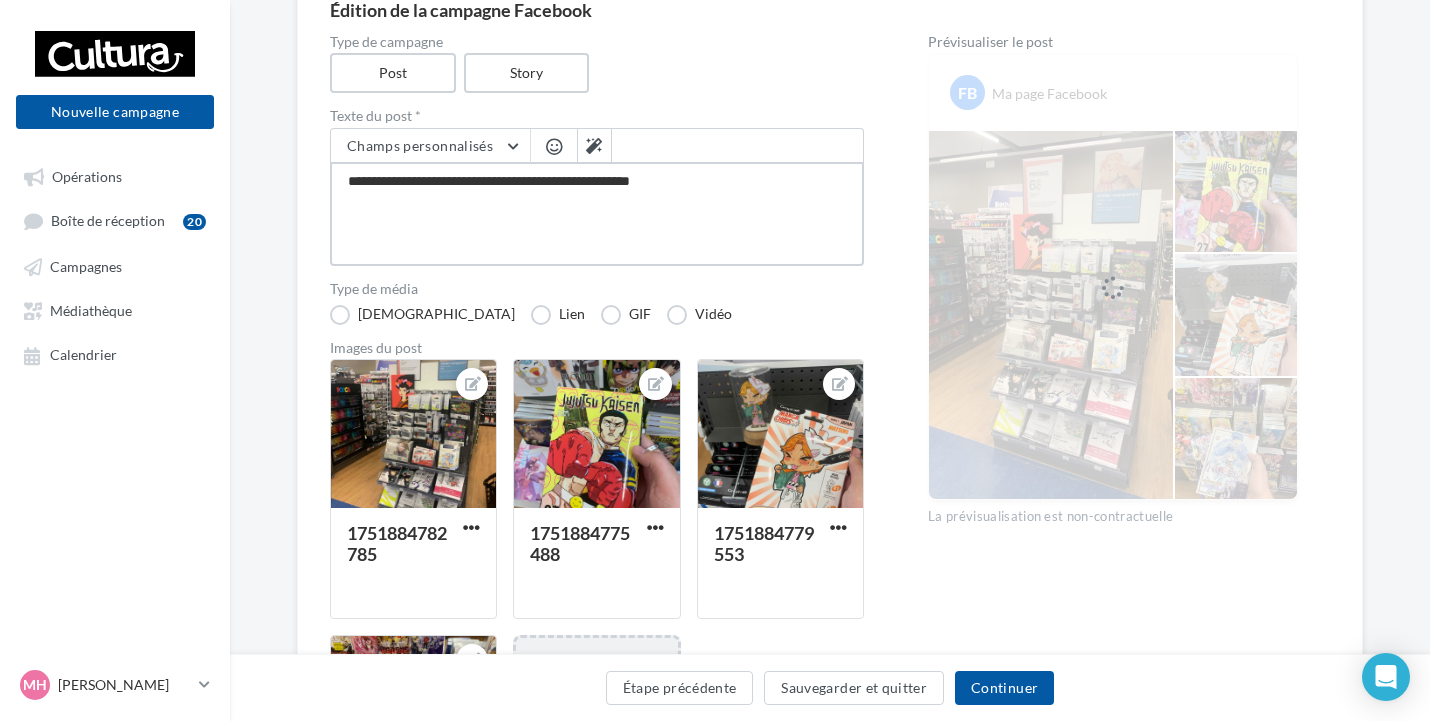 type on "**********" 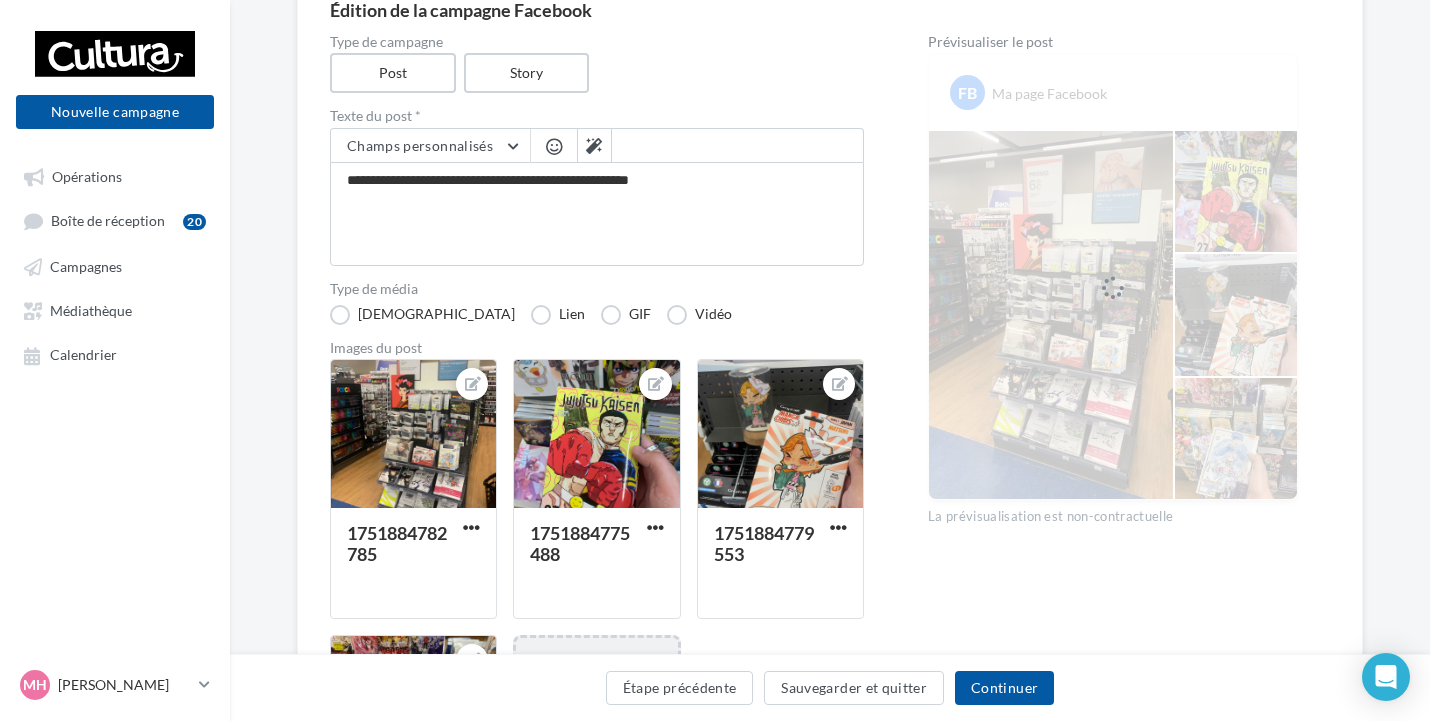 click at bounding box center [554, 146] 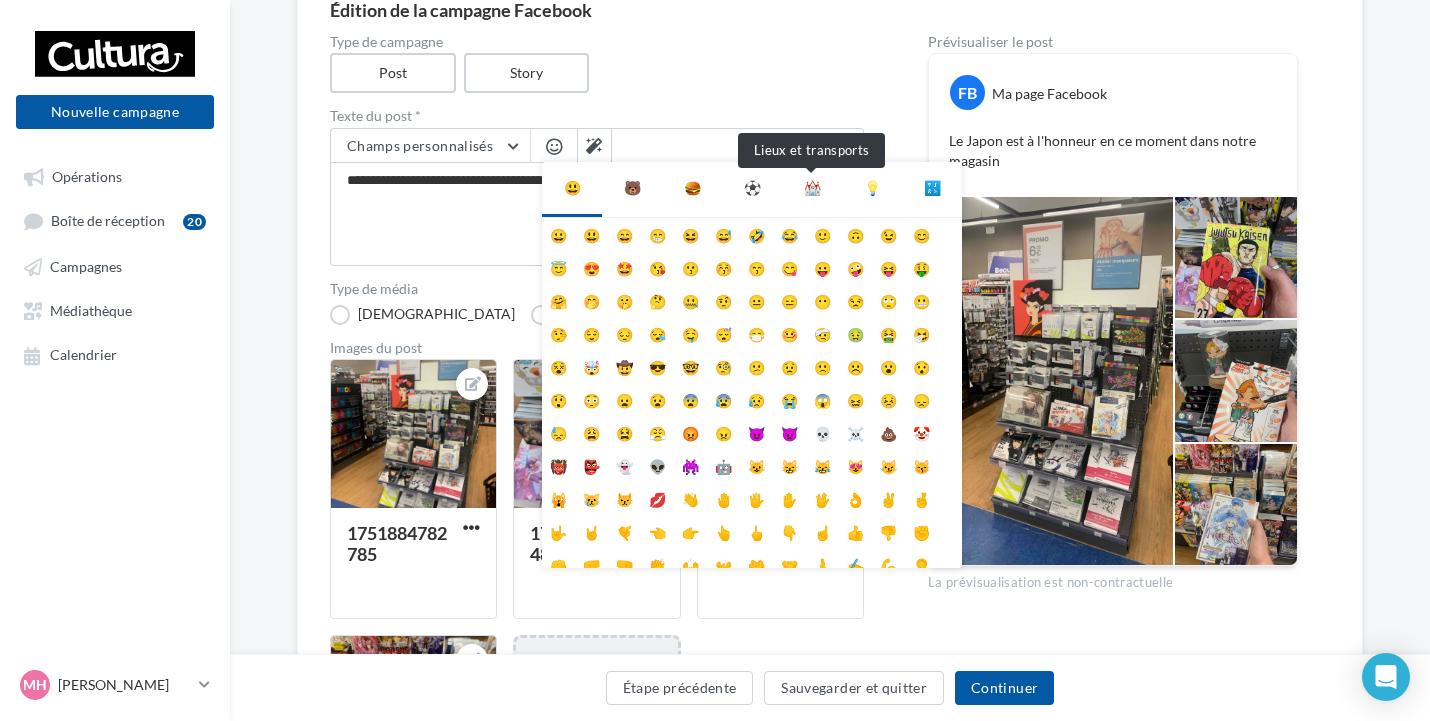 click on "⛪" at bounding box center (812, 188) 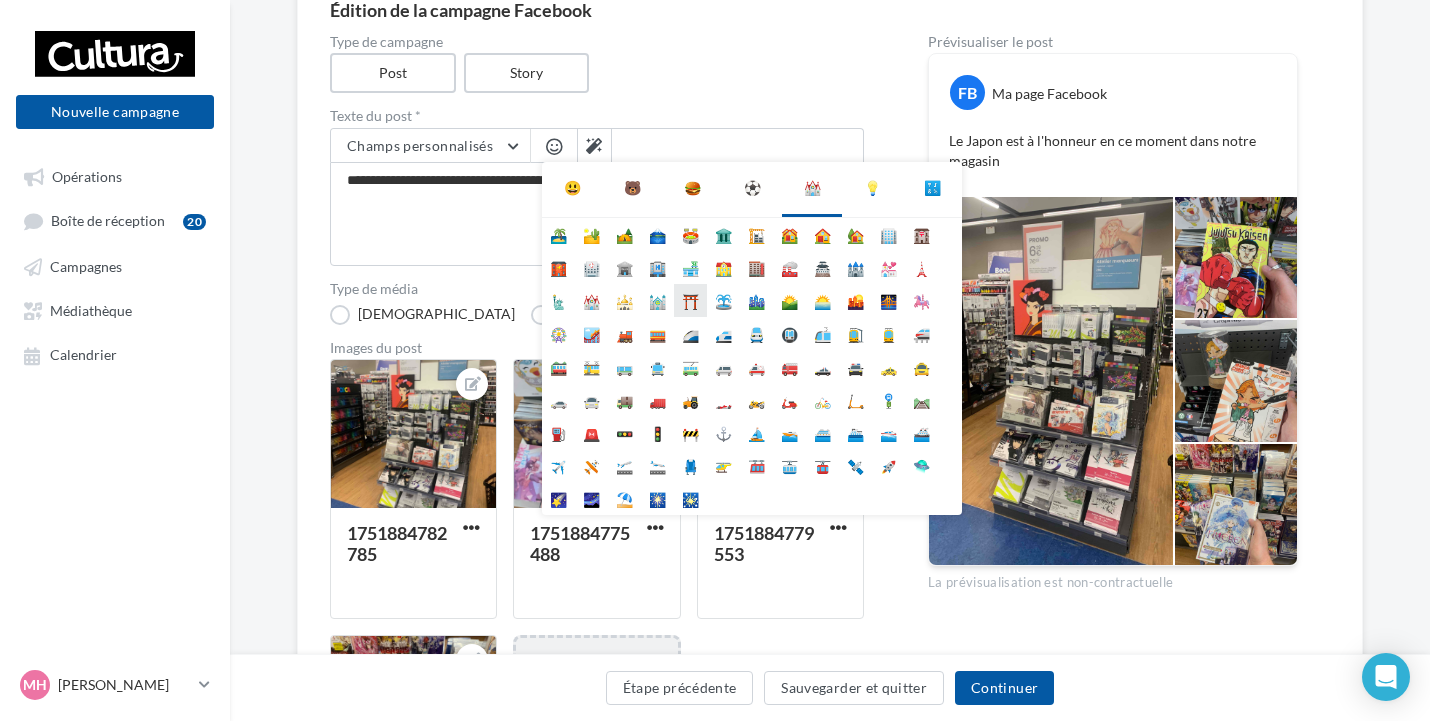 click on "⛩️" at bounding box center (690, 300) 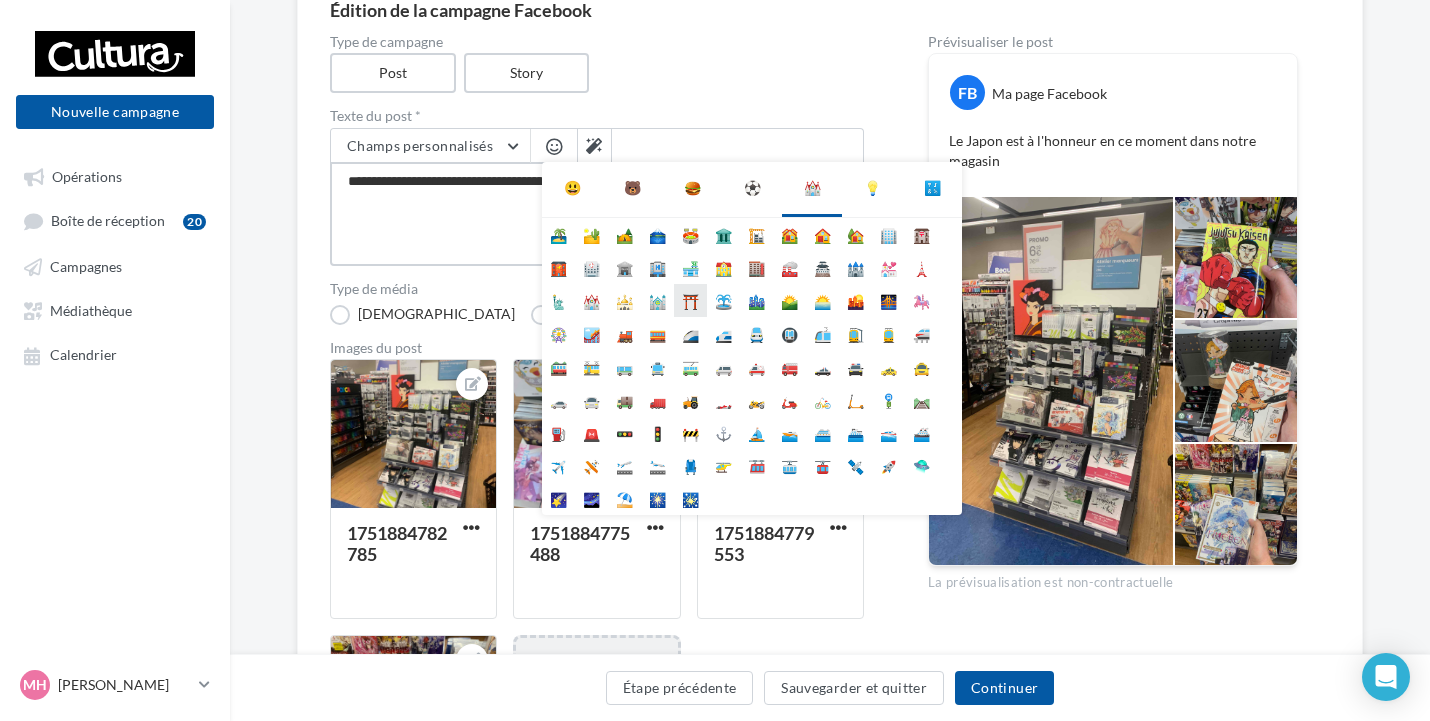 type on "**********" 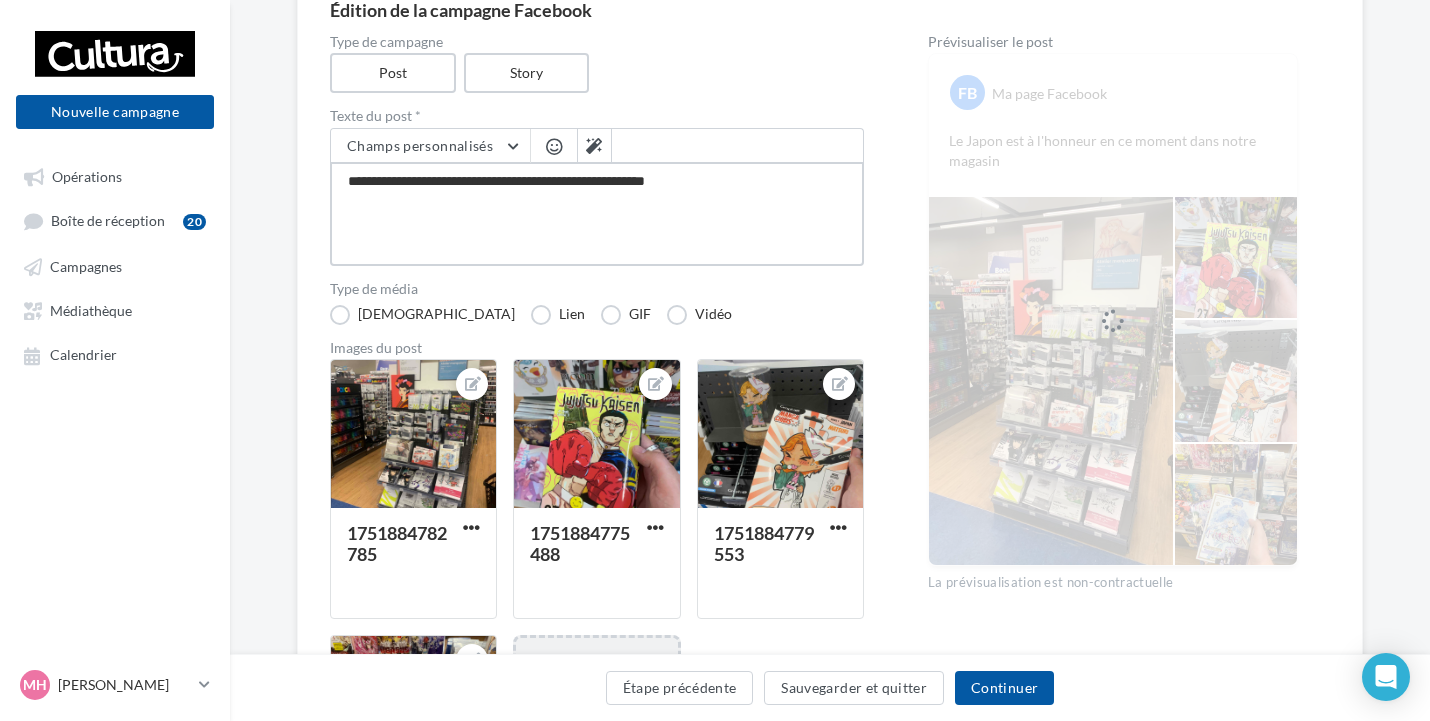 type on "**********" 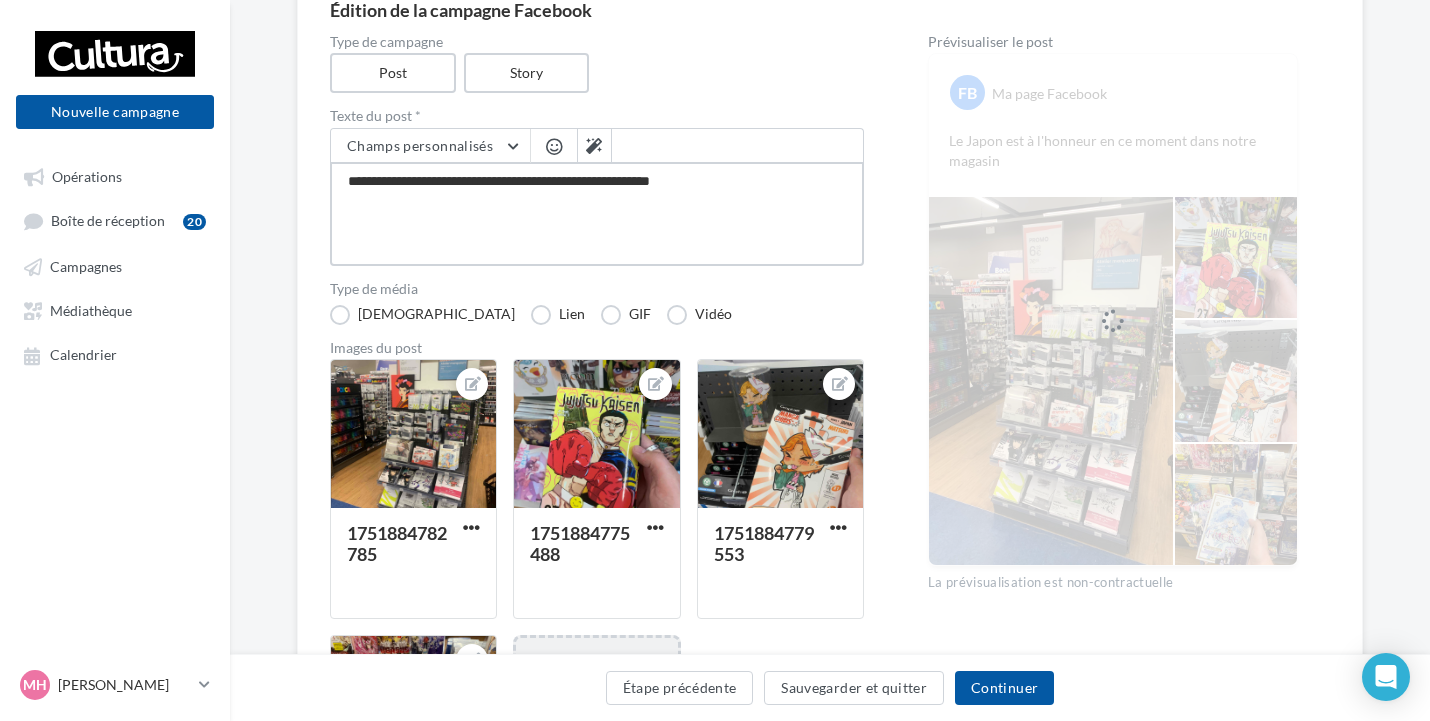 click on "**********" at bounding box center (597, 214) 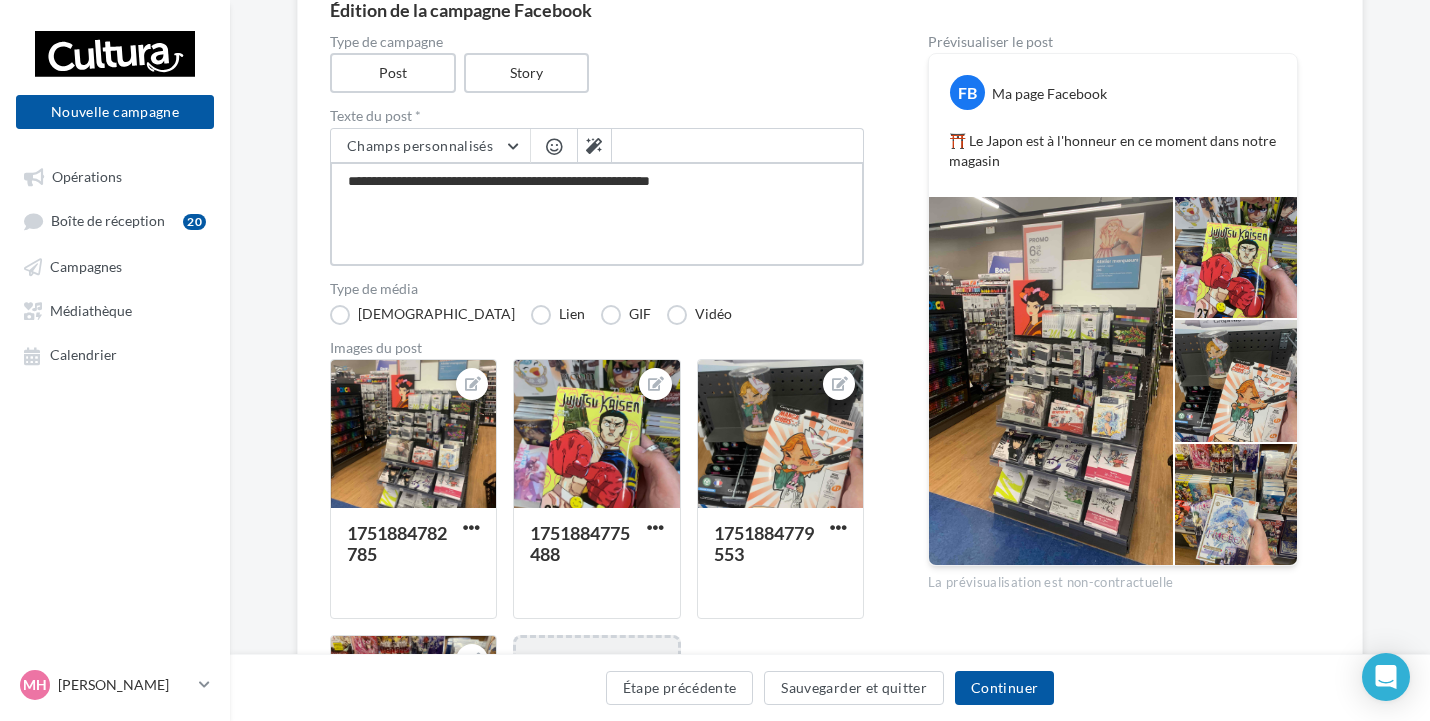 type on "**********" 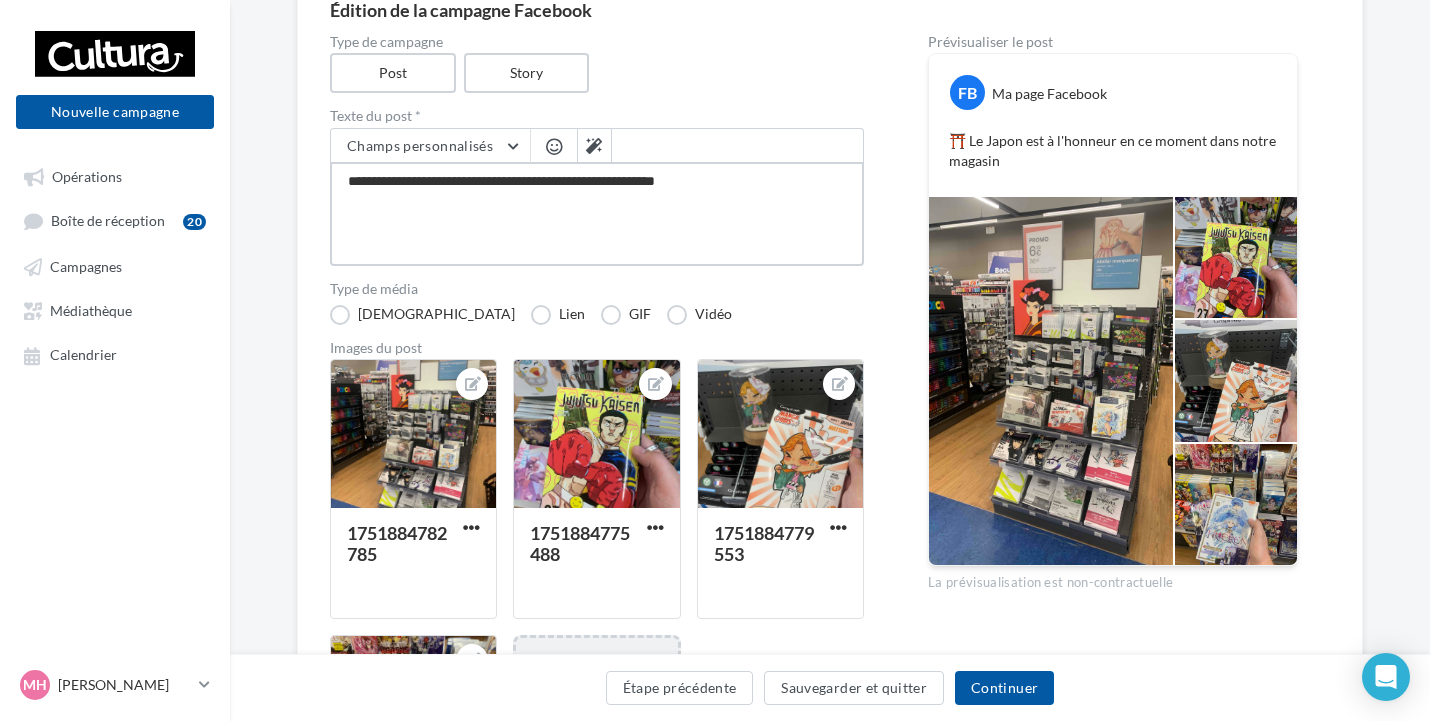 type on "**********" 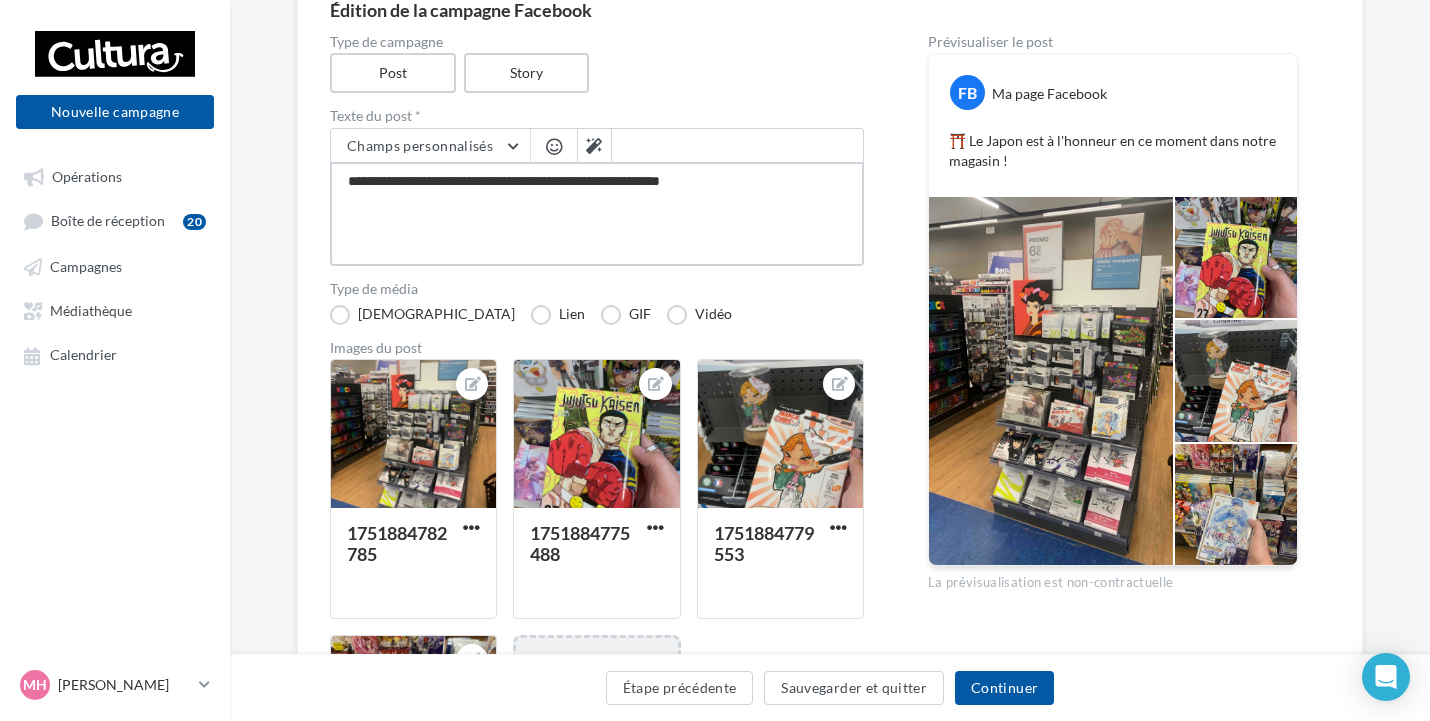type on "**********" 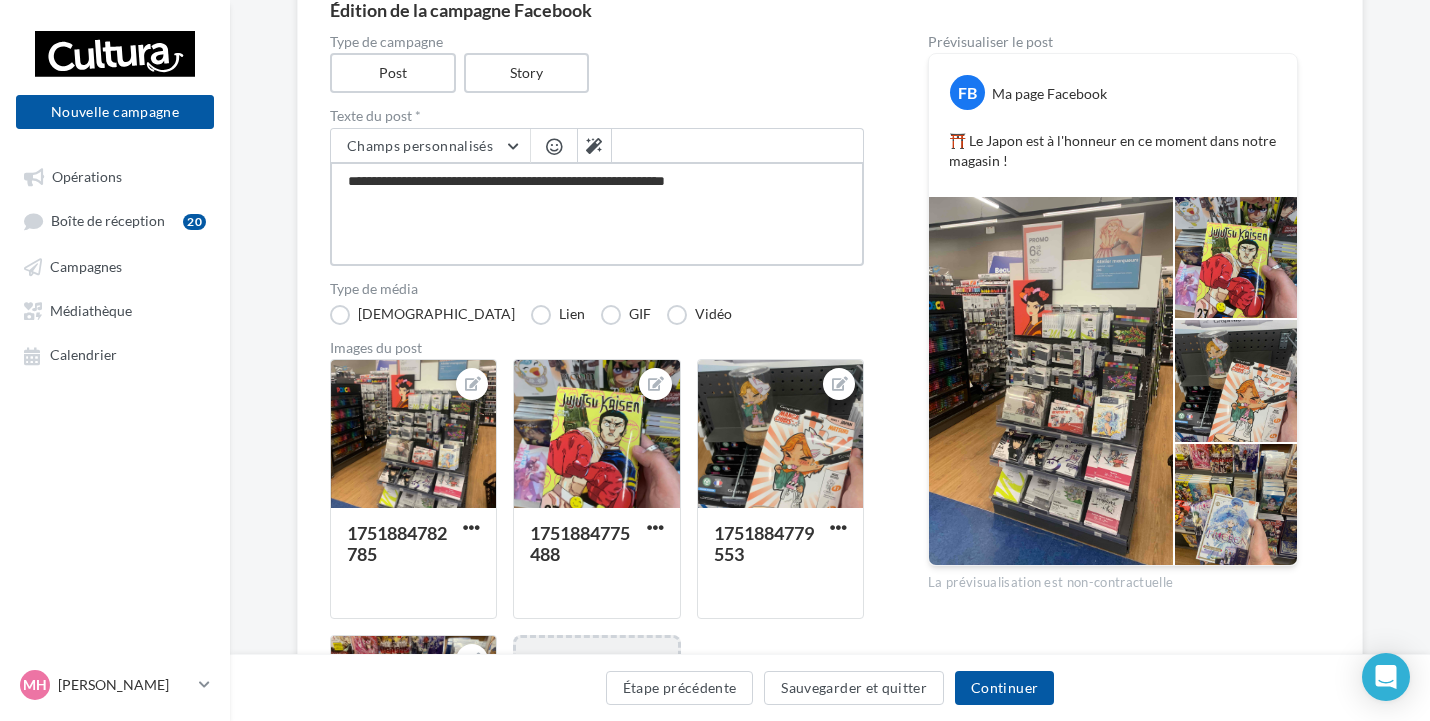 type on "**********" 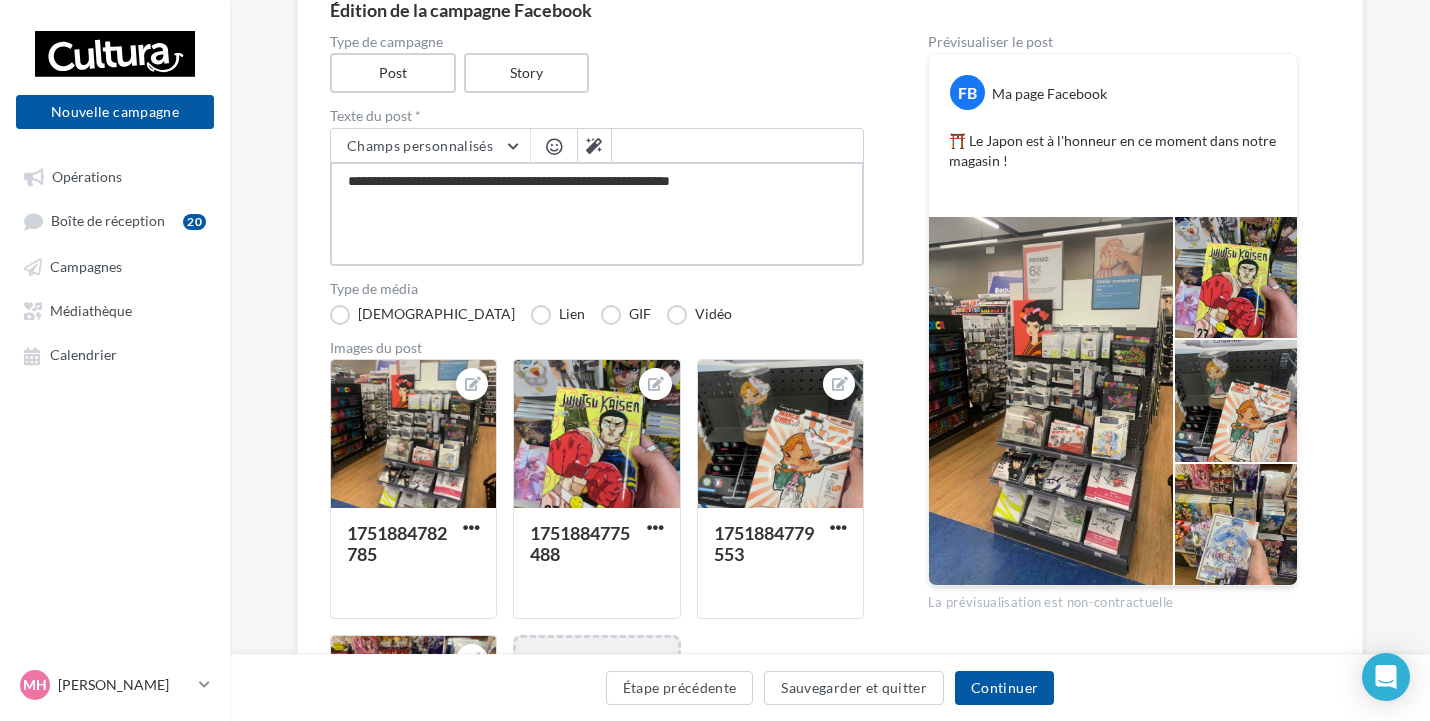 type on "**********" 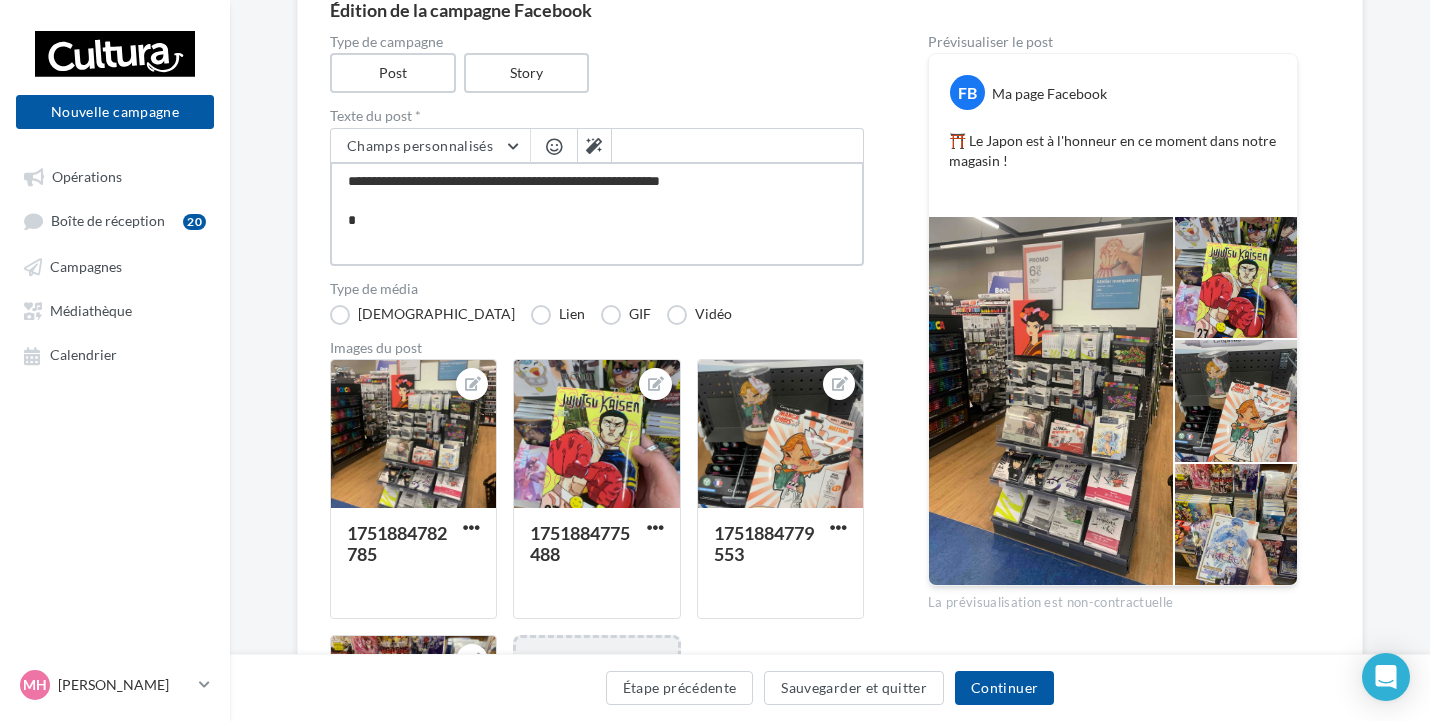 type on "**********" 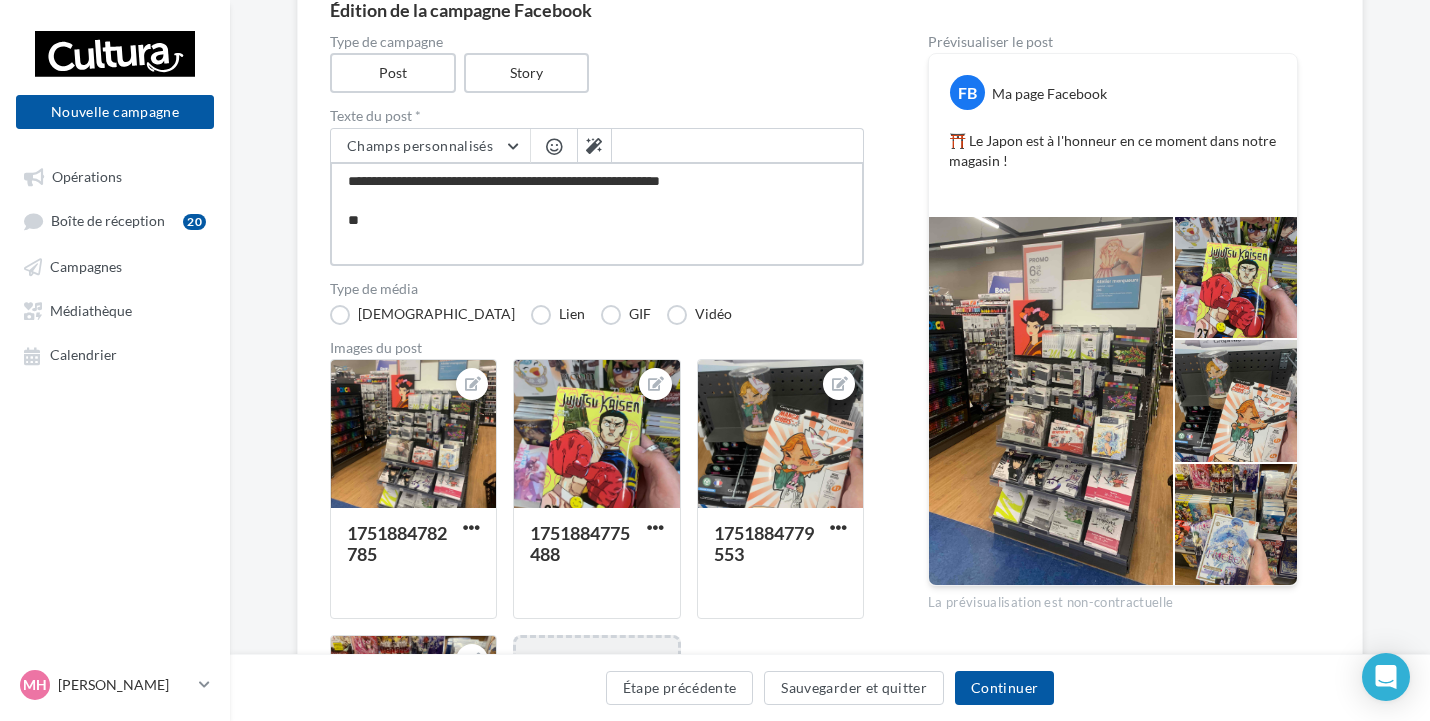 type on "**********" 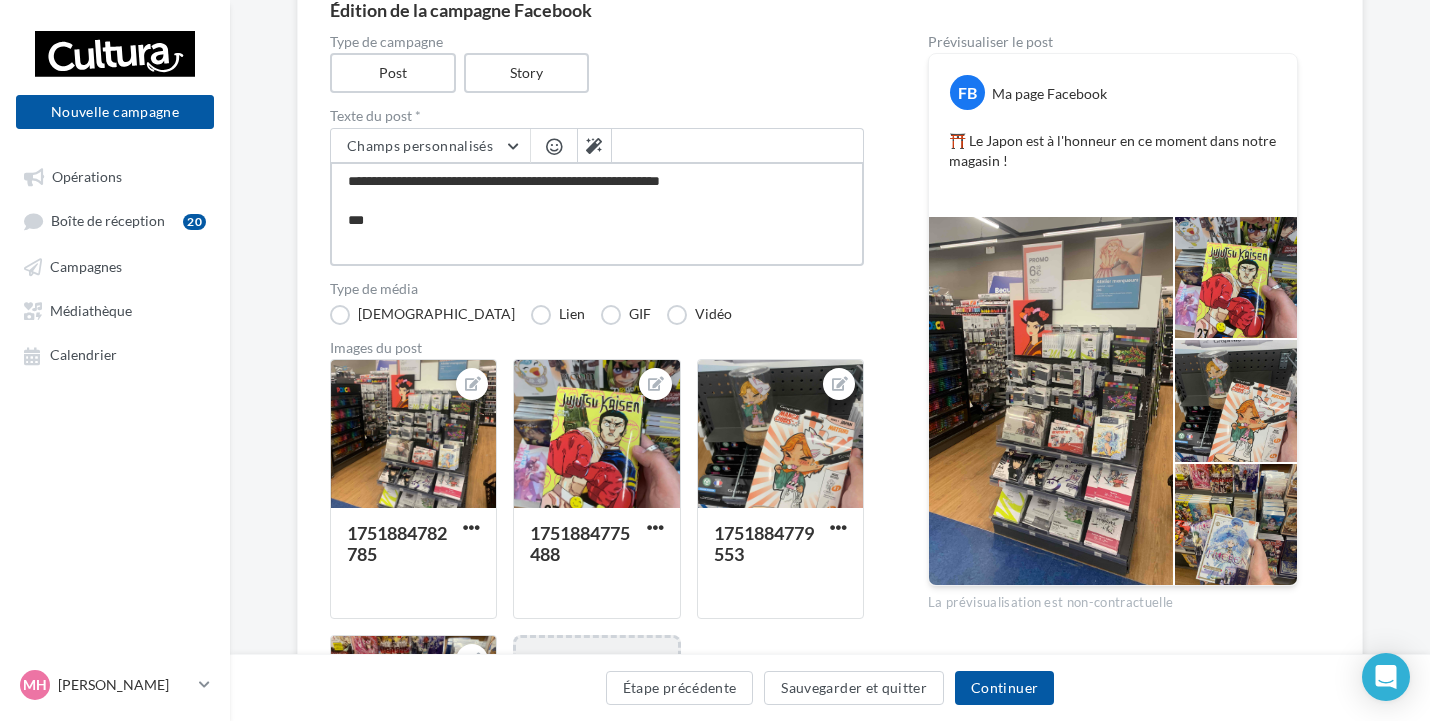 type on "**********" 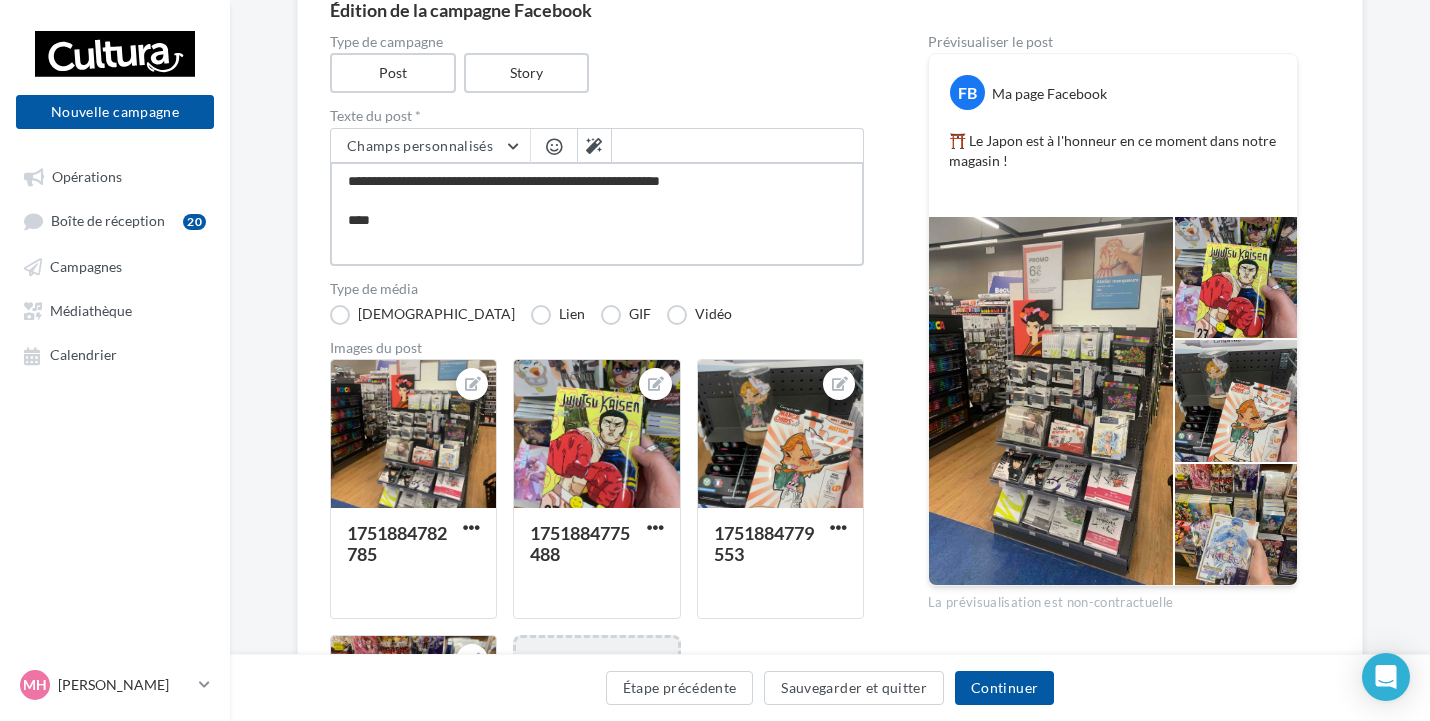 type on "**********" 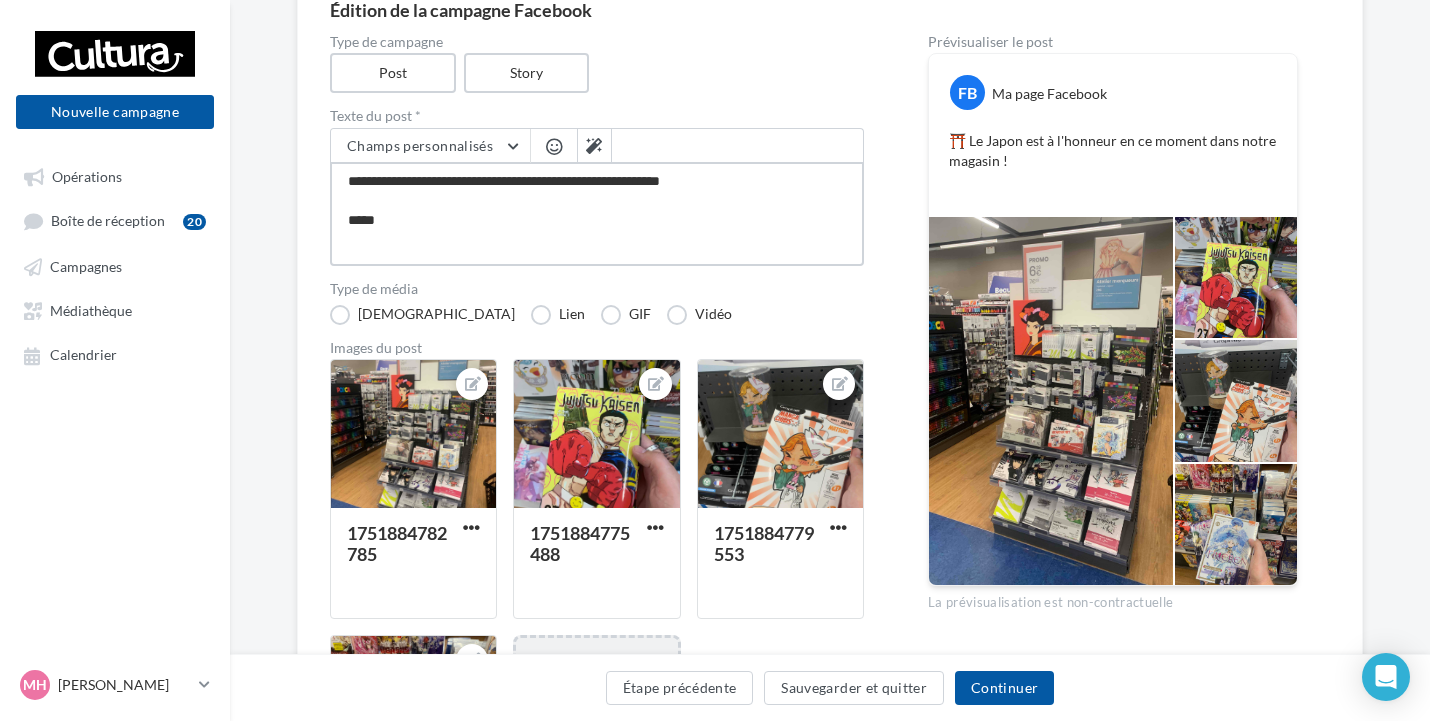 type on "**********" 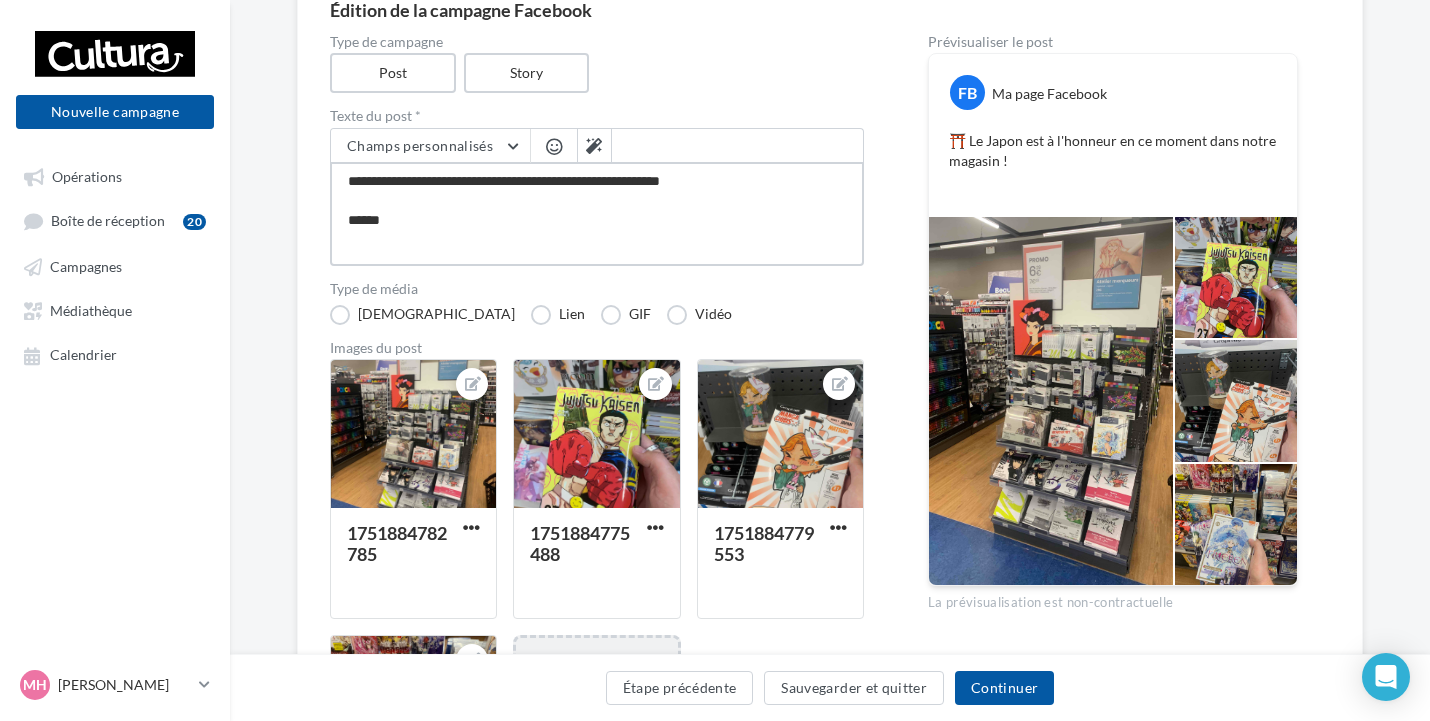 type on "**********" 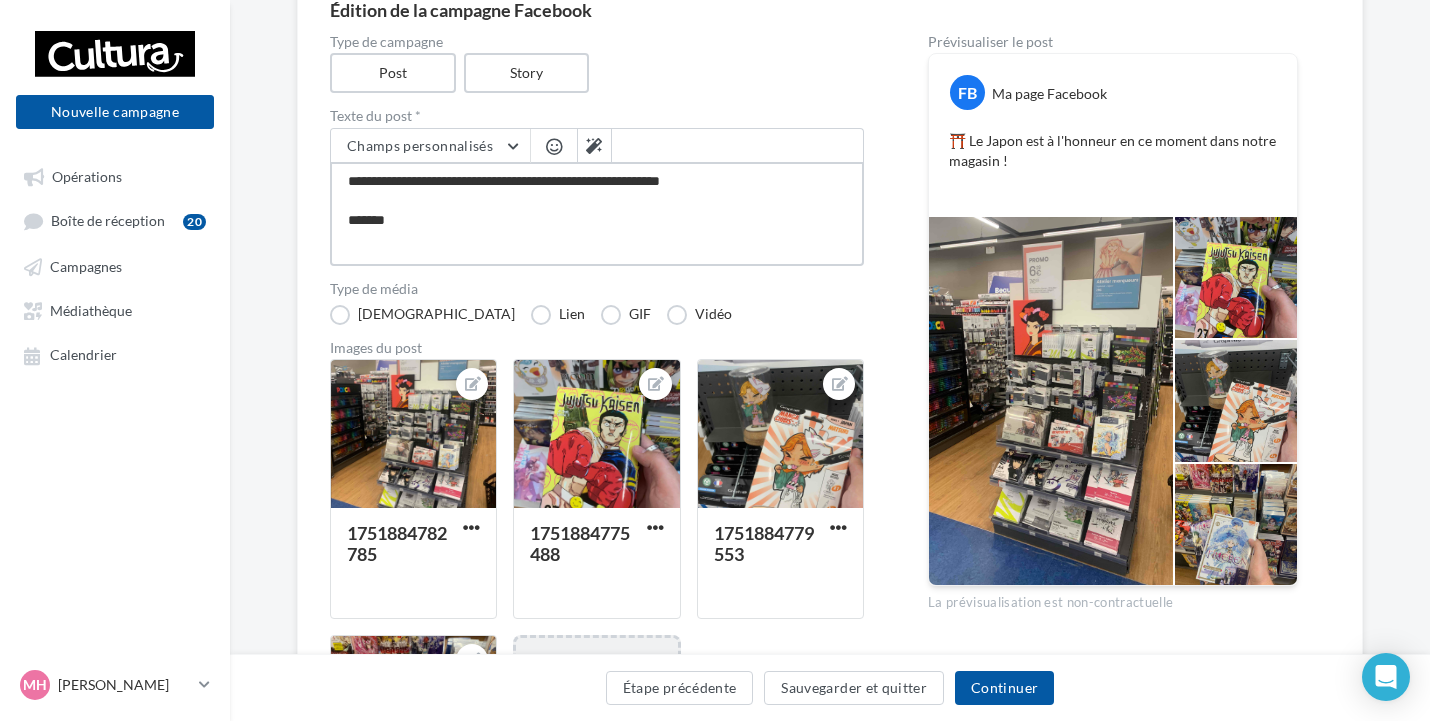 type on "**********" 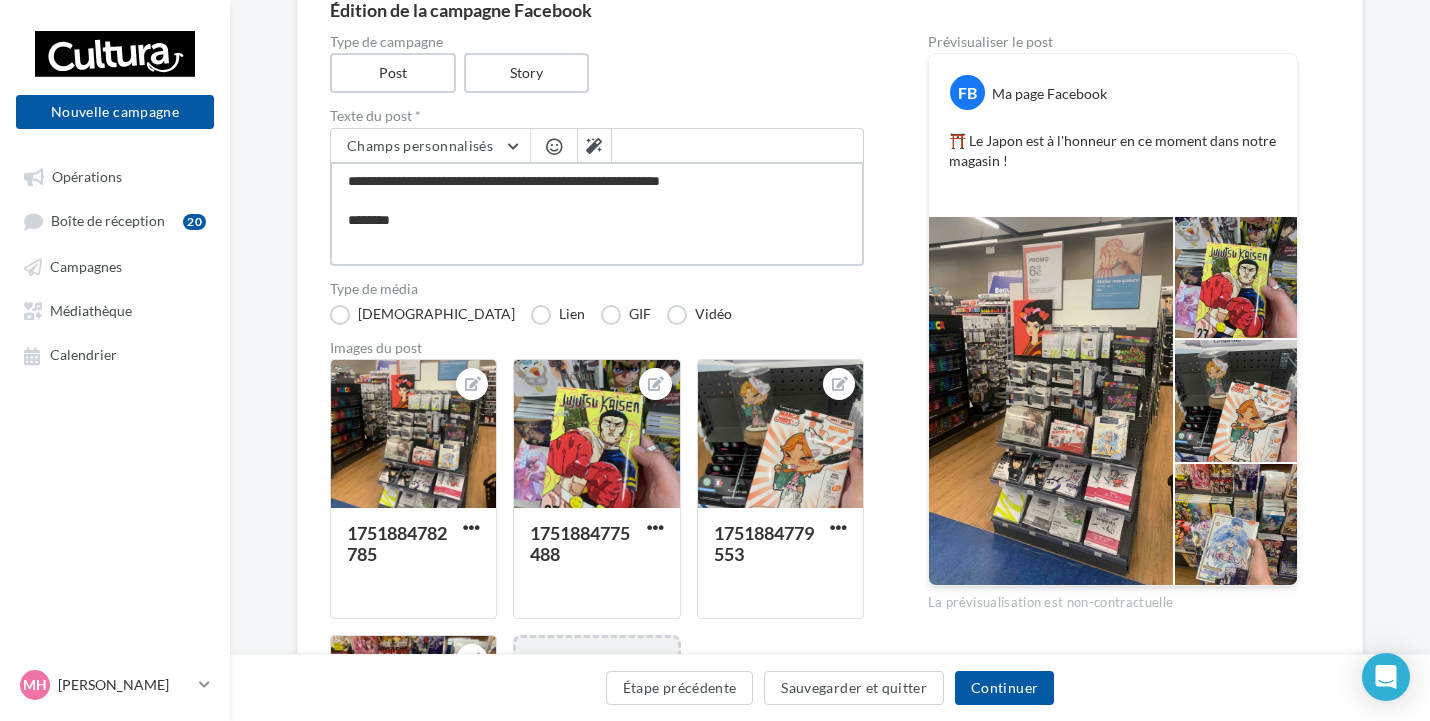type on "**********" 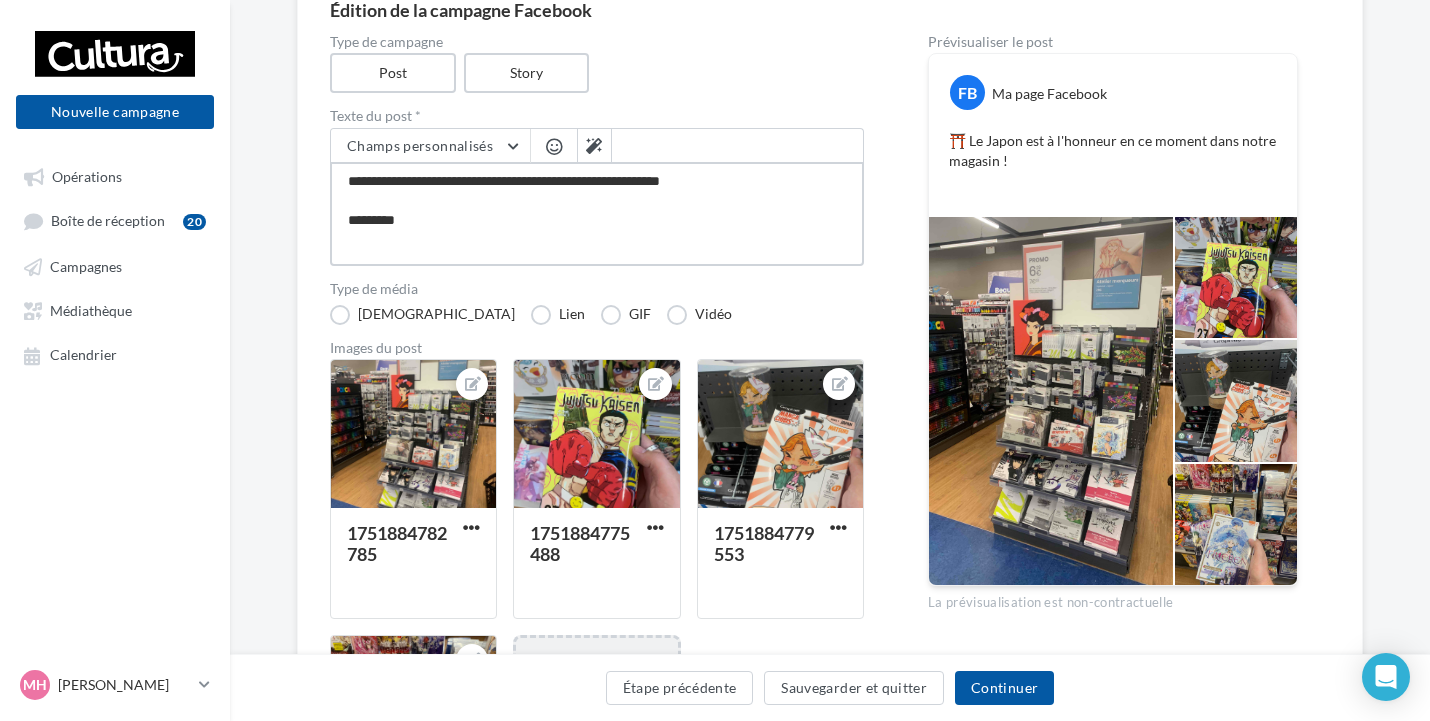 type on "**********" 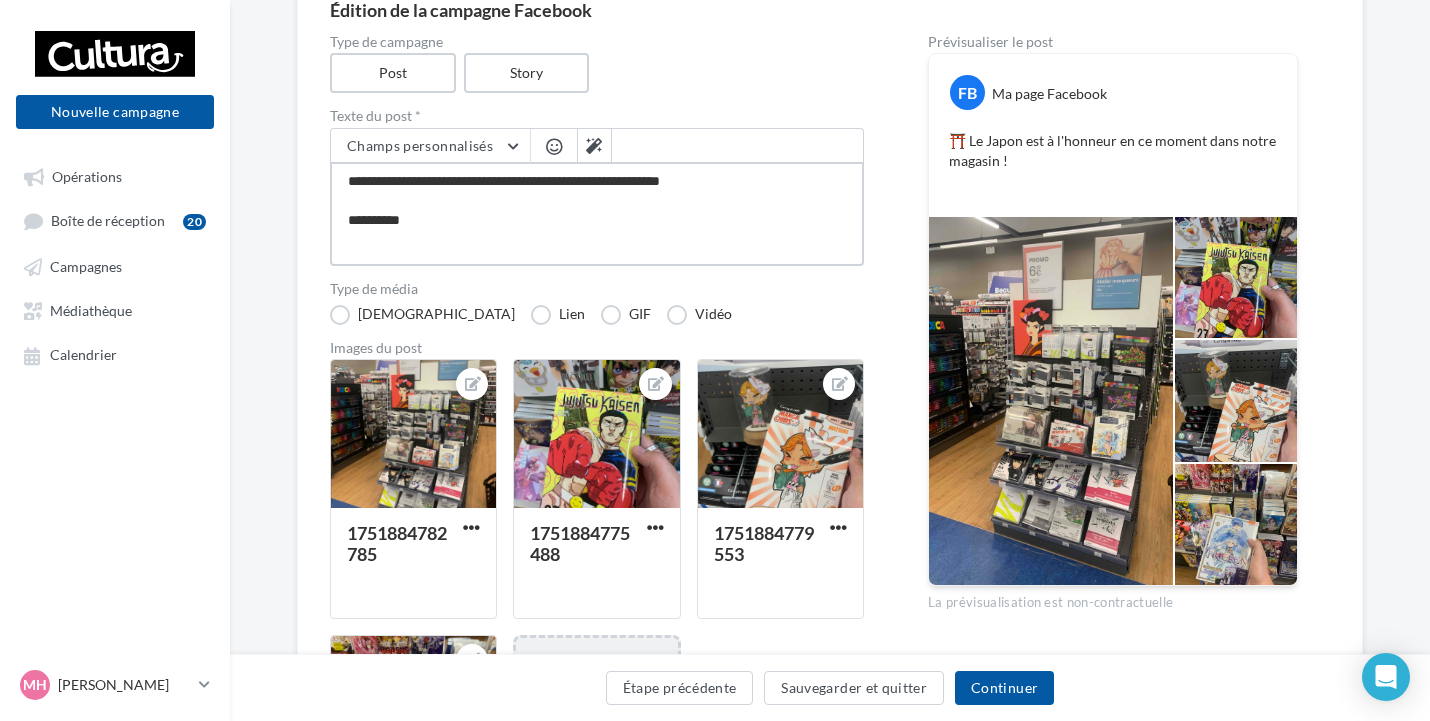 type on "**********" 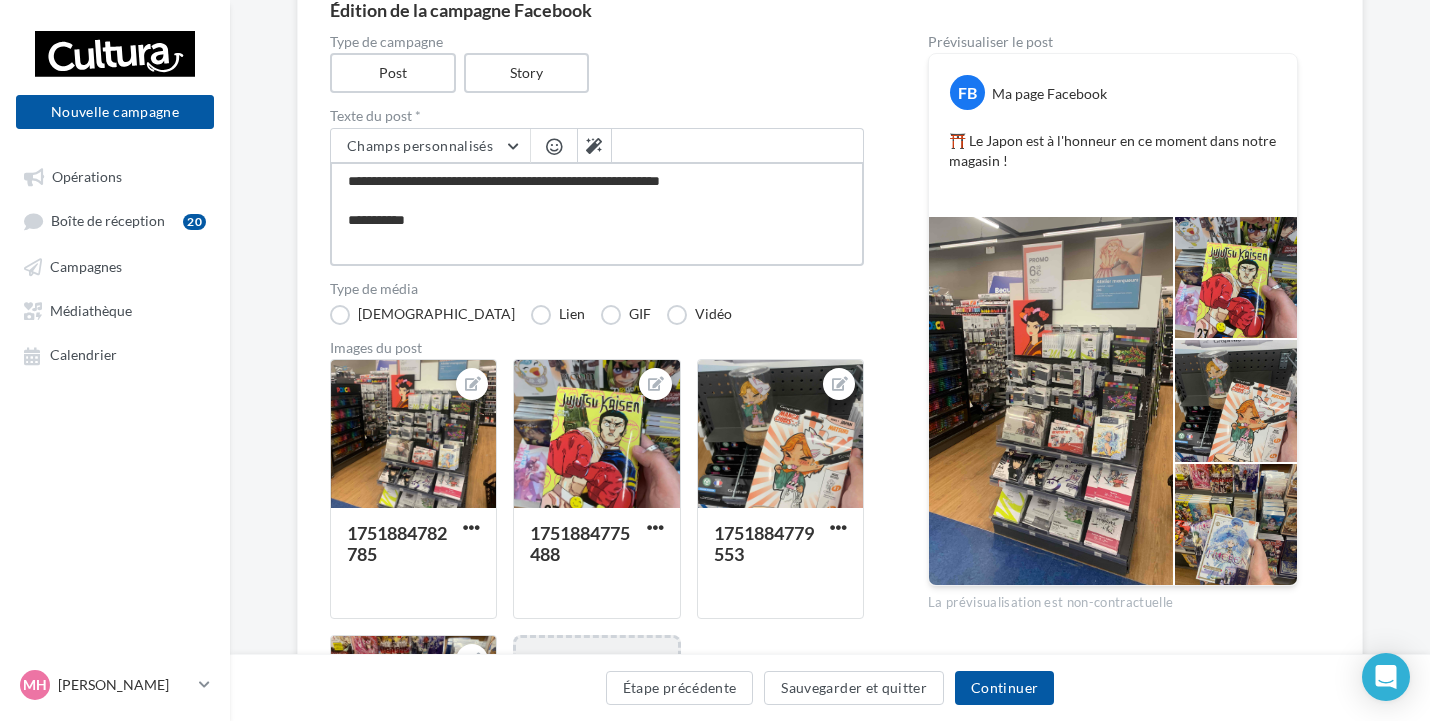 type on "**********" 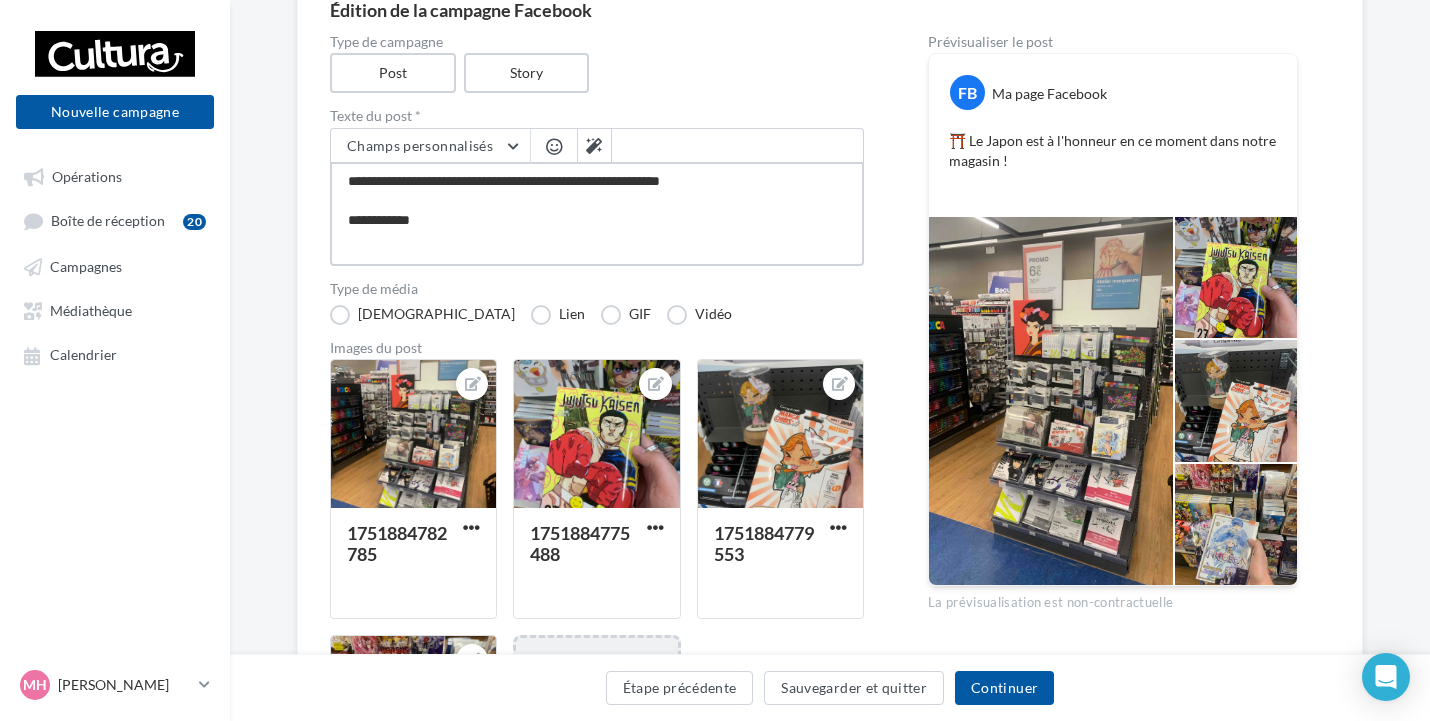 type on "**********" 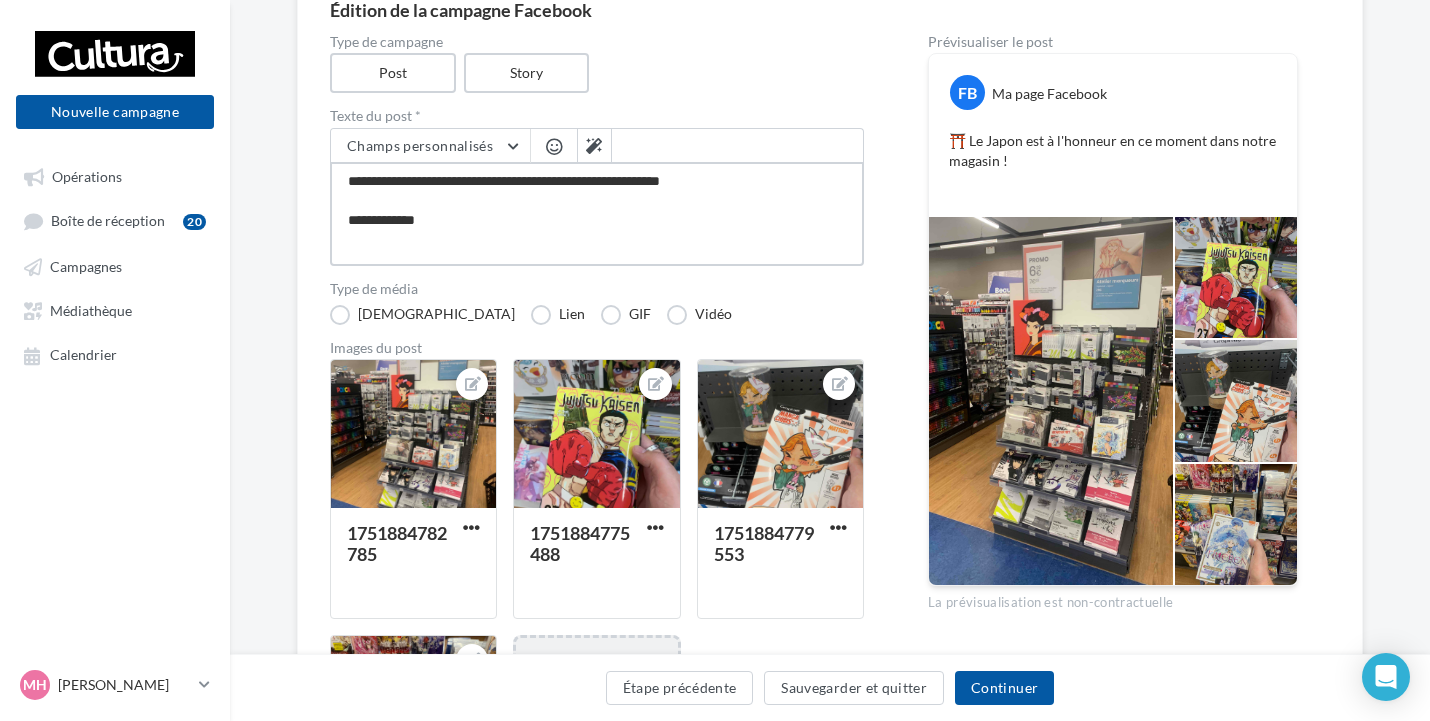 type on "**********" 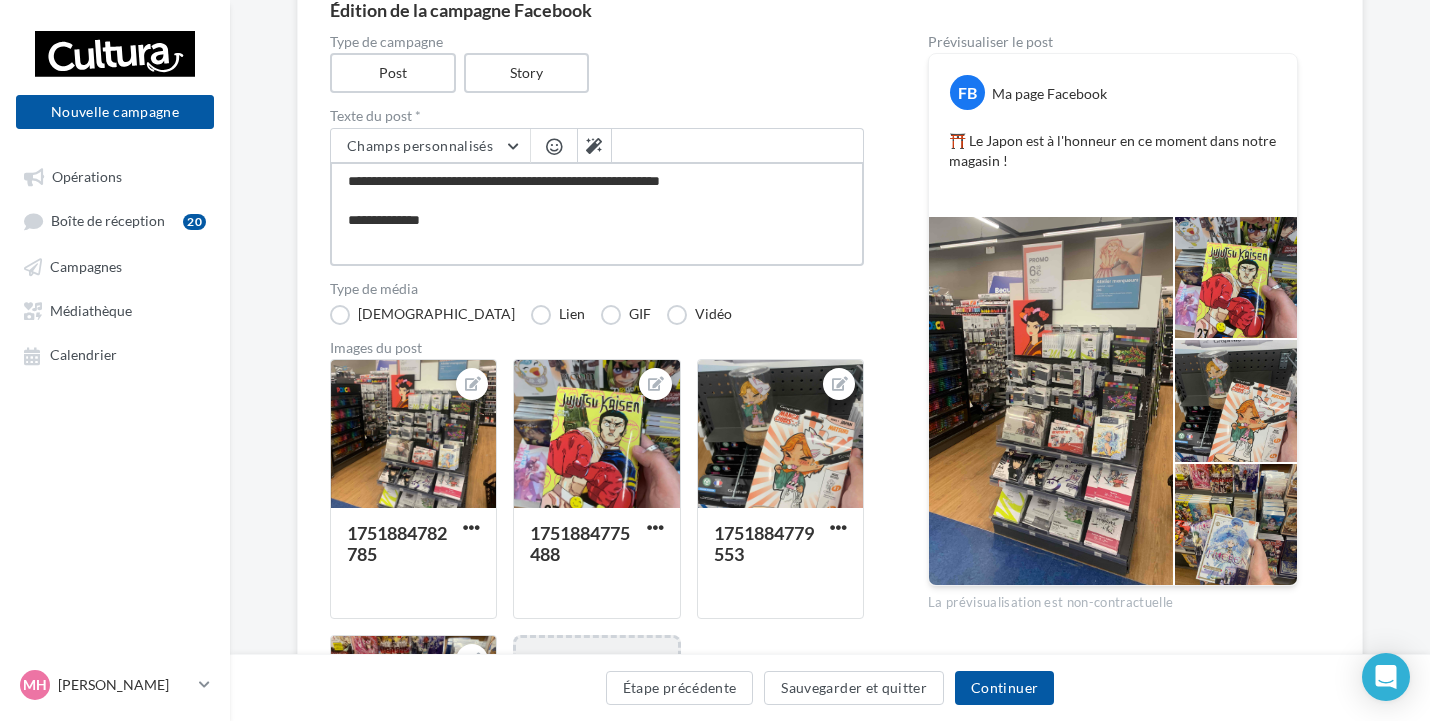 type on "**********" 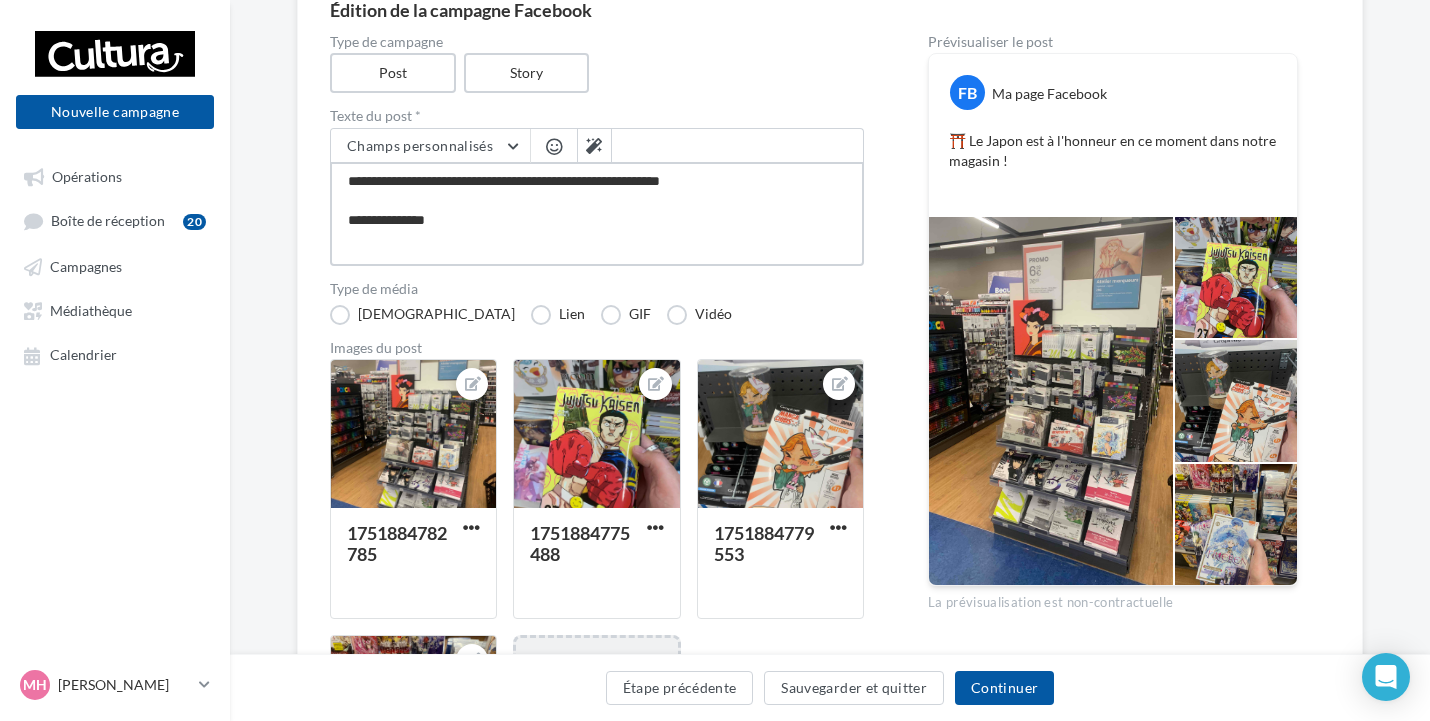 type on "**********" 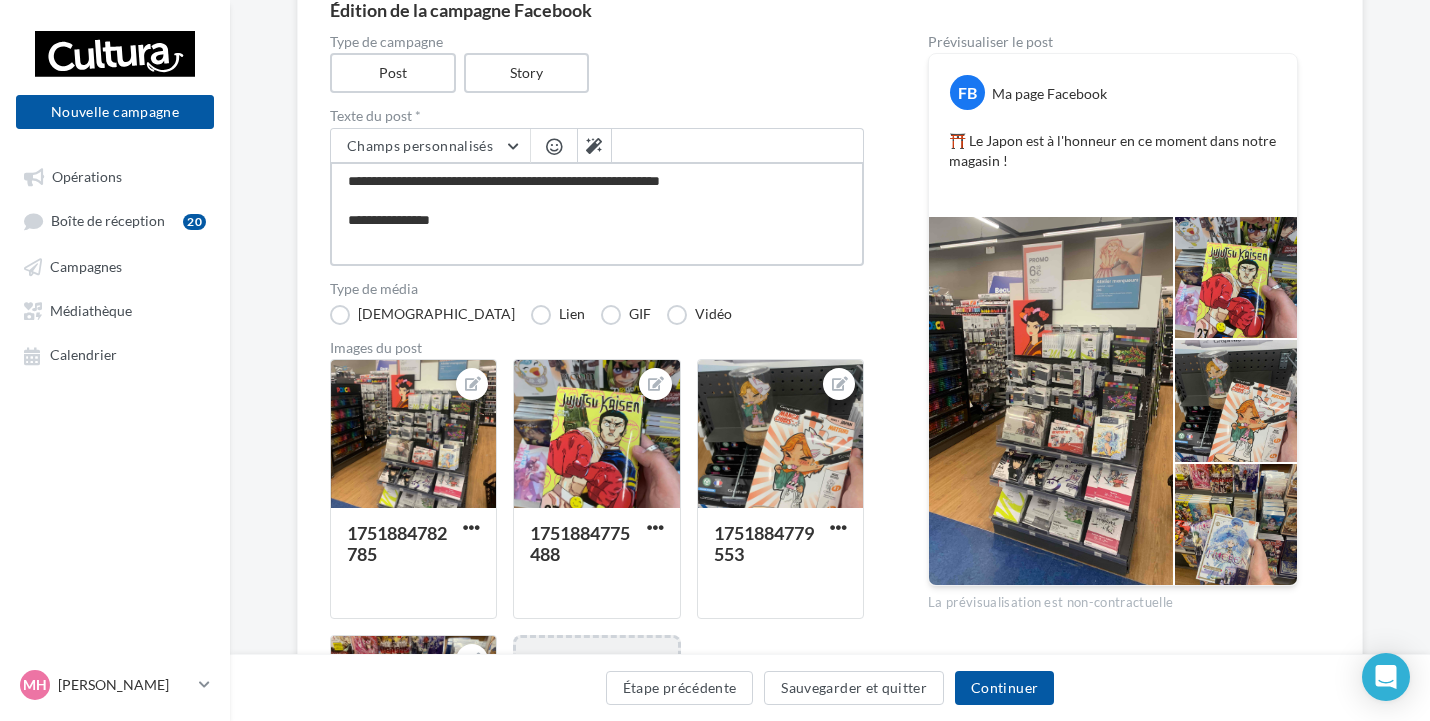 type on "**********" 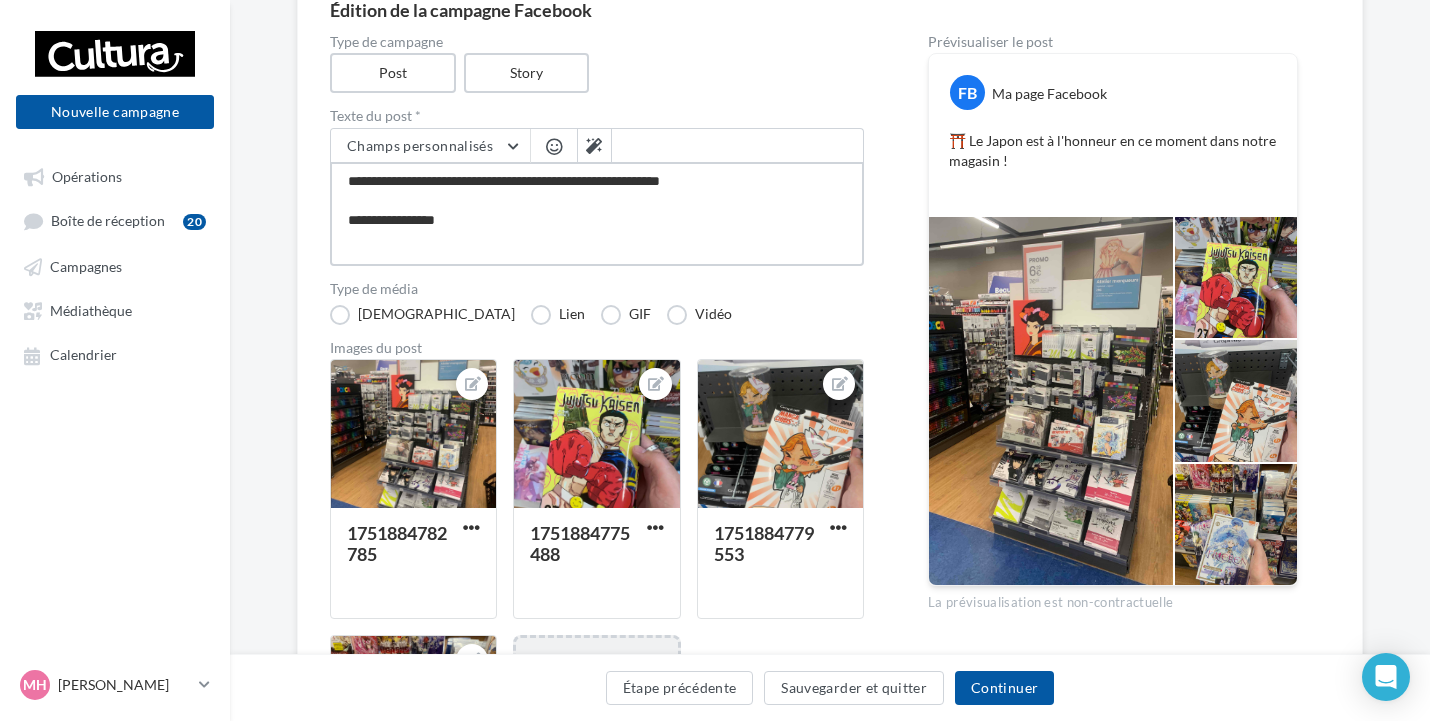 type on "**********" 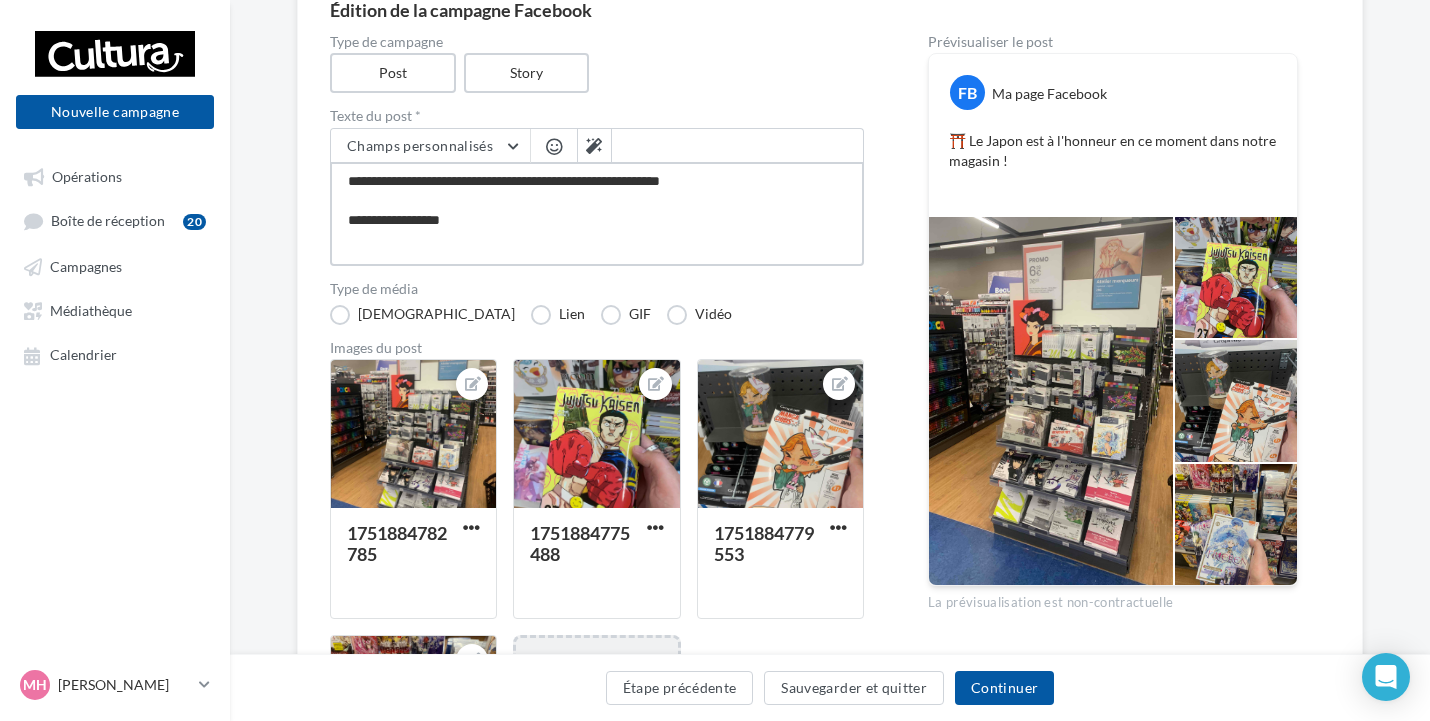 type on "**********" 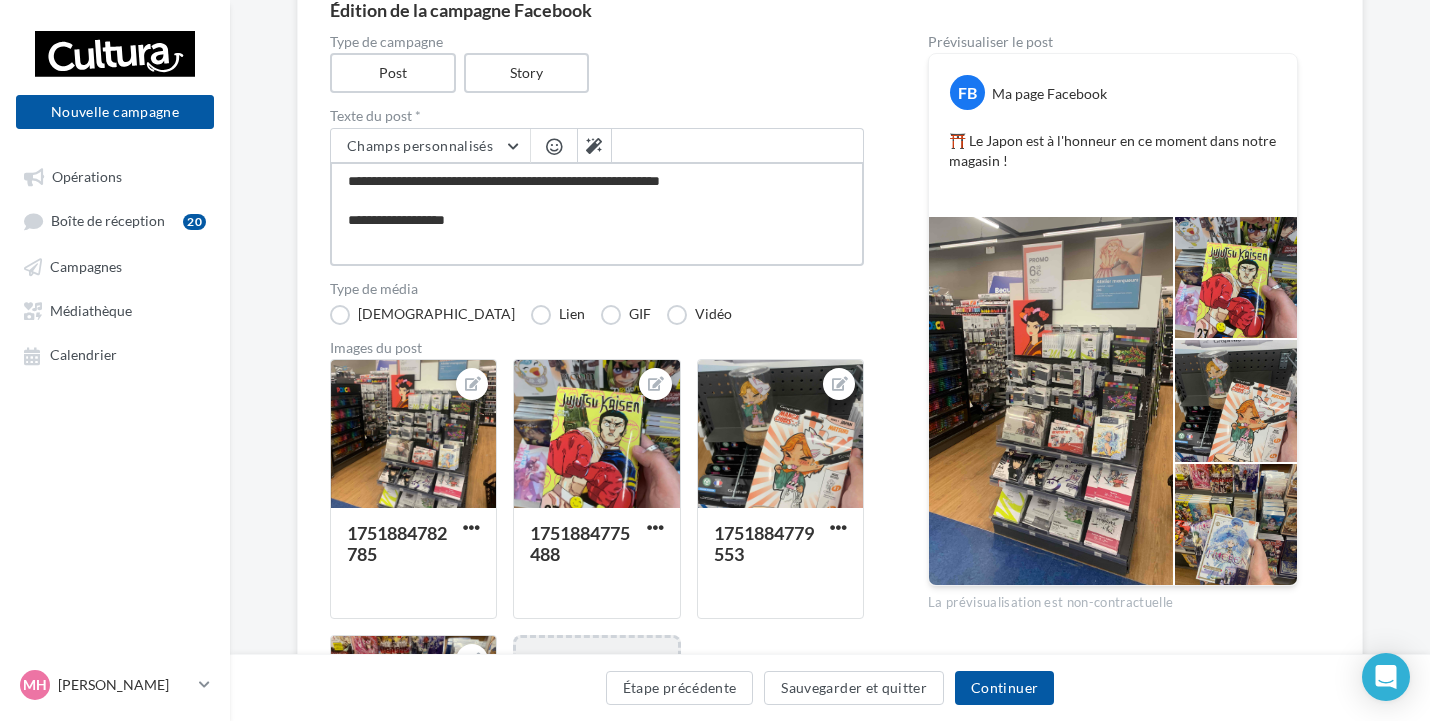 type on "**********" 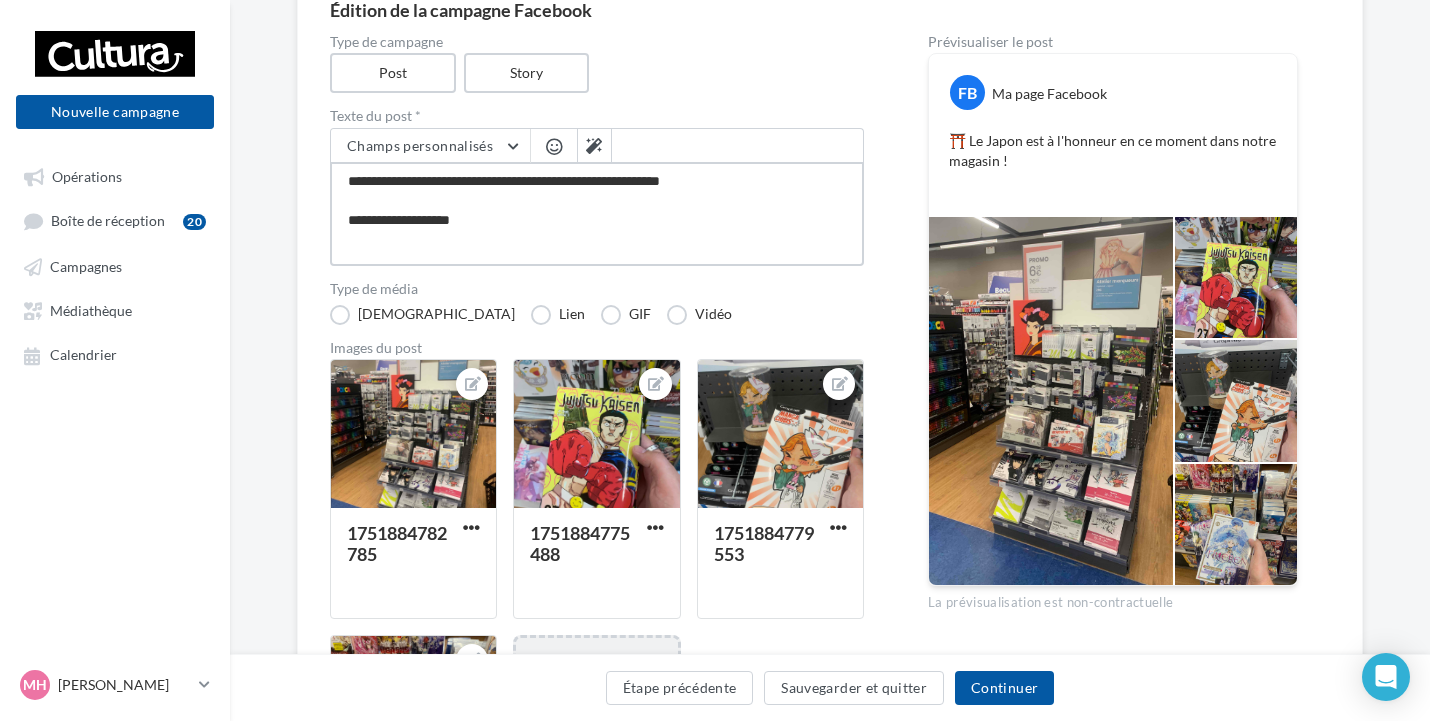type on "**********" 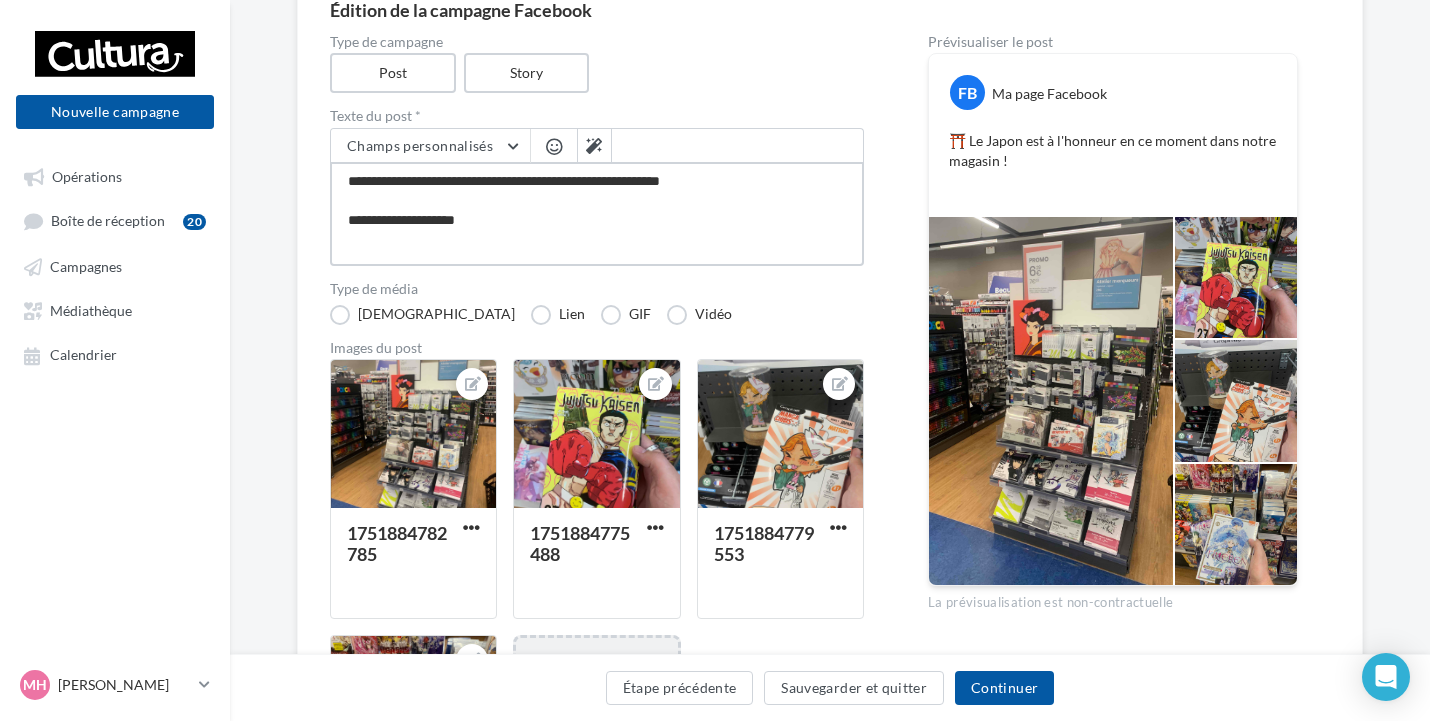 type on "**********" 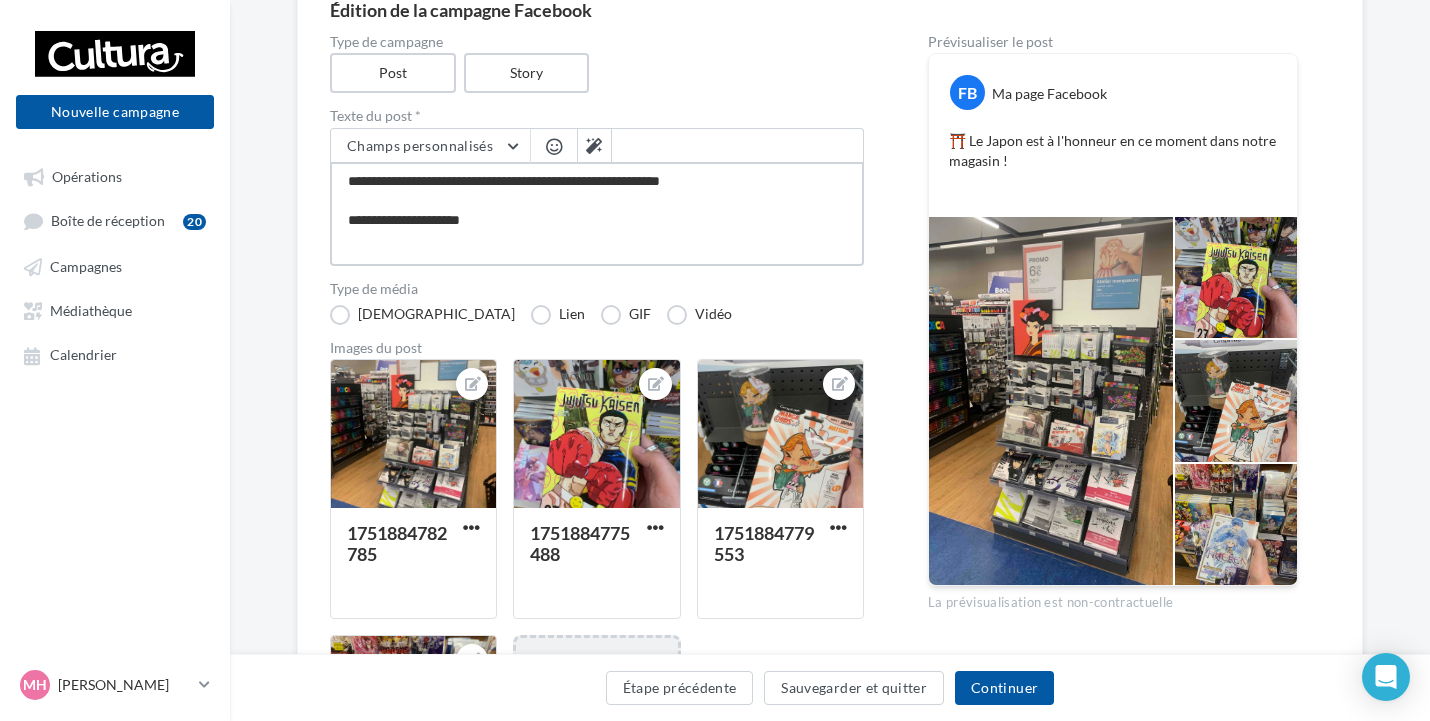 type on "**********" 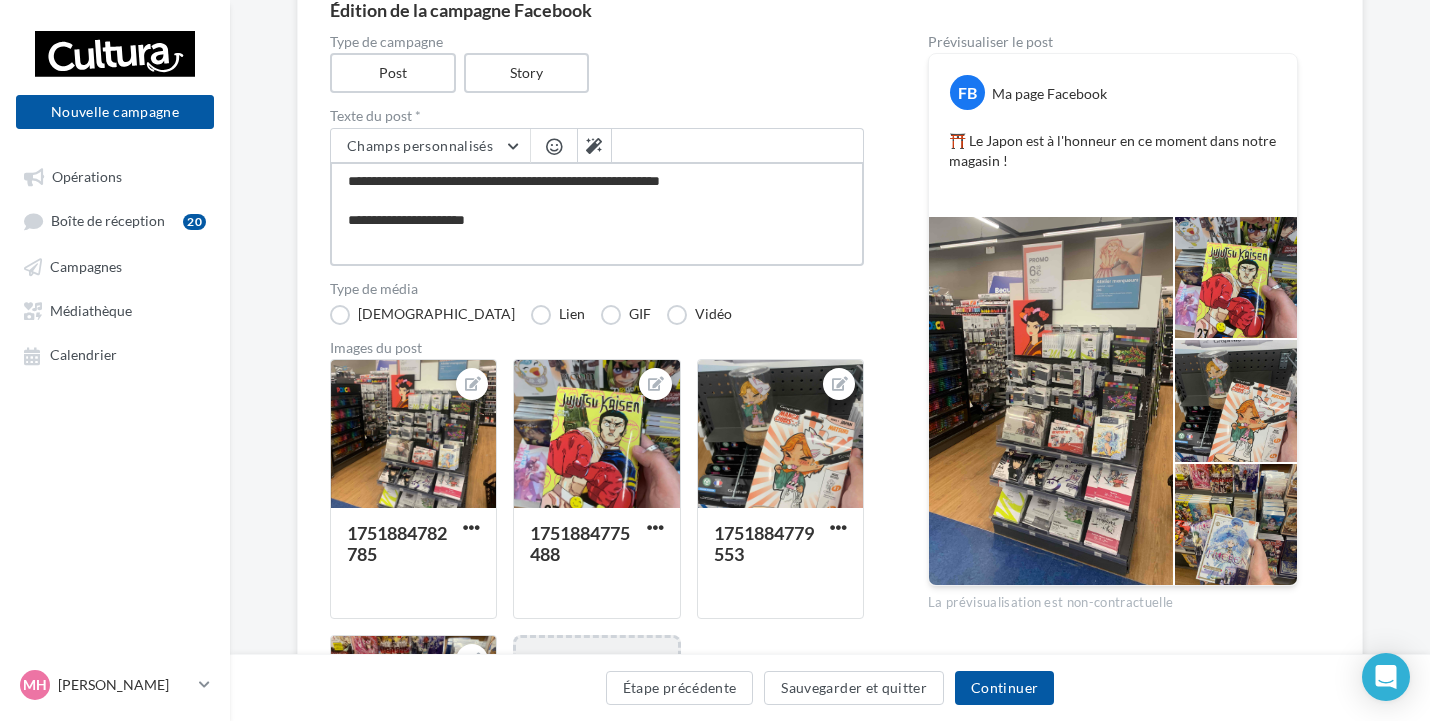 type on "**********" 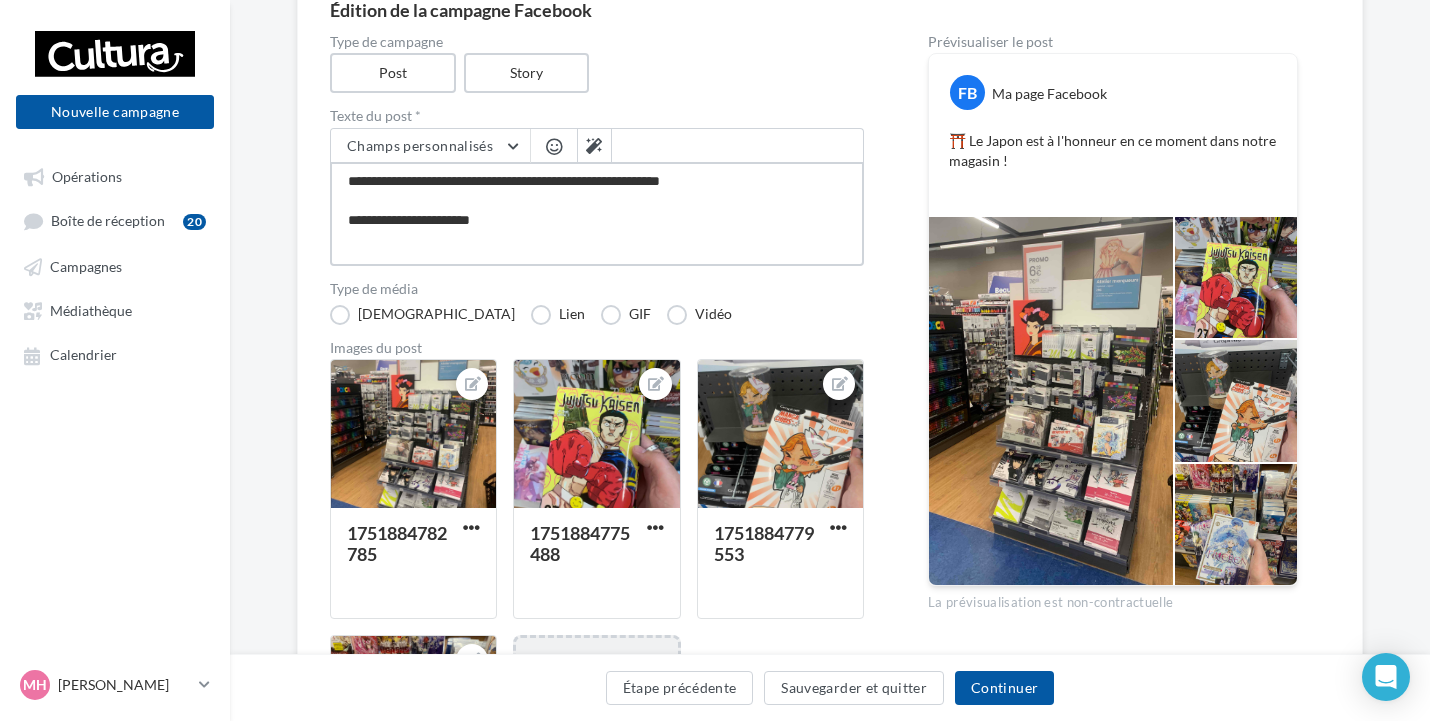type on "**********" 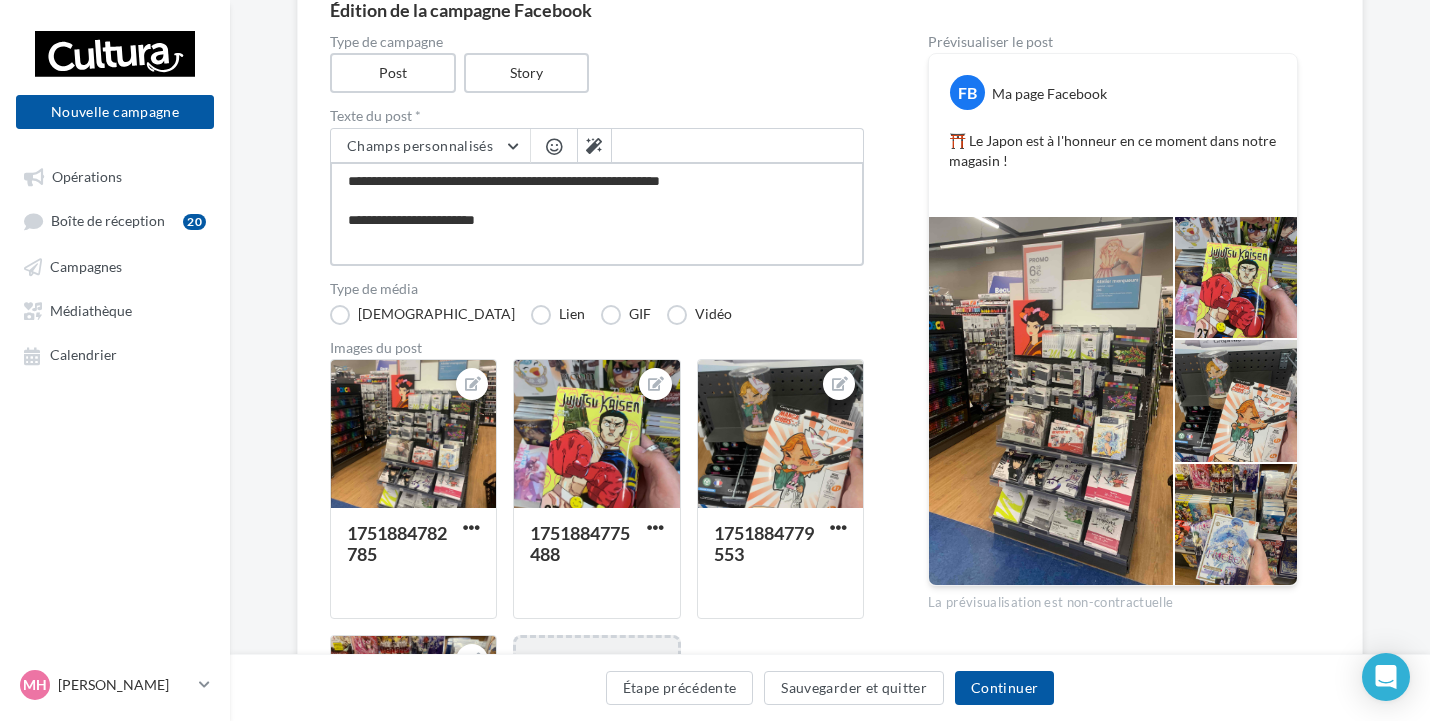 type on "**********" 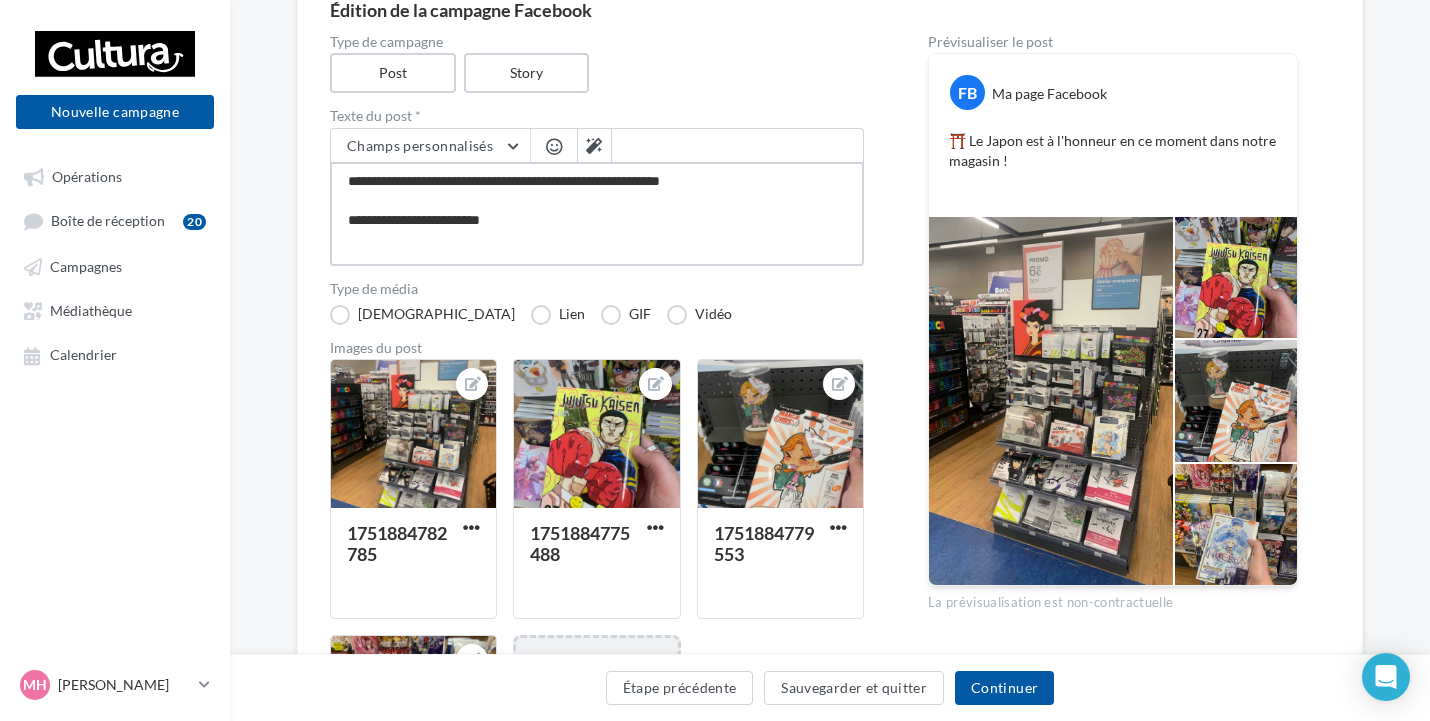 type on "**********" 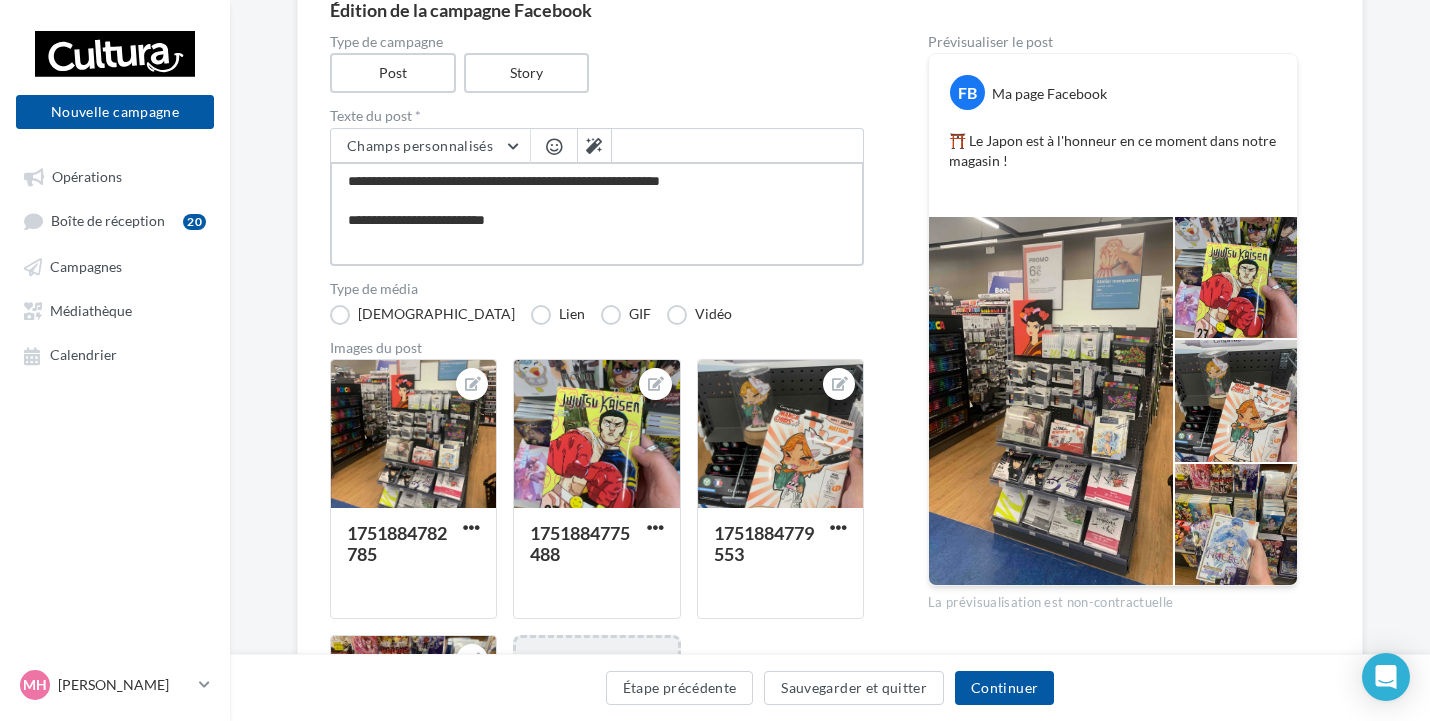 type on "**********" 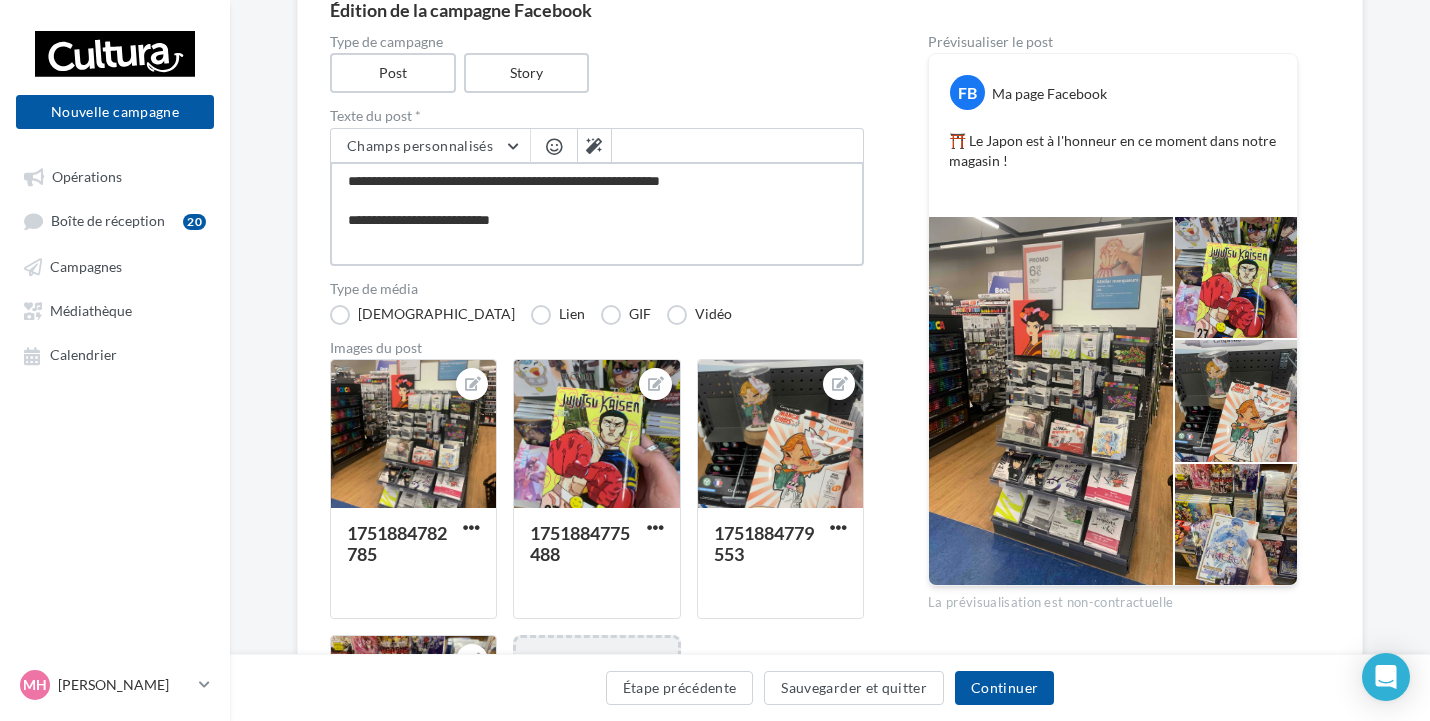 type on "**********" 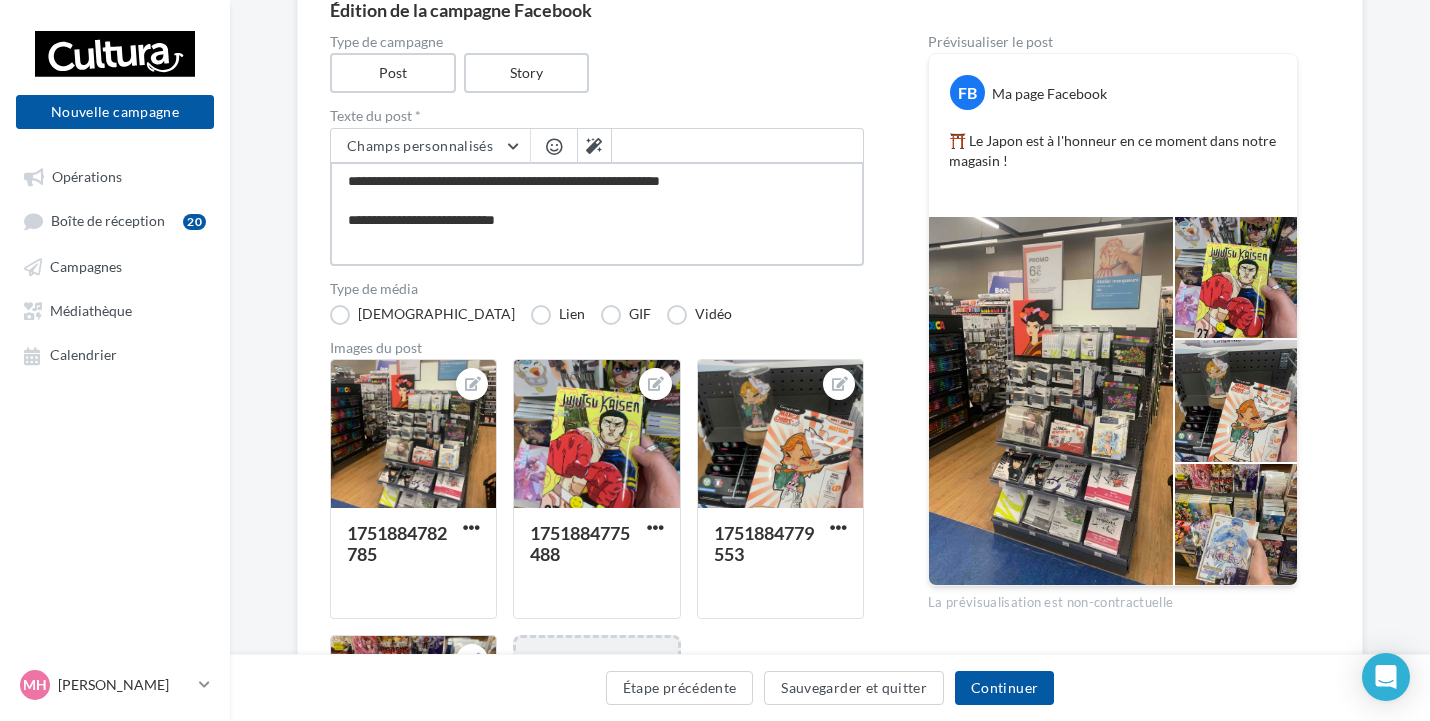 type on "**********" 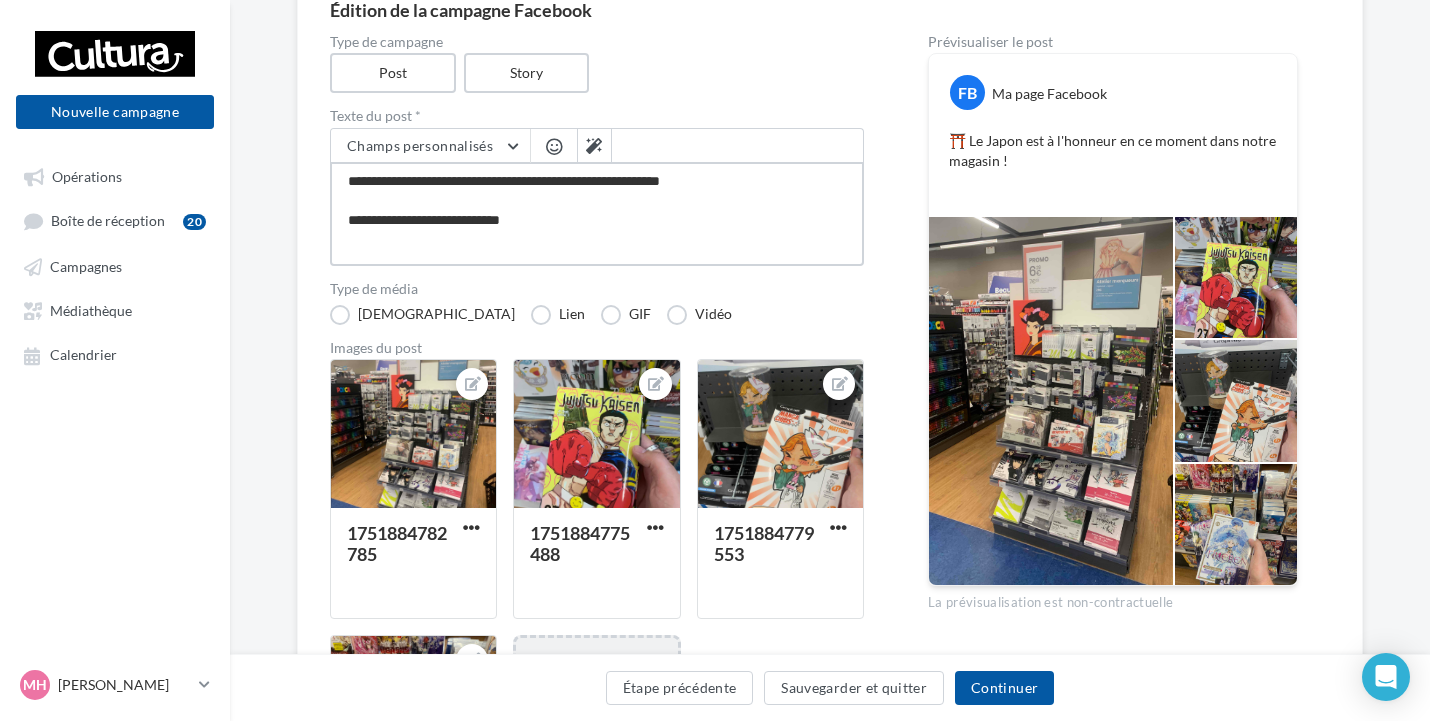 type on "**********" 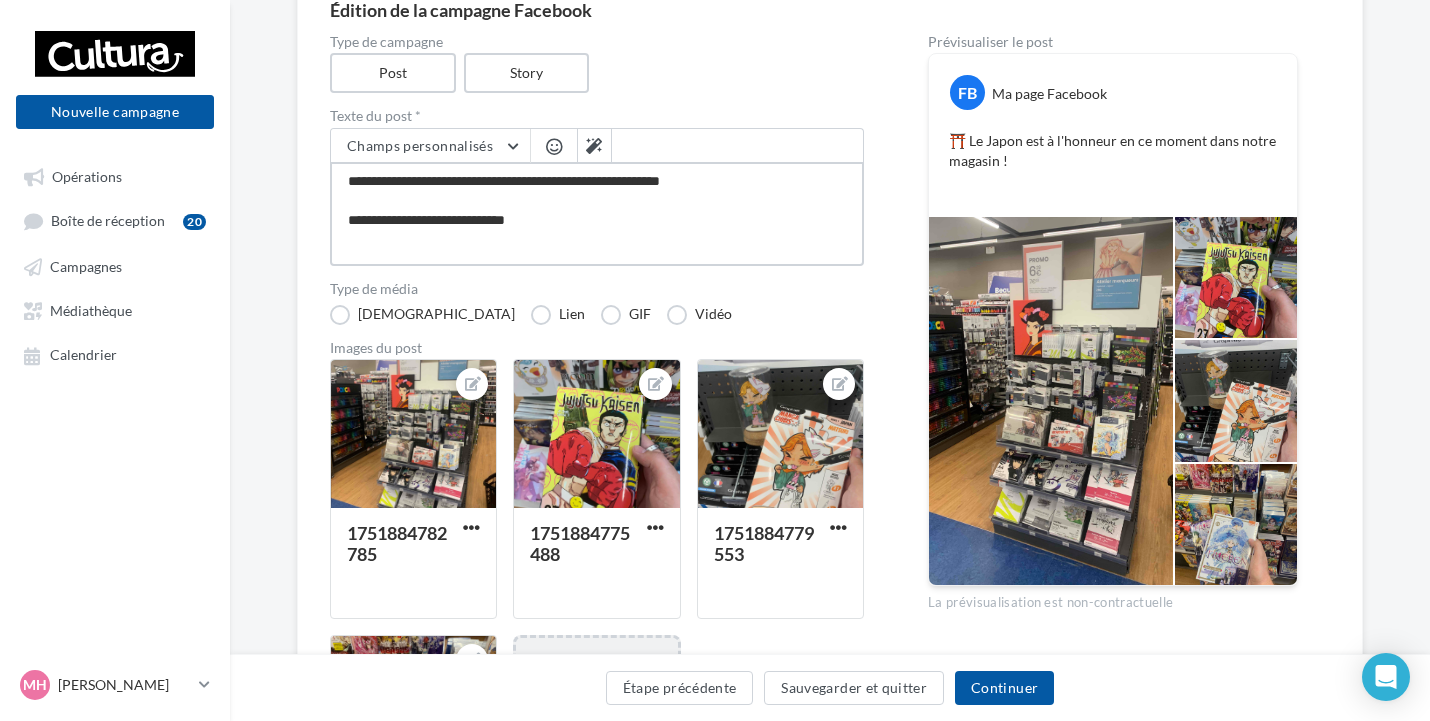 type on "**********" 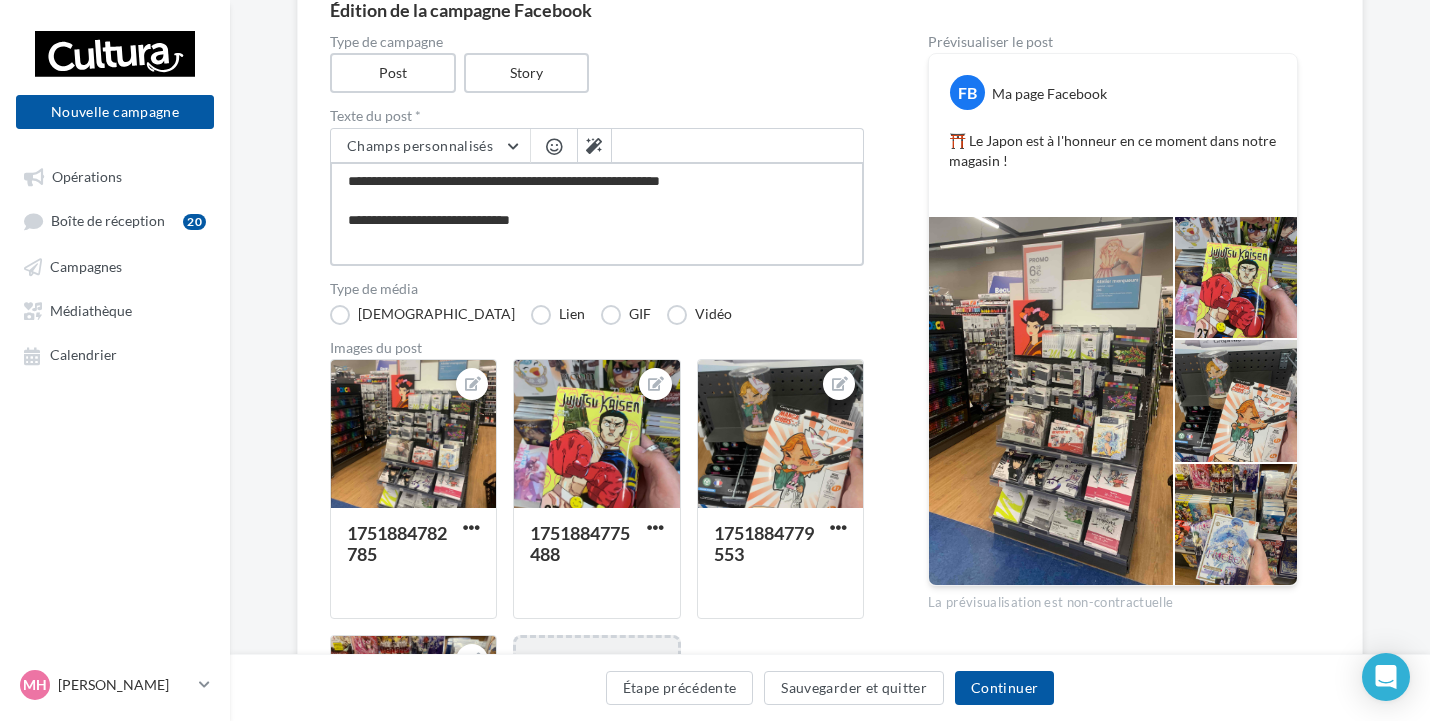 type on "**********" 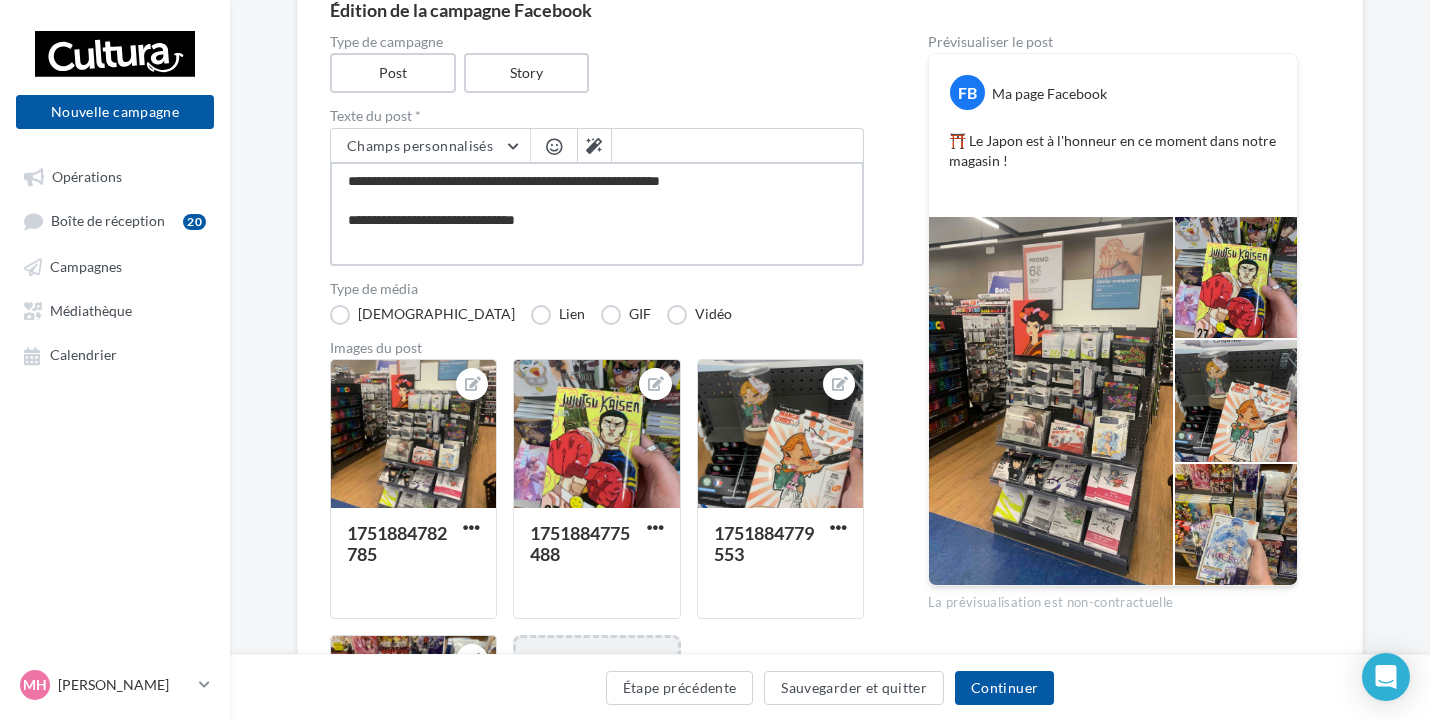 type on "**********" 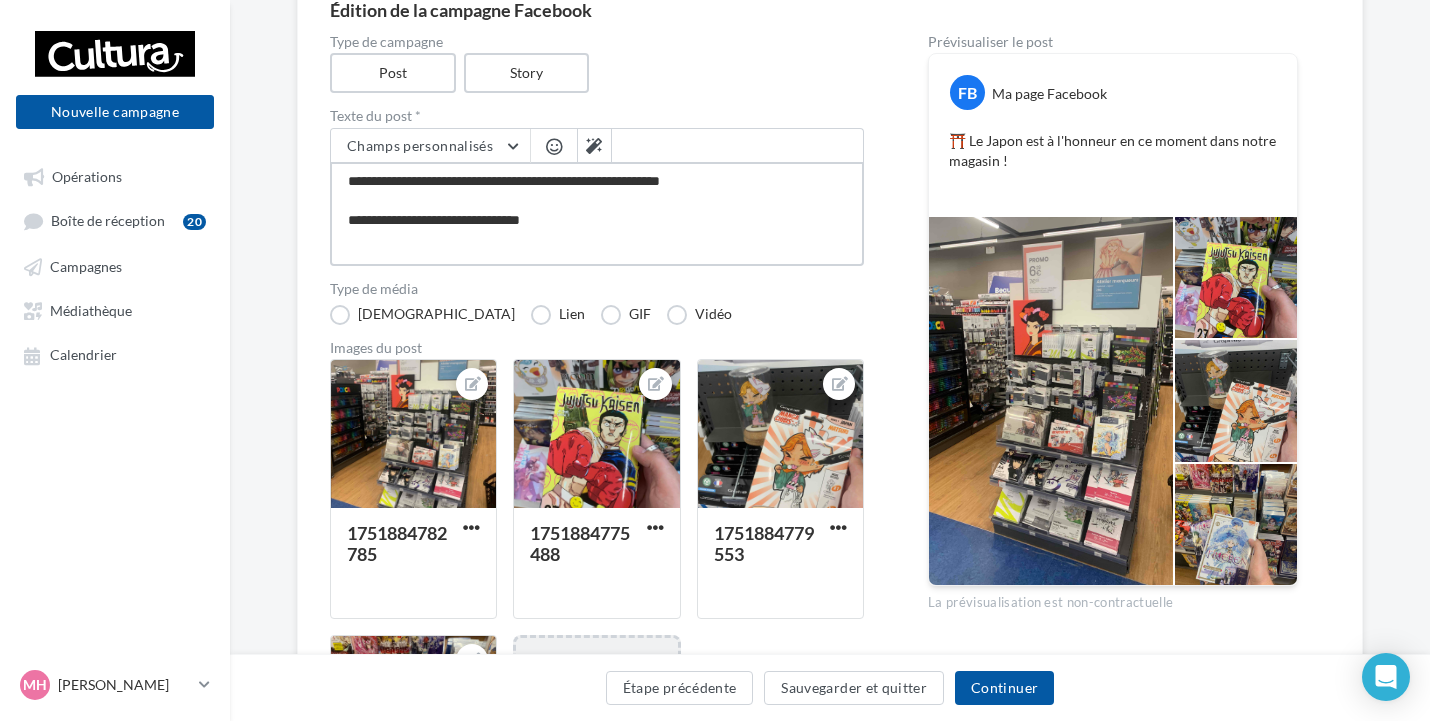 type on "**********" 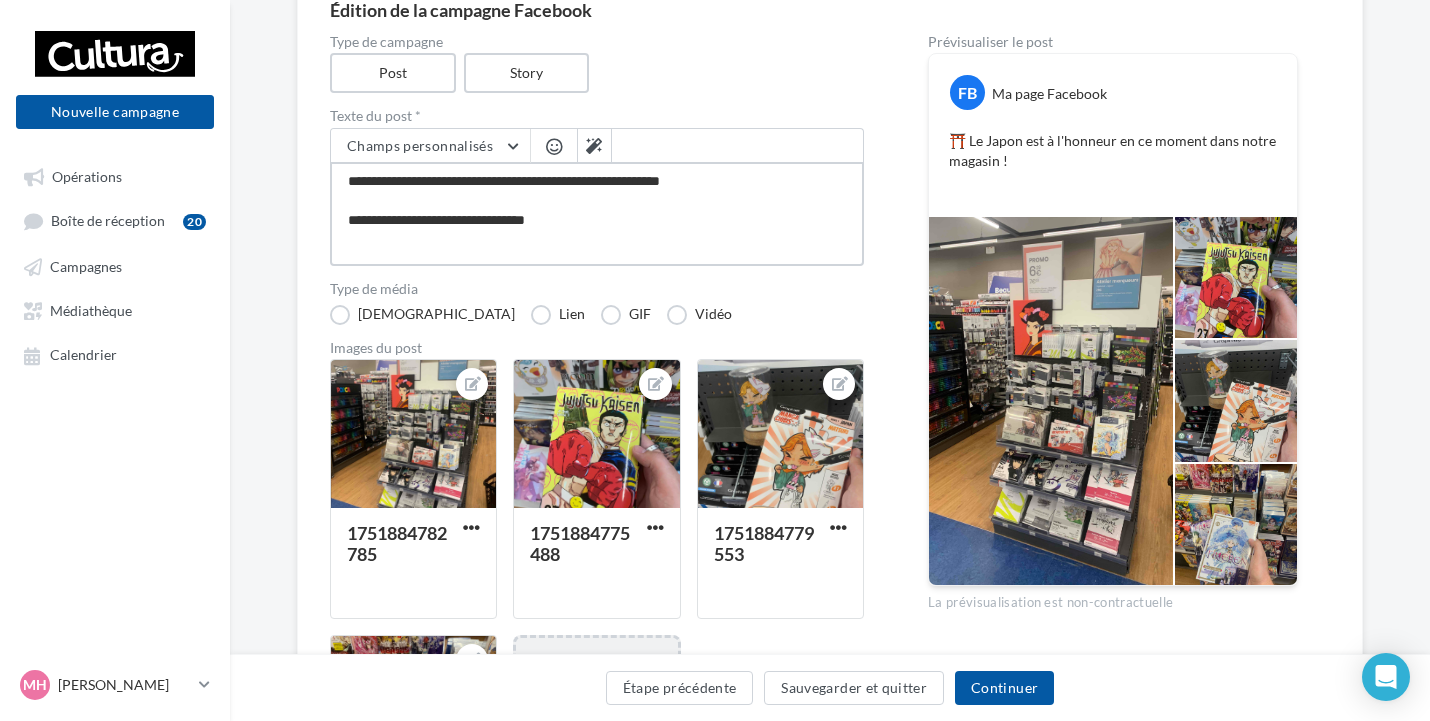 type on "**********" 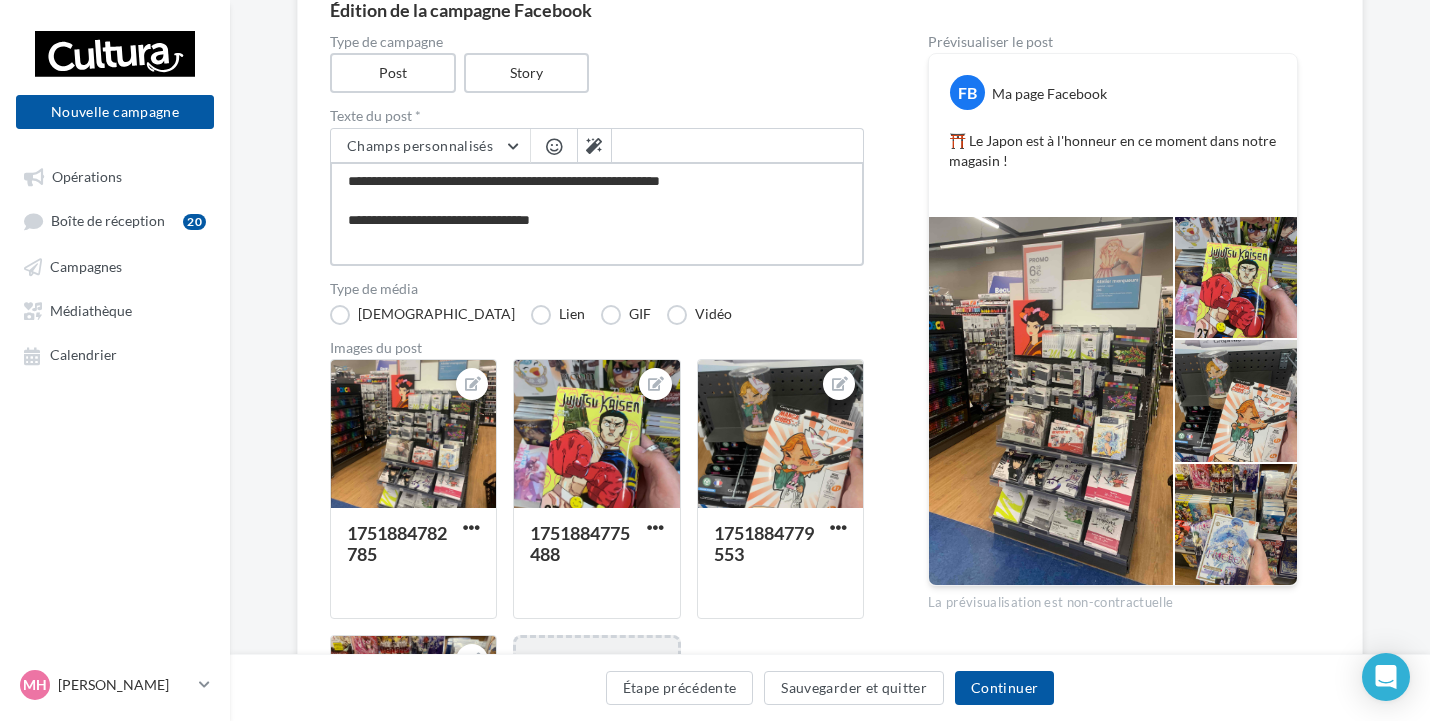 type on "**********" 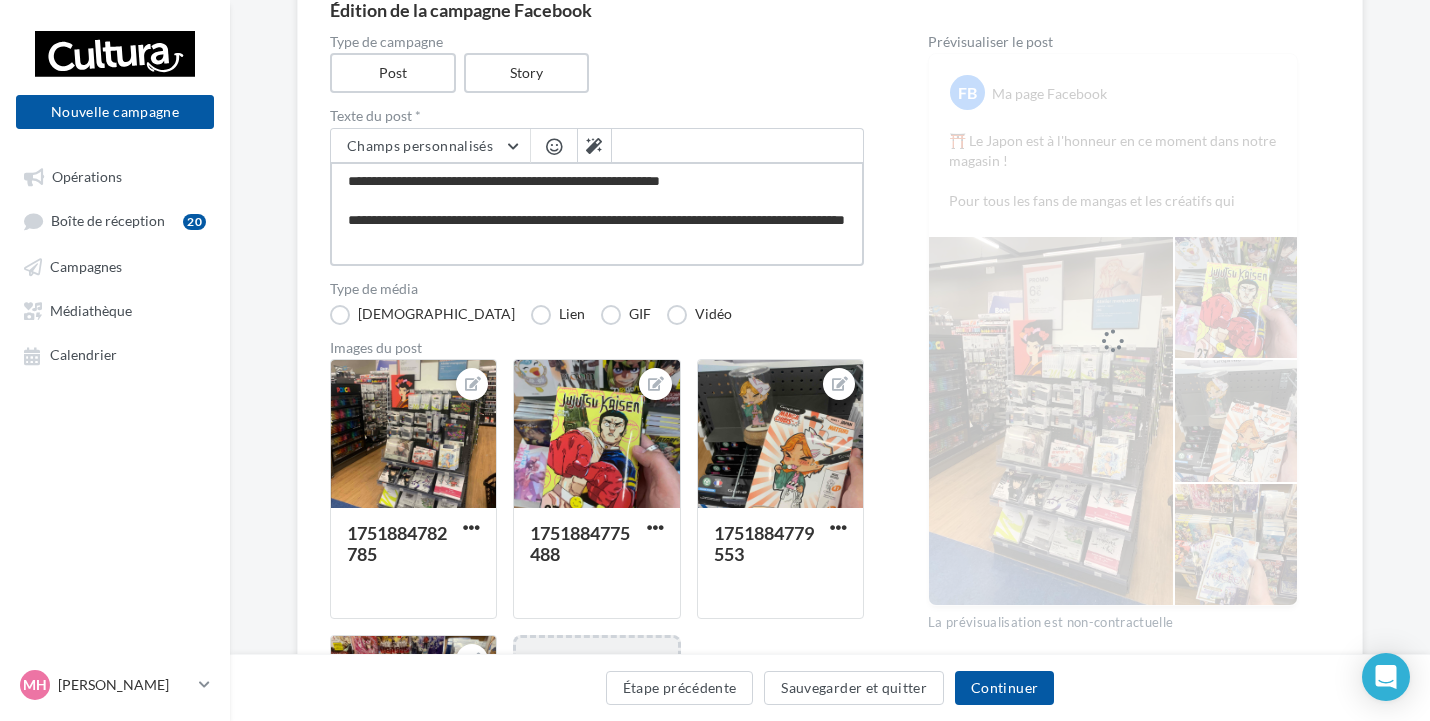 click on "**********" at bounding box center (597, 214) 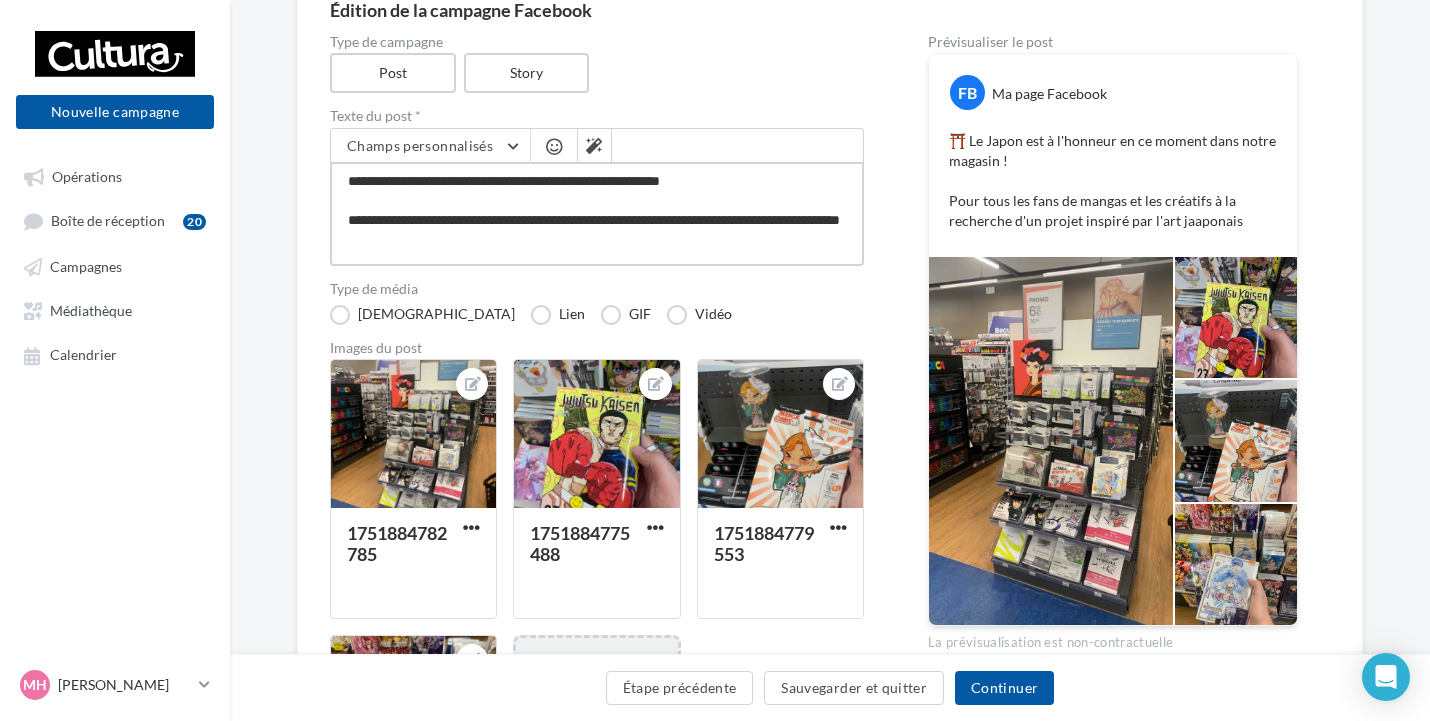 click on "**********" at bounding box center (597, 214) 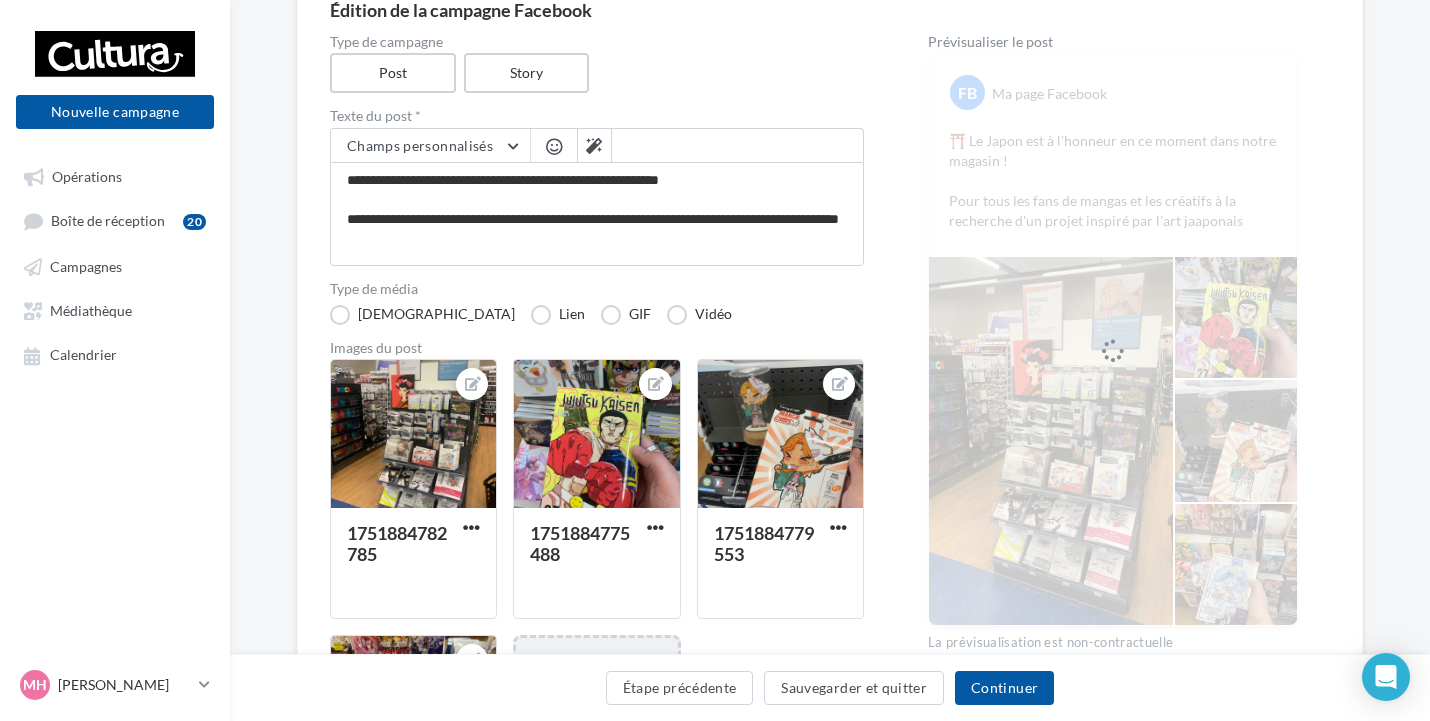 click at bounding box center [554, 148] 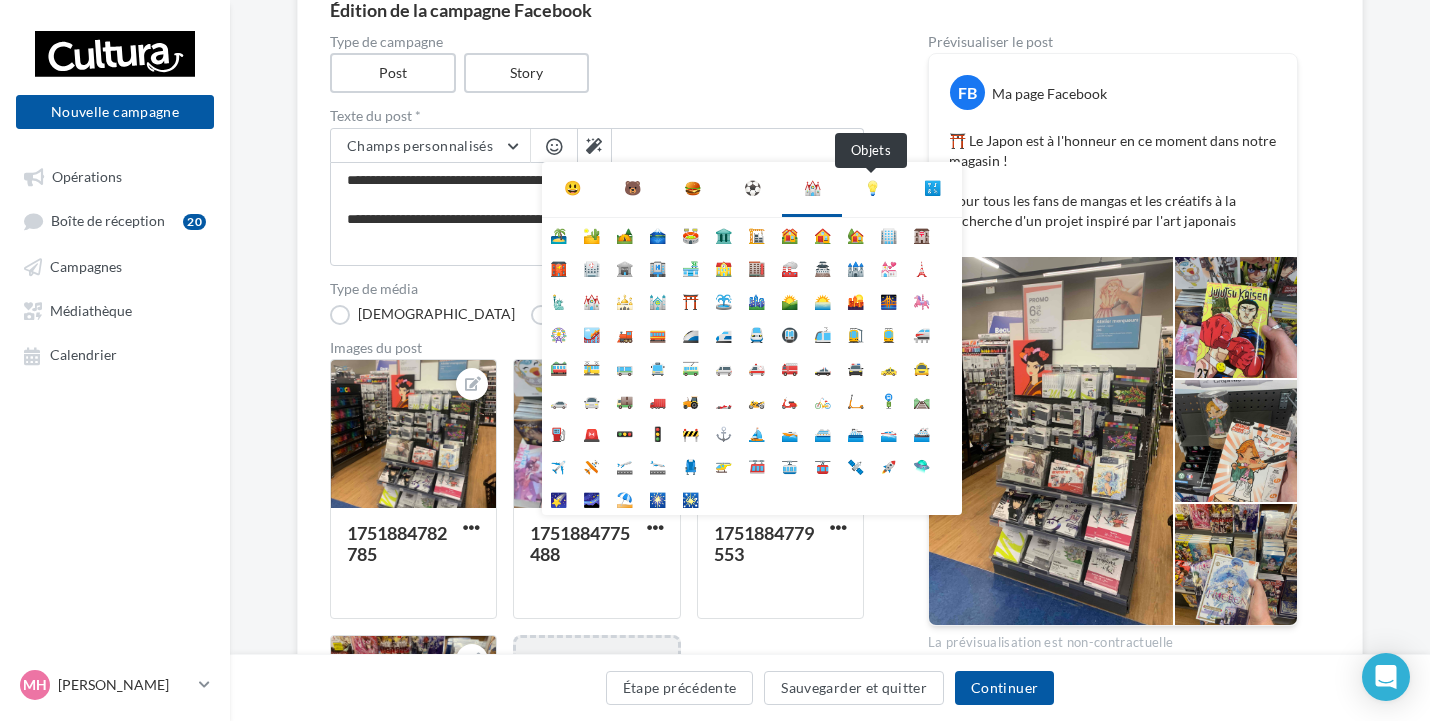 click on "💡" at bounding box center (872, 188) 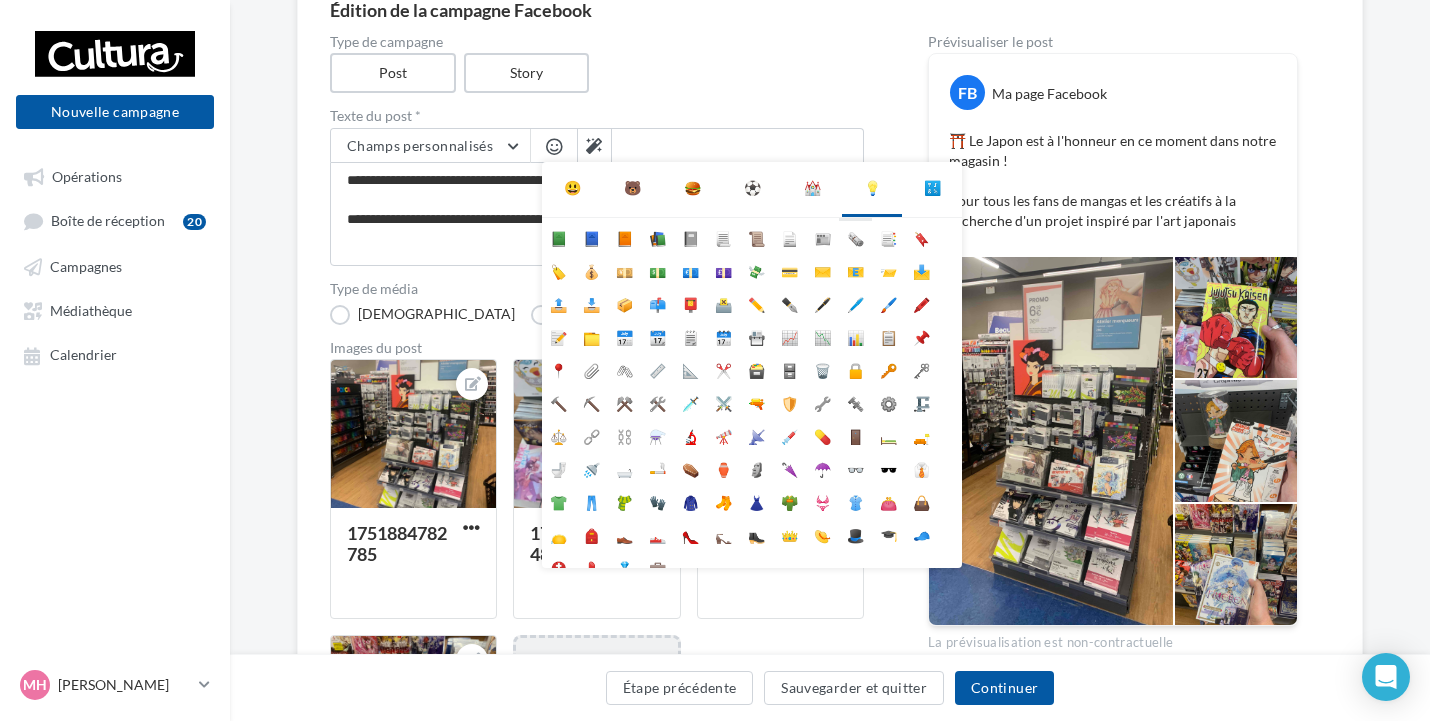 scroll, scrollTop: 178, scrollLeft: 0, axis: vertical 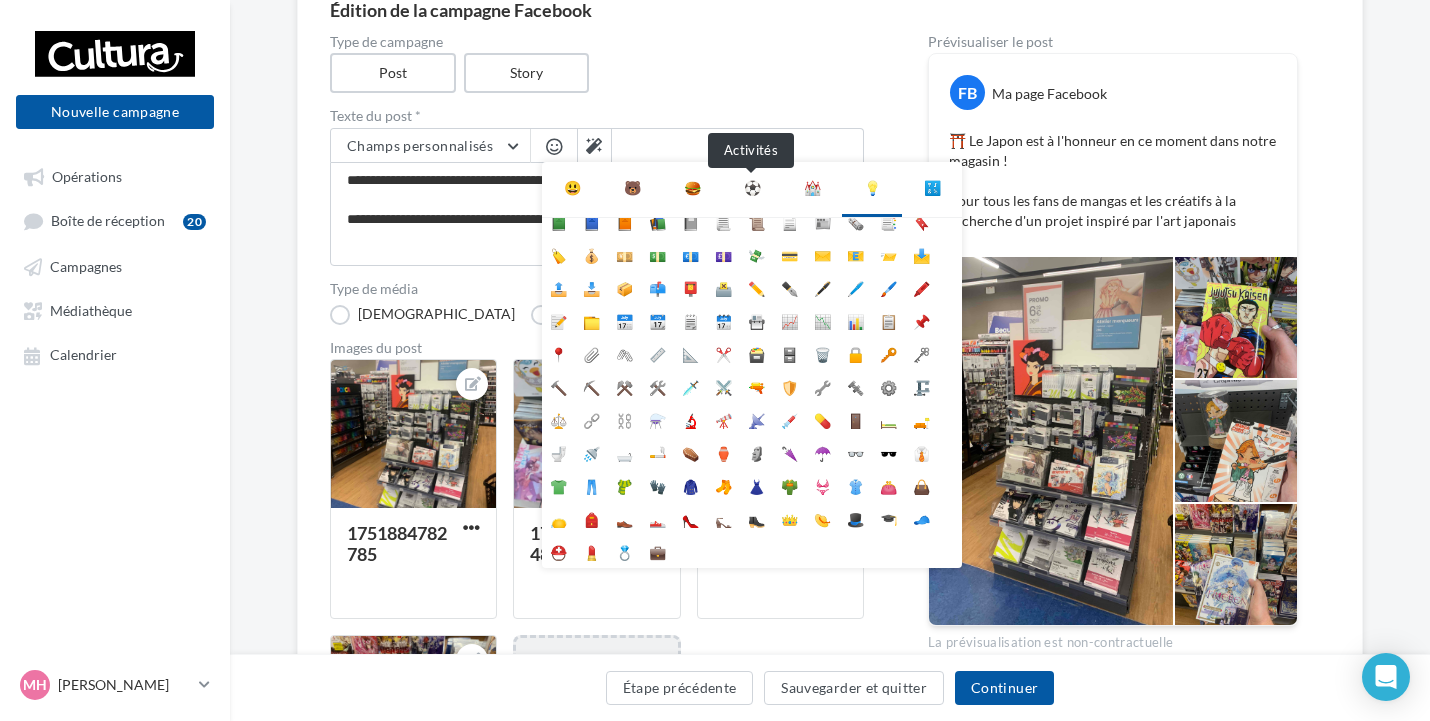 click on "⚽" at bounding box center [752, 188] 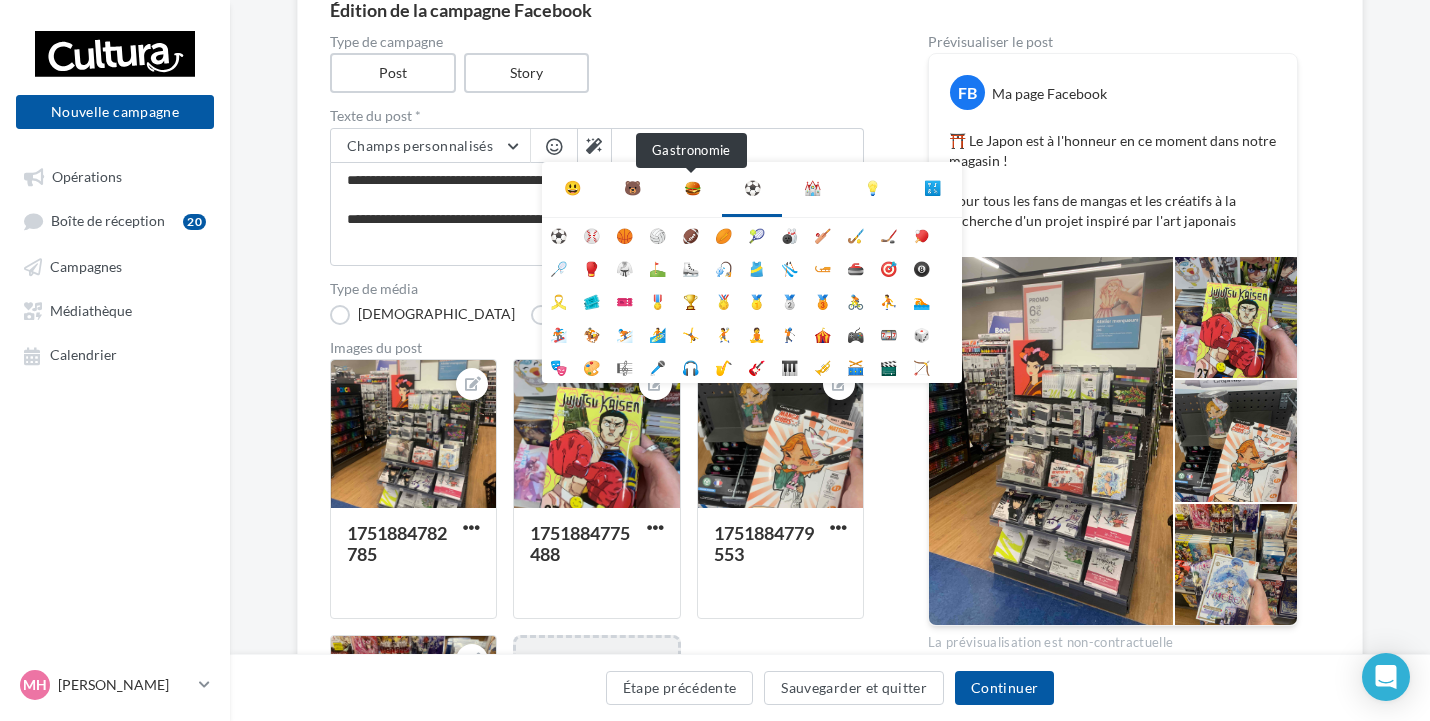 click on "🍔" at bounding box center [692, 188] 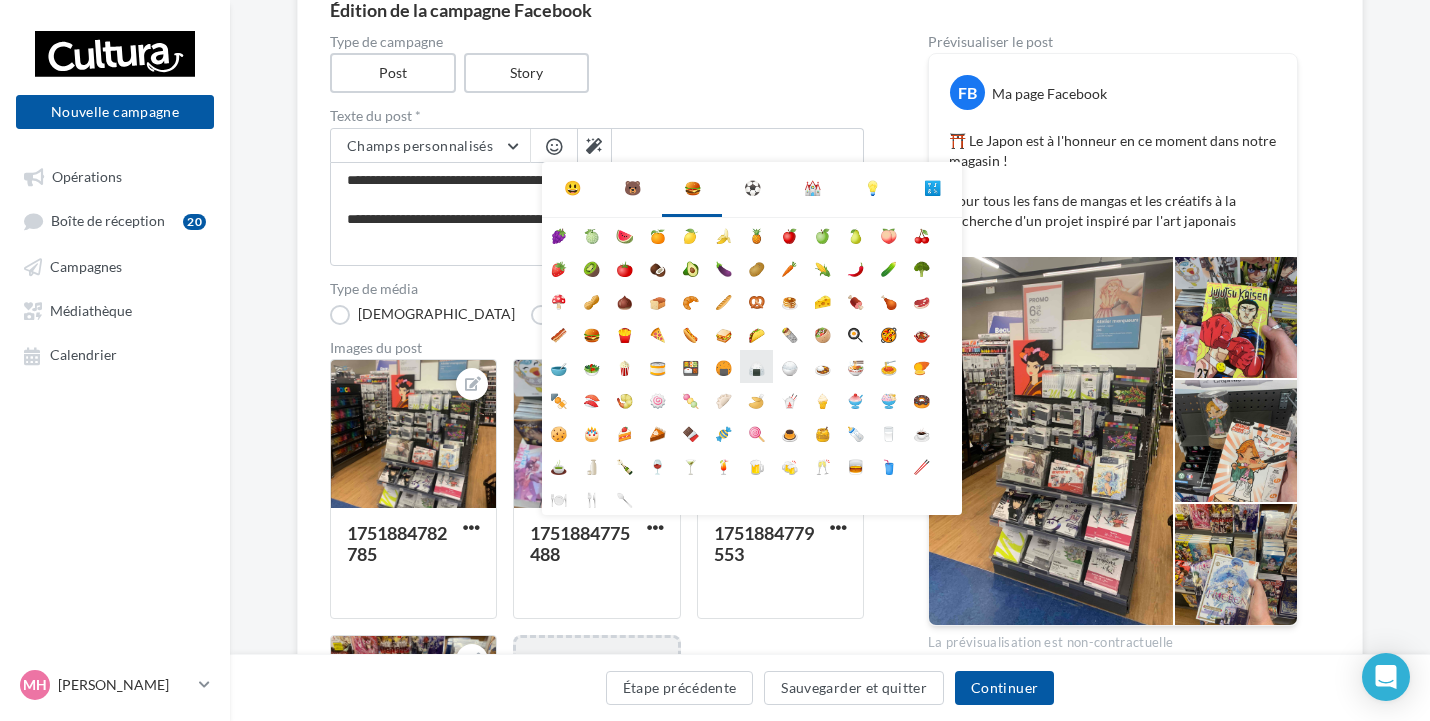 click on "🍙" at bounding box center [756, 366] 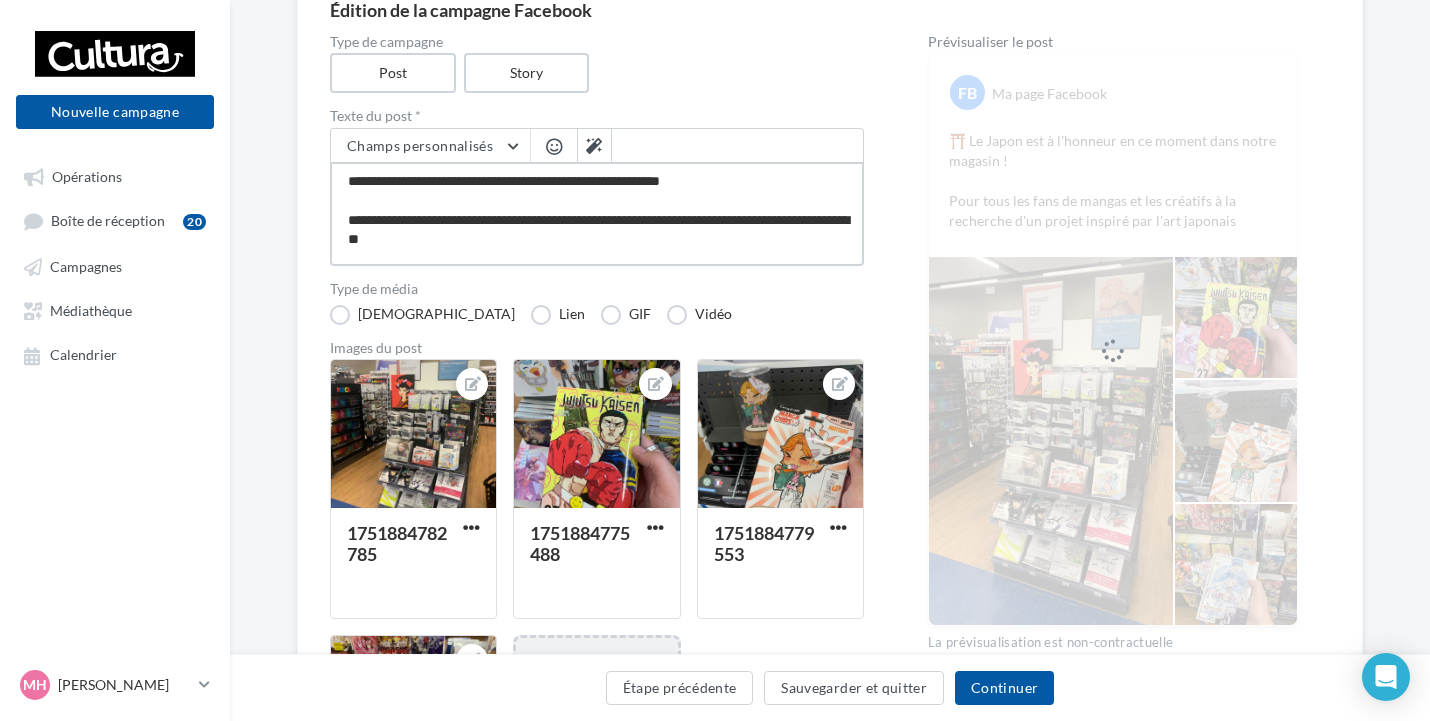 click on "**********" at bounding box center (597, 214) 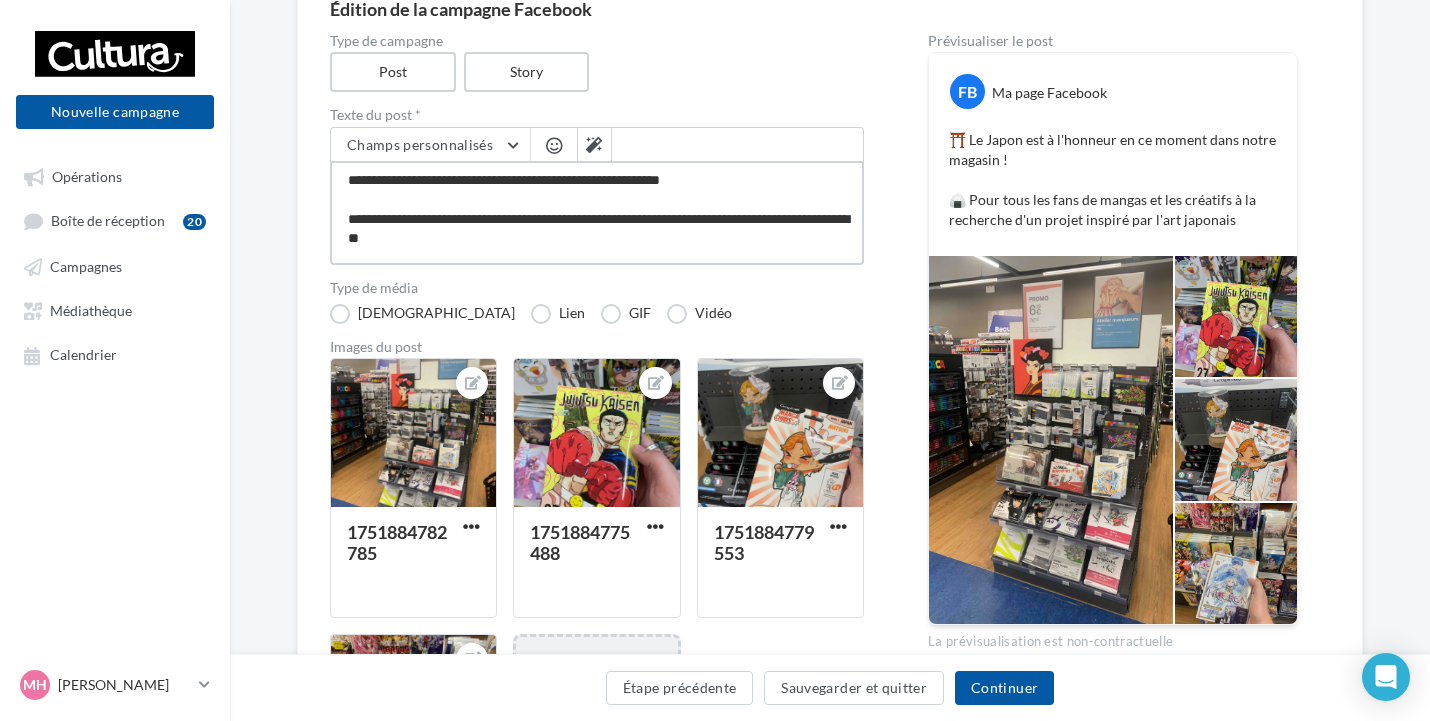 scroll, scrollTop: 200, scrollLeft: 0, axis: vertical 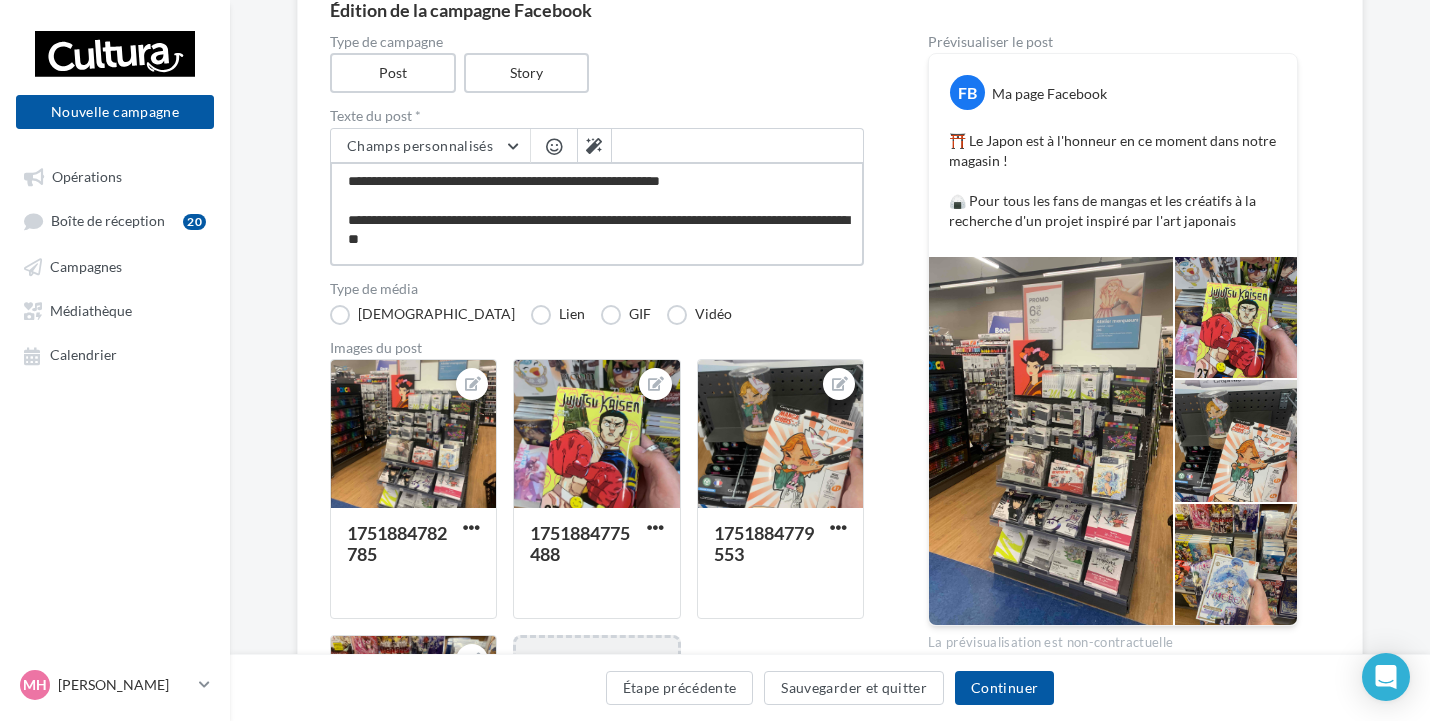 click on "**********" at bounding box center (597, 214) 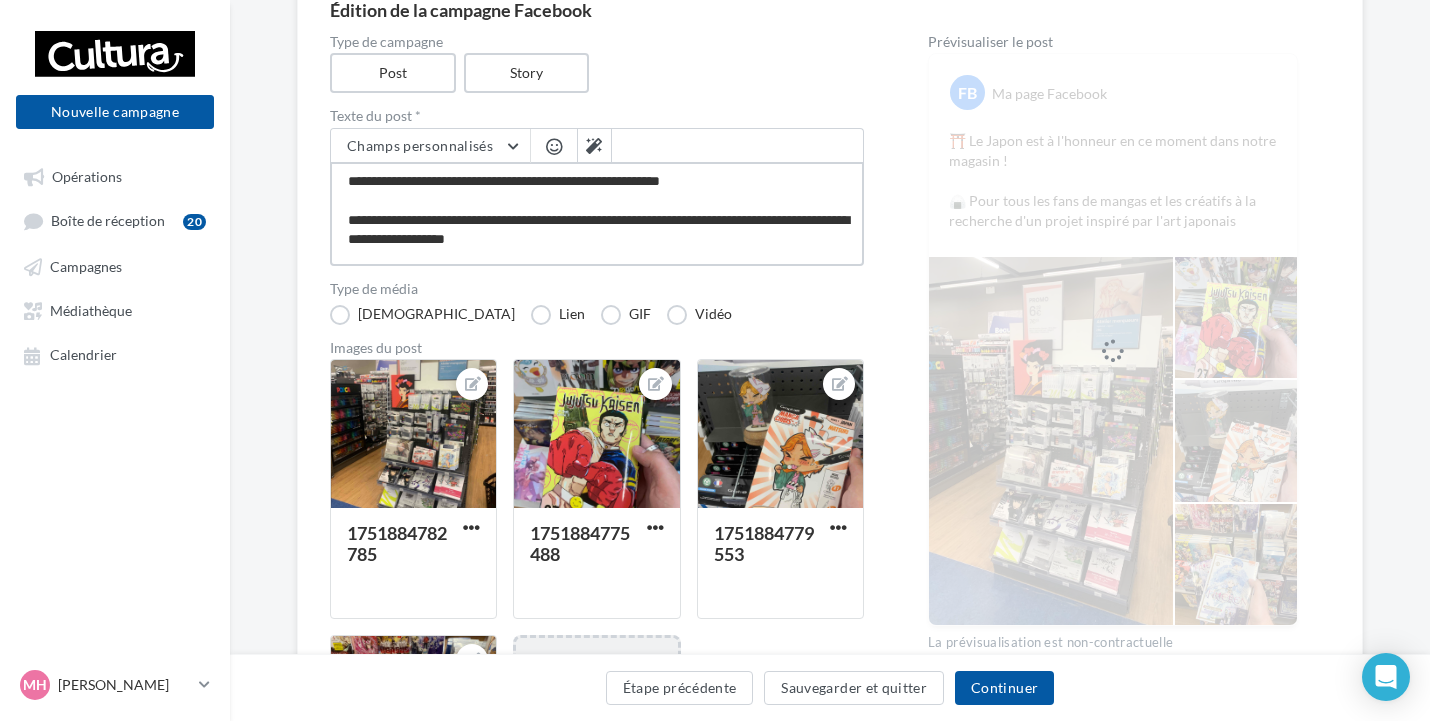 click on "**********" at bounding box center (597, 214) 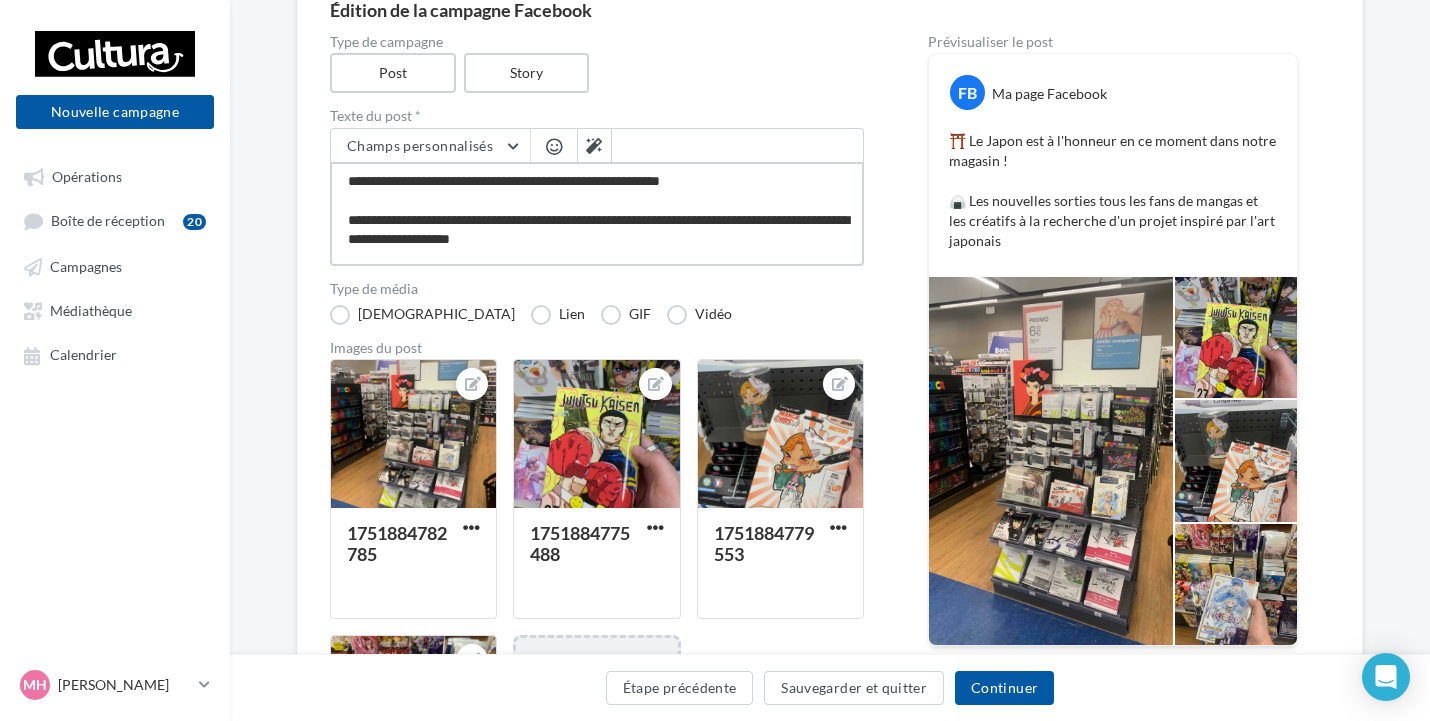 click on "**********" at bounding box center (597, 214) 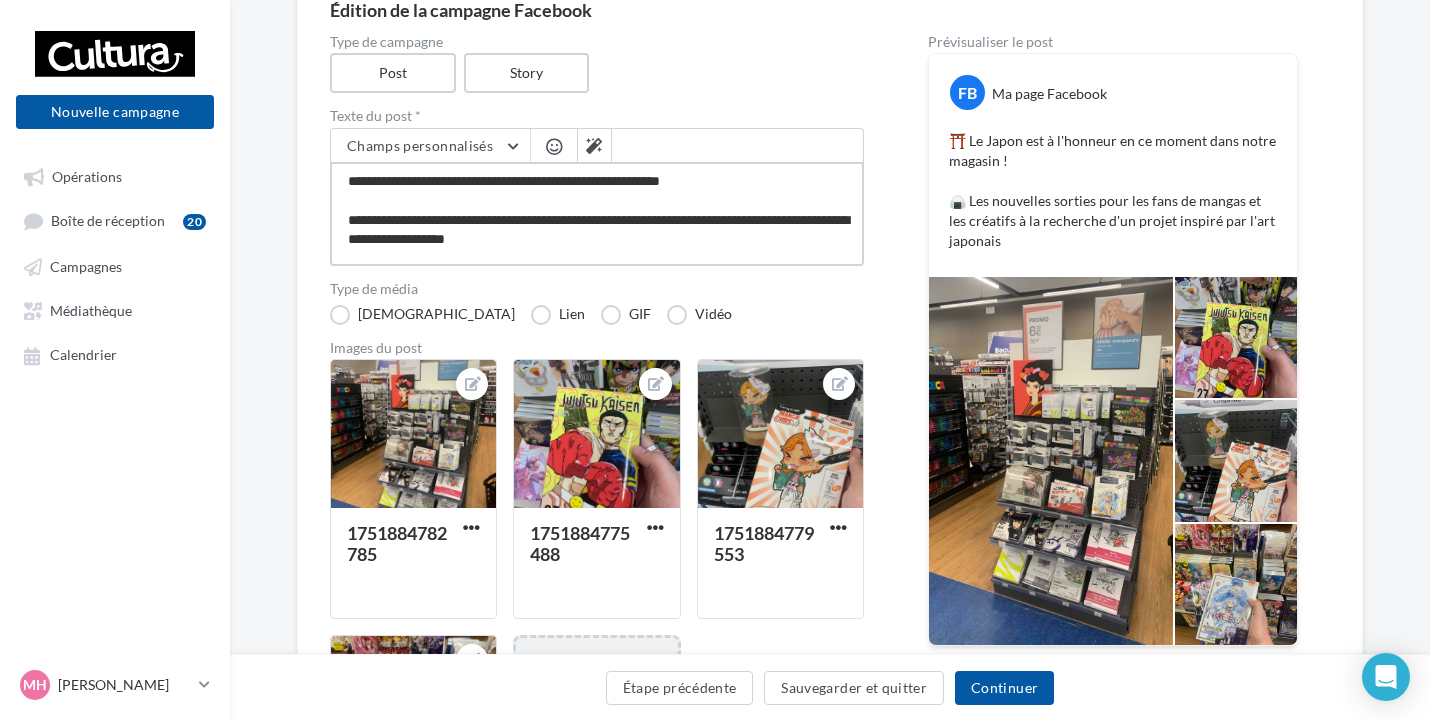 drag, startPoint x: 730, startPoint y: 222, endPoint x: 664, endPoint y: 222, distance: 66 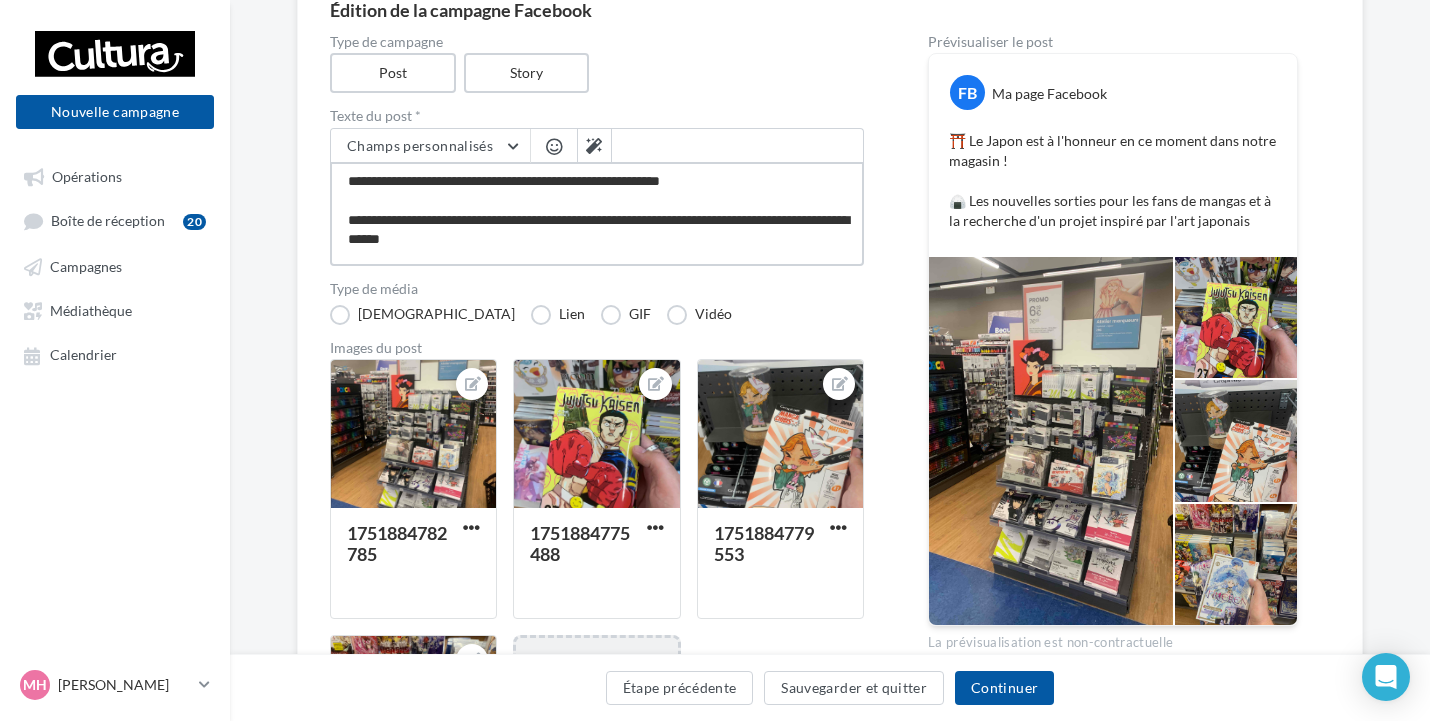 drag, startPoint x: 776, startPoint y: 220, endPoint x: 659, endPoint y: 220, distance: 117 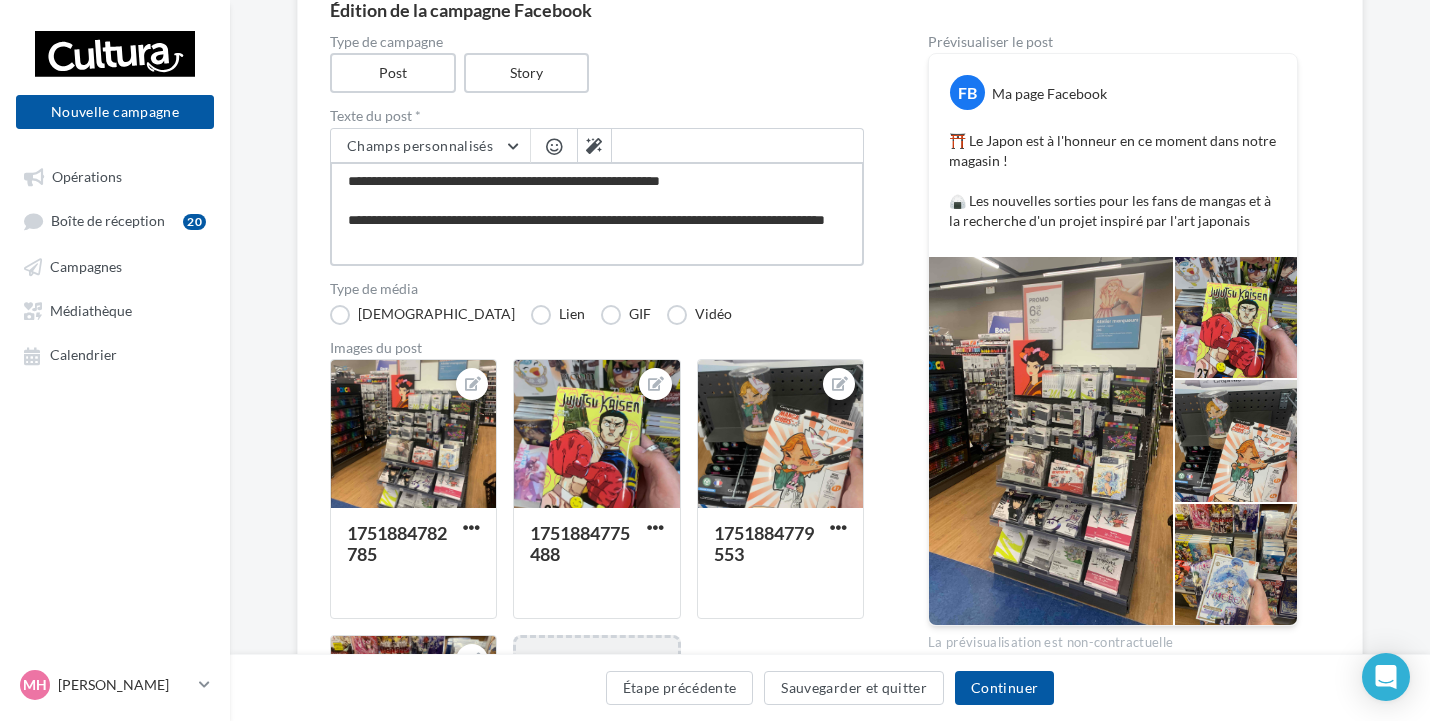 click on "**********" at bounding box center [597, 214] 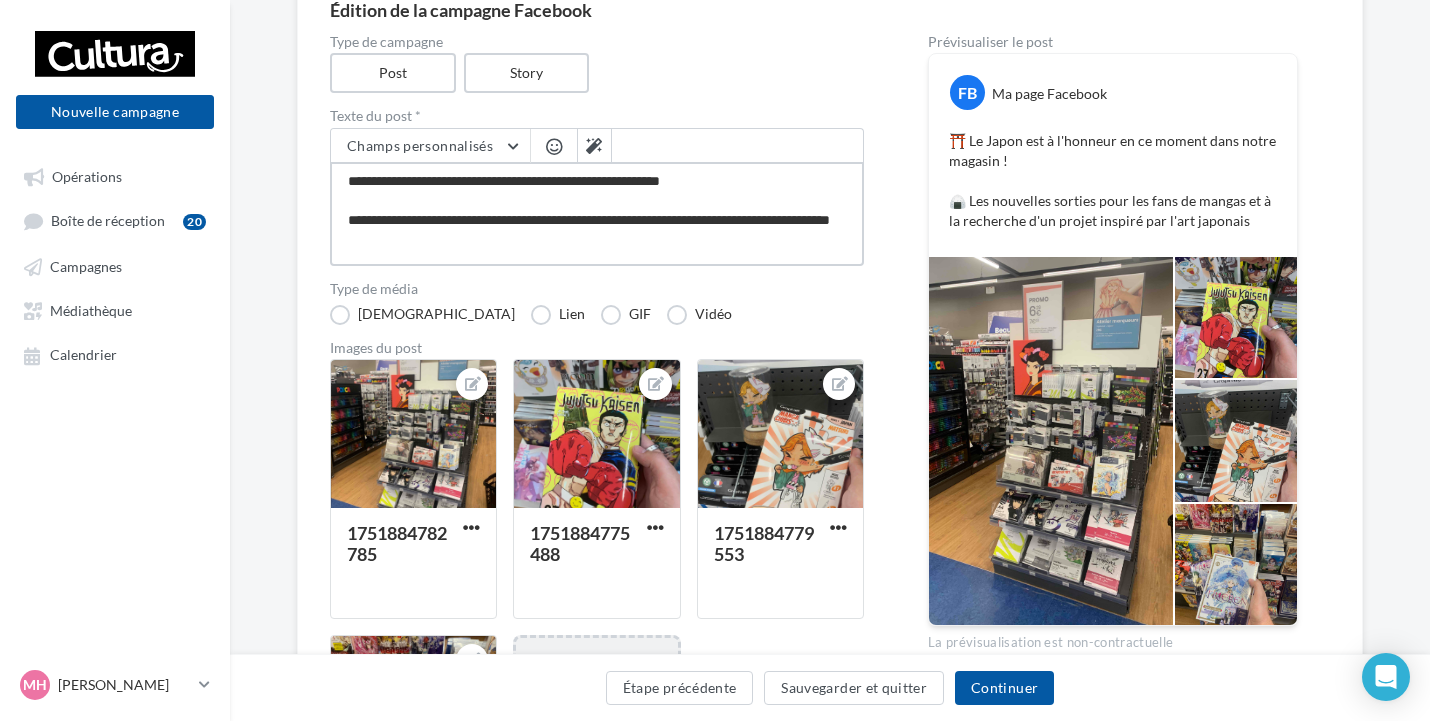 click on "**********" at bounding box center [597, 214] 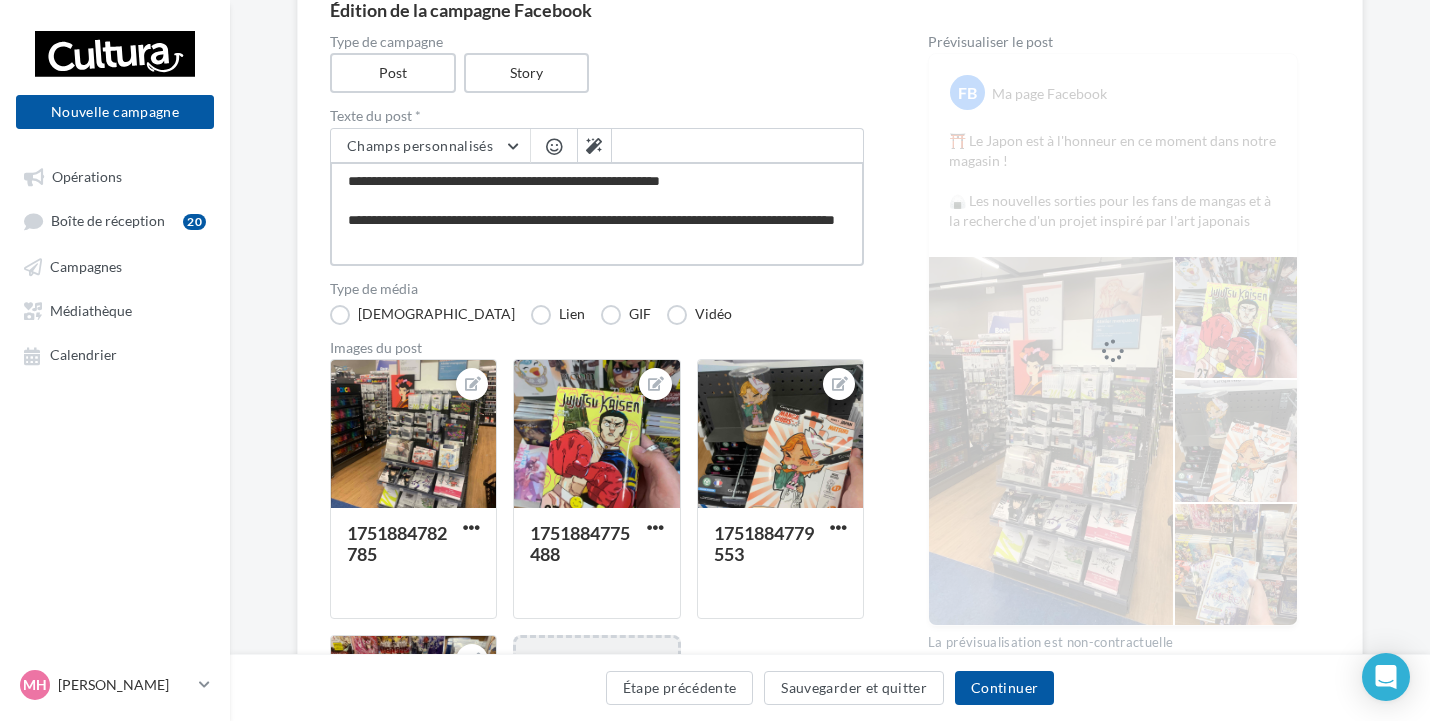 click on "**********" at bounding box center (597, 214) 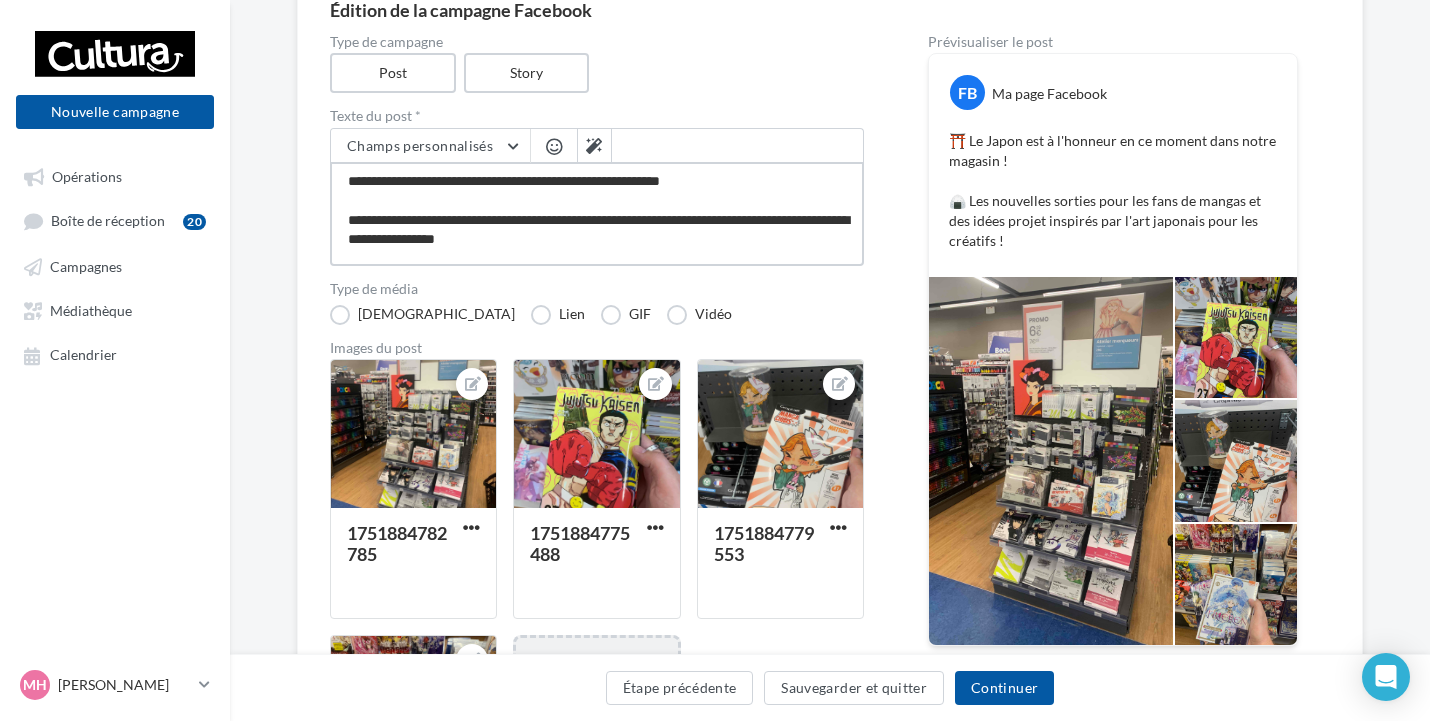 click on "**********" at bounding box center (597, 214) 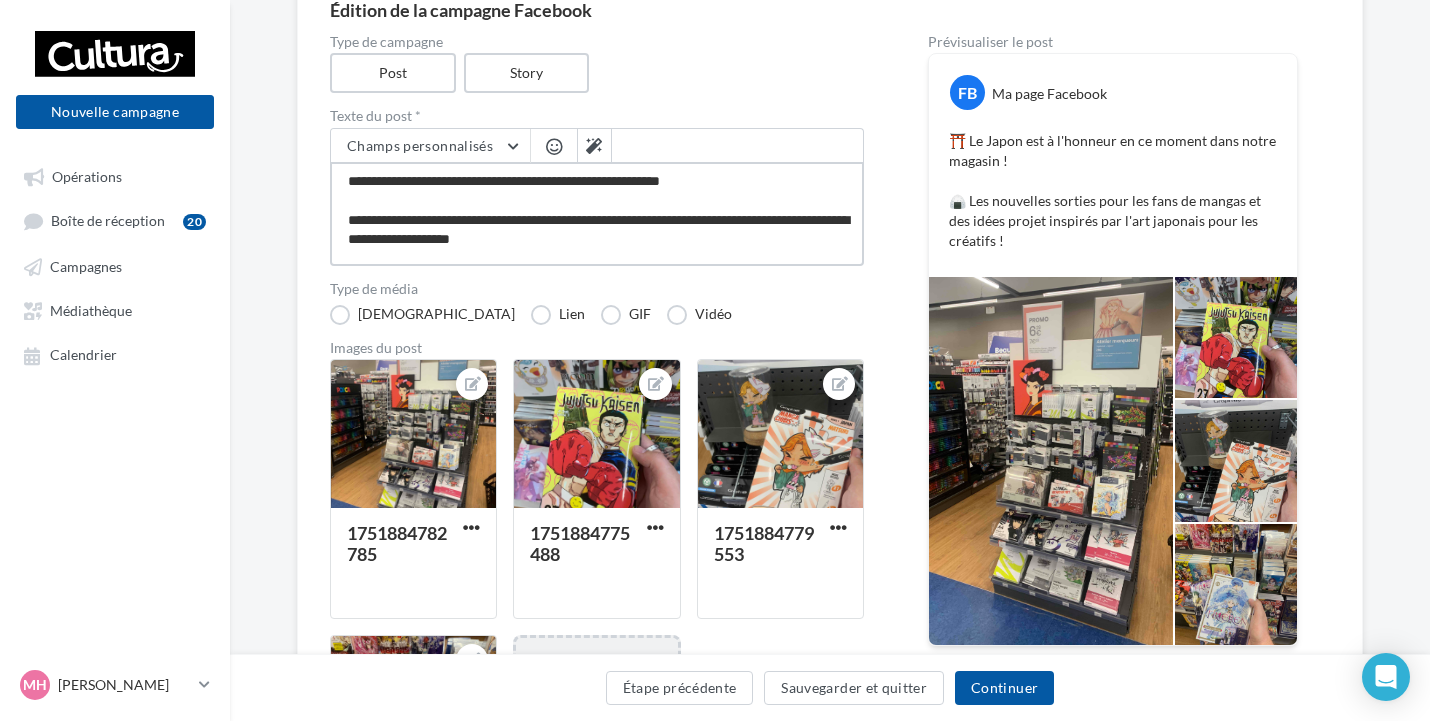 click on "**********" at bounding box center (597, 214) 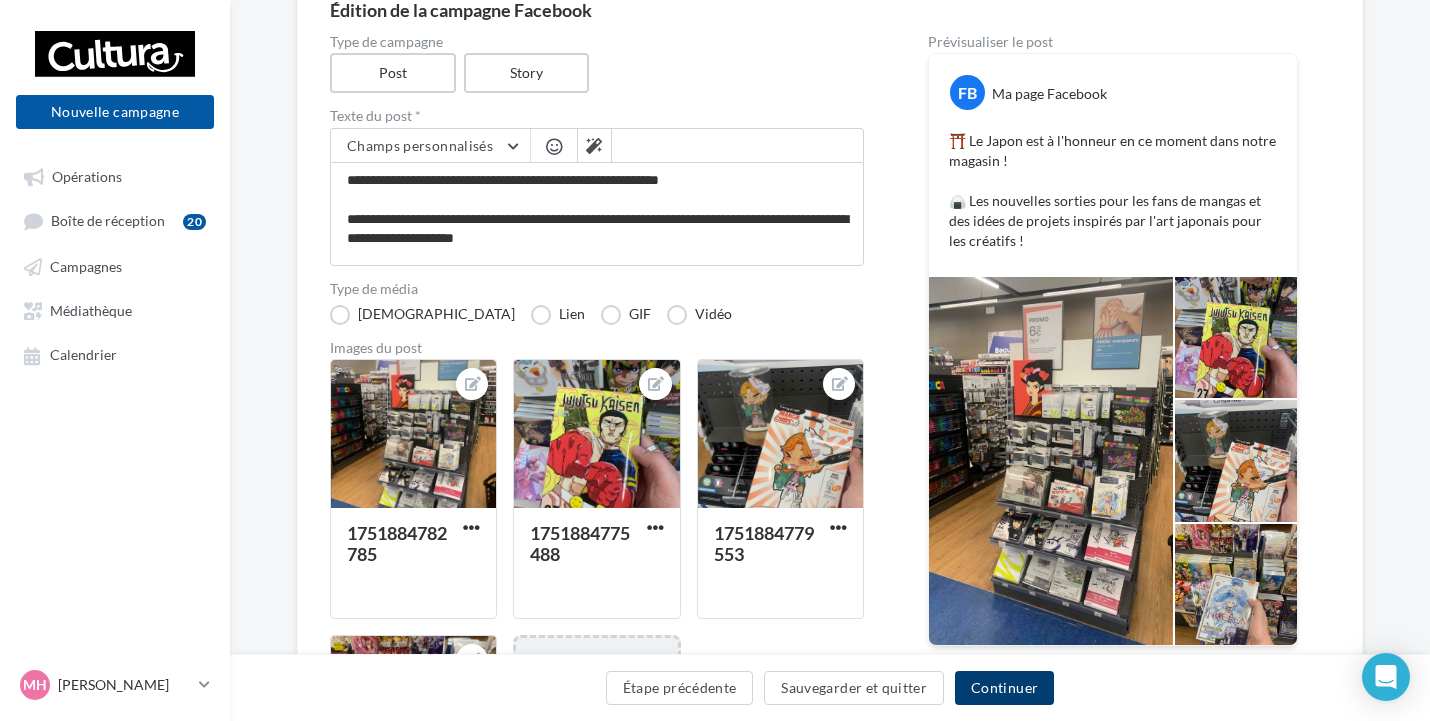 click on "Continuer" at bounding box center [1004, 688] 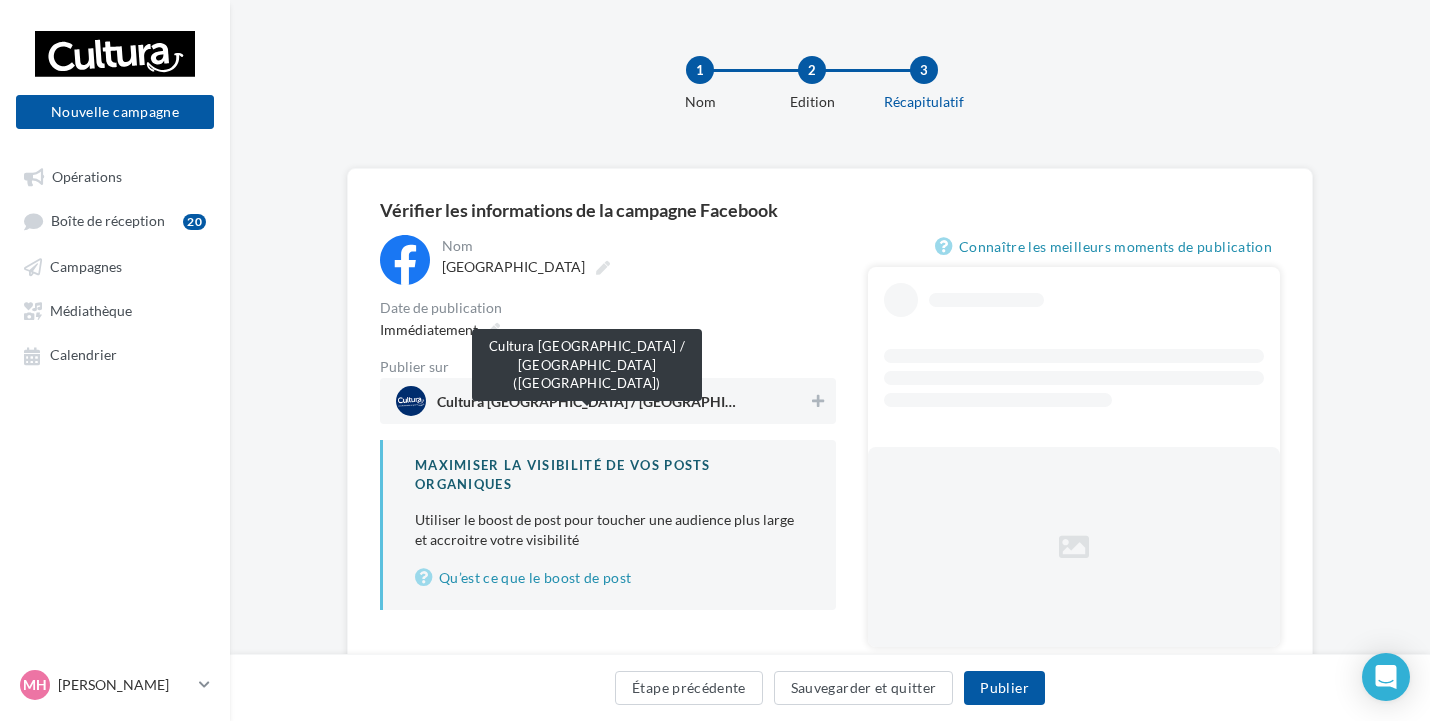 click on "Cultura Villennes-sur-Seine / Orgeval (Villennes-sur-Seine)" at bounding box center (587, 406) 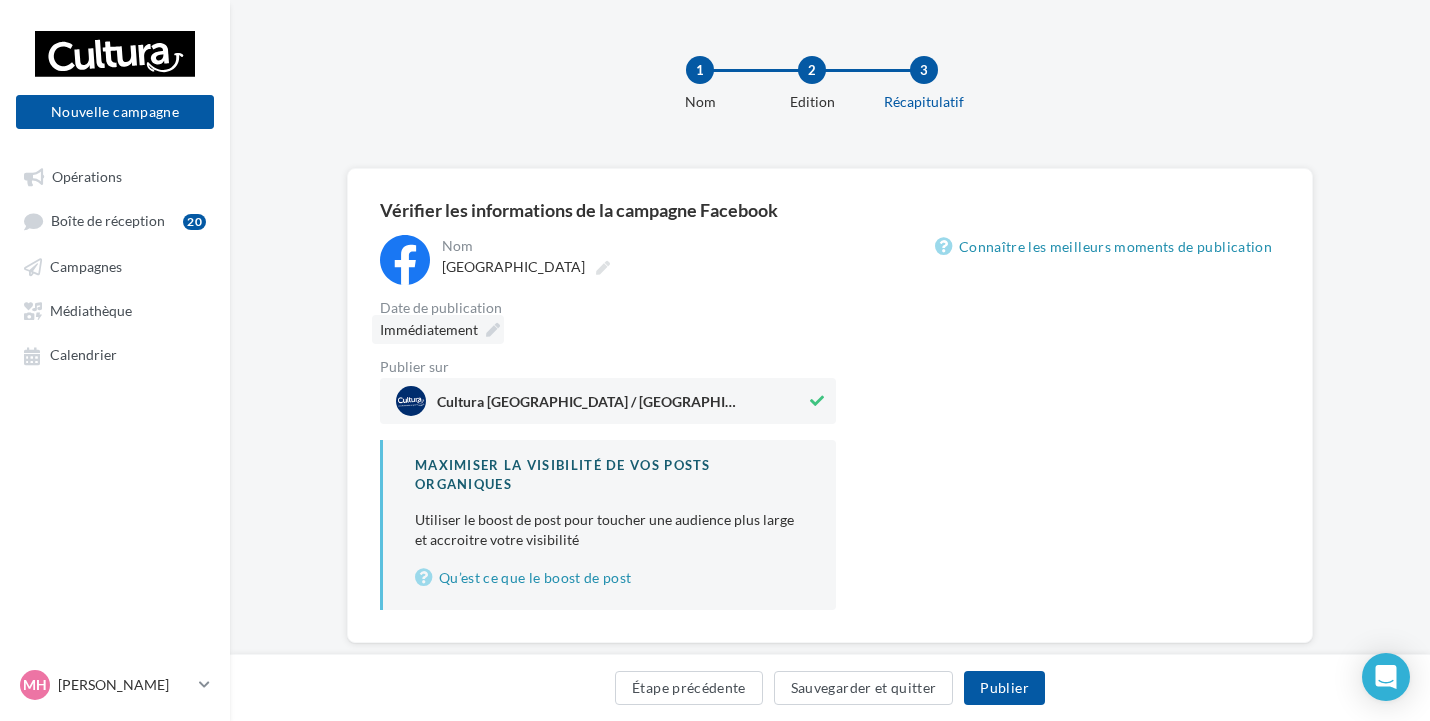 click on "Immédiatement" at bounding box center [429, 329] 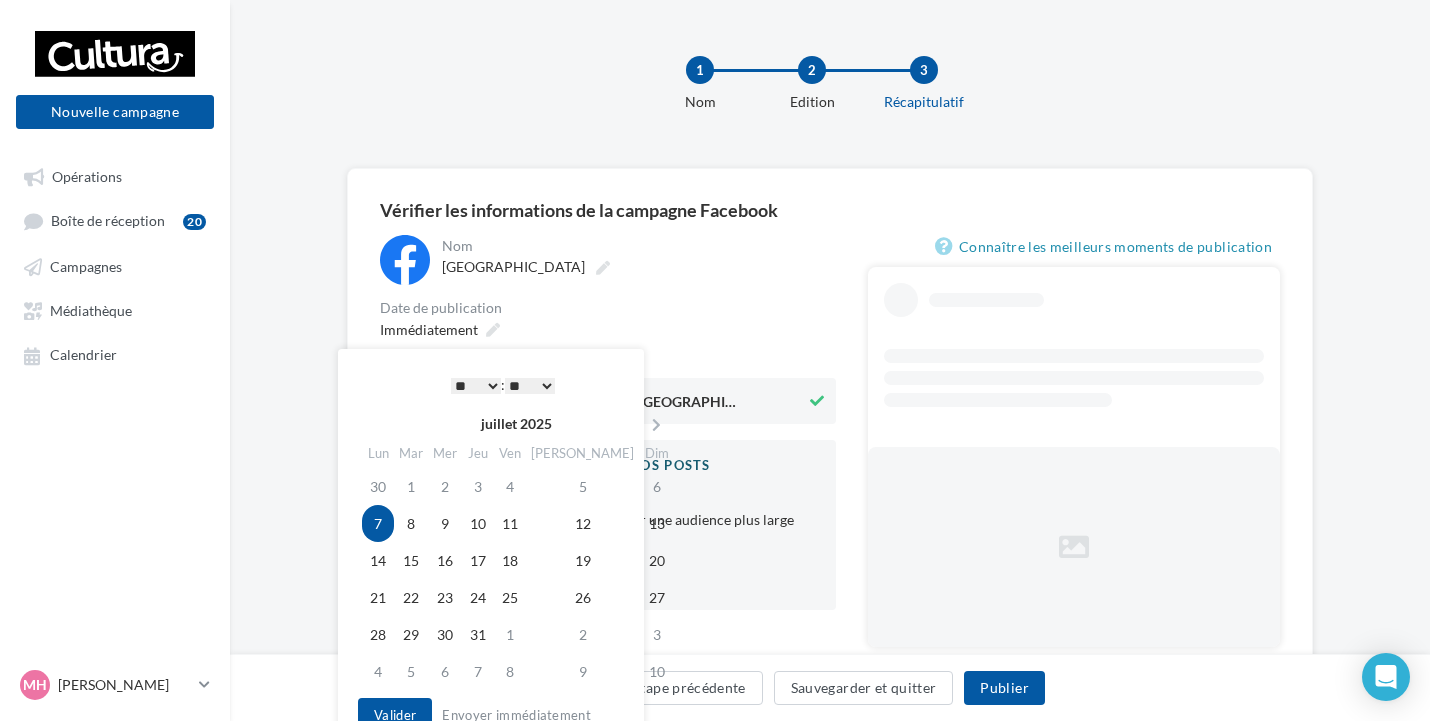 click on "* * * * * * * * * * ** ** ** ** ** ** ** ** ** ** ** ** ** **" at bounding box center [476, 386] 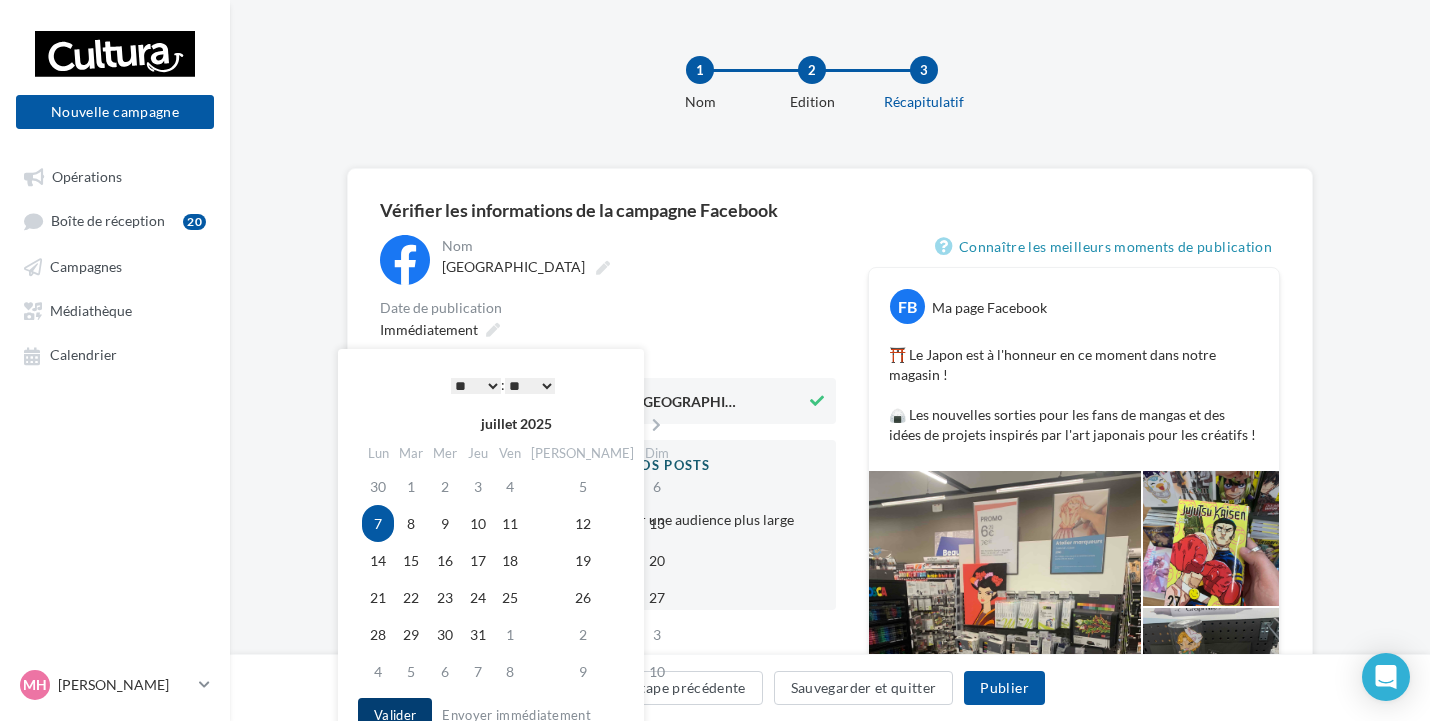 click on "Valider" at bounding box center [395, 715] 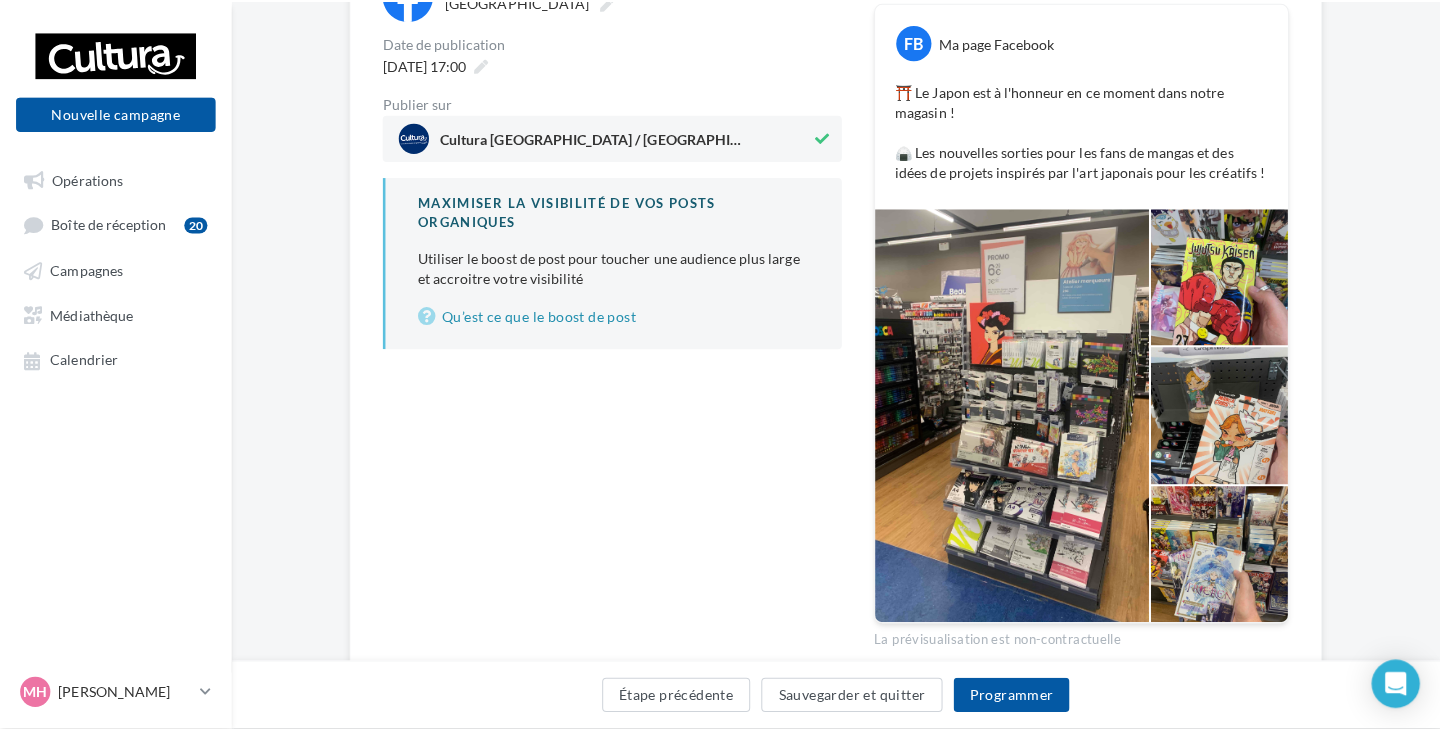 scroll, scrollTop: 300, scrollLeft: 0, axis: vertical 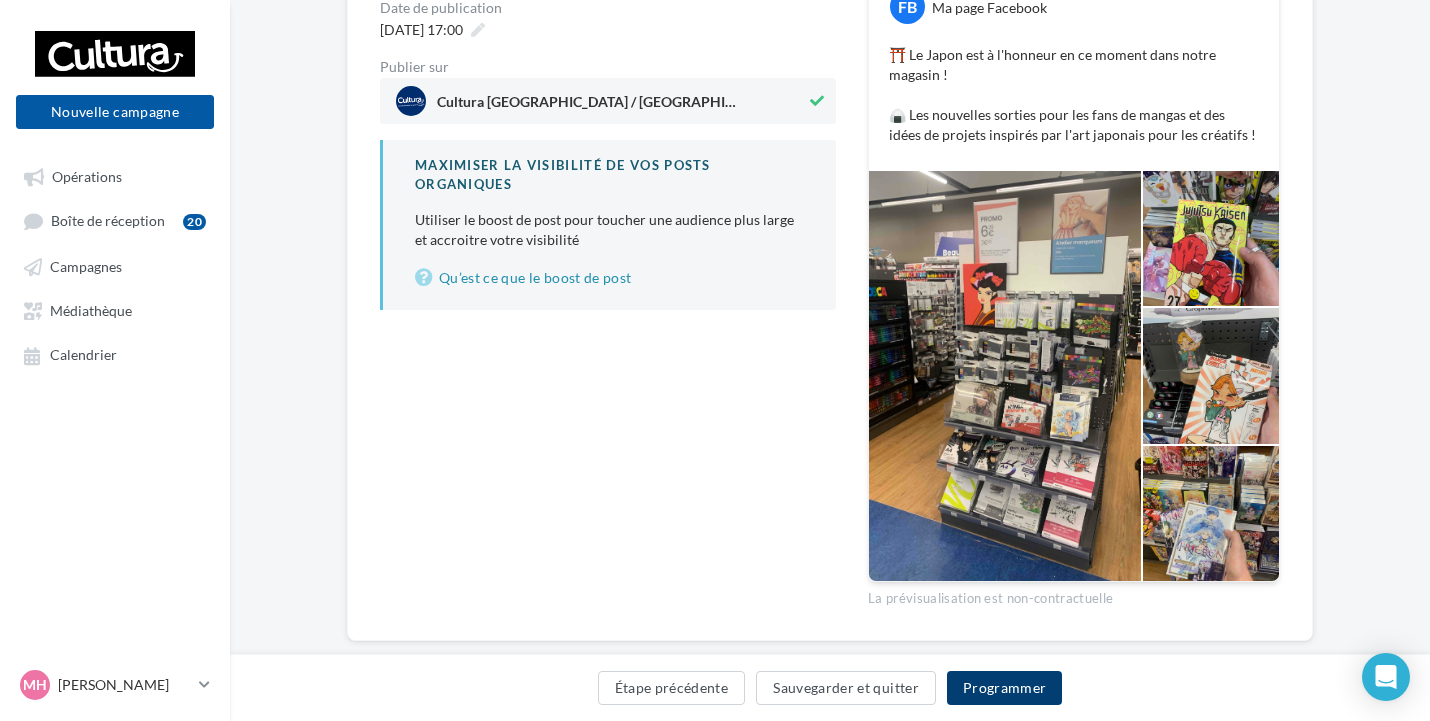 click on "Programmer" at bounding box center [1005, 688] 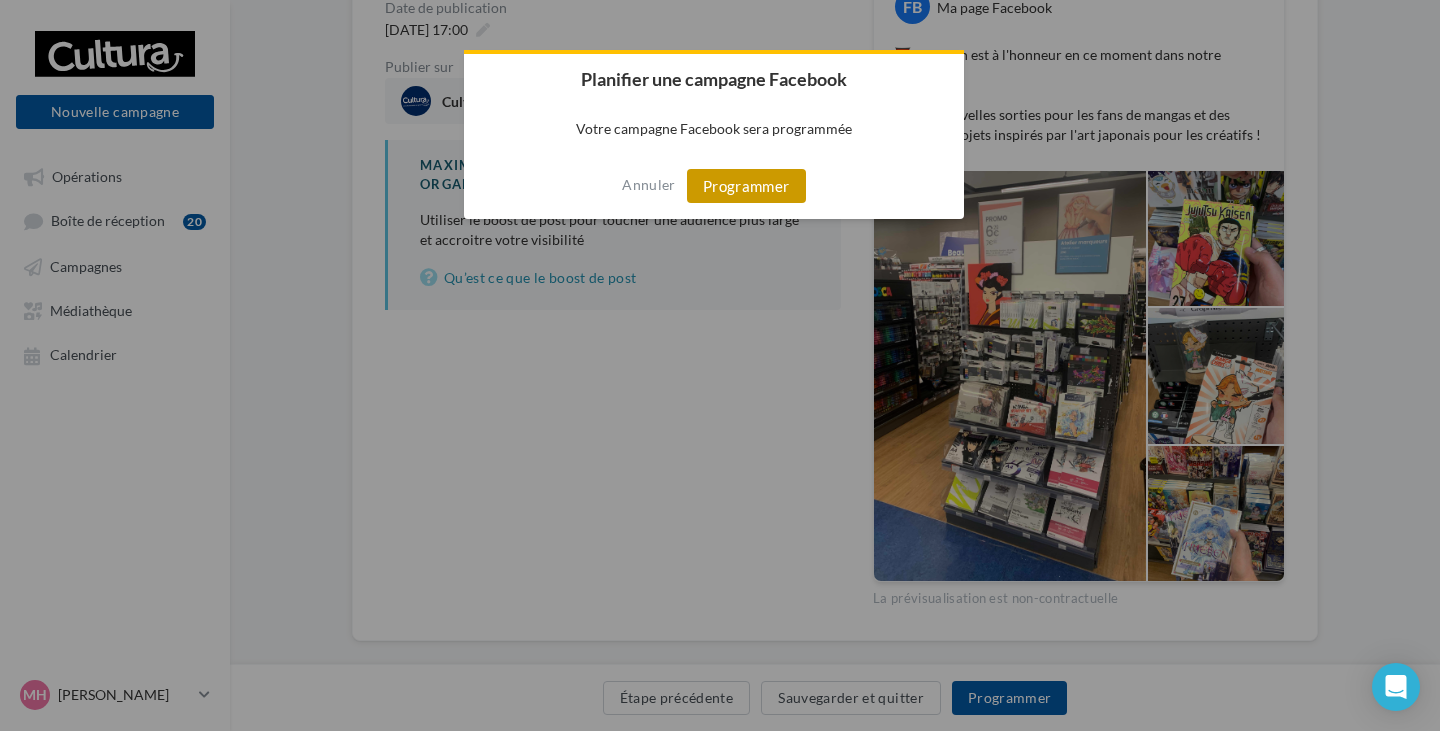 click on "Programmer" at bounding box center (746, 186) 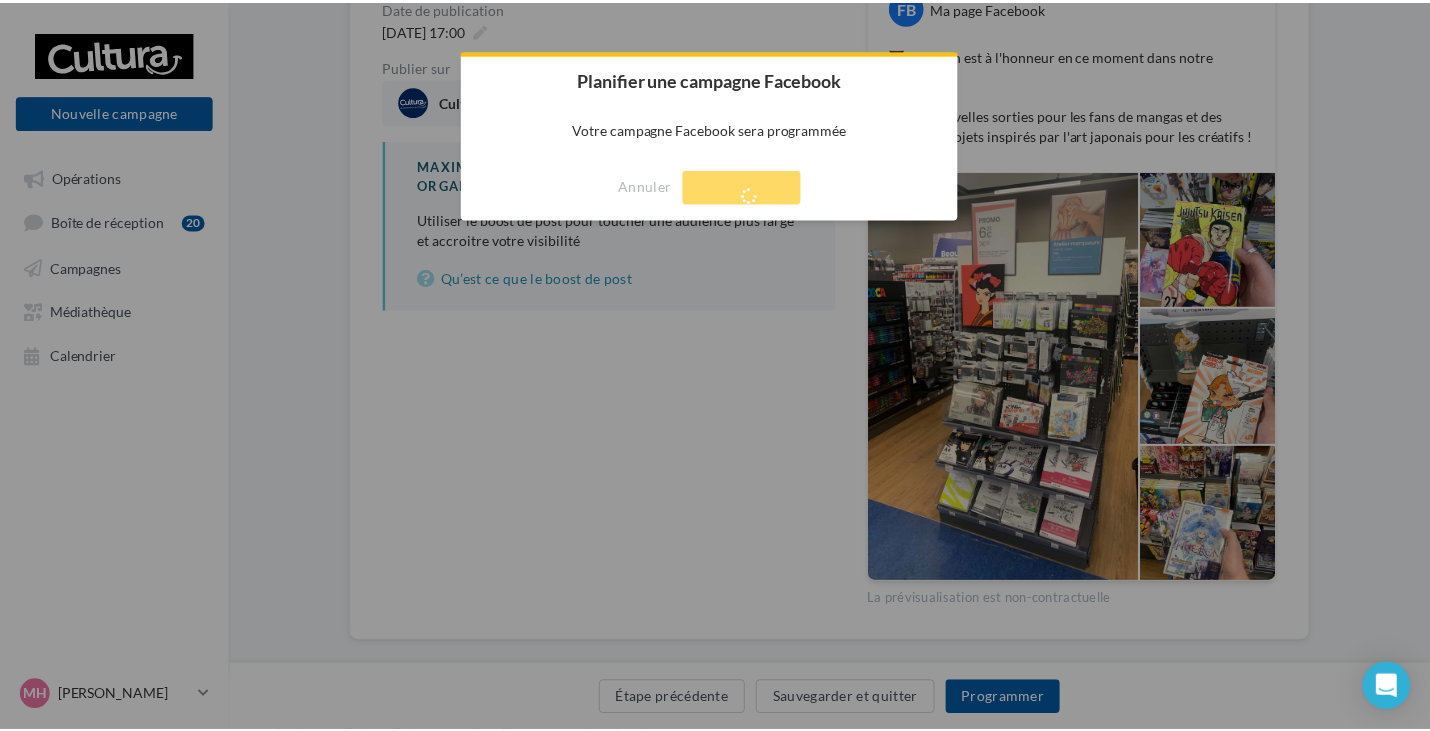 scroll, scrollTop: 32, scrollLeft: 0, axis: vertical 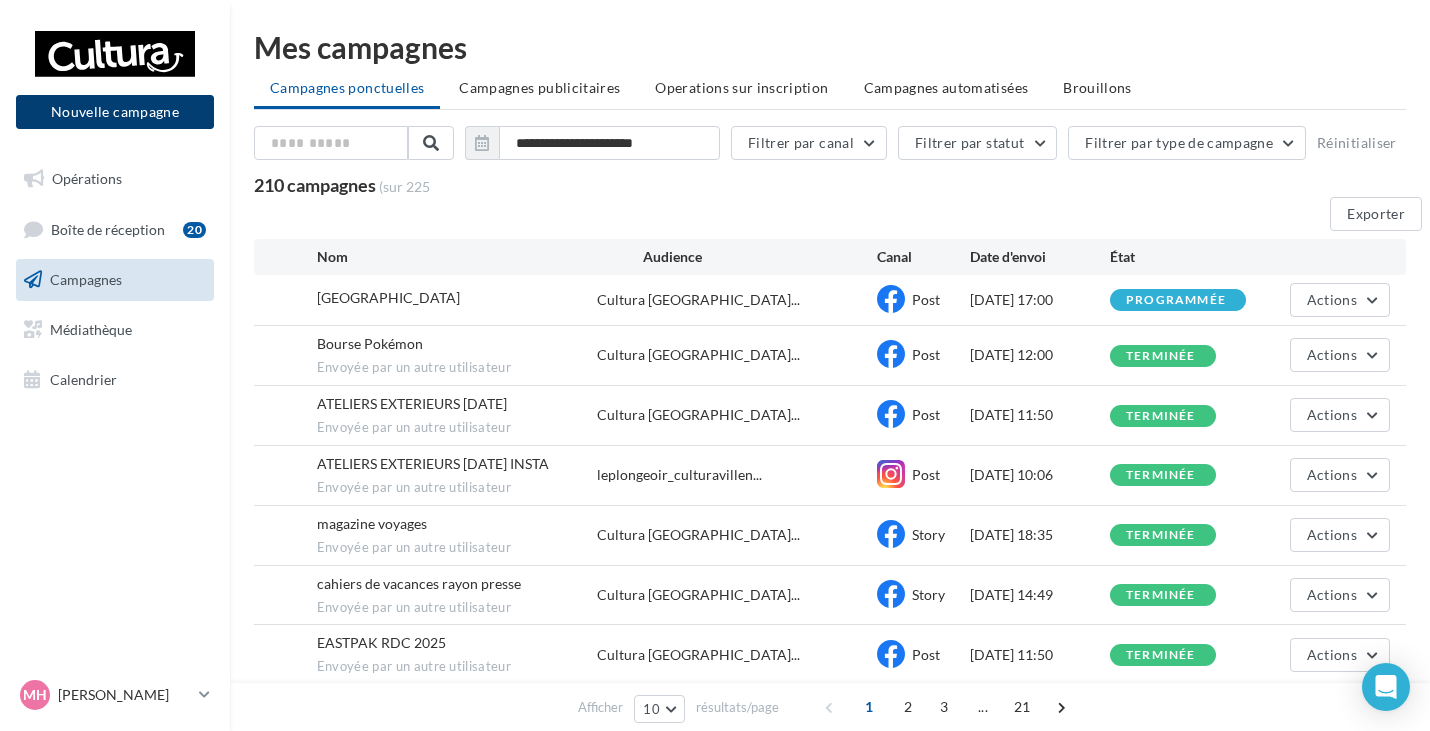 click on "Nouvelle campagne" at bounding box center [115, 112] 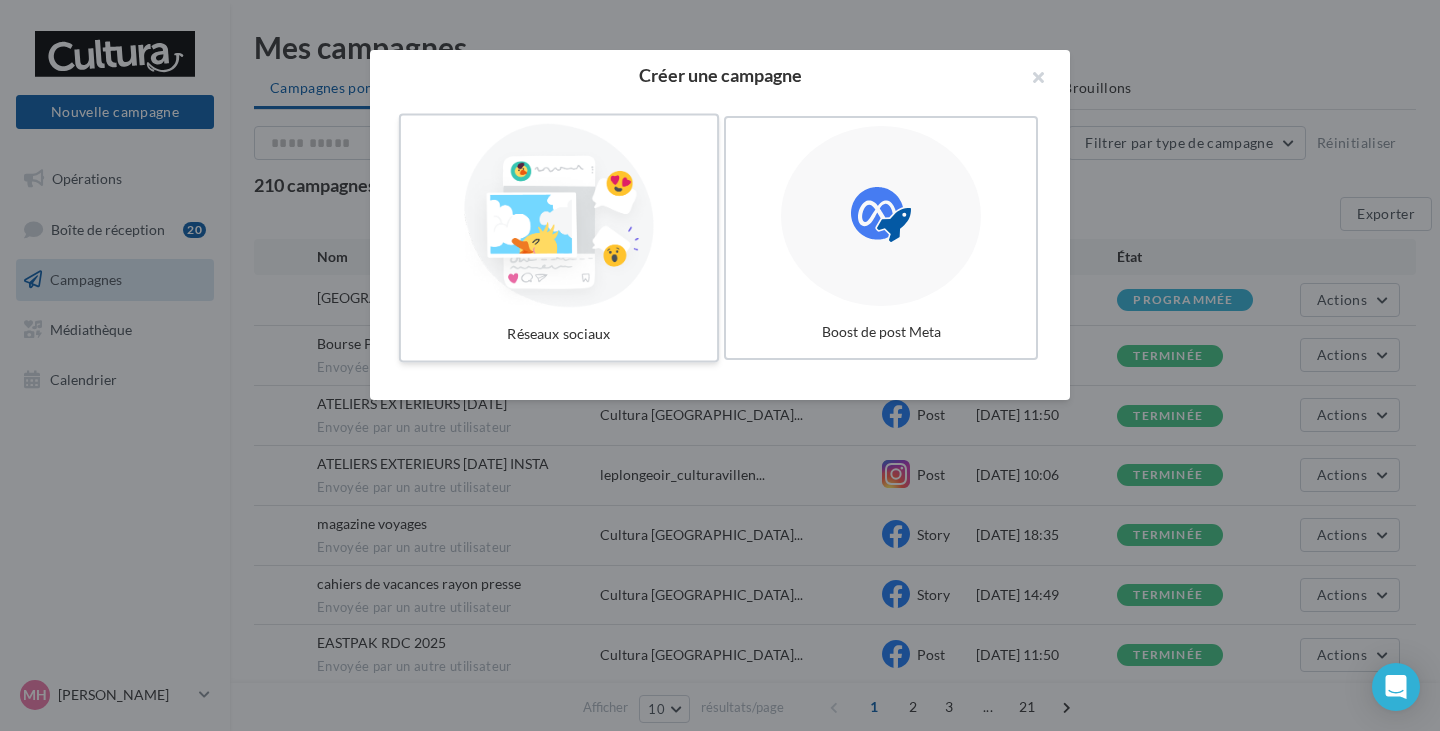 click at bounding box center [559, 216] 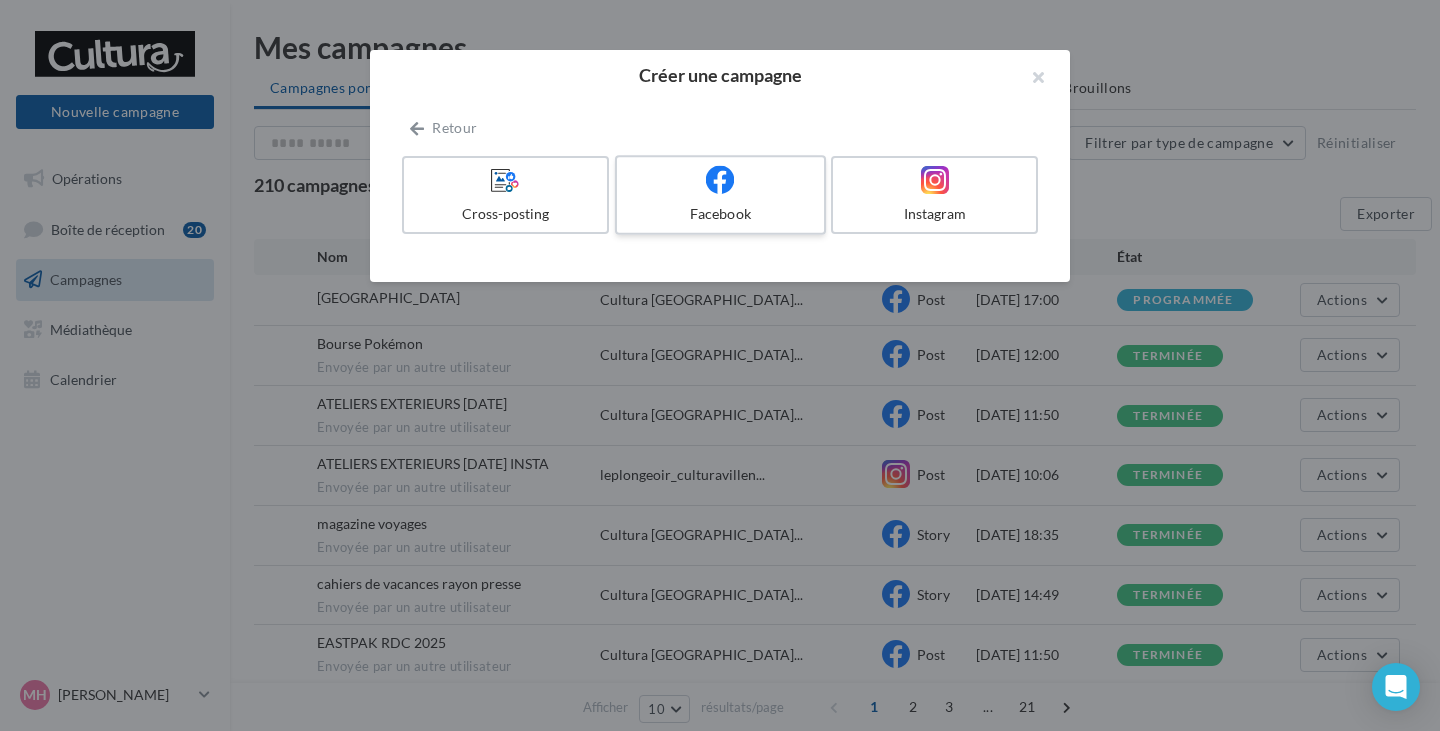 click on "Facebook" at bounding box center (720, 214) 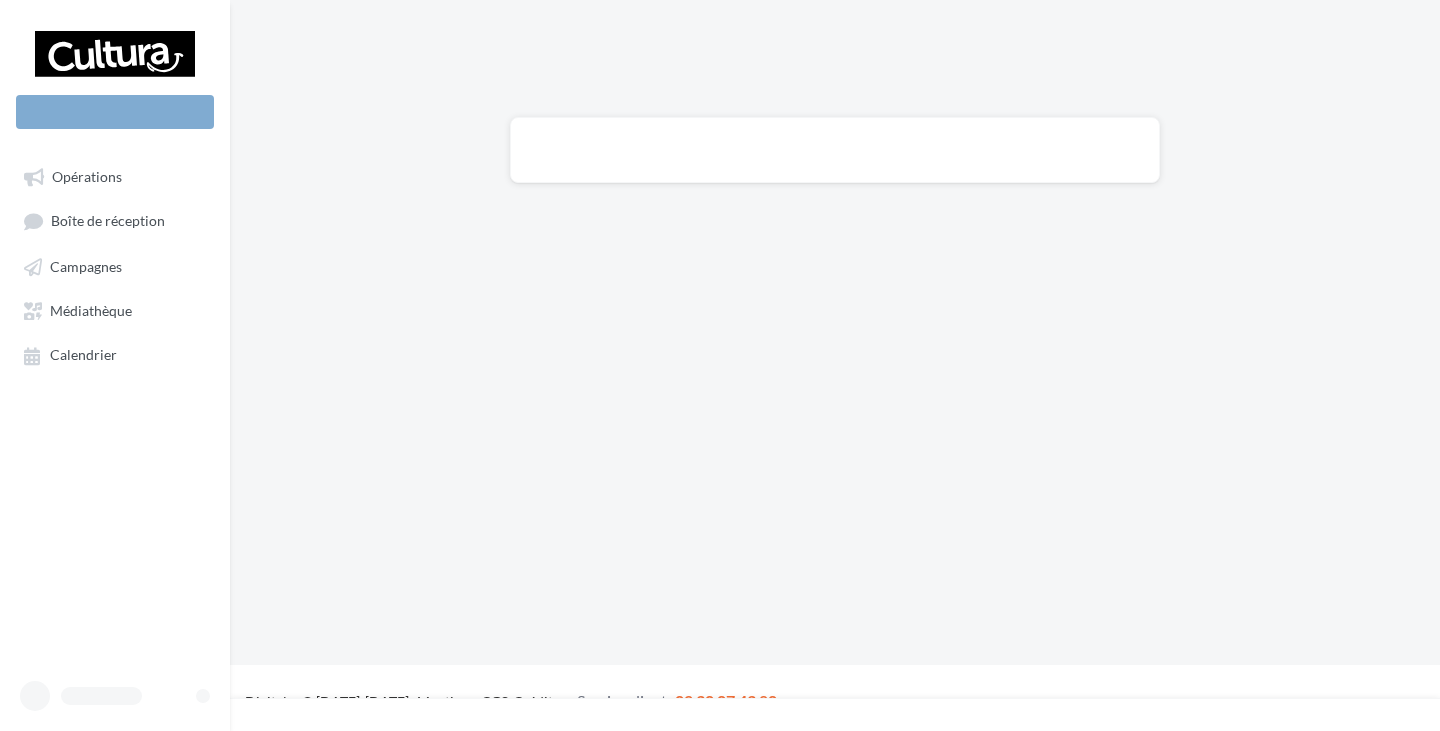 scroll, scrollTop: 0, scrollLeft: 0, axis: both 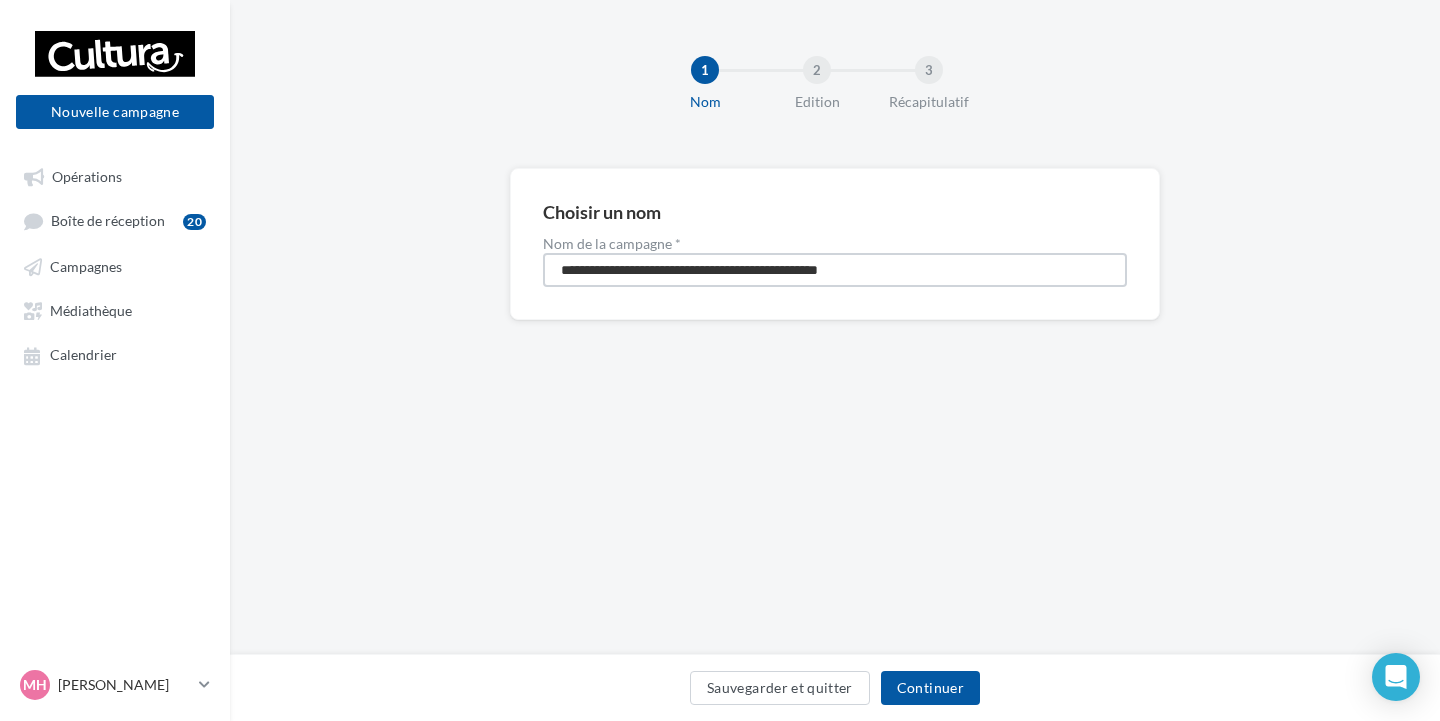 click on "**********" at bounding box center (835, 270) 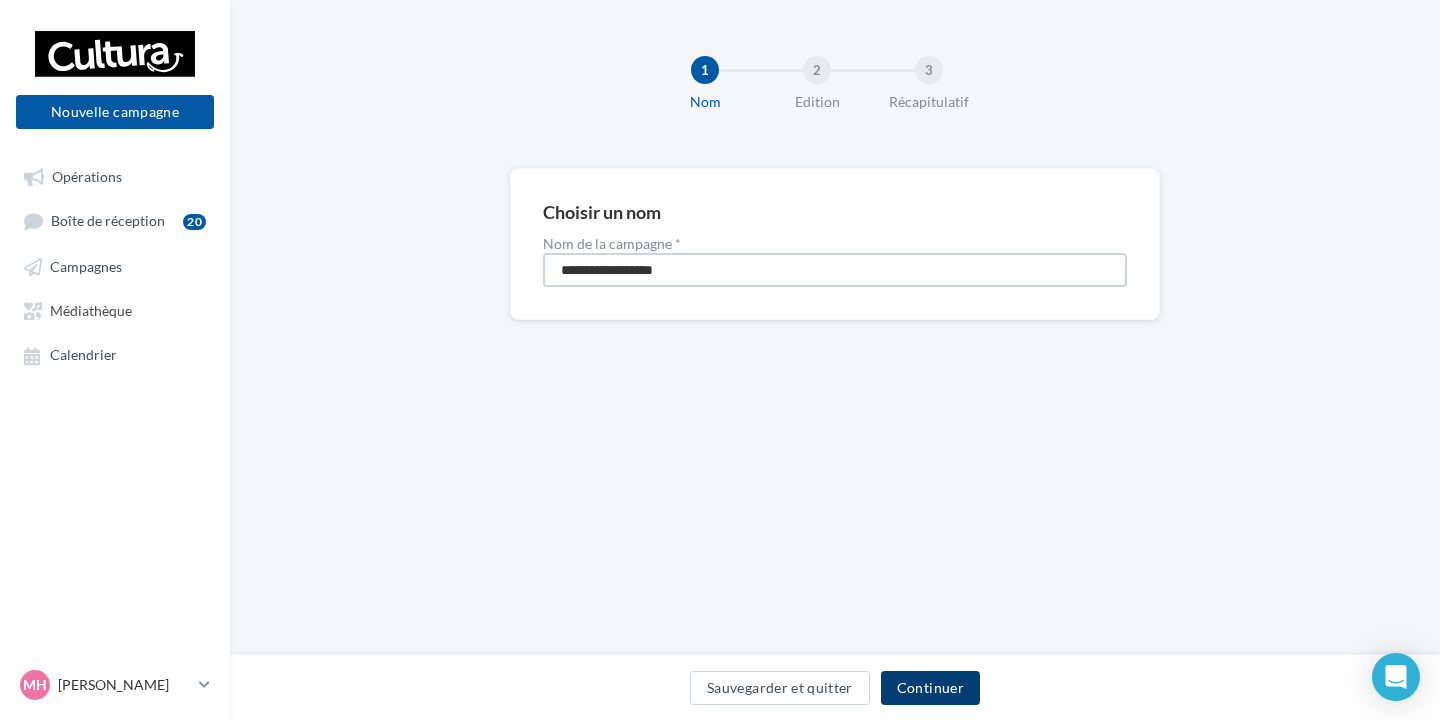 type on "**********" 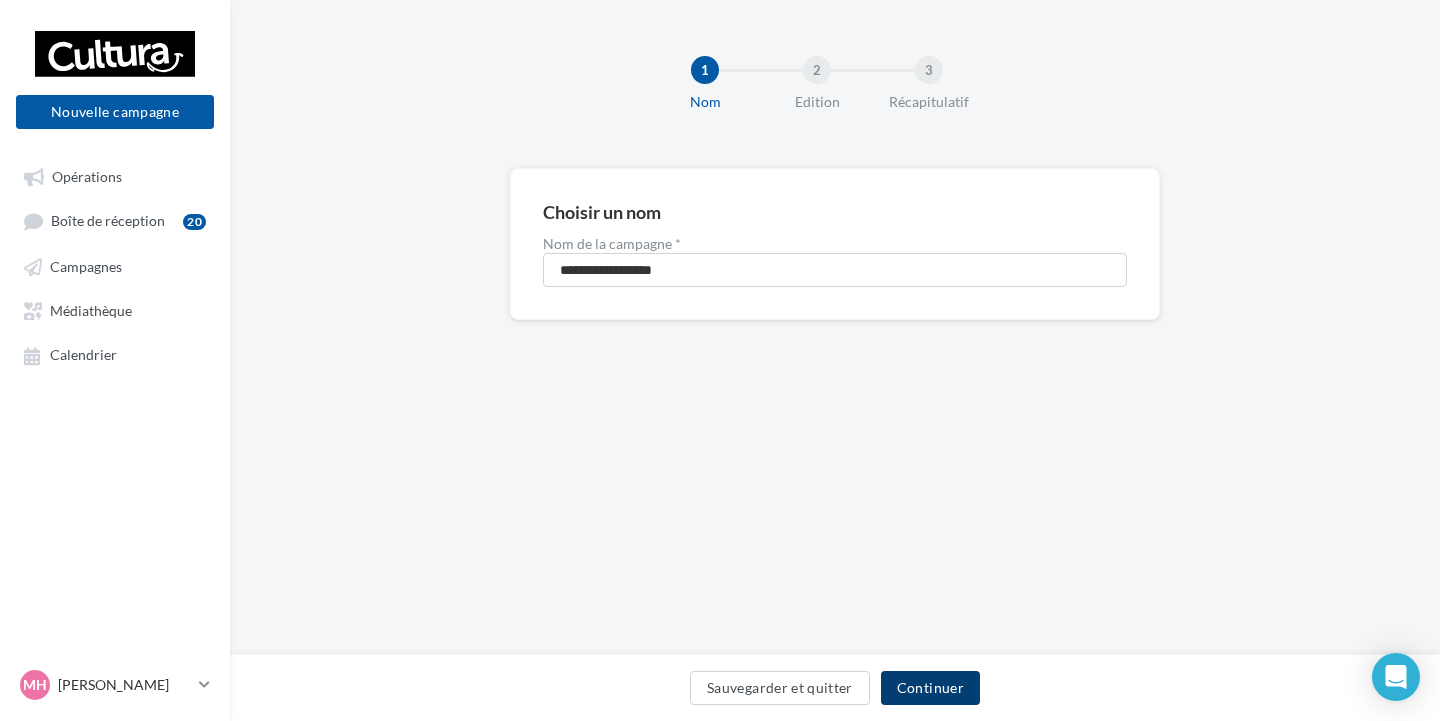 click on "Continuer" at bounding box center [930, 688] 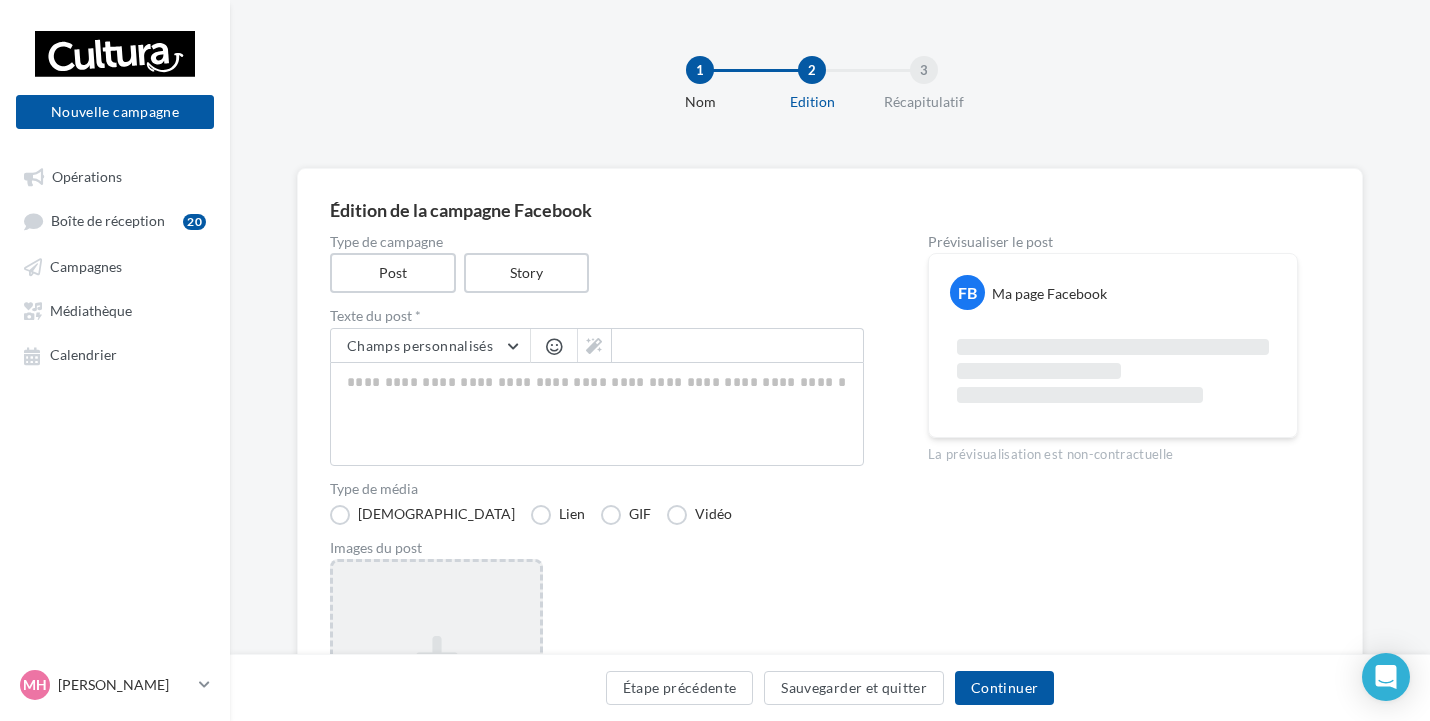 click on "Ajouter une image     Format: png, jpg" at bounding box center [436, 689] 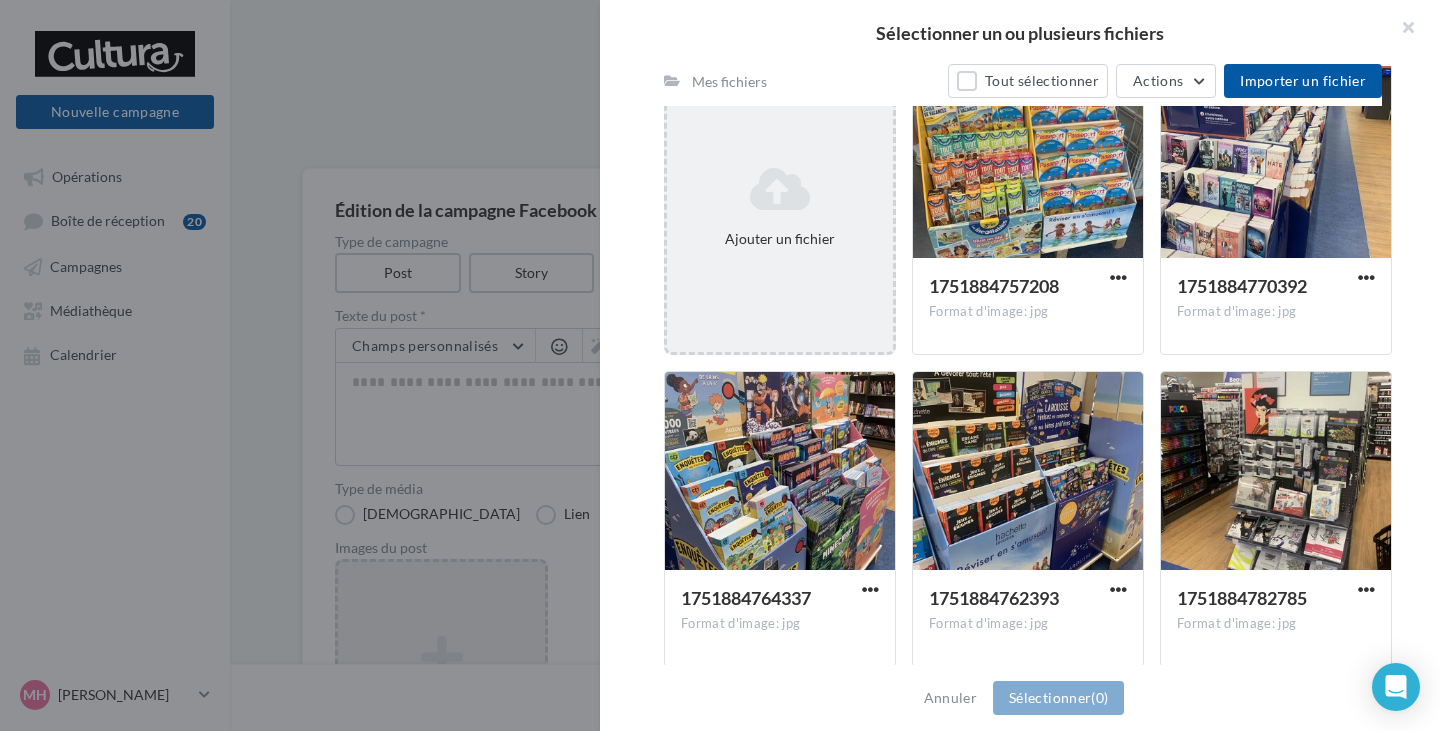 scroll, scrollTop: 400, scrollLeft: 0, axis: vertical 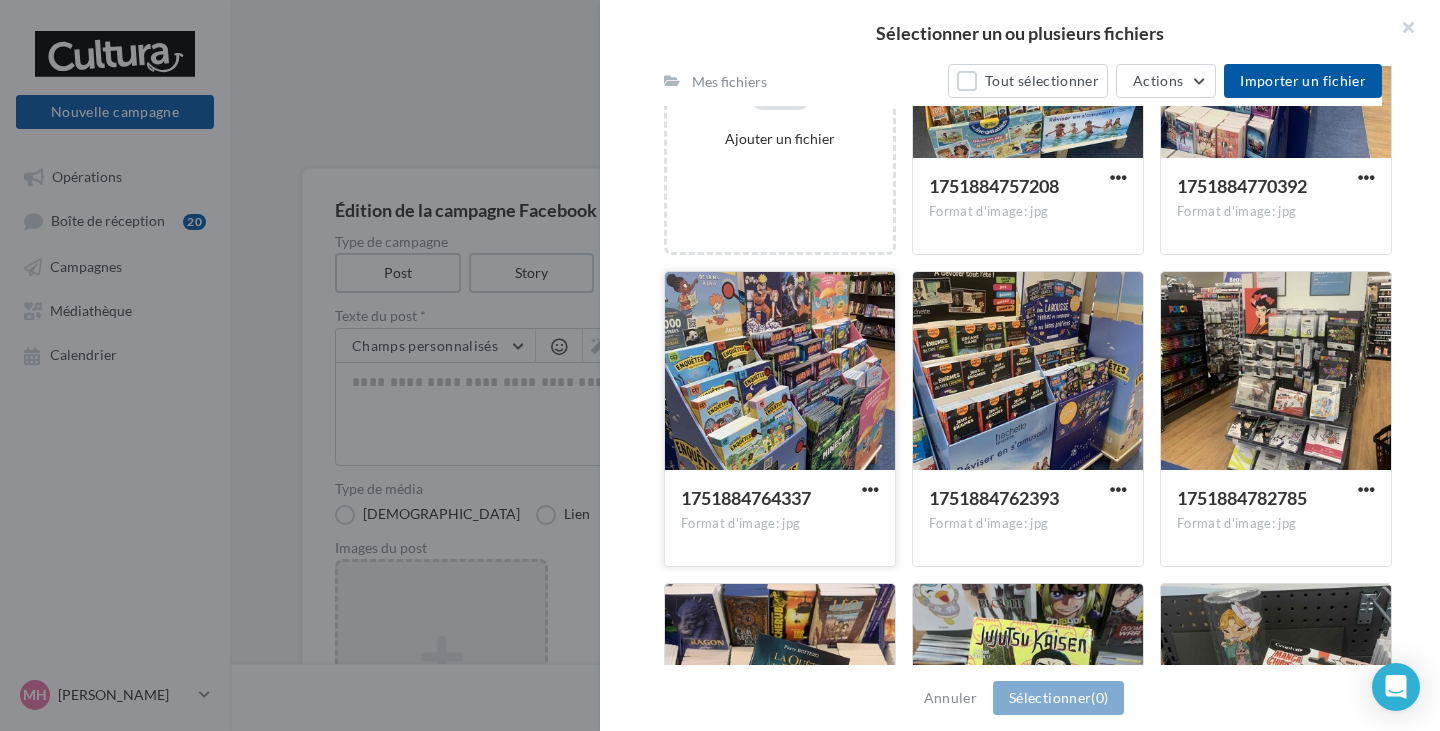 click on "1751884764337" at bounding box center (768, 500) 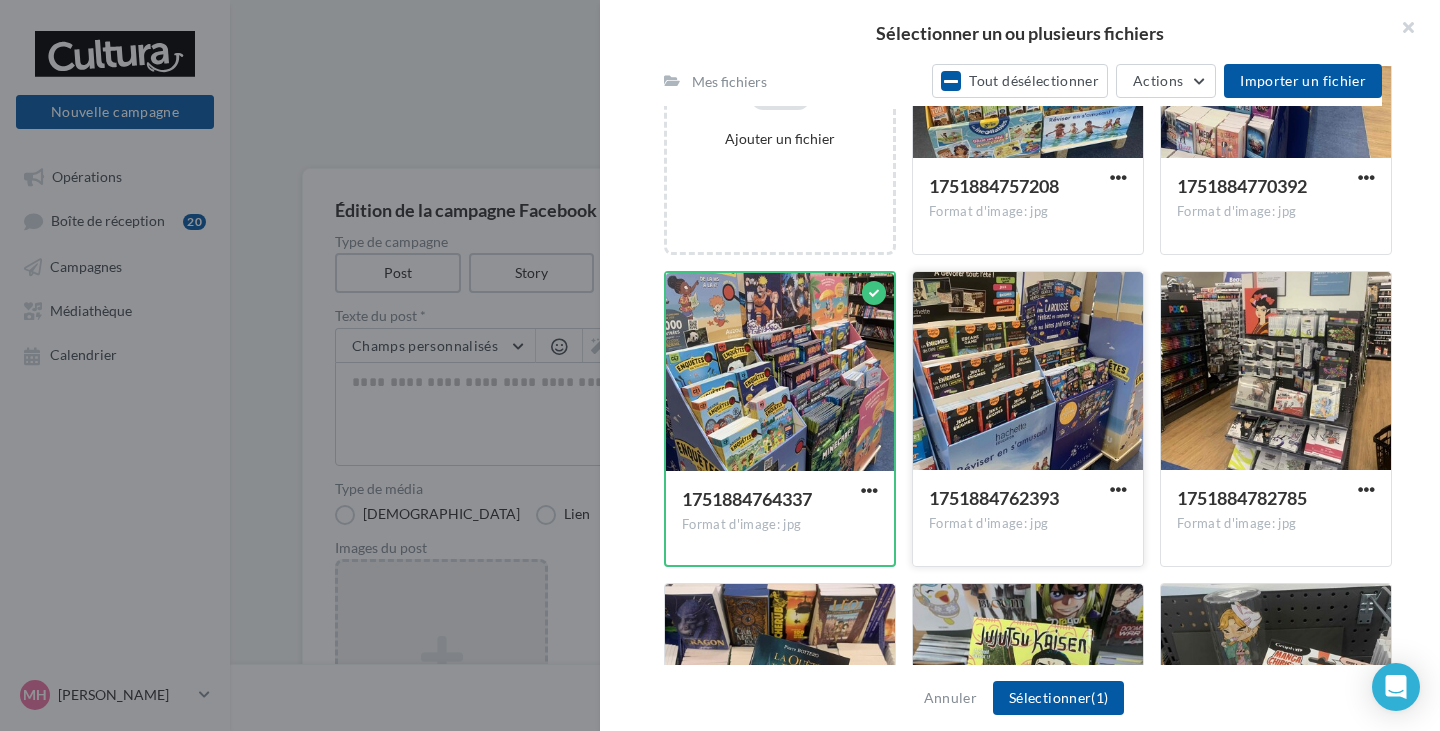 click at bounding box center (1028, 372) 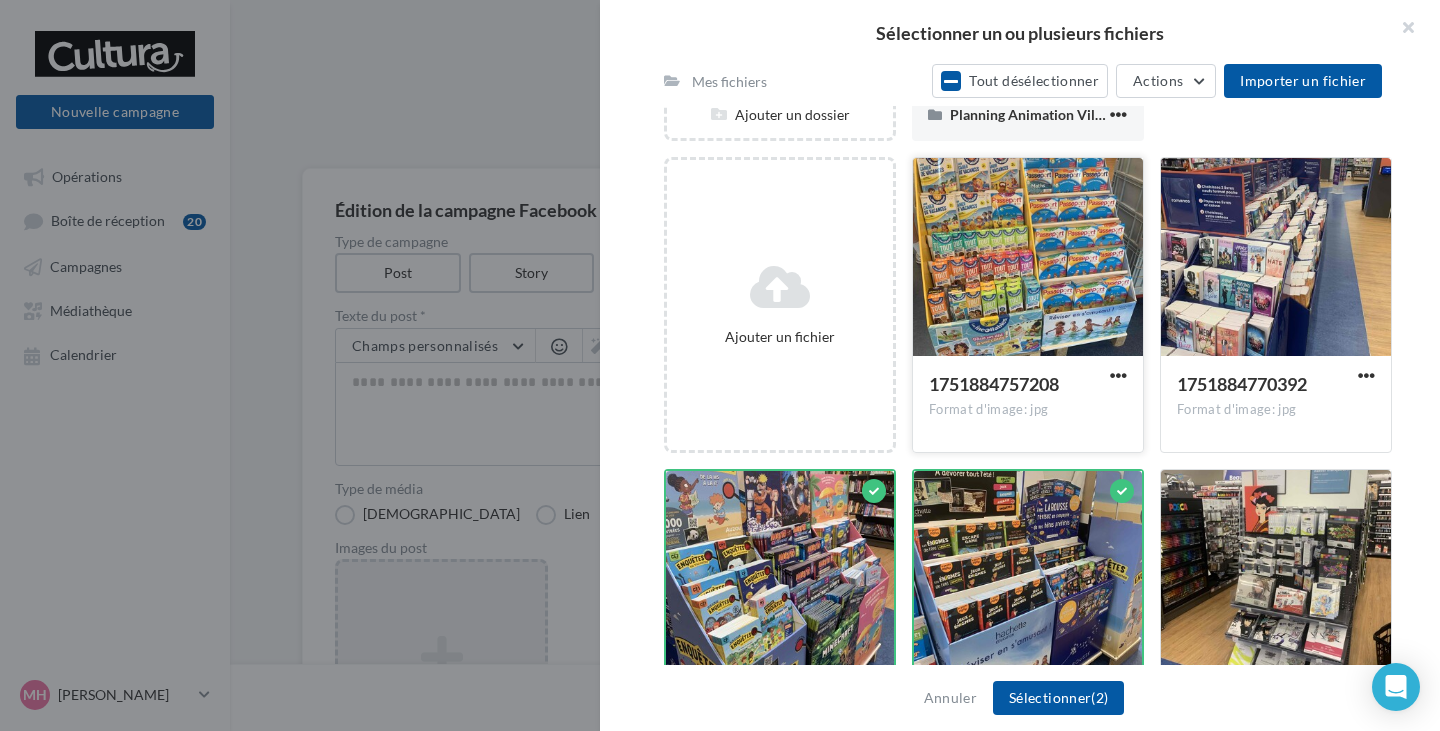scroll, scrollTop: 200, scrollLeft: 0, axis: vertical 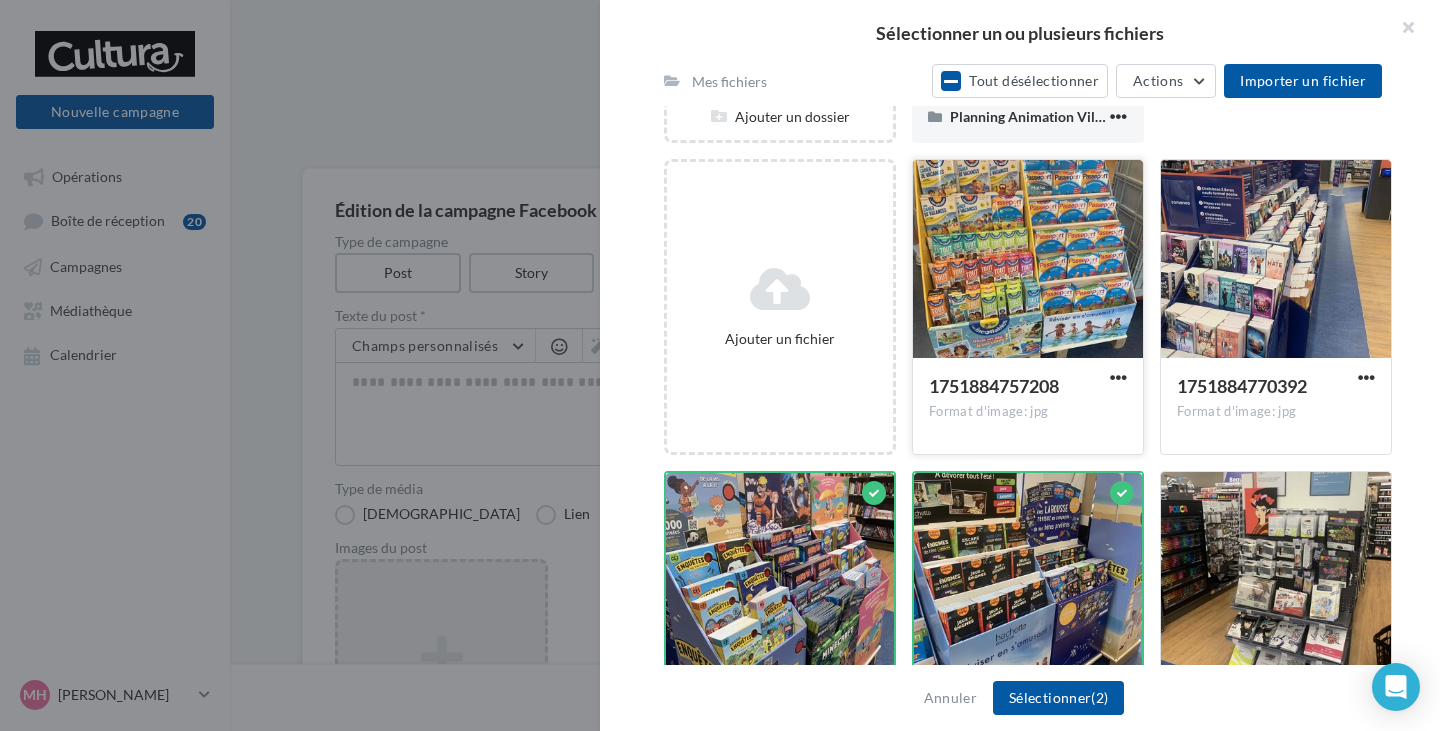 click at bounding box center (1028, 260) 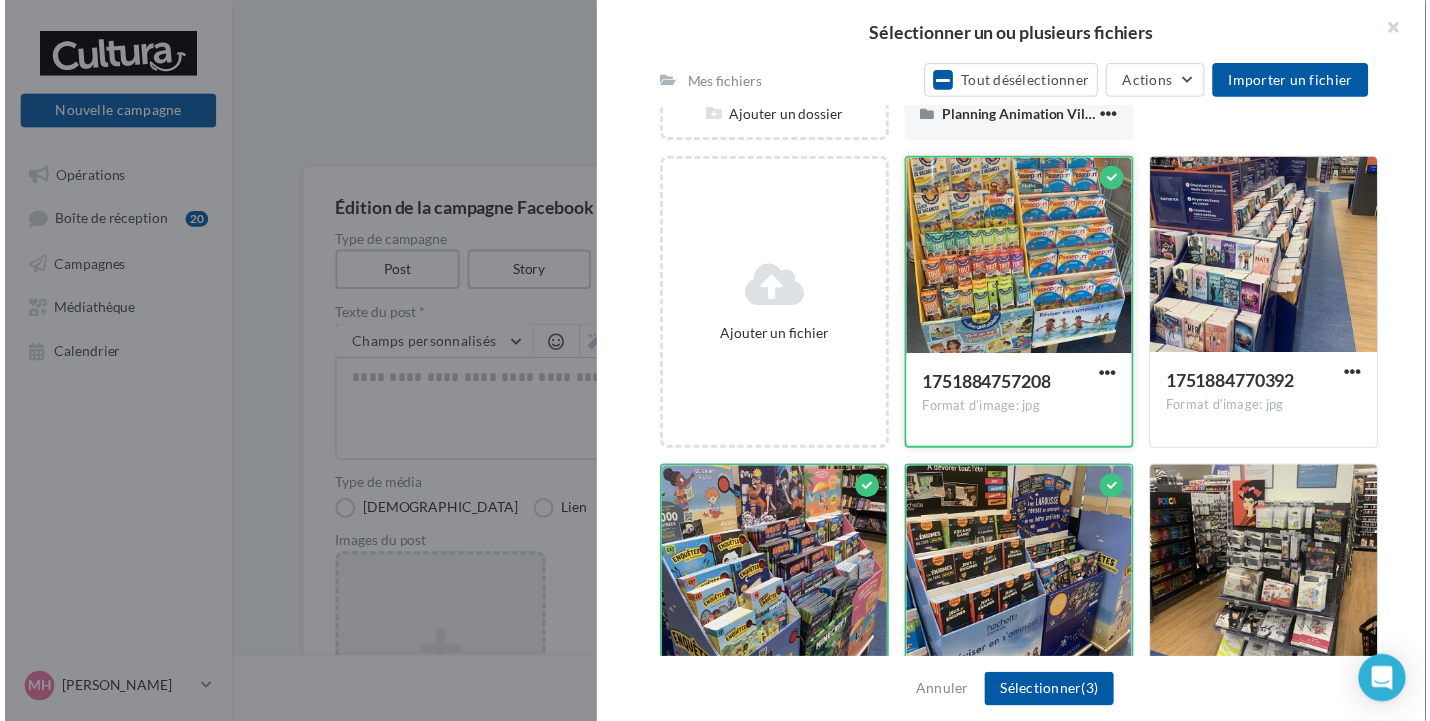 scroll, scrollTop: 200, scrollLeft: 0, axis: vertical 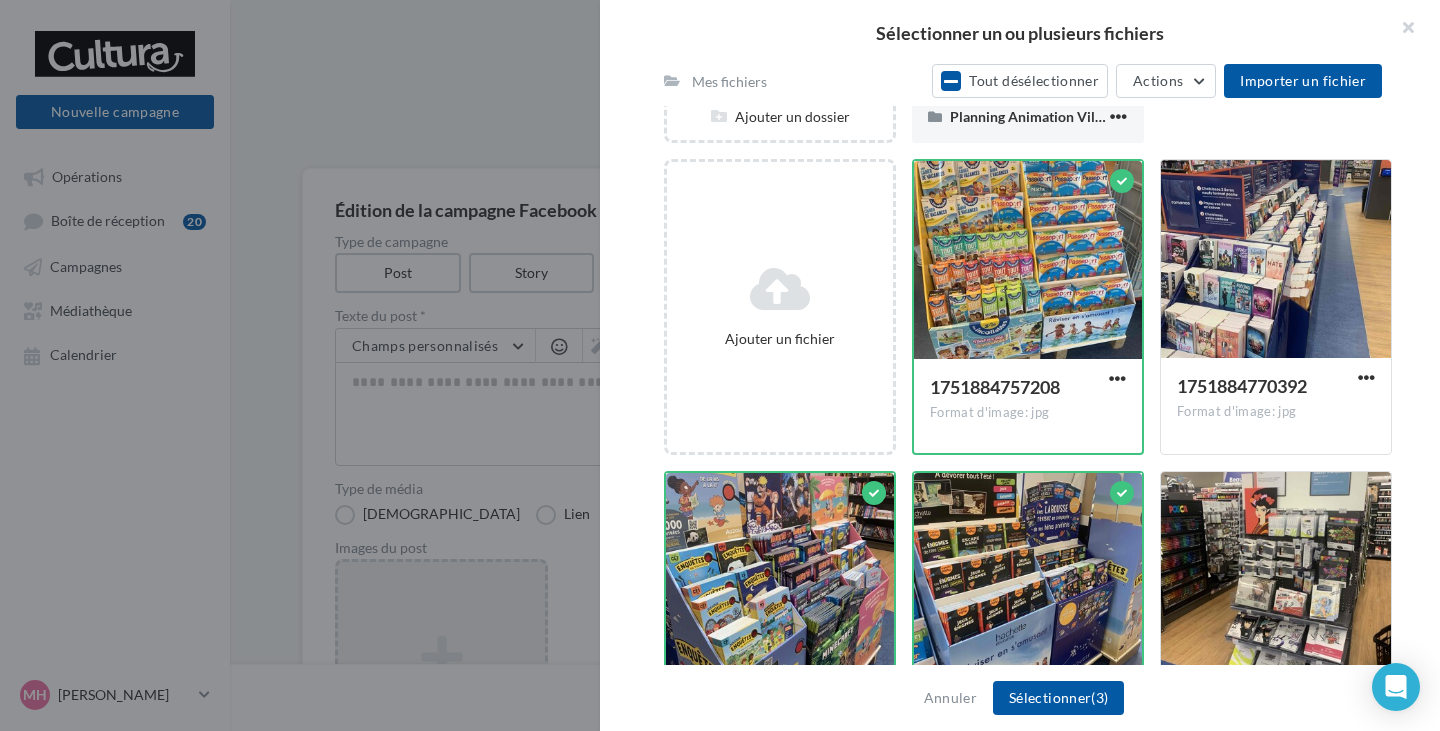 click on "Annuler    Sélectionner   (3)" at bounding box center [1020, 698] 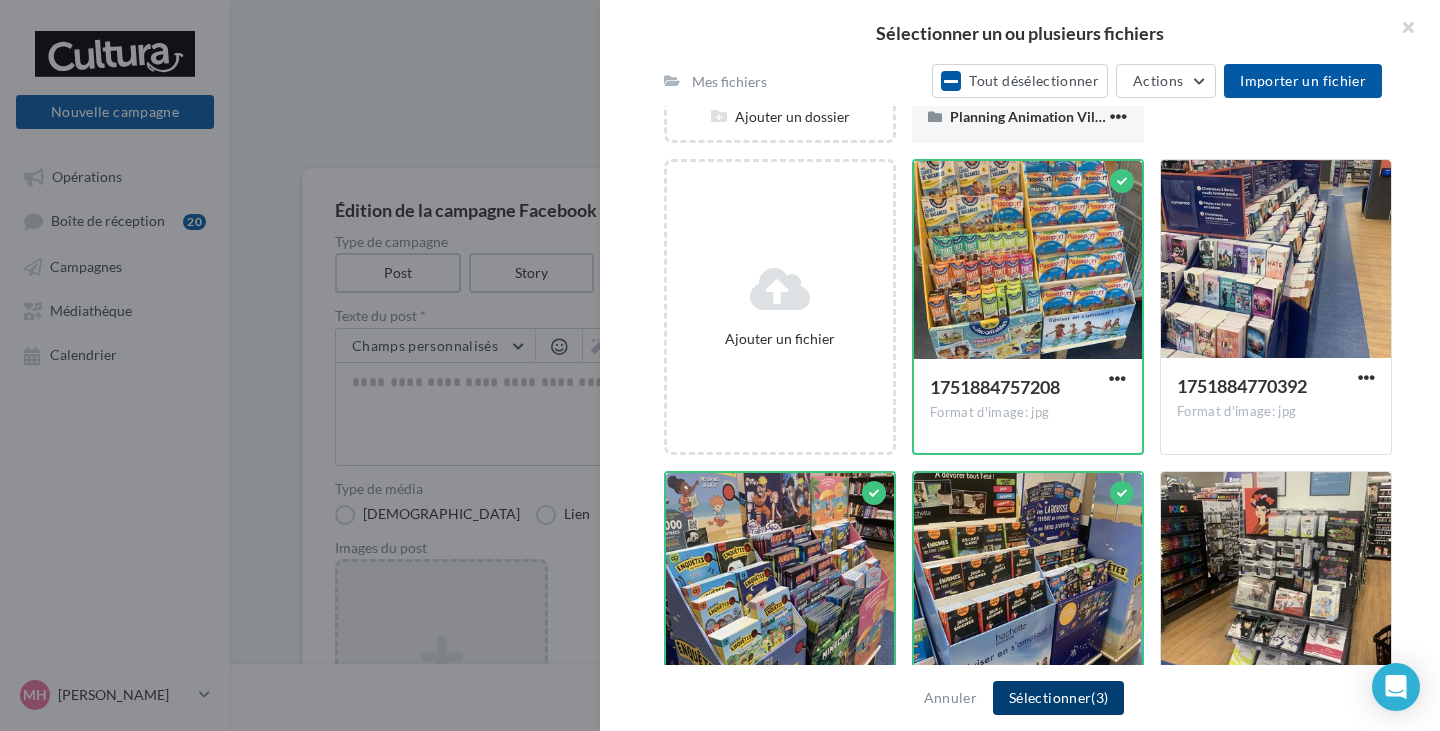 click on "Sélectionner   (3)" at bounding box center [1058, 698] 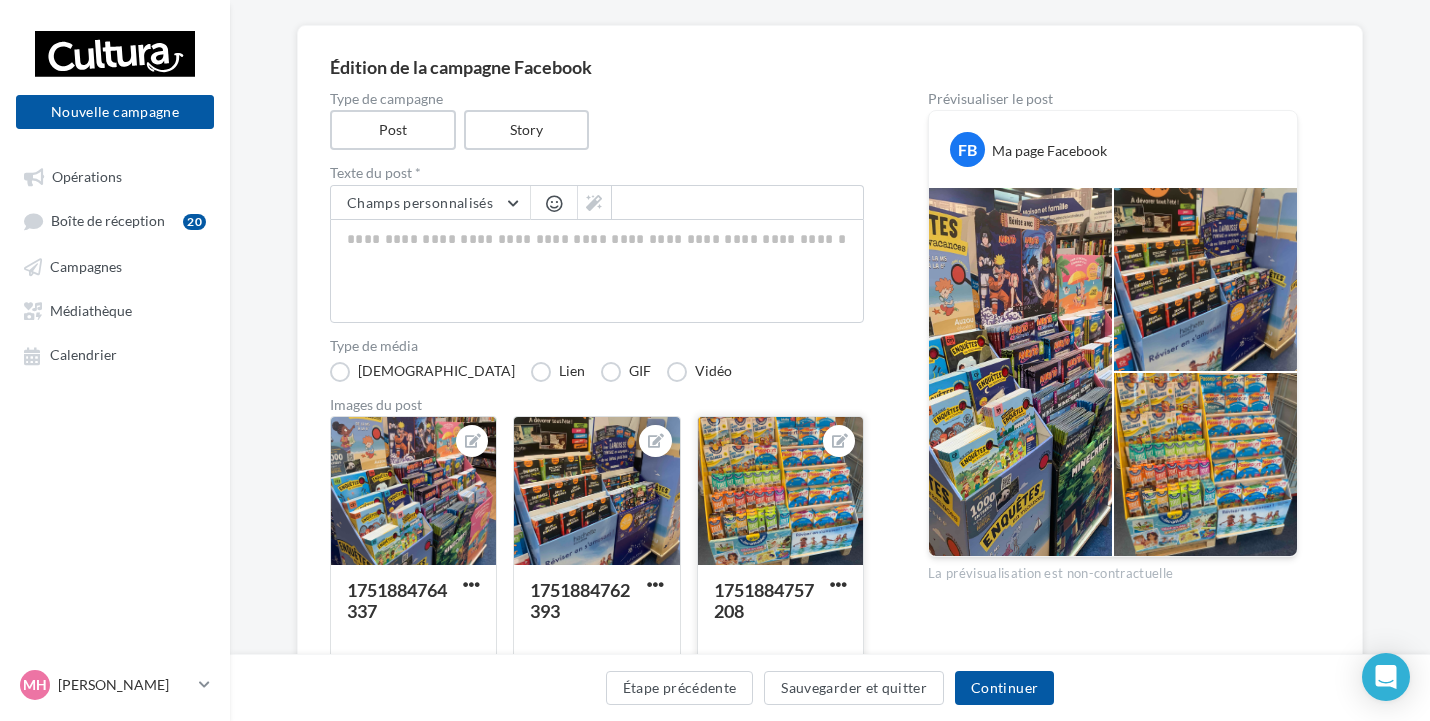 scroll, scrollTop: 100, scrollLeft: 0, axis: vertical 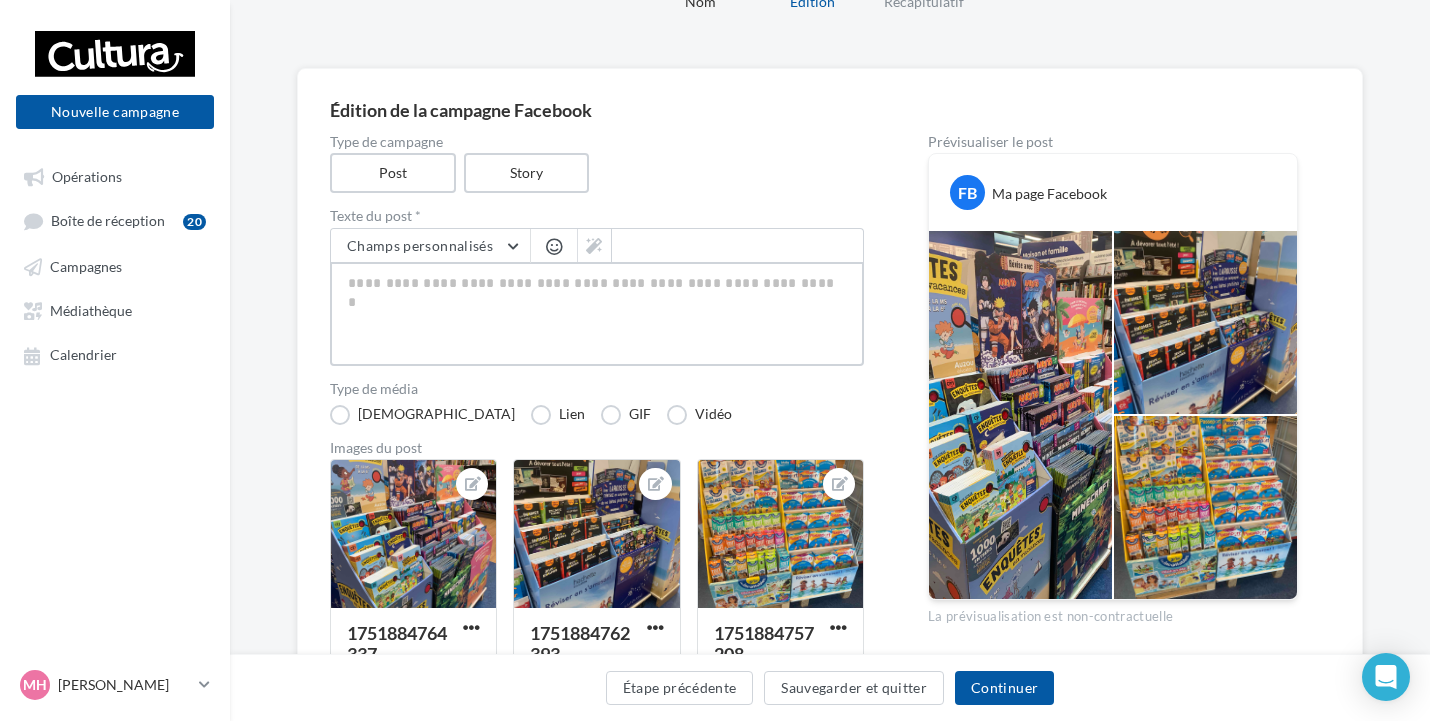 click at bounding box center [597, 314] 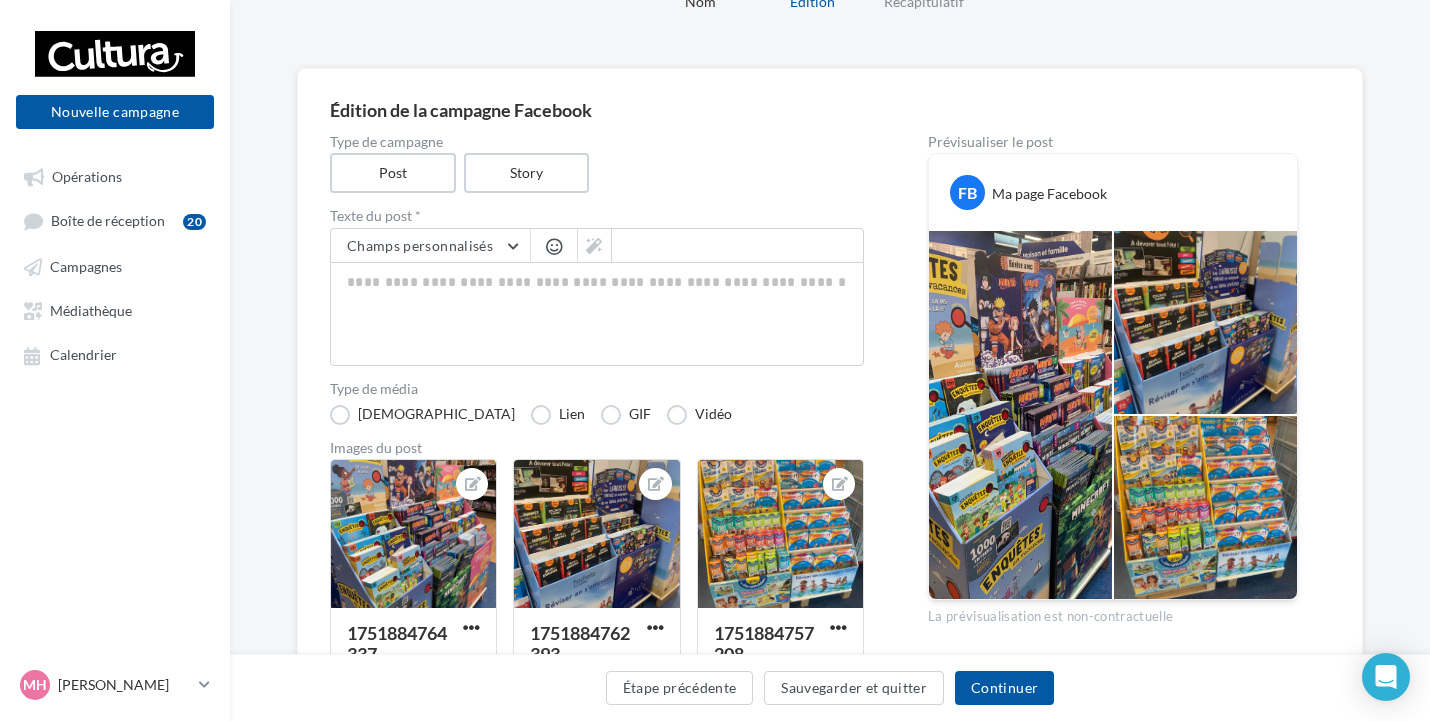 click at bounding box center (554, 248) 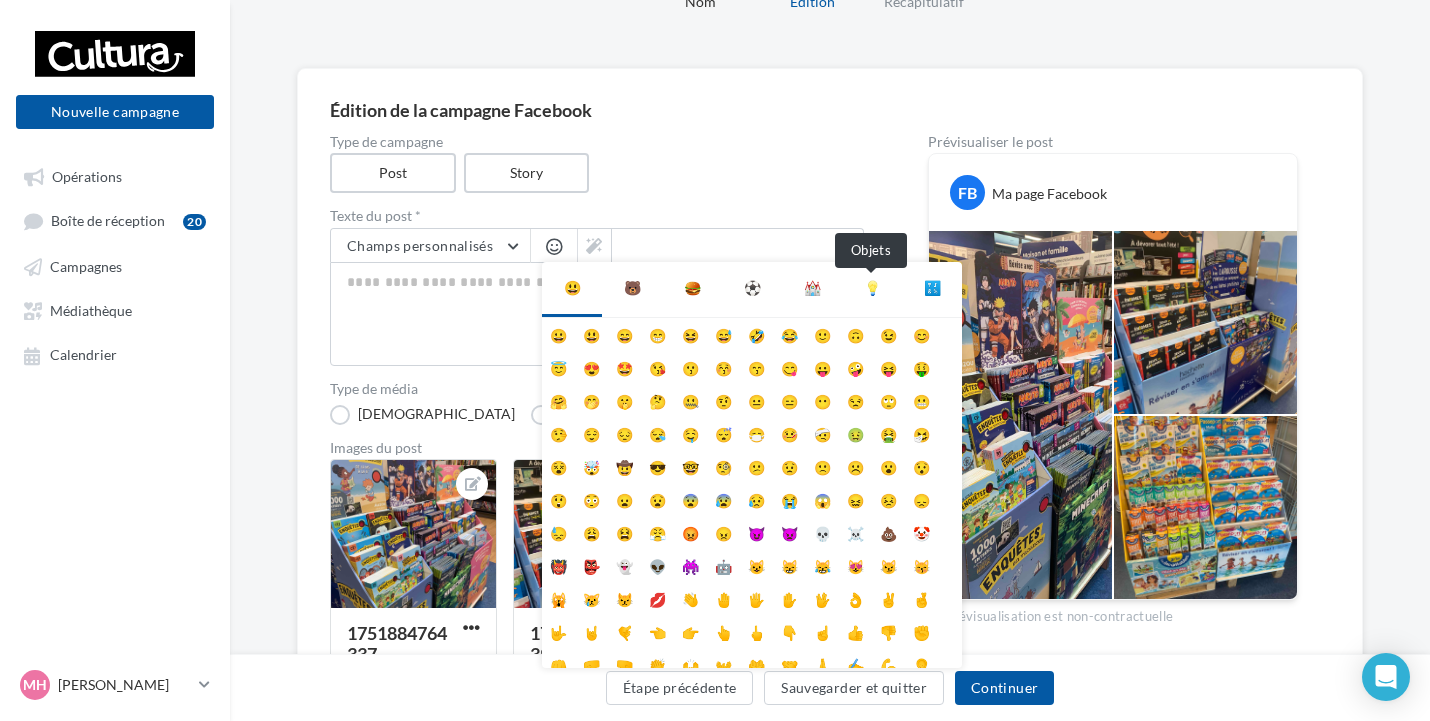 click on "💡" at bounding box center (872, 288) 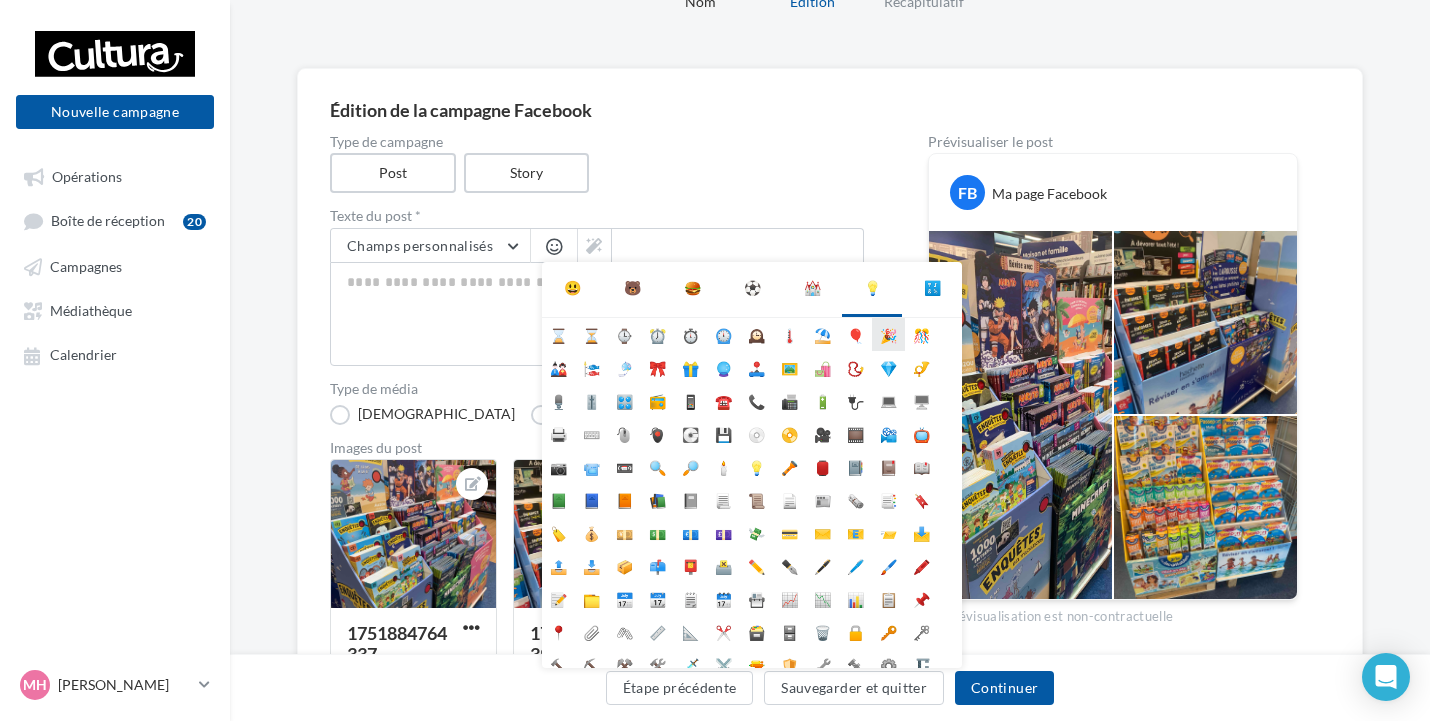 click on "🎉" at bounding box center [888, 334] 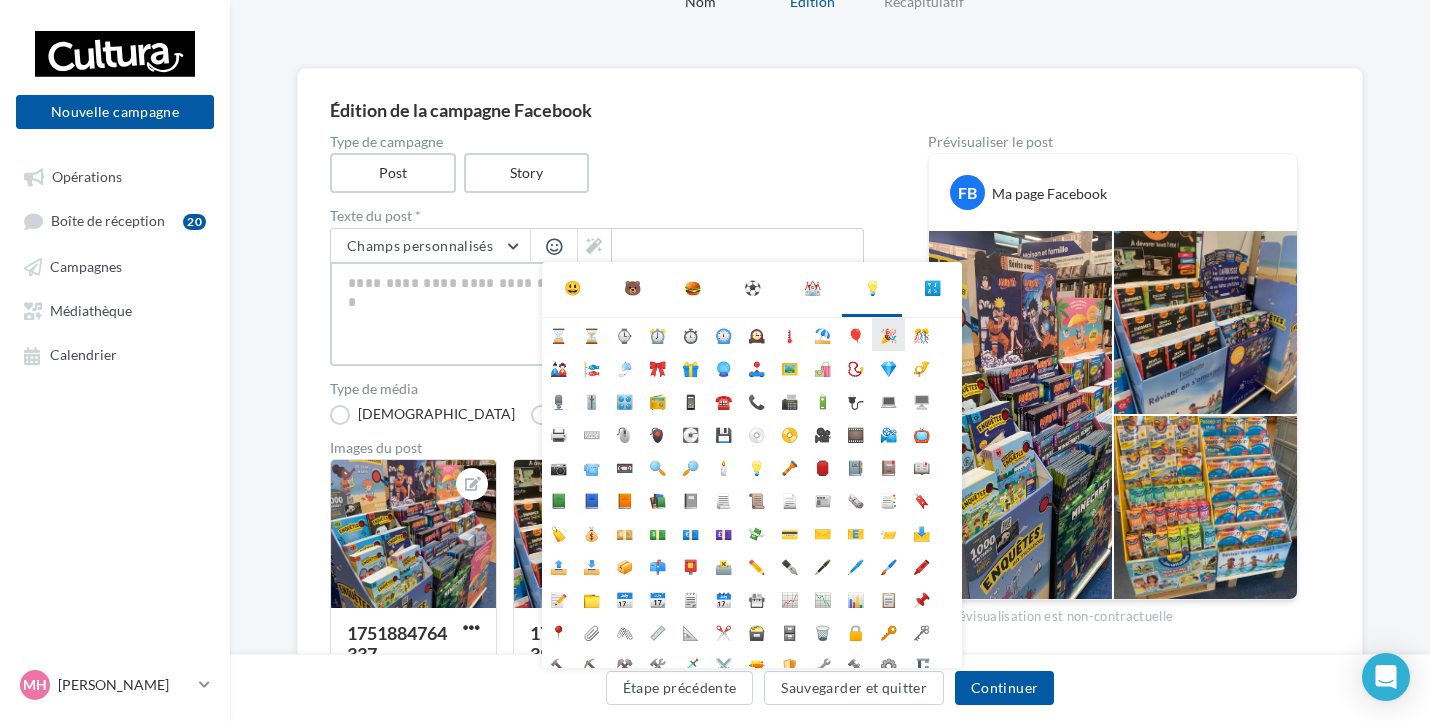 type on "**" 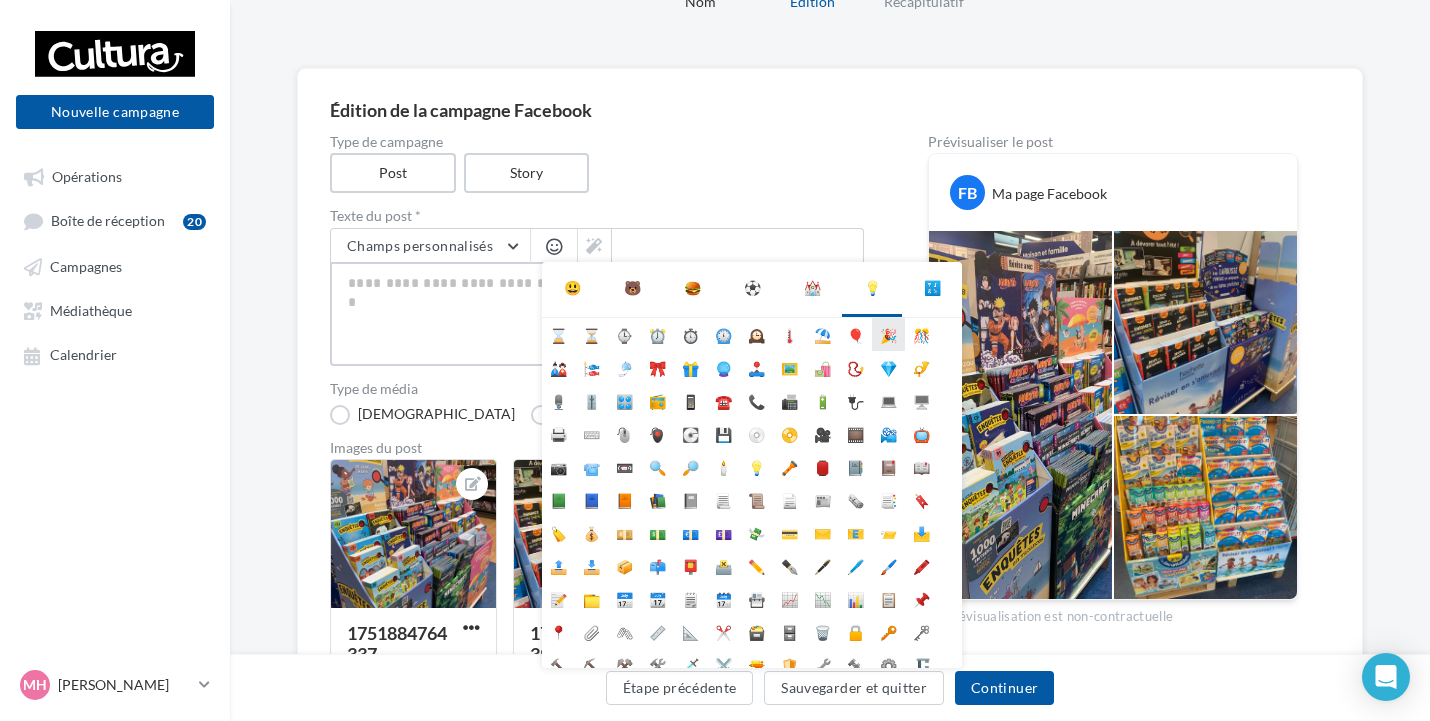 type on "**" 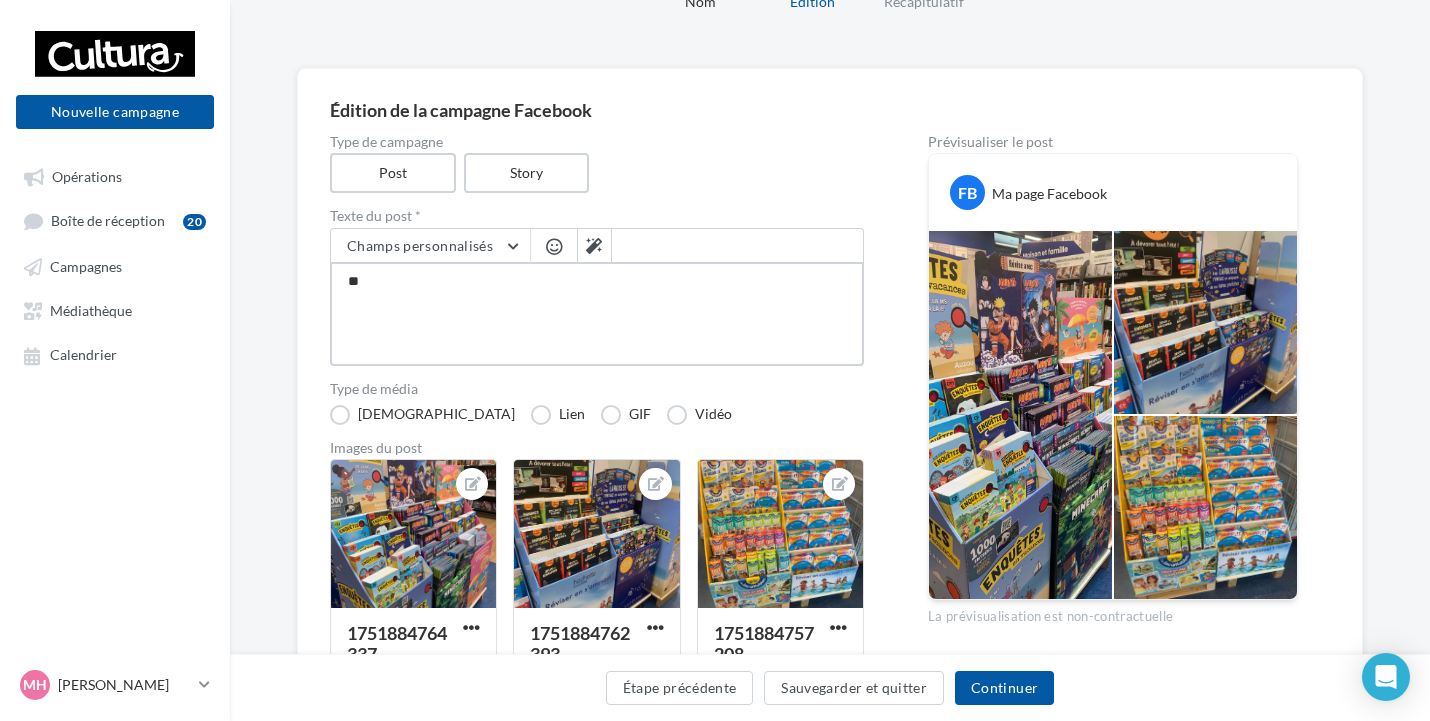 type on "**" 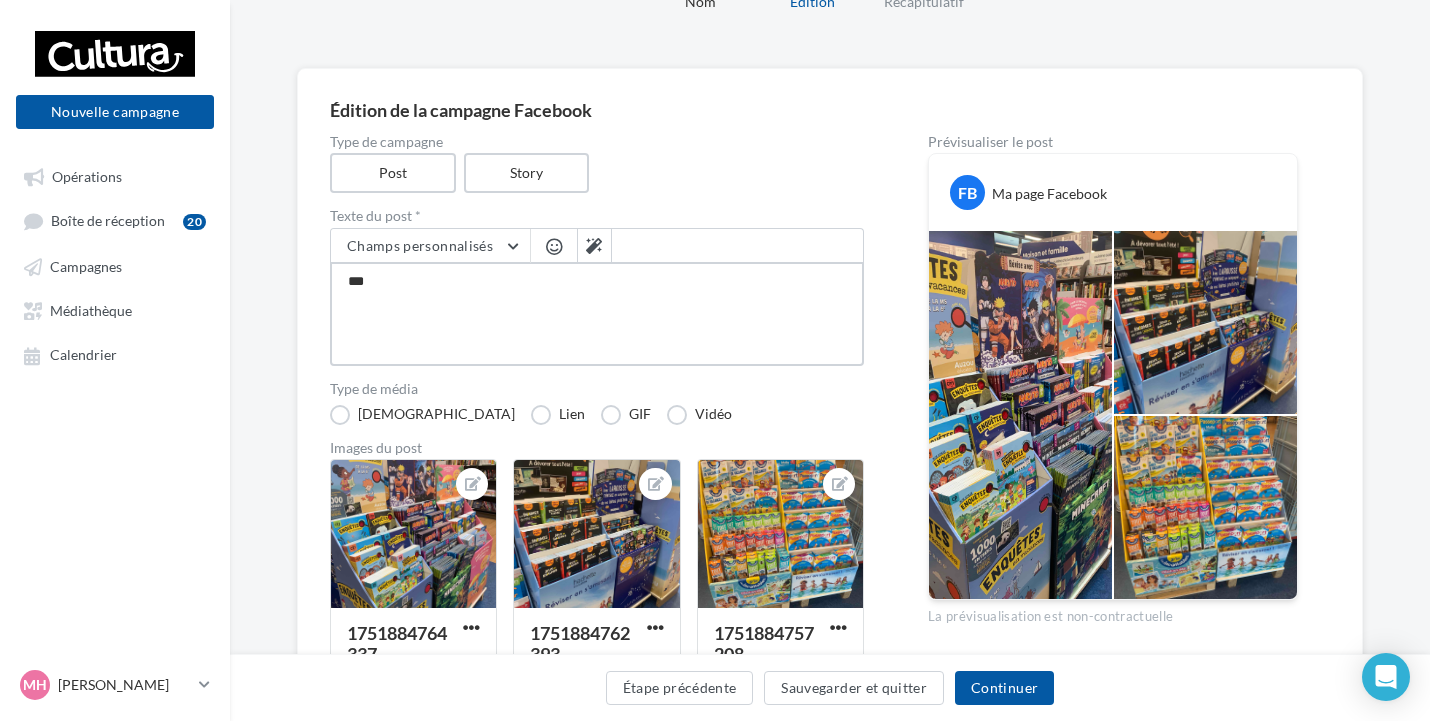 type on "****" 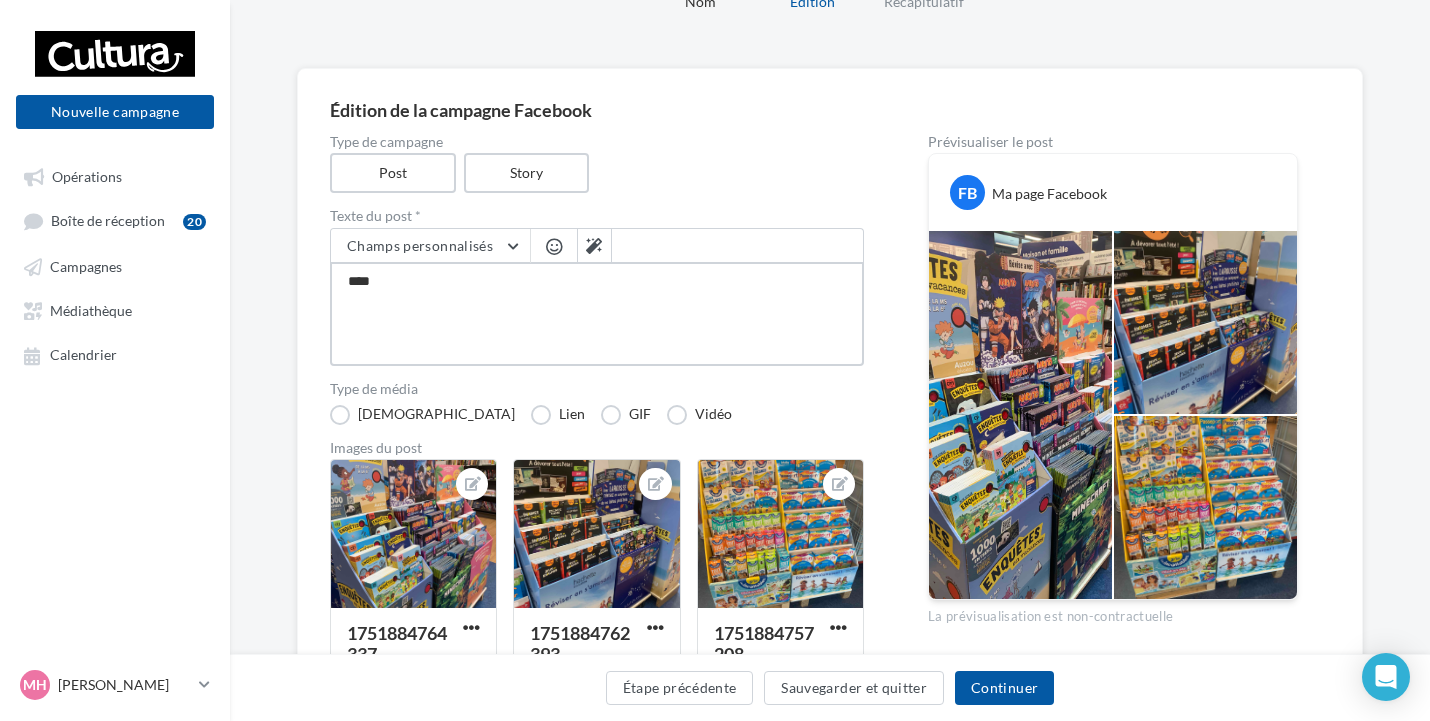 type on "*****" 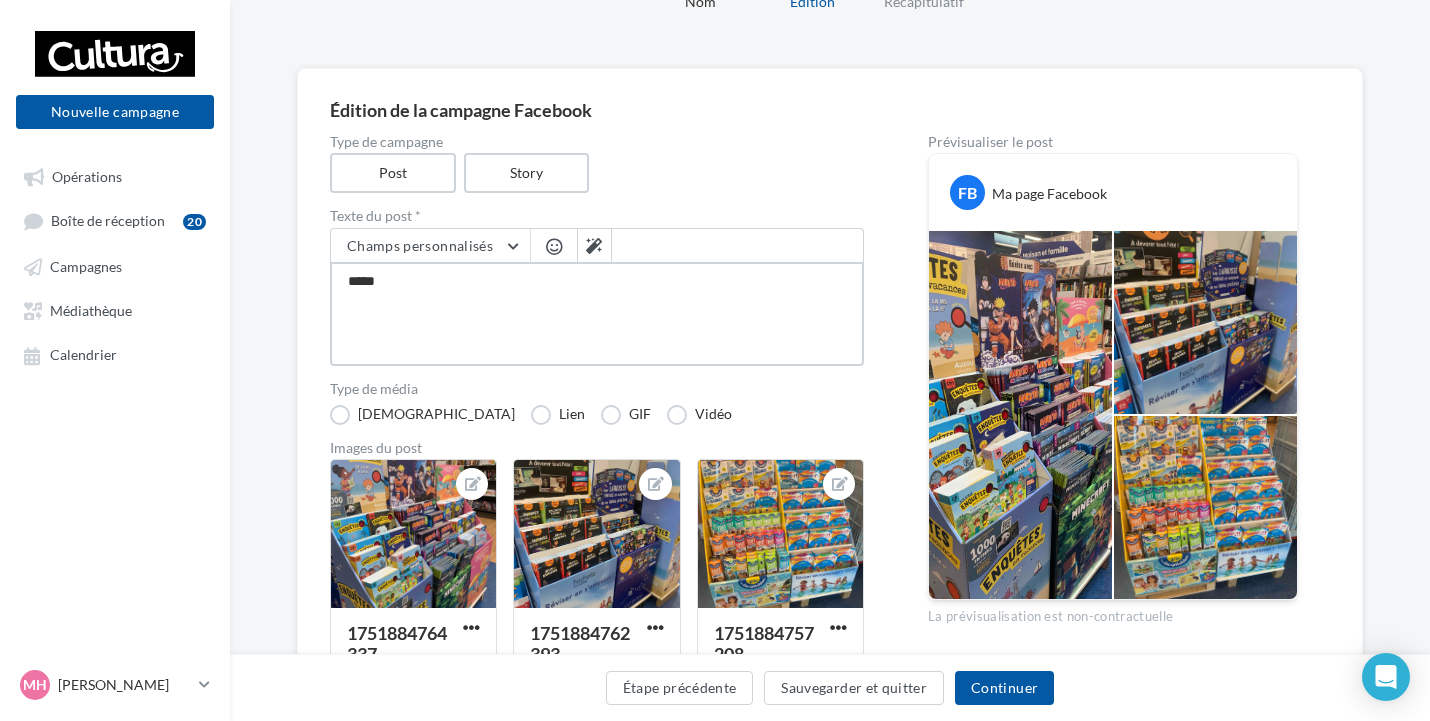 type on "******" 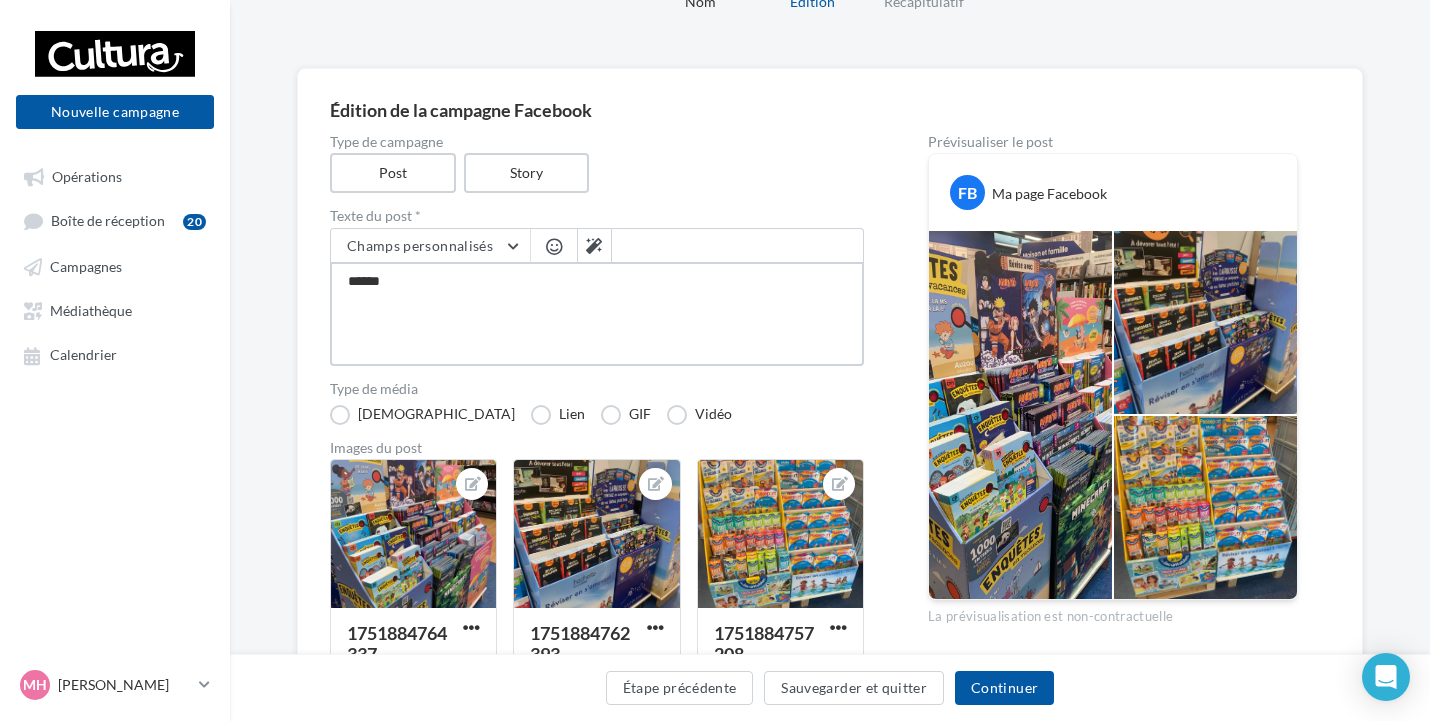 type on "*******" 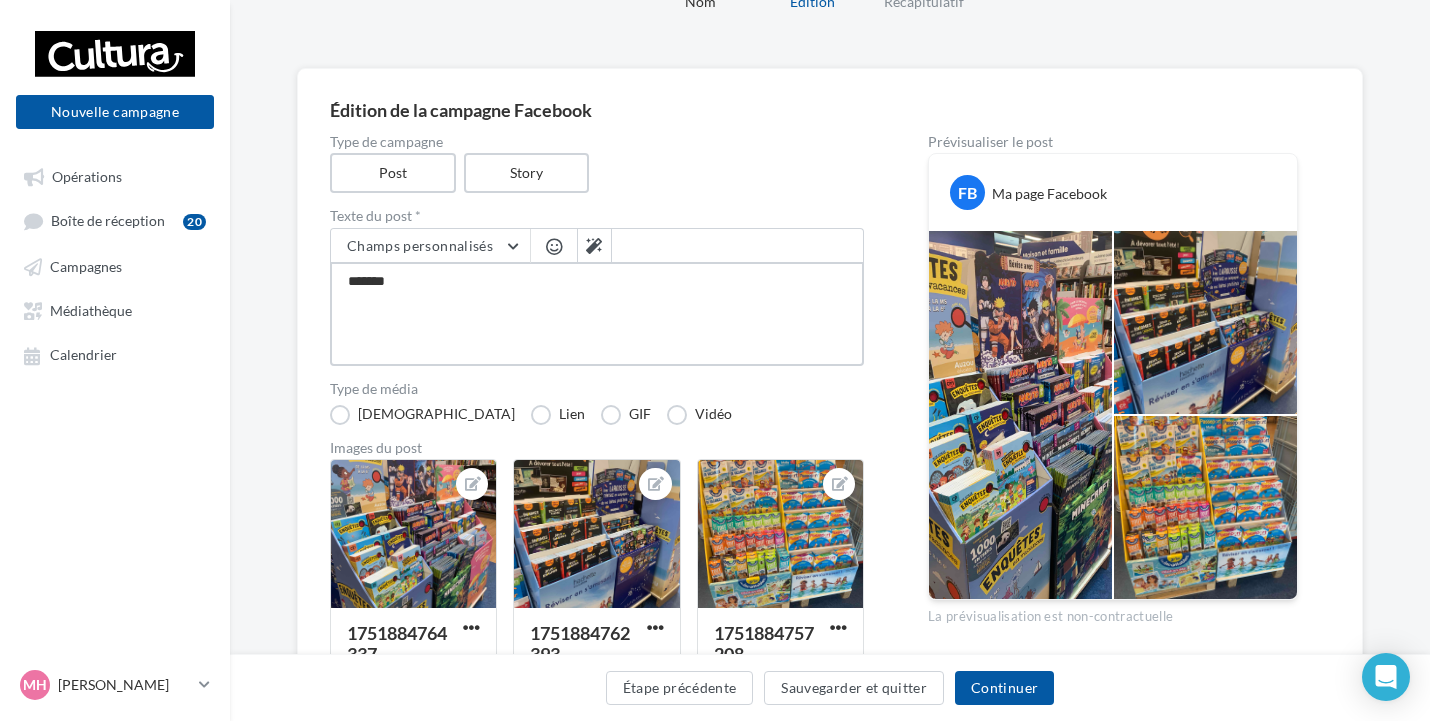 type on "********" 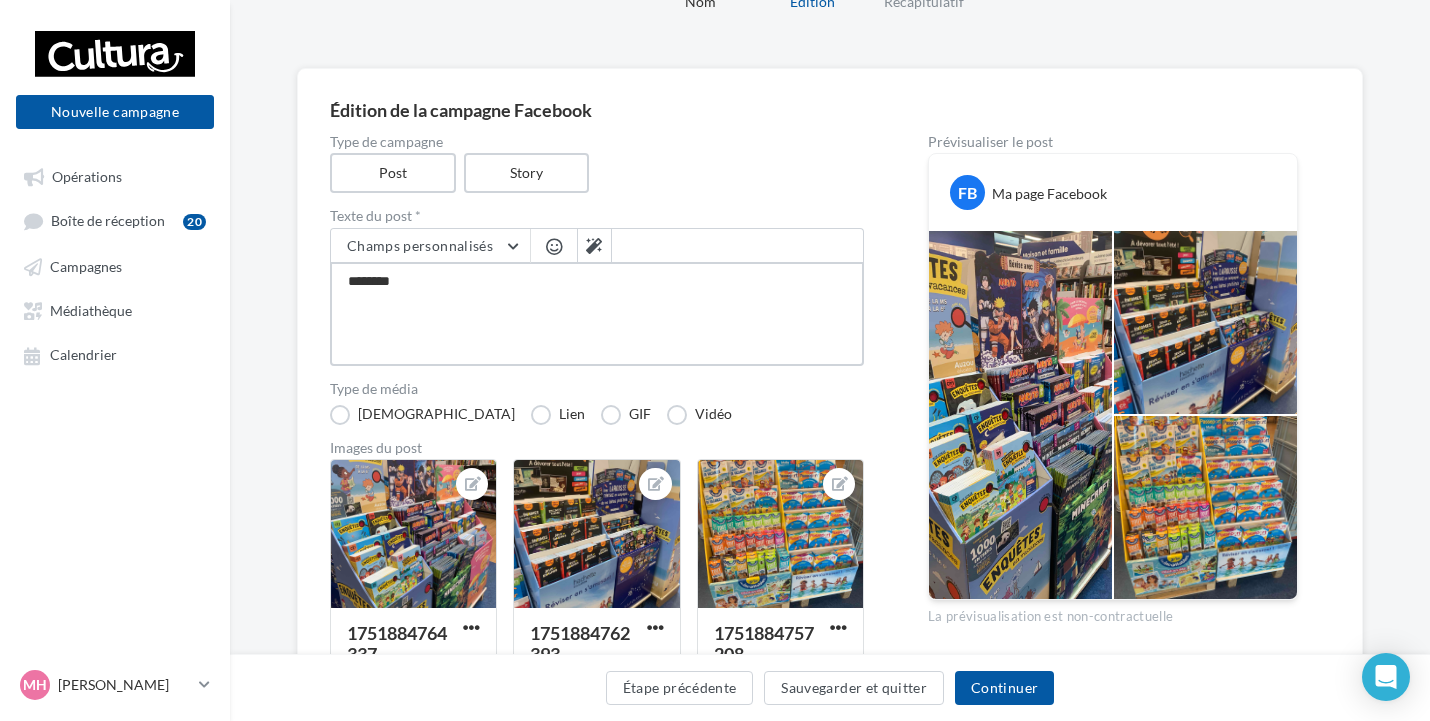 type on "********" 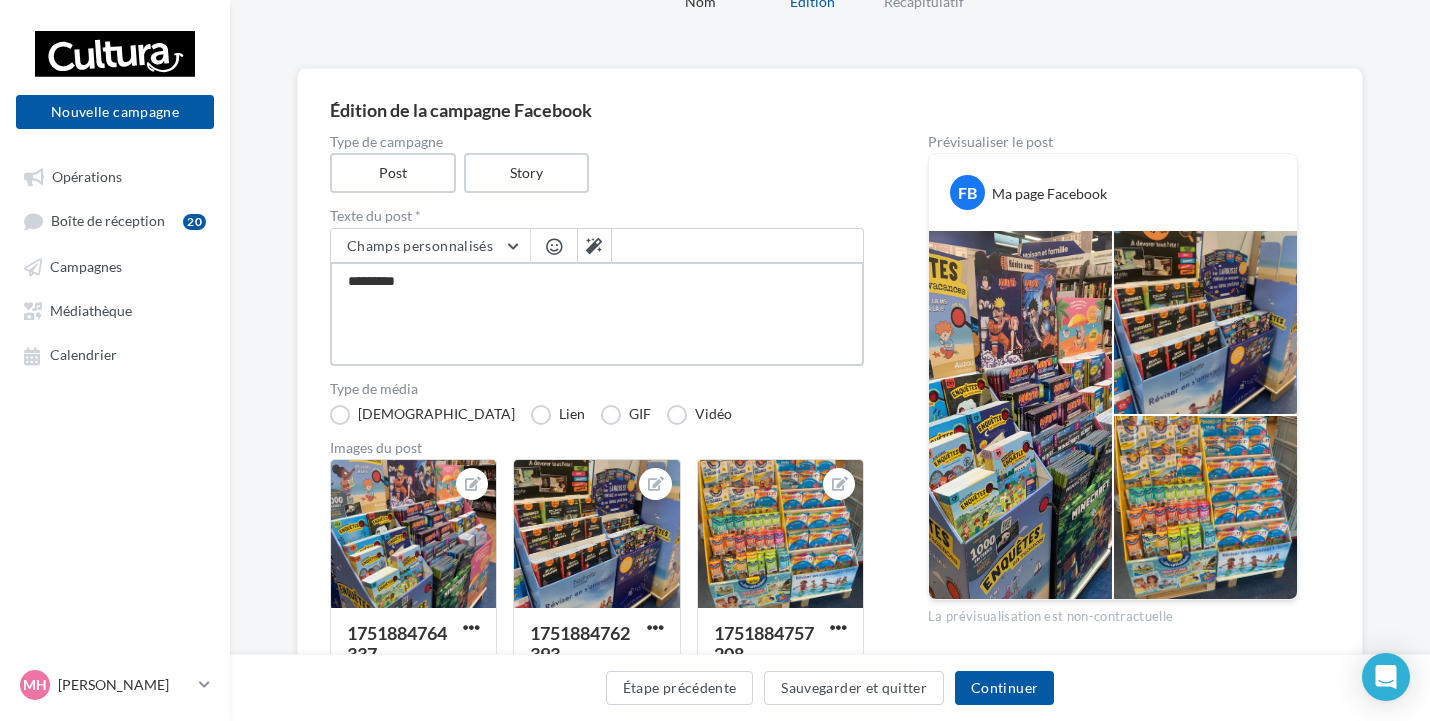 type on "**********" 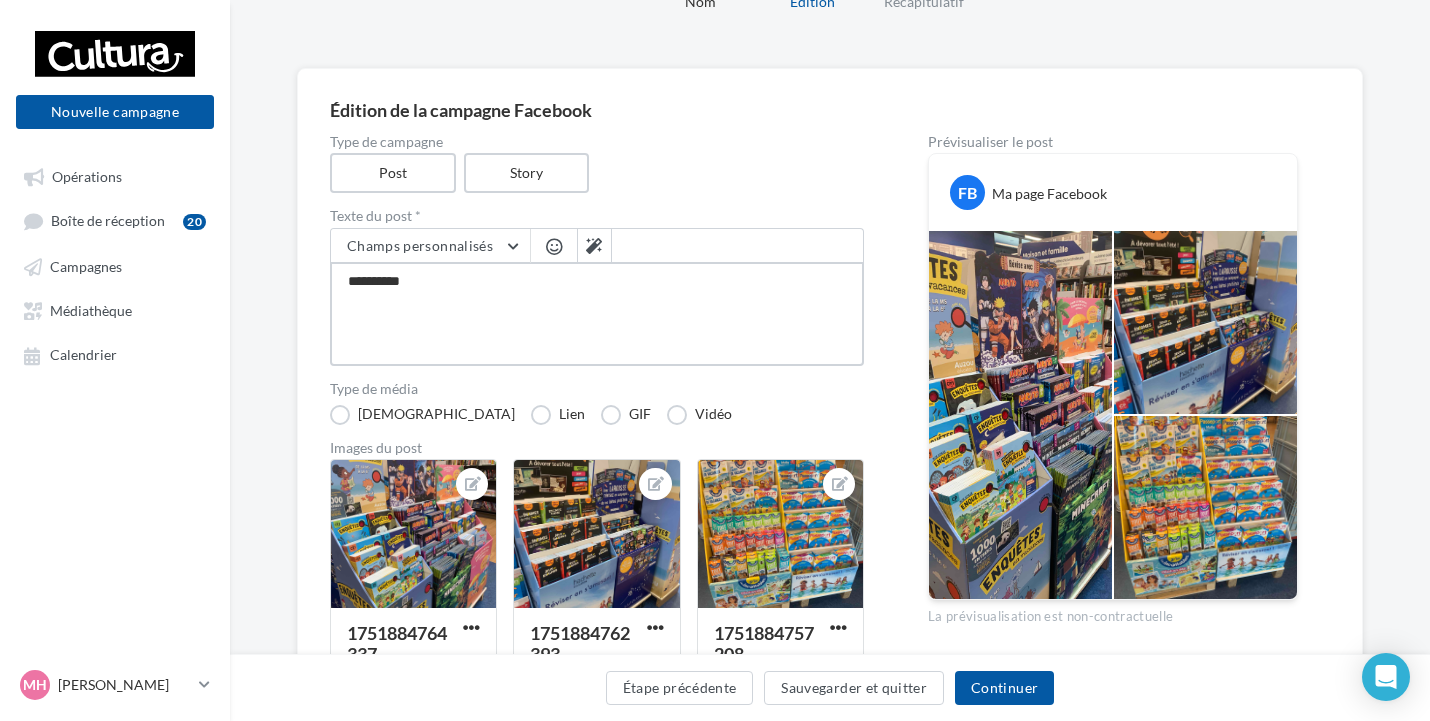 type on "**********" 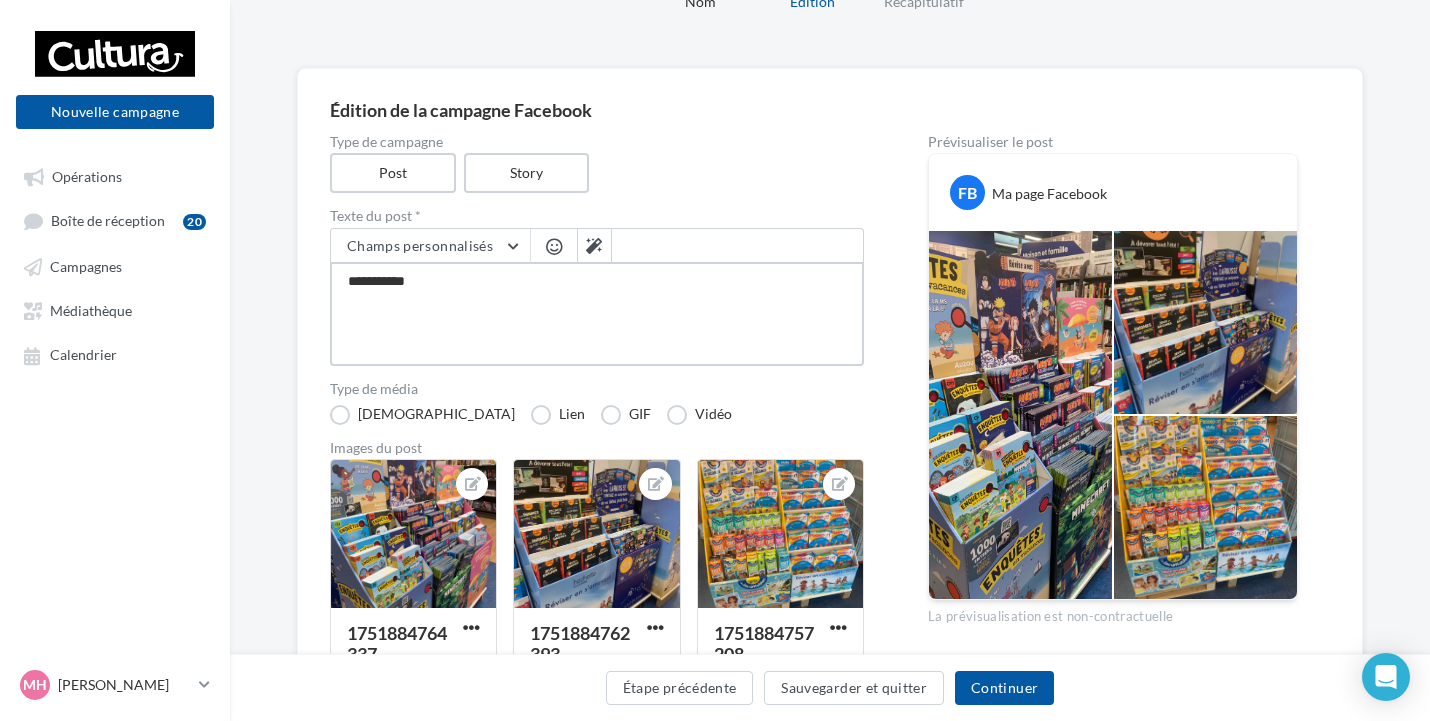 type on "**********" 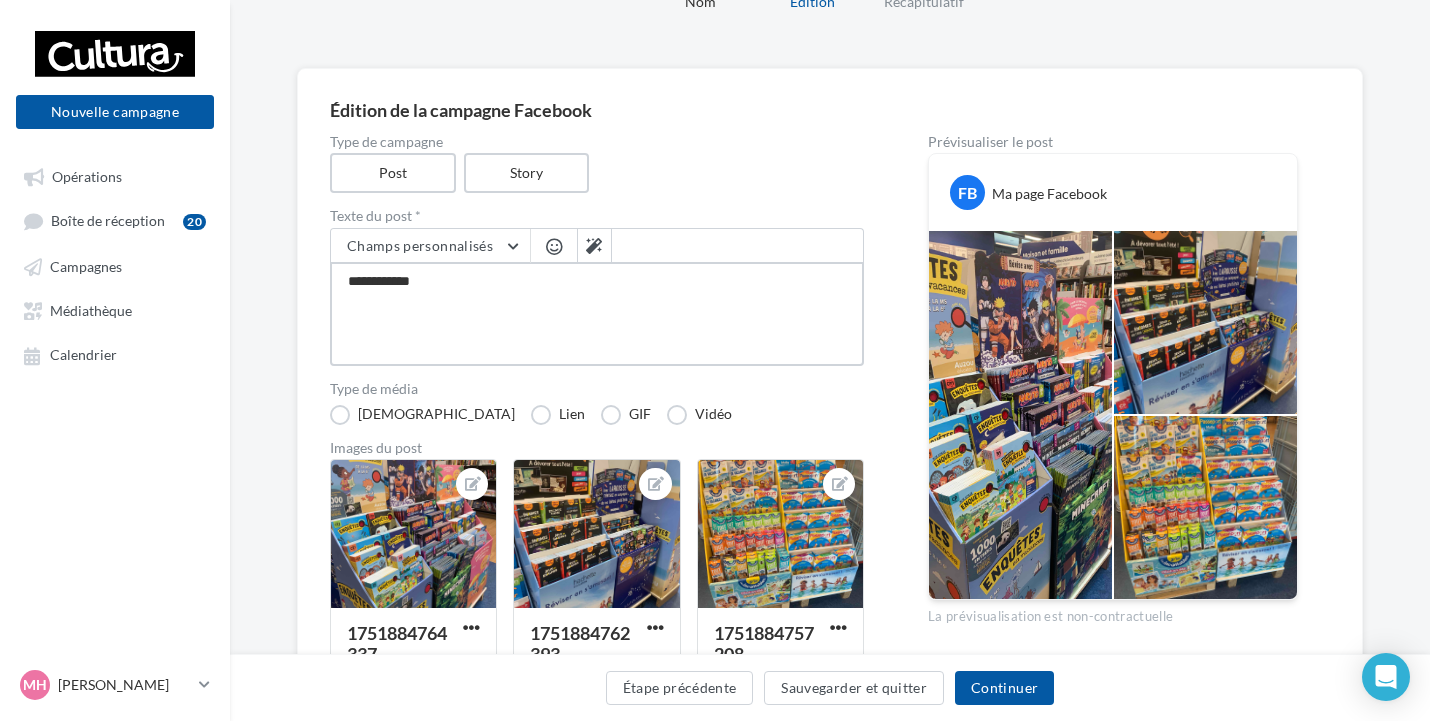 type on "**********" 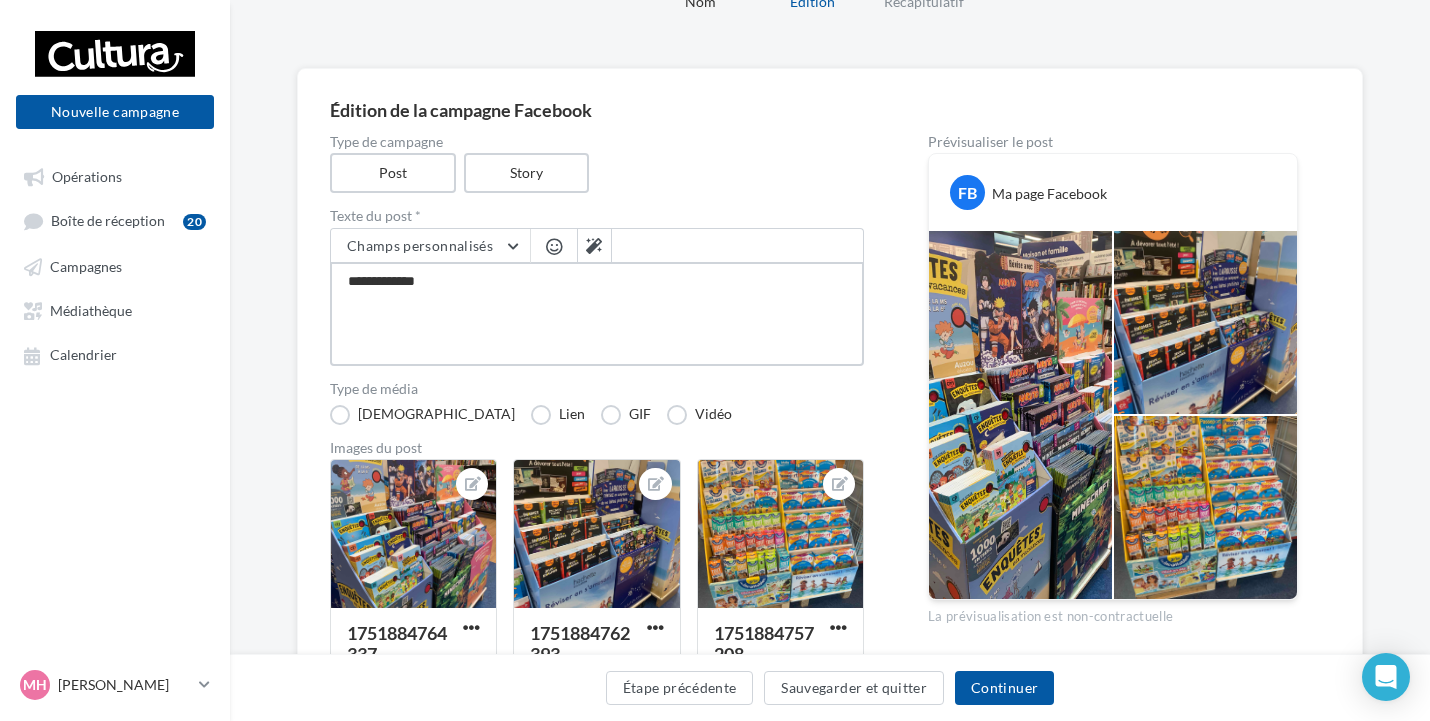 type on "**********" 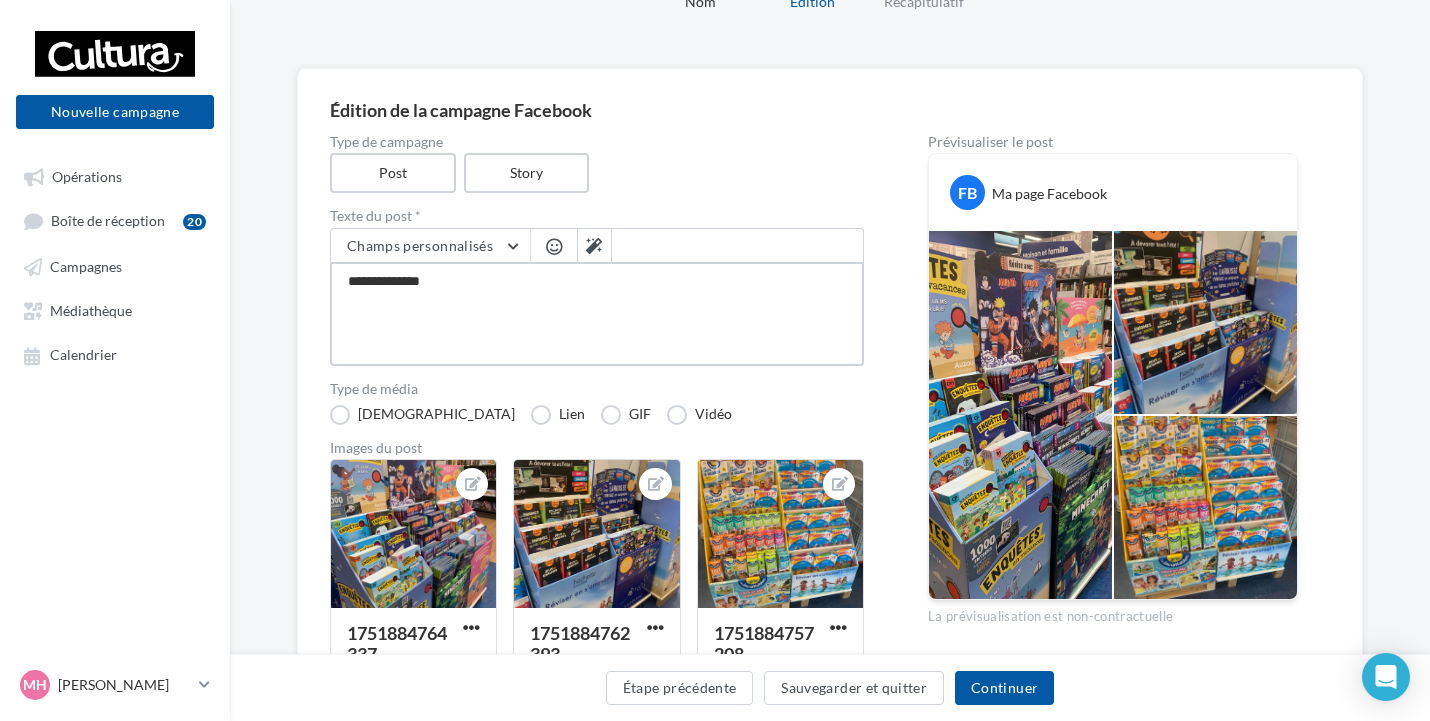 type on "**********" 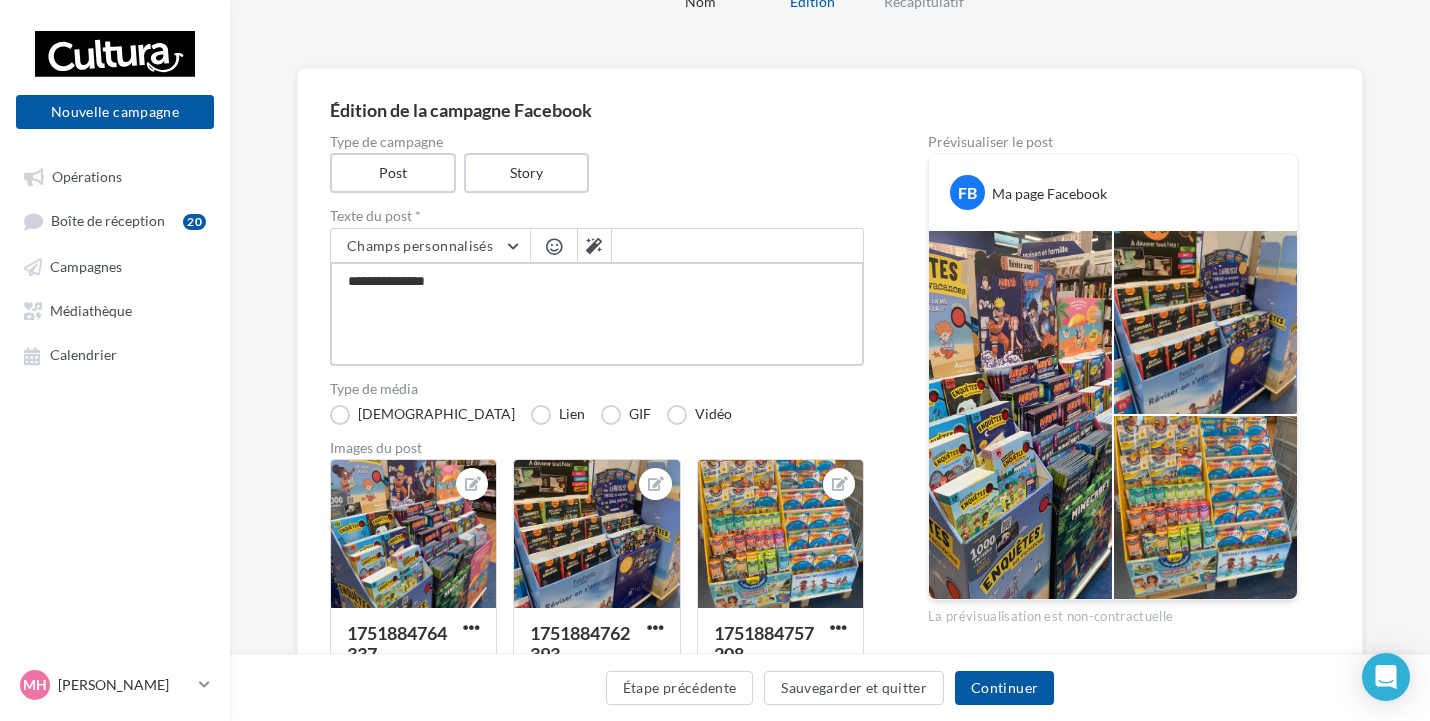 type on "**********" 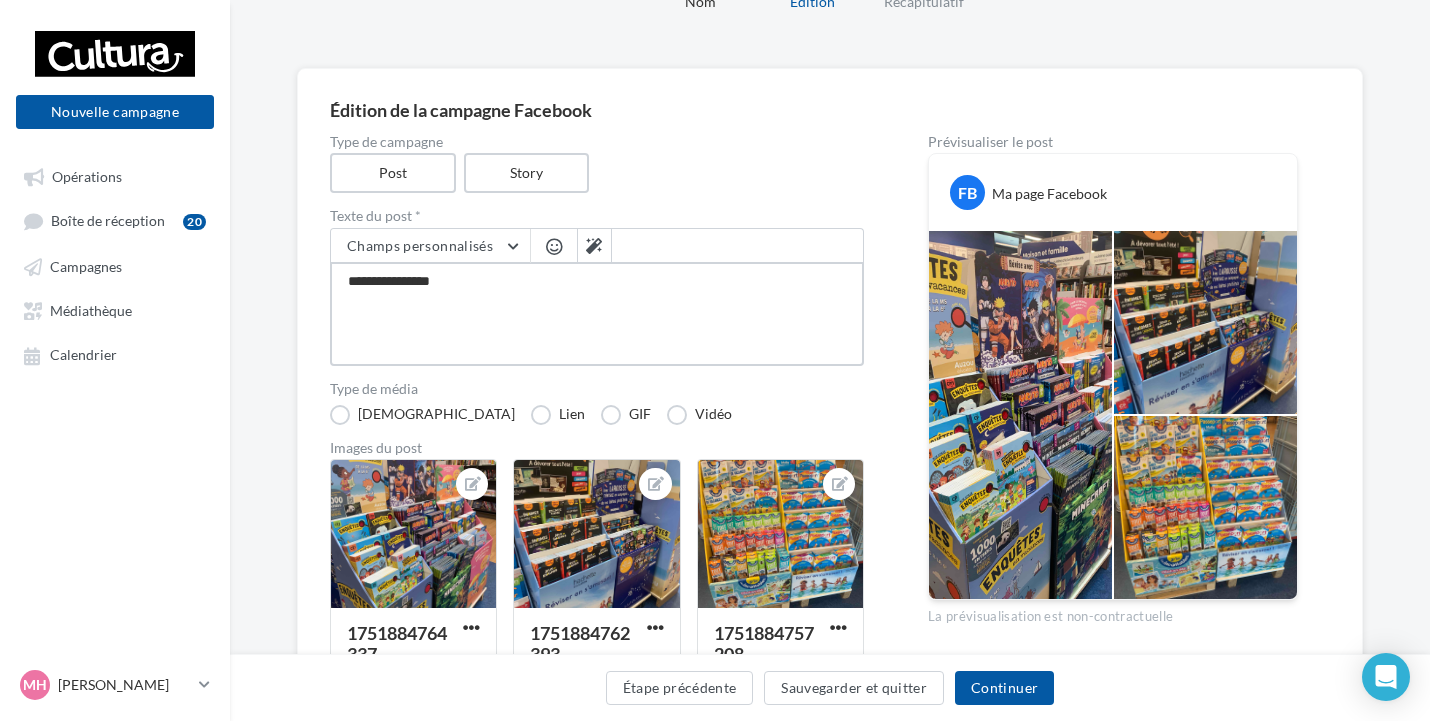 type on "**********" 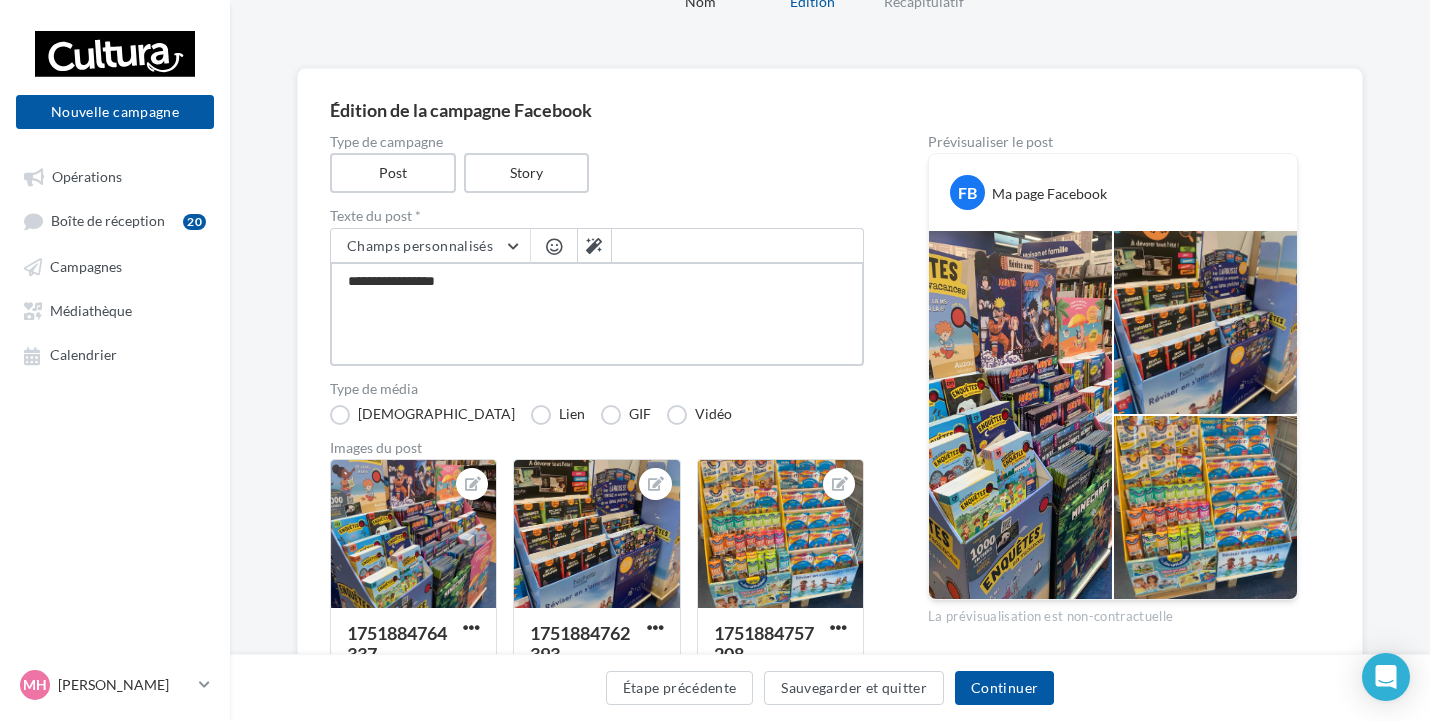 type on "**********" 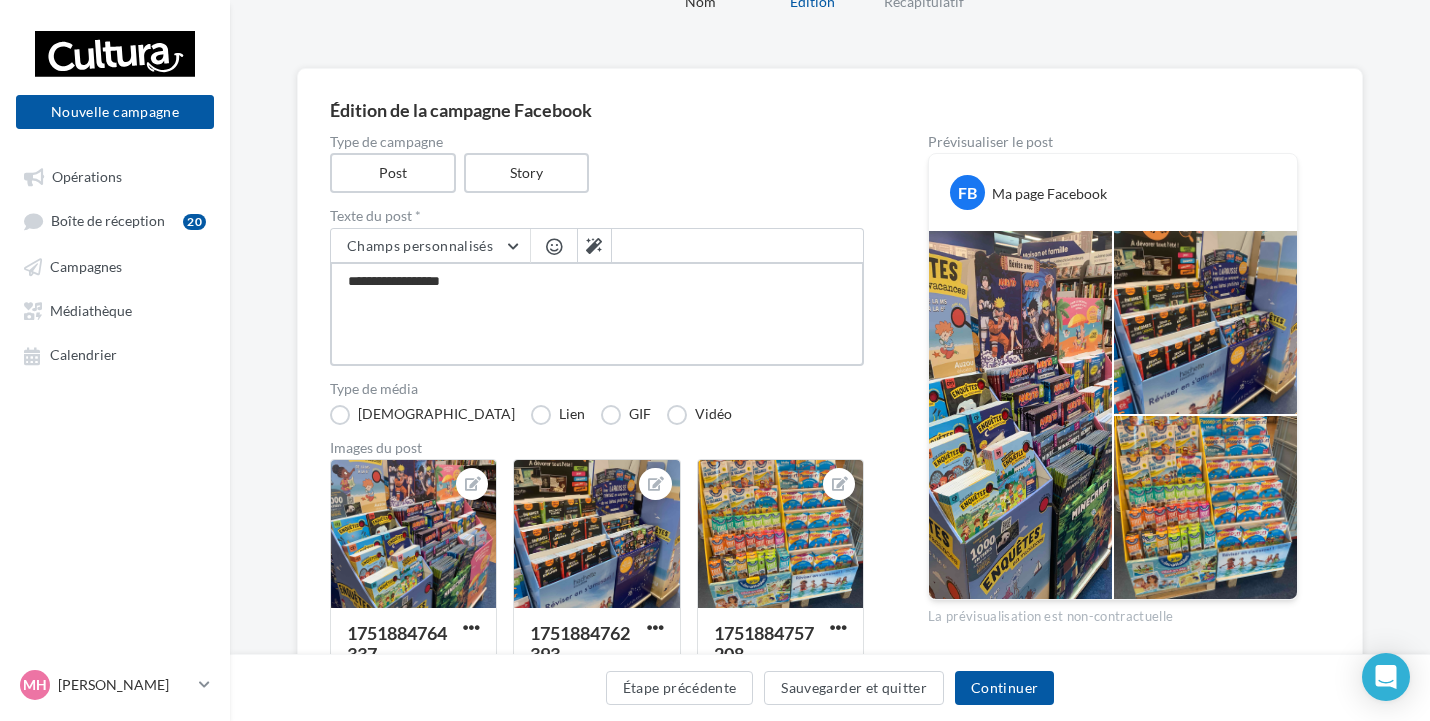 type on "**********" 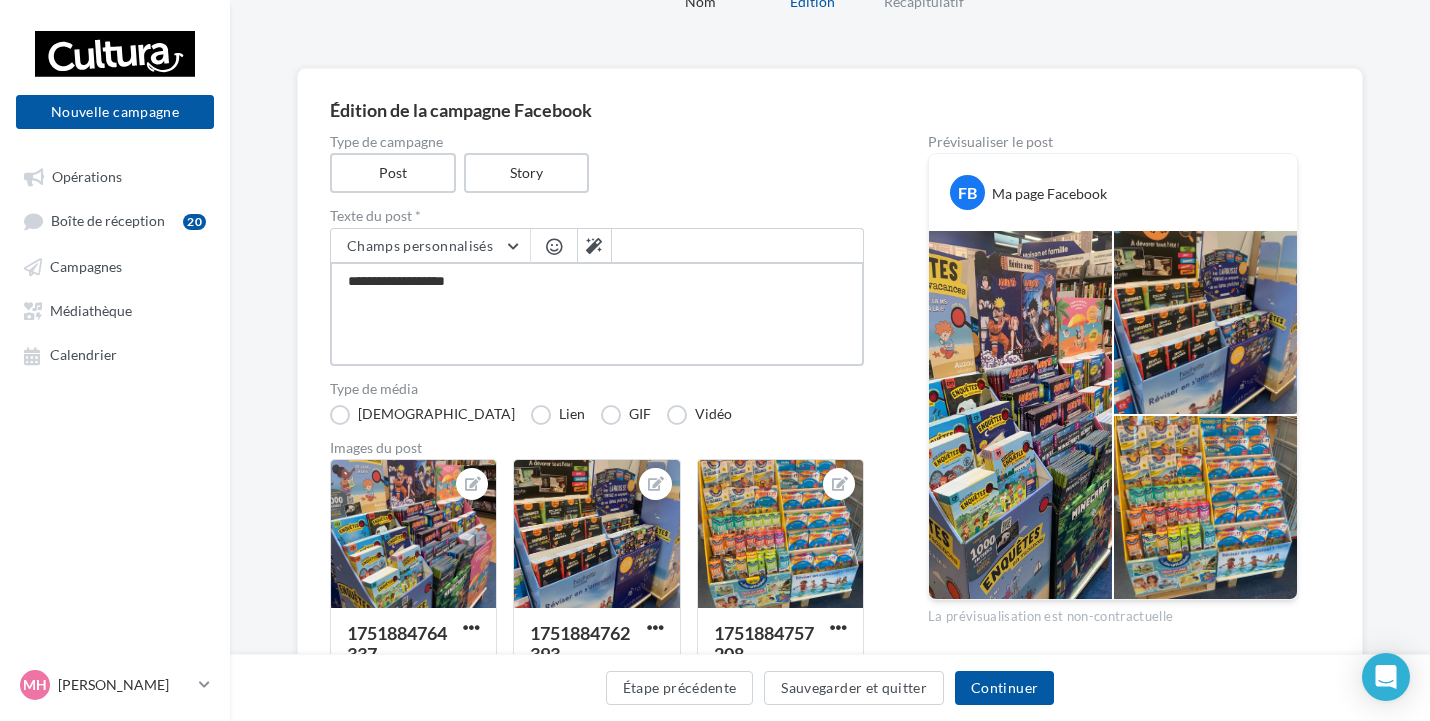 type on "**********" 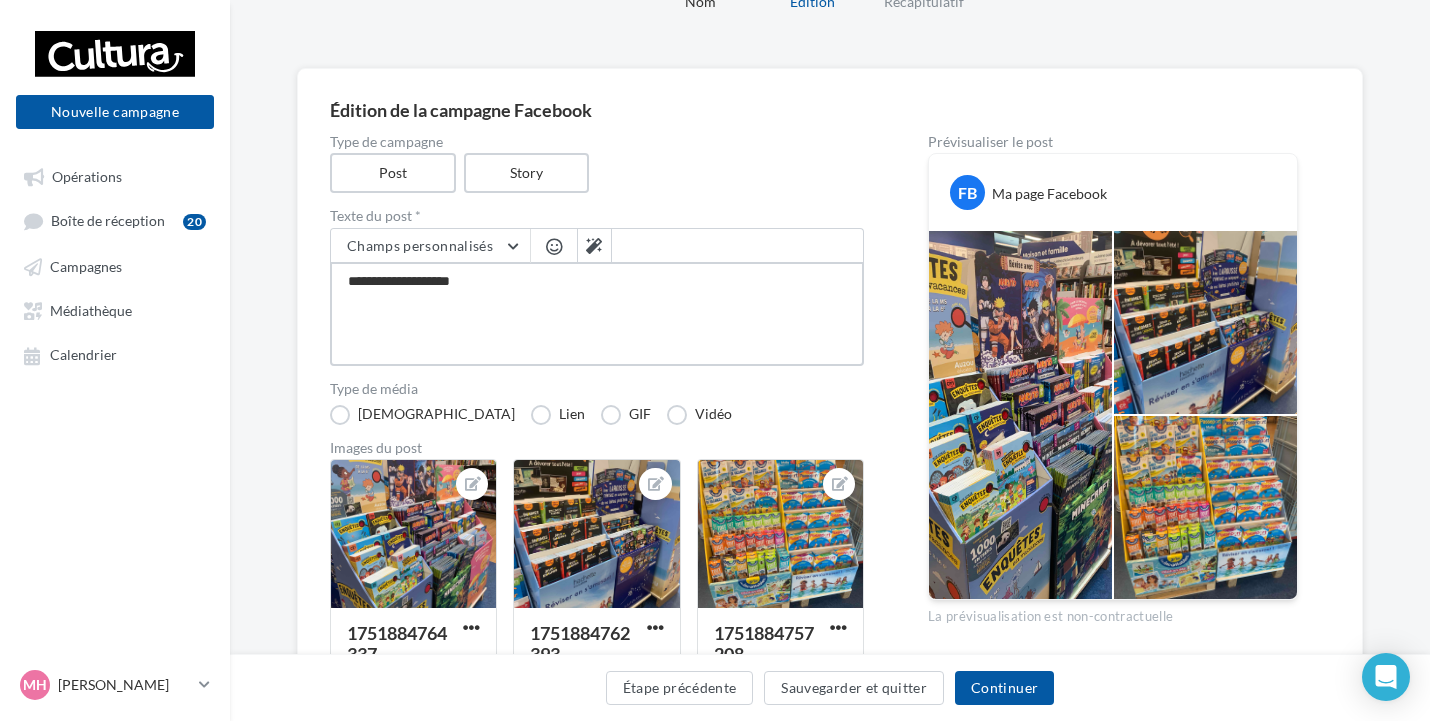 type on "**********" 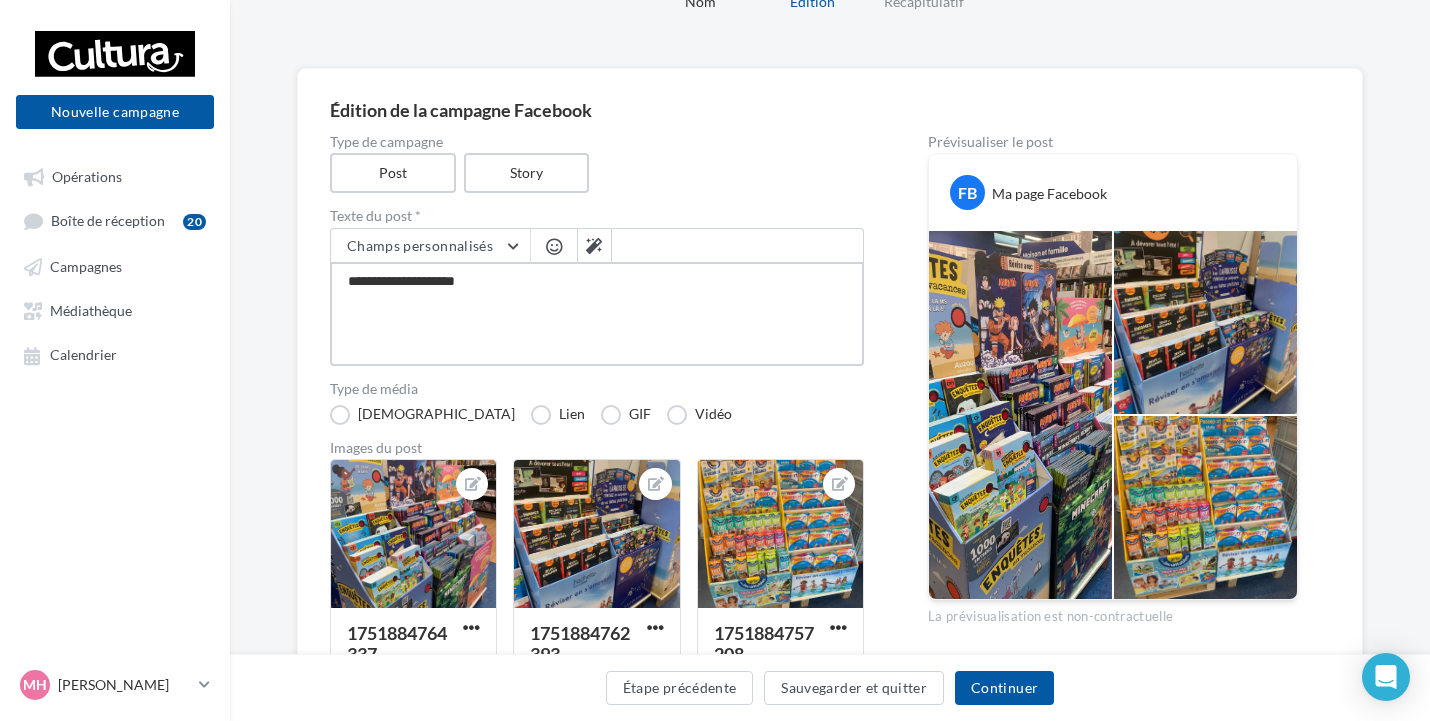 type on "**********" 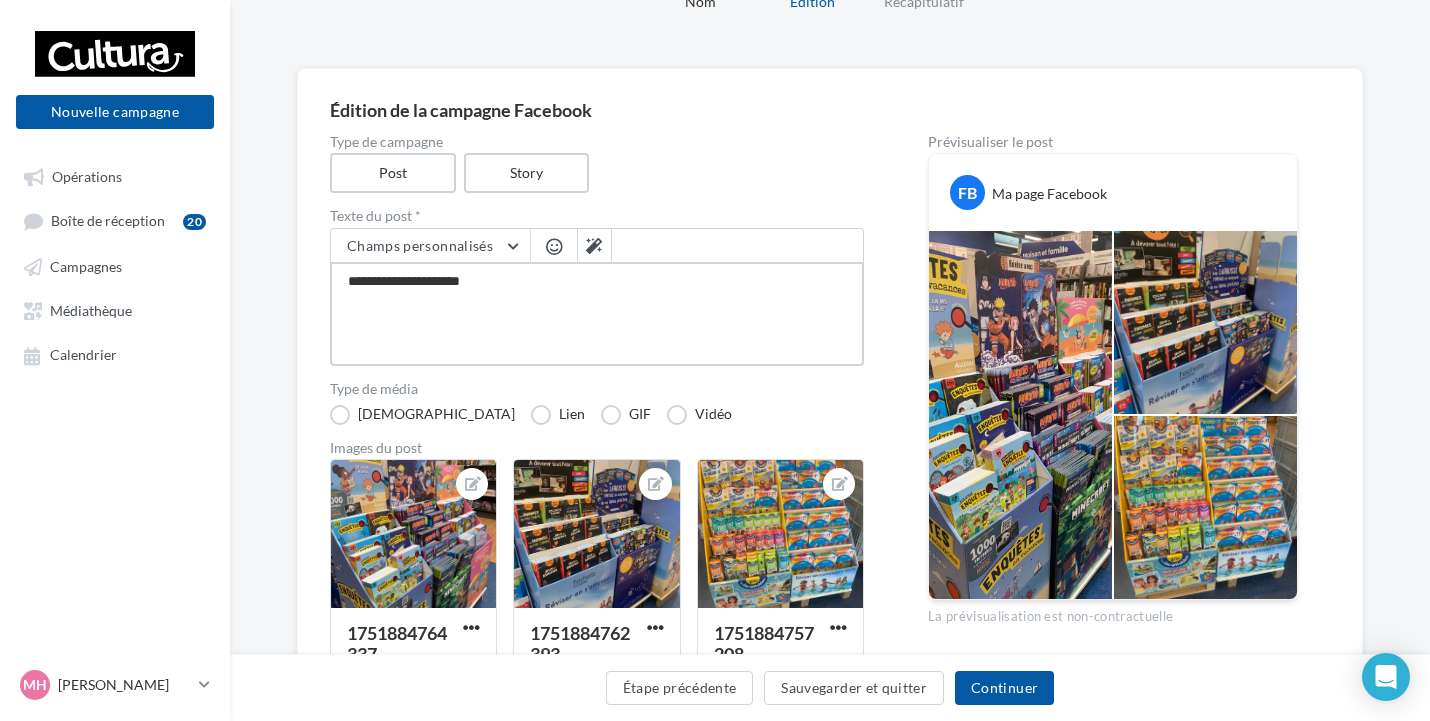 type on "**********" 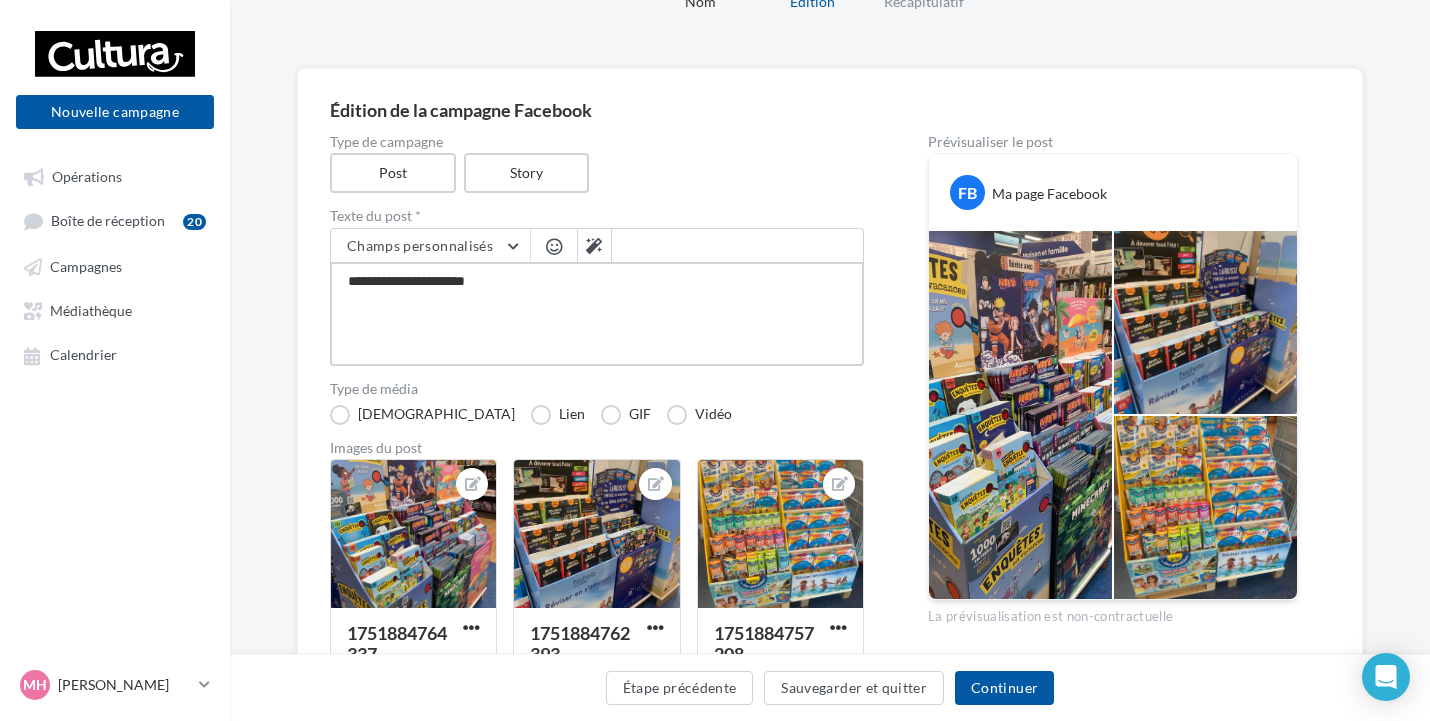 type on "**********" 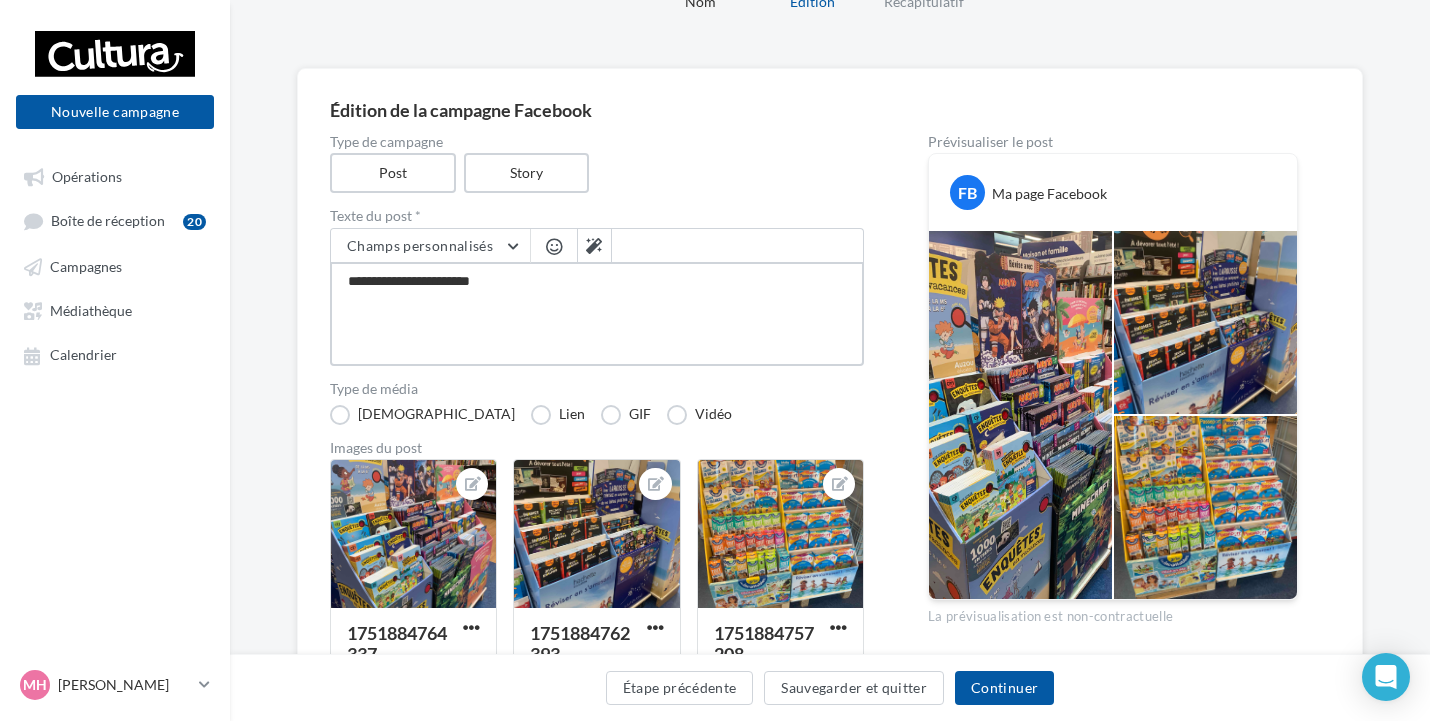 type on "**********" 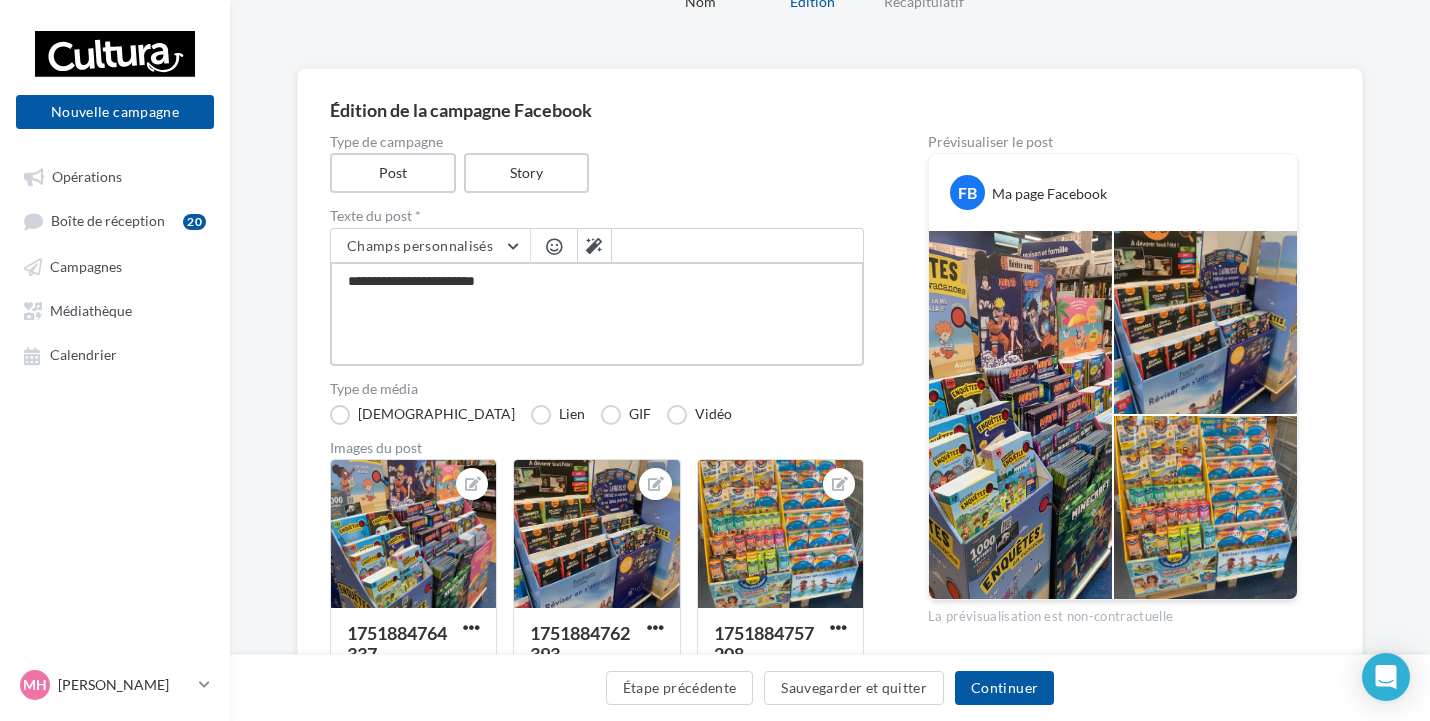 type on "**********" 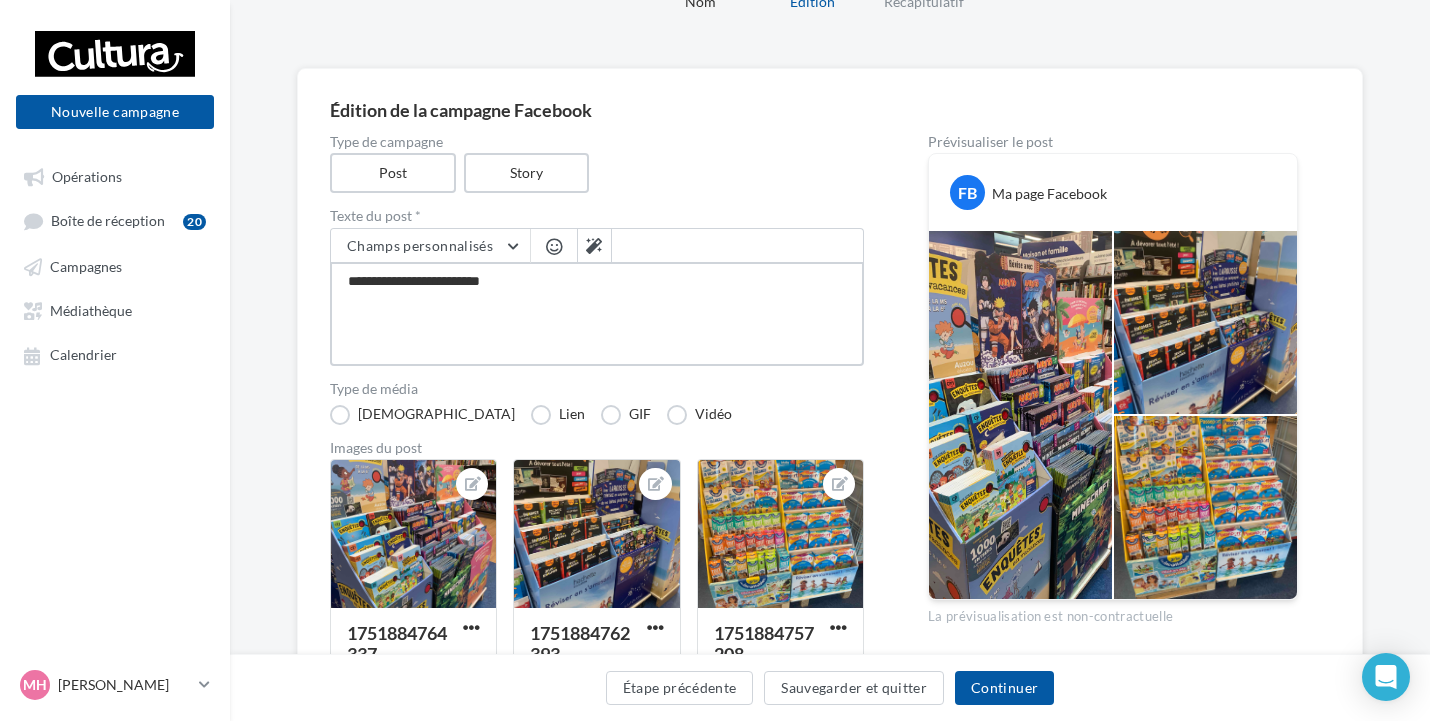 type on "**********" 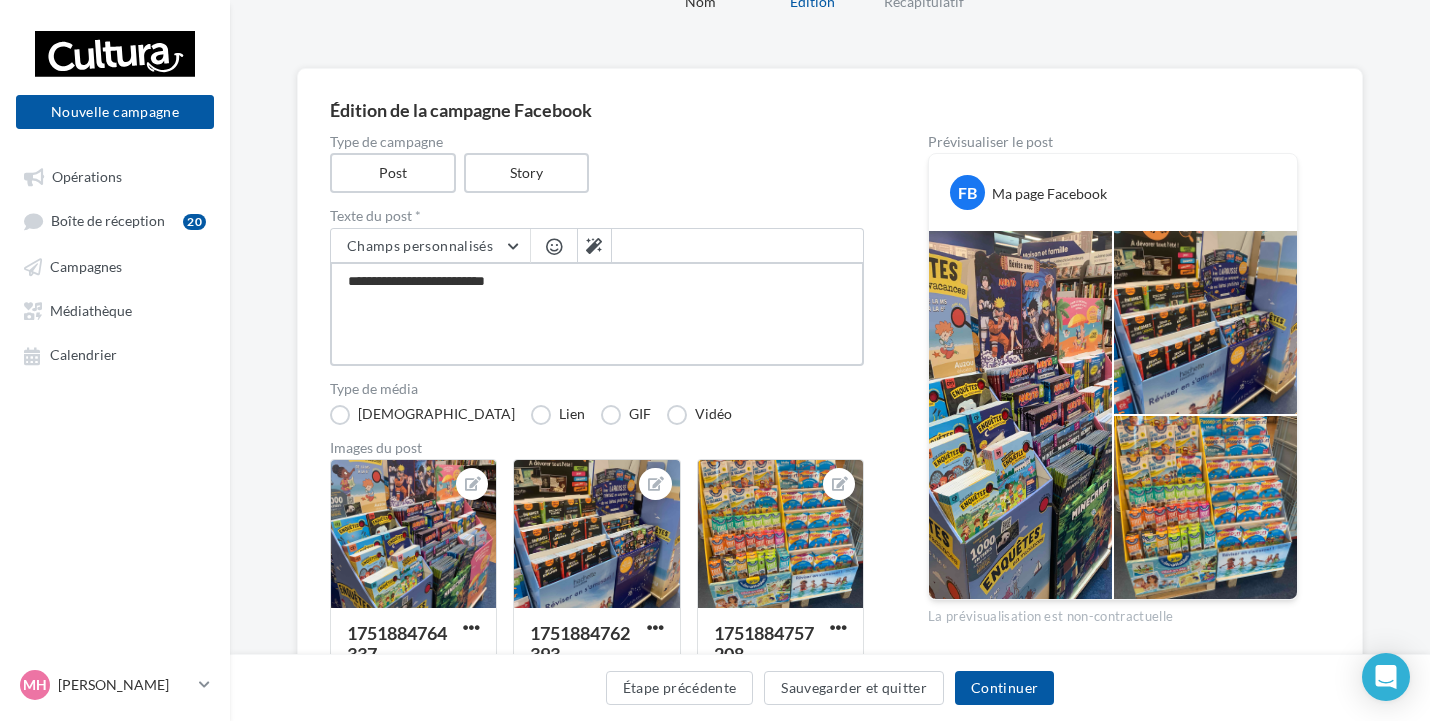 type on "**********" 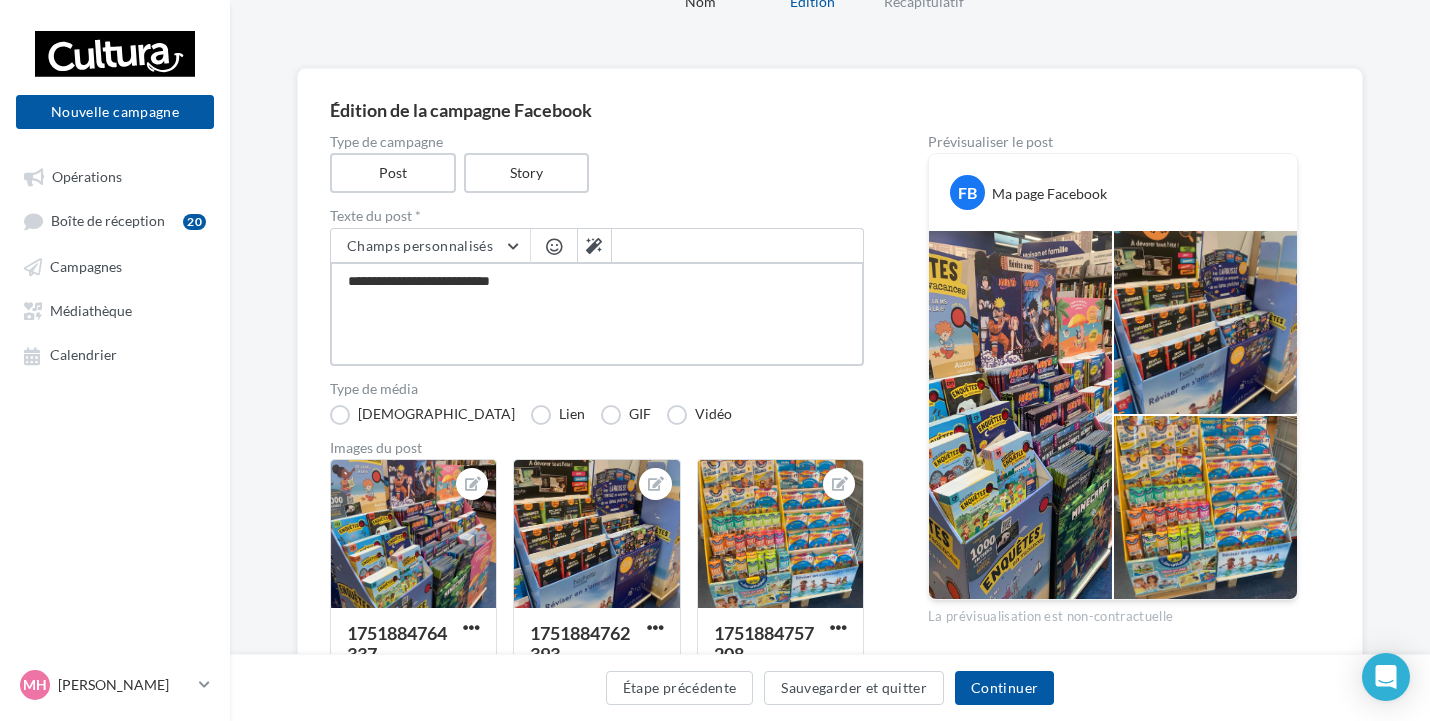 type on "**********" 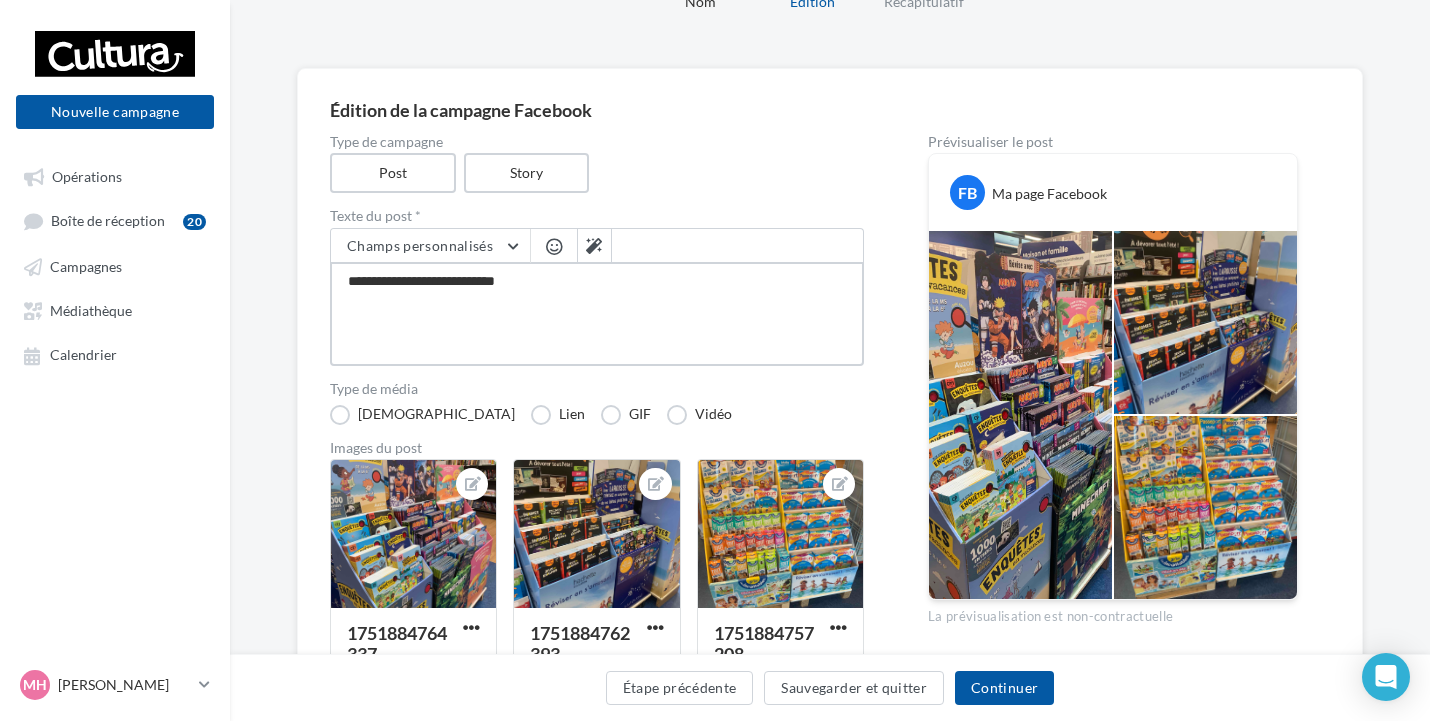 type on "**********" 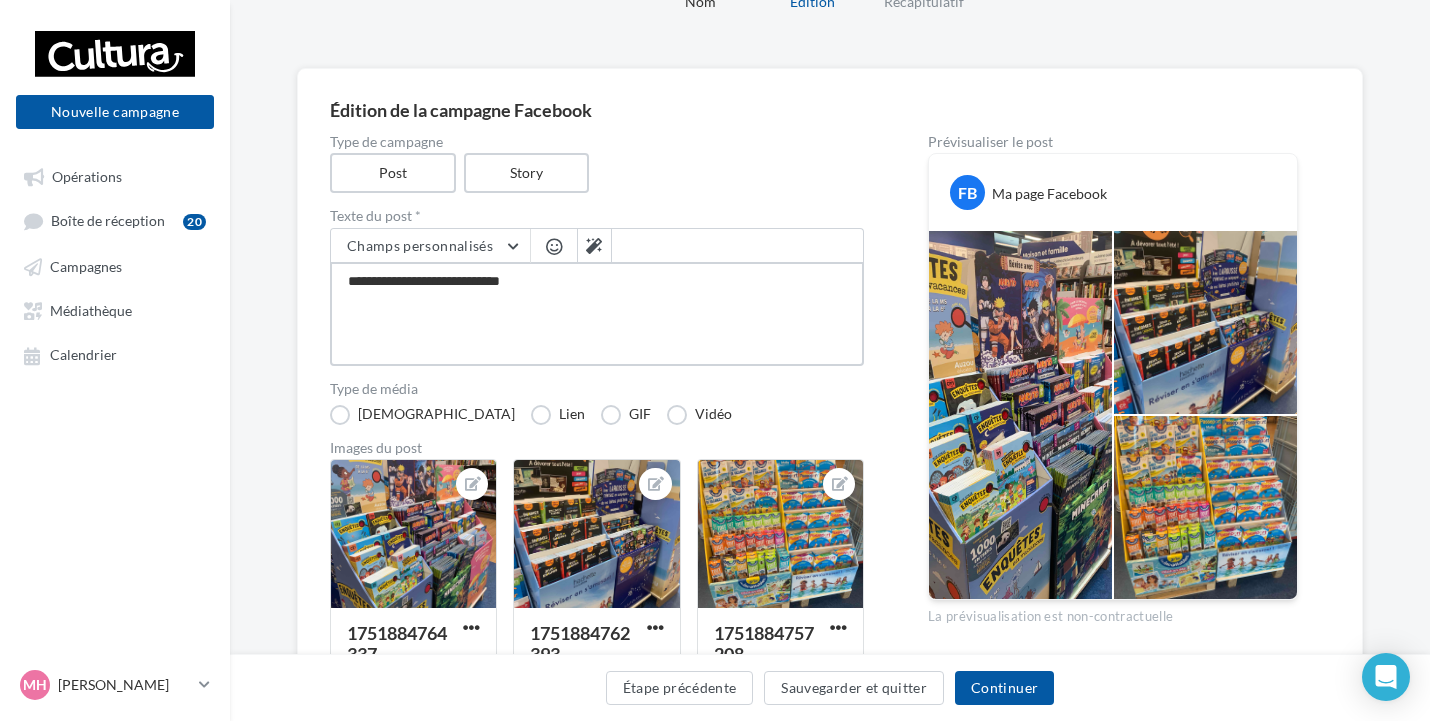 type on "**********" 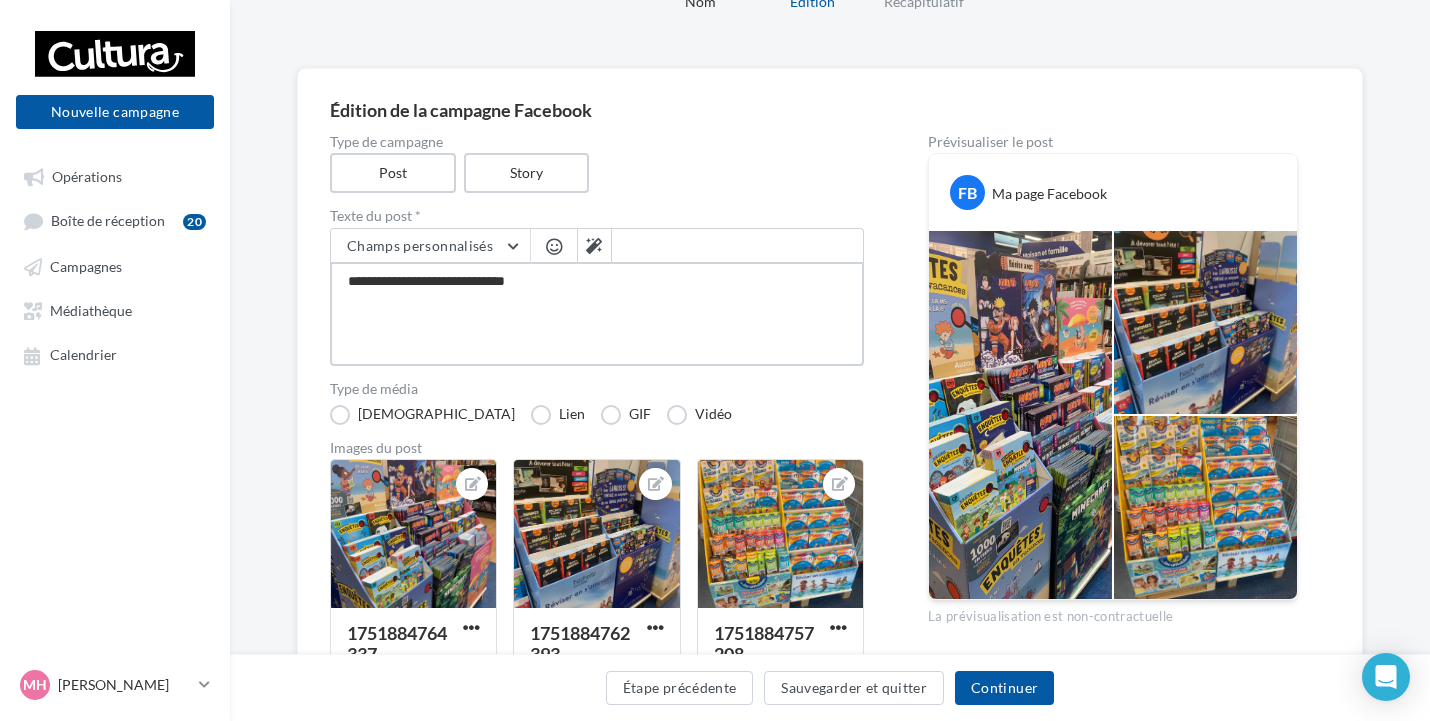 type on "**********" 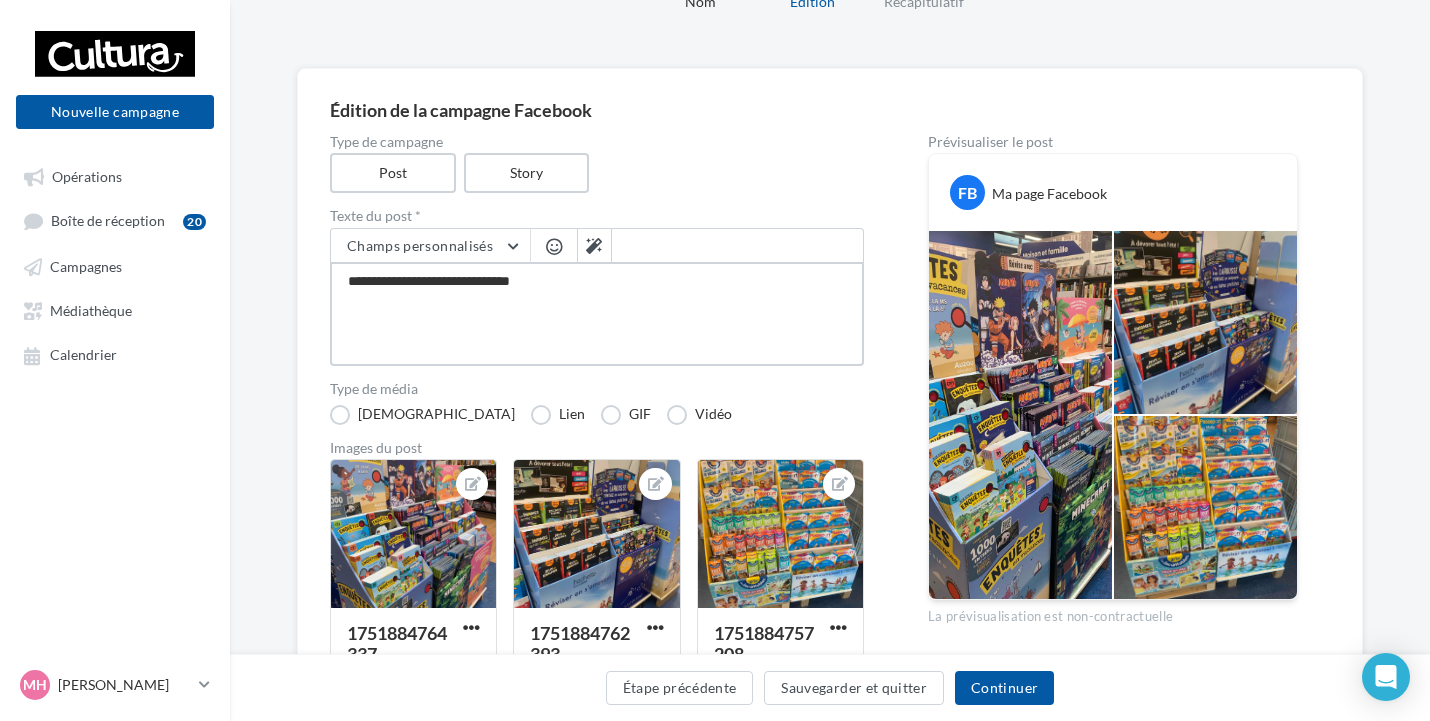 type on "**********" 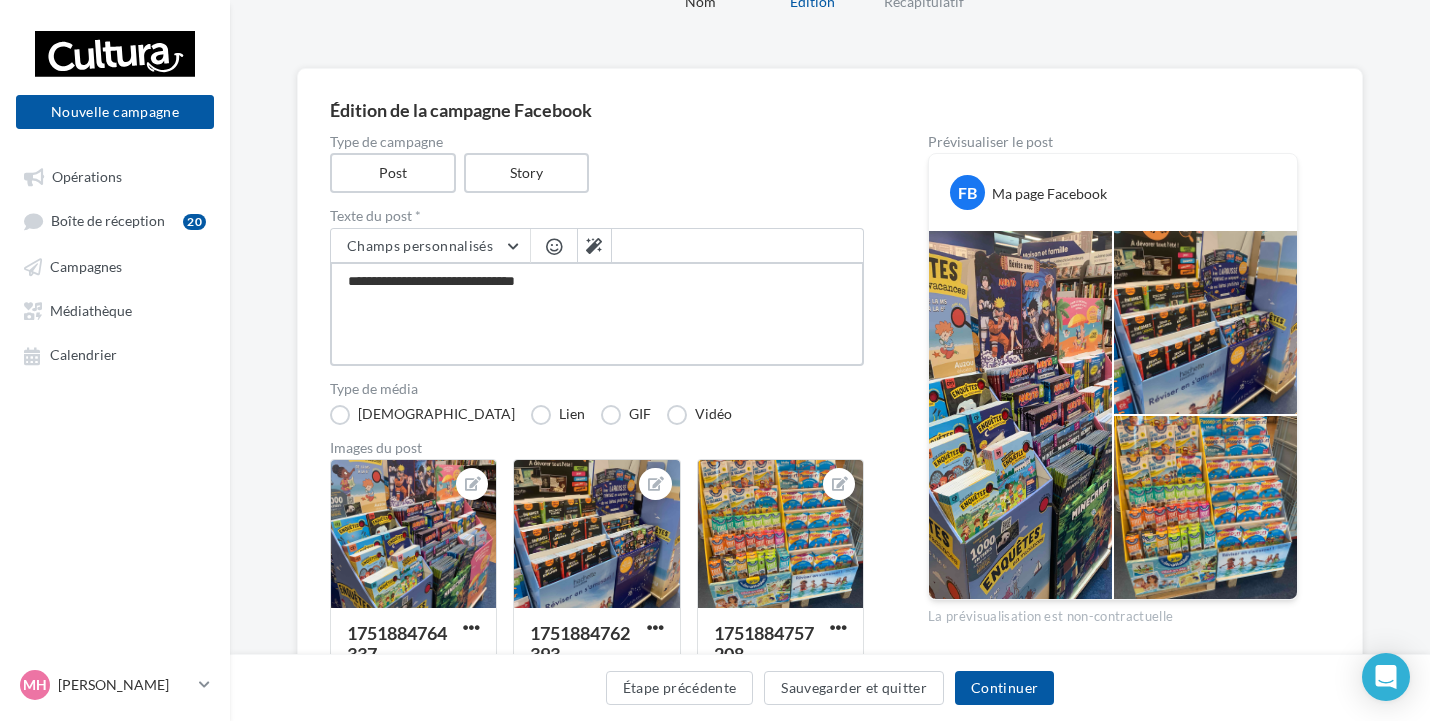 type on "**********" 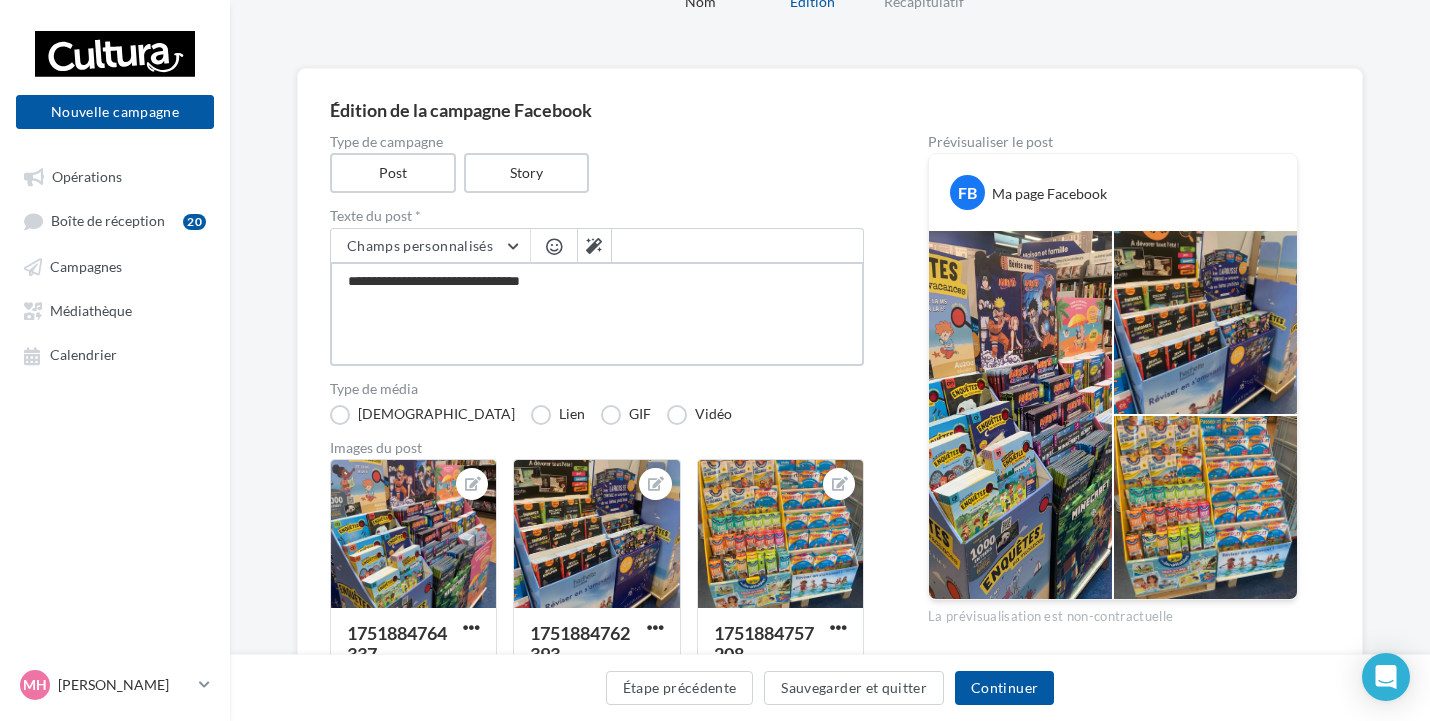 type on "**********" 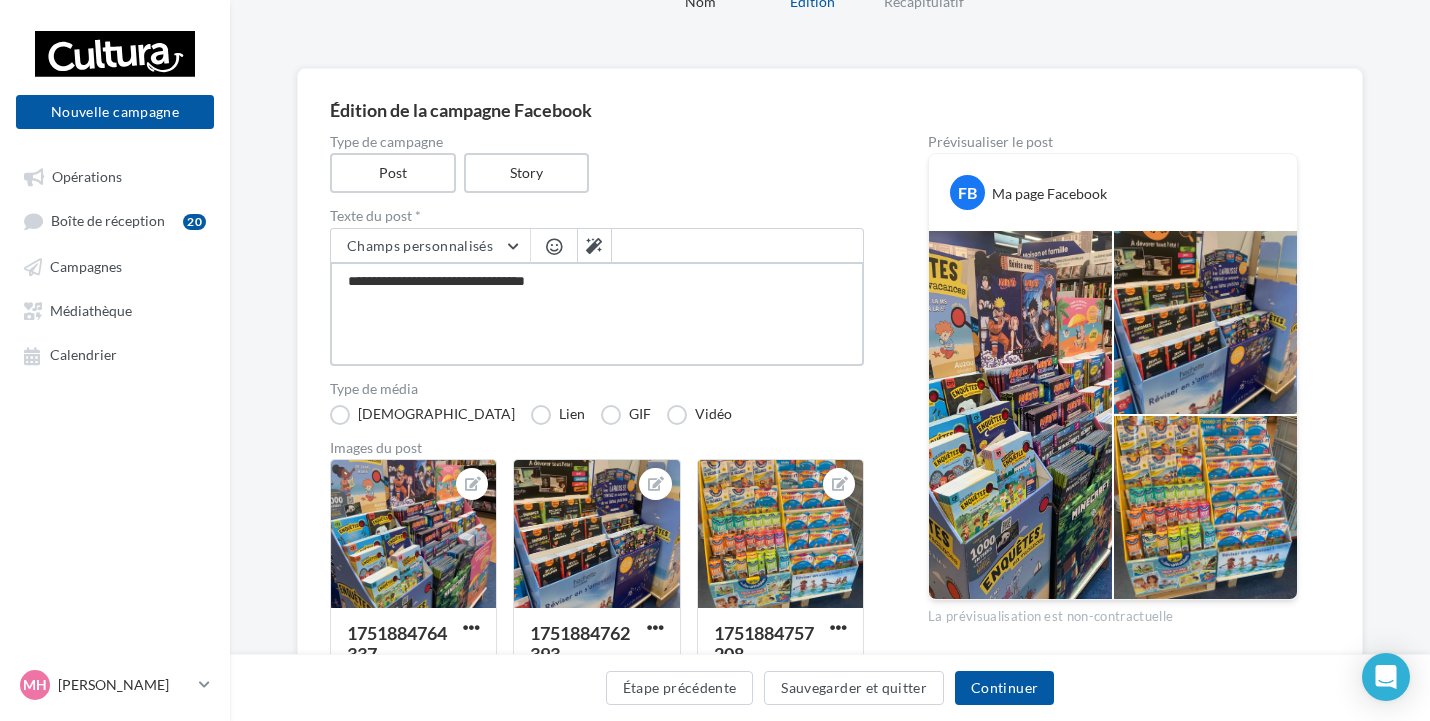 type on "**********" 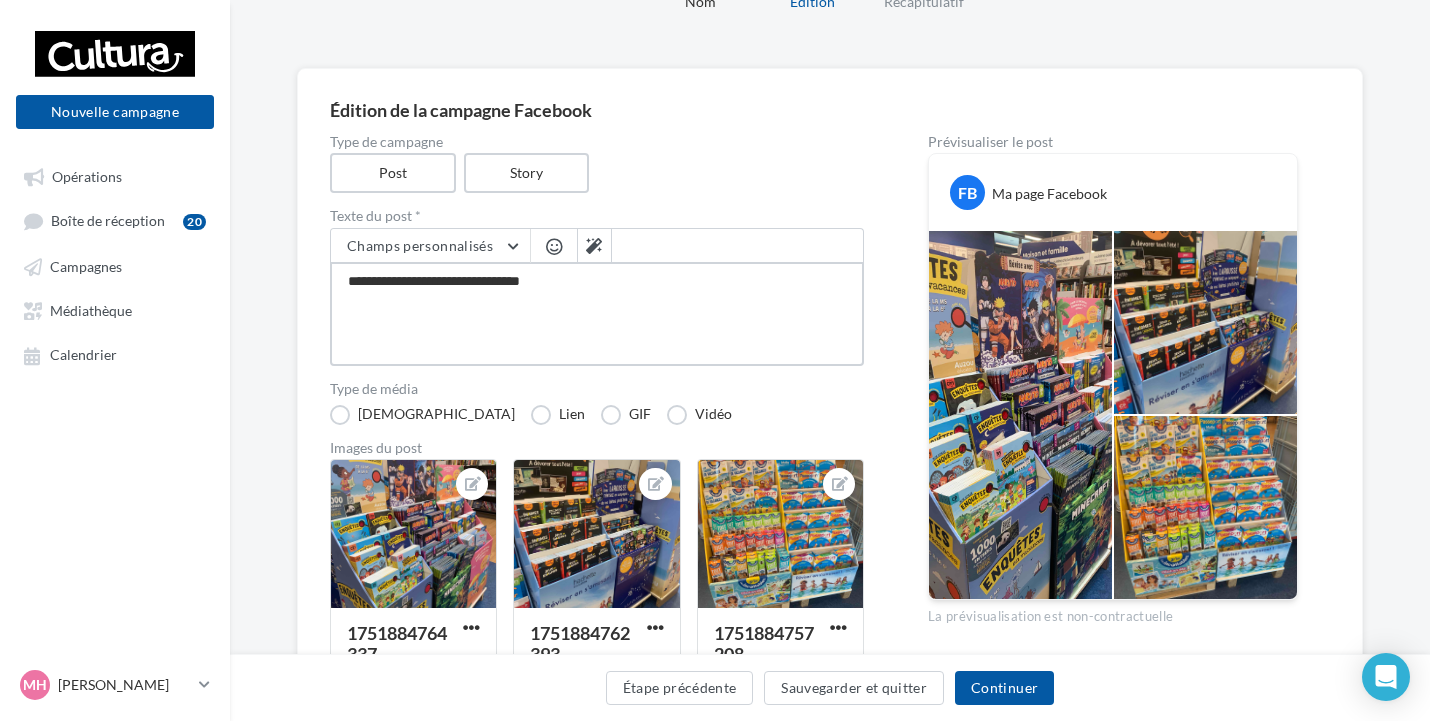 type on "**********" 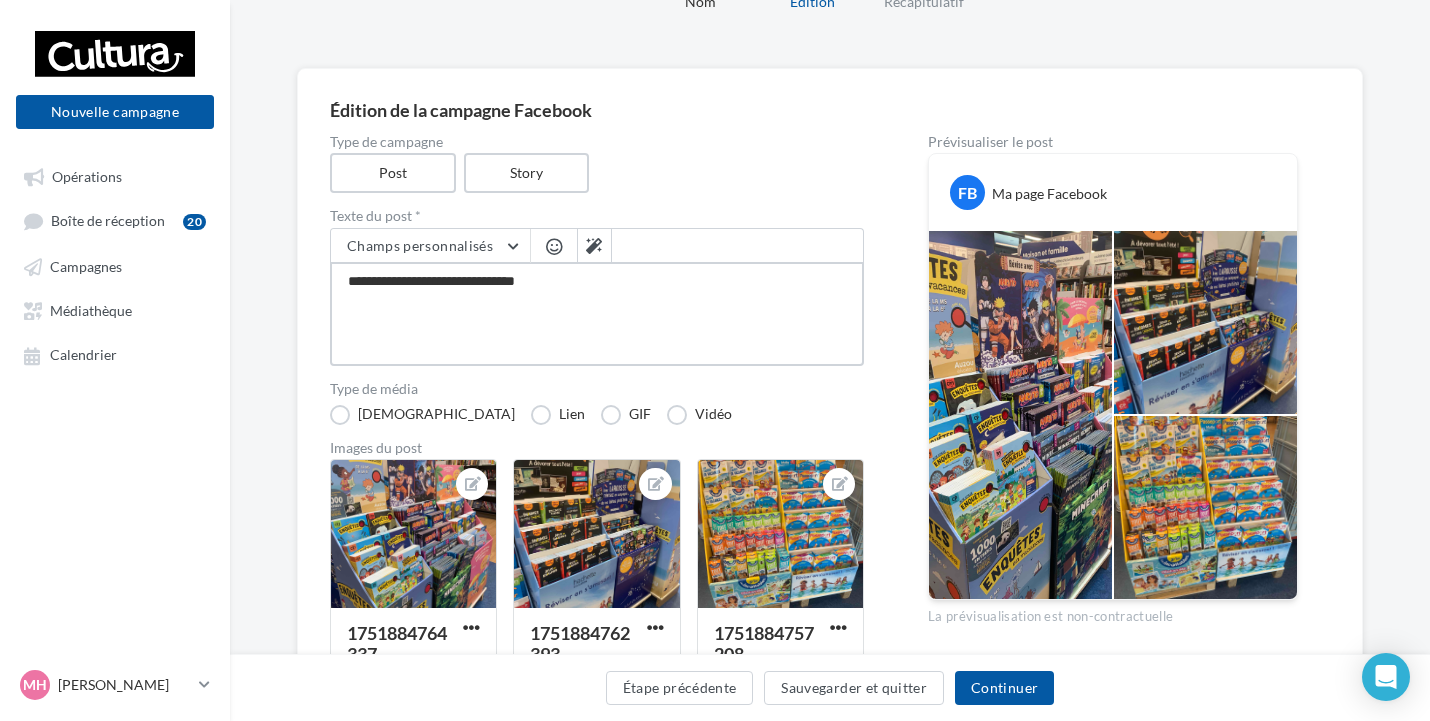 type on "**********" 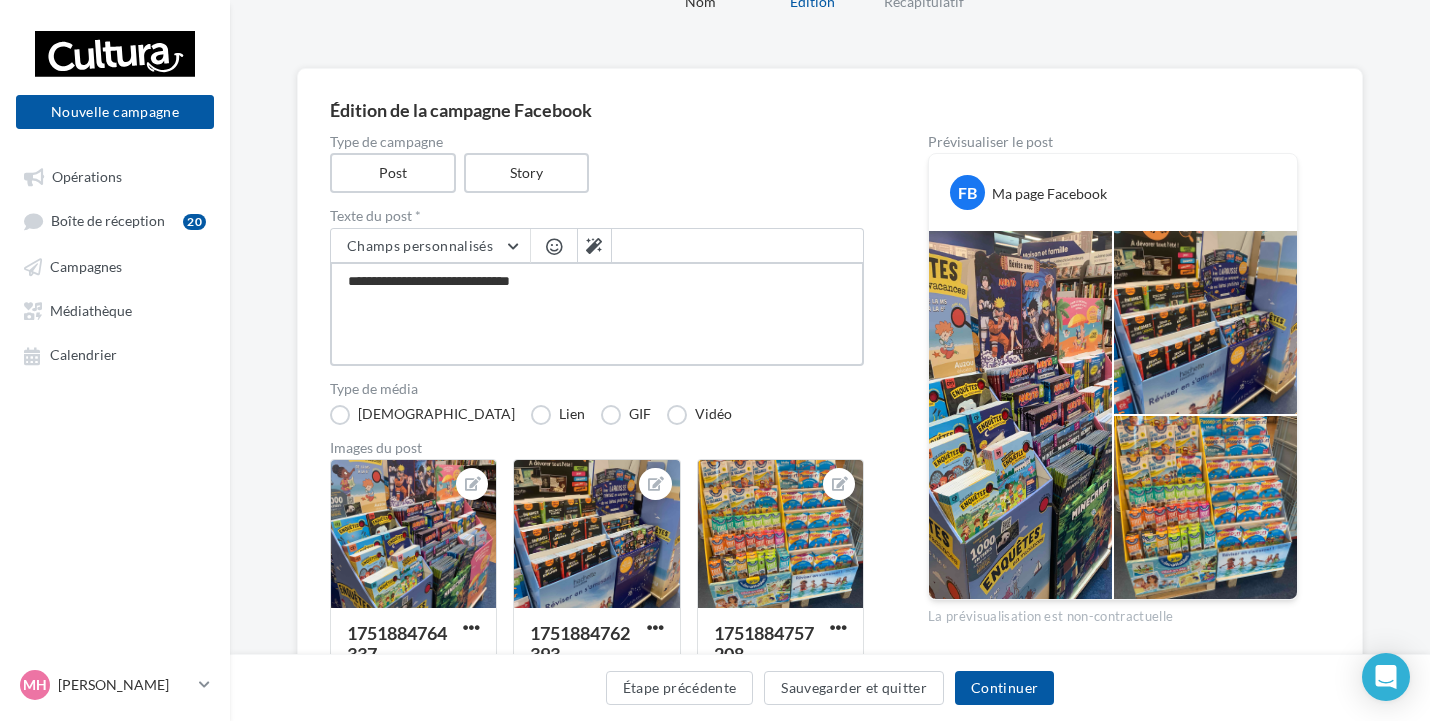 type on "**********" 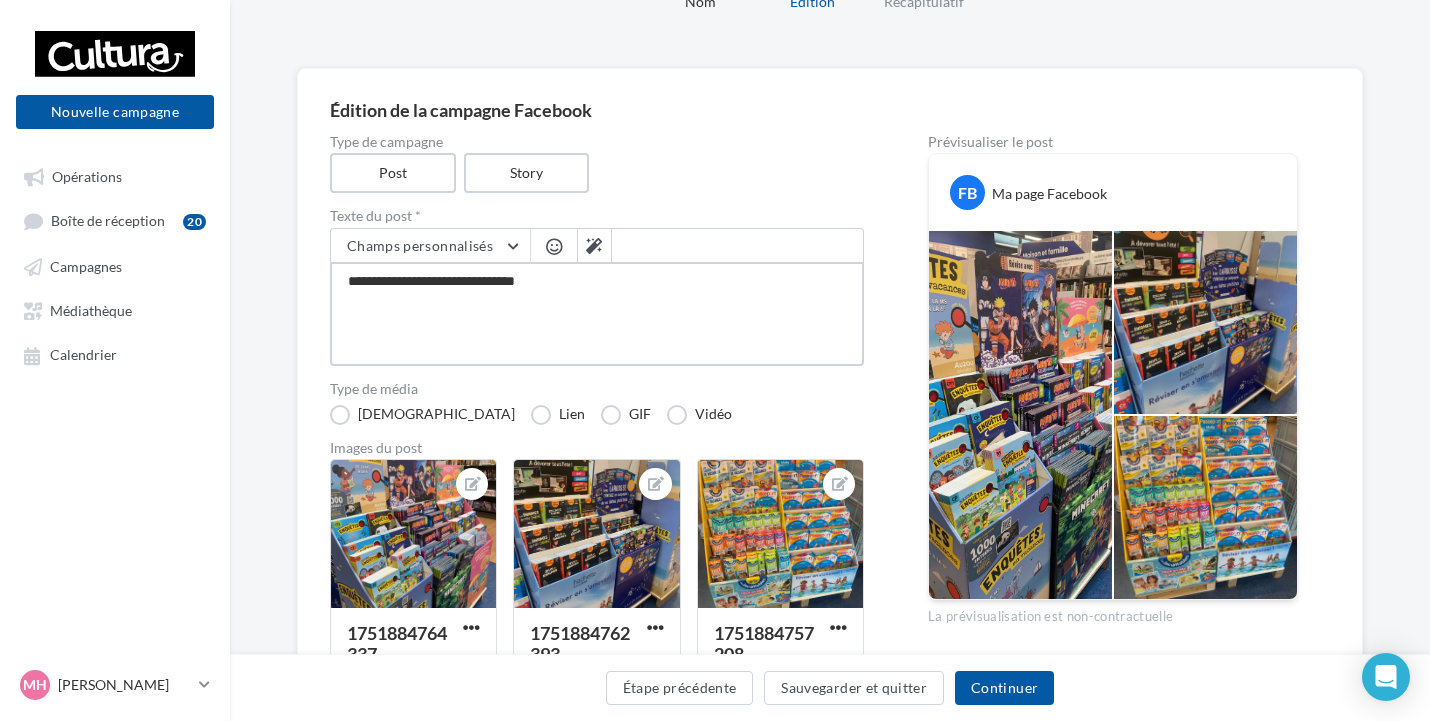 type on "**********" 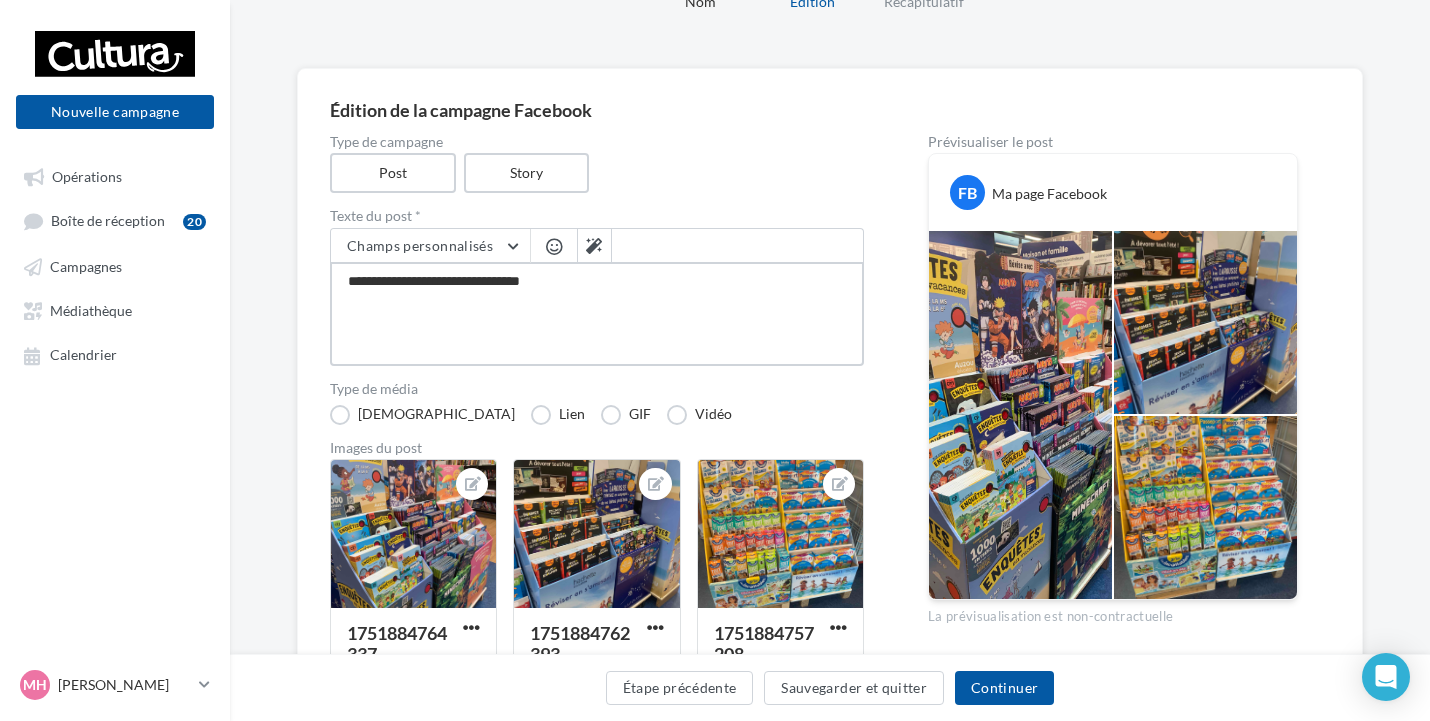 type on "**********" 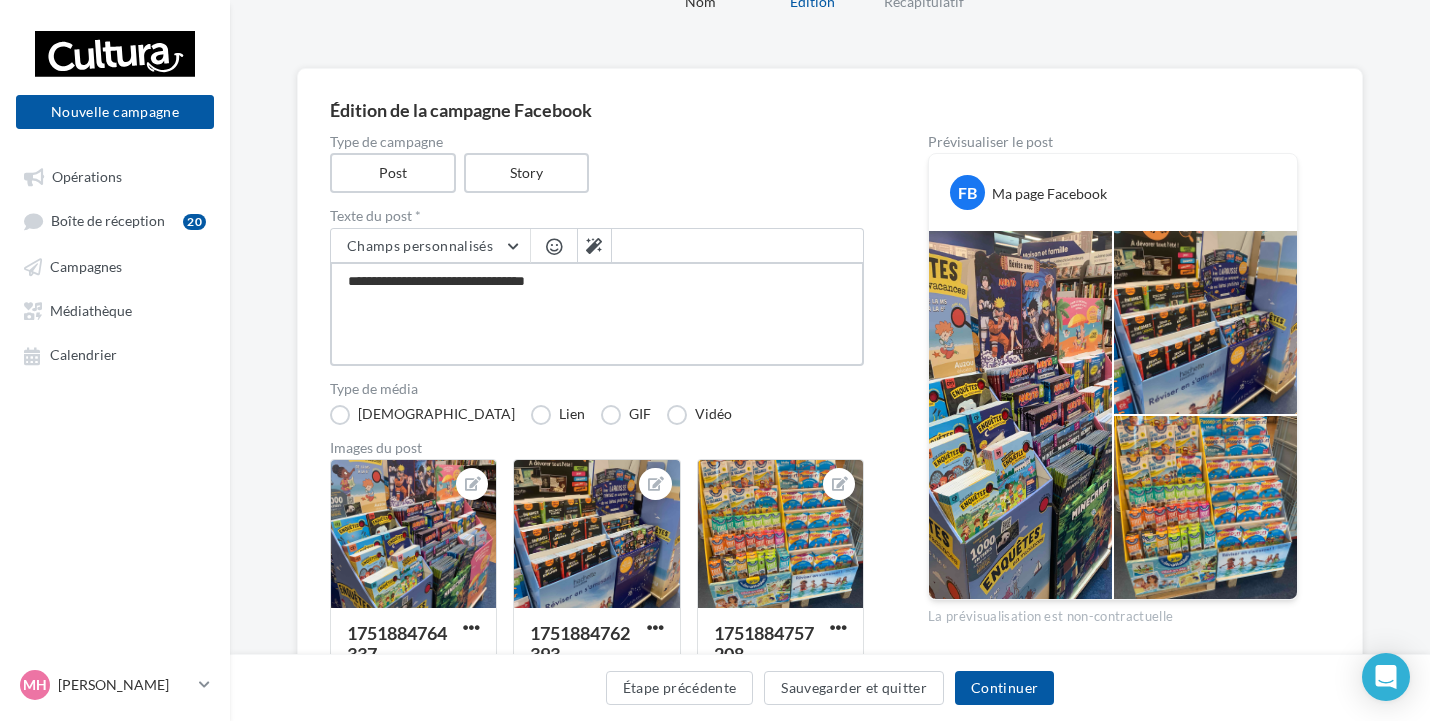 type on "**********" 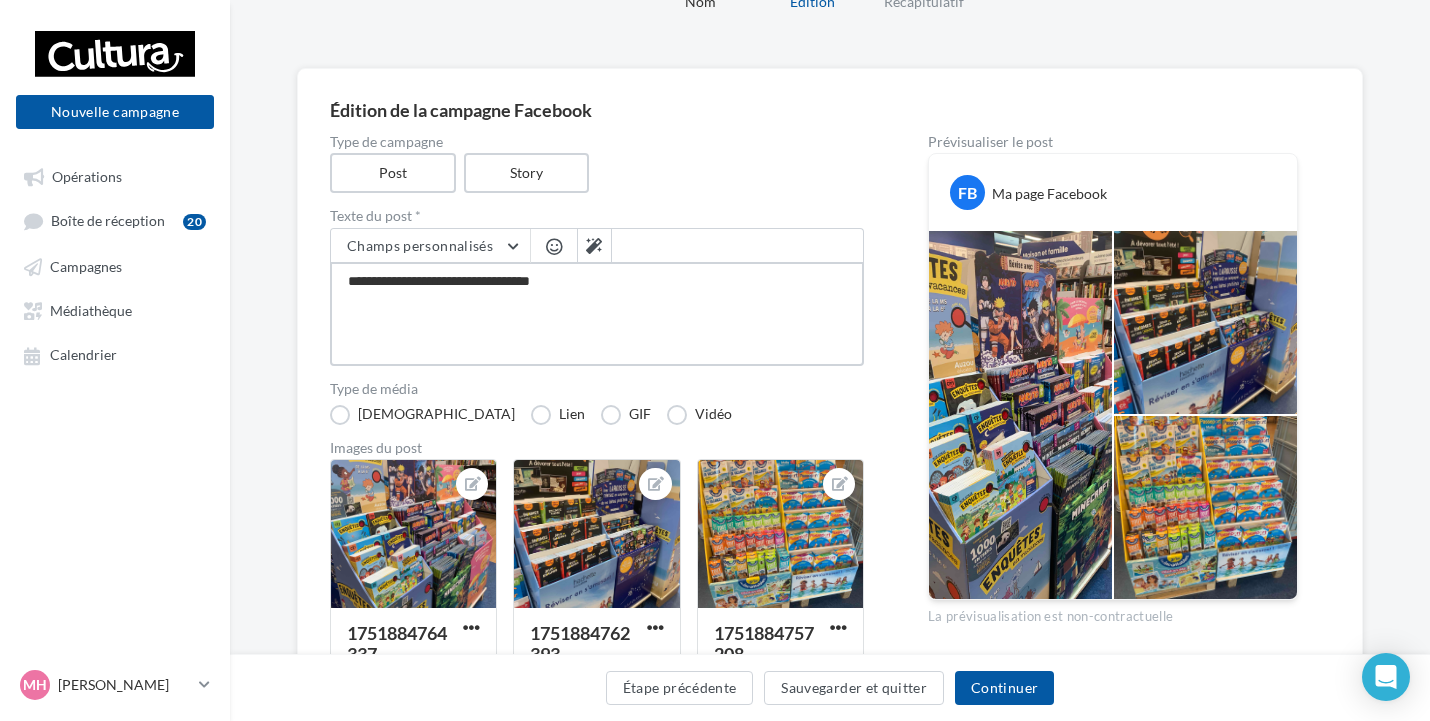 type on "**********" 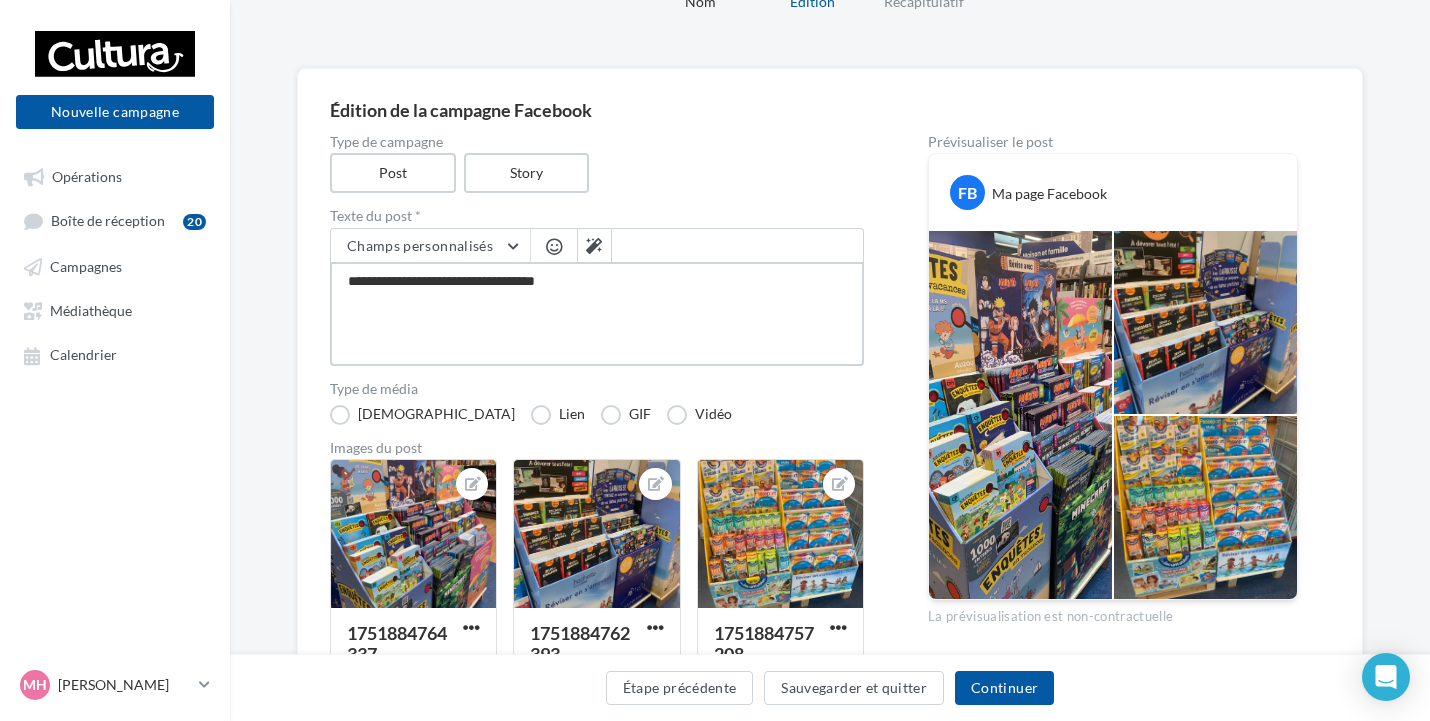 type on "**********" 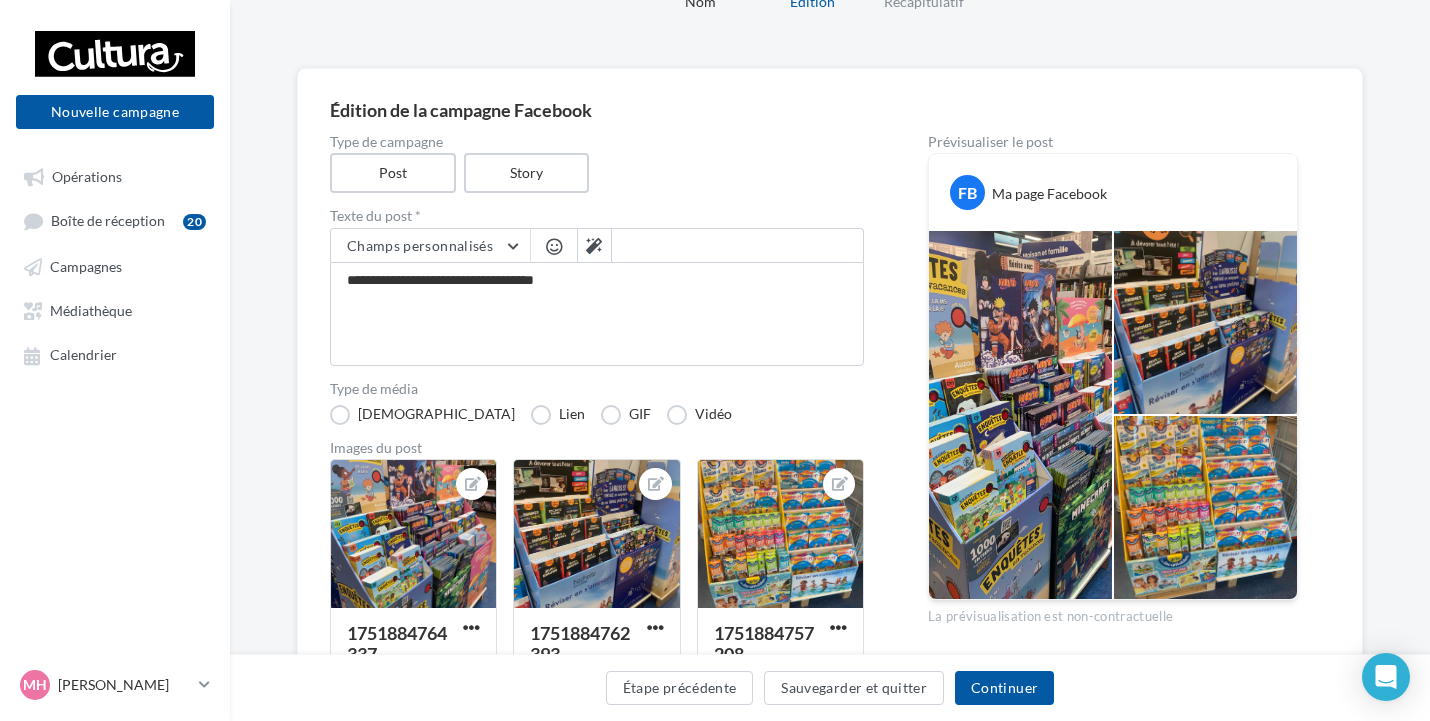 click at bounding box center [554, 246] 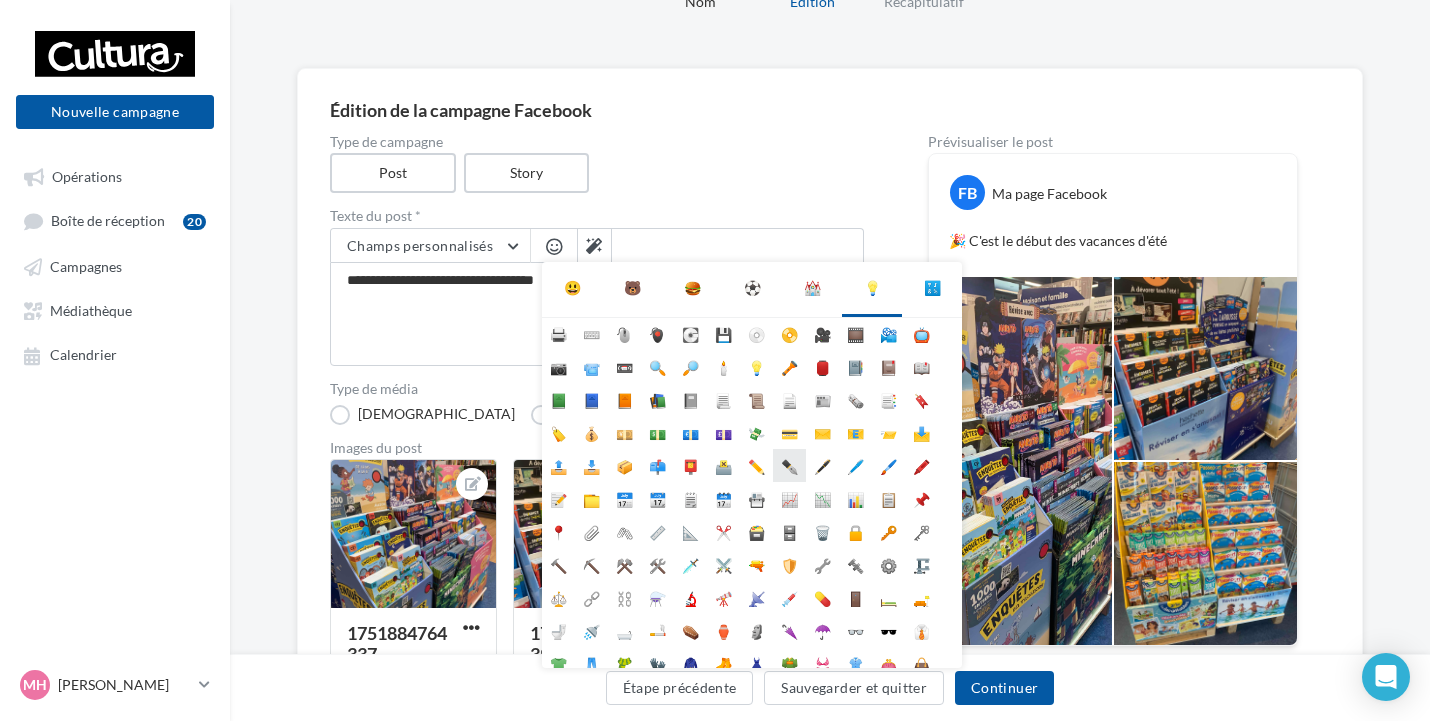 scroll, scrollTop: 178, scrollLeft: 0, axis: vertical 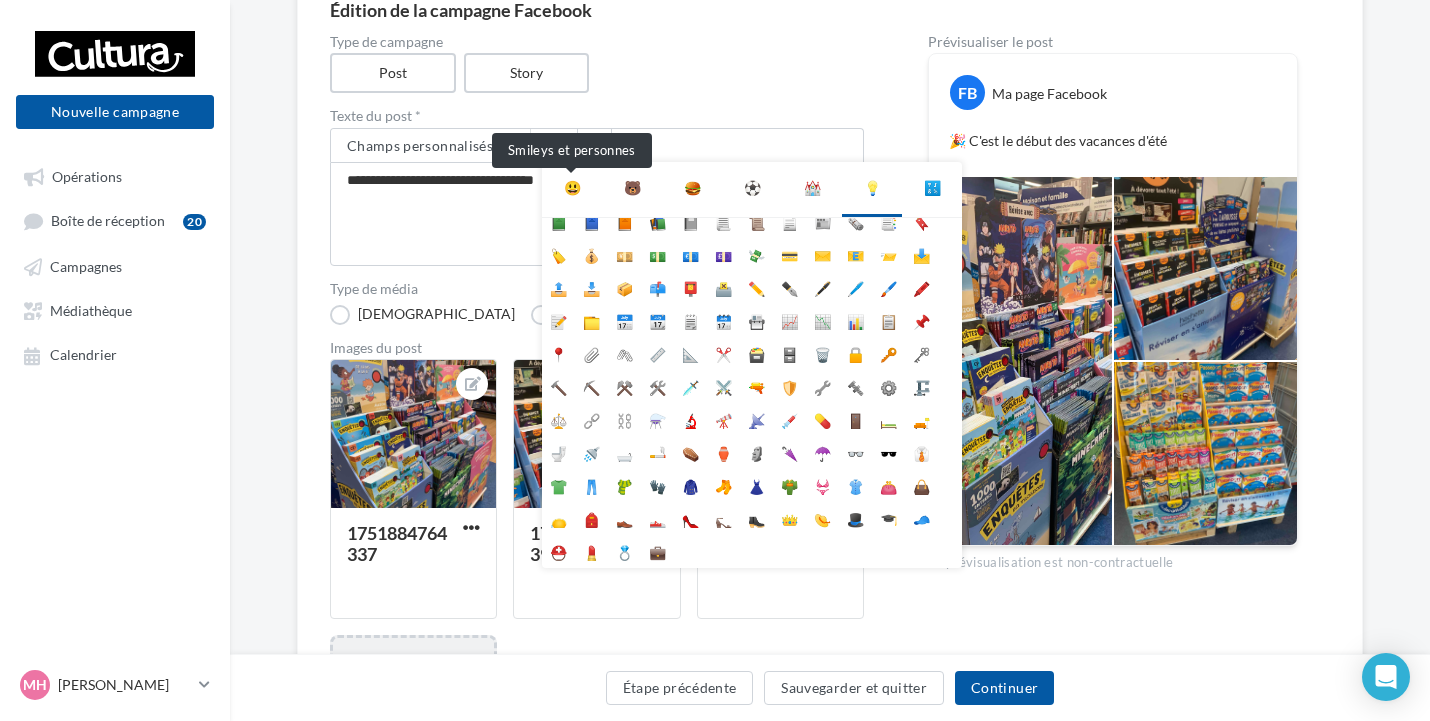 click on "😃" at bounding box center [572, 188] 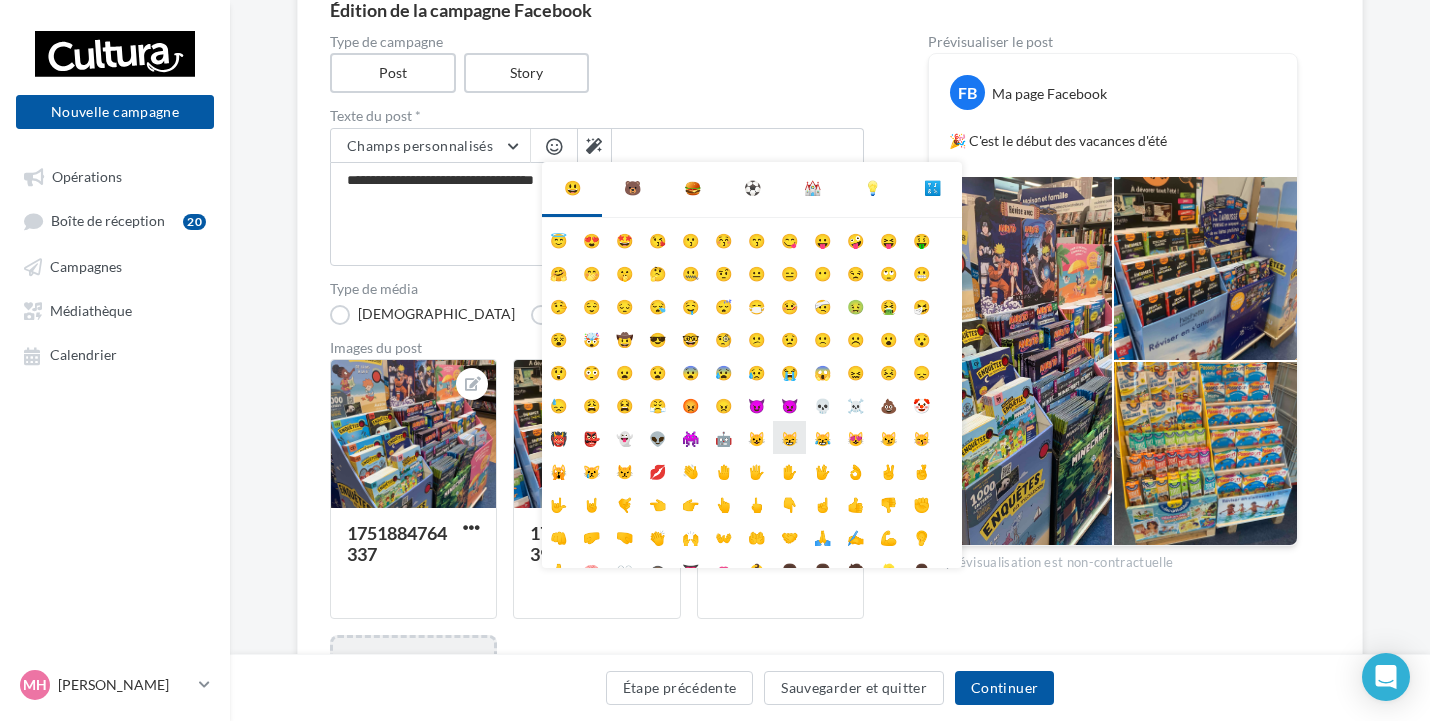 scroll, scrollTop: 0, scrollLeft: 0, axis: both 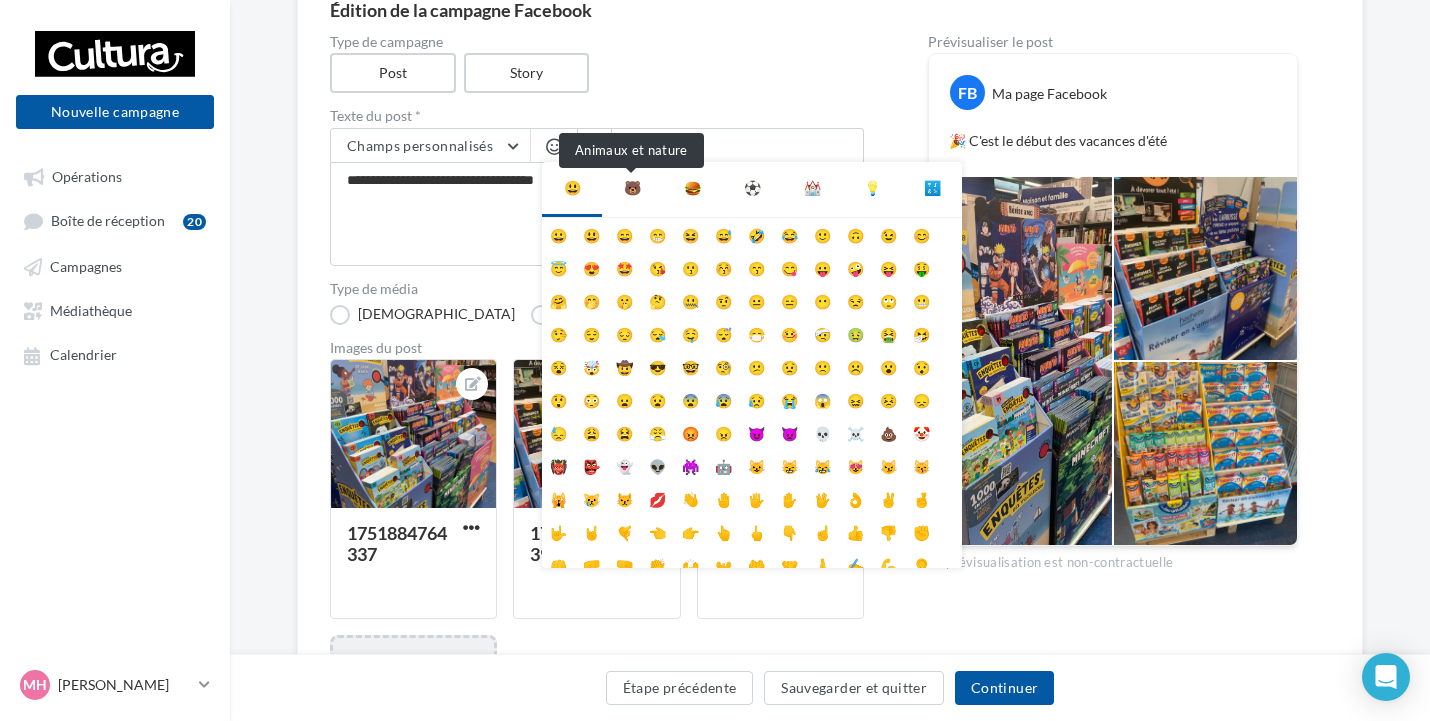 click on "🐻" at bounding box center (632, 188) 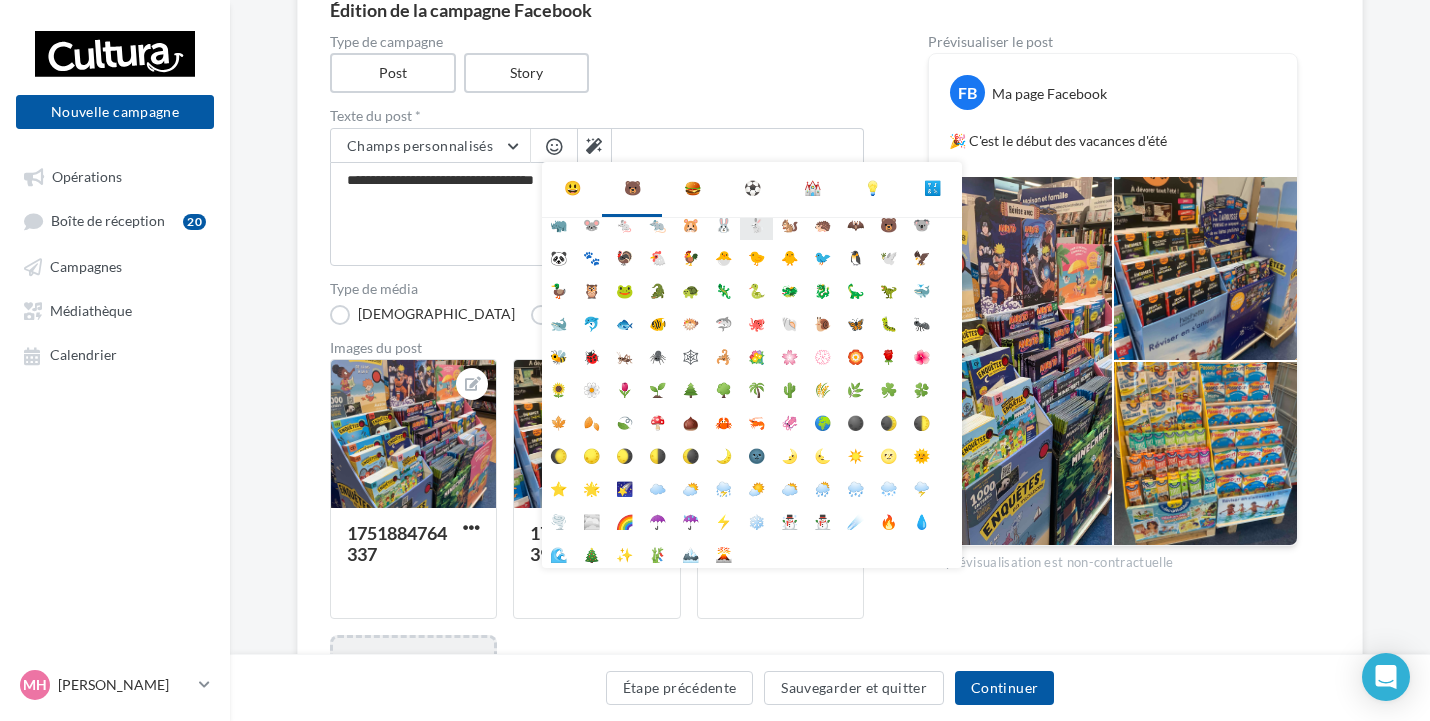 scroll, scrollTop: 112, scrollLeft: 0, axis: vertical 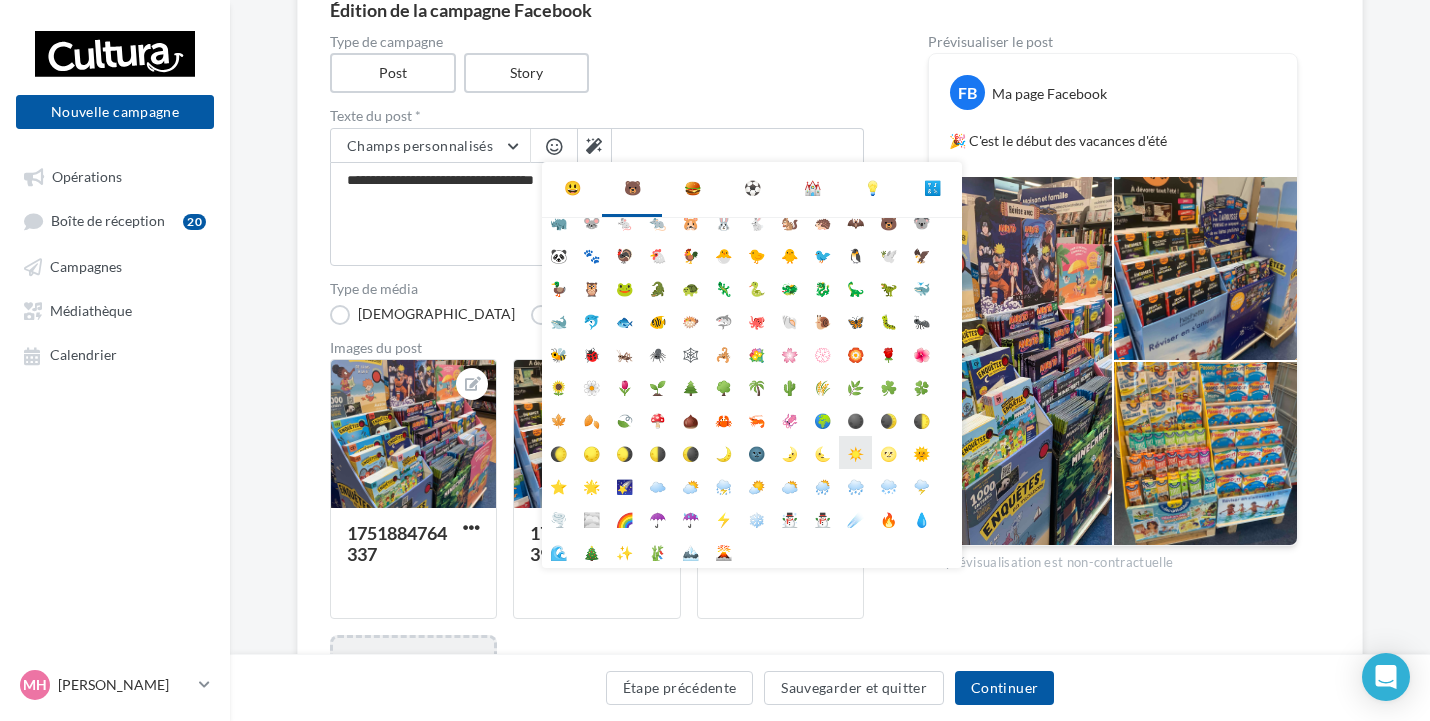 click on "☀️" at bounding box center [855, 452] 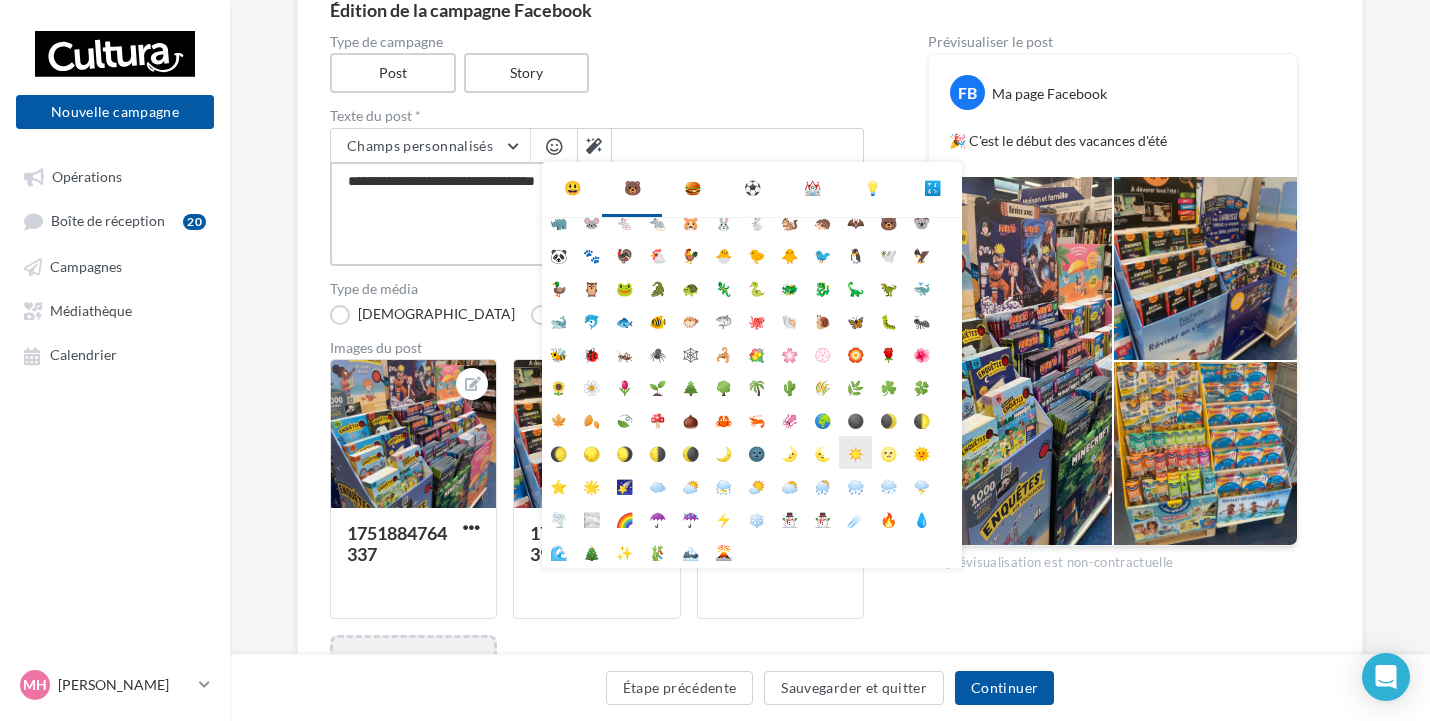 type on "**********" 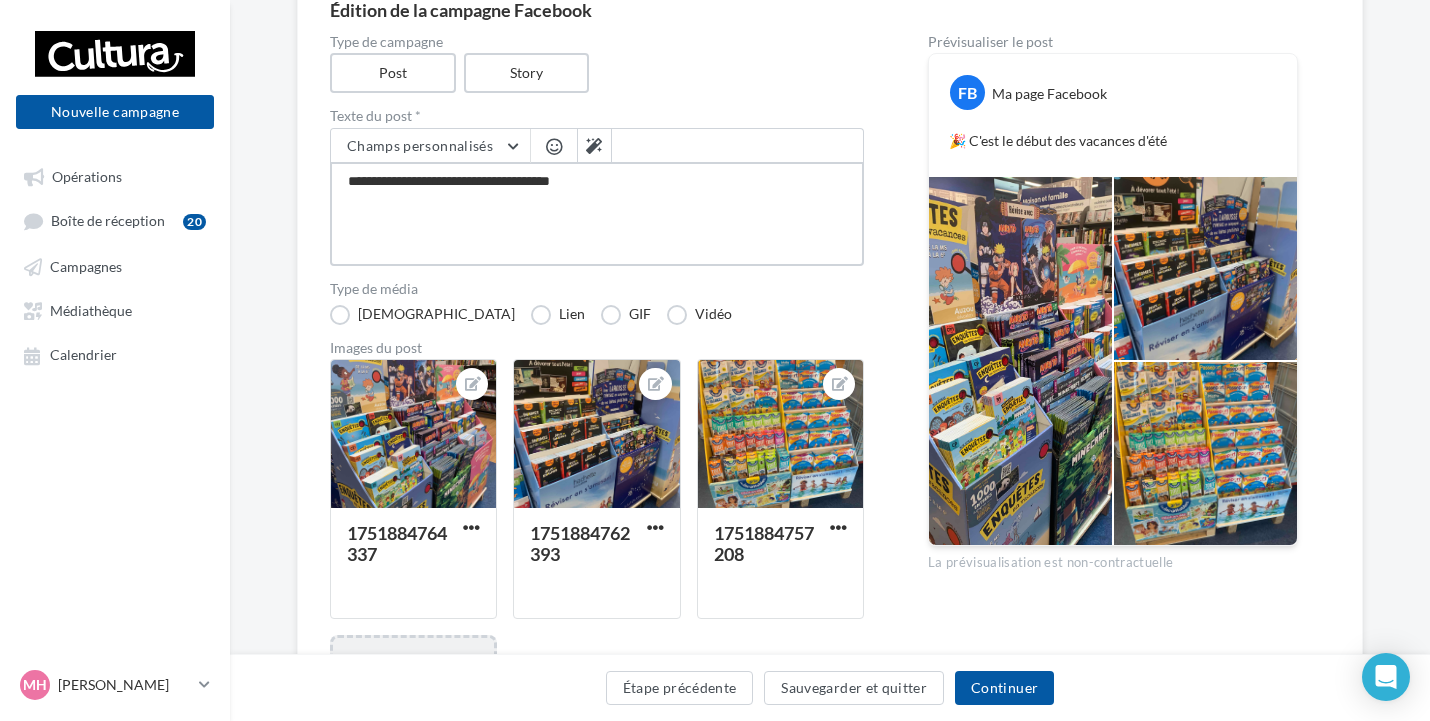 type on "**********" 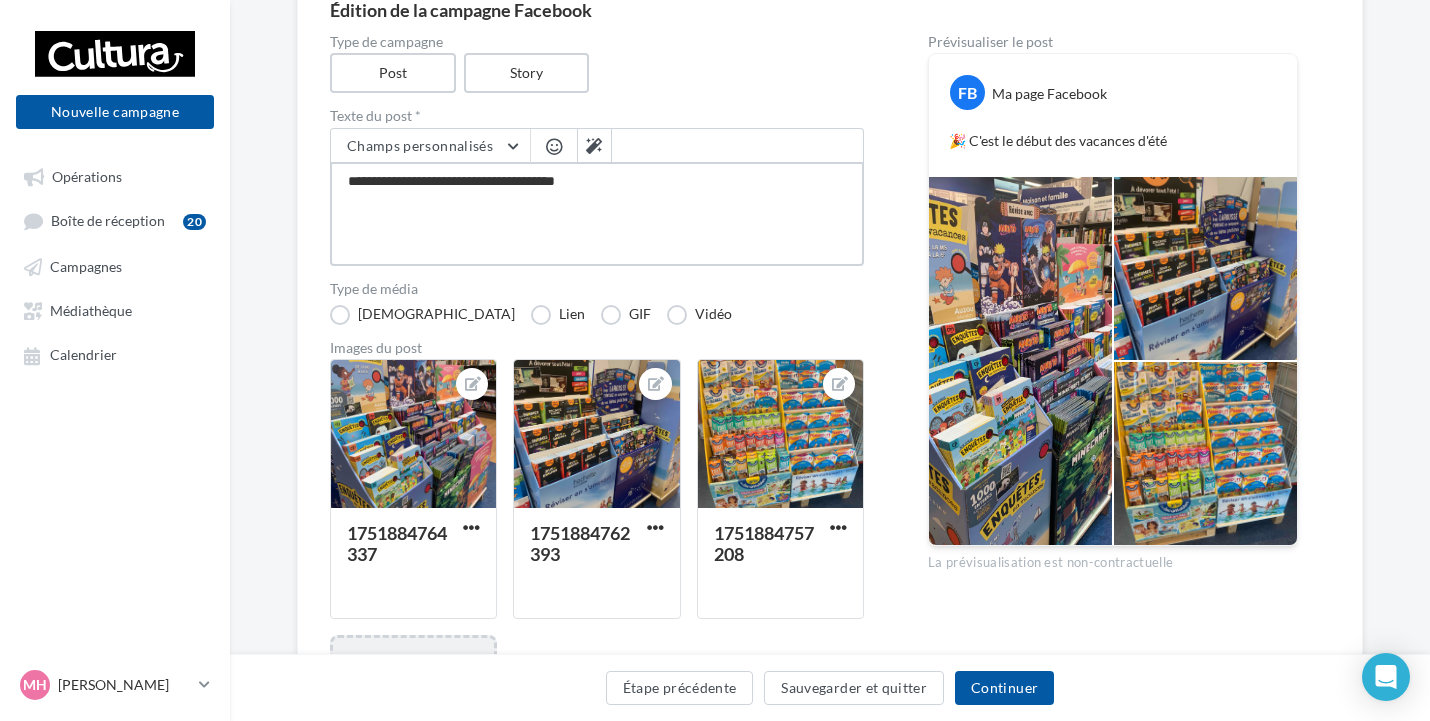 type on "**********" 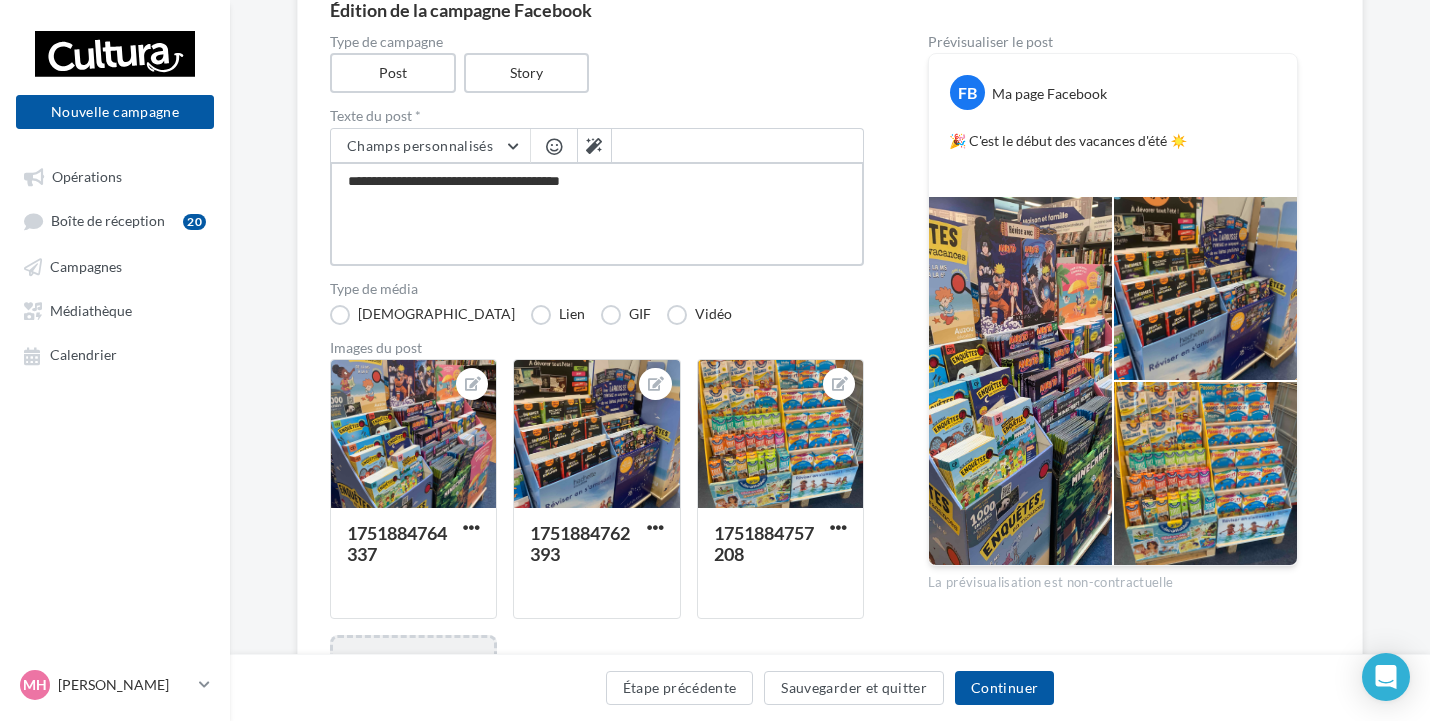 type on "**********" 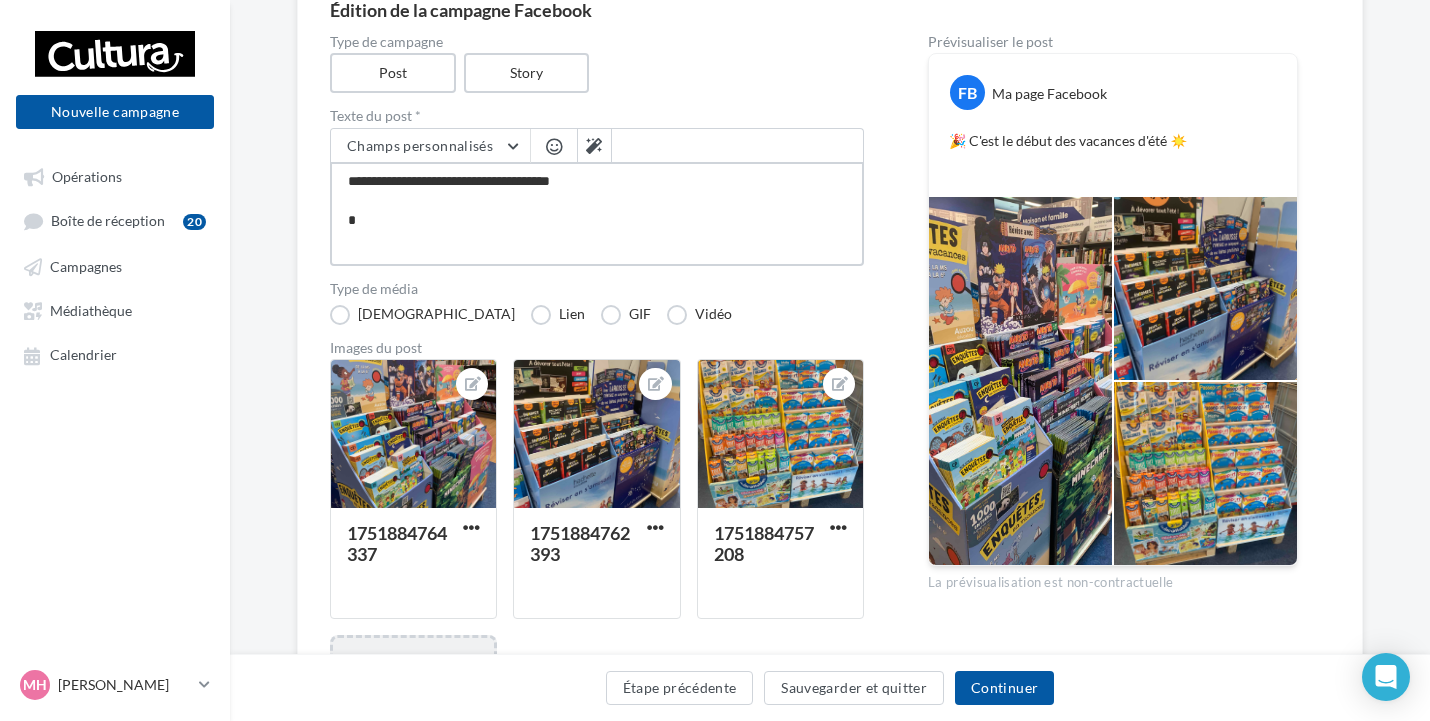 type on "**********" 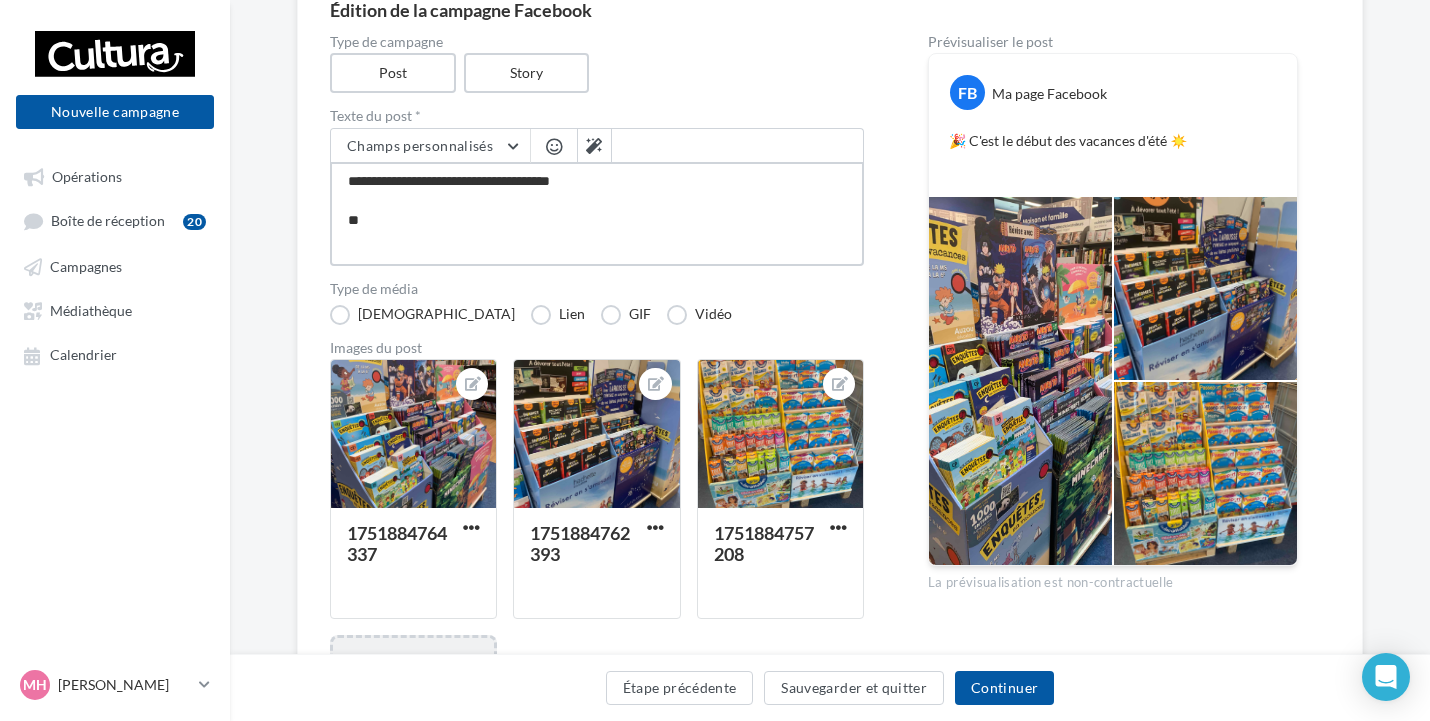 type on "**********" 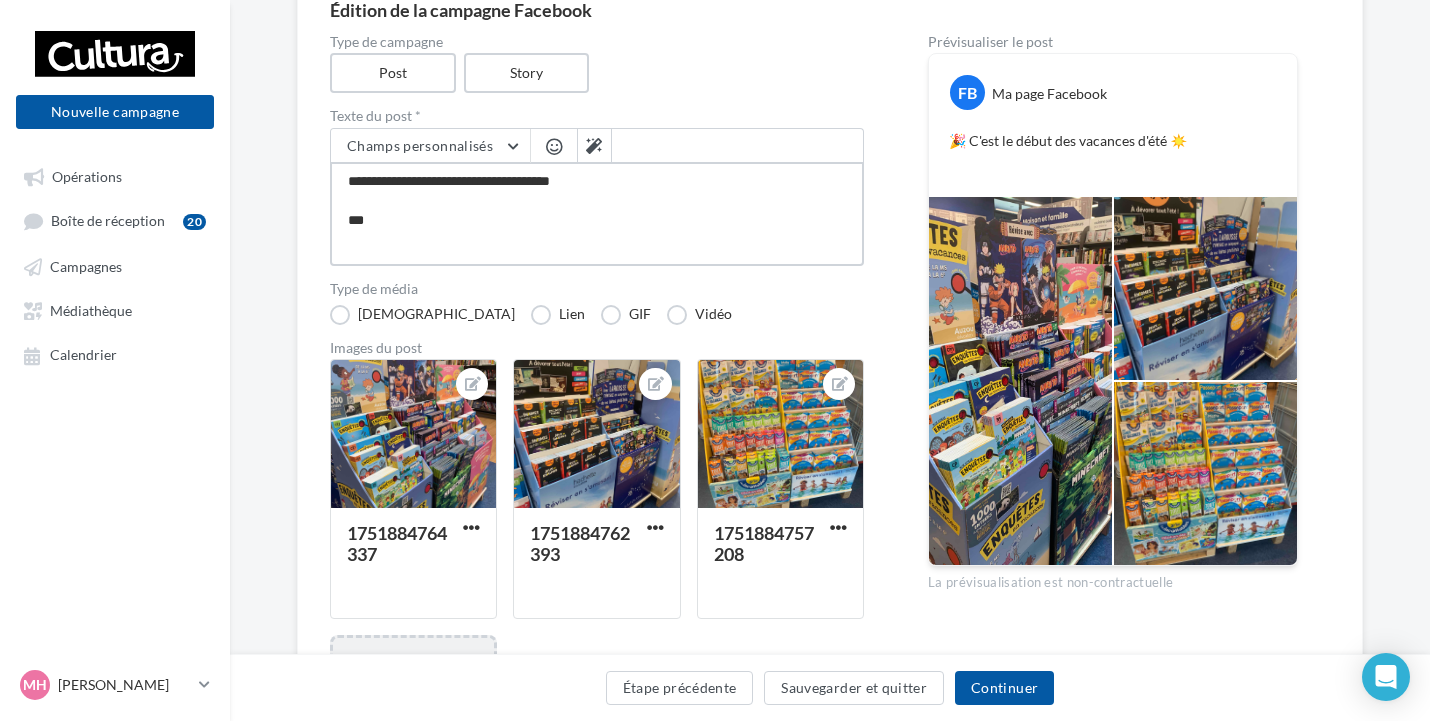 type on "**********" 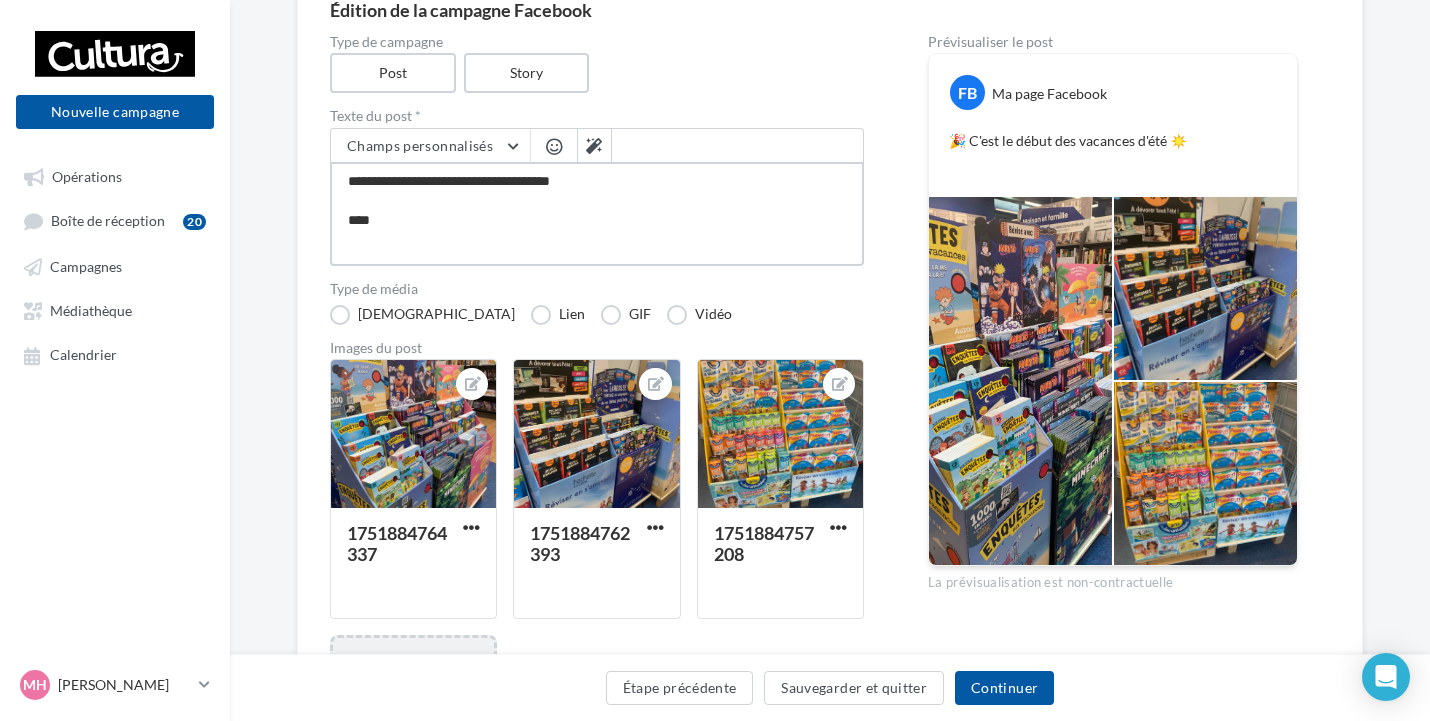 type on "**********" 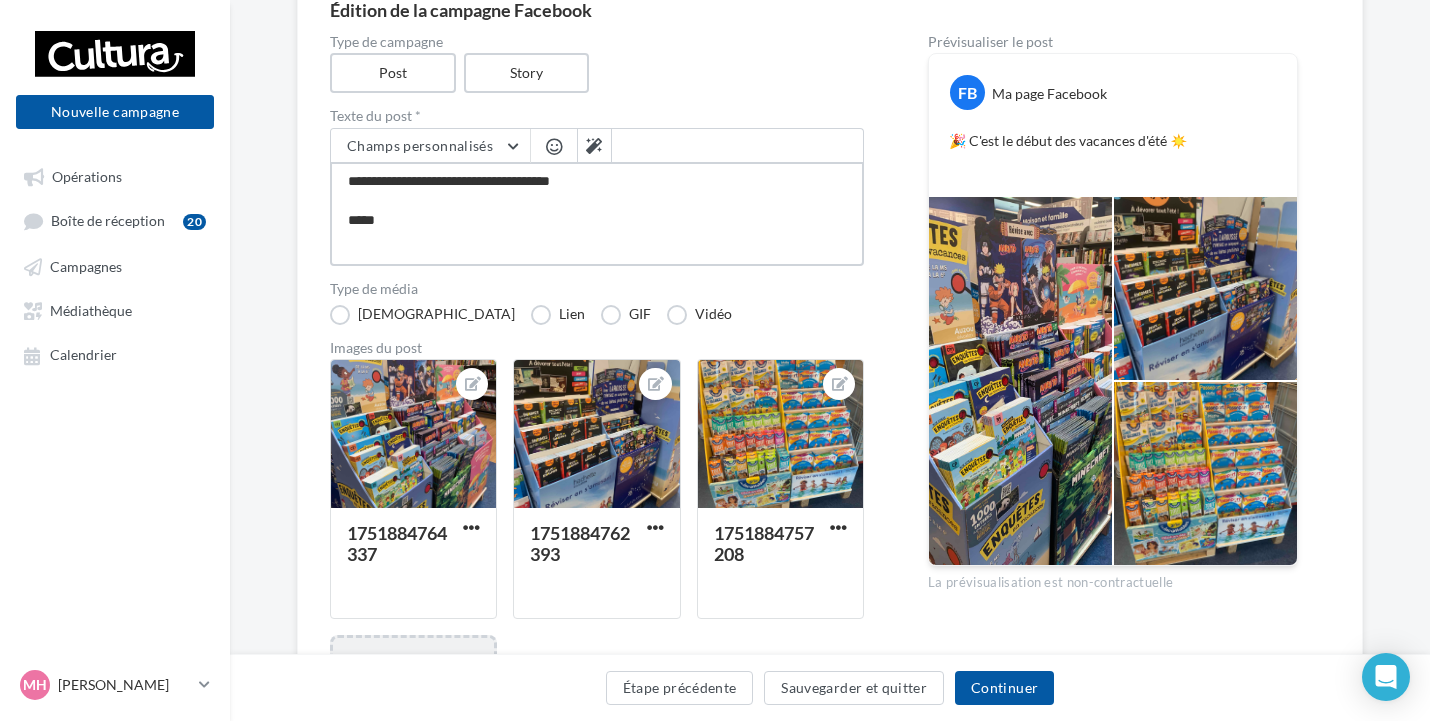 type on "**********" 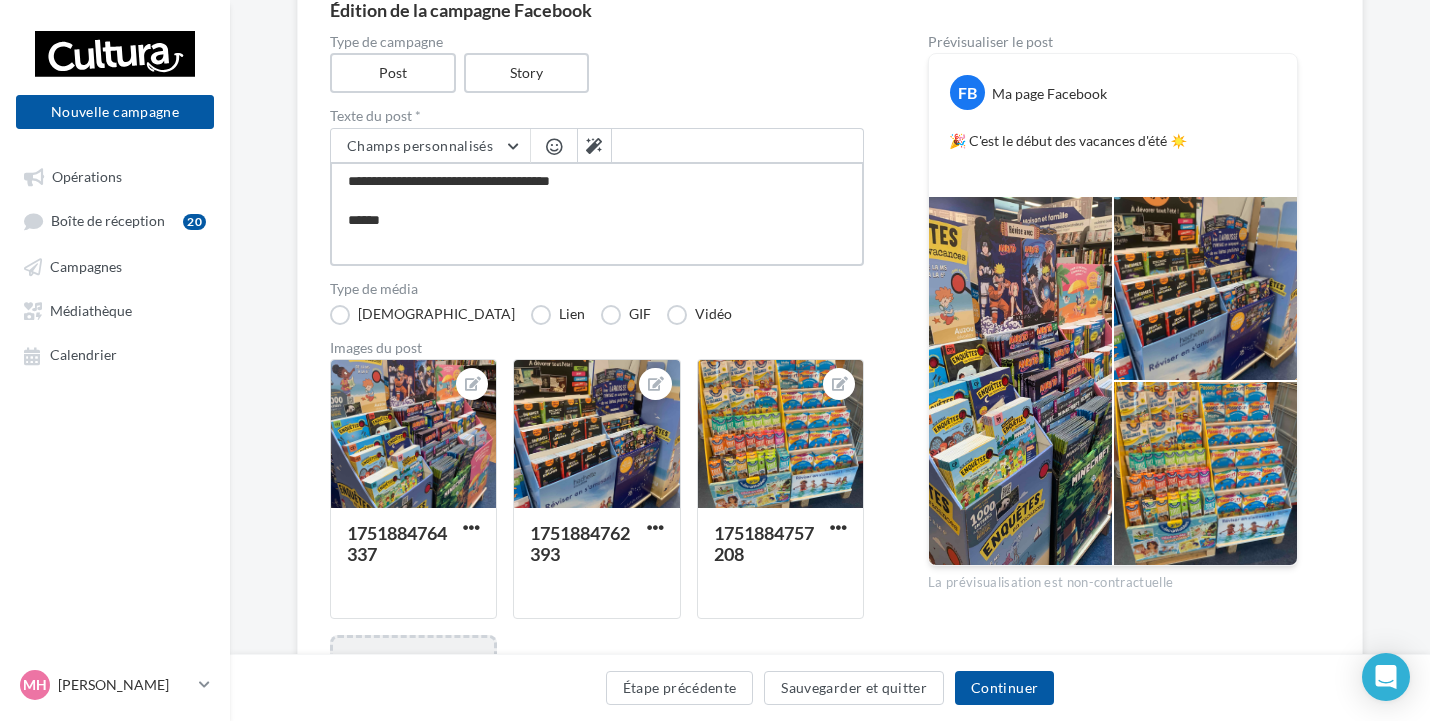 type on "**********" 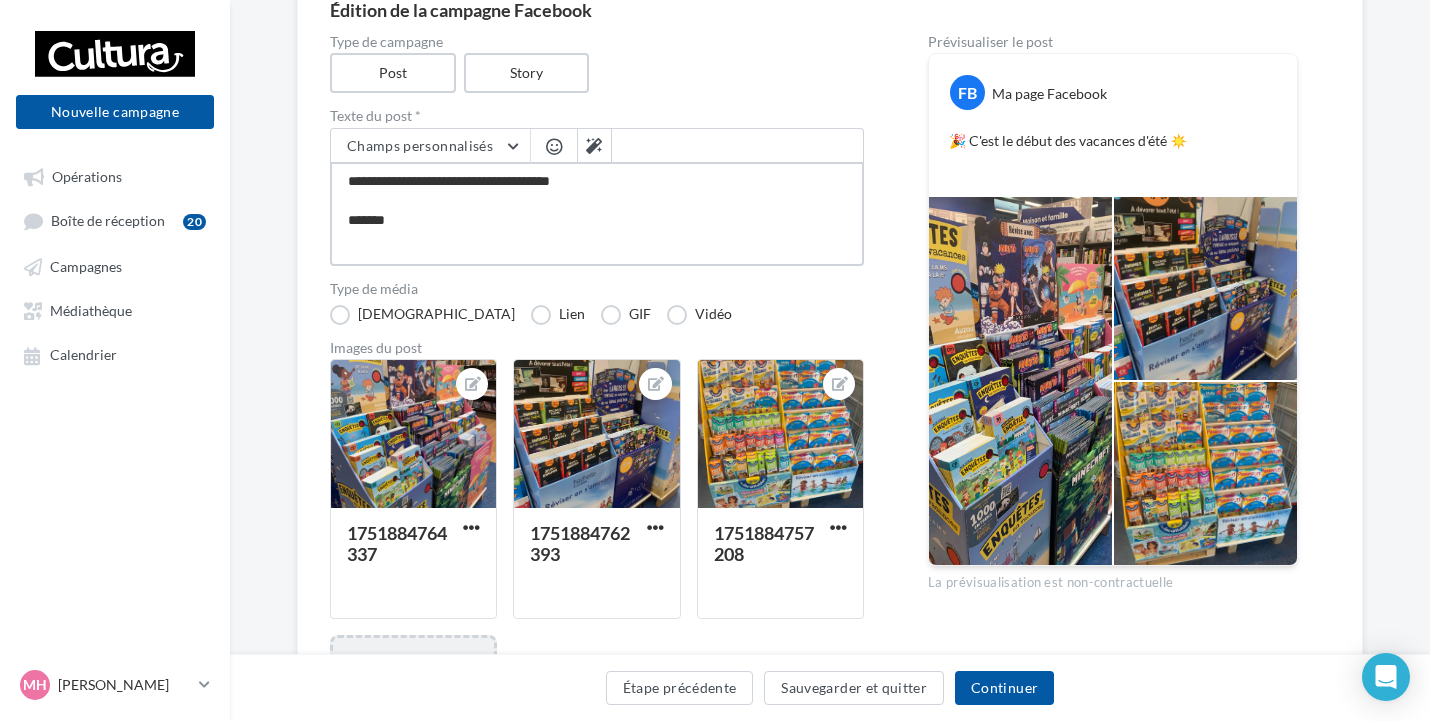 type on "**********" 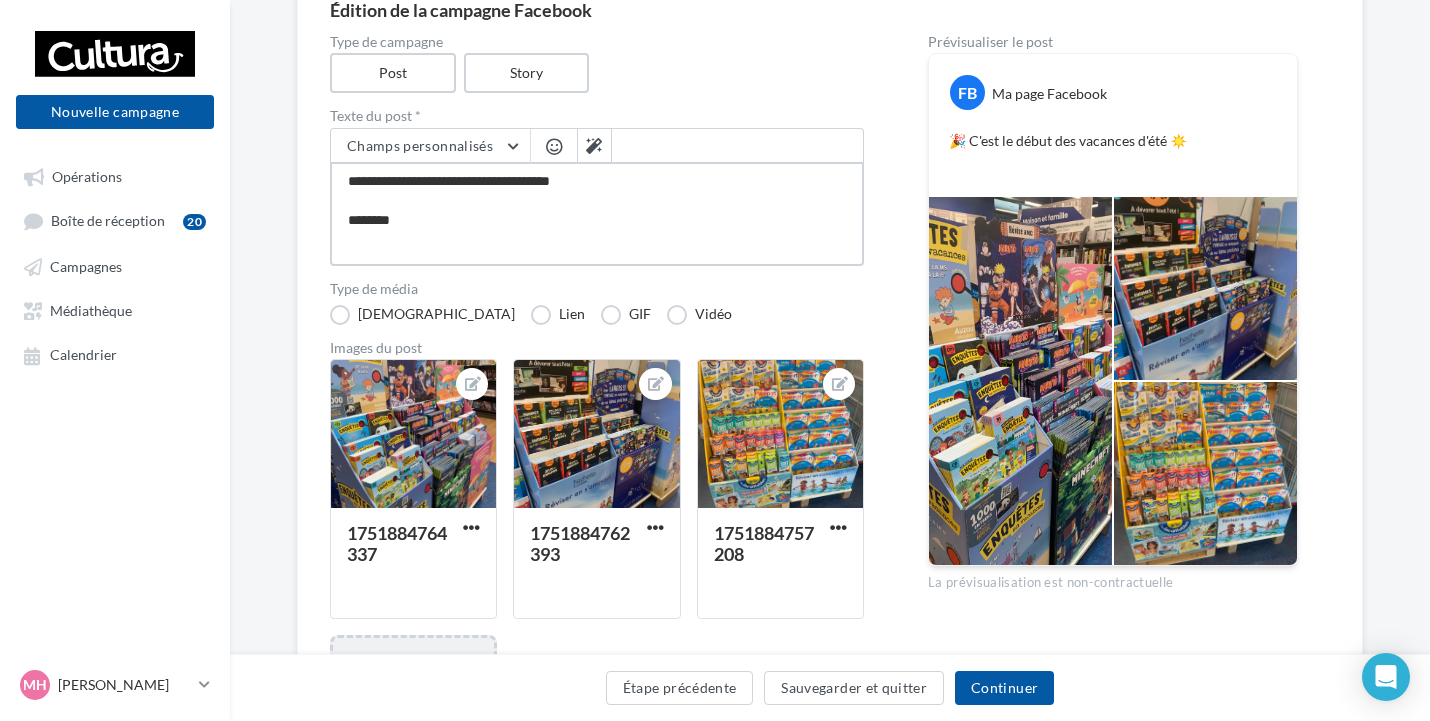type on "**********" 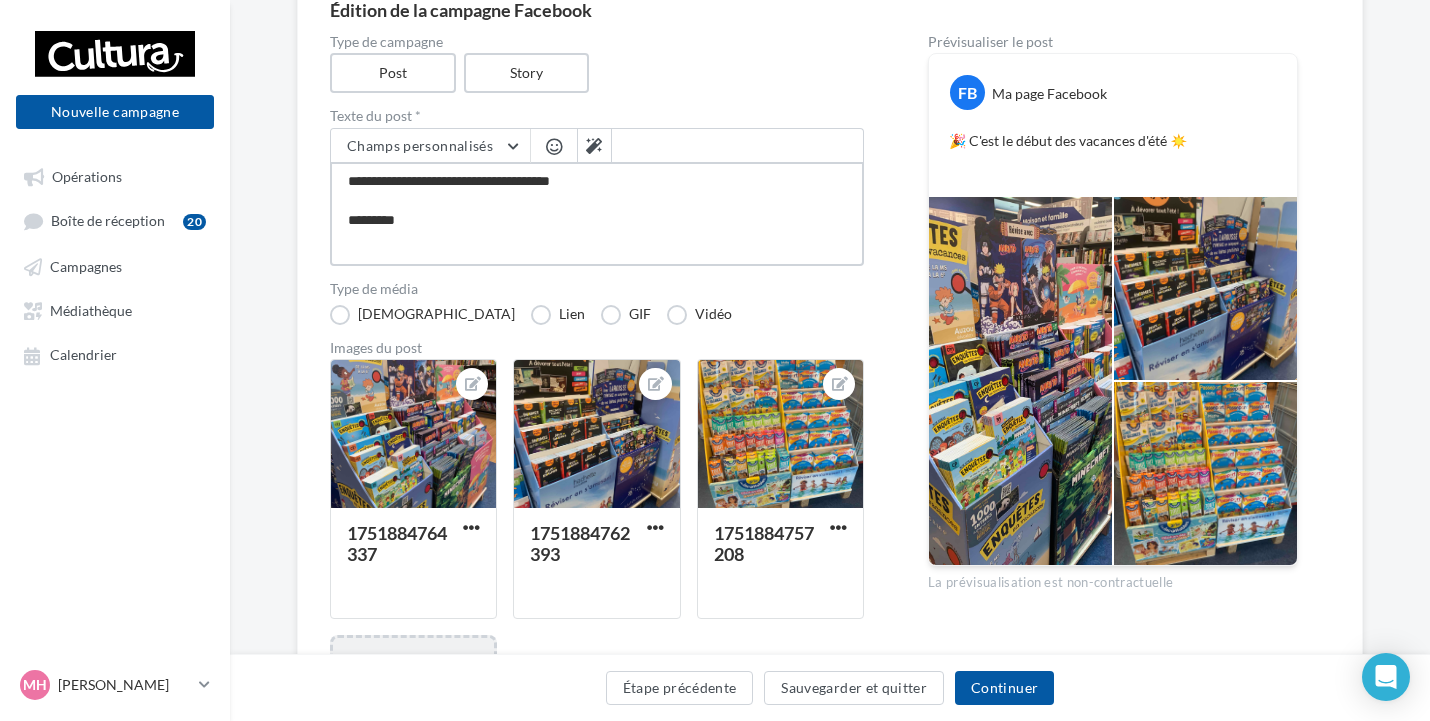 type on "**********" 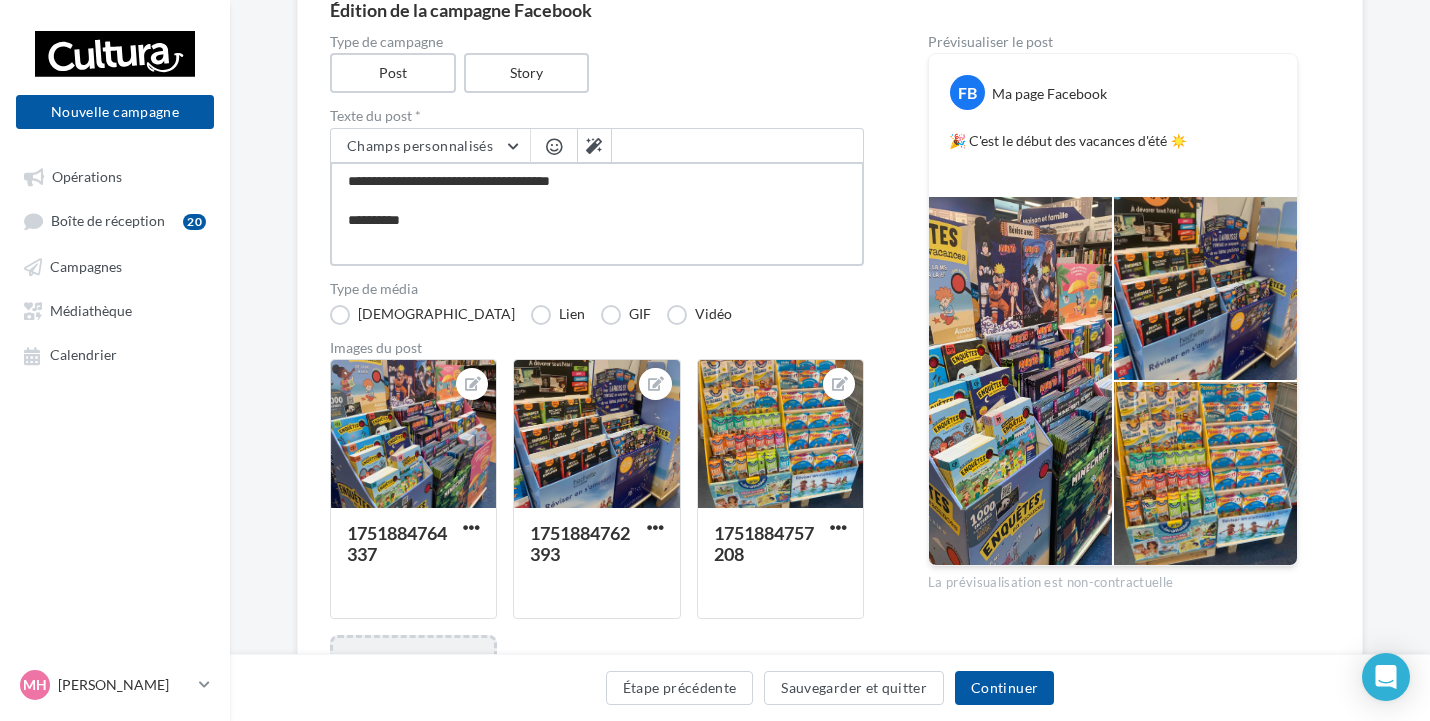 type on "**********" 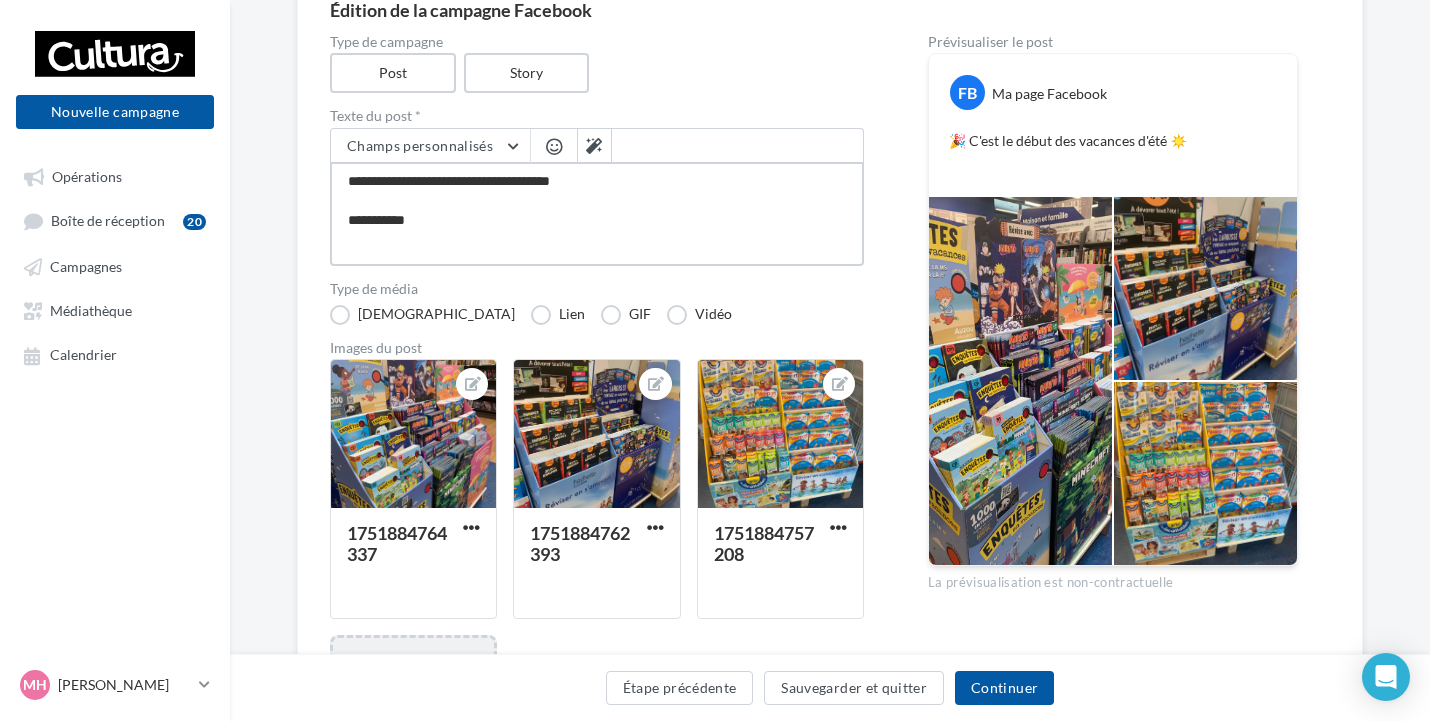 type on "**********" 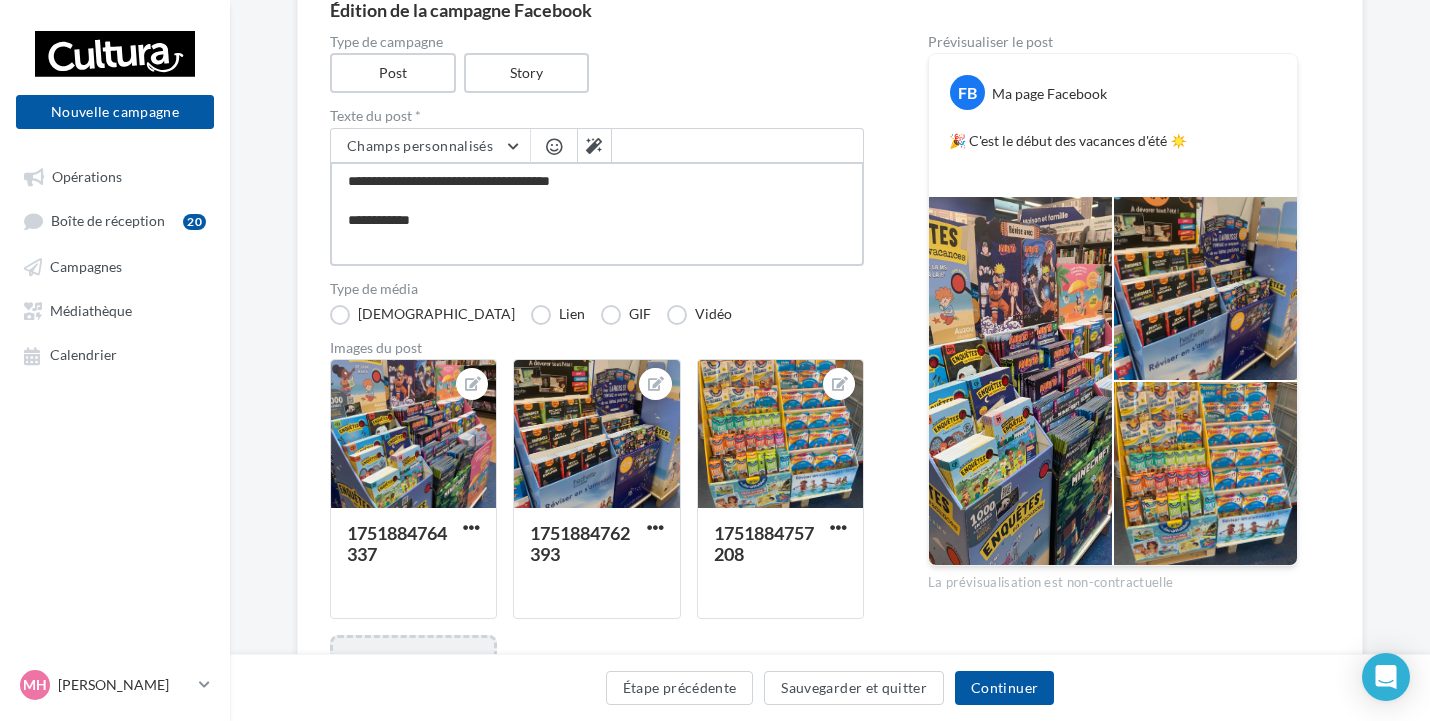 type on "**********" 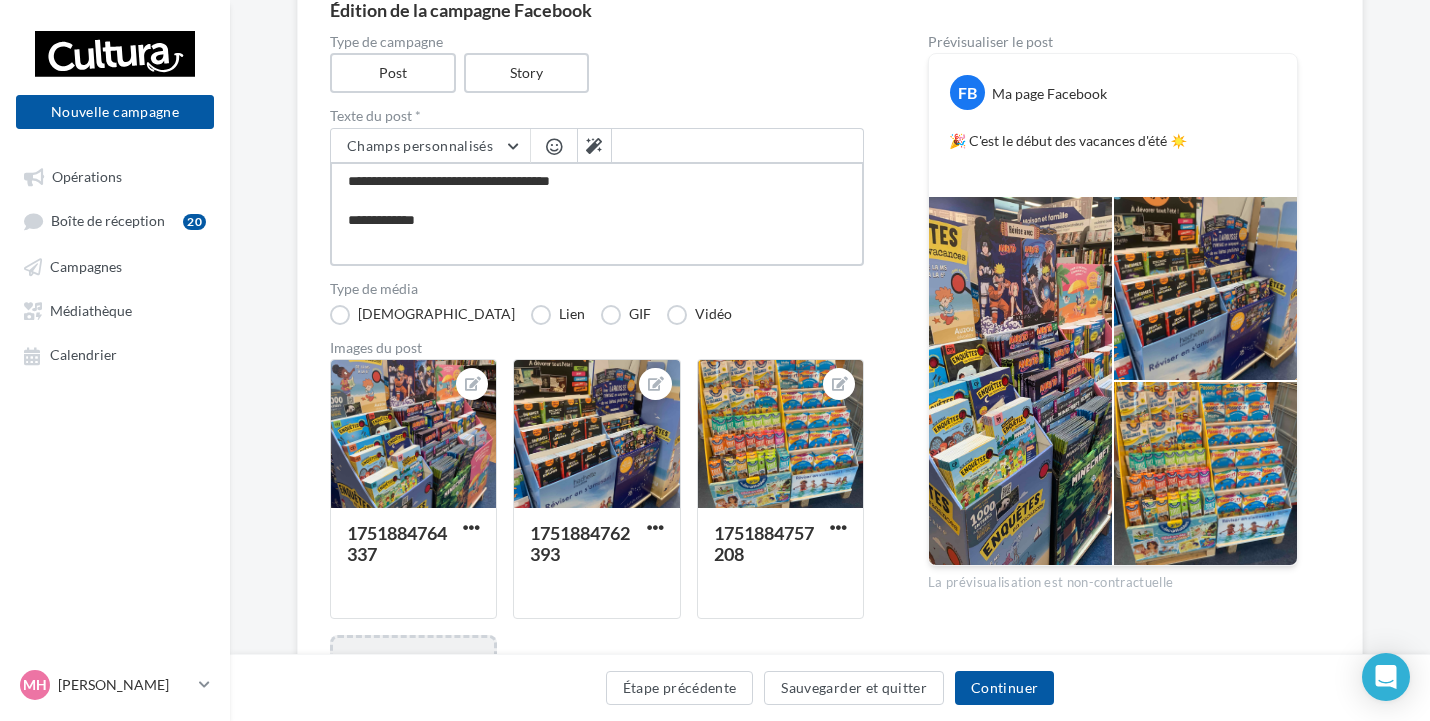 type on "**********" 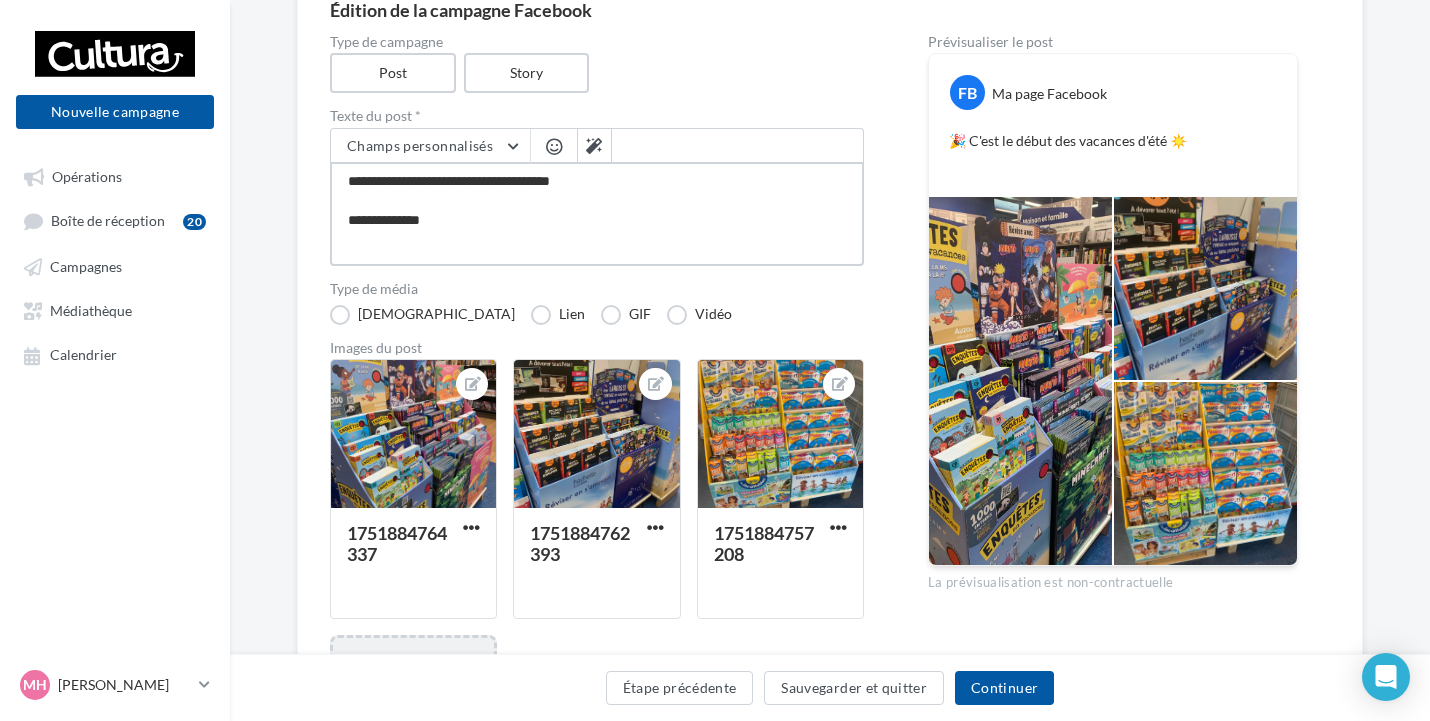 type on "**********" 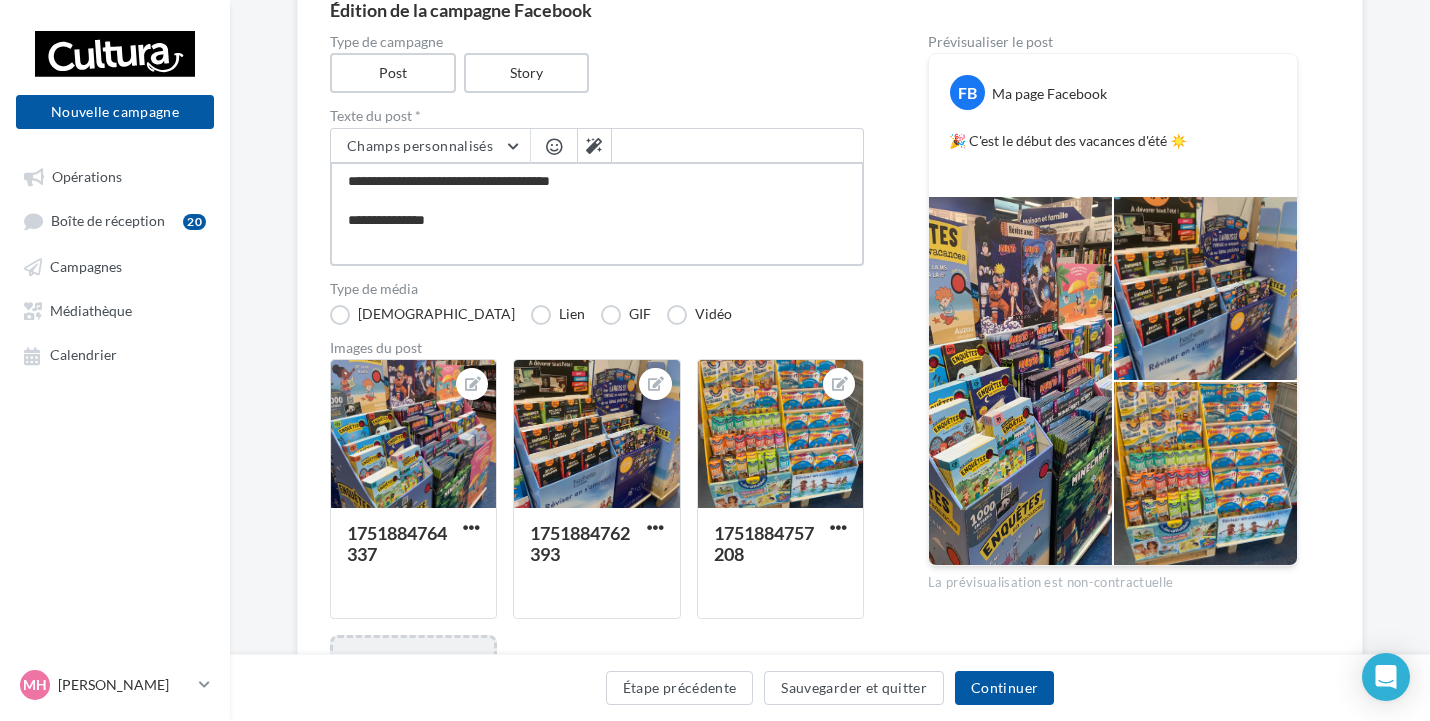 type on "**********" 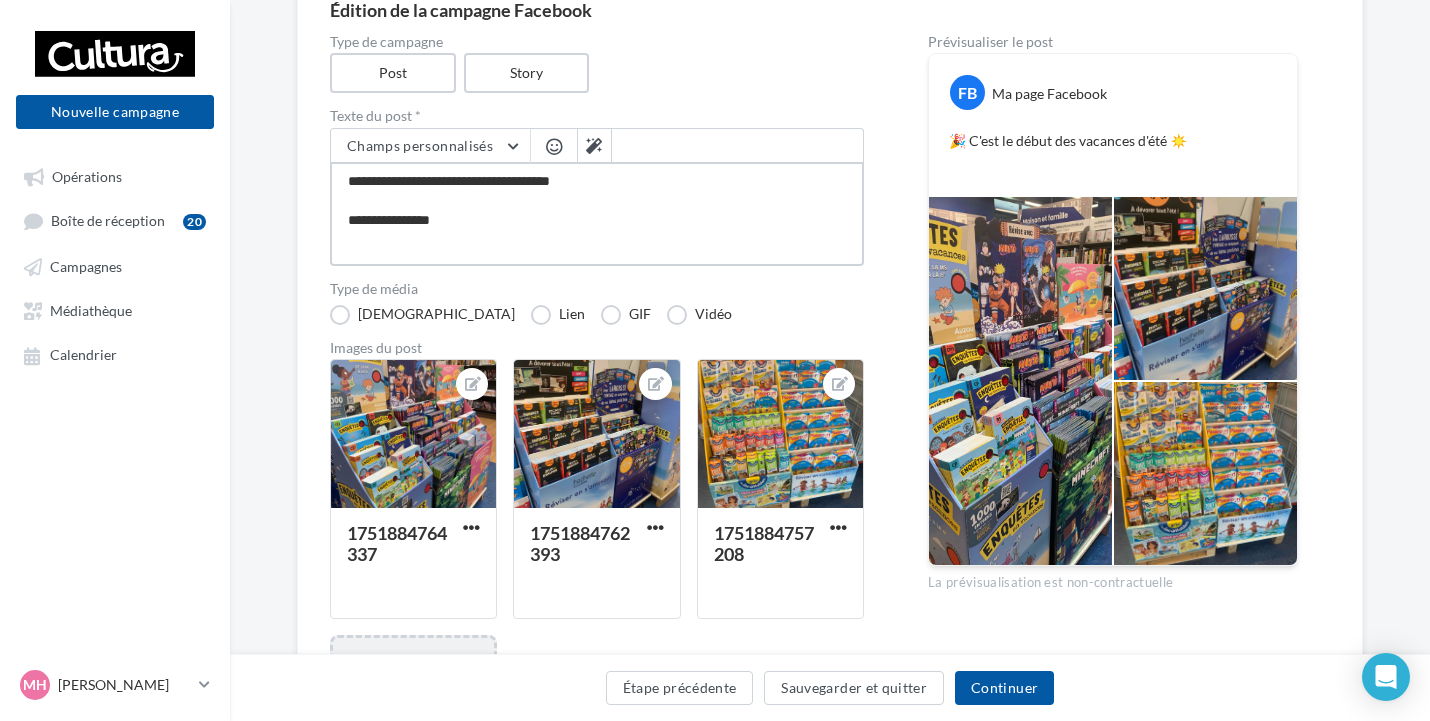 type on "**********" 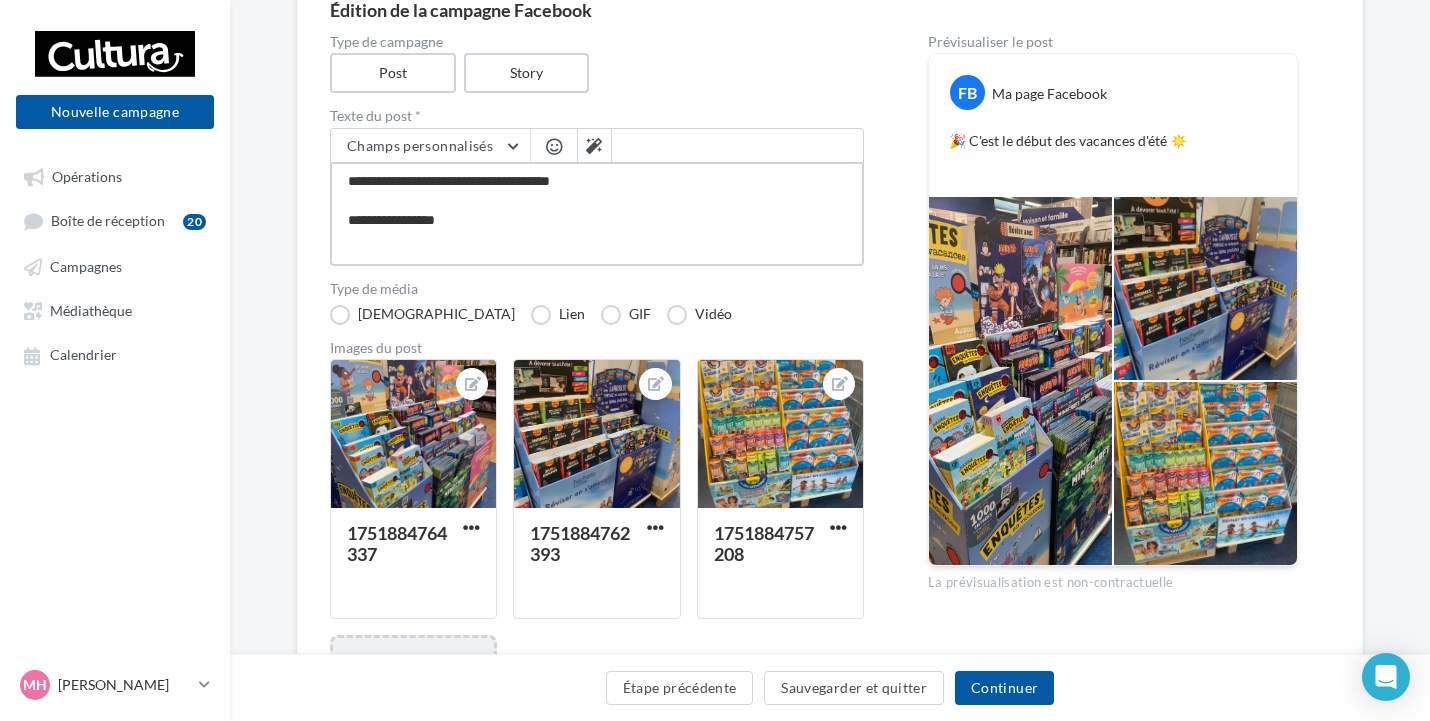 type on "**********" 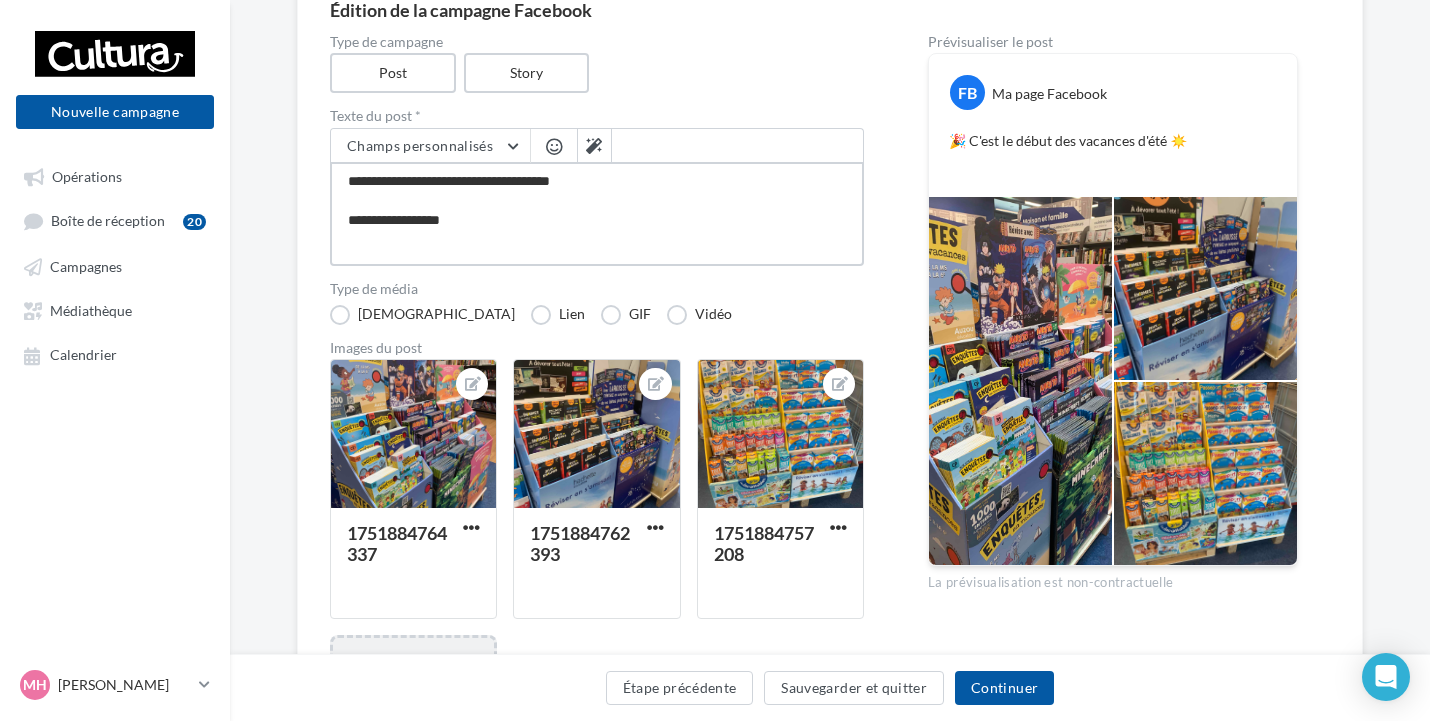 type on "**********" 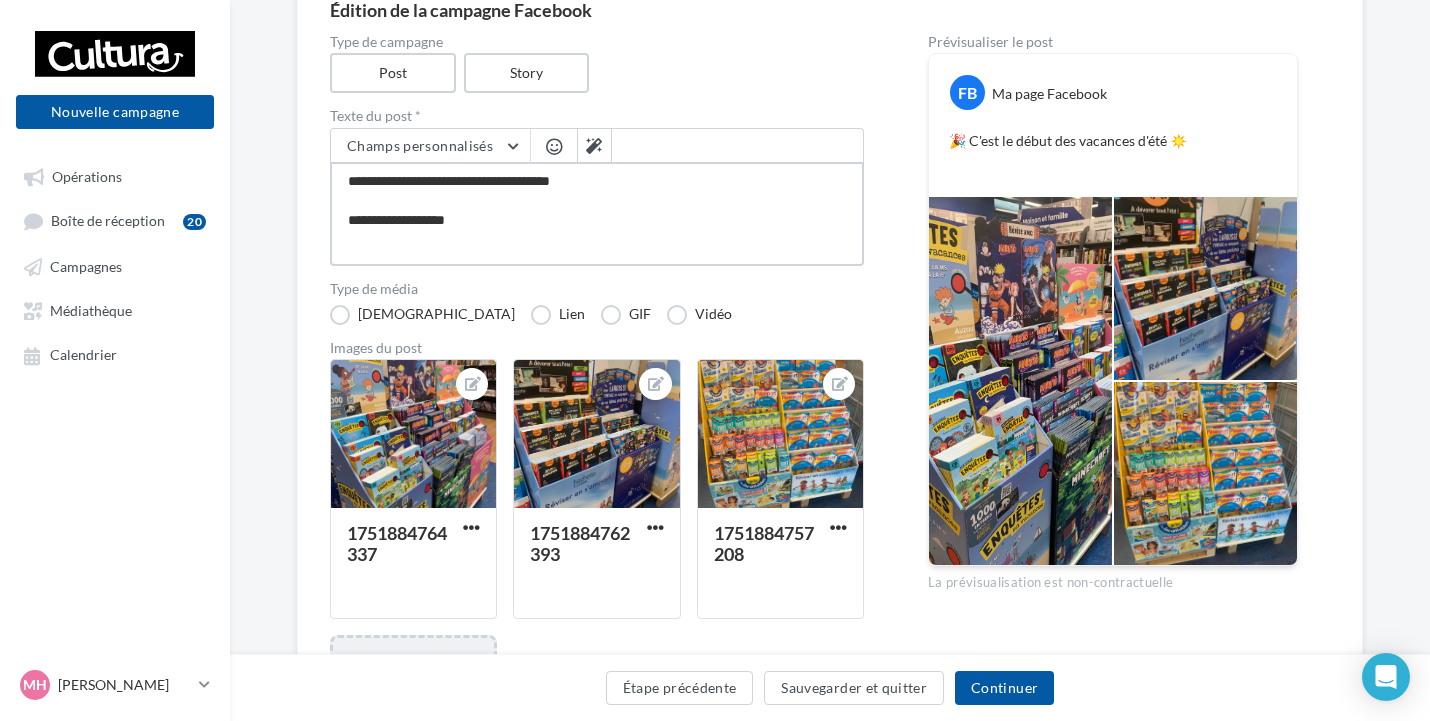 type on "**********" 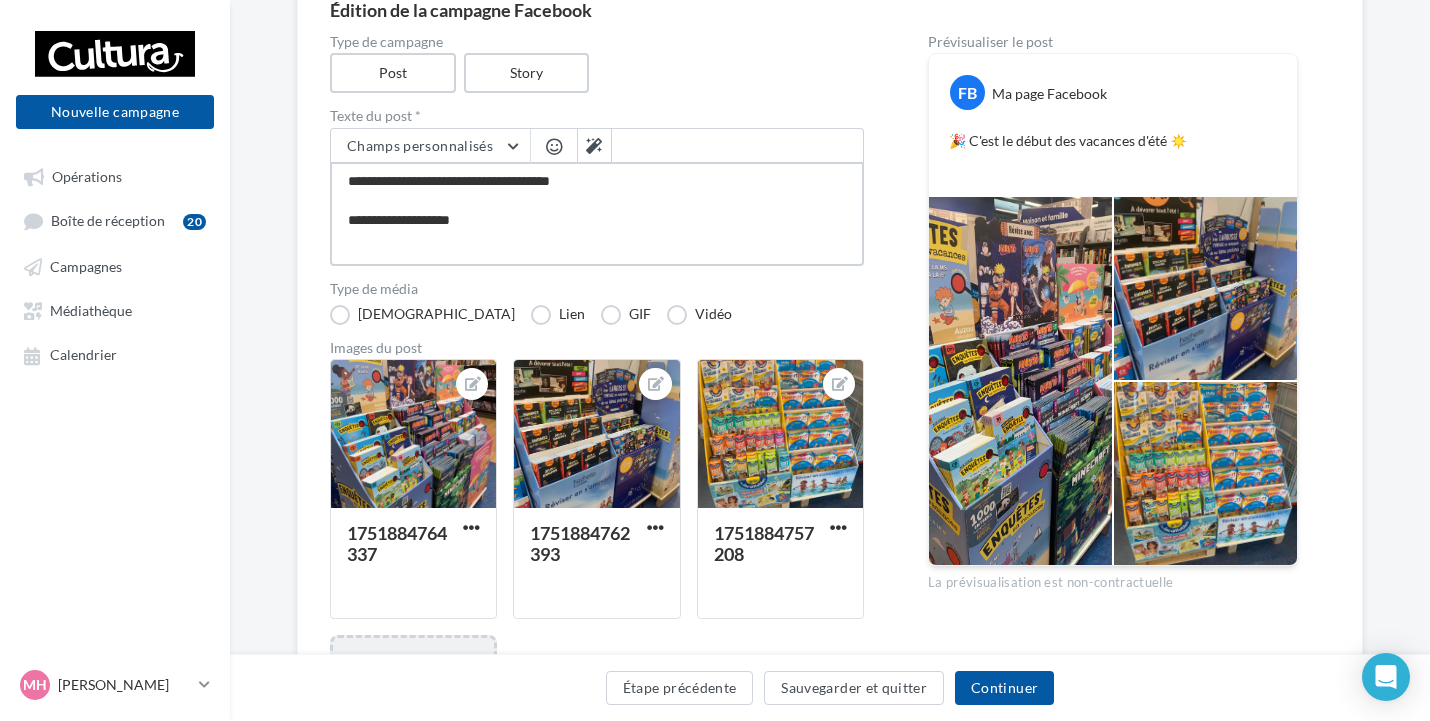 type on "**********" 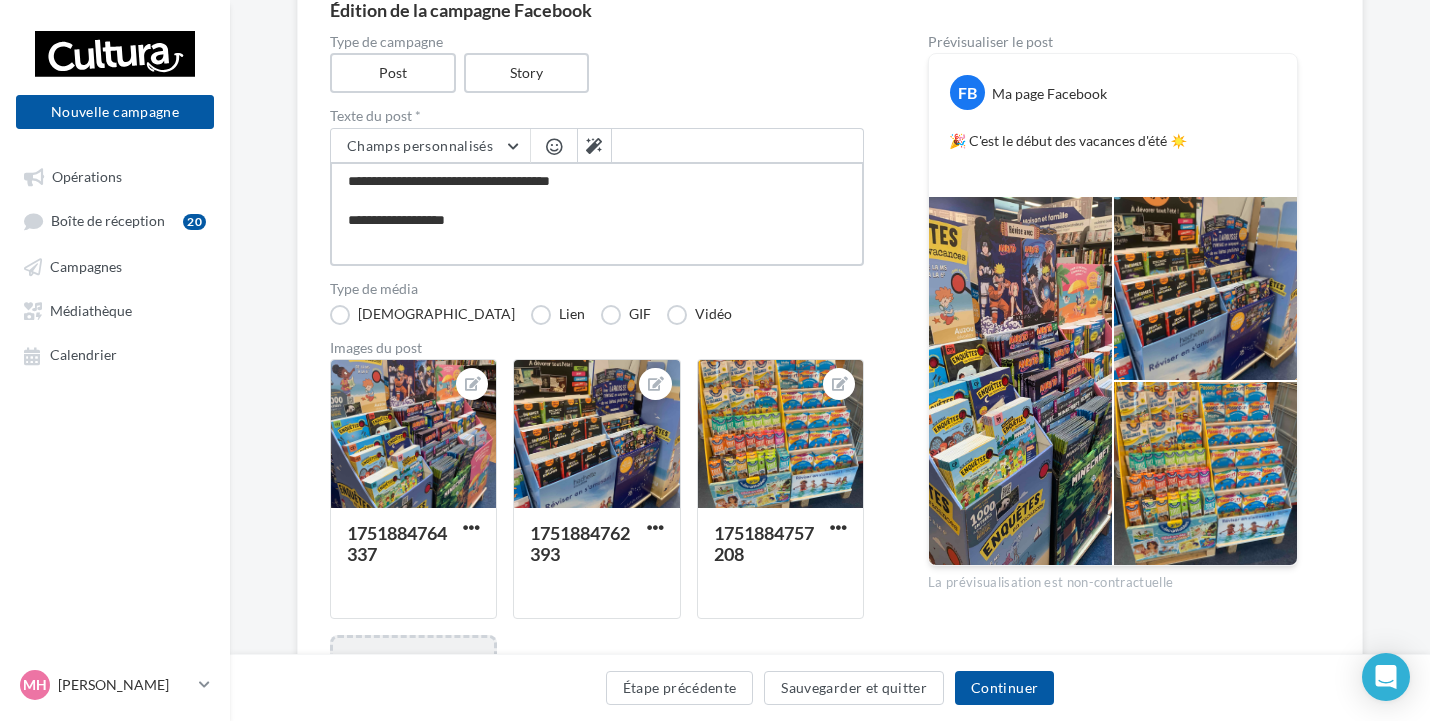 type on "**********" 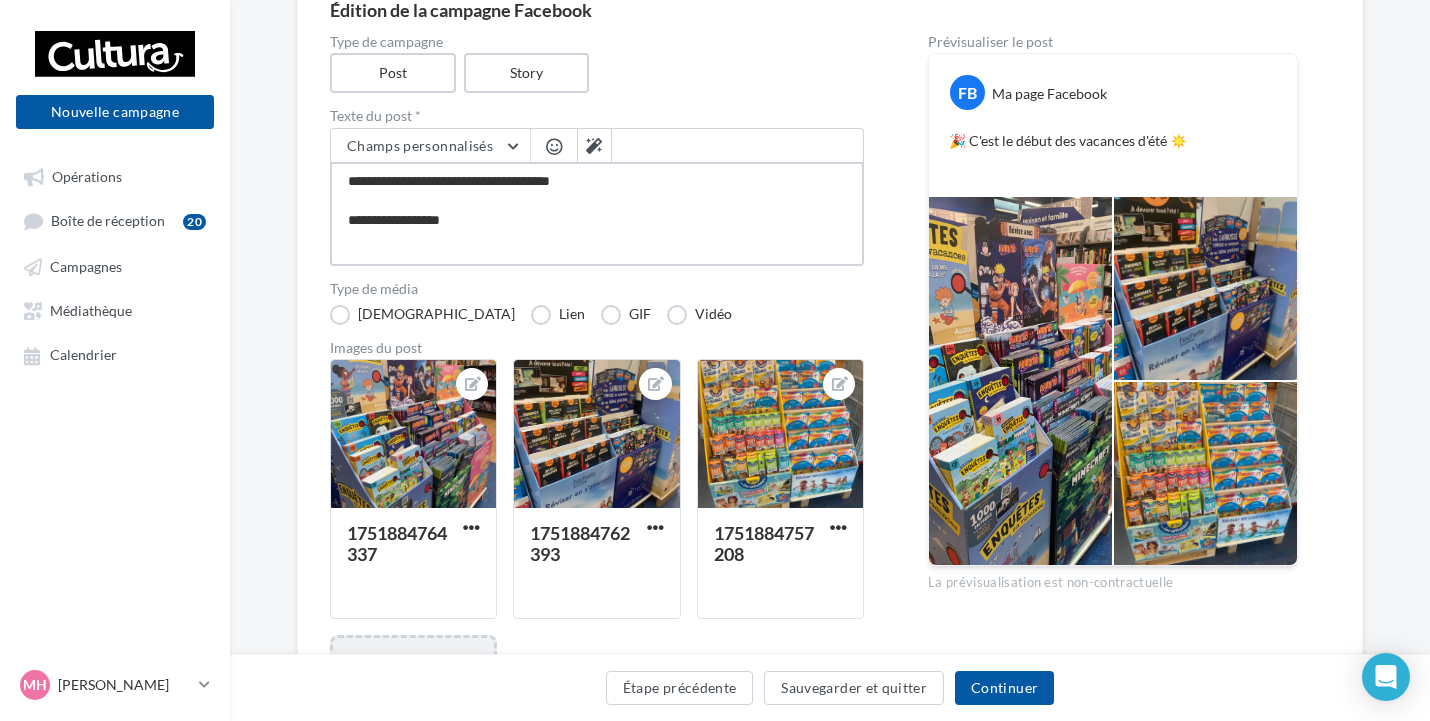 type on "**********" 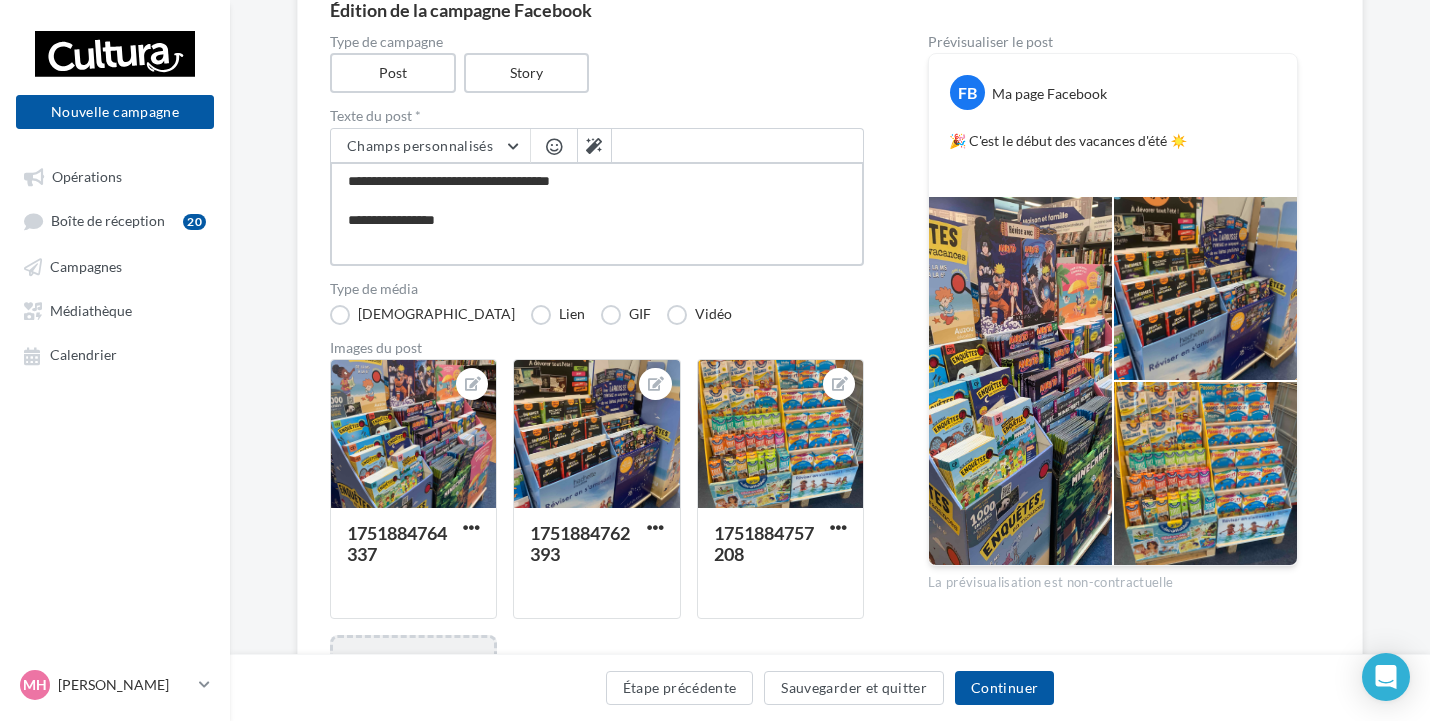 type on "**********" 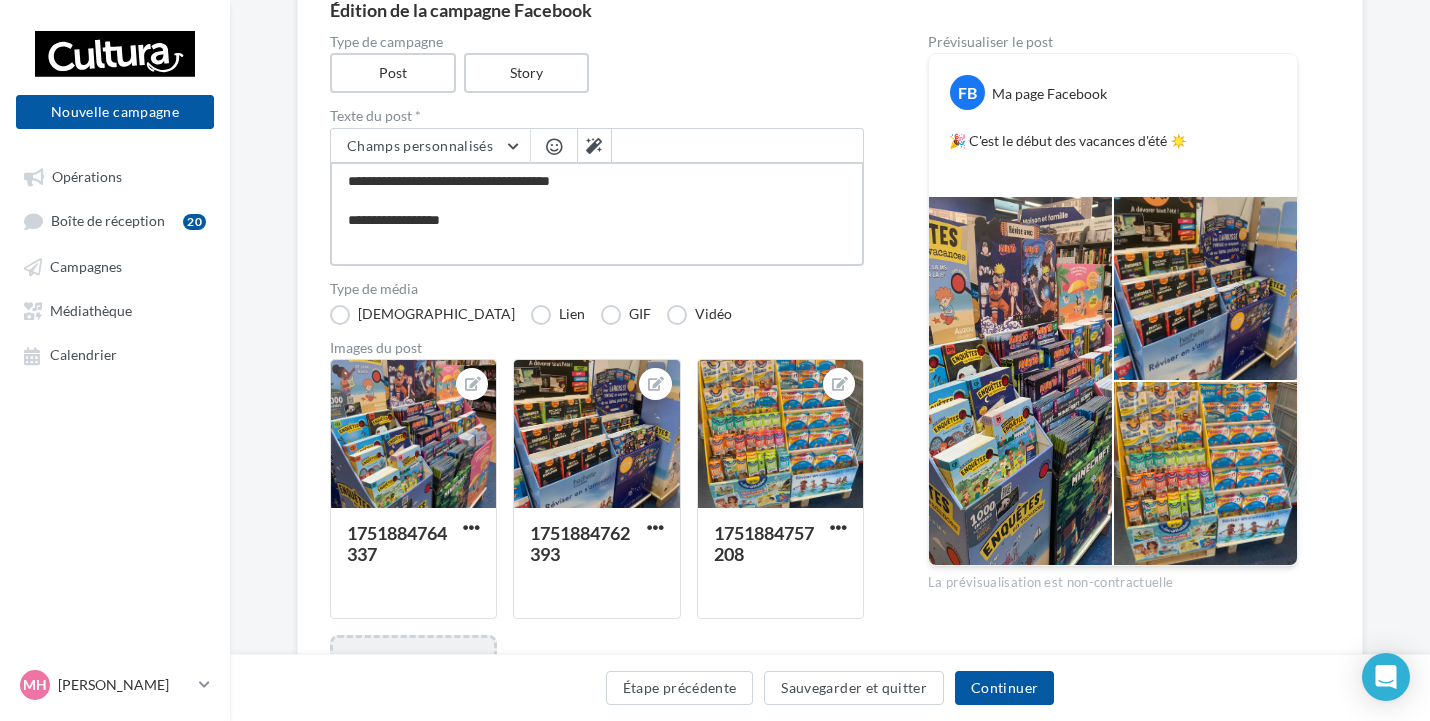 type on "**********" 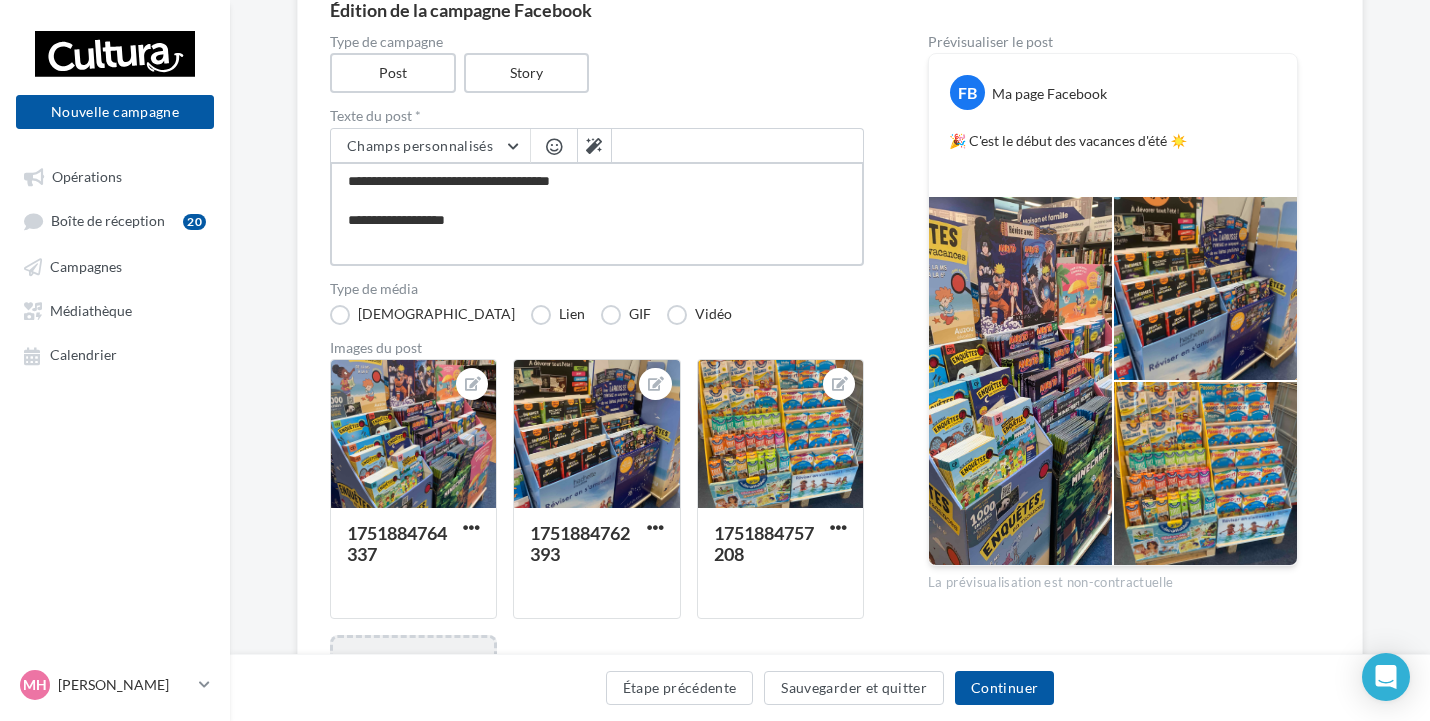 type on "**********" 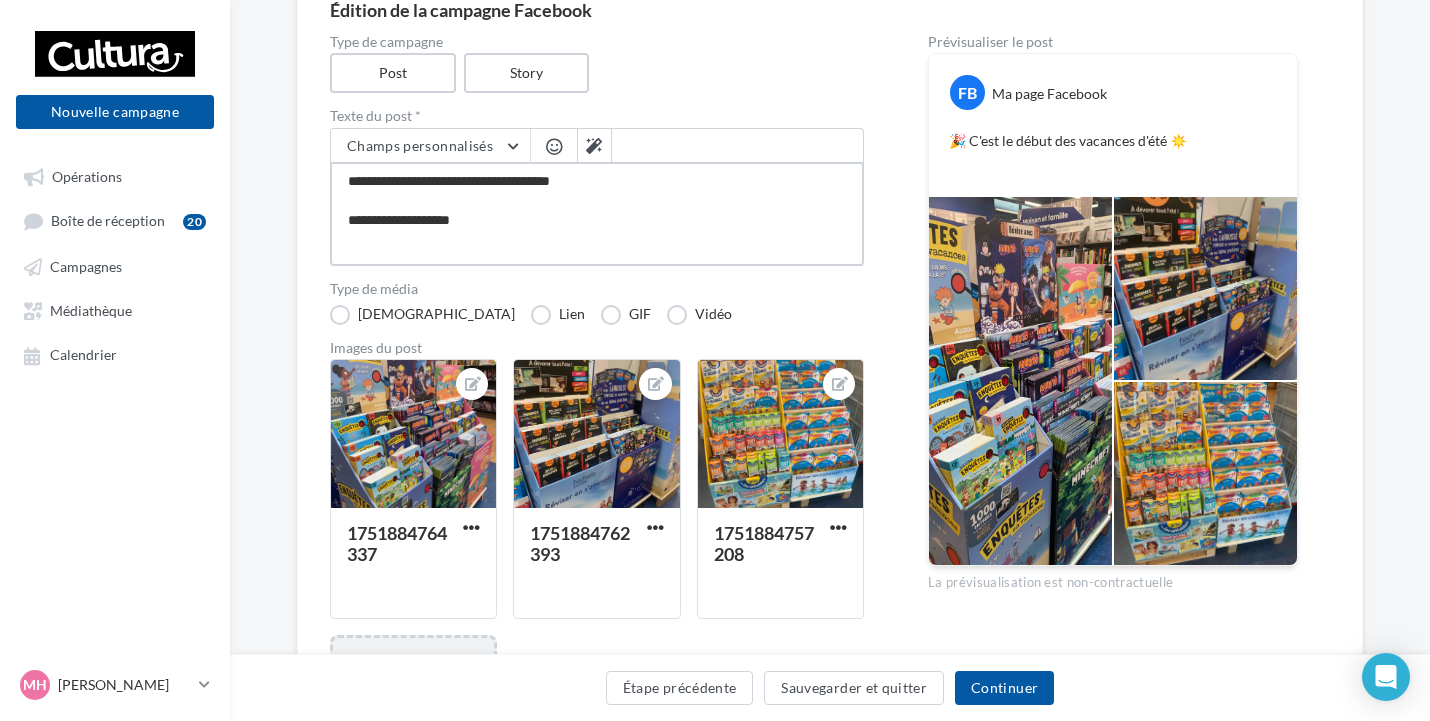 type on "**********" 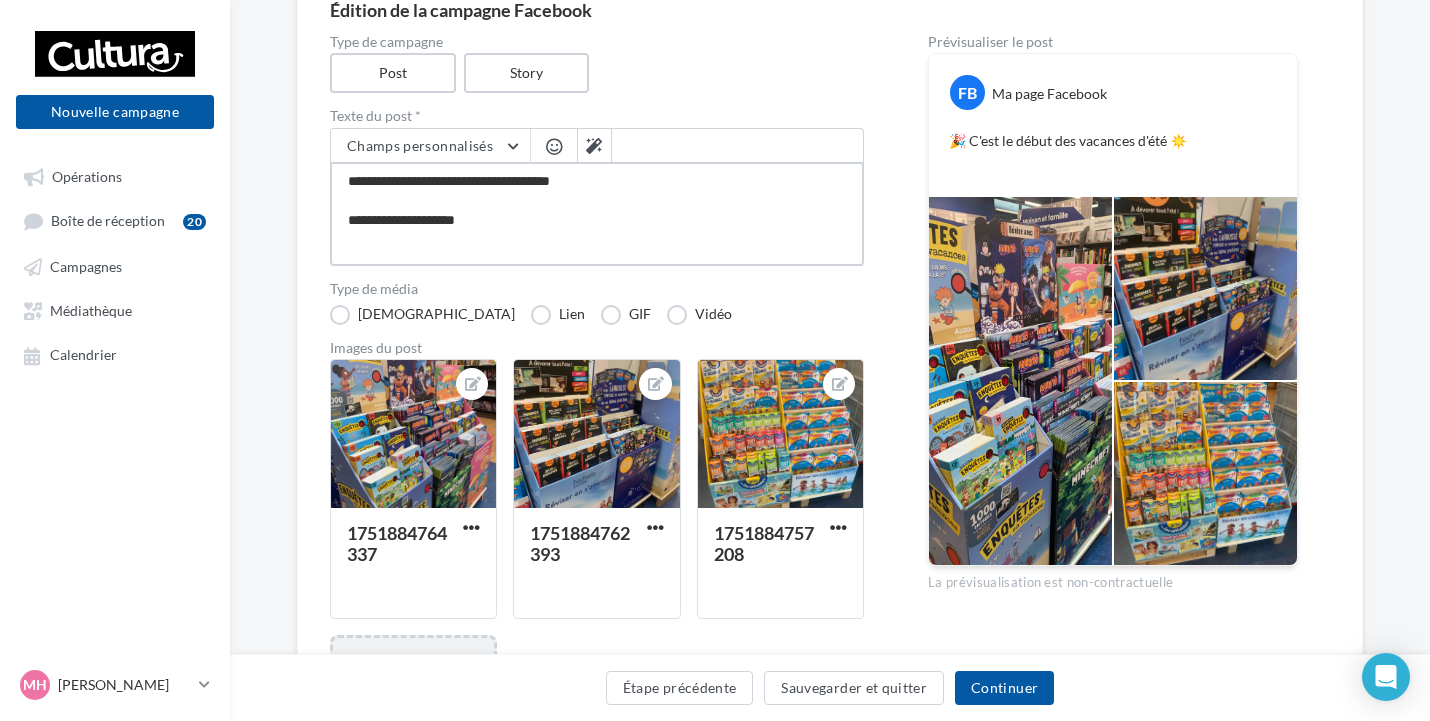 type on "**********" 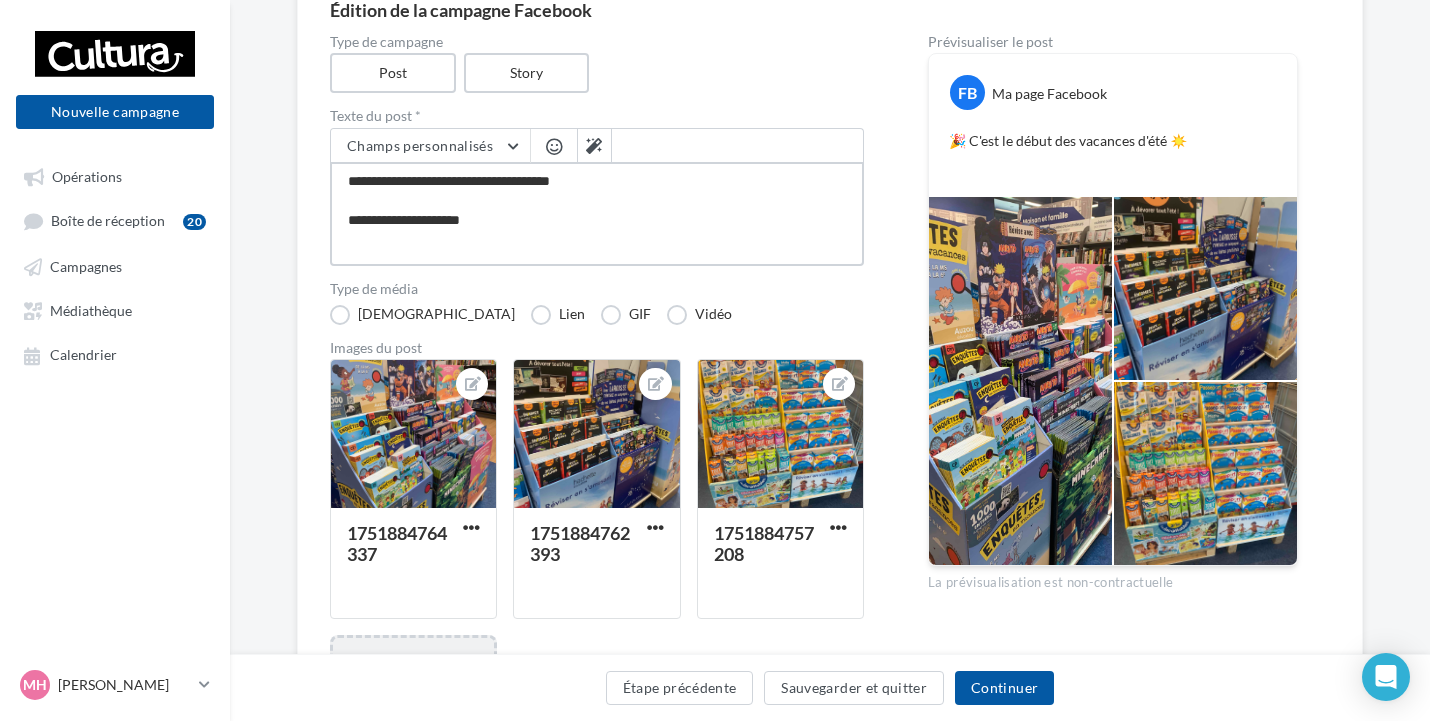 type on "**********" 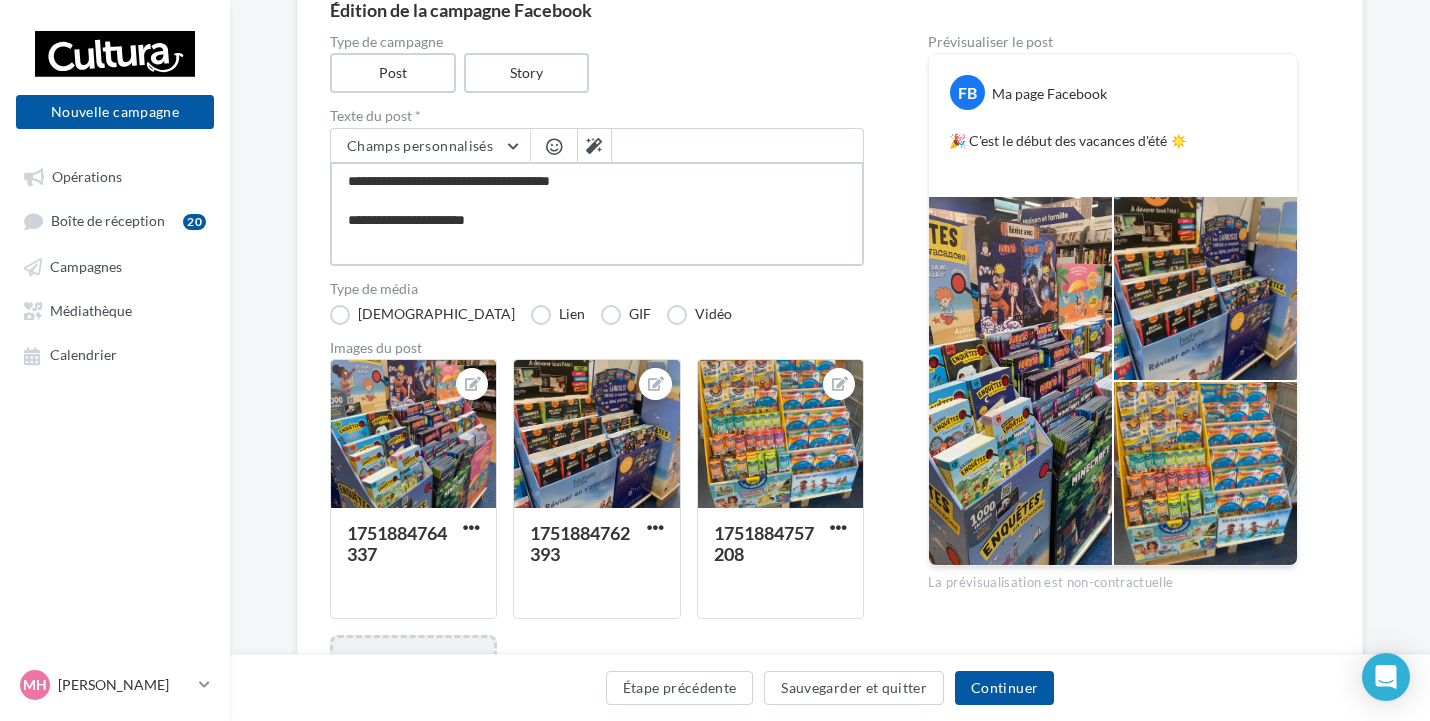 type on "**********" 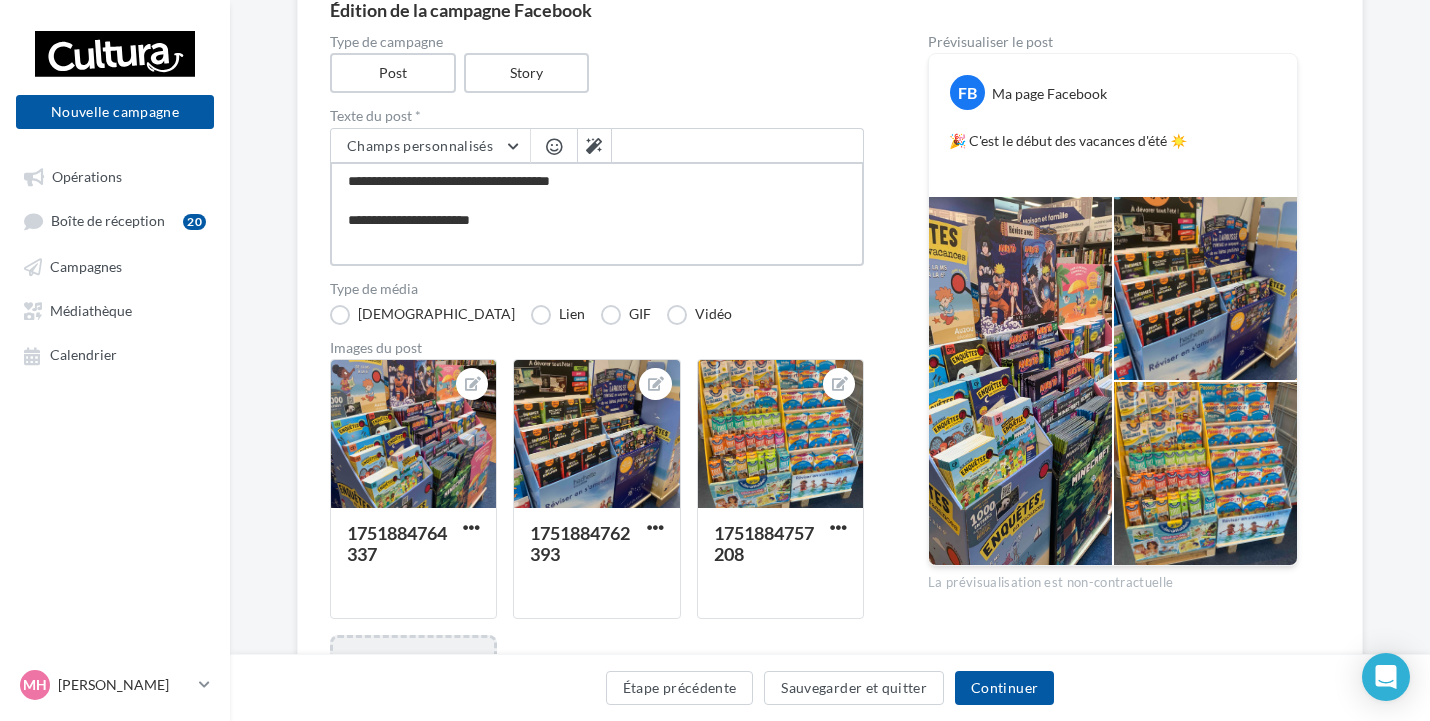 type on "**********" 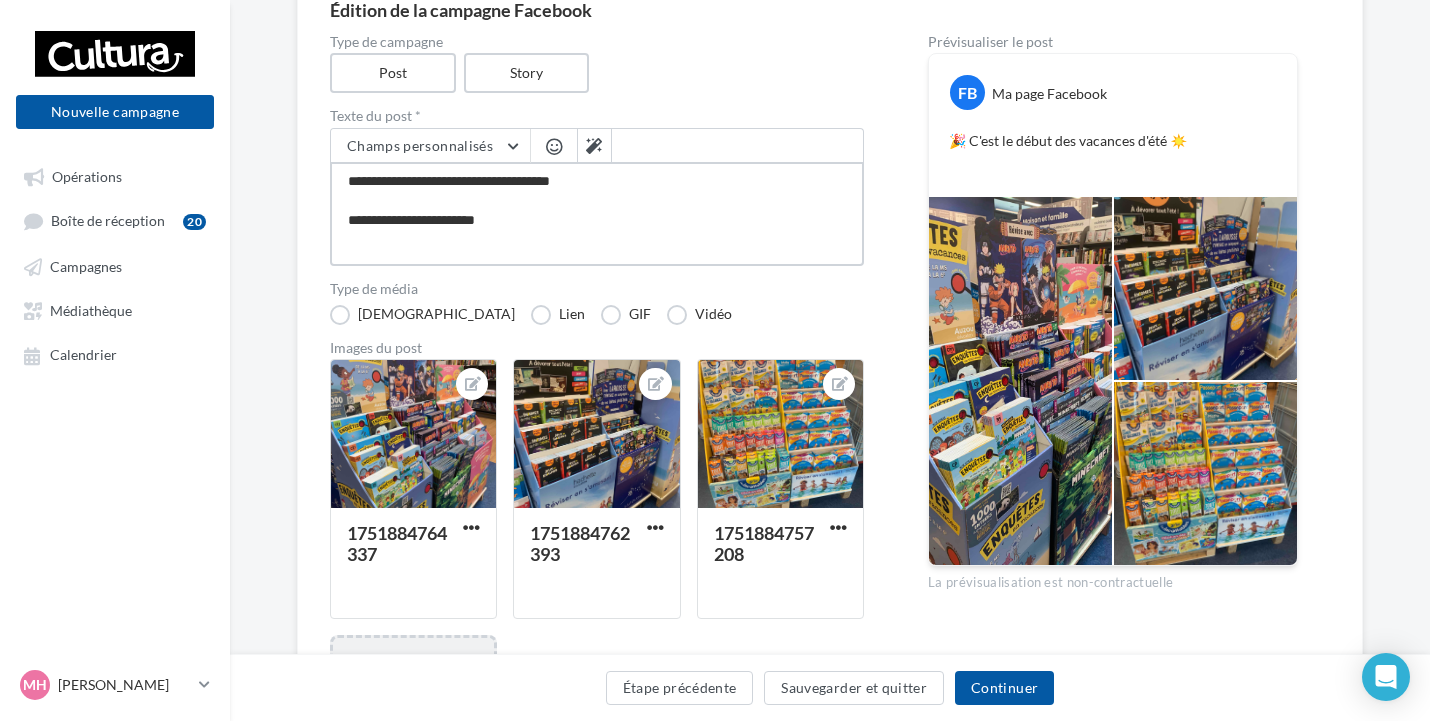 type on "**********" 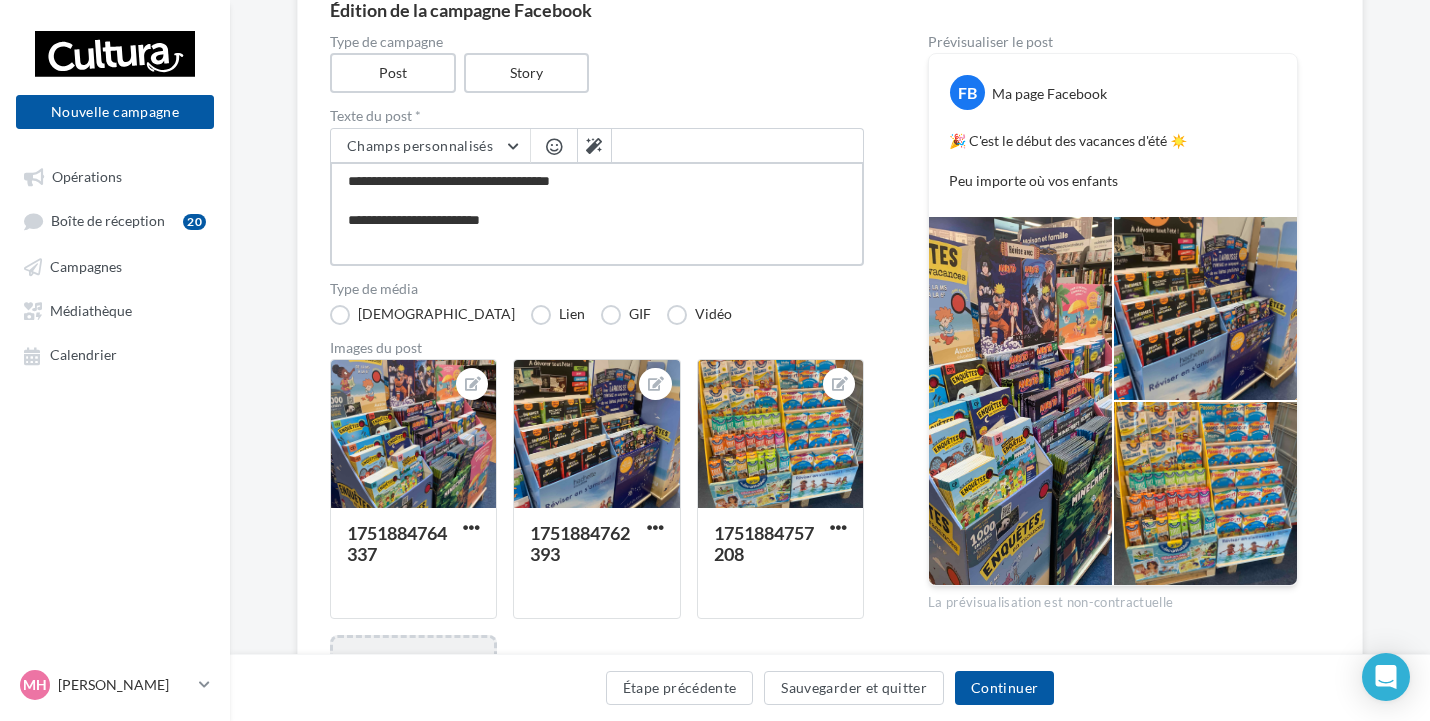 type on "**********" 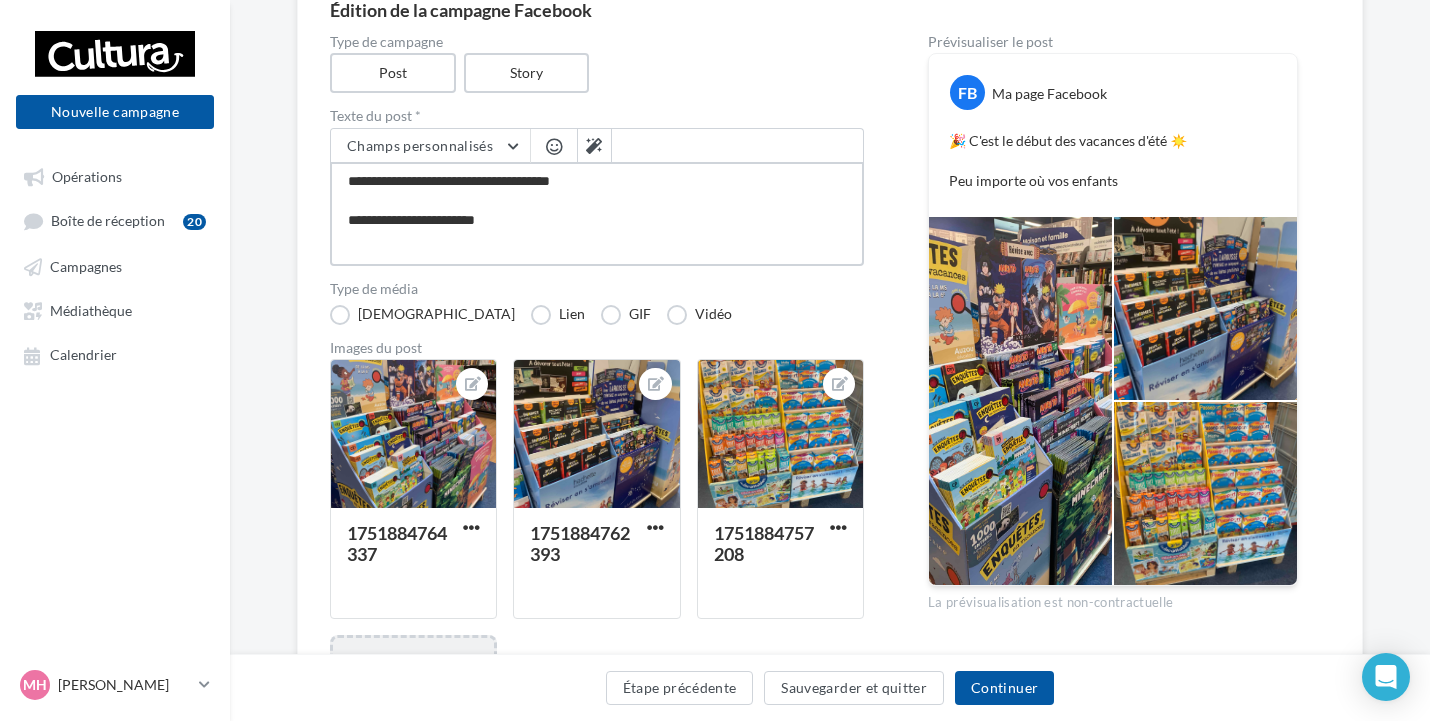 type on "**********" 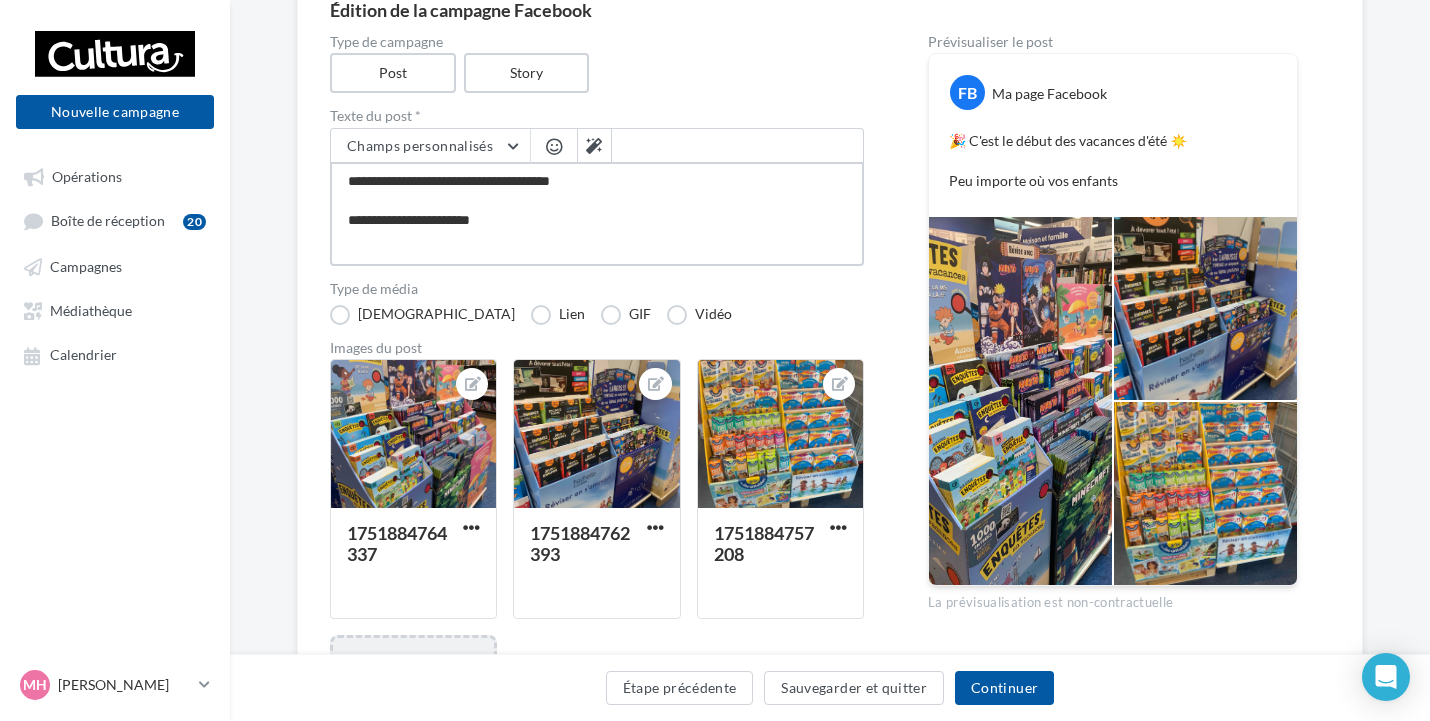 type on "**********" 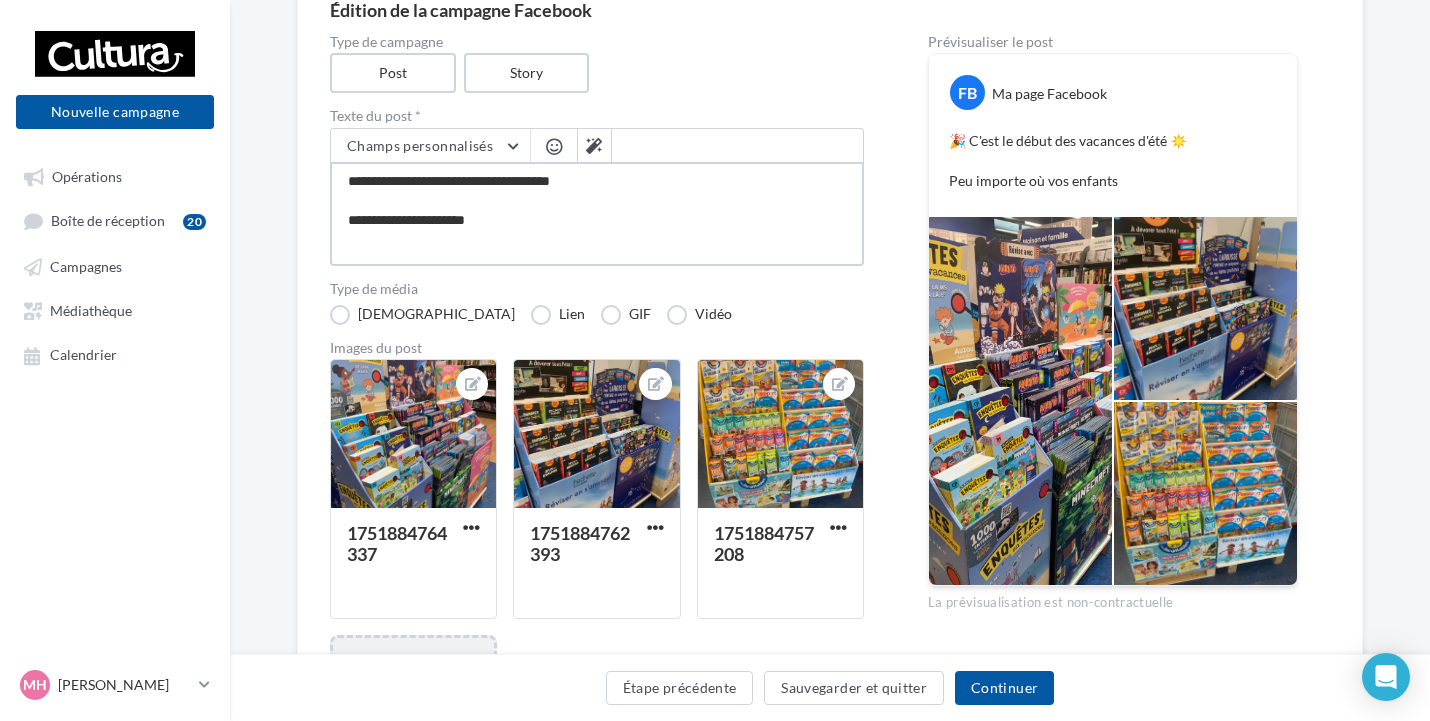 type on "**********" 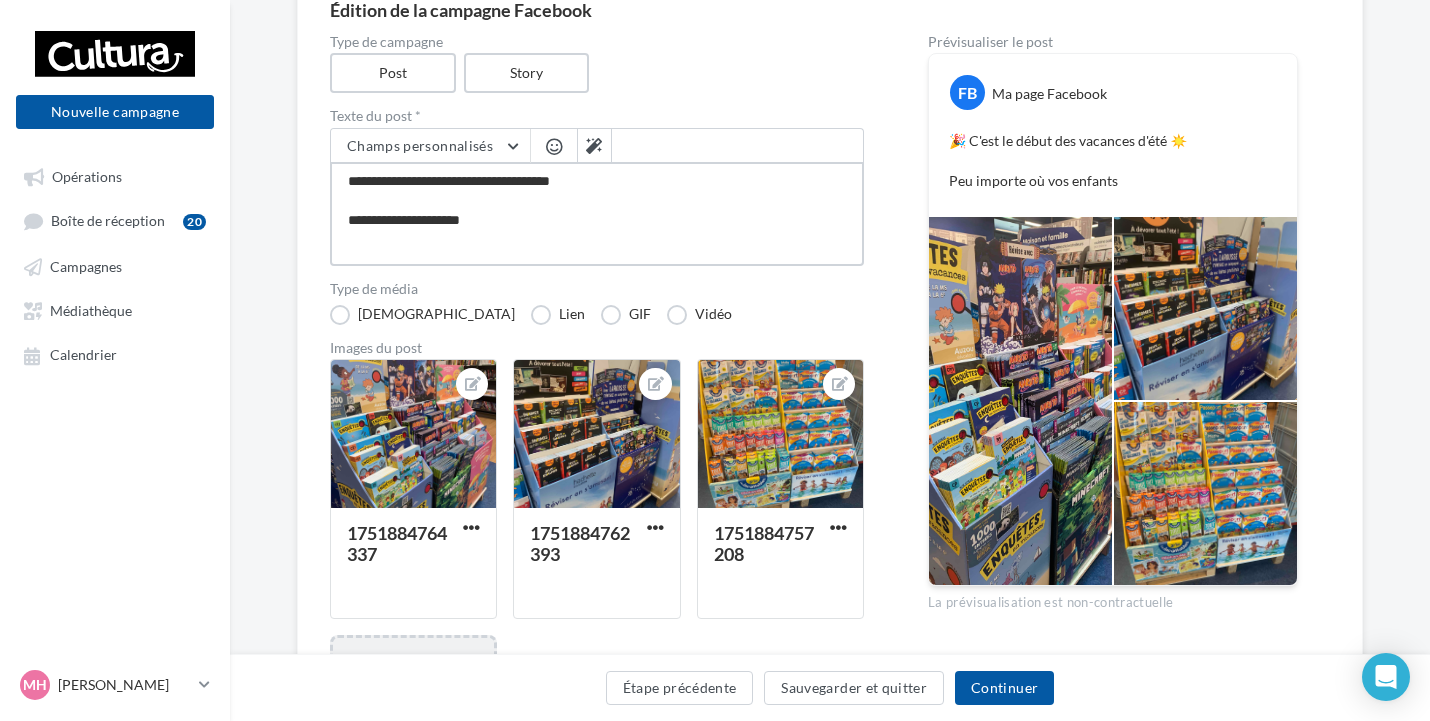 type on "**********" 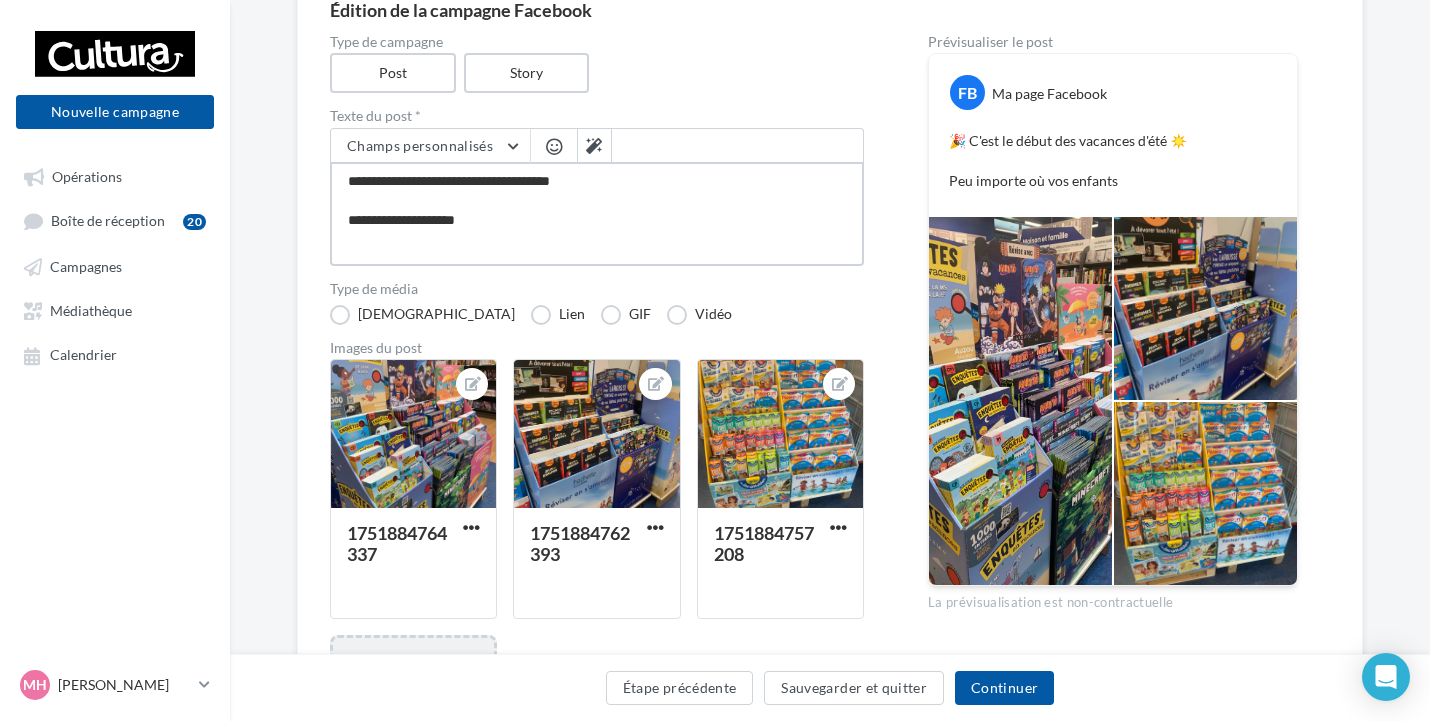 type on "**********" 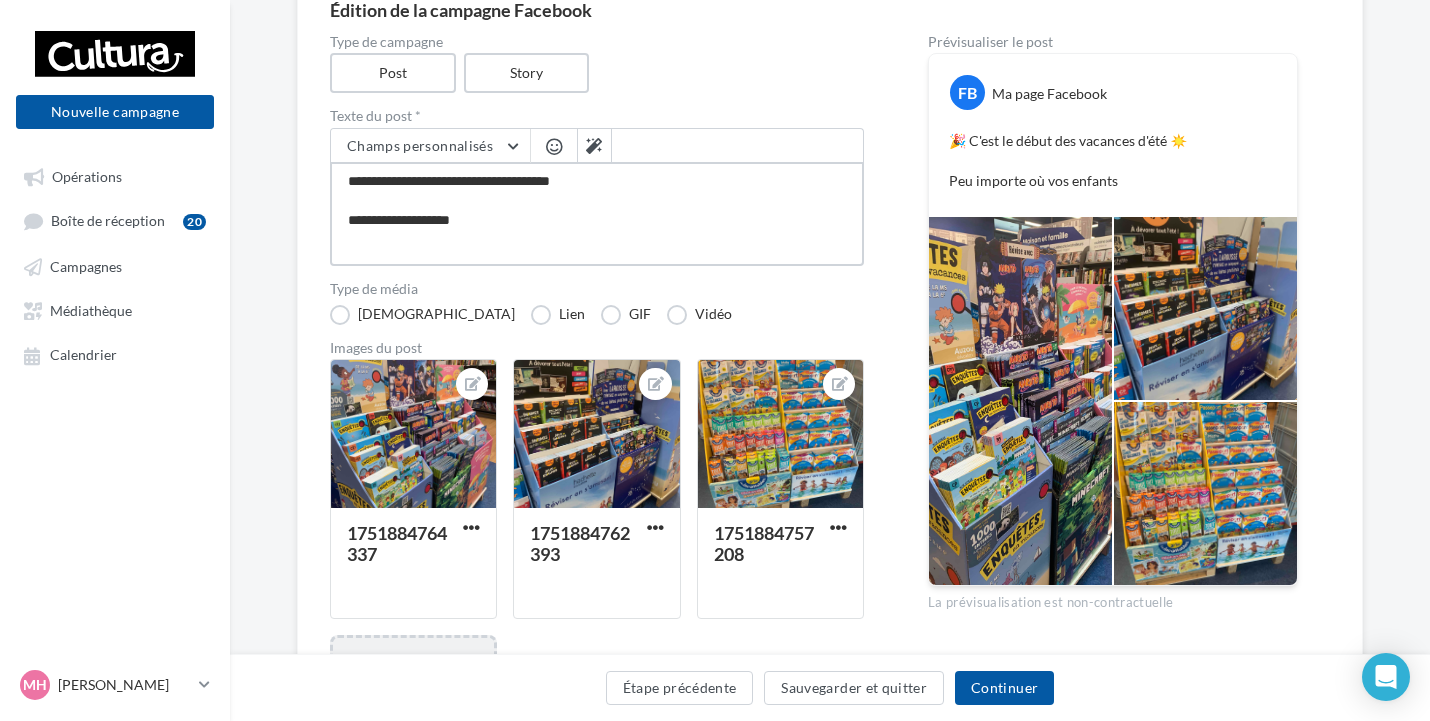 type on "**********" 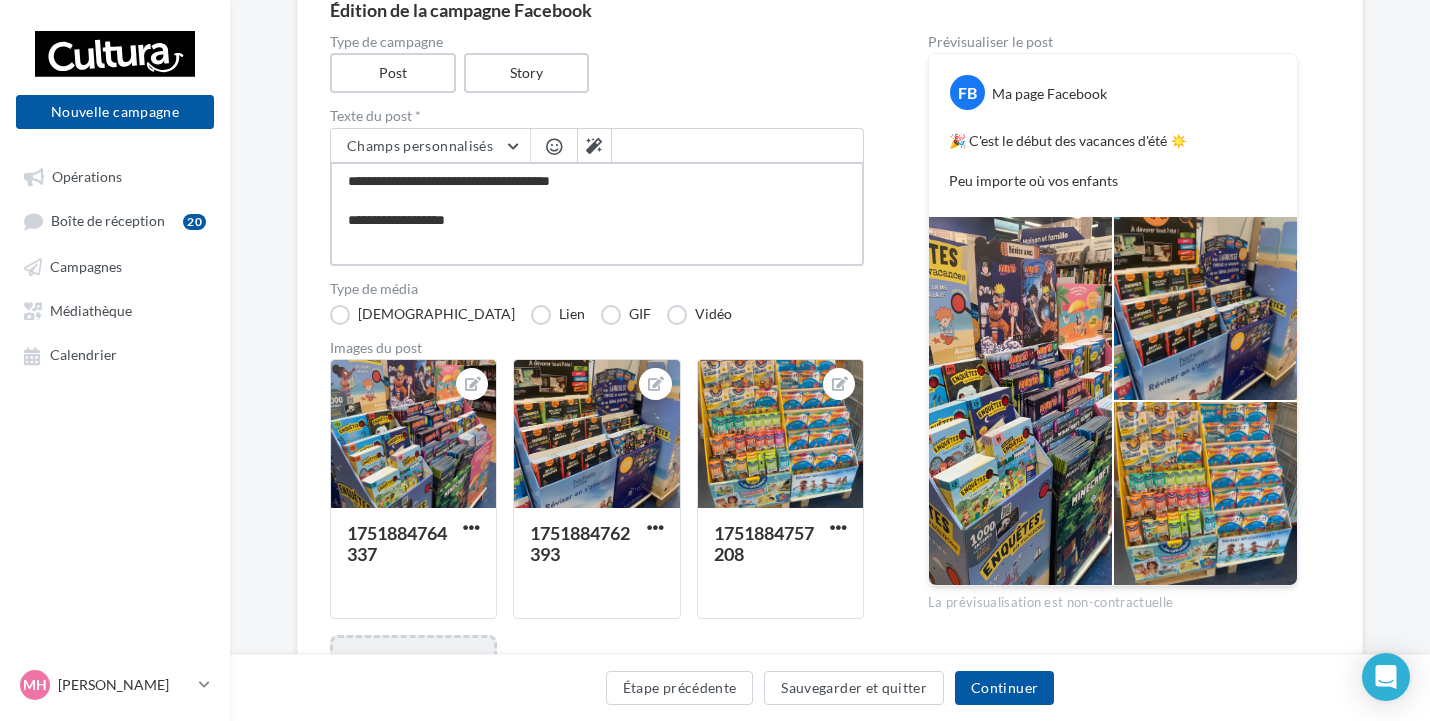 type on "**********" 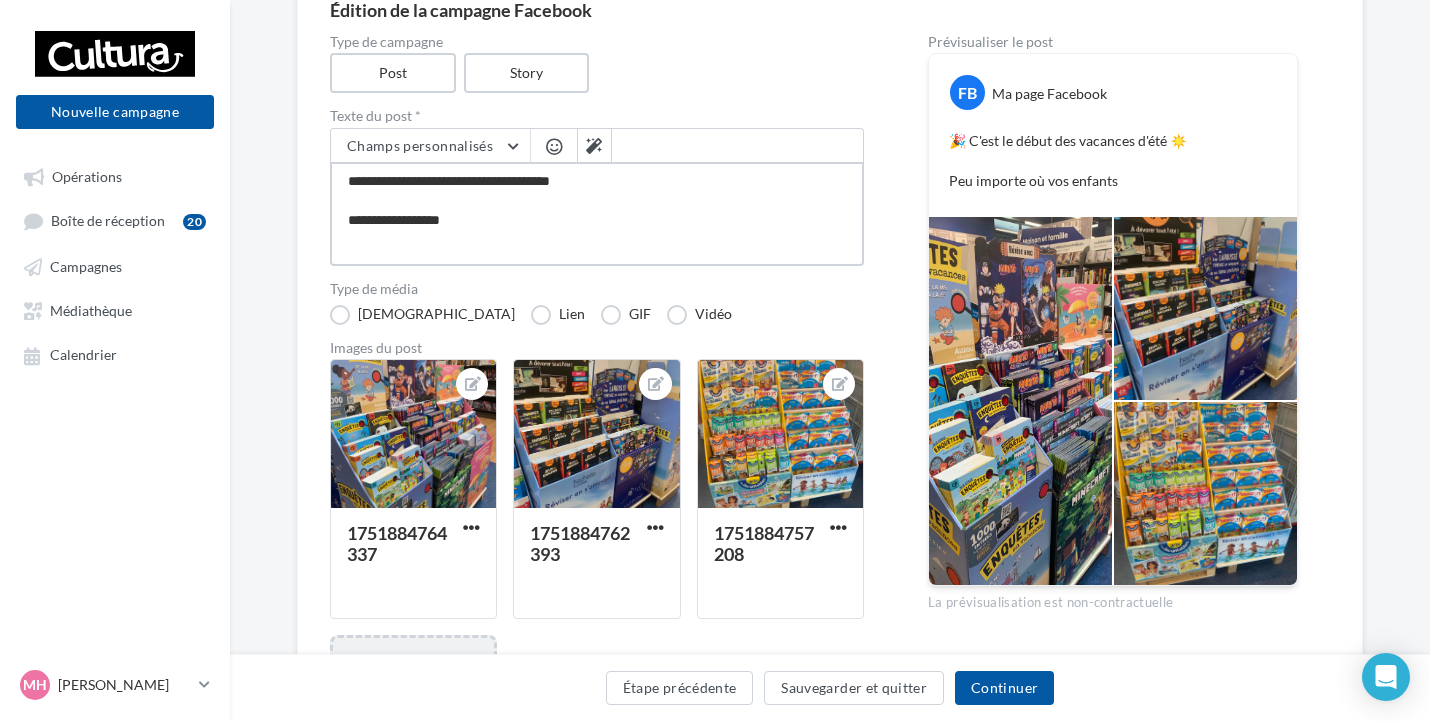 type on "**********" 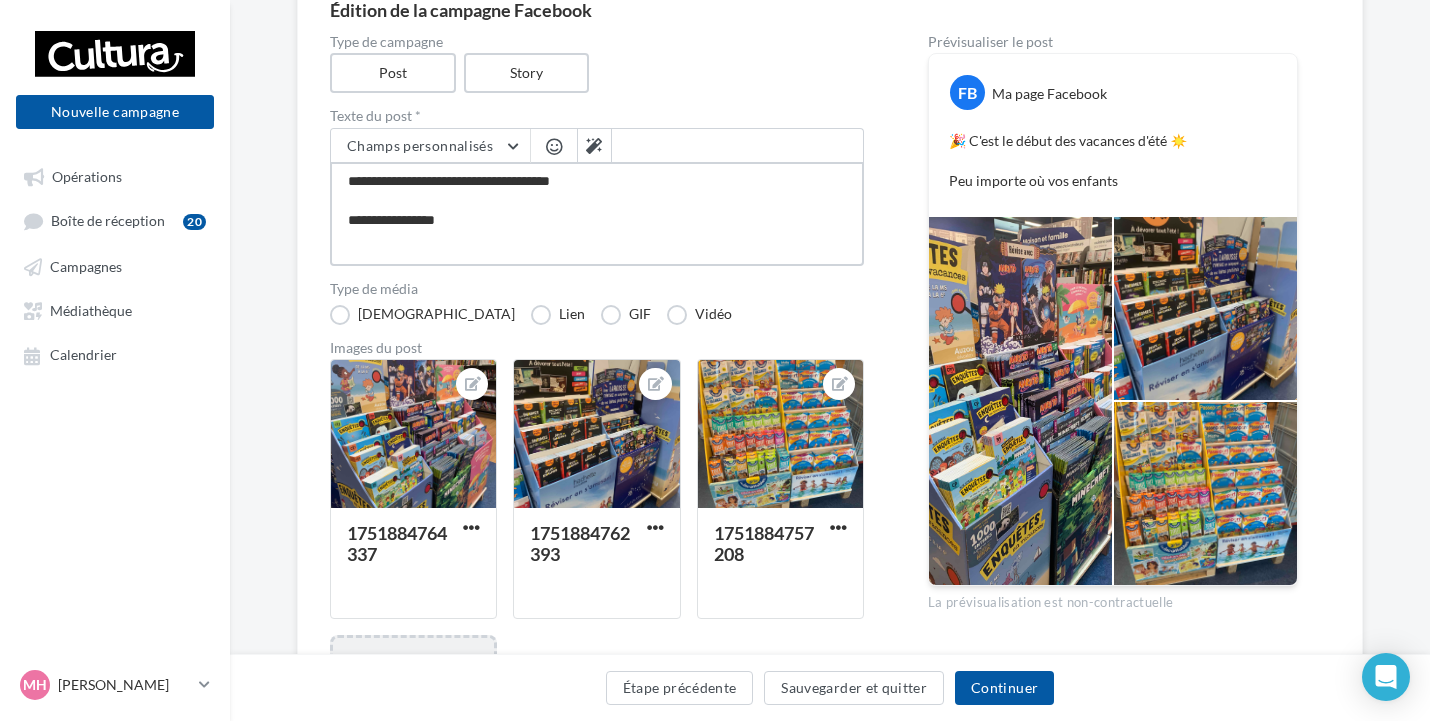 type on "**********" 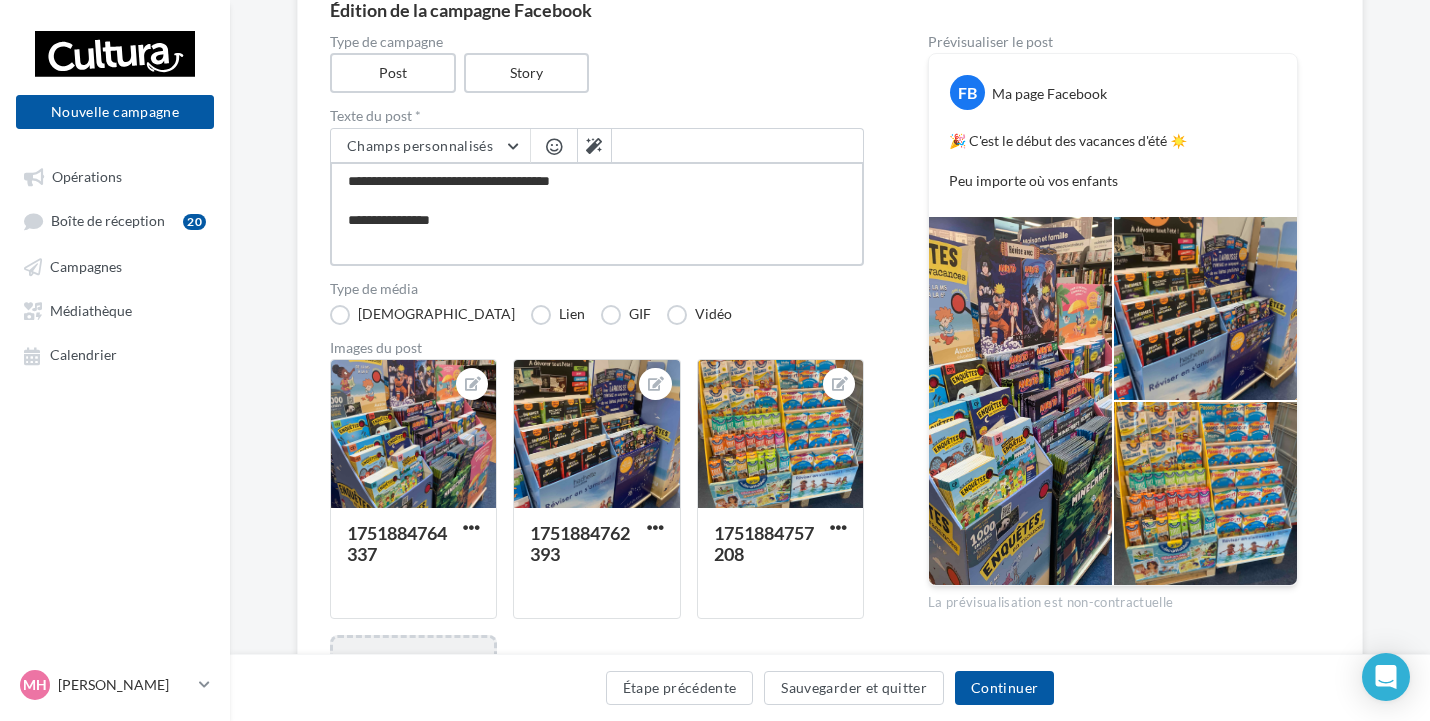 type on "**********" 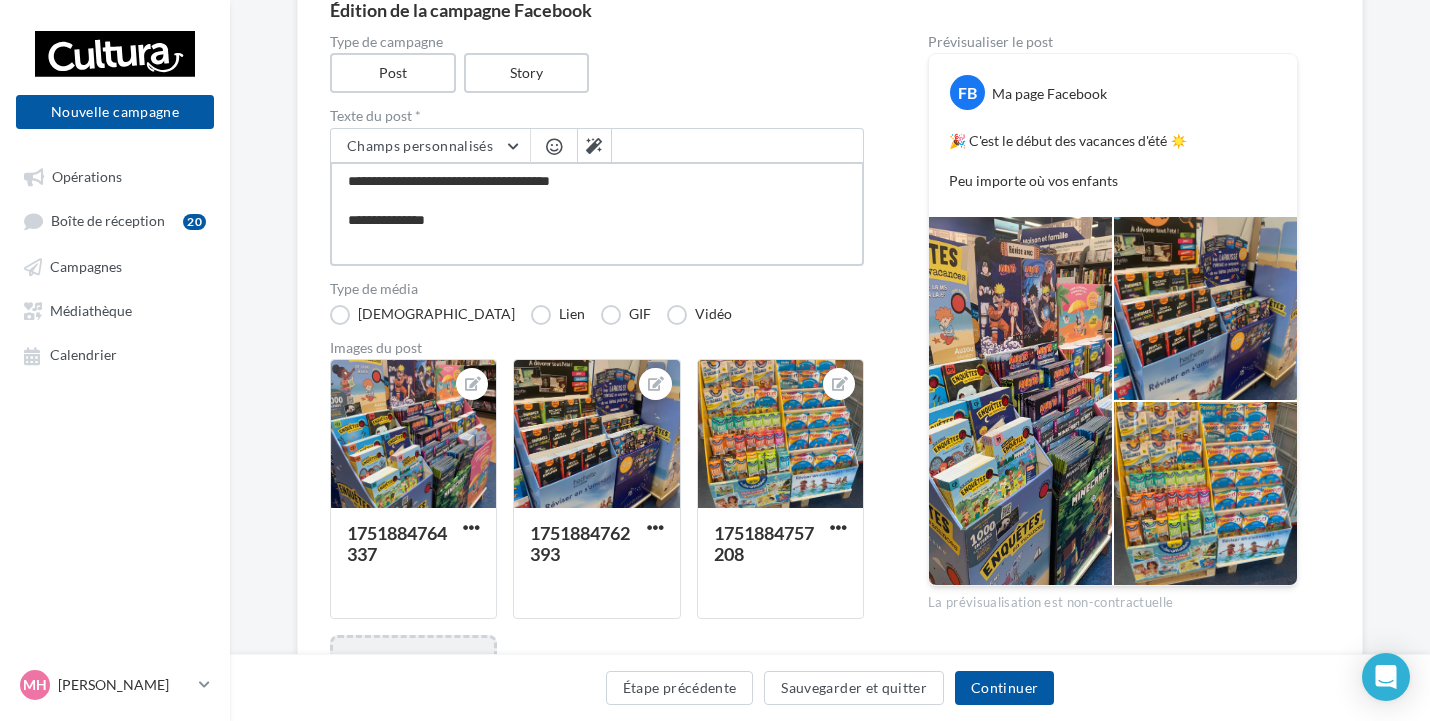 type on "**********" 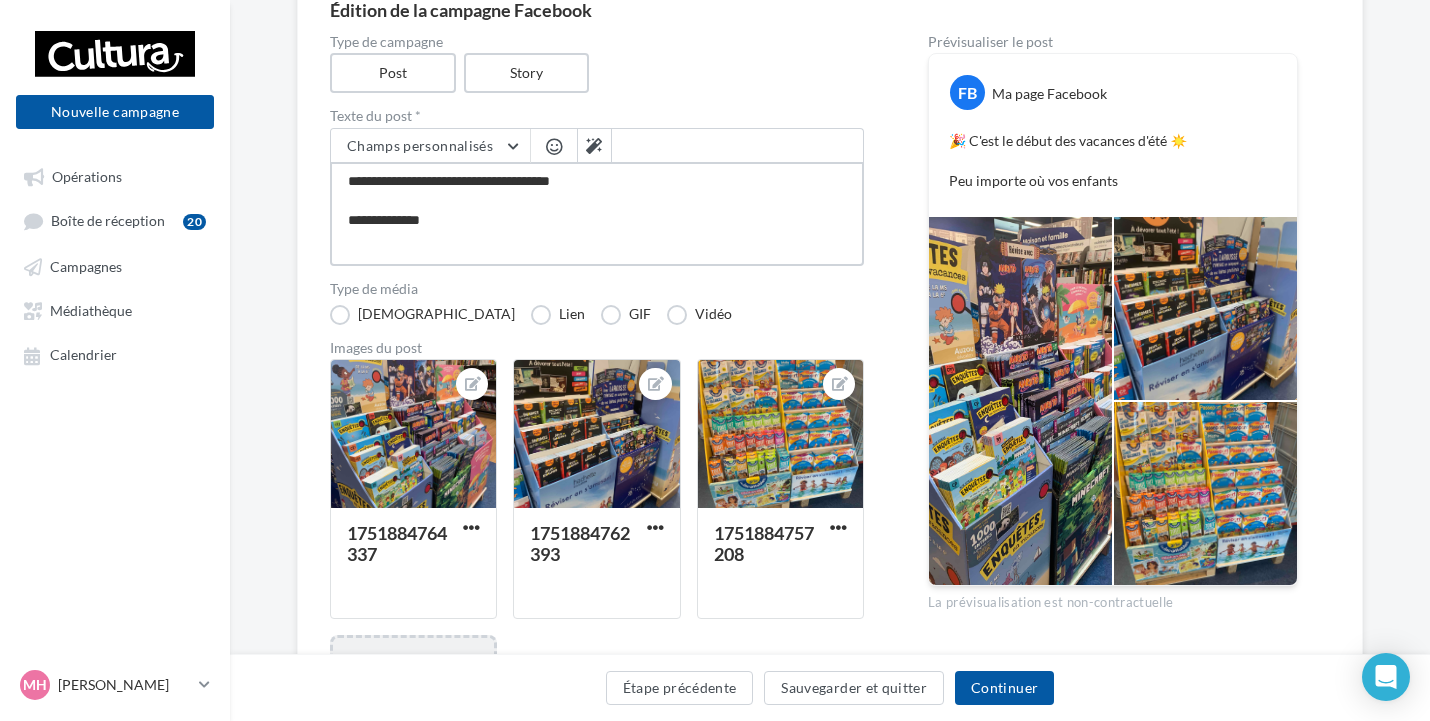 type on "**********" 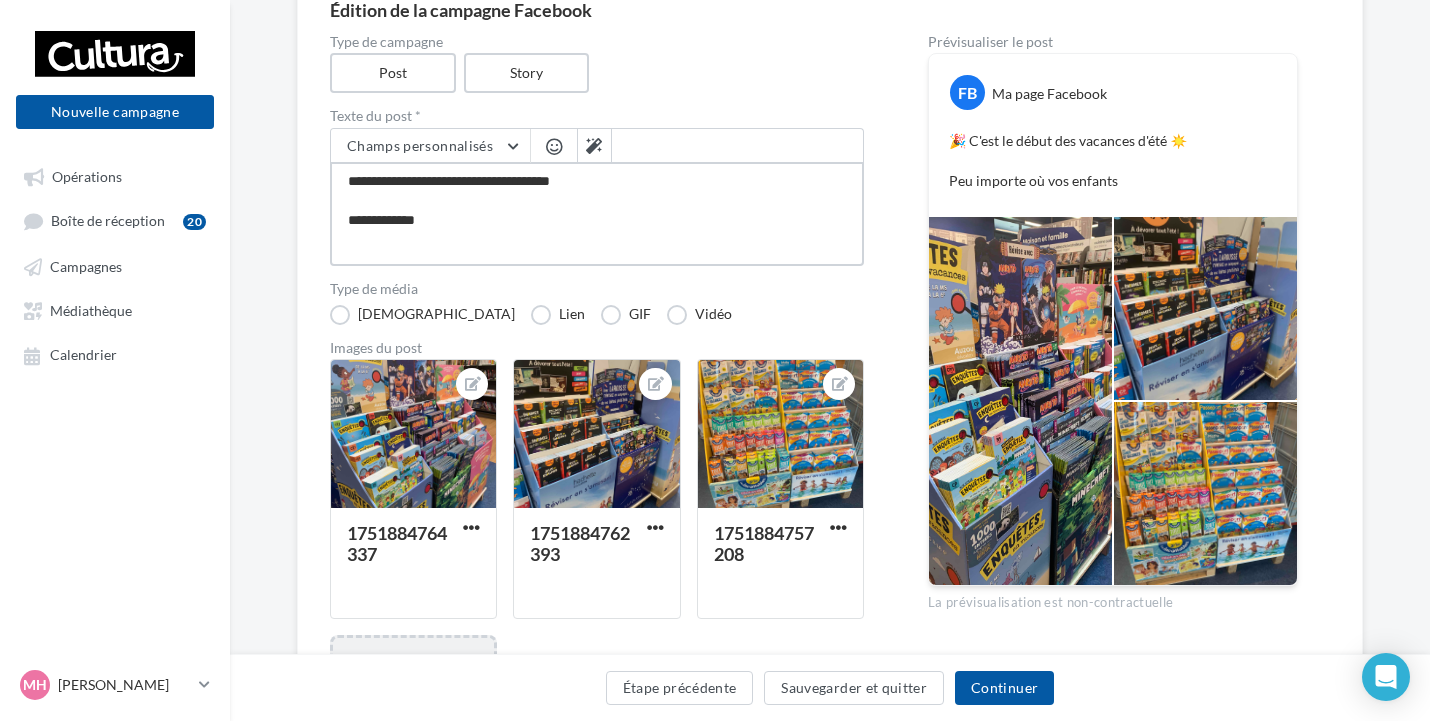 type on "**********" 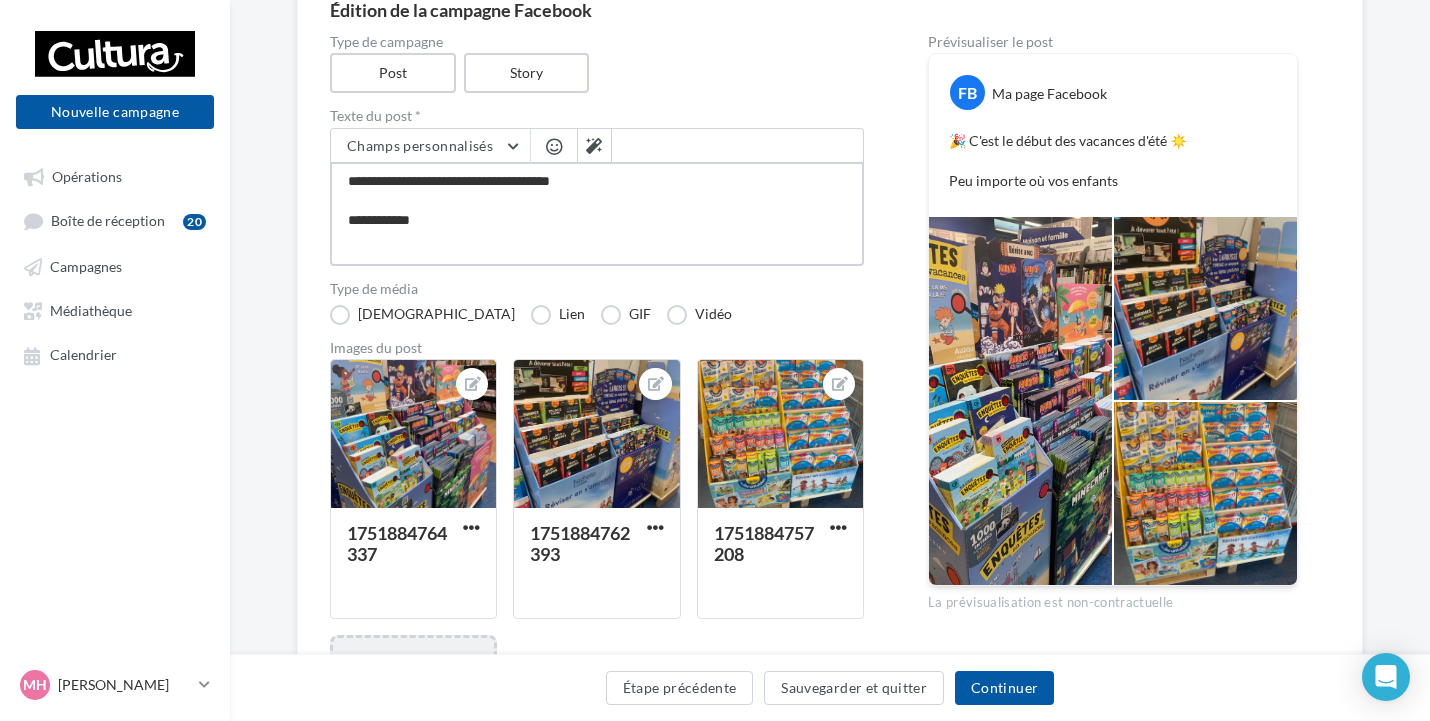 type on "**********" 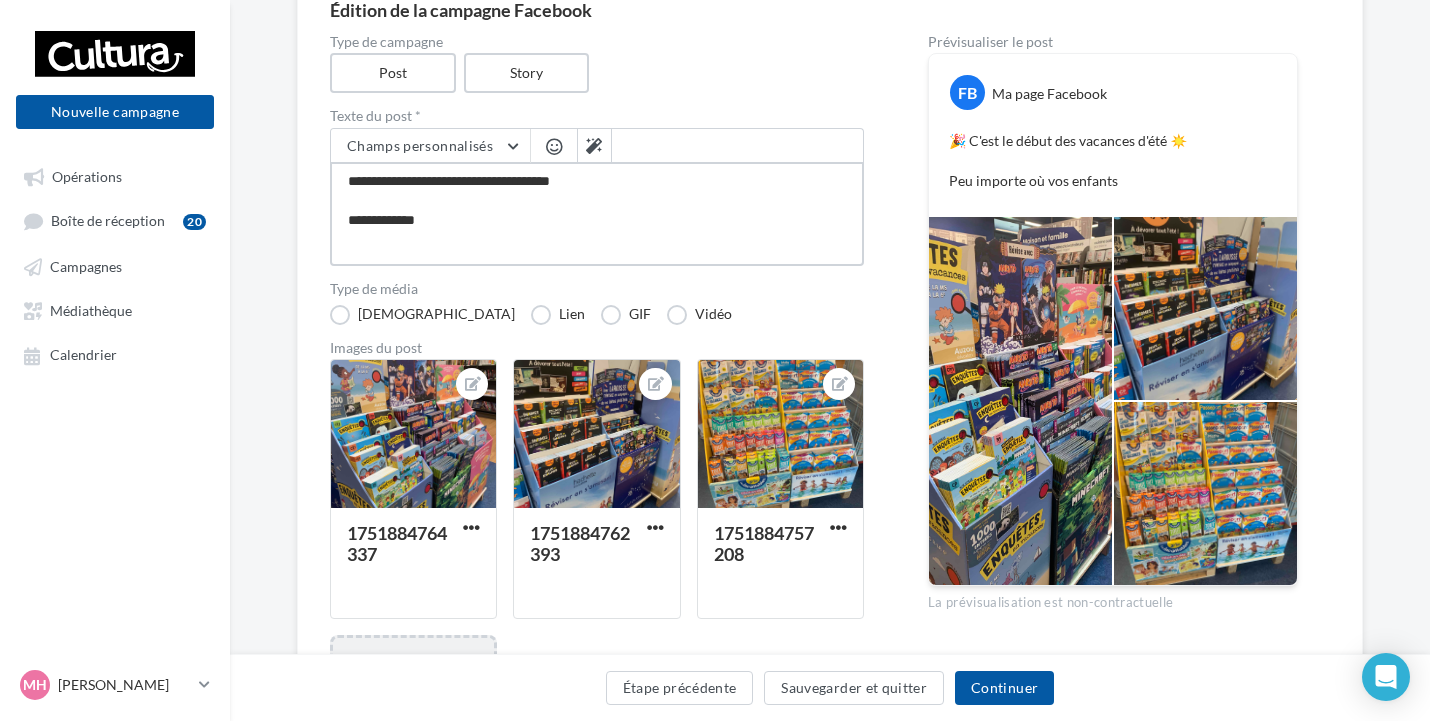 type on "**********" 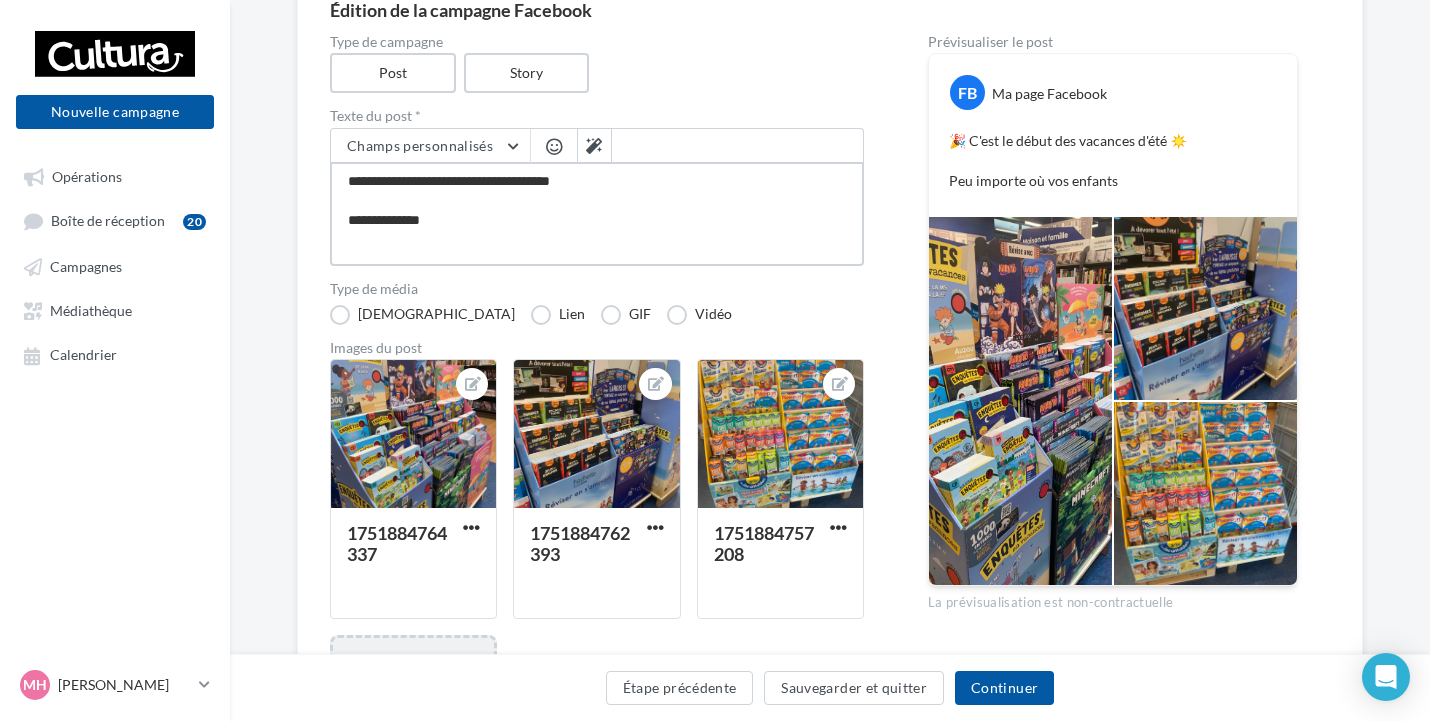 type on "**********" 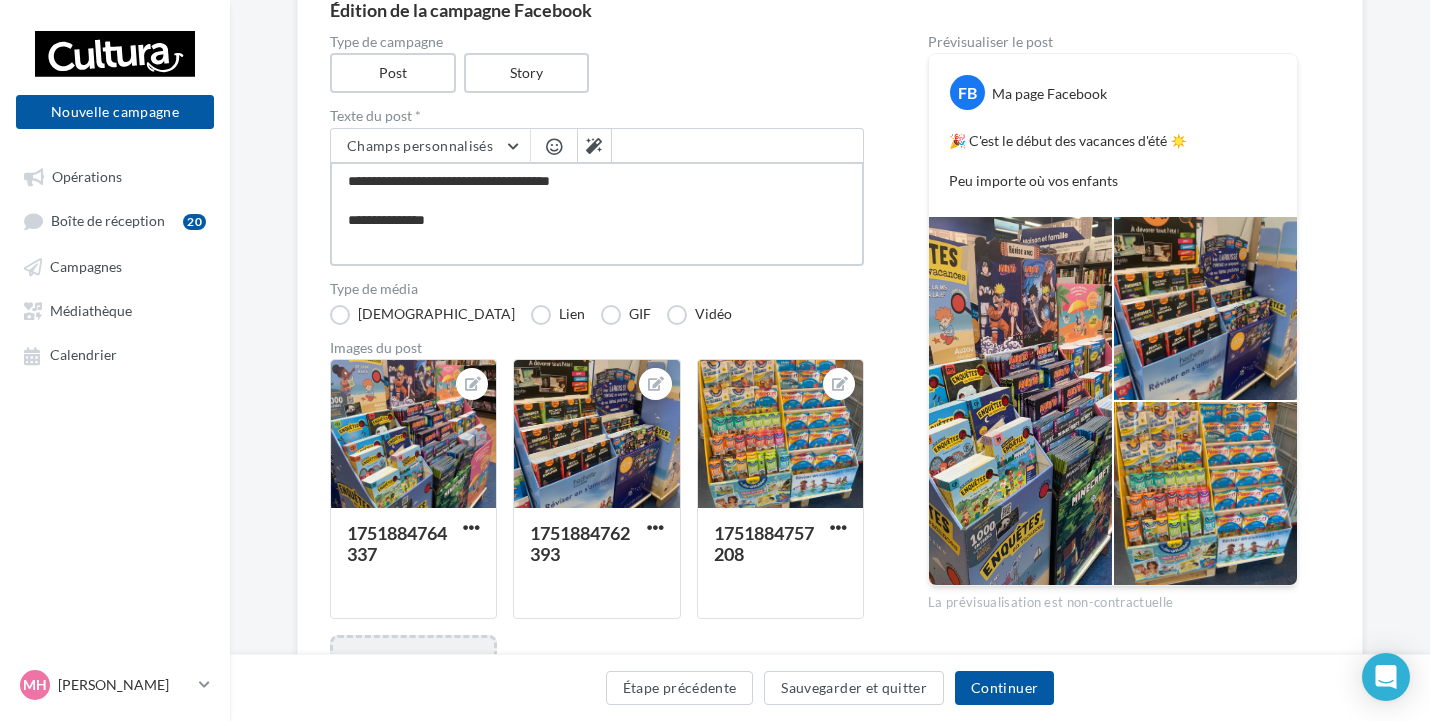 type on "**********" 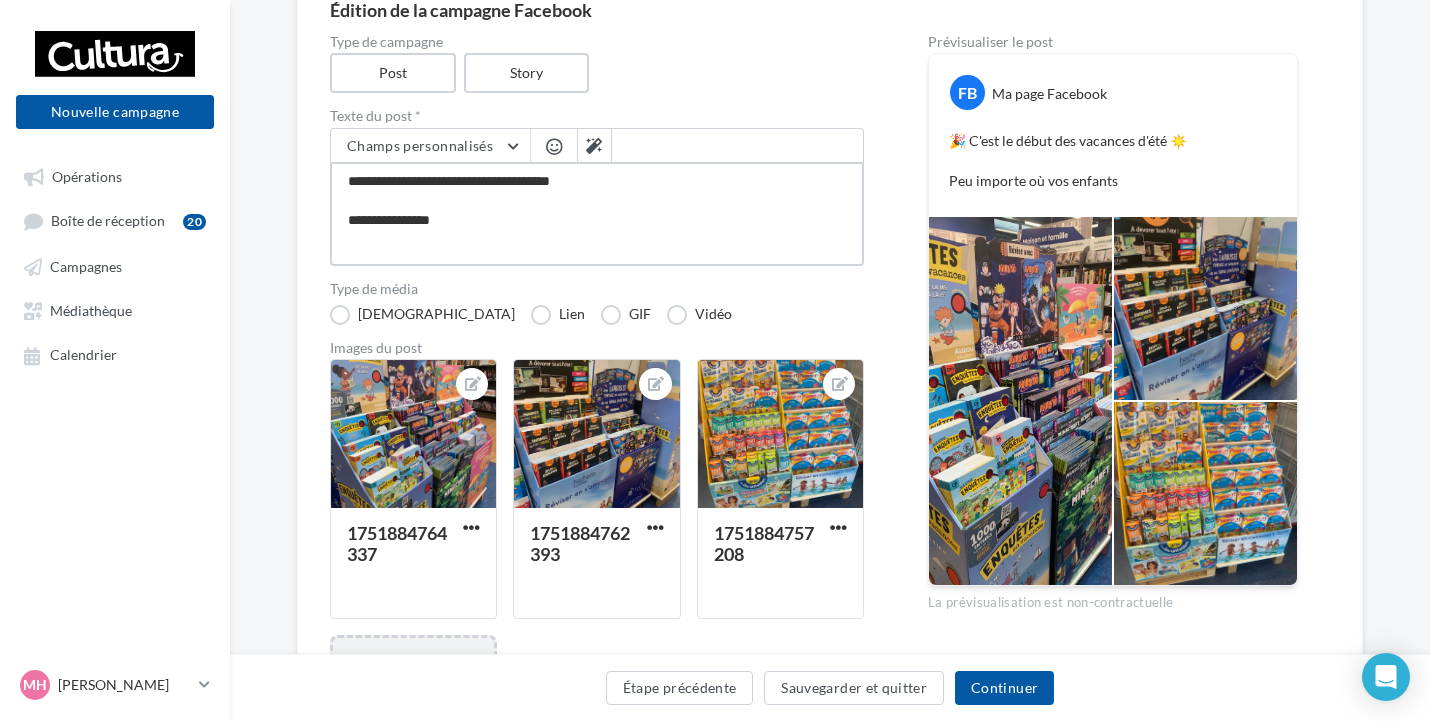 type on "**********" 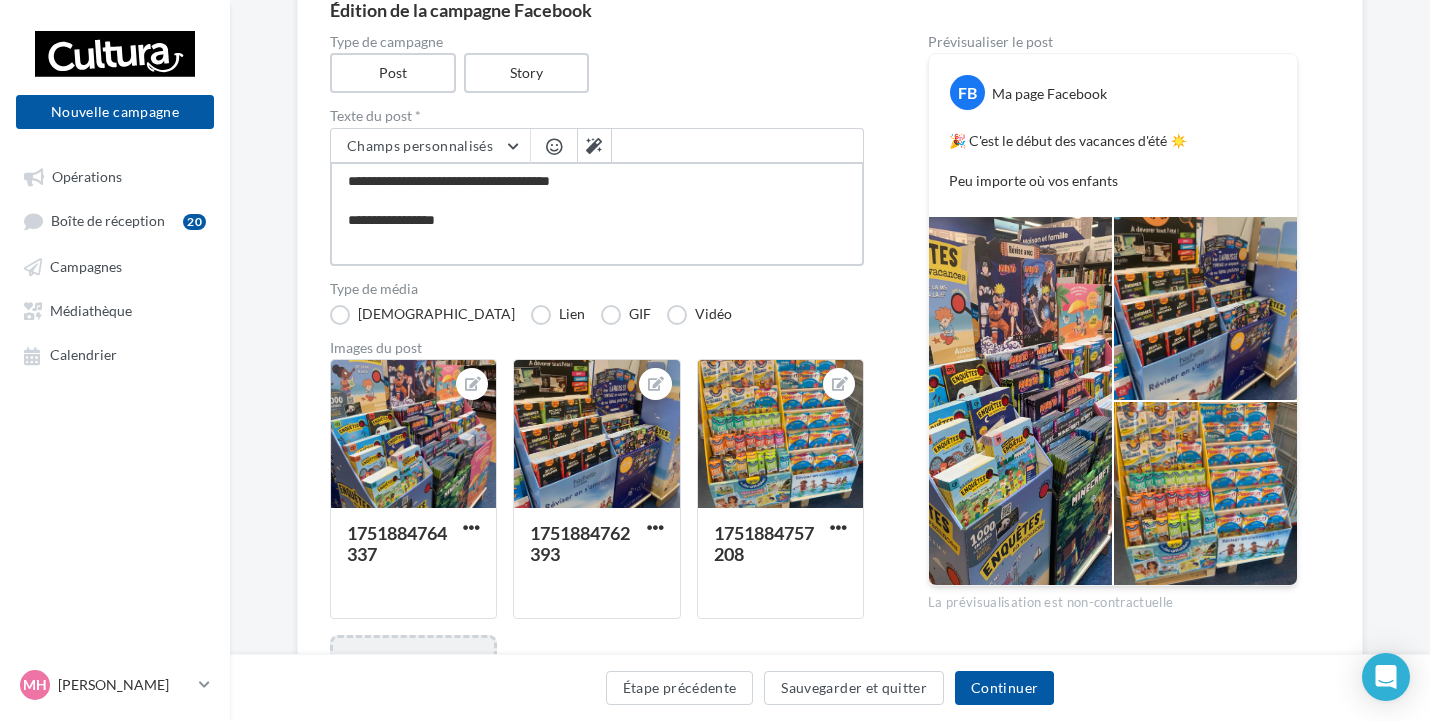 type on "**********" 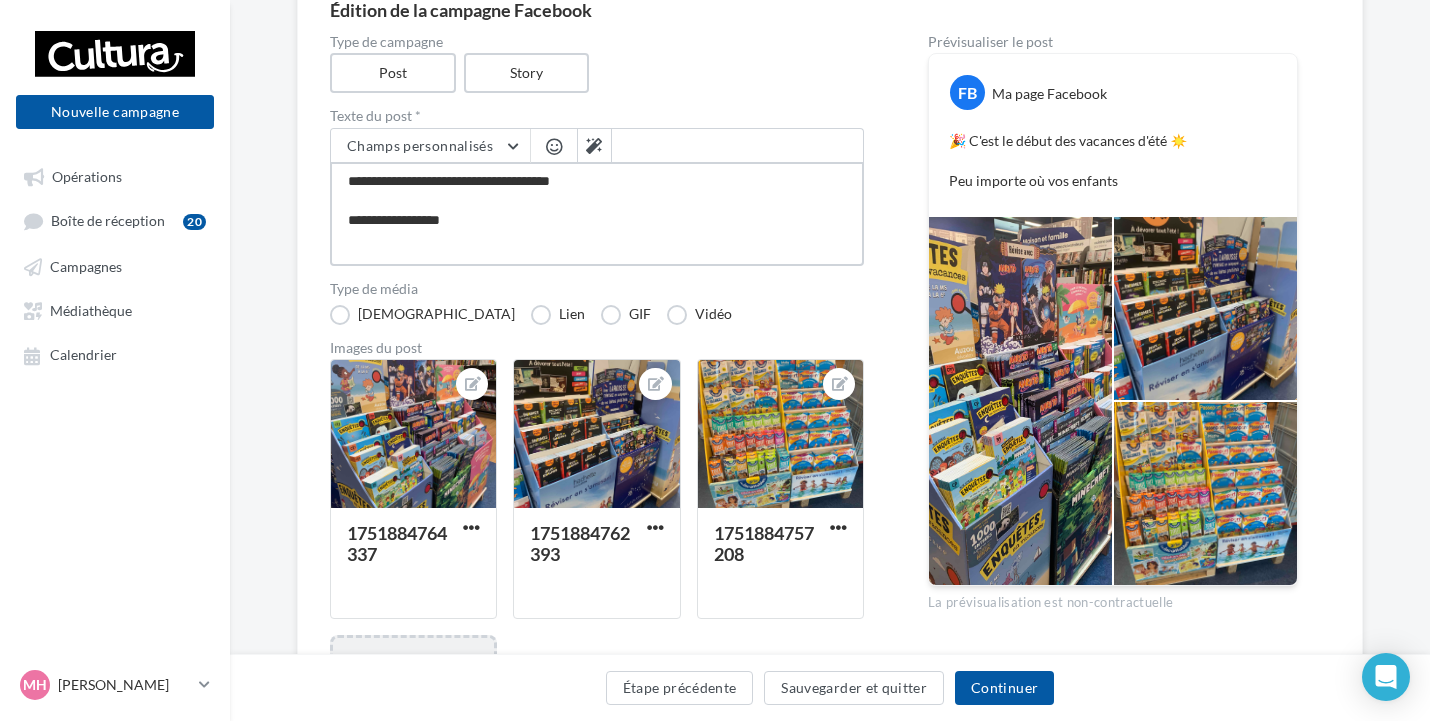type on "**********" 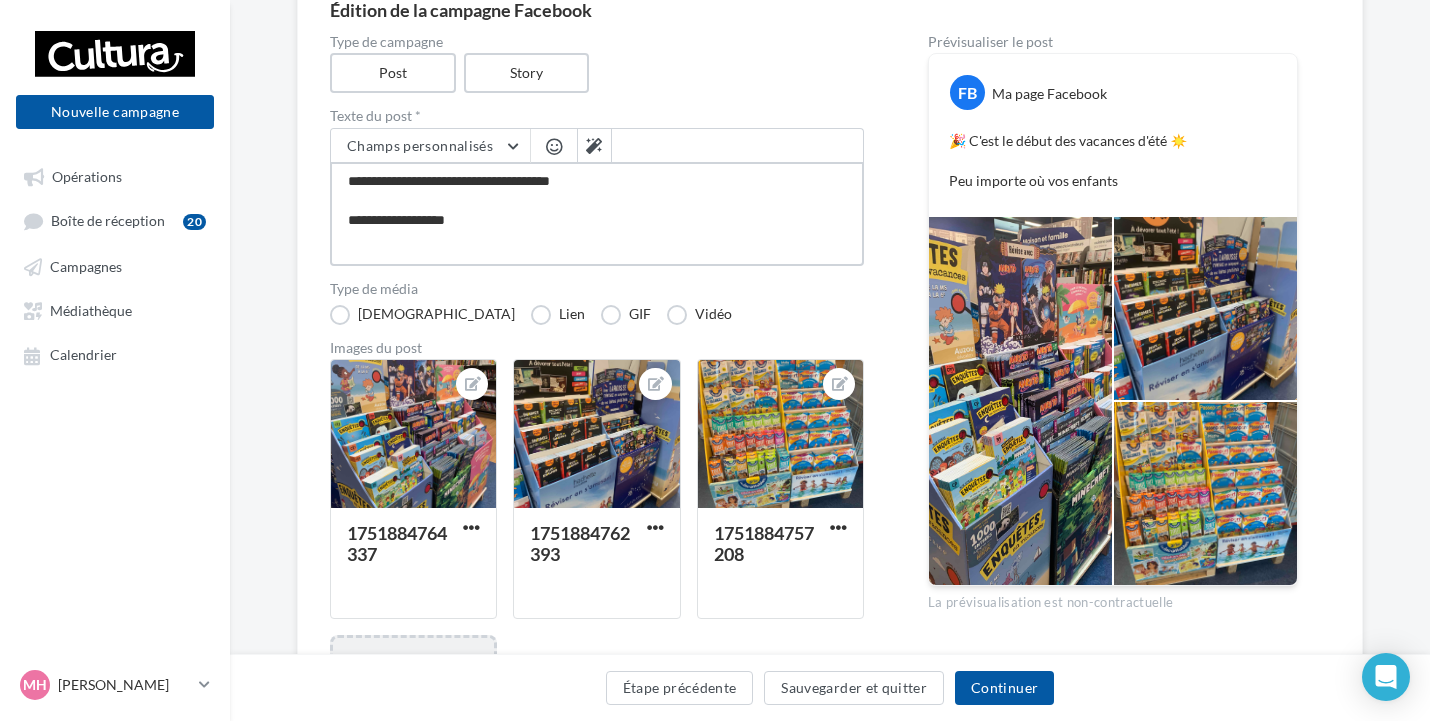 type on "**********" 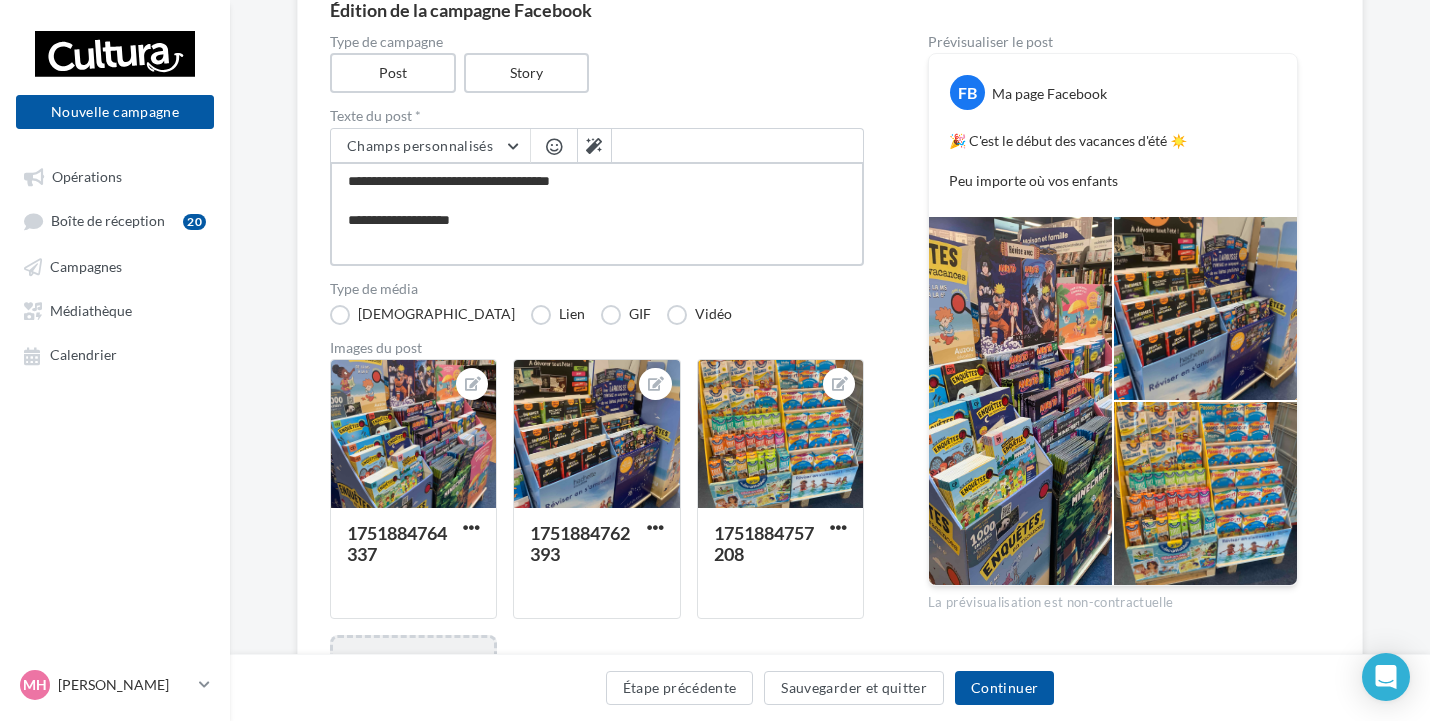 type on "**********" 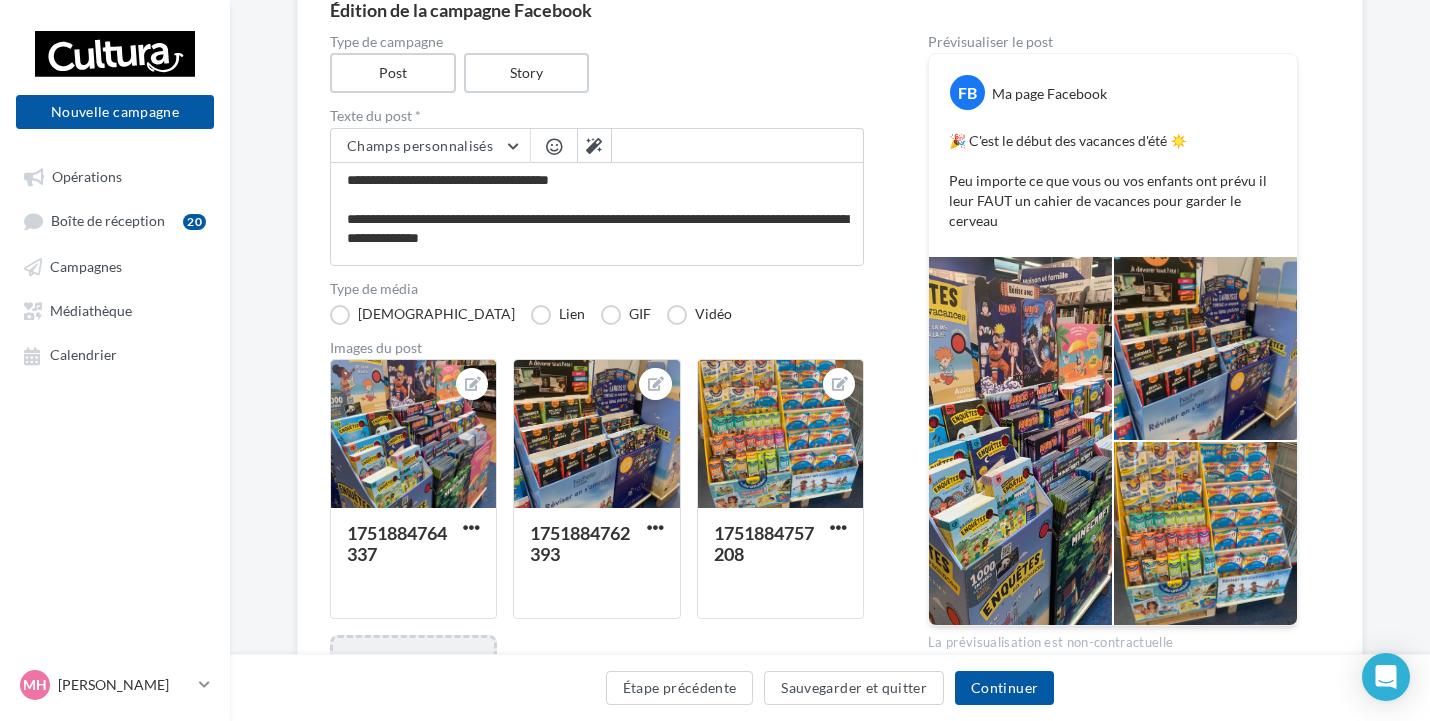 click at bounding box center [554, 146] 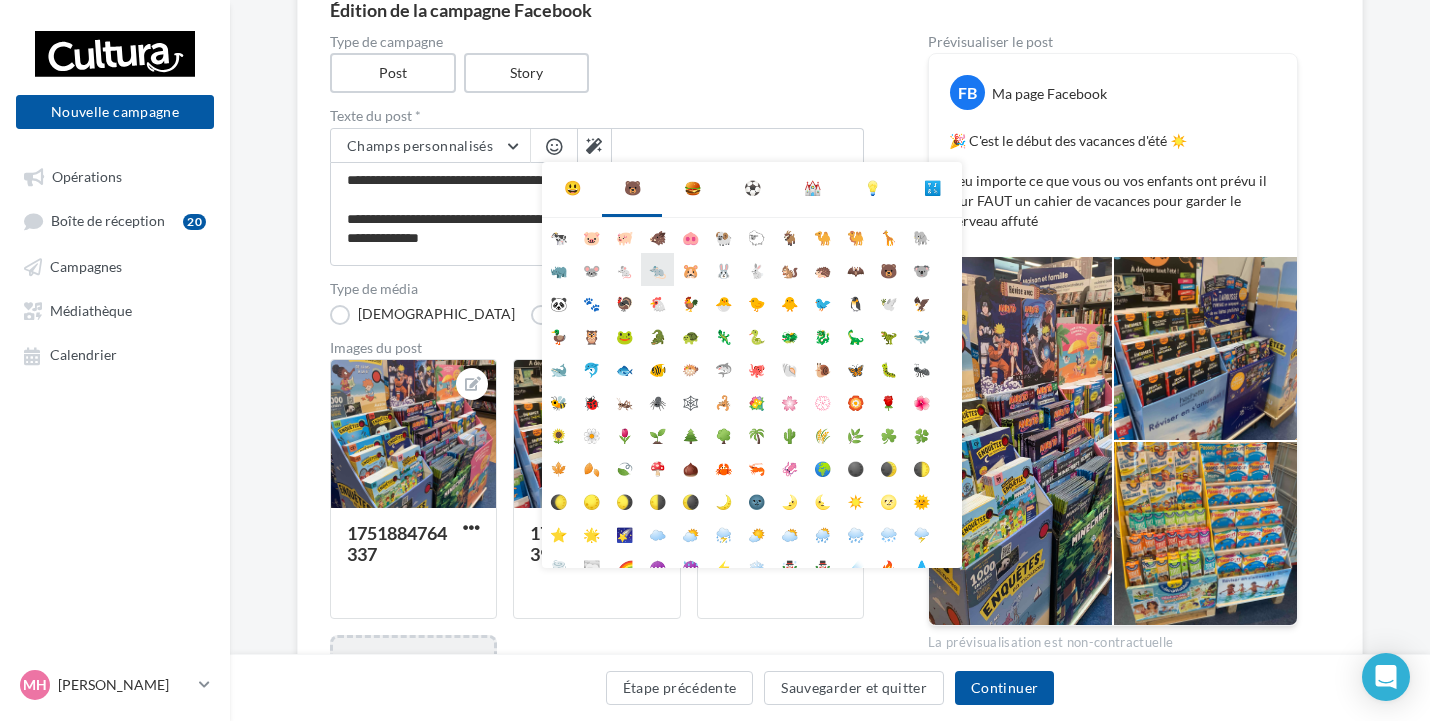 scroll, scrollTop: 100, scrollLeft: 0, axis: vertical 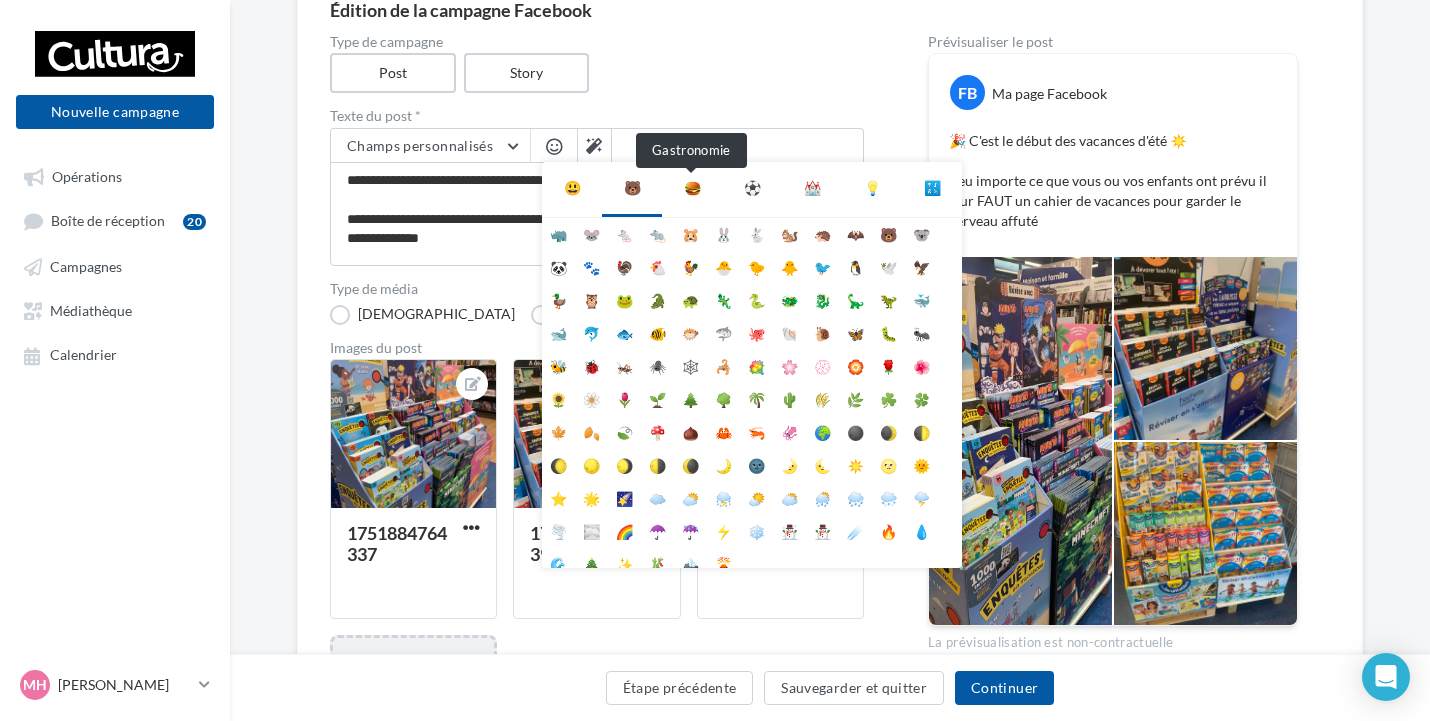 click on "🍔" at bounding box center (692, 188) 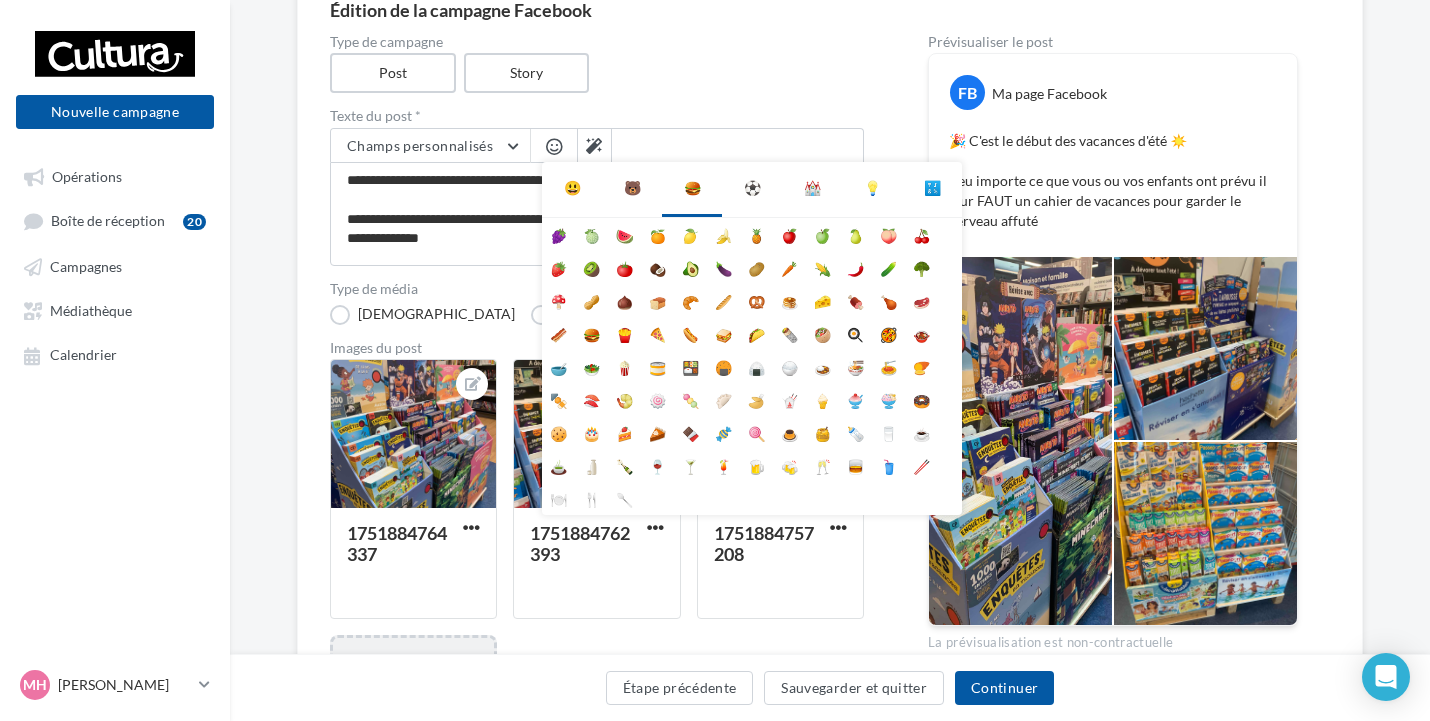 click on "⛪" at bounding box center [812, 188] 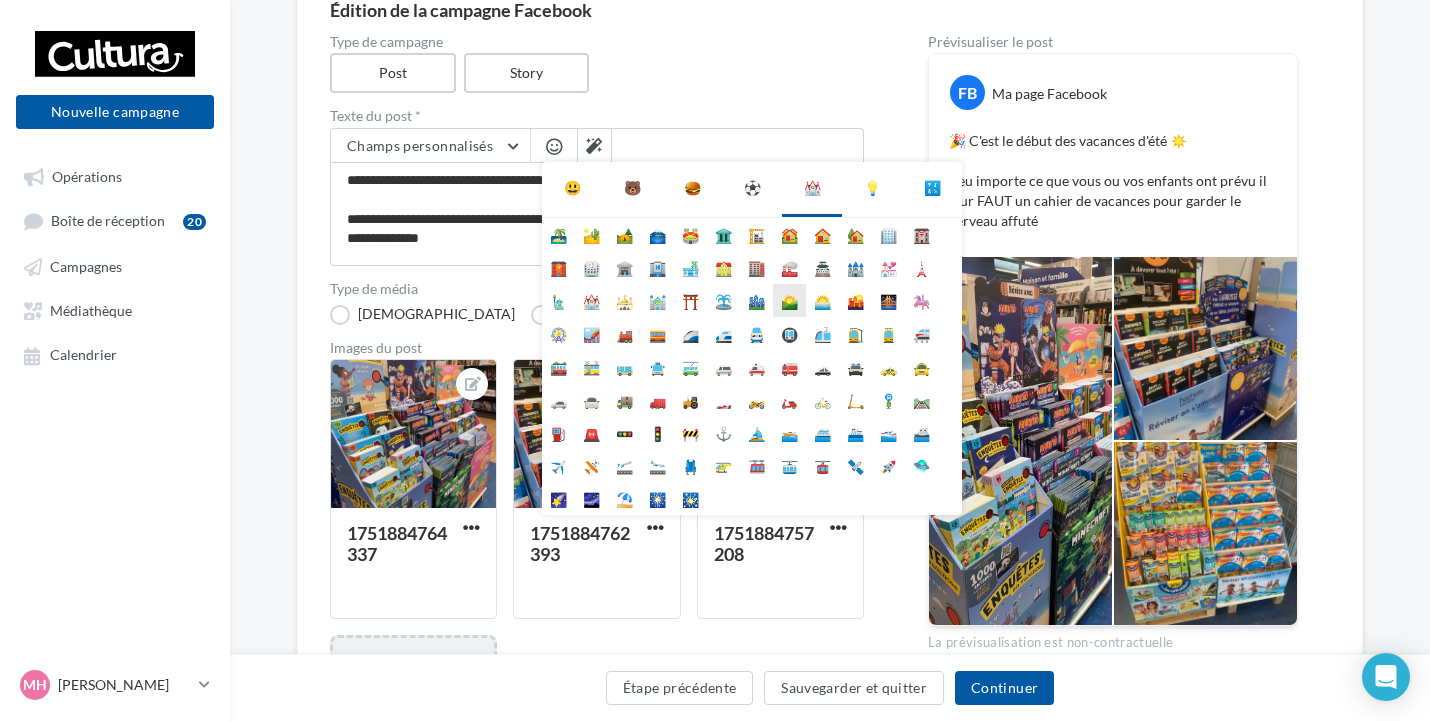 scroll, scrollTop: 0, scrollLeft: 0, axis: both 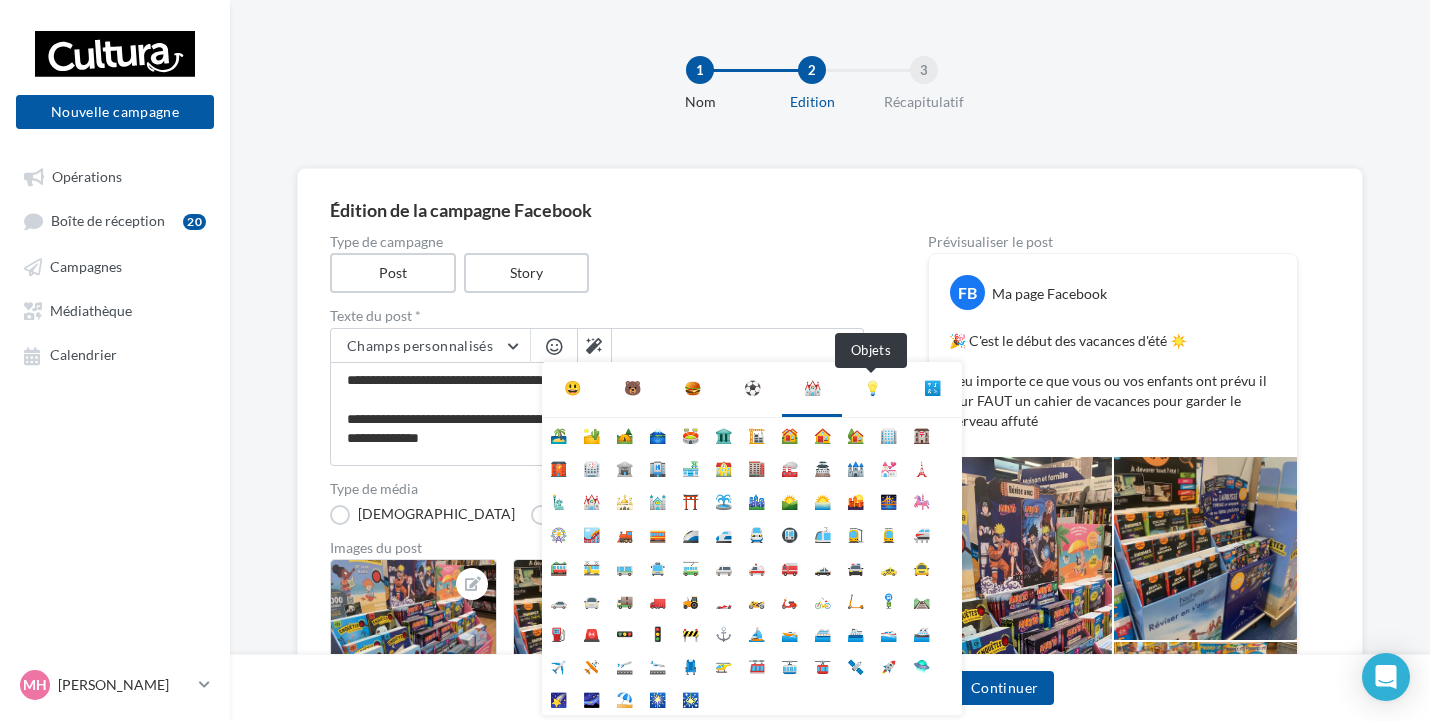 click on "💡" at bounding box center (872, 388) 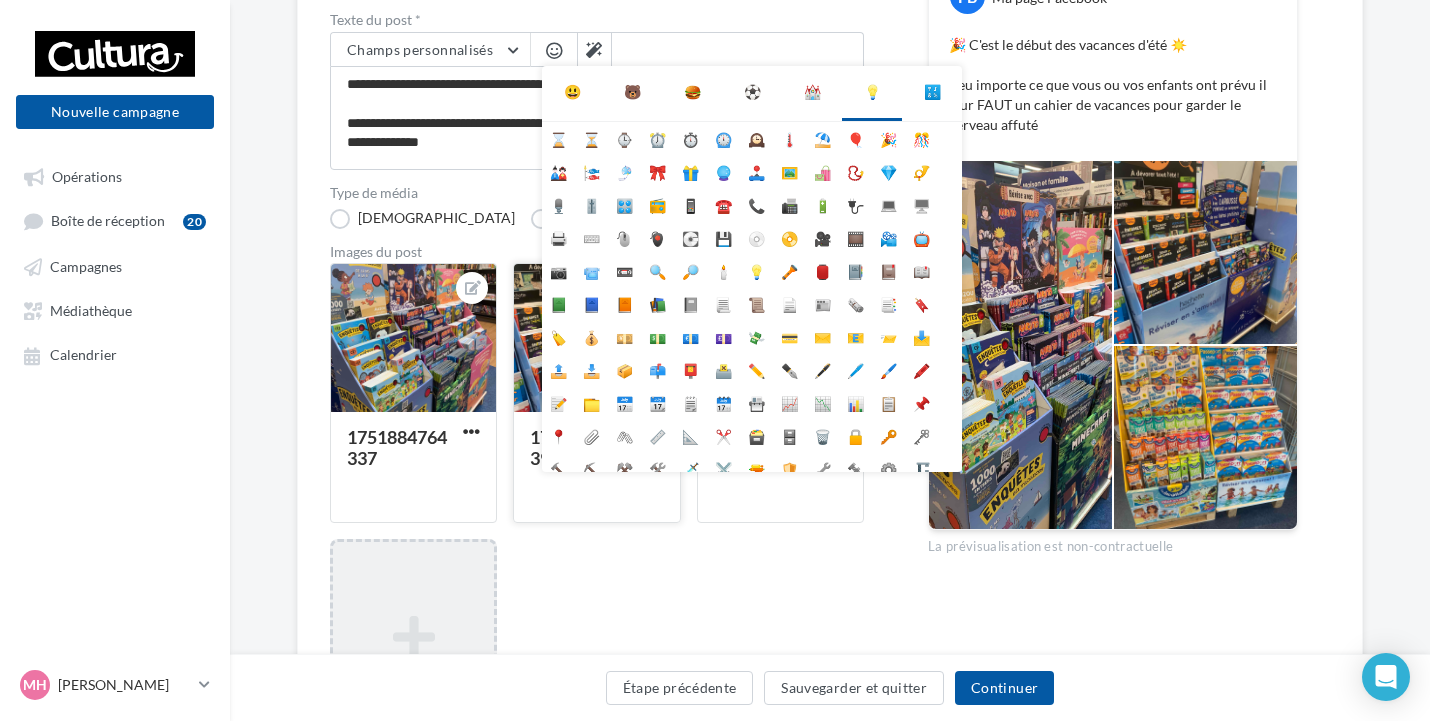 scroll, scrollTop: 300, scrollLeft: 0, axis: vertical 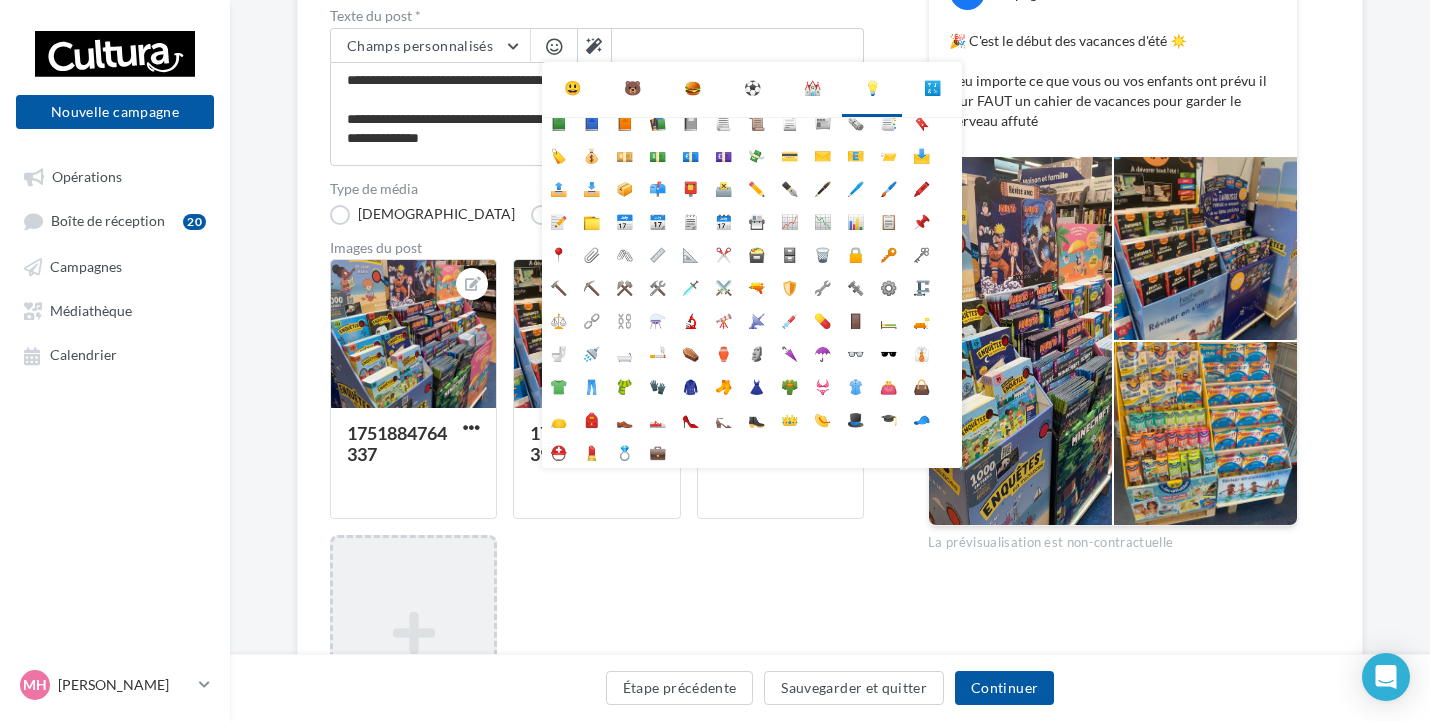 click on "😃" at bounding box center [572, 88] 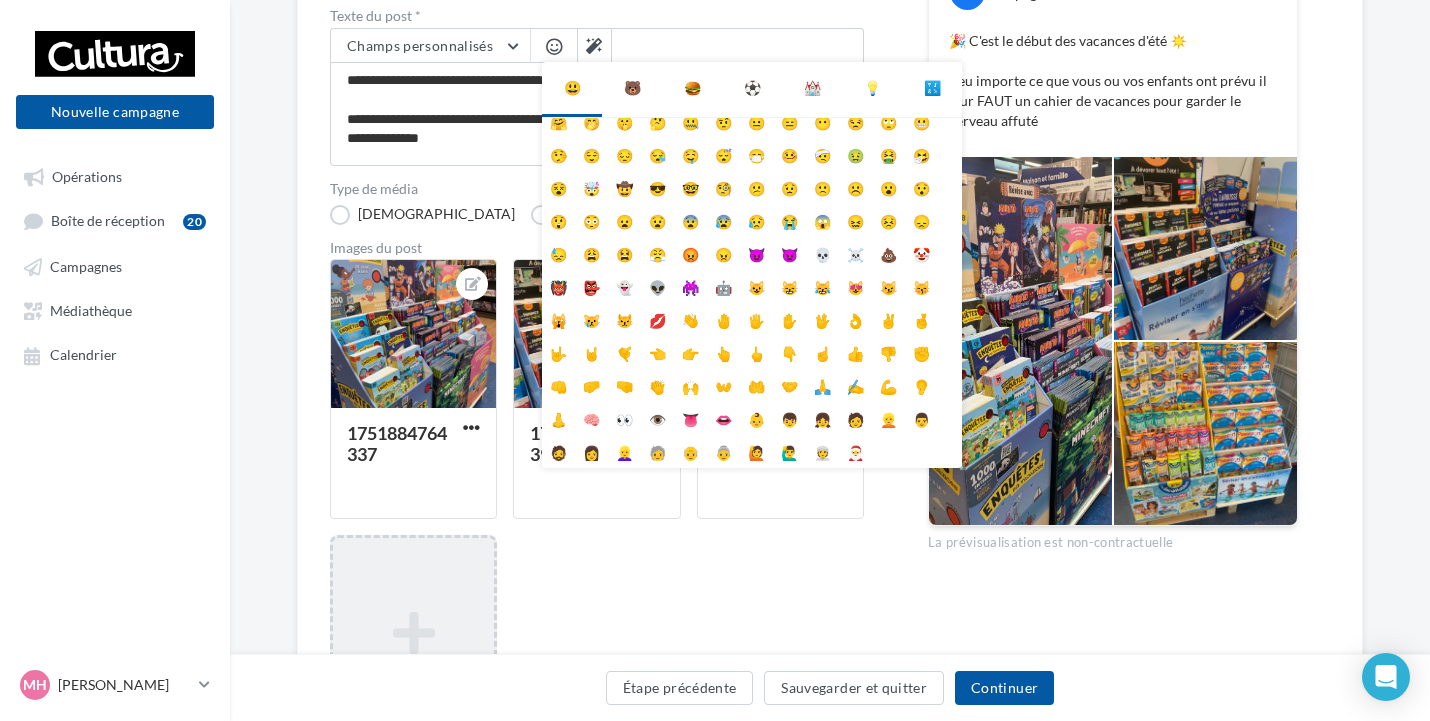 scroll, scrollTop: 79, scrollLeft: 0, axis: vertical 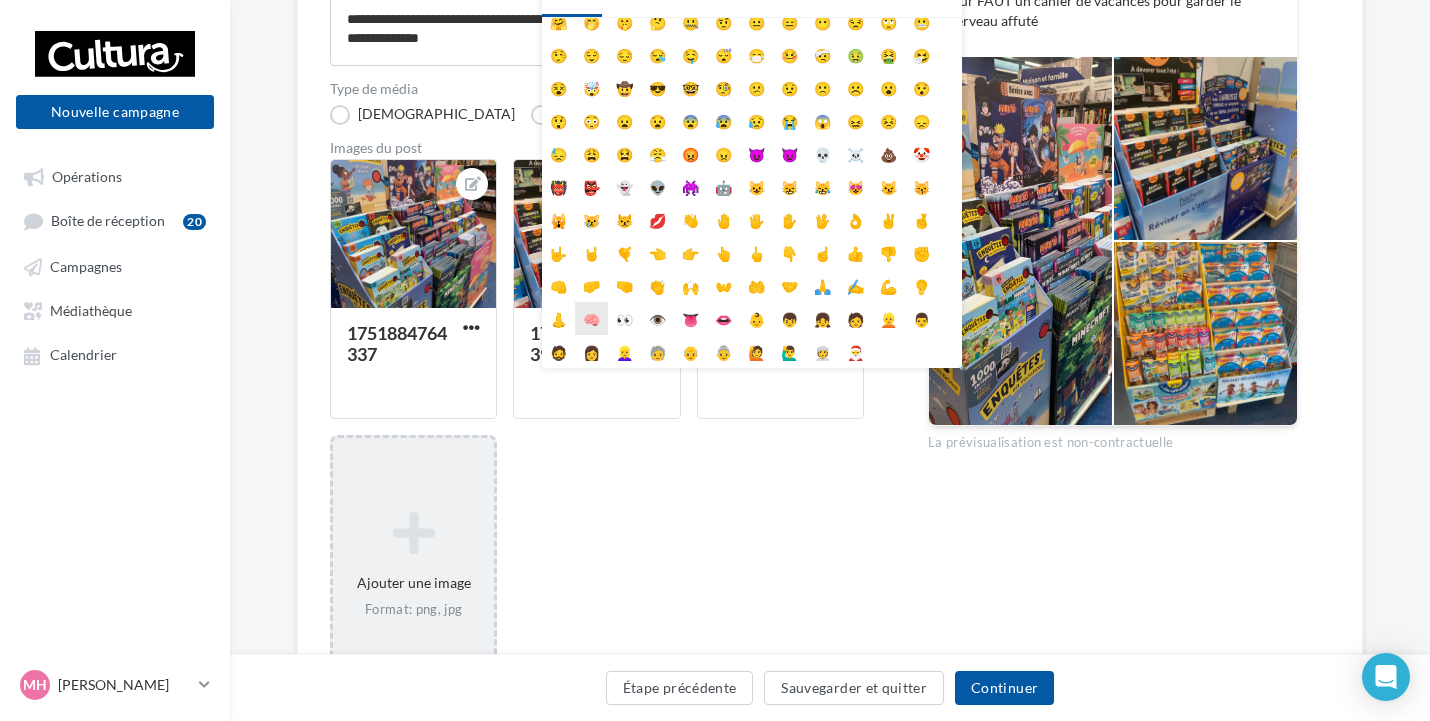 click on "🧠" at bounding box center (591, 318) 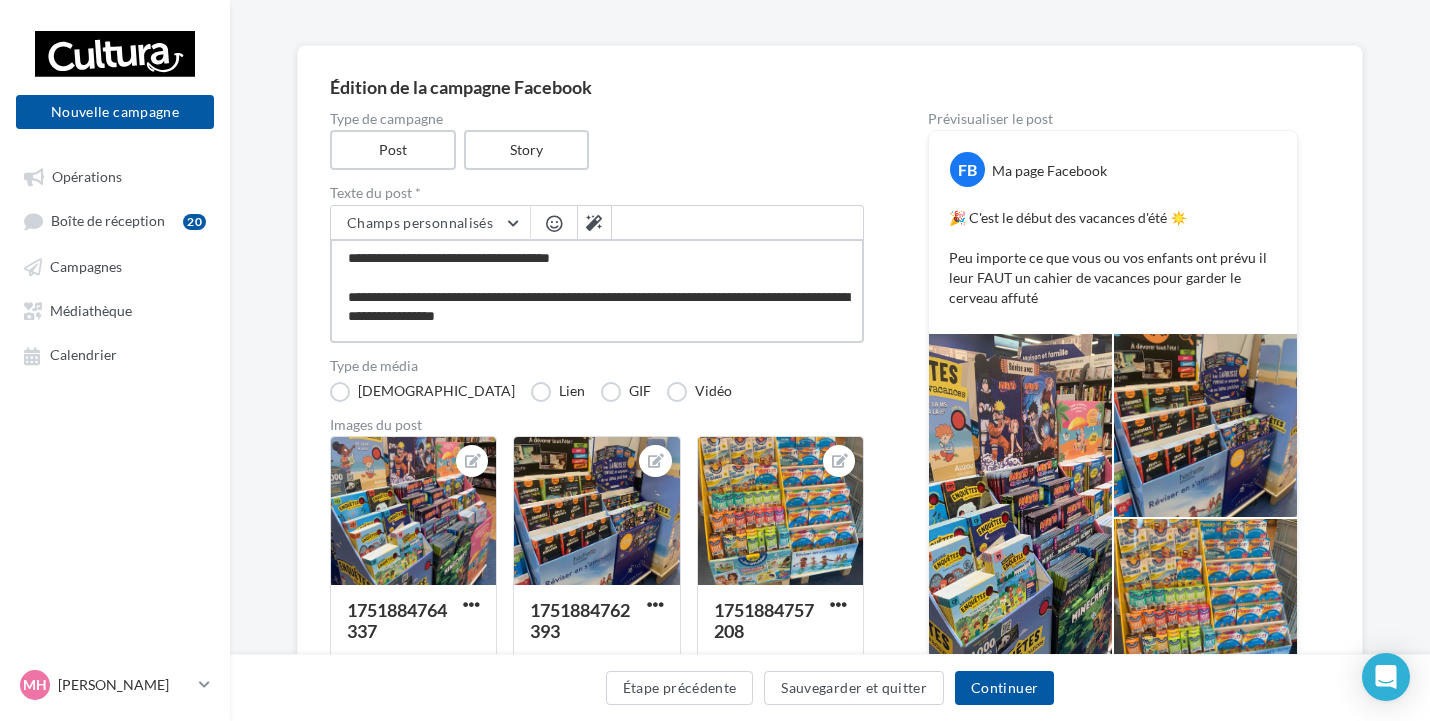 scroll, scrollTop: 100, scrollLeft: 0, axis: vertical 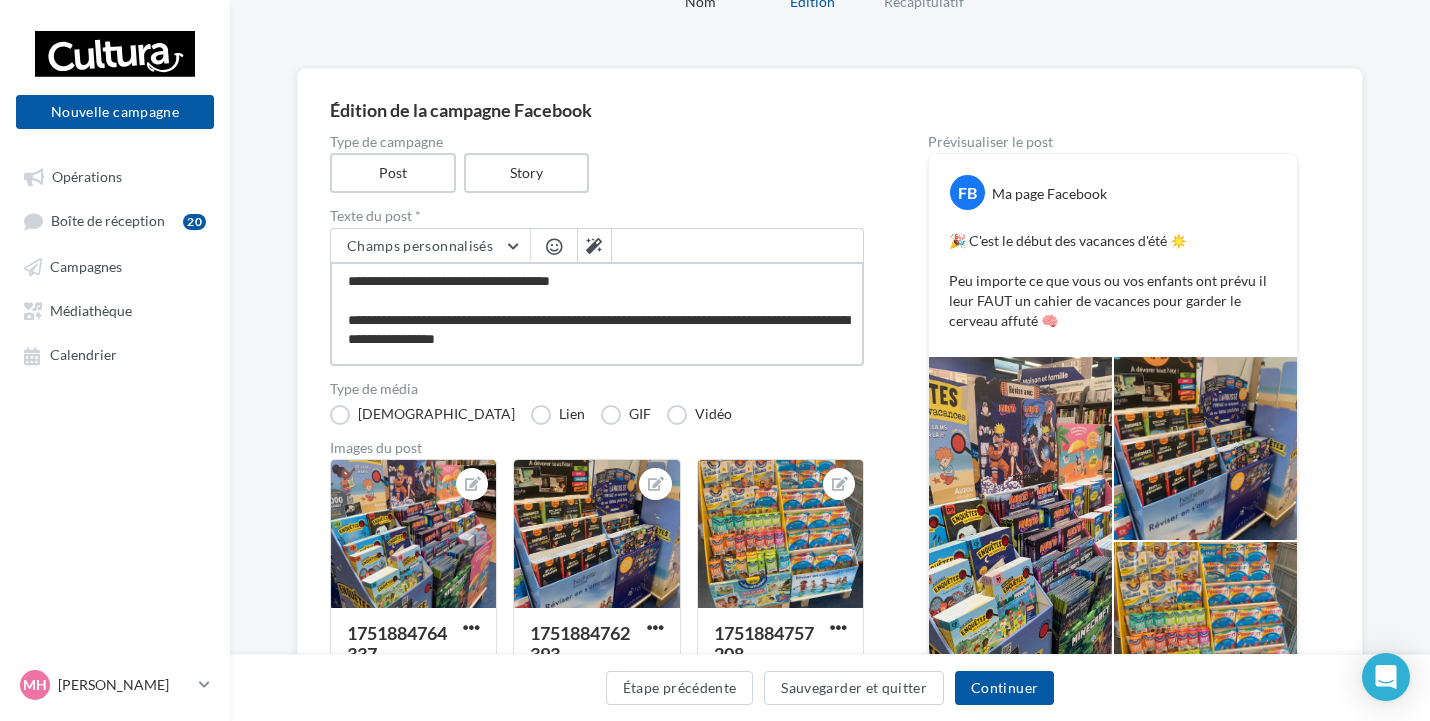 click on "**********" at bounding box center [597, 314] 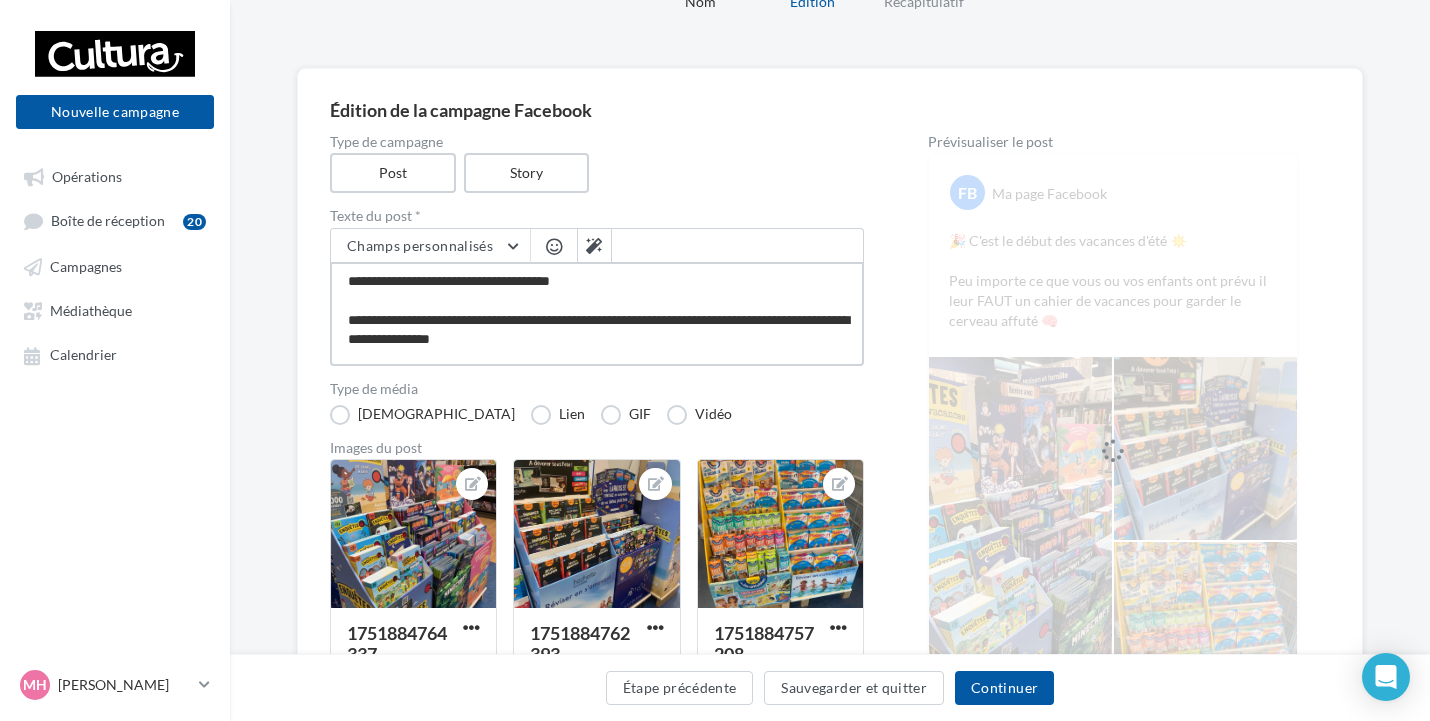 click on "**********" at bounding box center [597, 314] 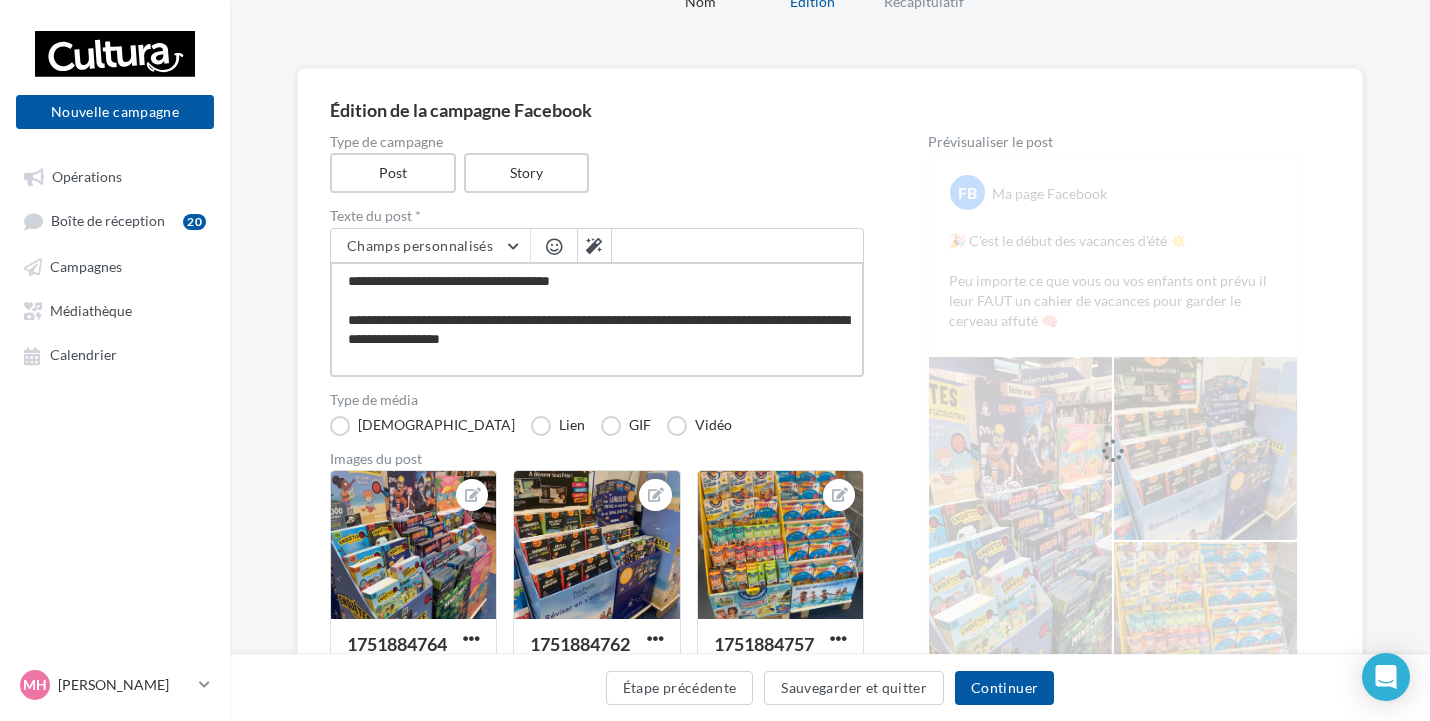 scroll, scrollTop: 12, scrollLeft: 0, axis: vertical 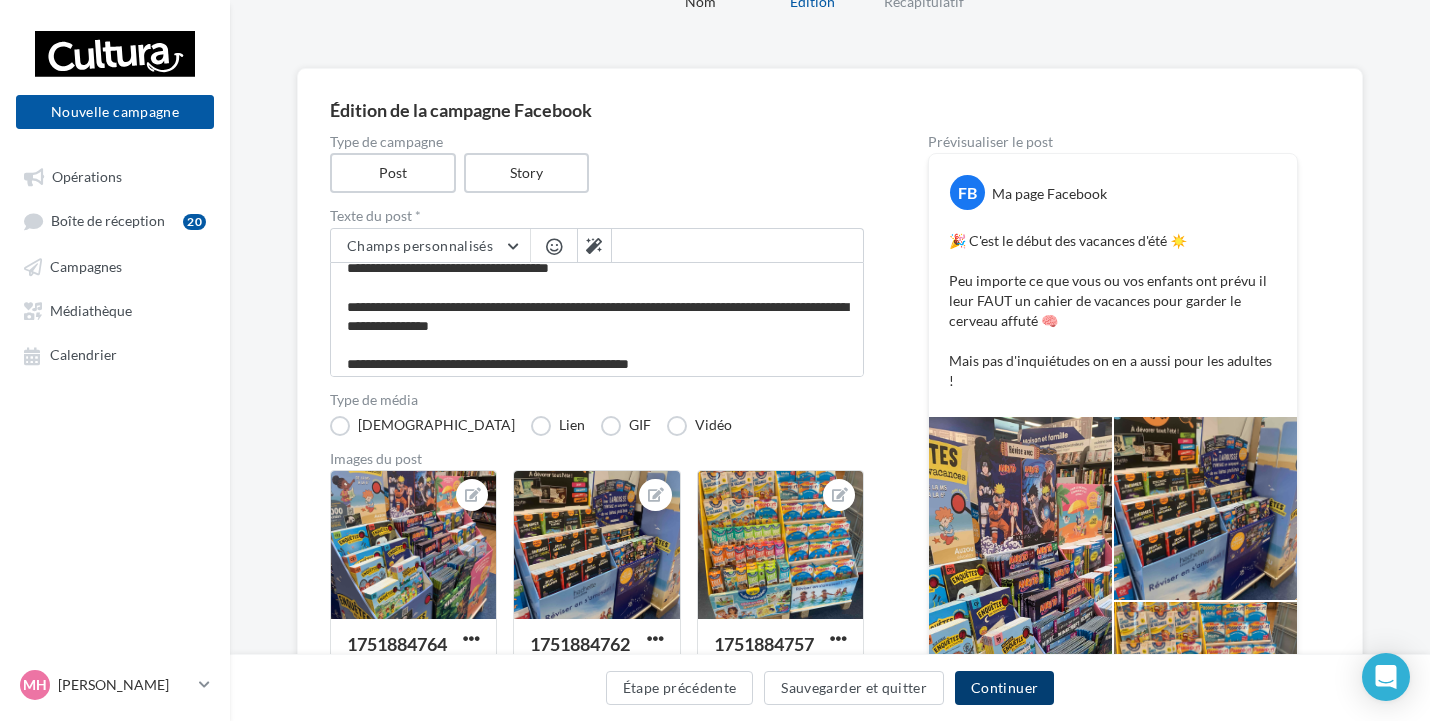 click on "Continuer" at bounding box center (1004, 688) 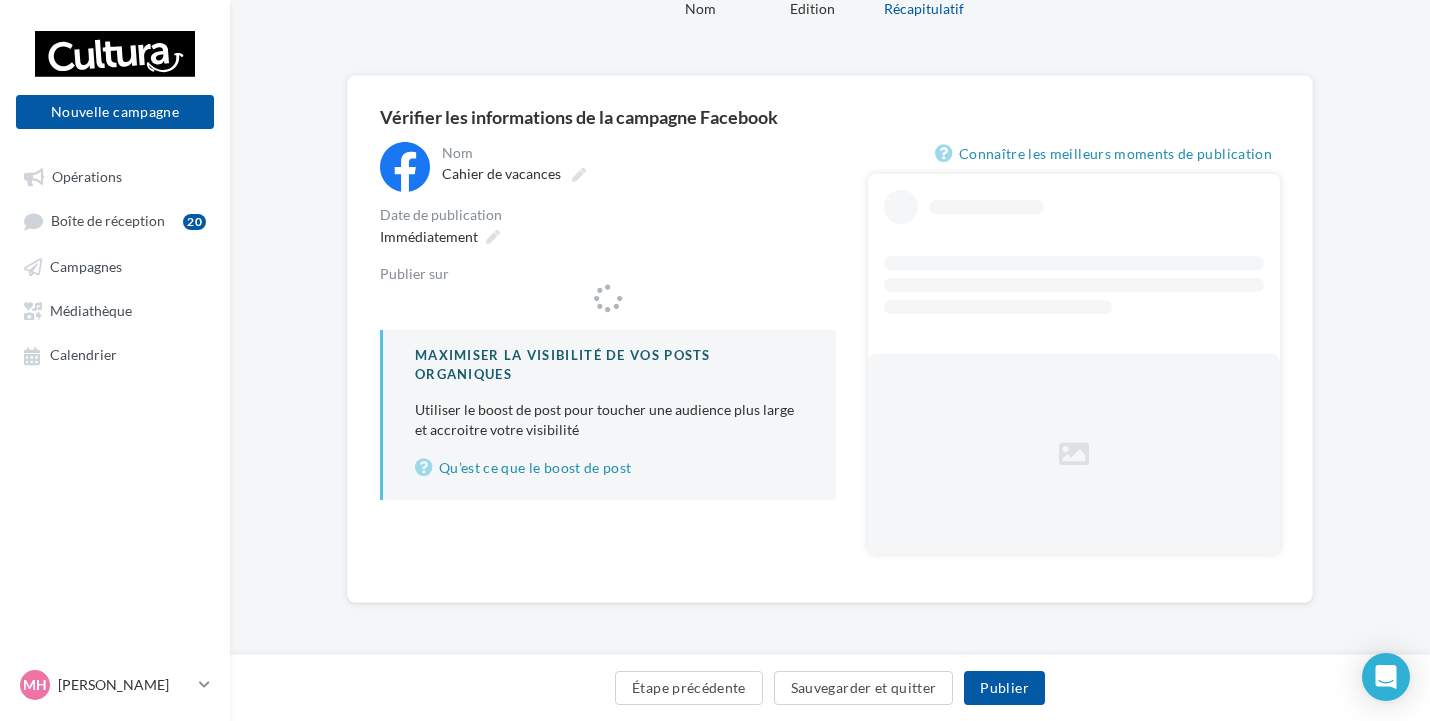 scroll, scrollTop: 0, scrollLeft: 0, axis: both 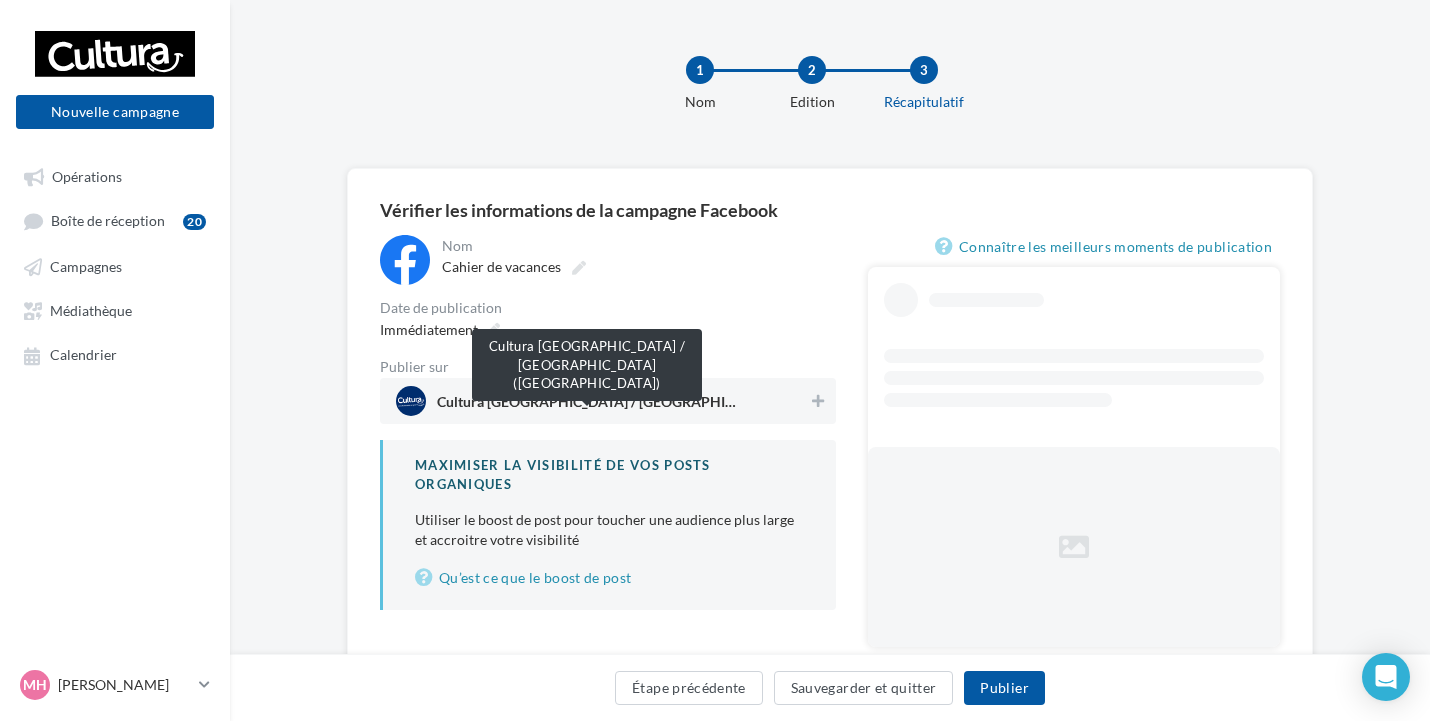 click on "Cultura Villennes-sur-Seine / Orgeval (Villennes-sur-Seine)" at bounding box center [587, 406] 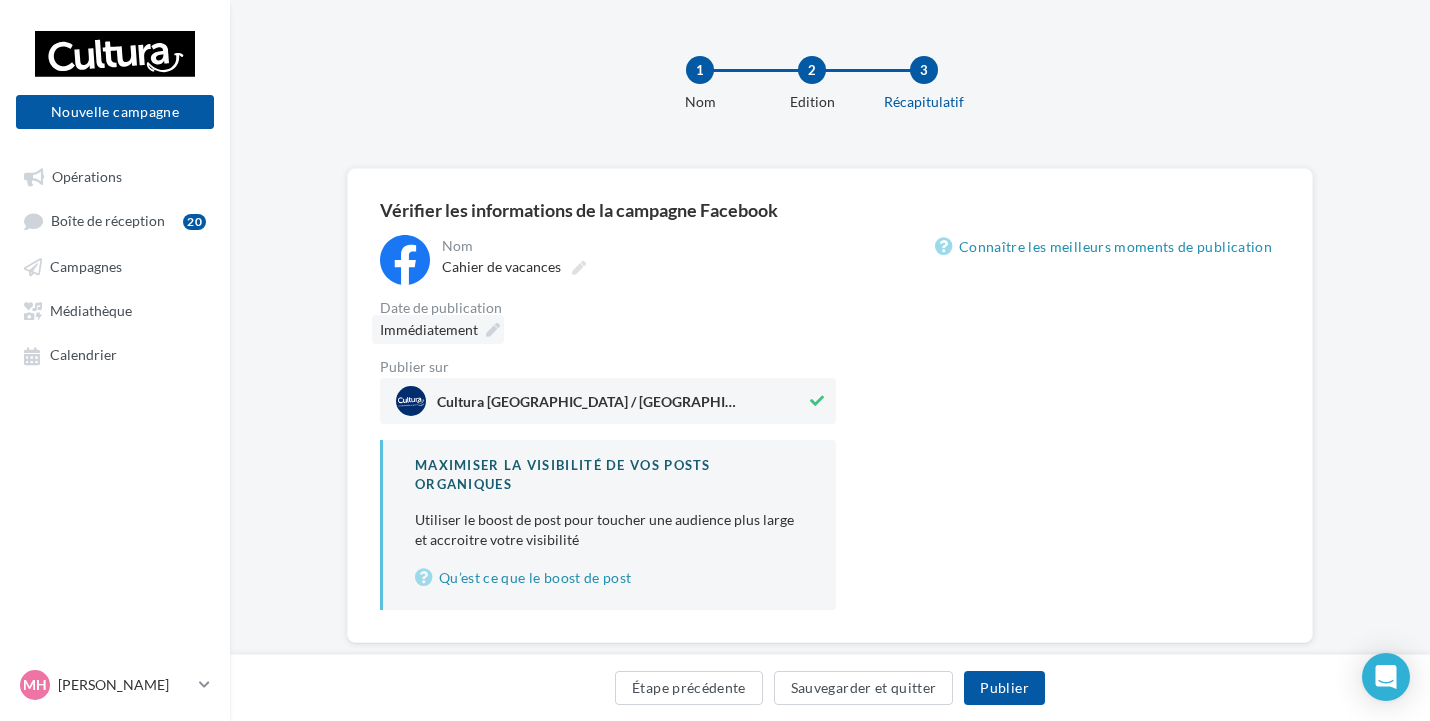 click on "Immédiatement" at bounding box center [438, 329] 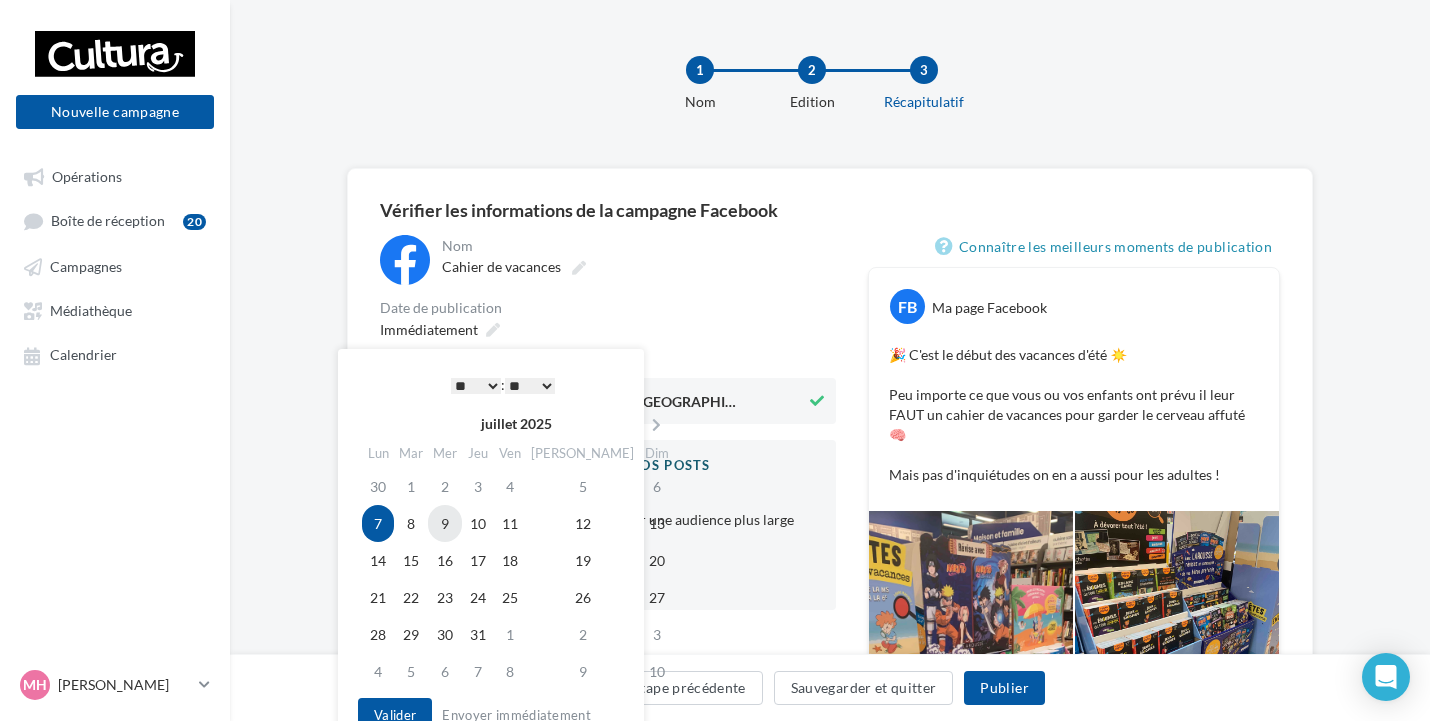 click on "9" at bounding box center [445, 523] 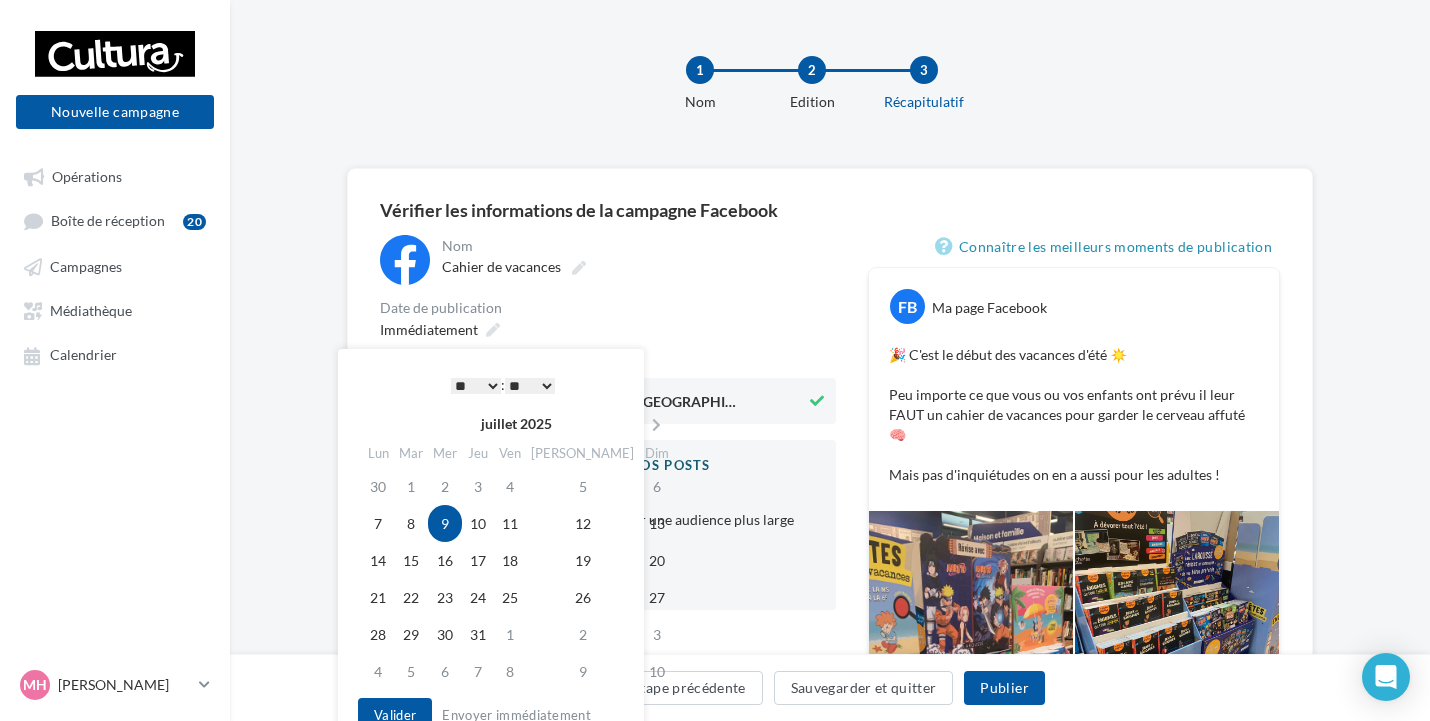 click on "* * * * * * * * * * ** ** ** ** ** ** ** ** ** ** ** ** ** **" at bounding box center [476, 386] 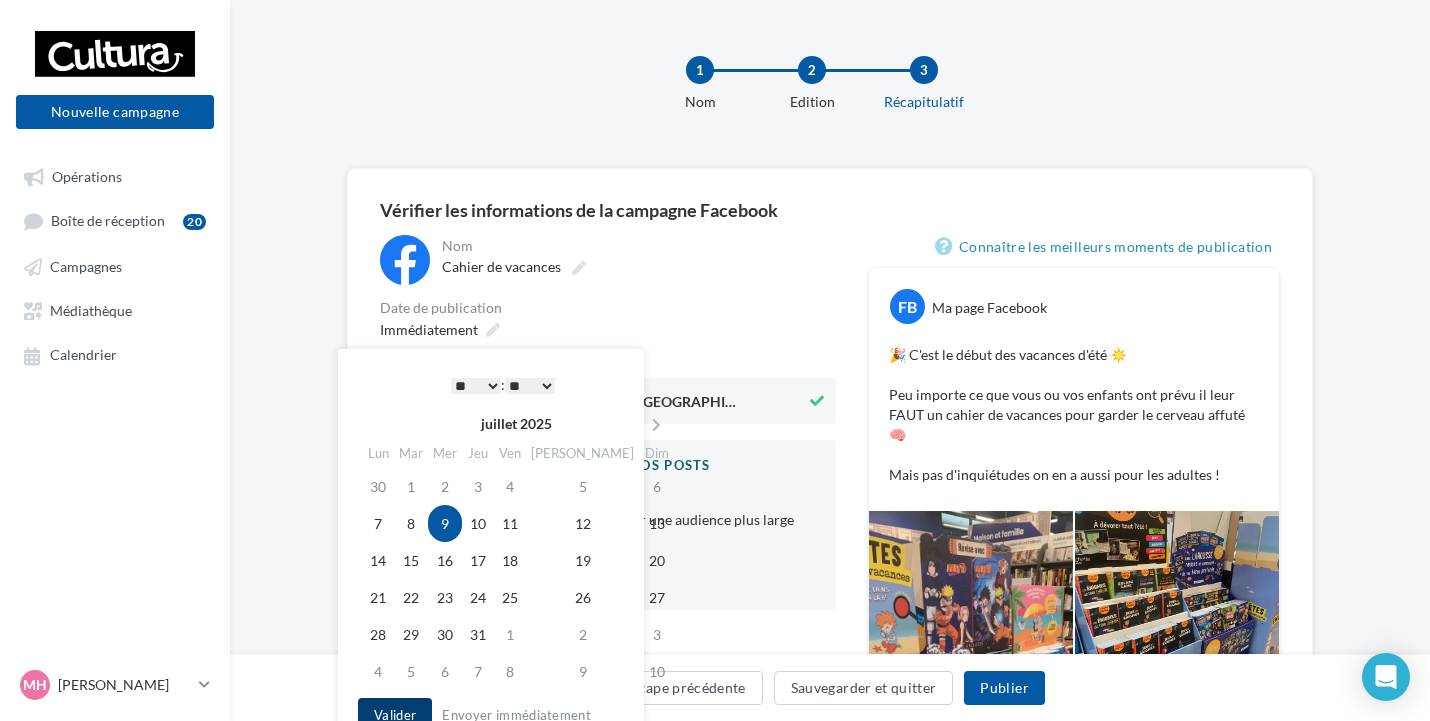 click on "Valider" at bounding box center (395, 715) 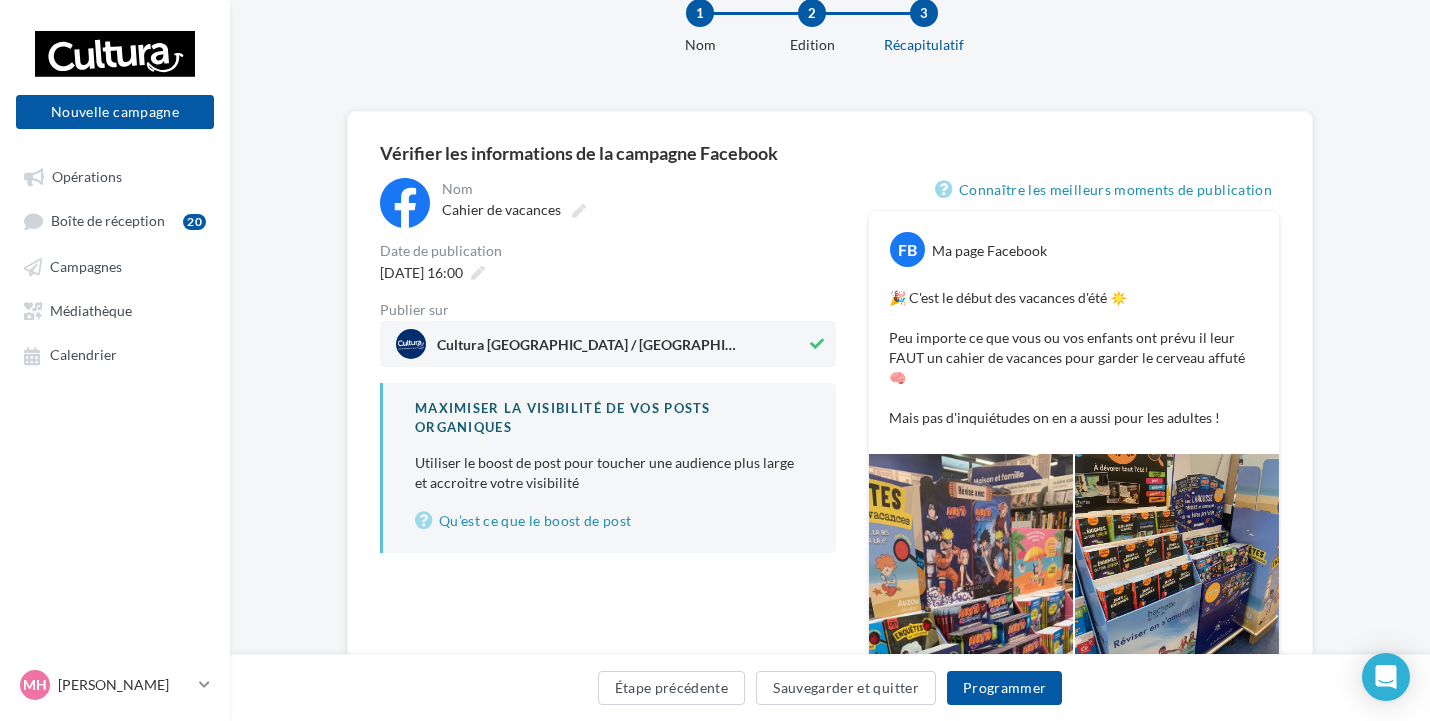 scroll, scrollTop: 100, scrollLeft: 0, axis: vertical 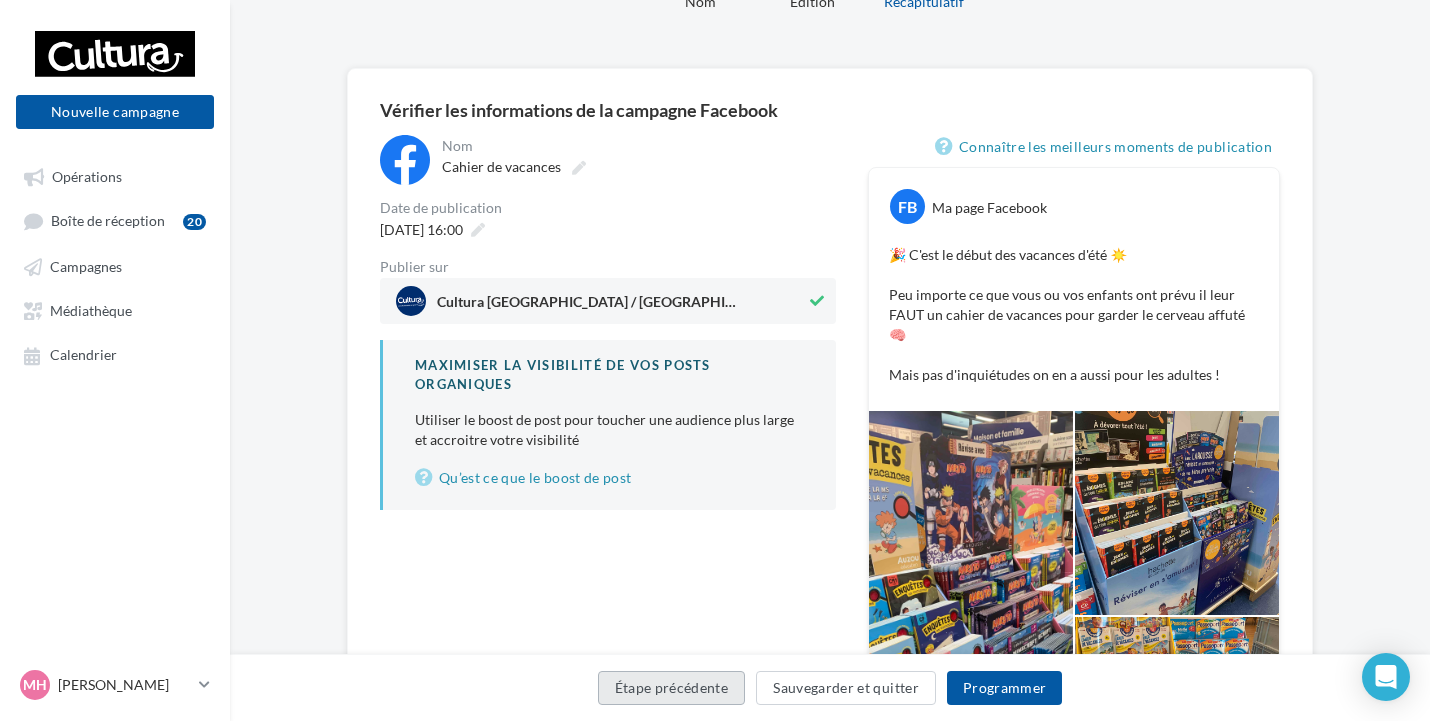 click on "Étape précédente" at bounding box center (672, 688) 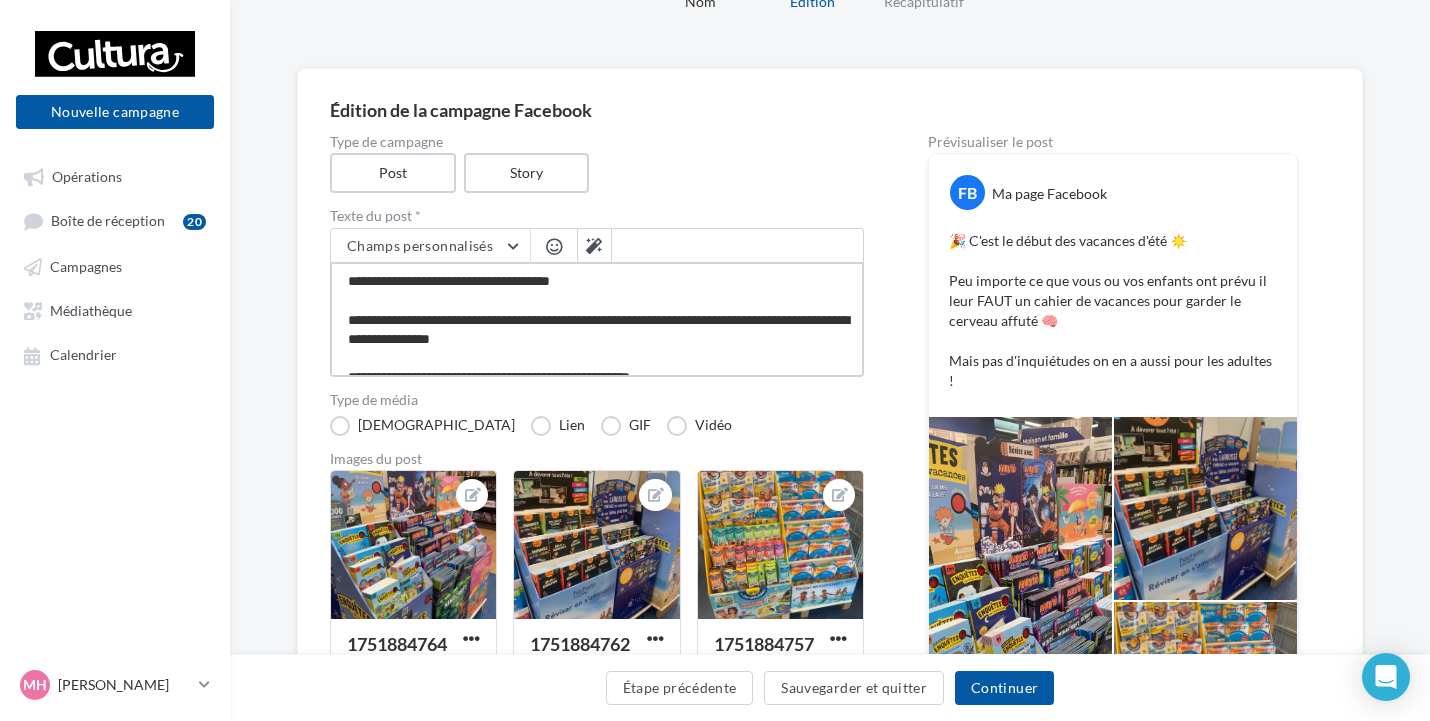 click on "**********" at bounding box center (597, 319) 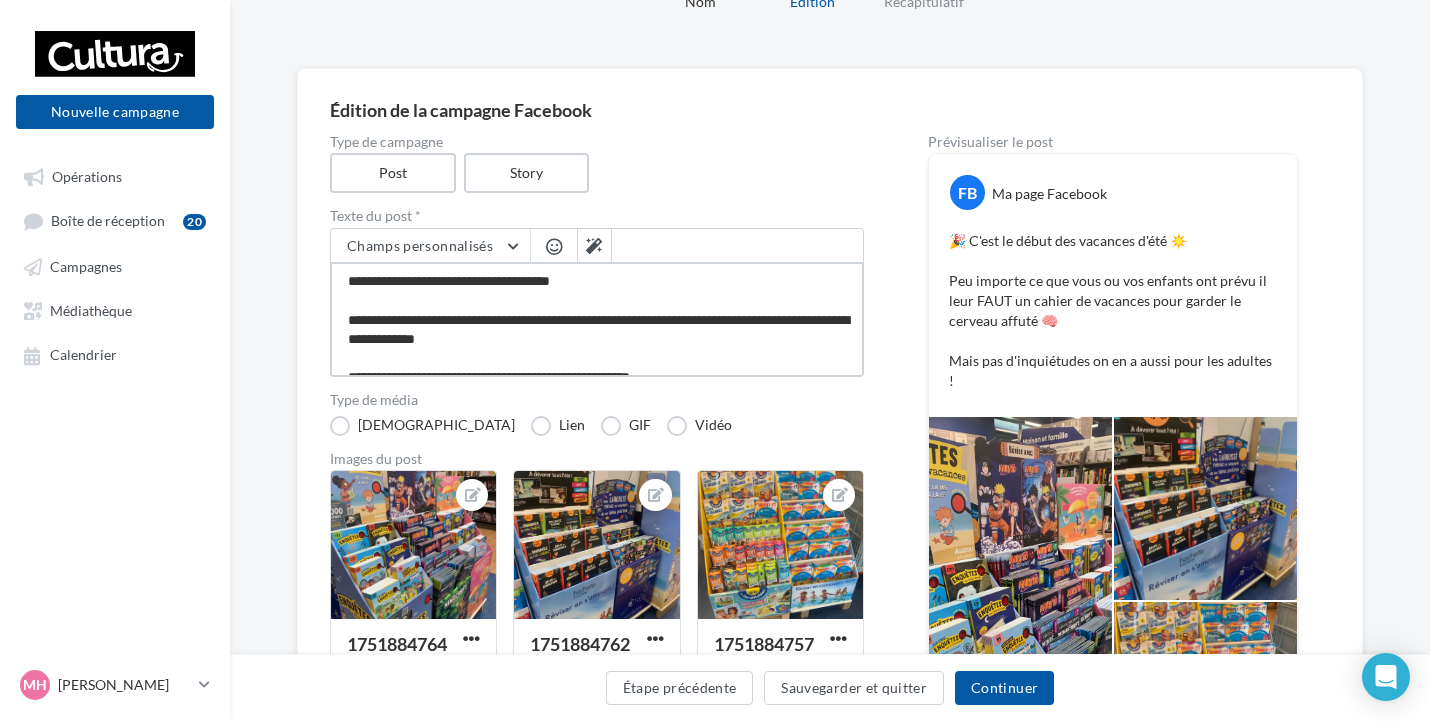 click on "**********" at bounding box center (597, 319) 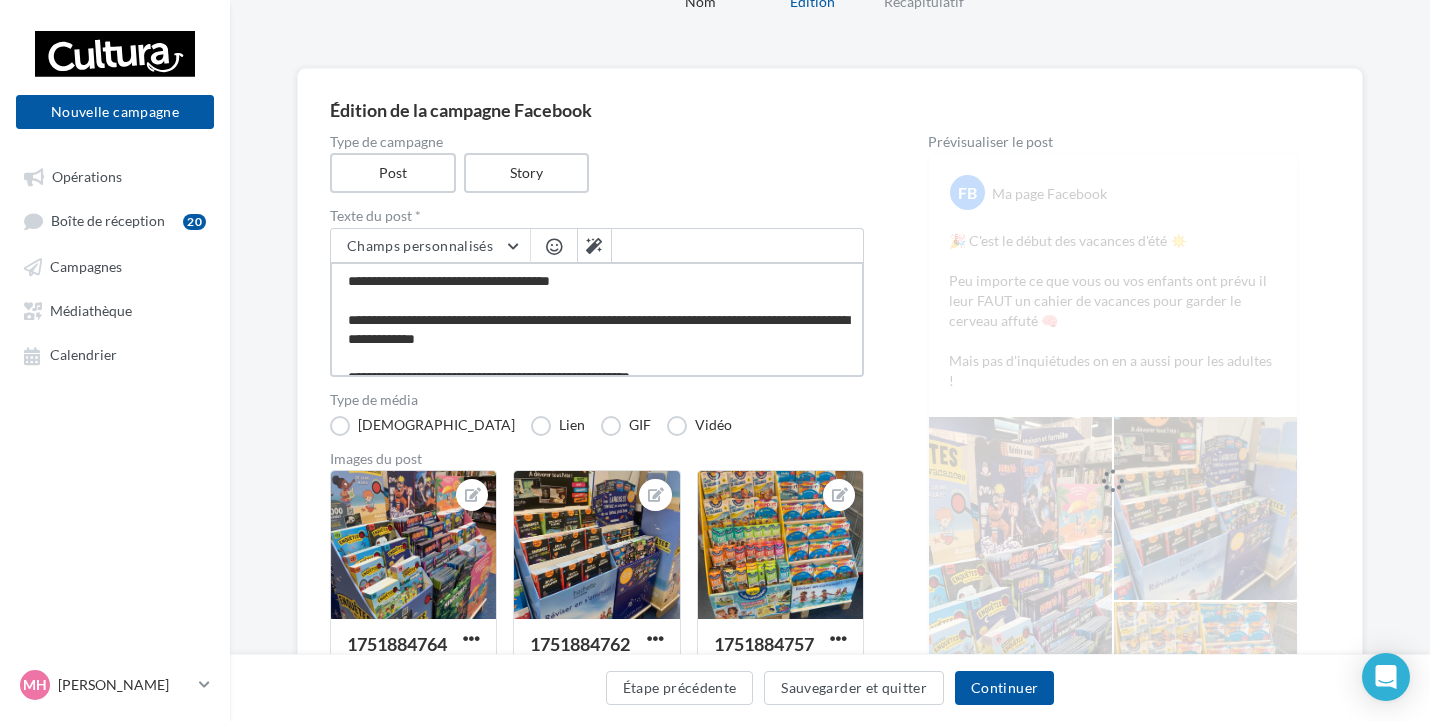 paste on "***" 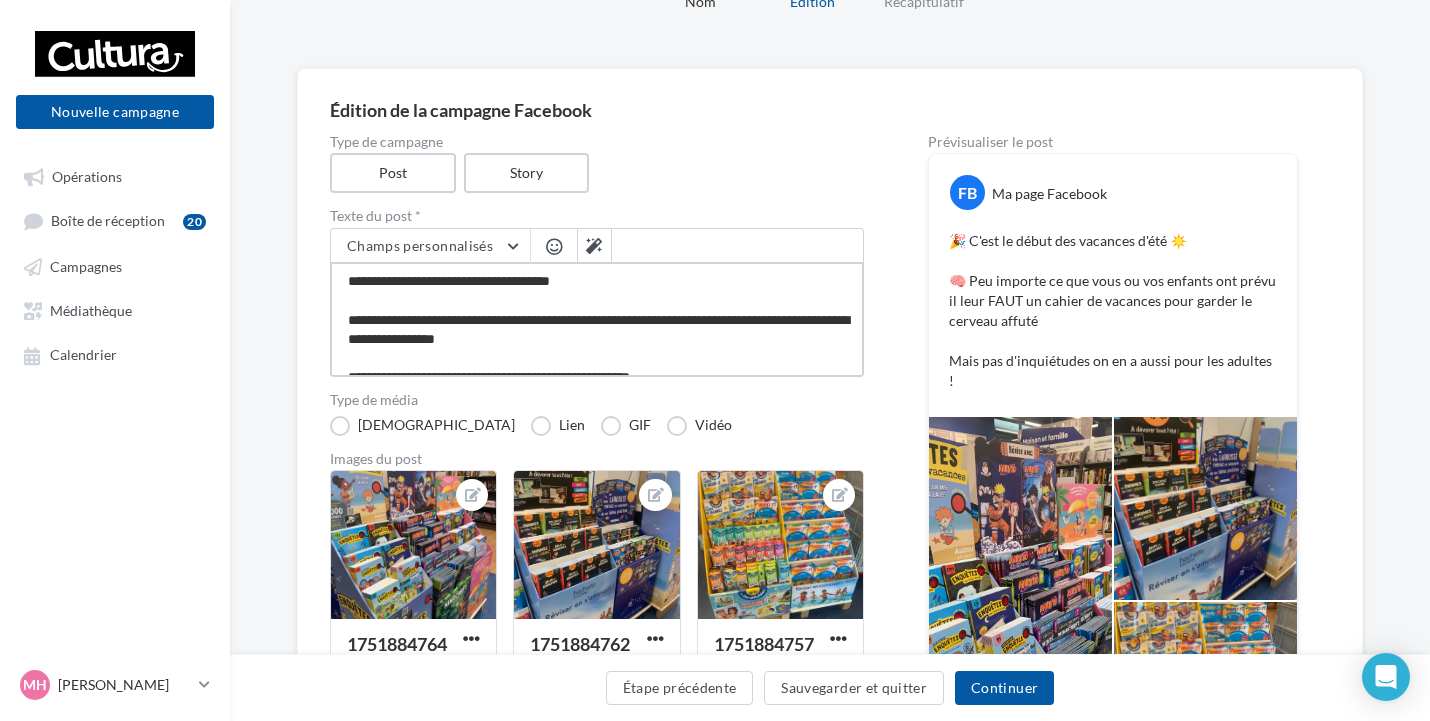 click on "**********" at bounding box center (597, 319) 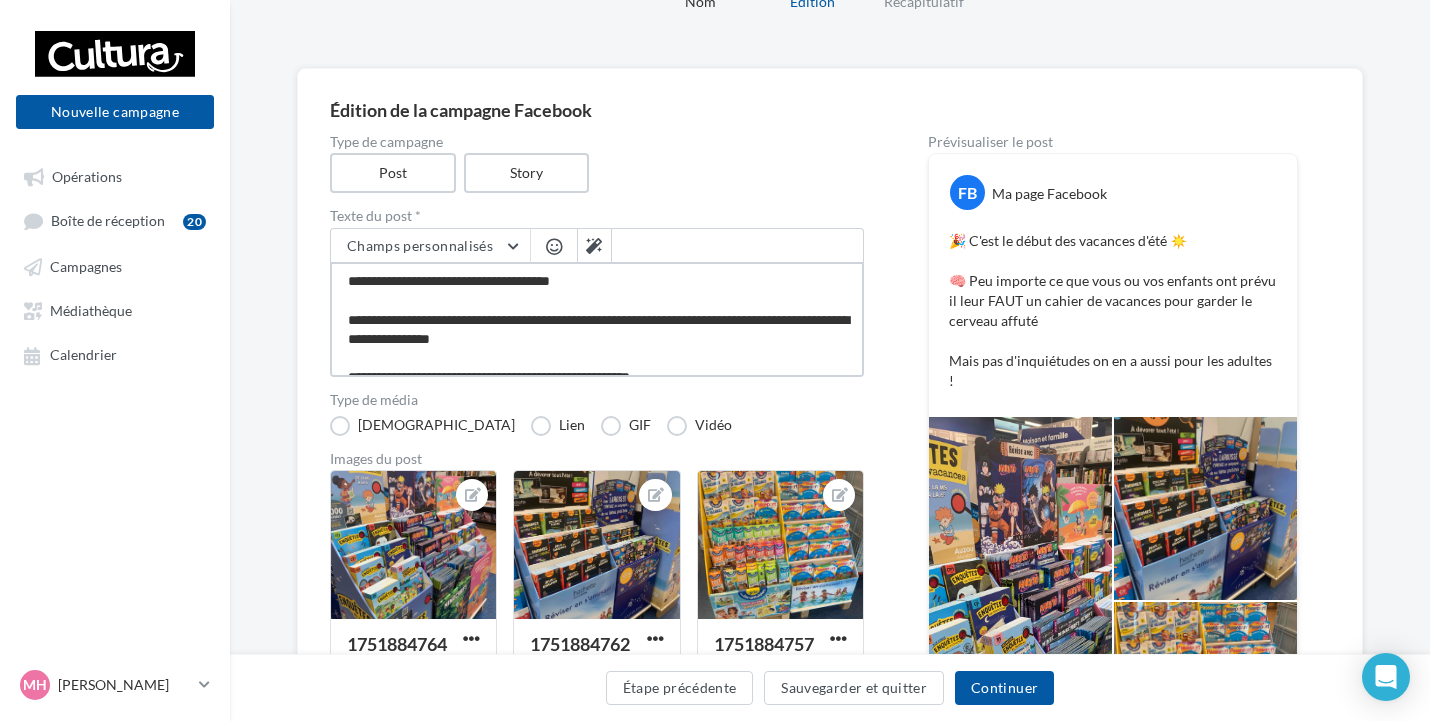 click on "**********" at bounding box center (597, 319) 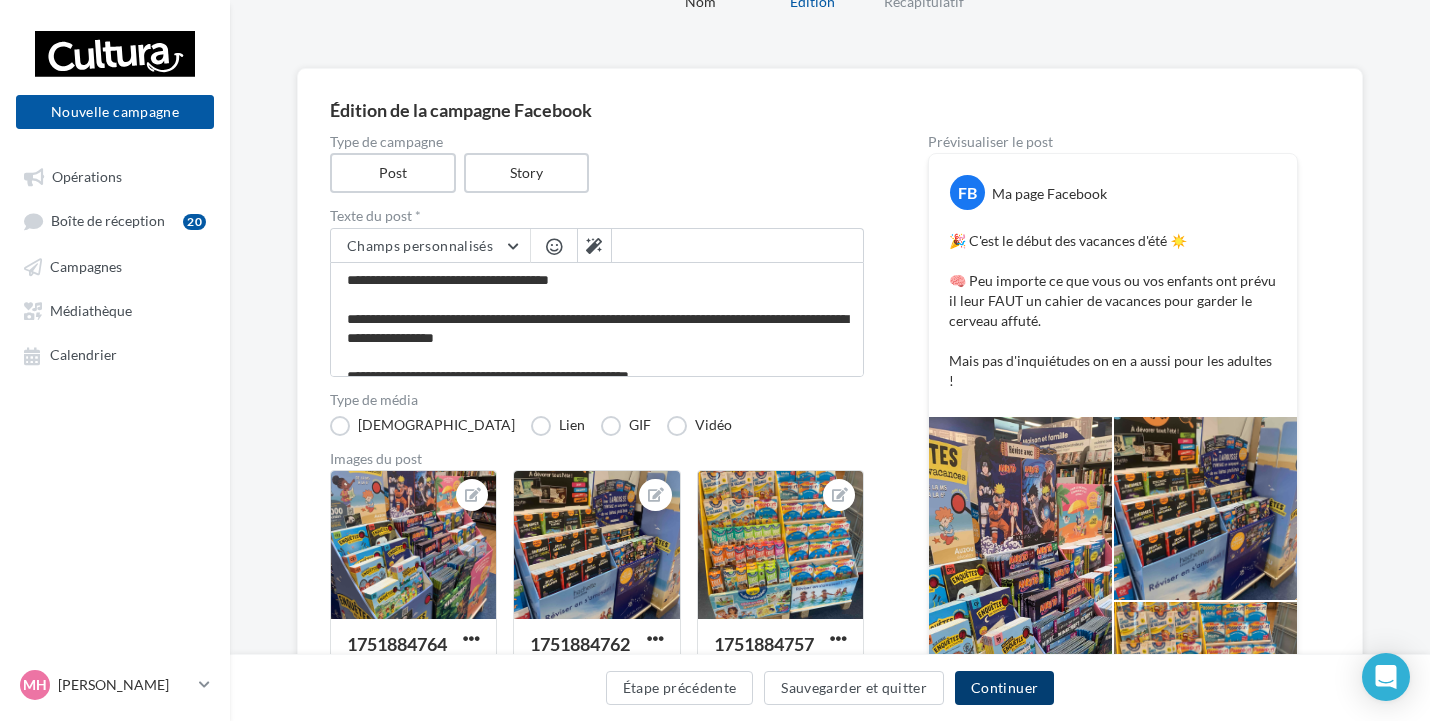 click on "Continuer" at bounding box center (1004, 688) 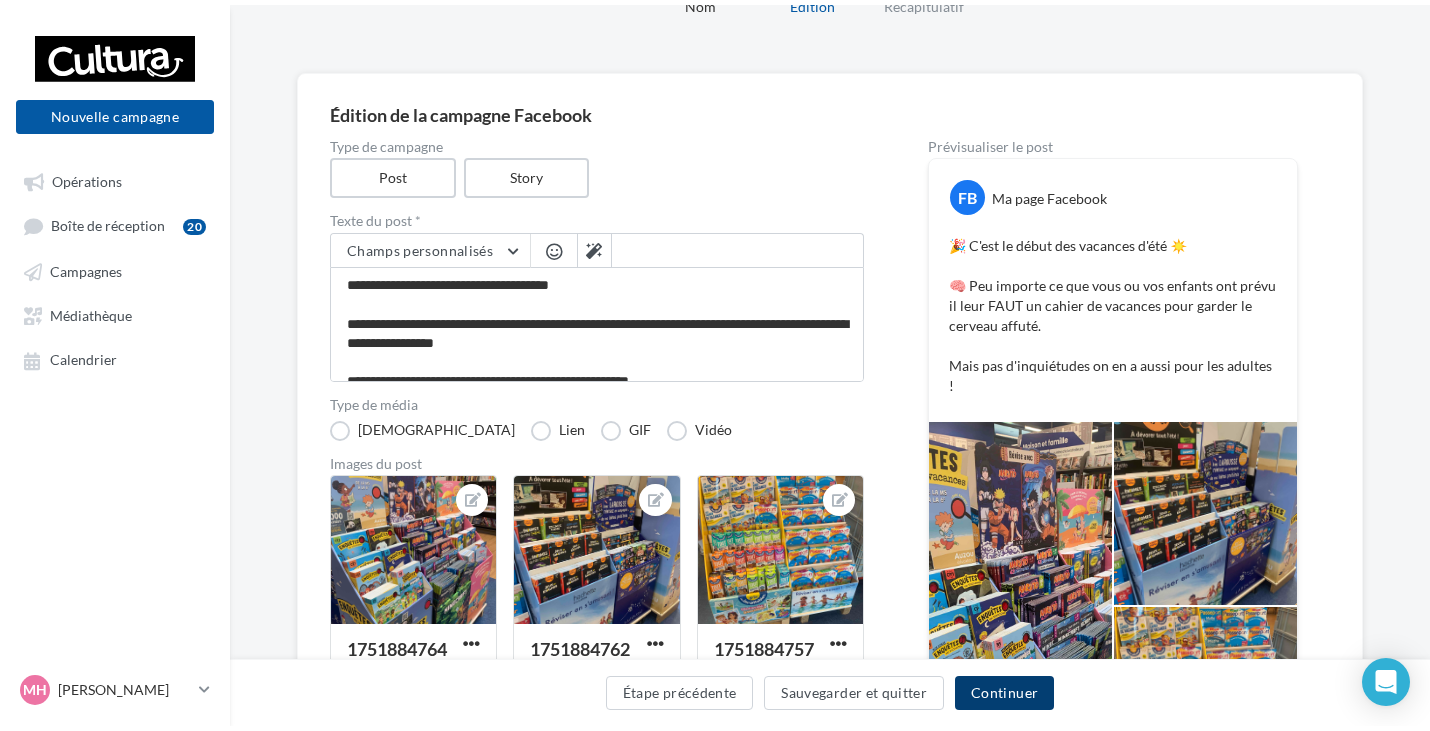scroll, scrollTop: 0, scrollLeft: 0, axis: both 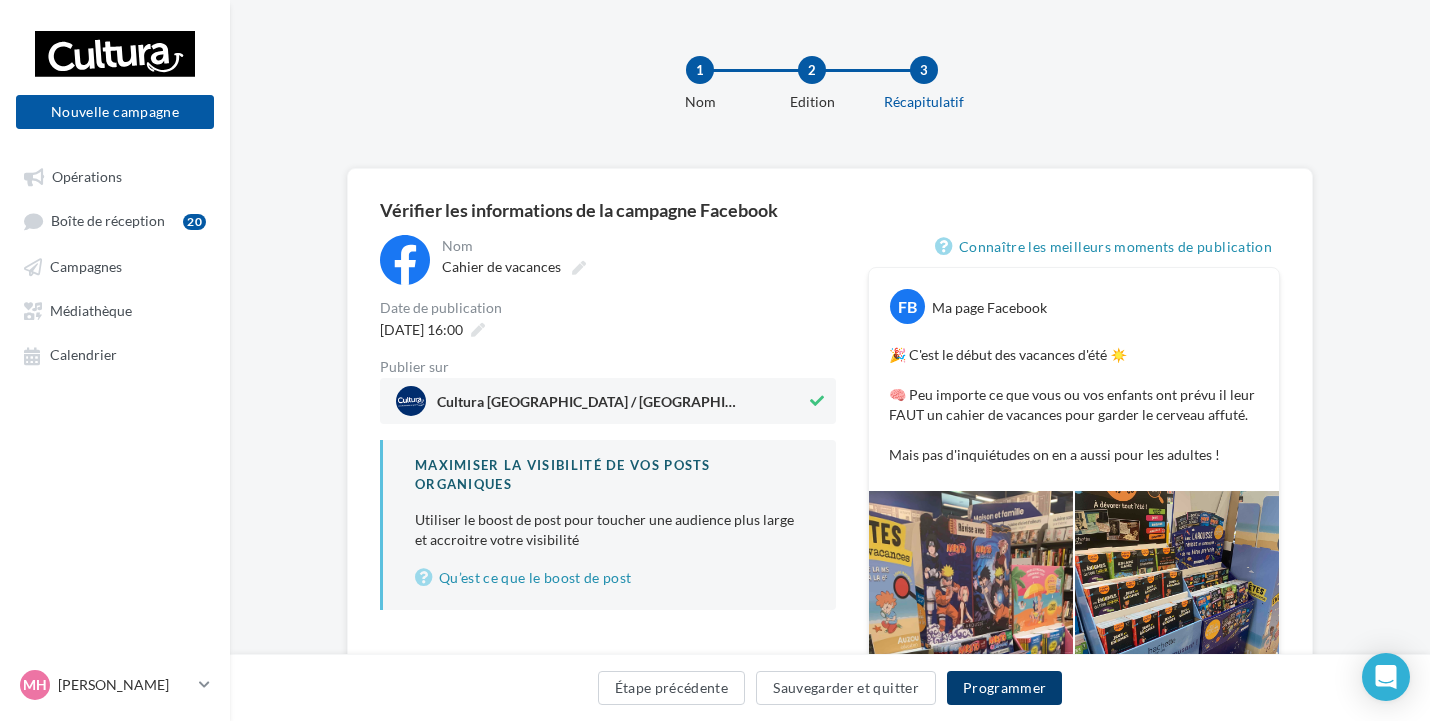 click on "Programmer" at bounding box center (1005, 688) 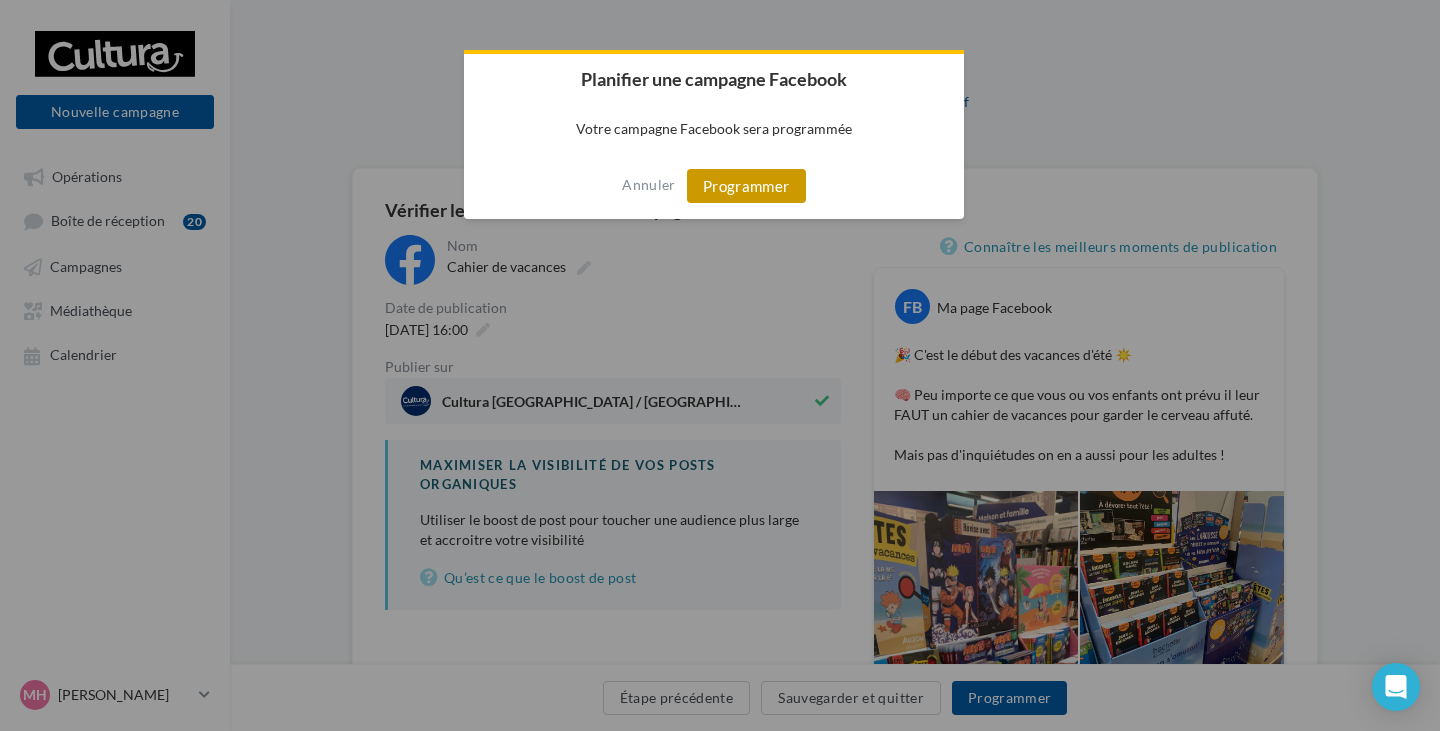 click on "Programmer" at bounding box center (746, 186) 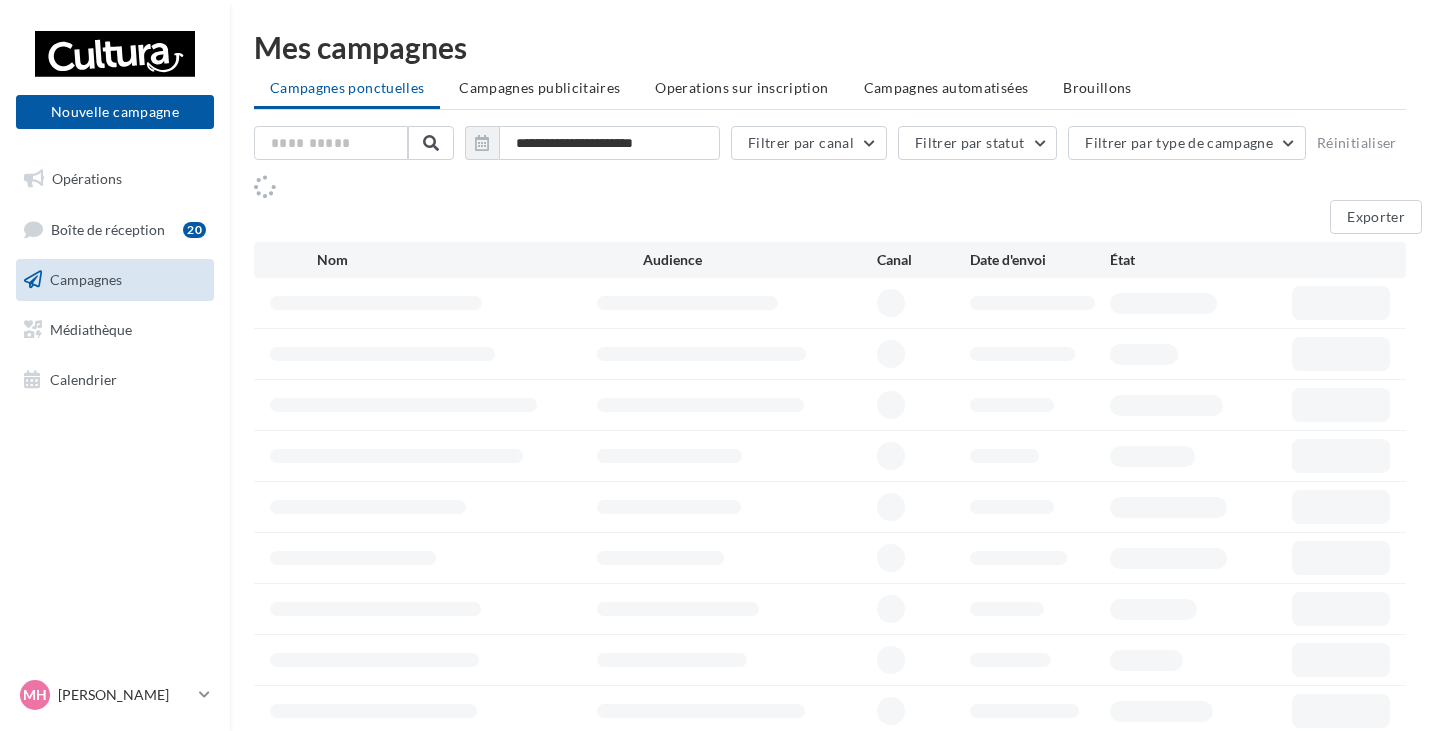 scroll, scrollTop: 0, scrollLeft: 0, axis: both 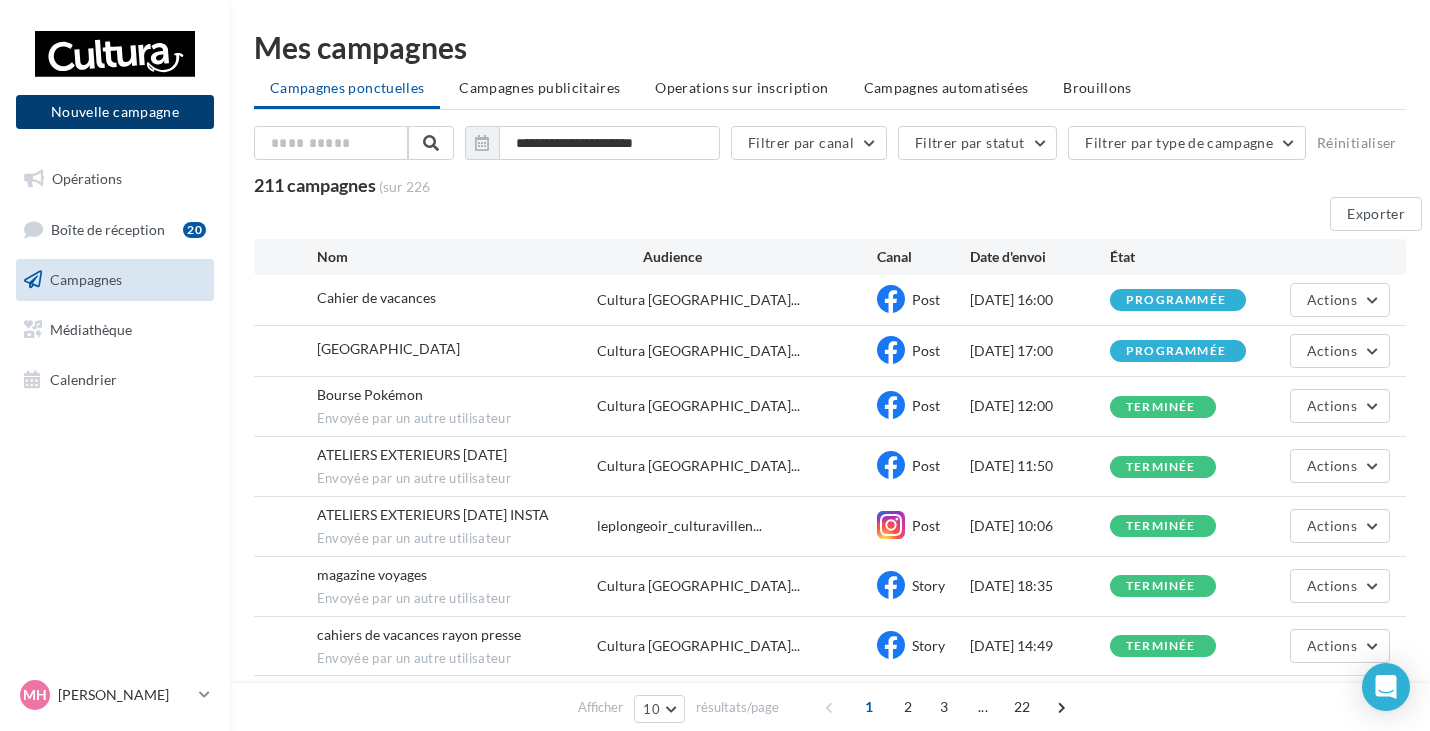 click on "Nouvelle campagne" at bounding box center [115, 112] 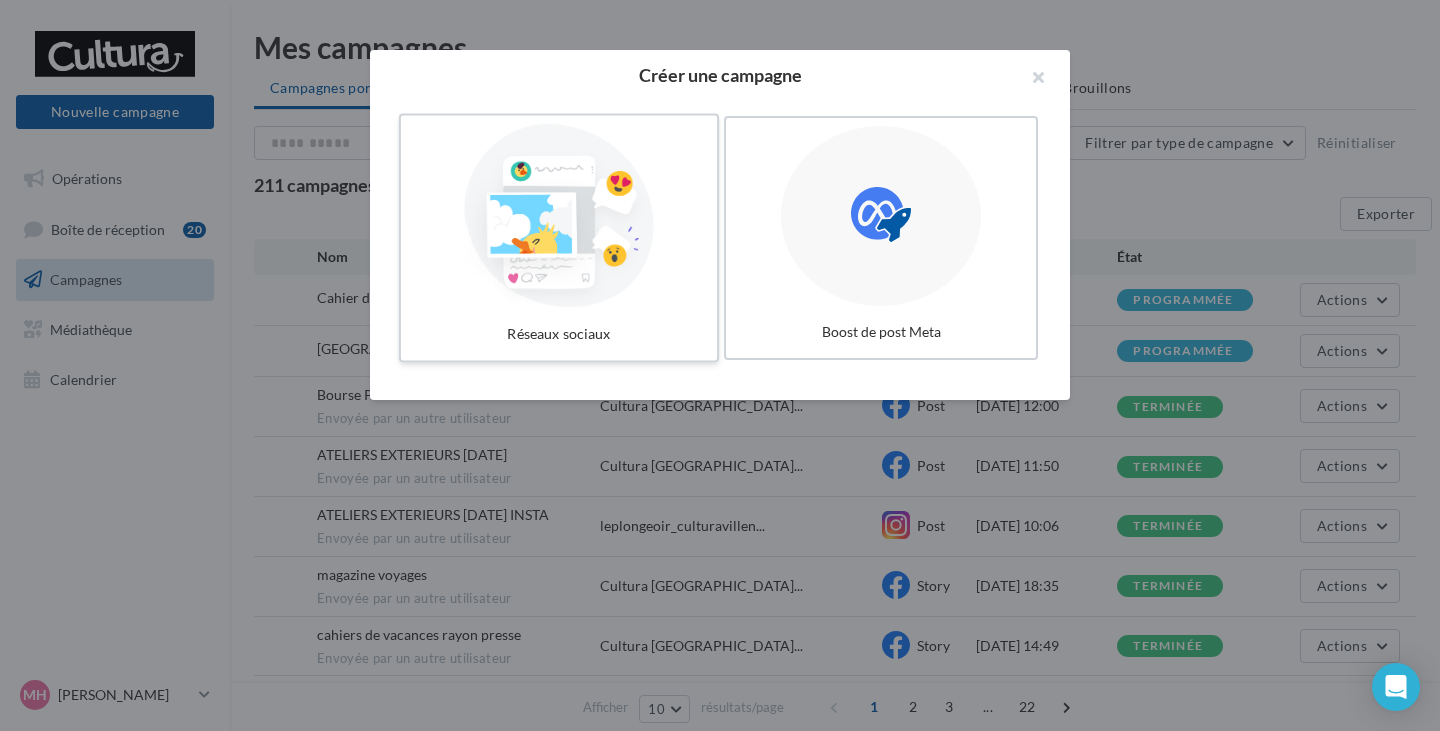 click at bounding box center [559, 216] 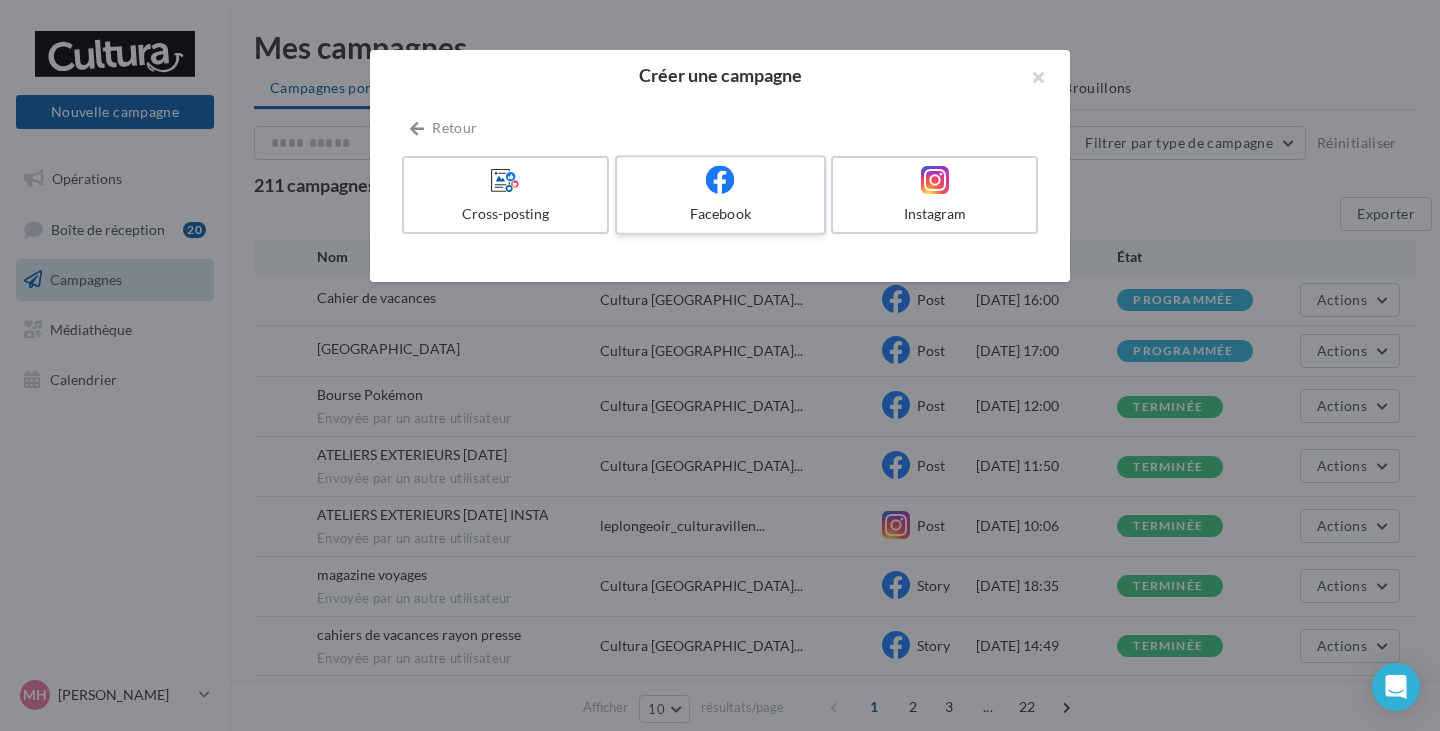 click at bounding box center [720, 180] 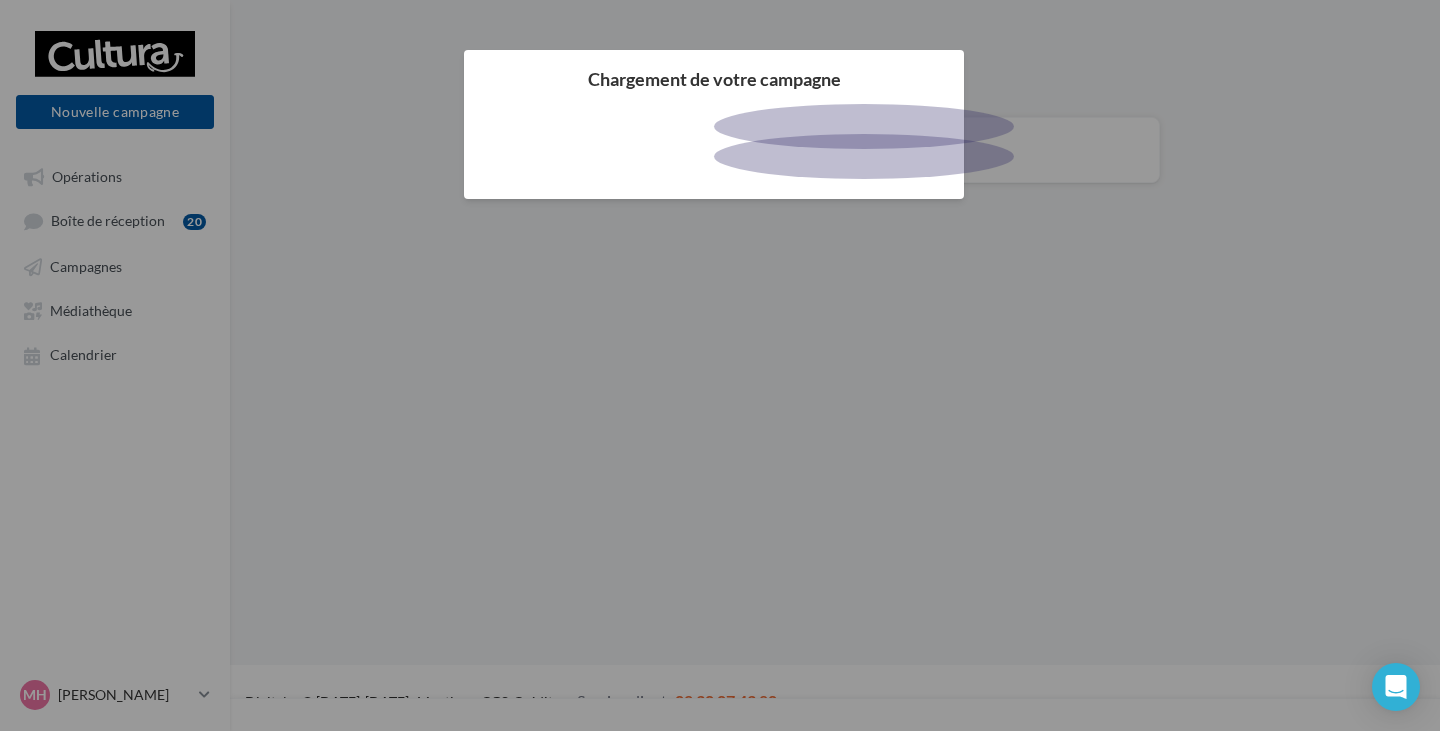 scroll, scrollTop: 0, scrollLeft: 0, axis: both 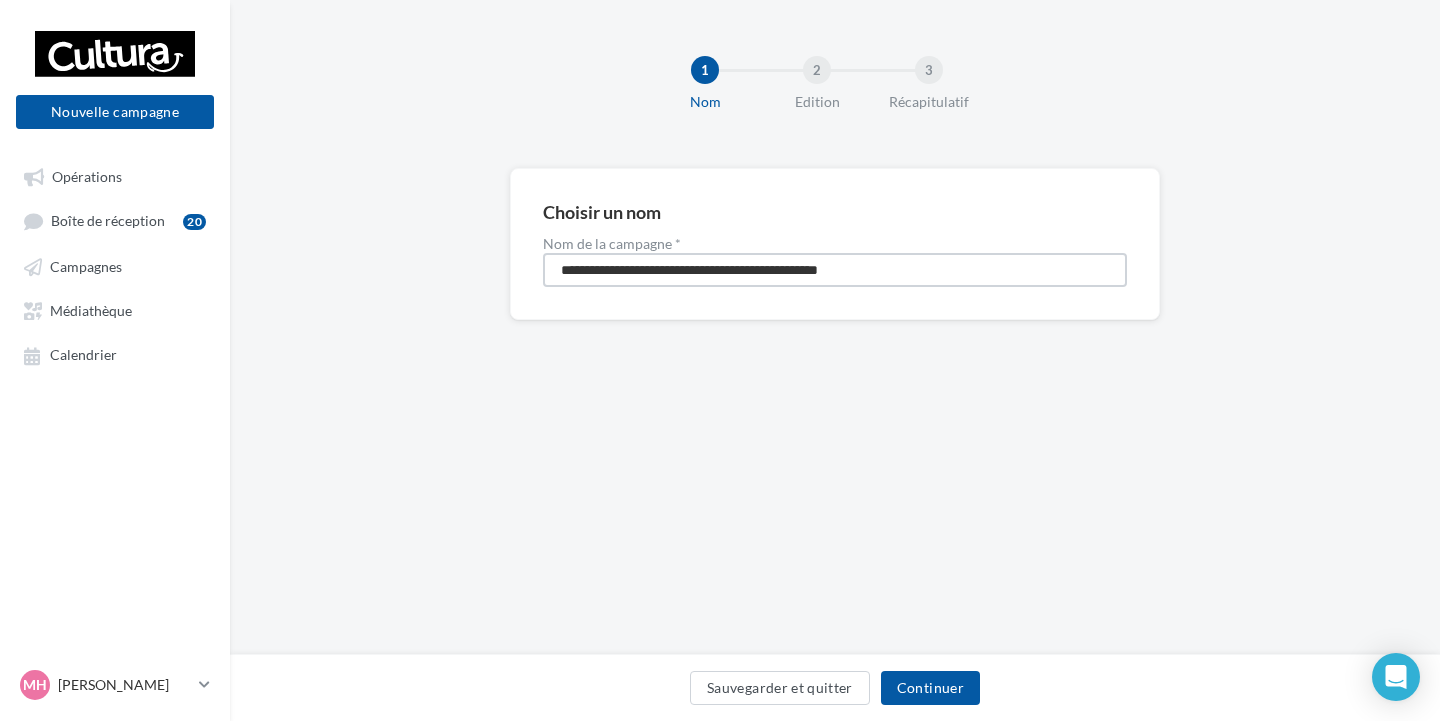 click on "**********" at bounding box center (835, 270) 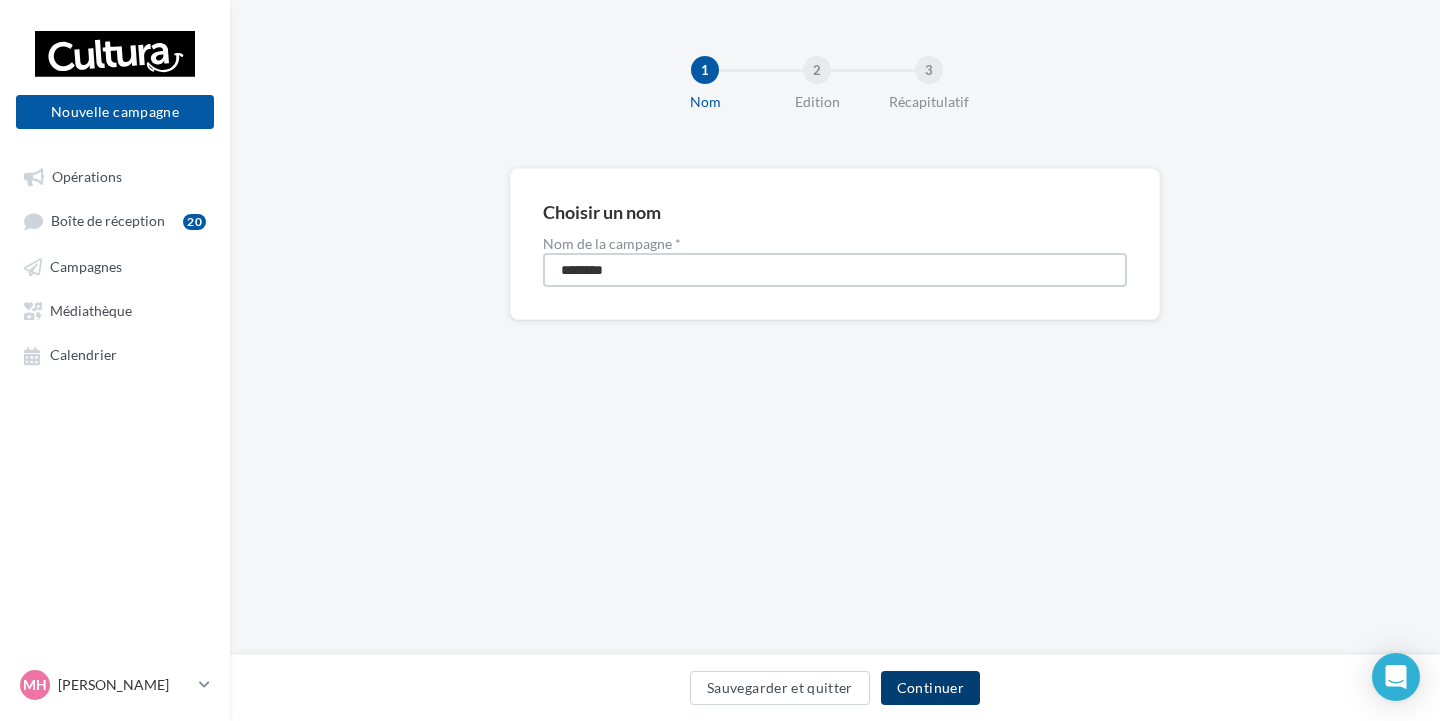 type on "********" 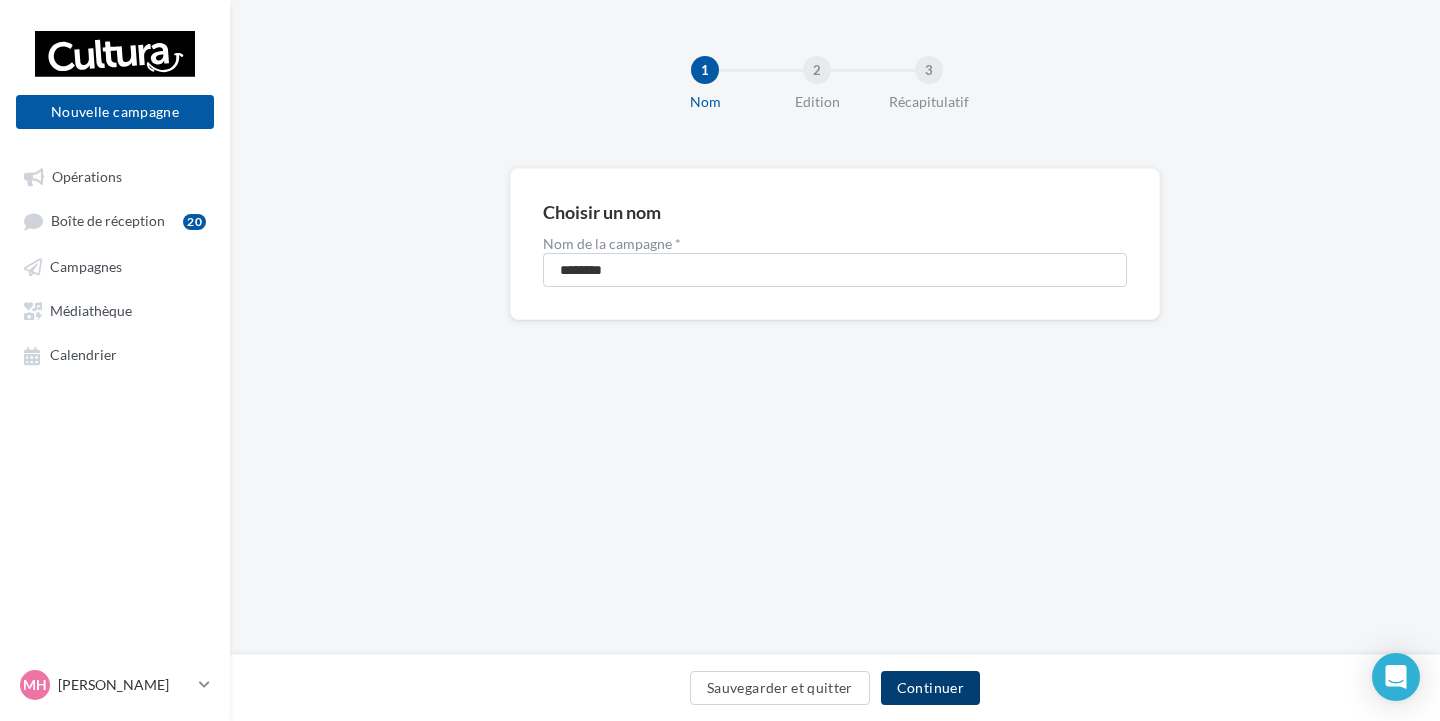 click on "Continuer" at bounding box center (930, 688) 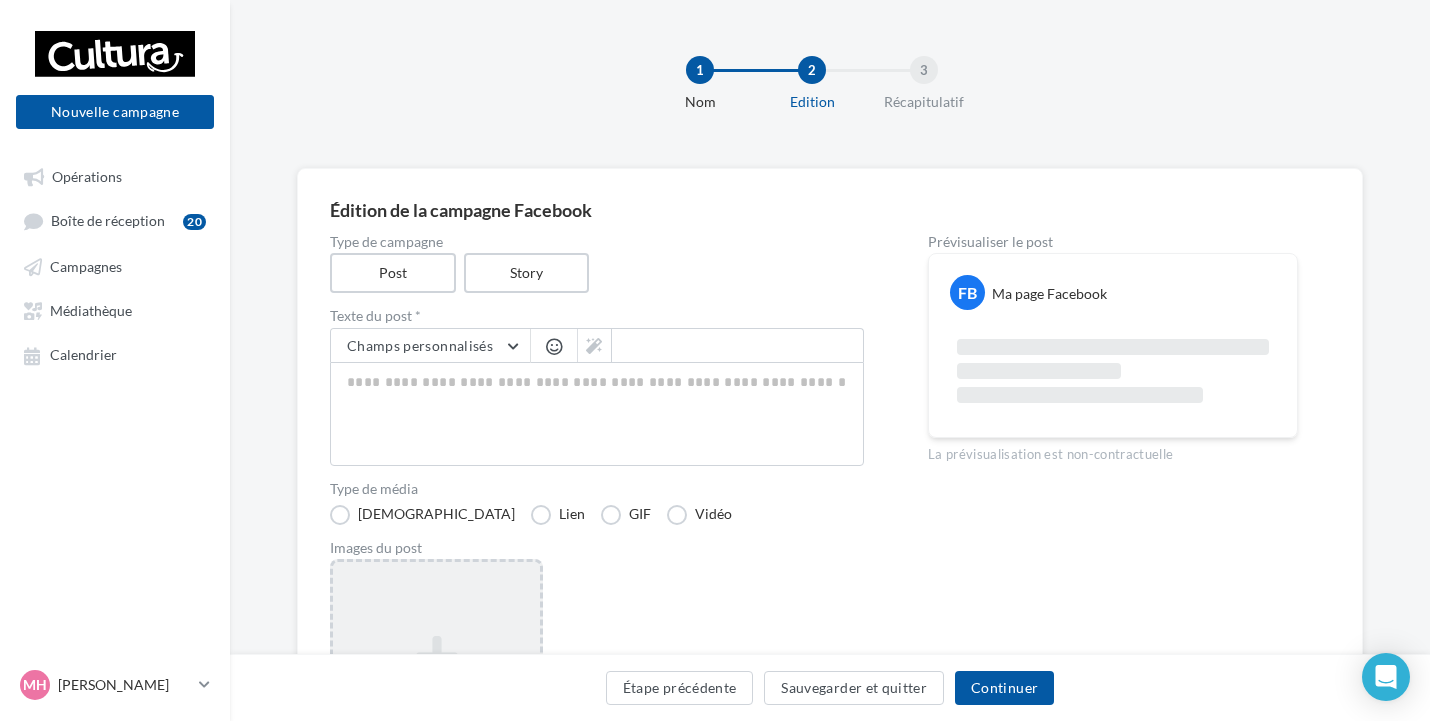 click on "Ajouter une image     Format: png, jpg" at bounding box center [436, 689] 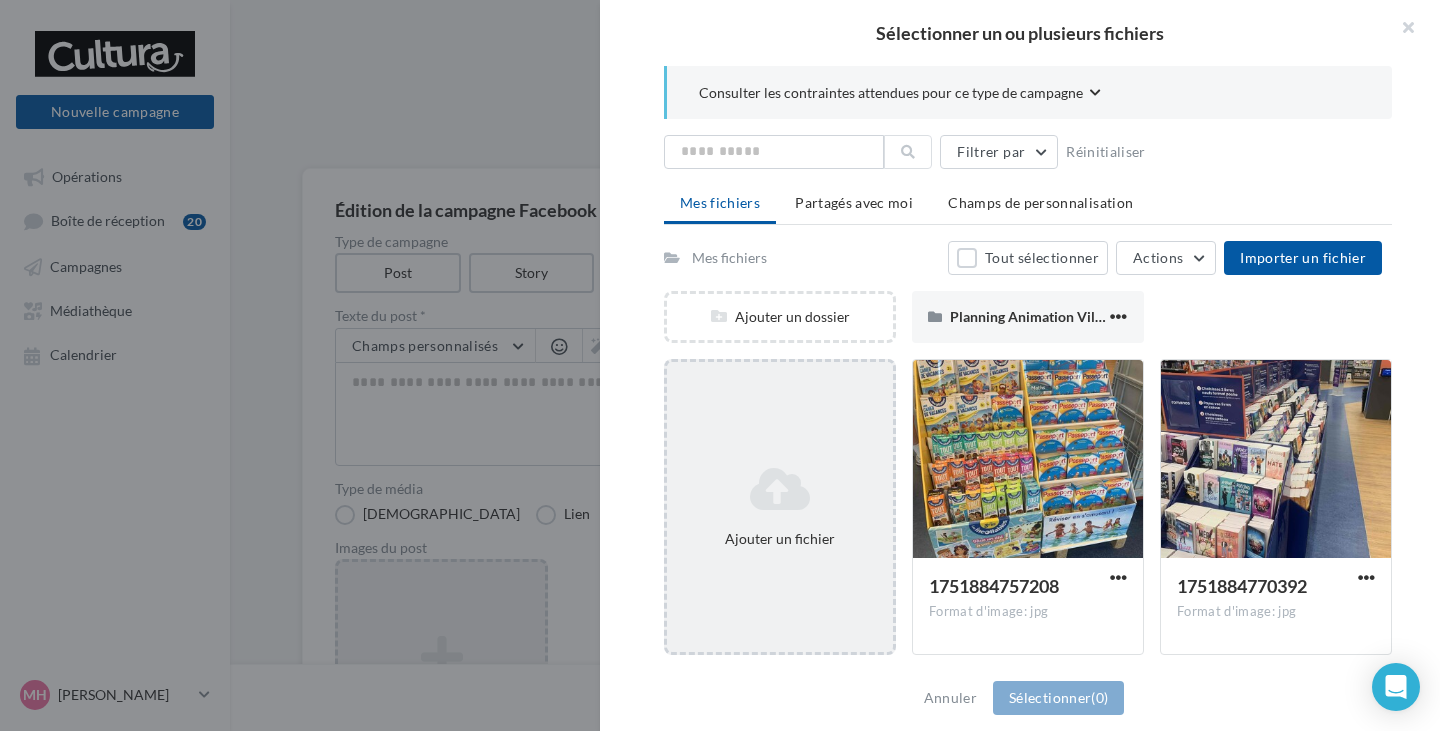 click at bounding box center [780, 489] 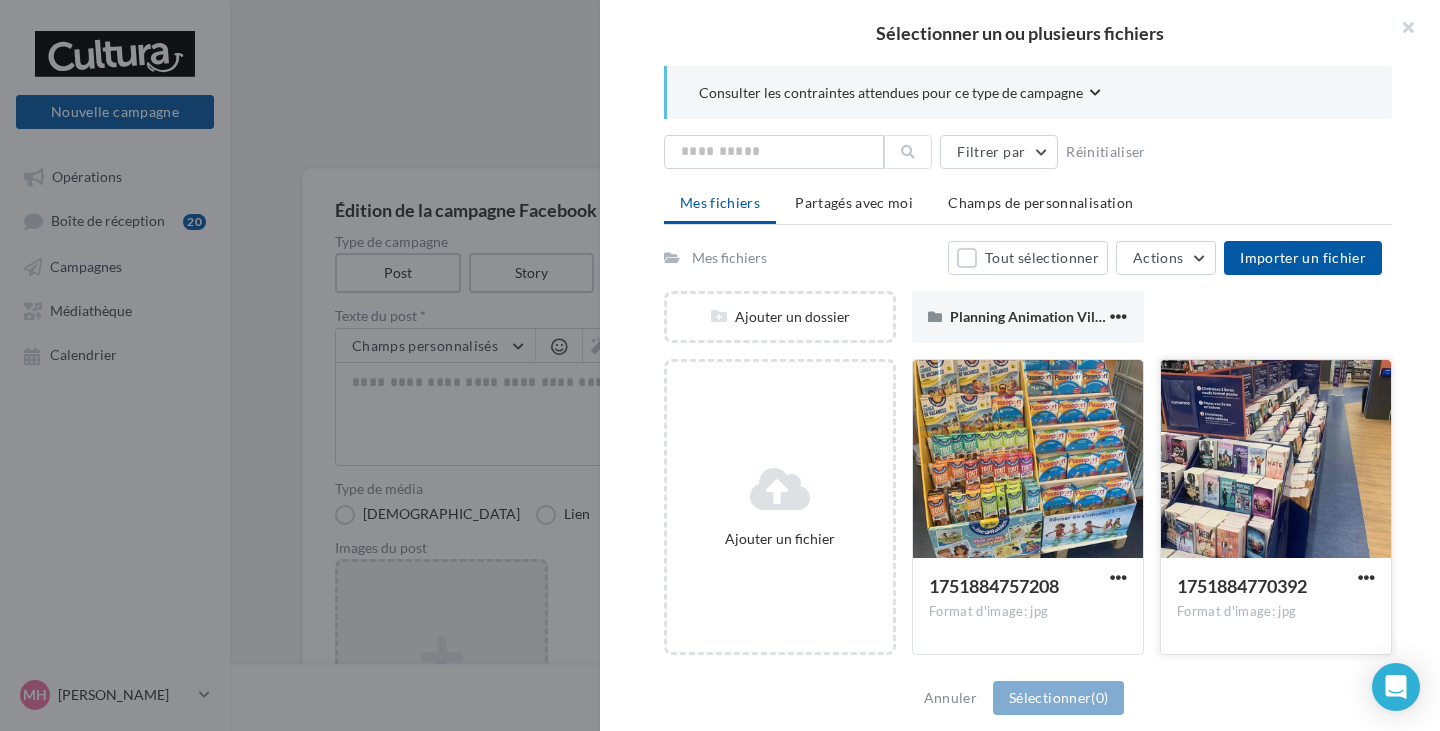 click at bounding box center [1276, 460] 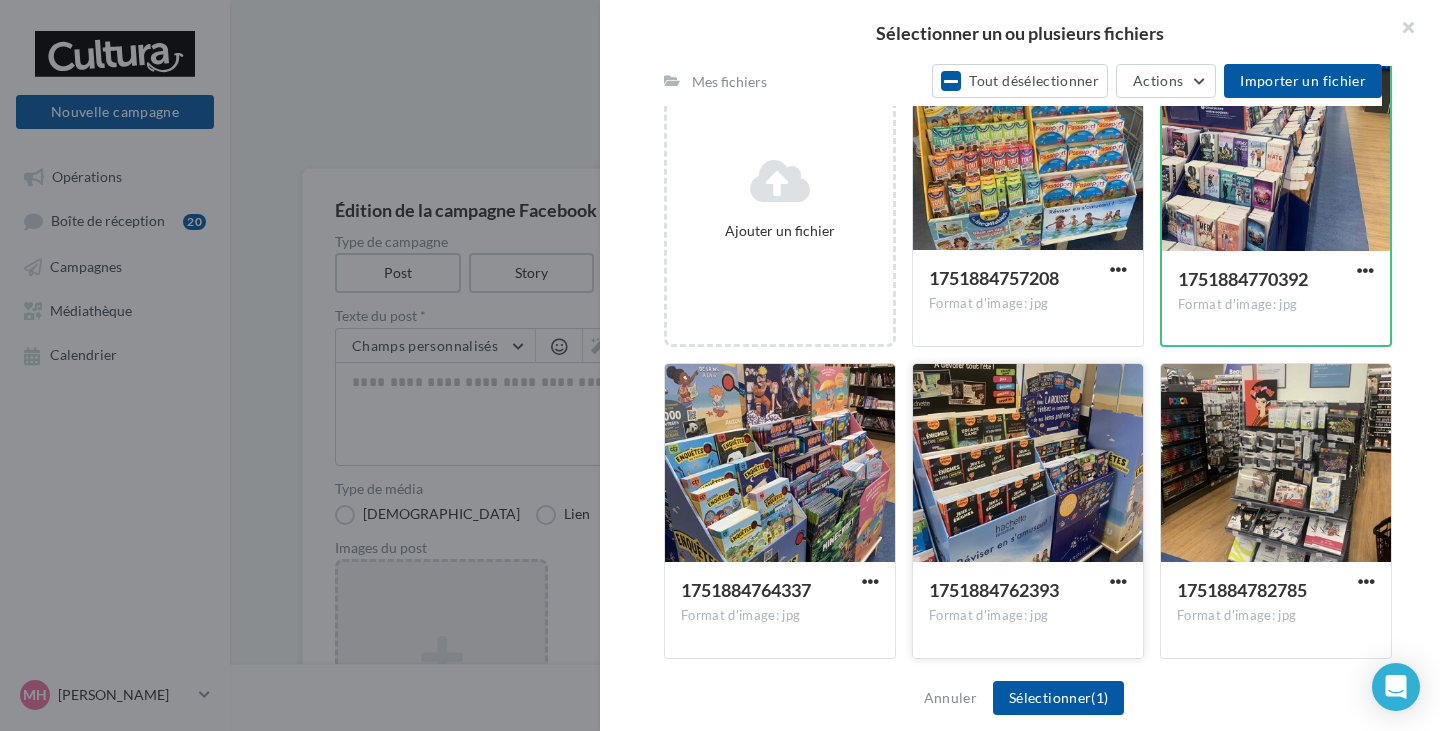 scroll, scrollTop: 316, scrollLeft: 0, axis: vertical 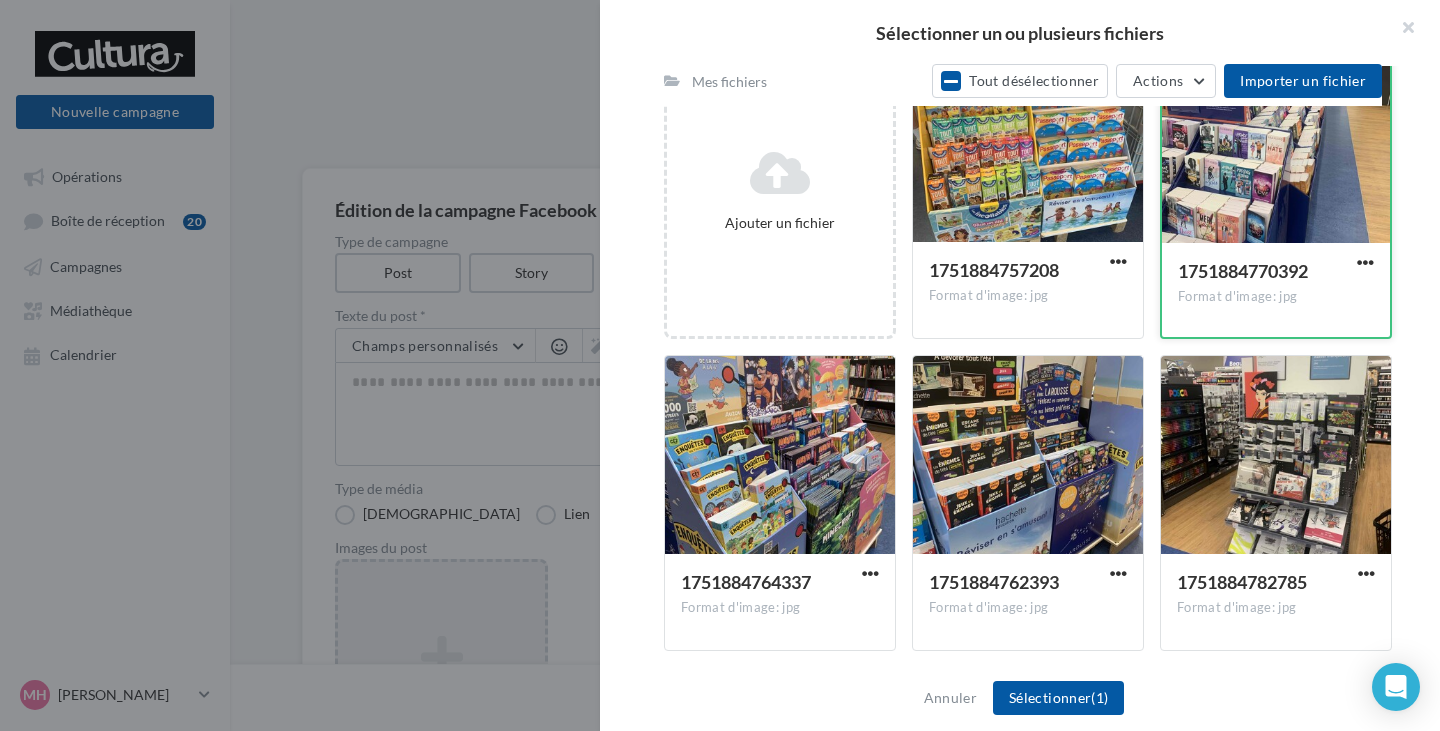 click at bounding box center [1276, 145] 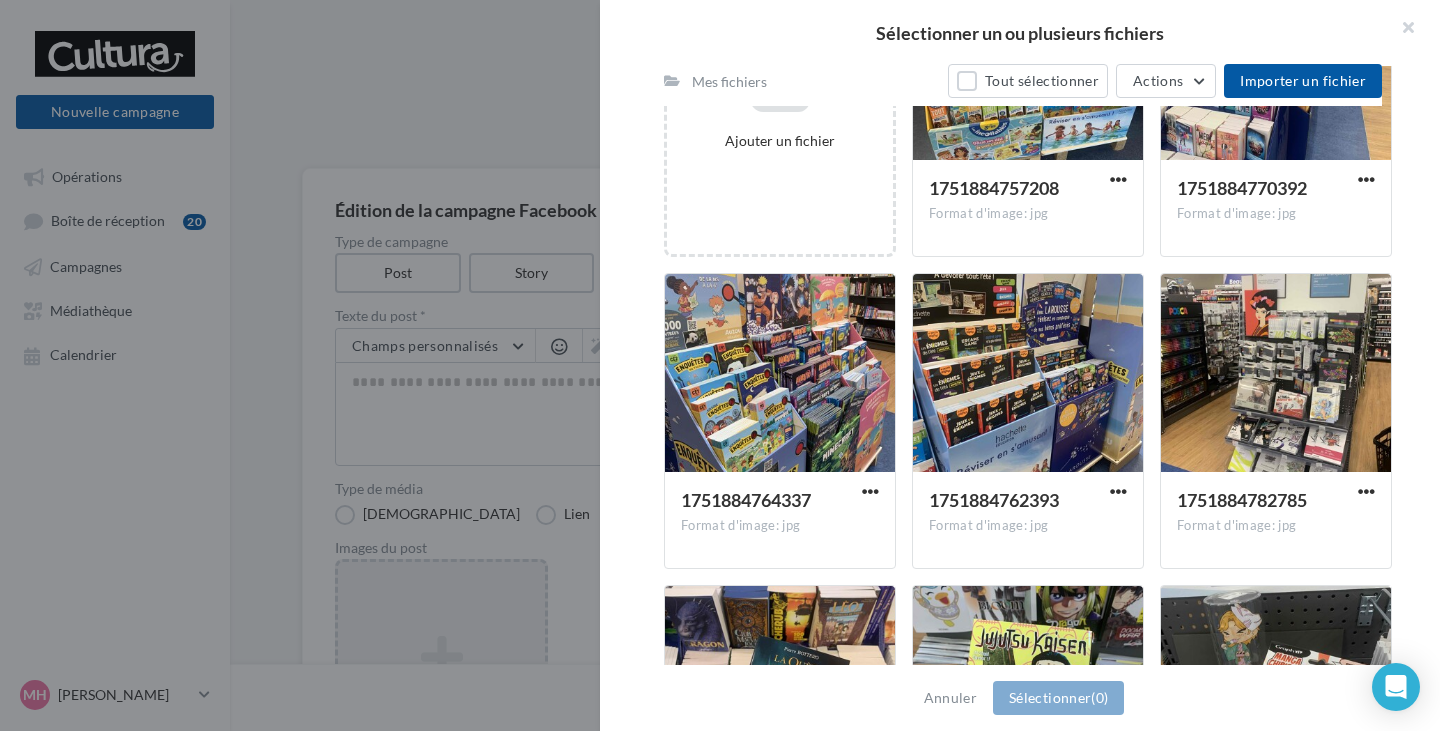scroll, scrollTop: 716, scrollLeft: 0, axis: vertical 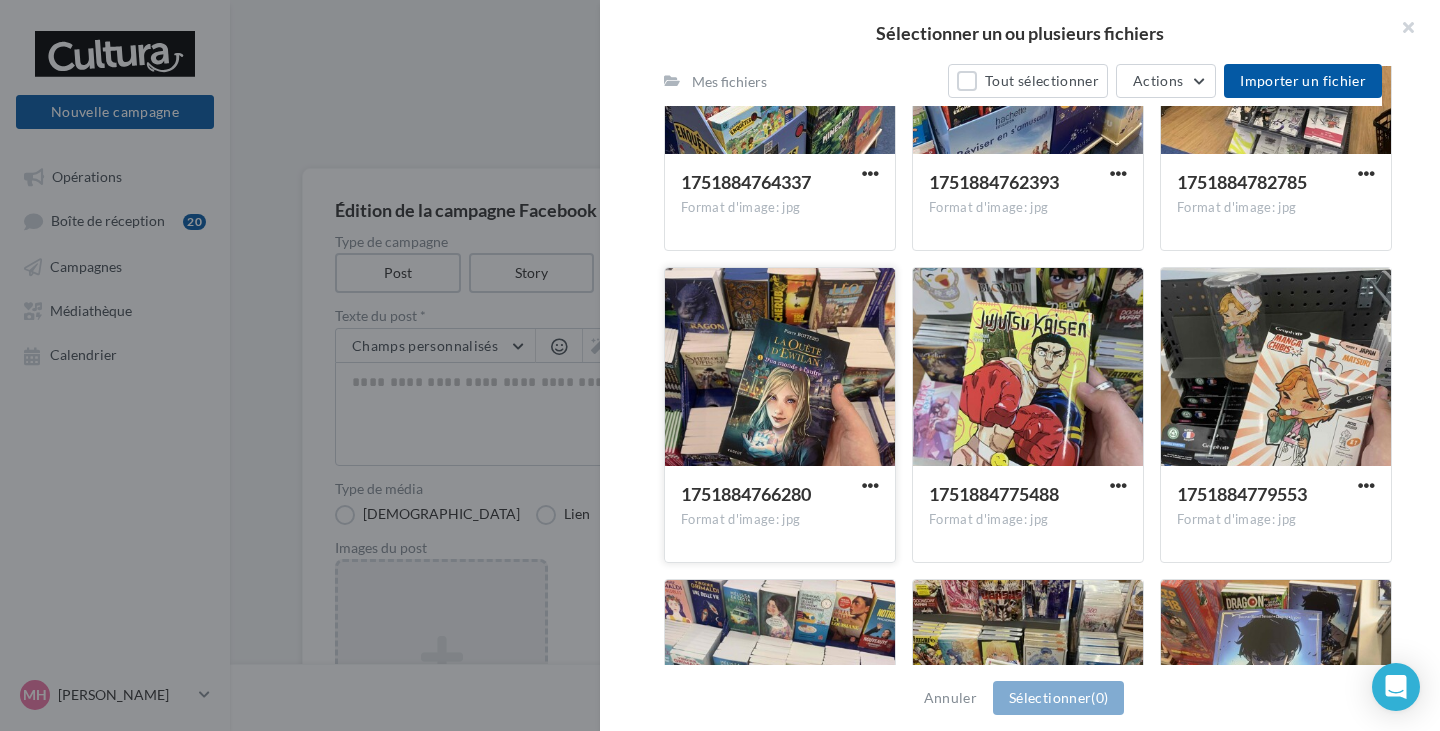 click at bounding box center [780, 368] 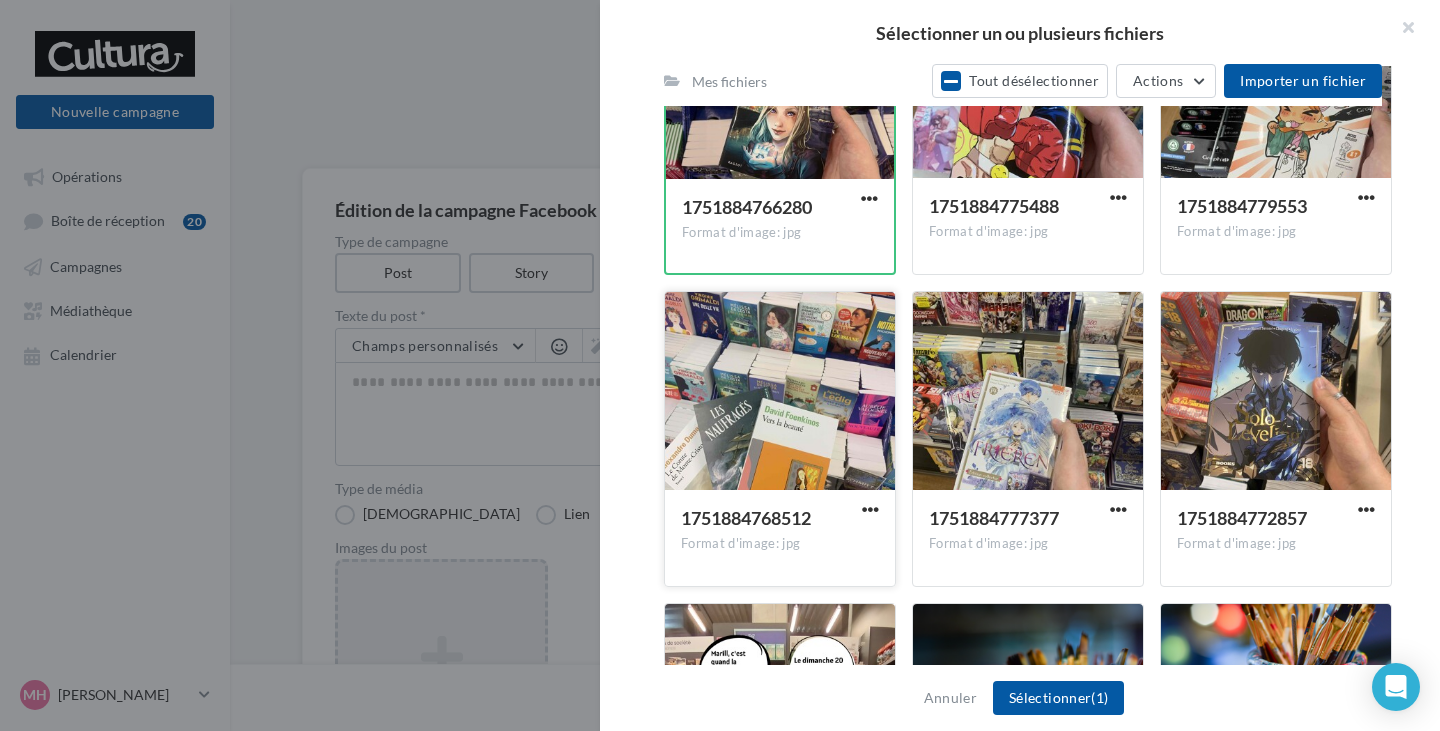 scroll, scrollTop: 1016, scrollLeft: 0, axis: vertical 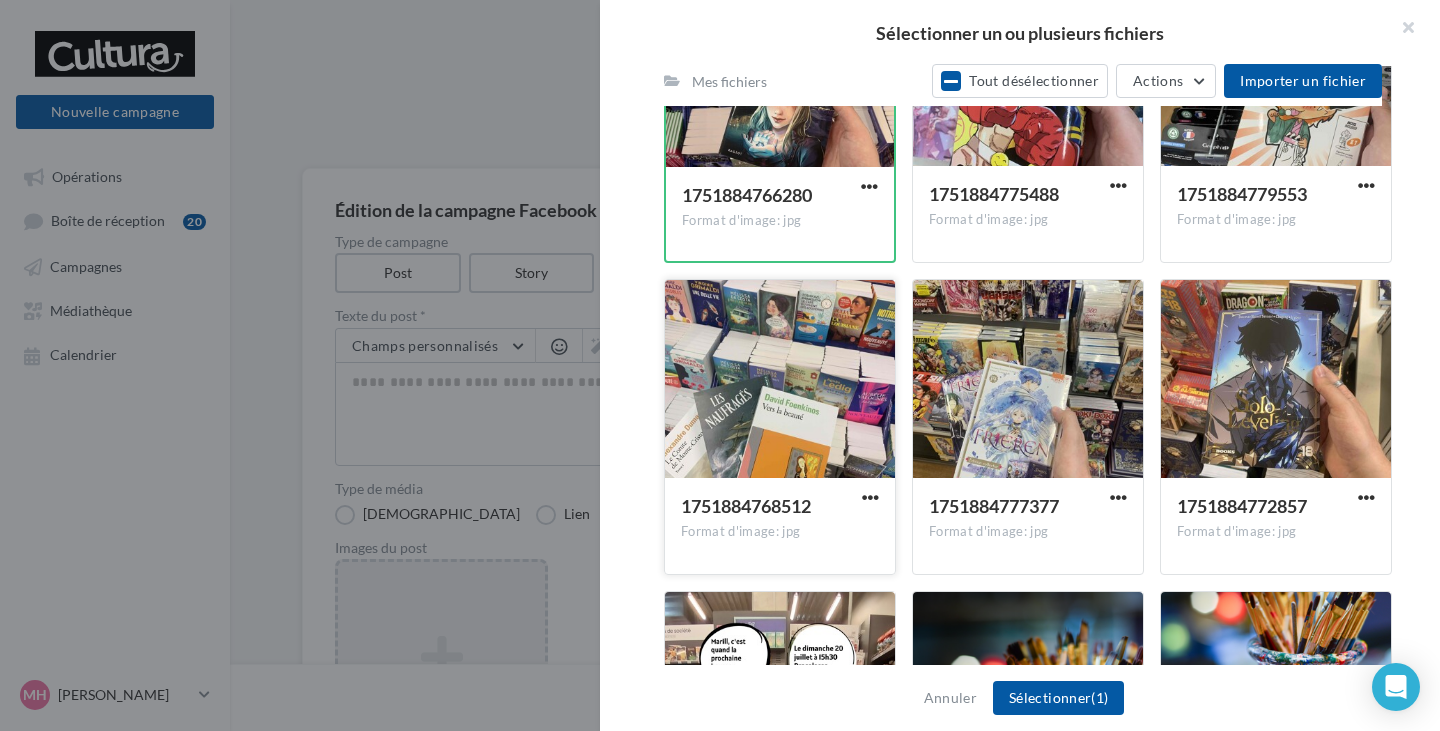click at bounding box center [780, 380] 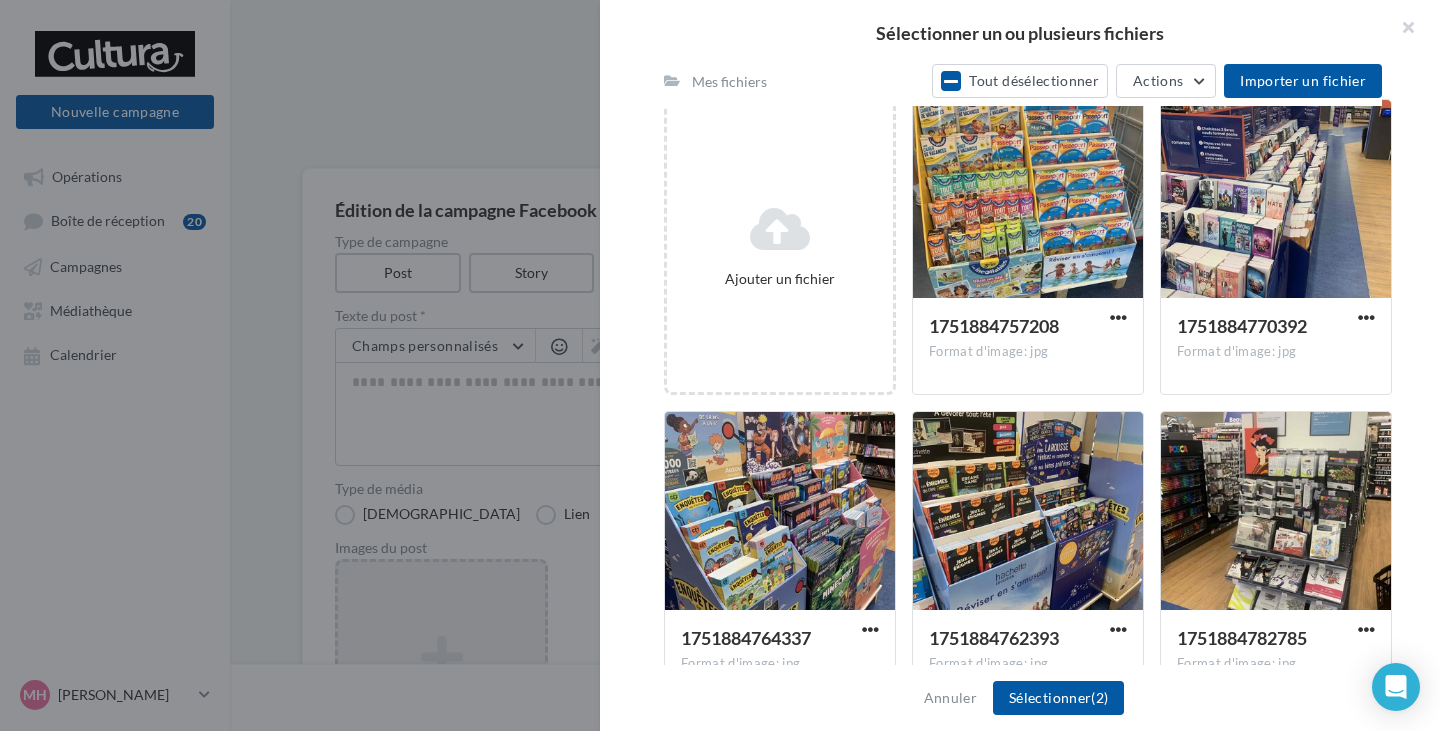 scroll, scrollTop: 16, scrollLeft: 0, axis: vertical 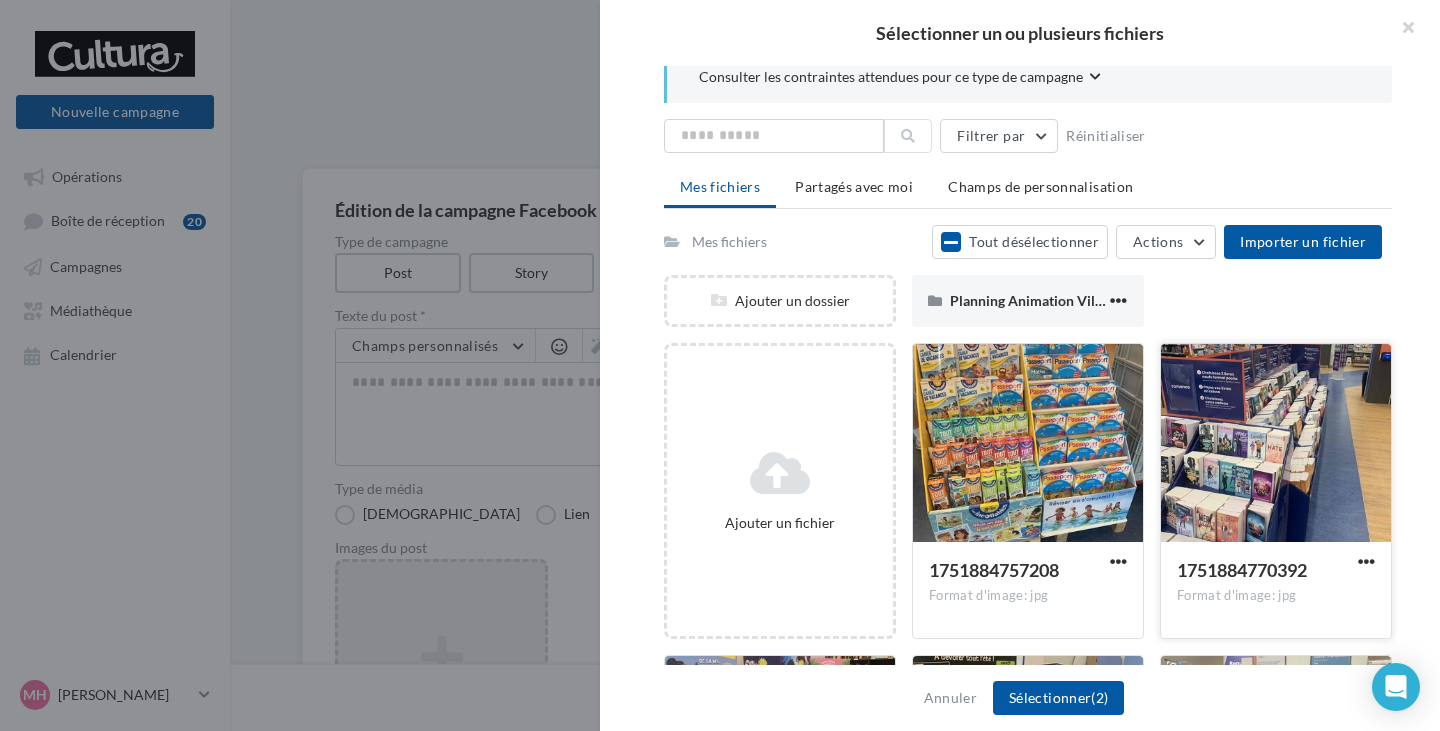 click at bounding box center [1276, 444] 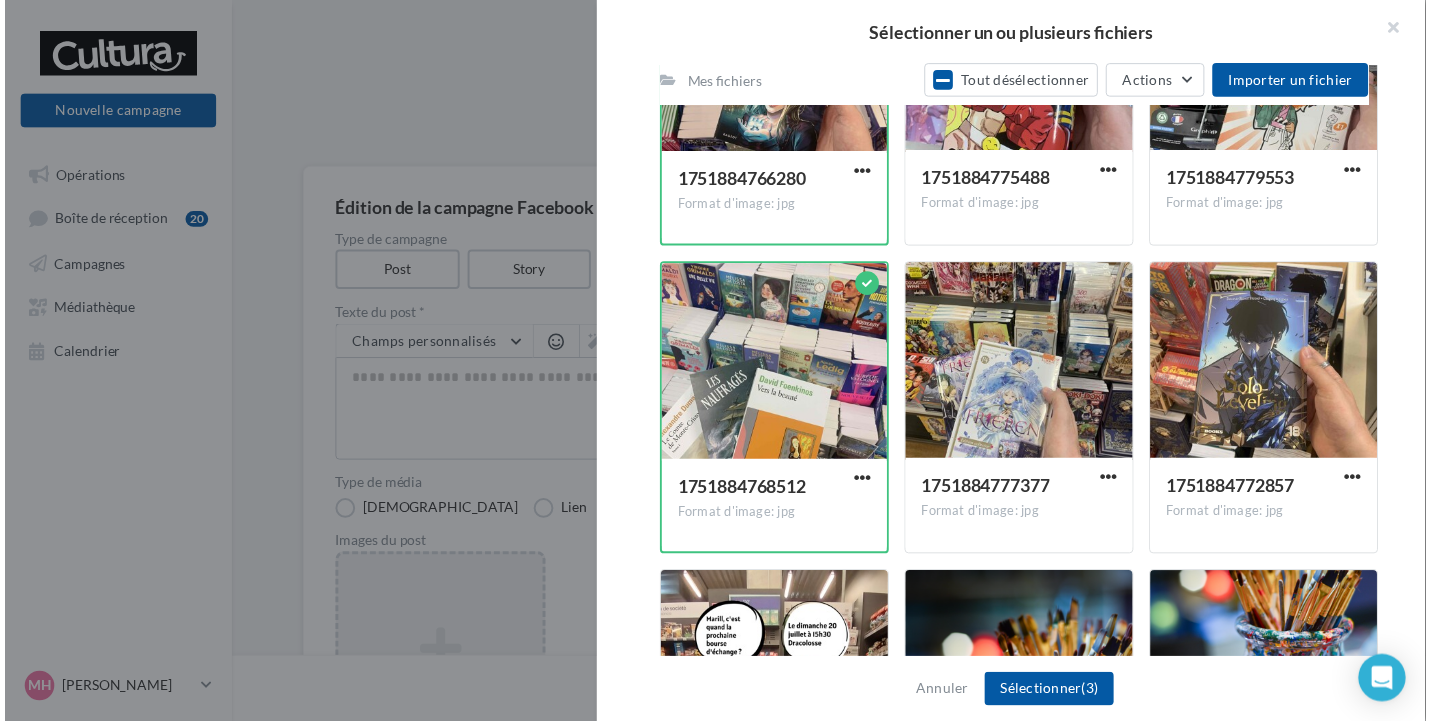 scroll, scrollTop: 964, scrollLeft: 0, axis: vertical 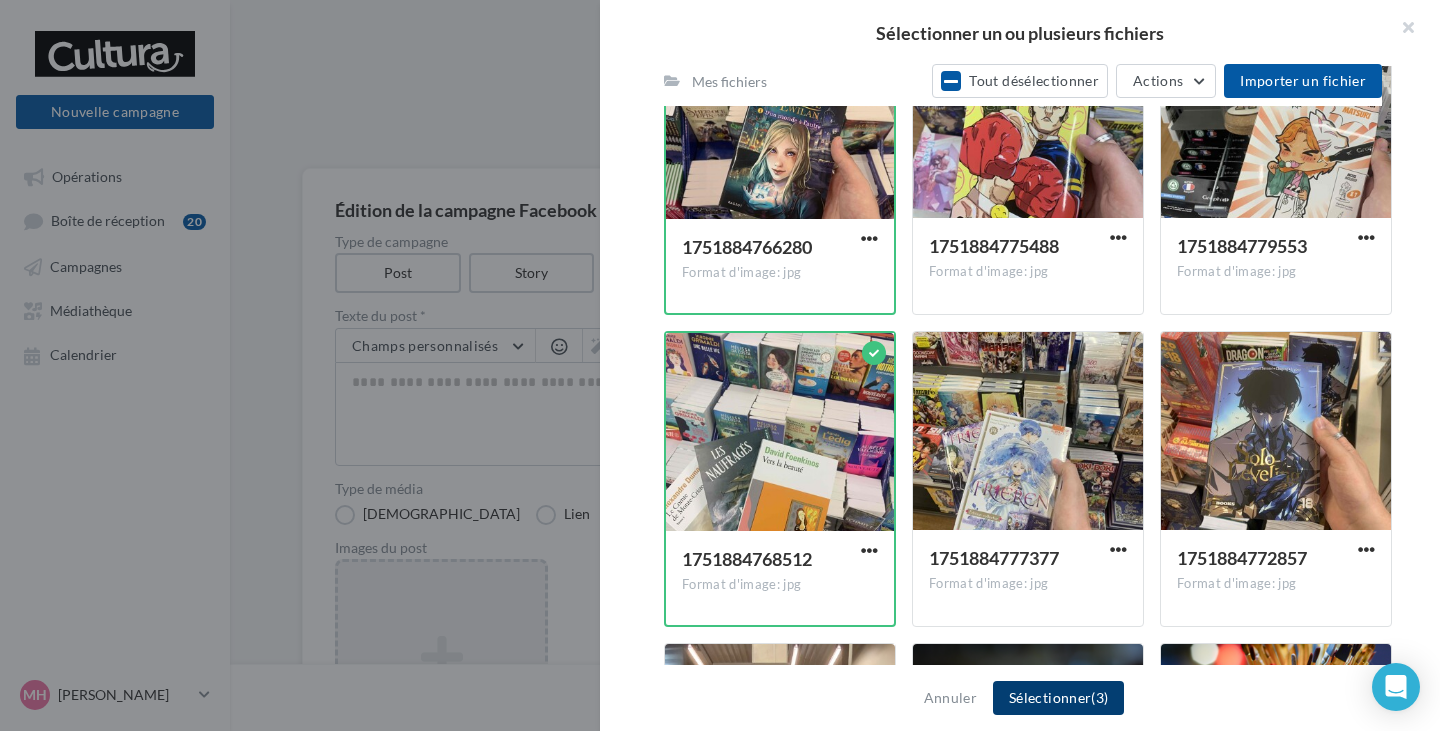 click on "Sélectionner   (3)" at bounding box center (1058, 698) 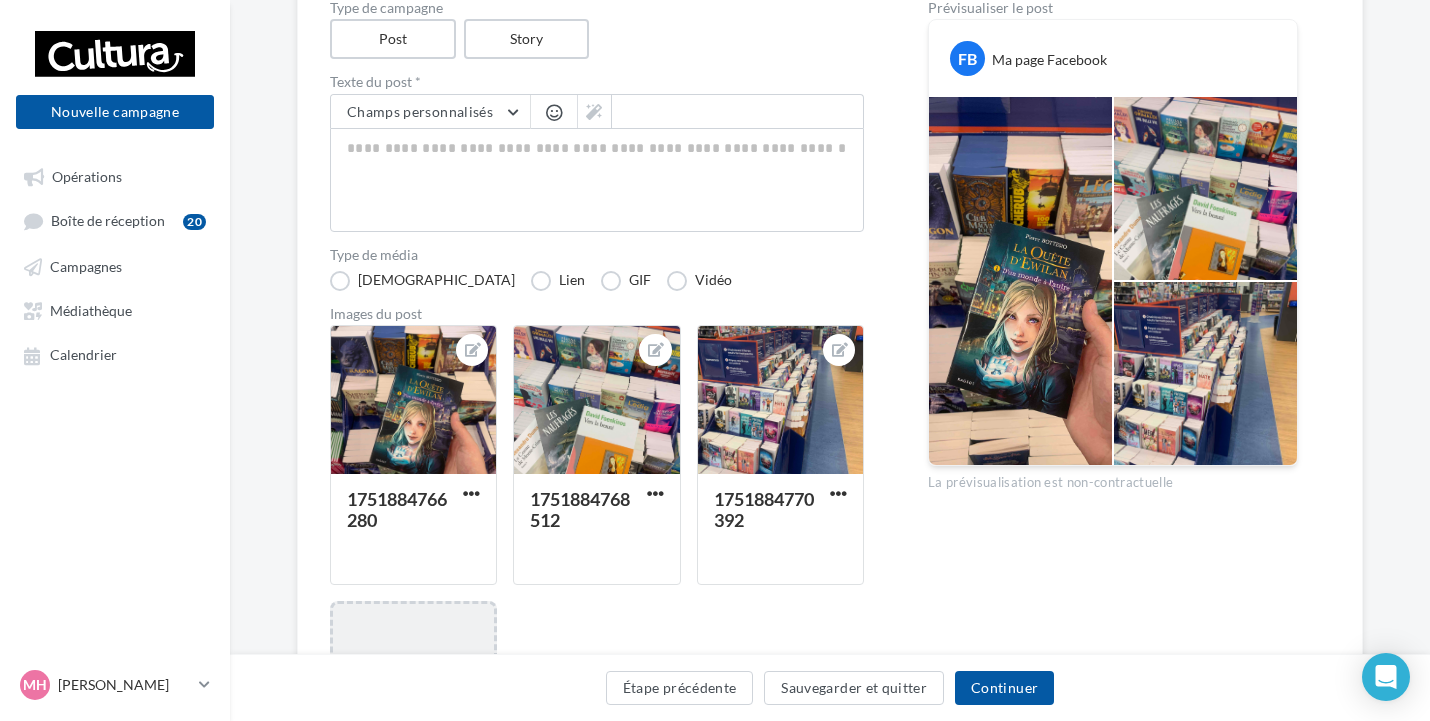 scroll, scrollTop: 300, scrollLeft: 0, axis: vertical 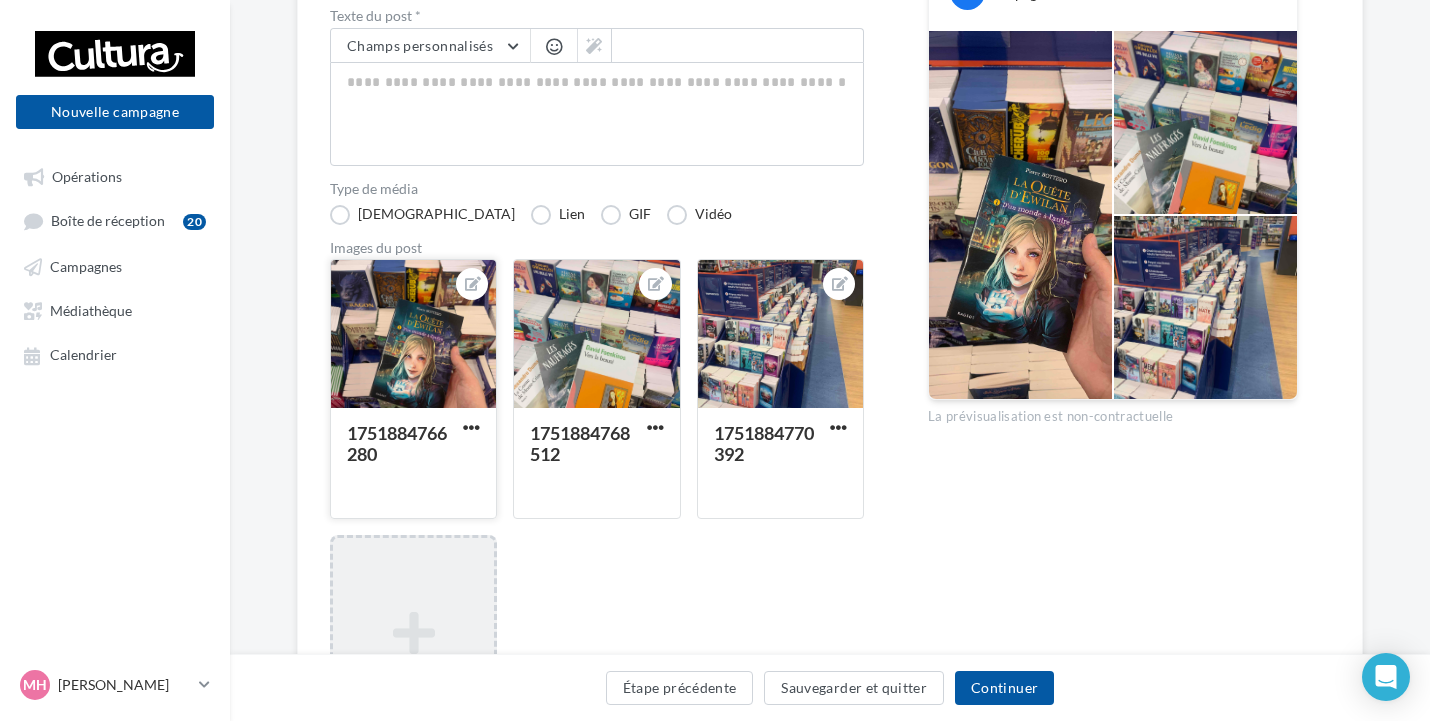 drag, startPoint x: 595, startPoint y: 421, endPoint x: 450, endPoint y: 421, distance: 145 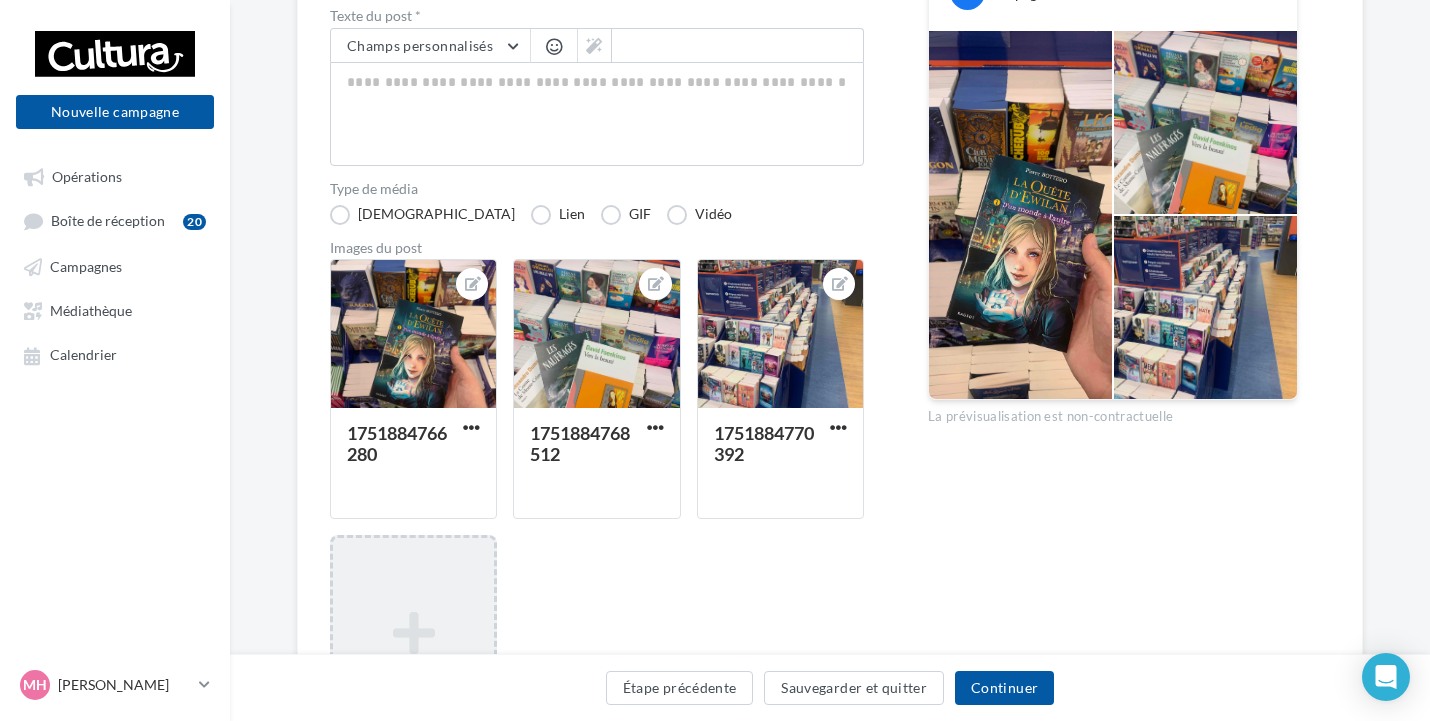 click on "1751884766280
1751884768512
1751884770392
Ajouter une image     Format: png, jpg" at bounding box center [605, 537] 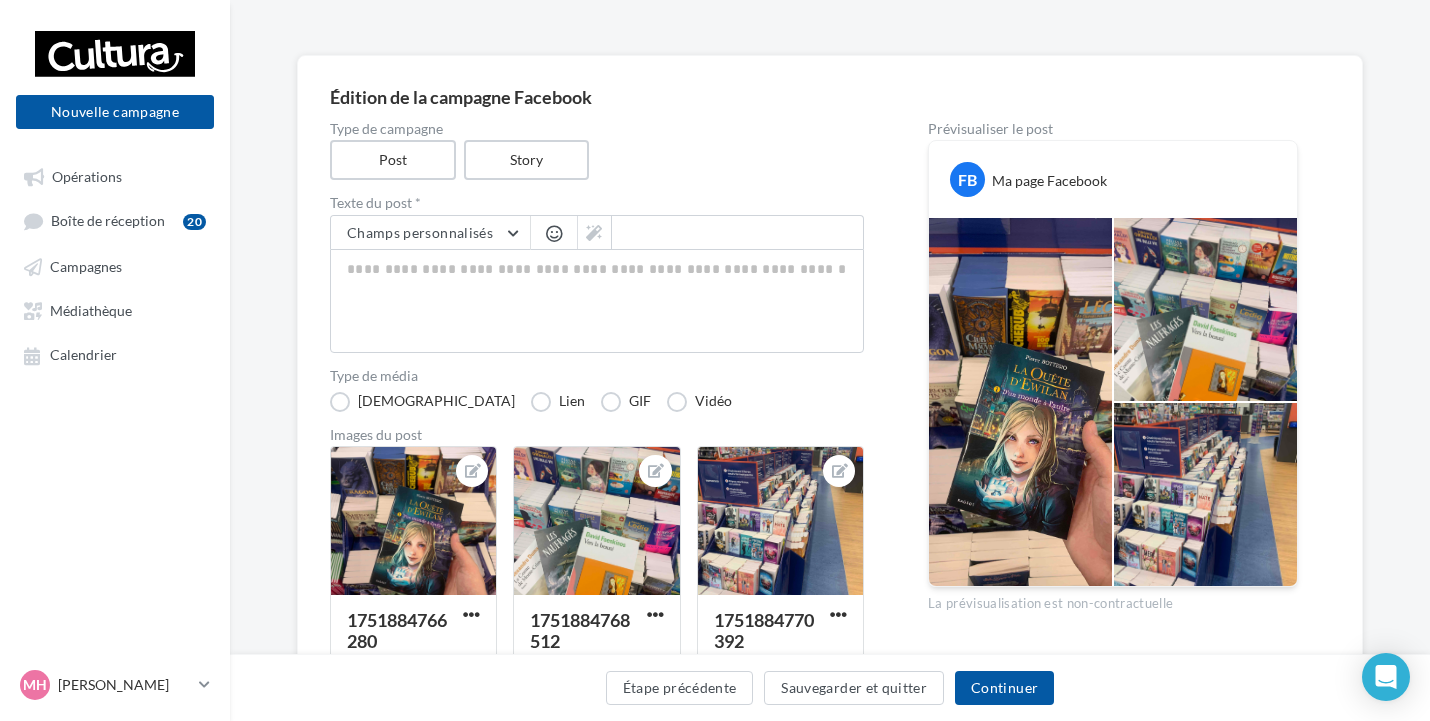 scroll, scrollTop: 100, scrollLeft: 0, axis: vertical 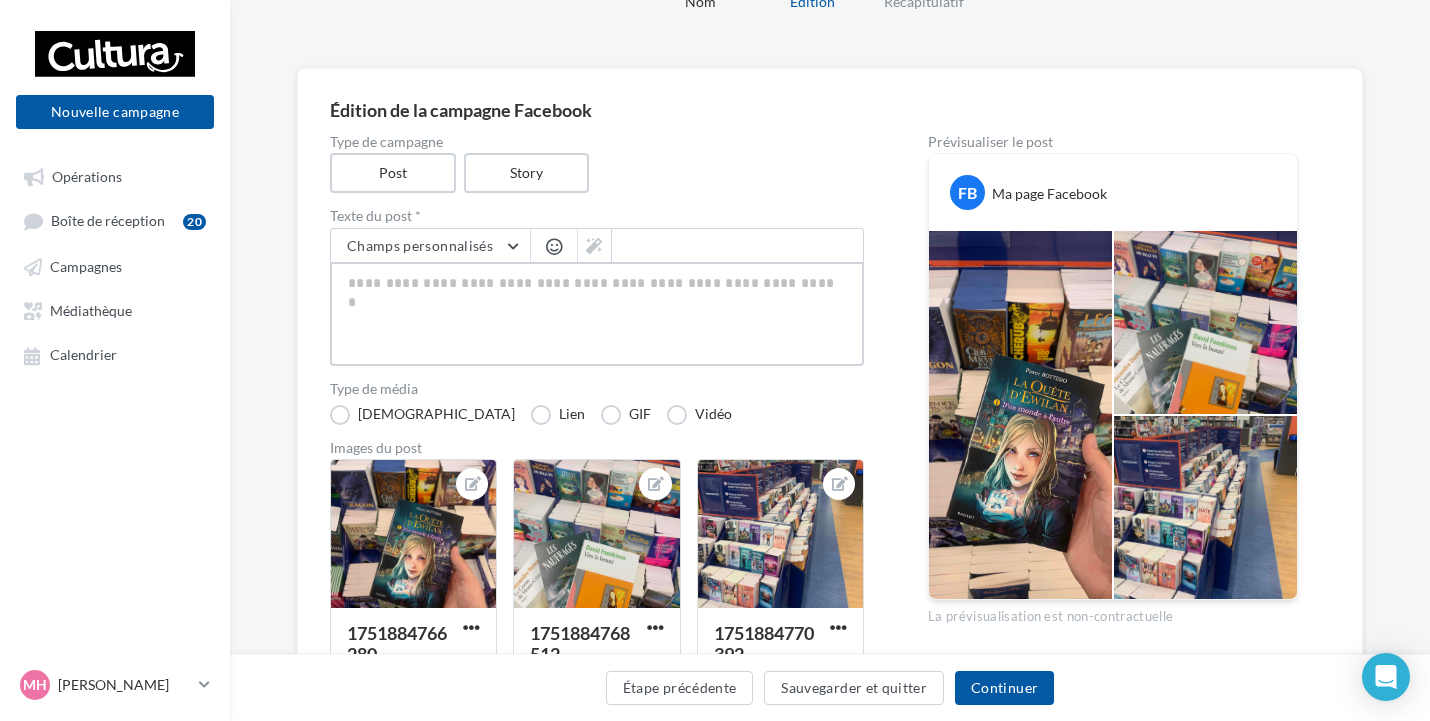 click at bounding box center [597, 314] 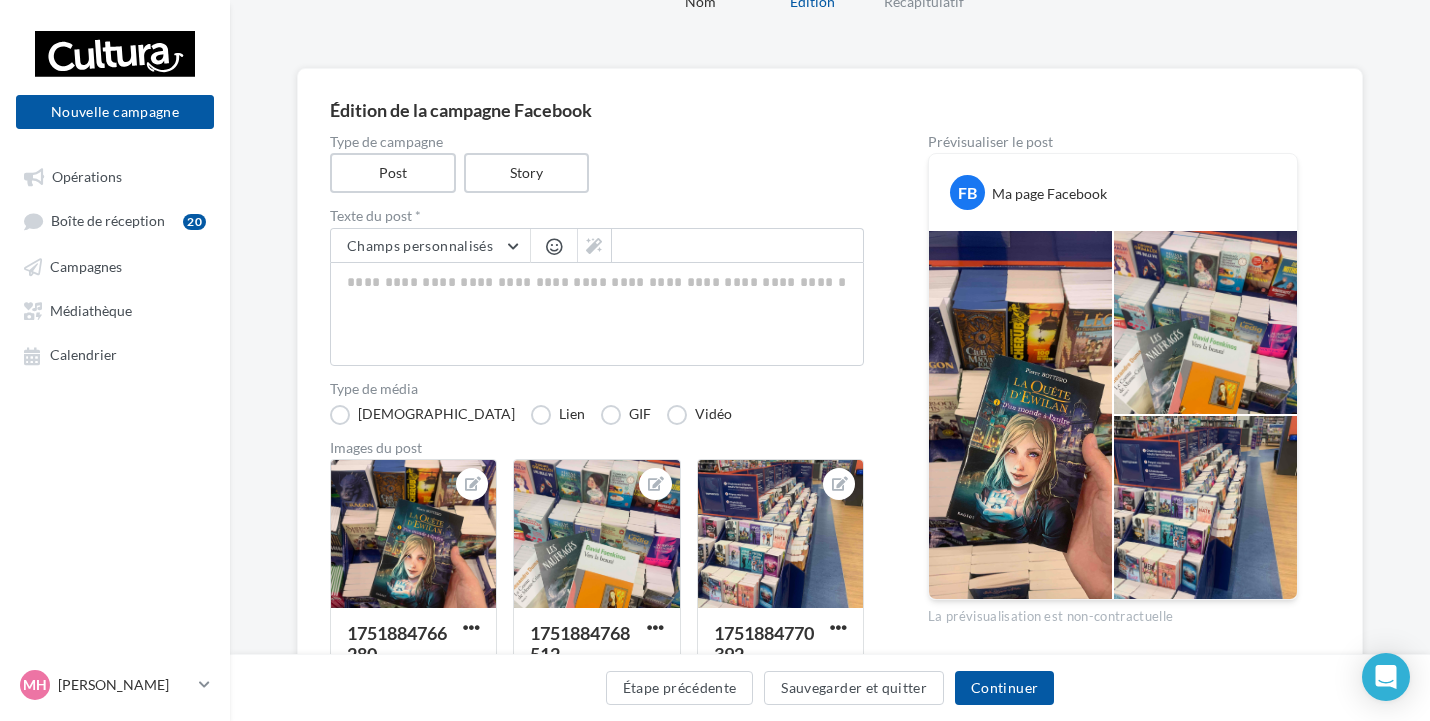 click at bounding box center (554, 246) 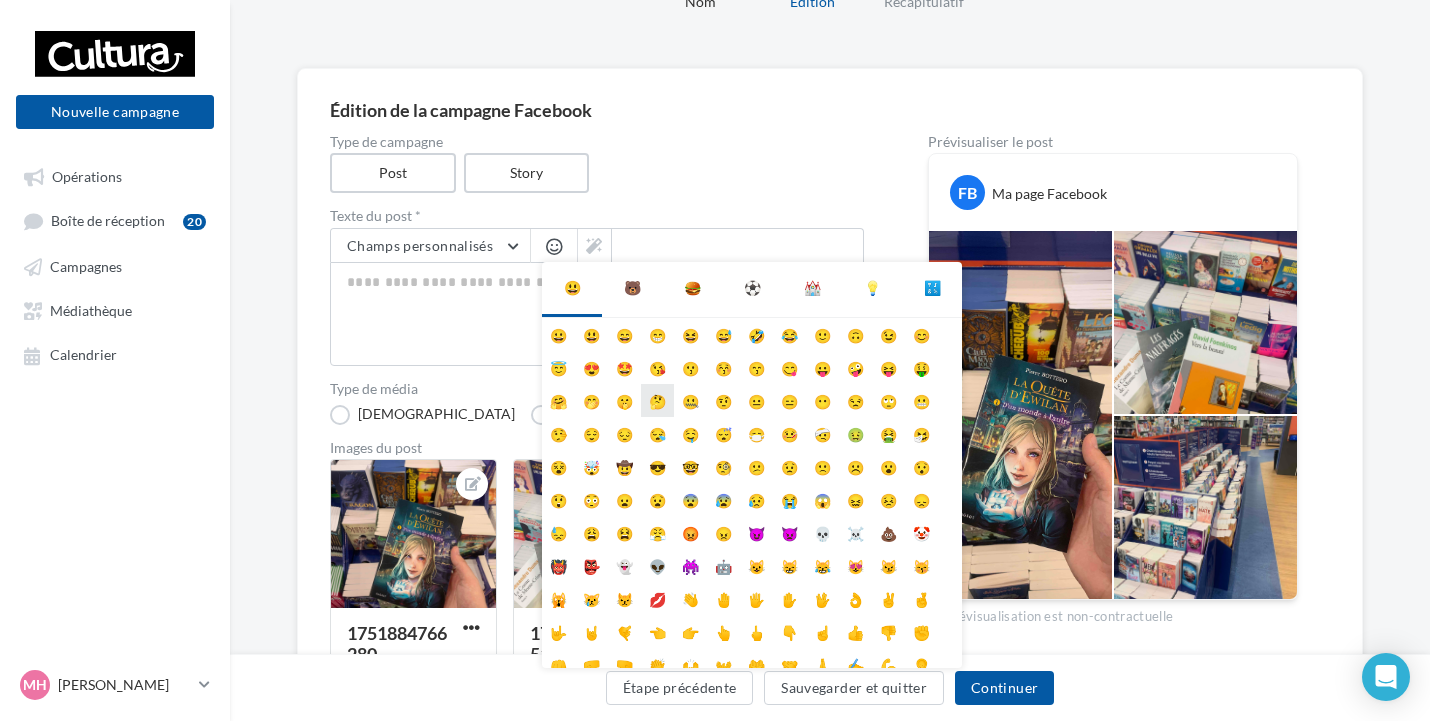 scroll, scrollTop: 79, scrollLeft: 0, axis: vertical 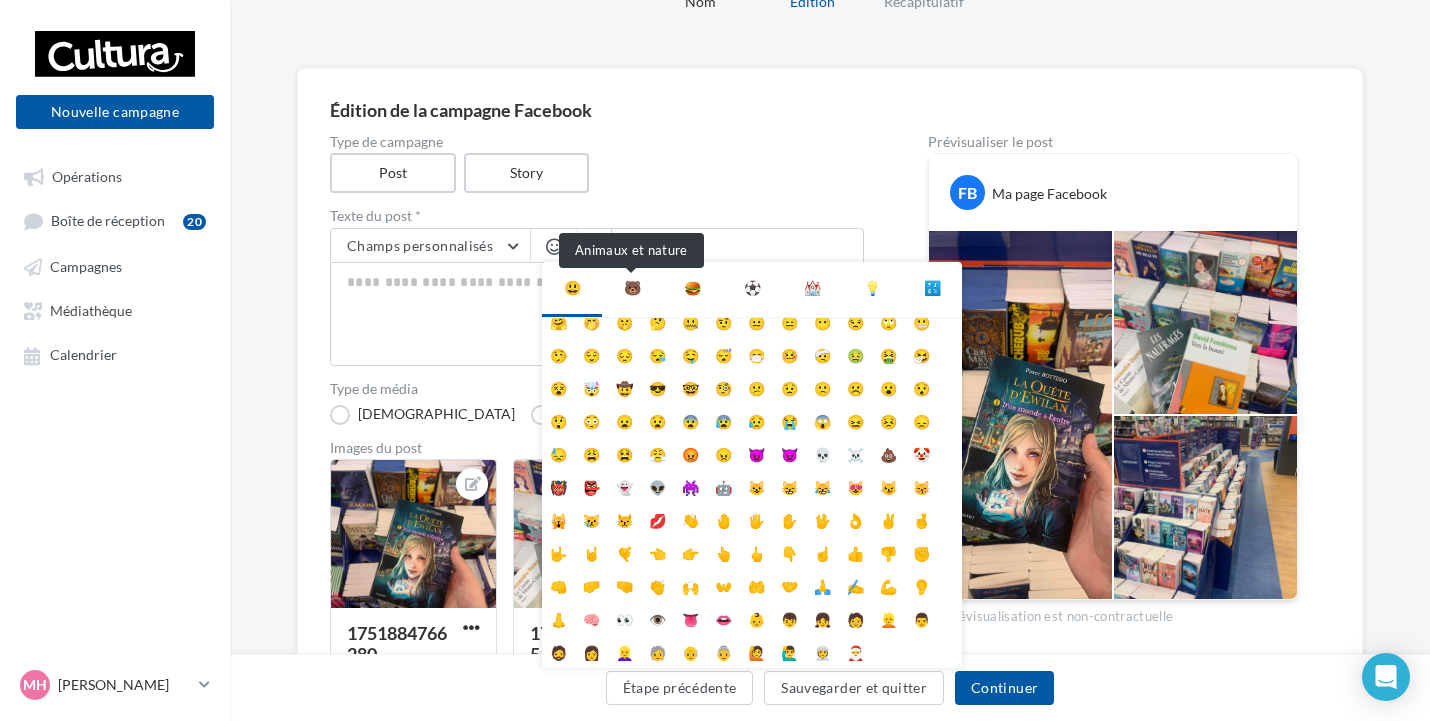 click on "🐻" at bounding box center [632, 288] 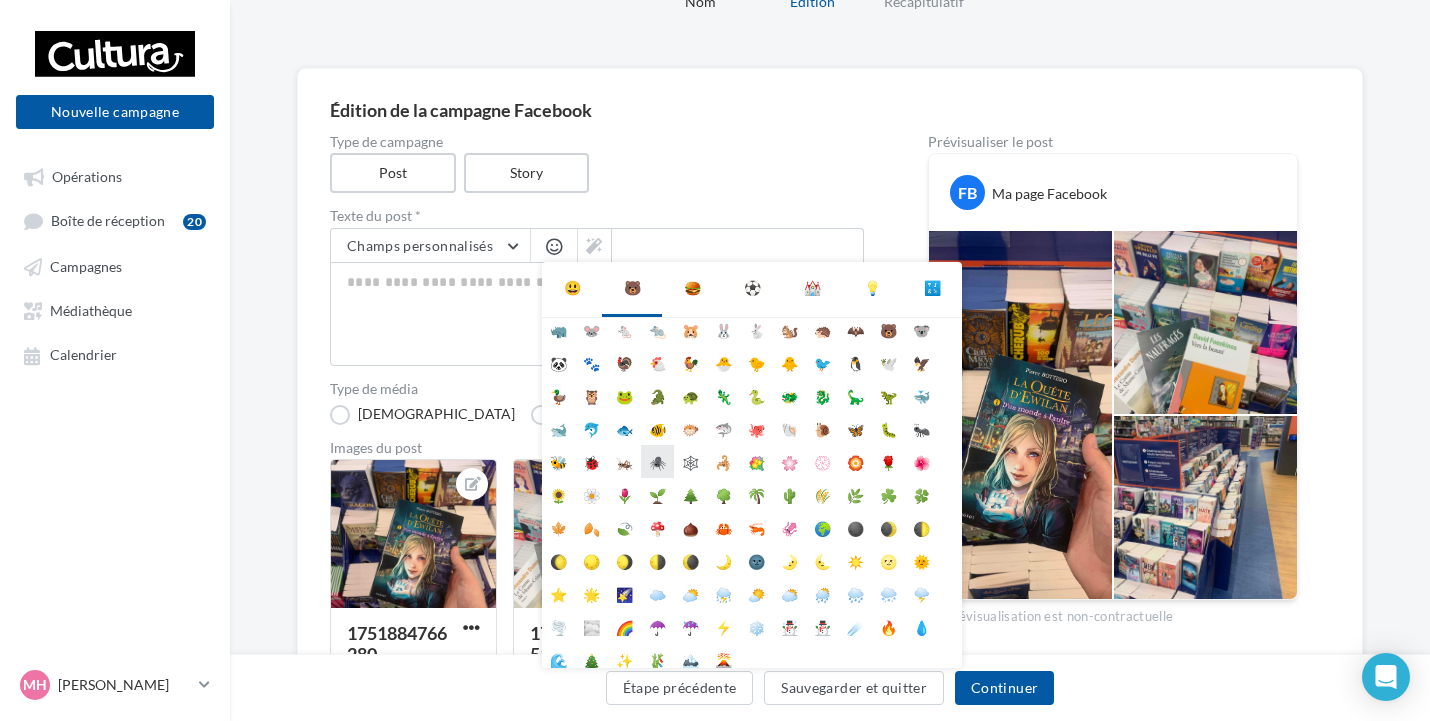 scroll, scrollTop: 112, scrollLeft: 0, axis: vertical 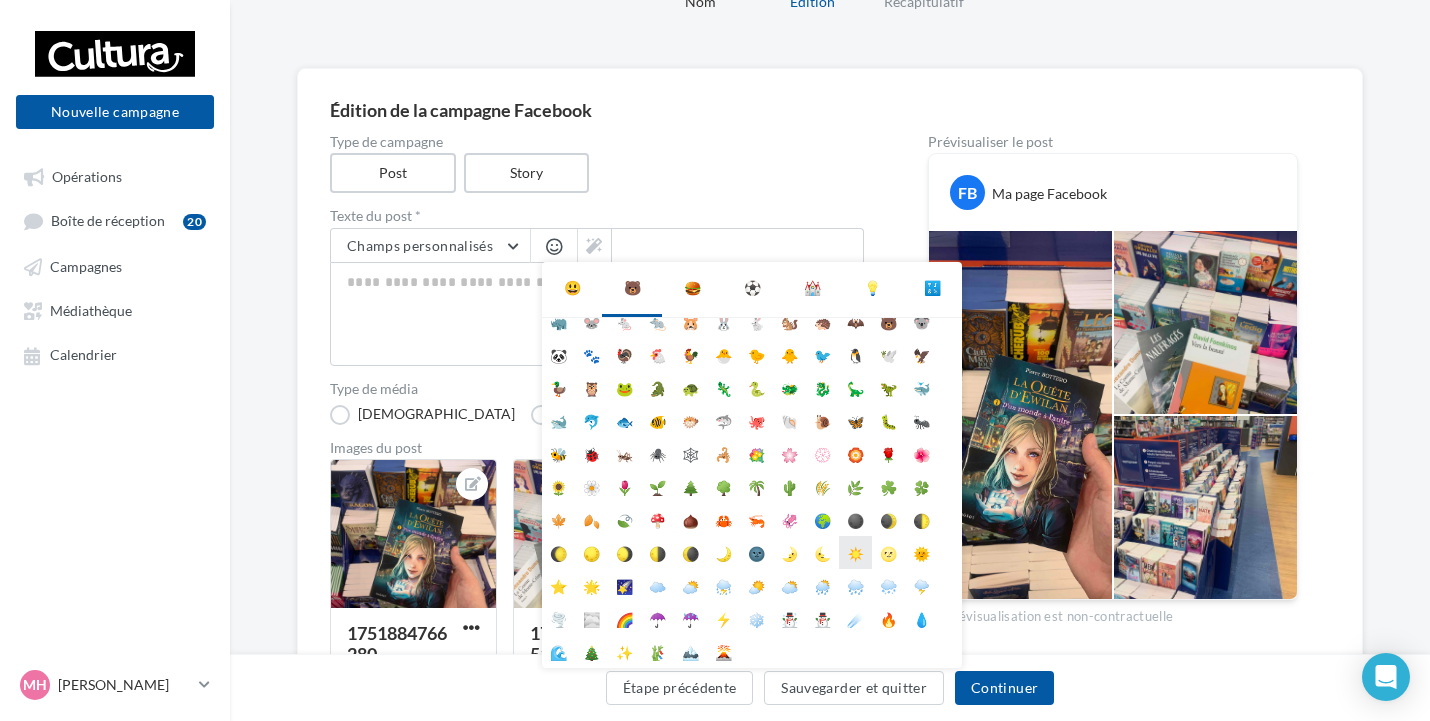 click on "☀️" at bounding box center [855, 552] 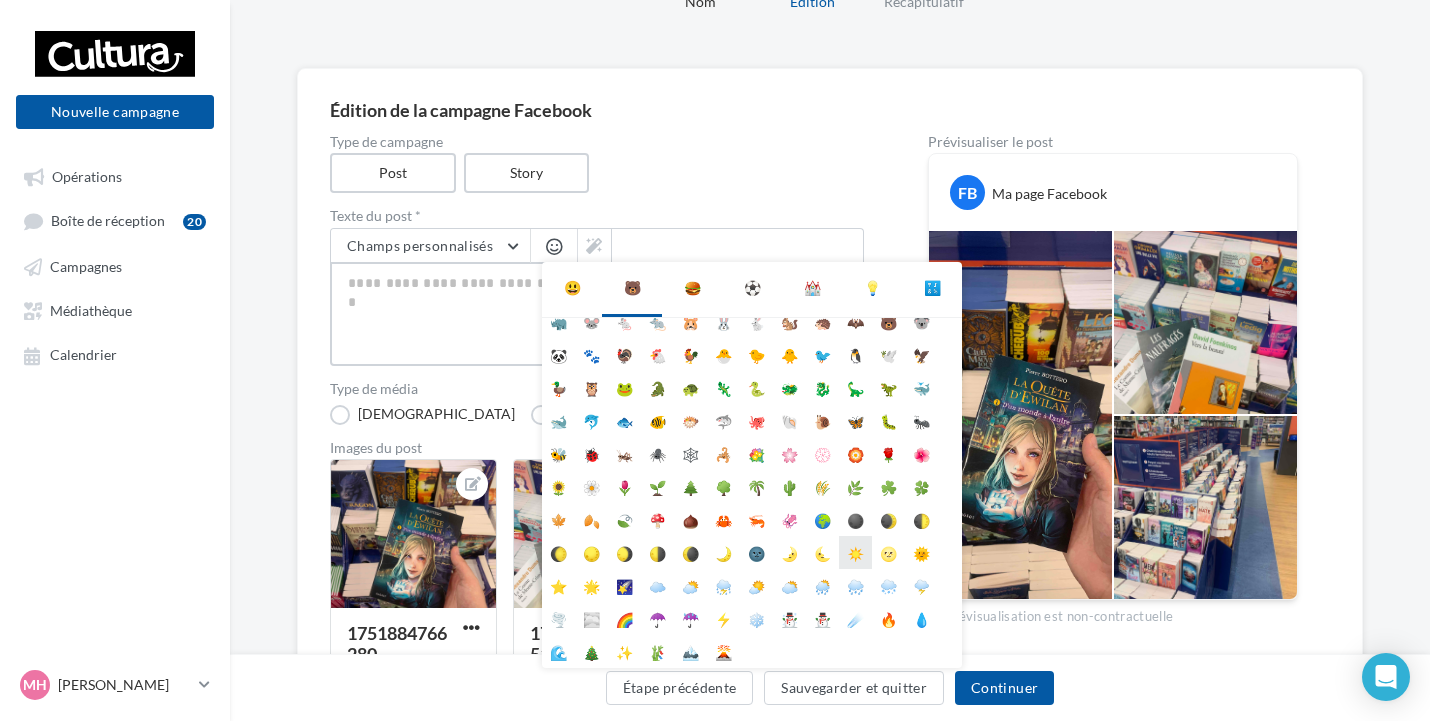 type on "**" 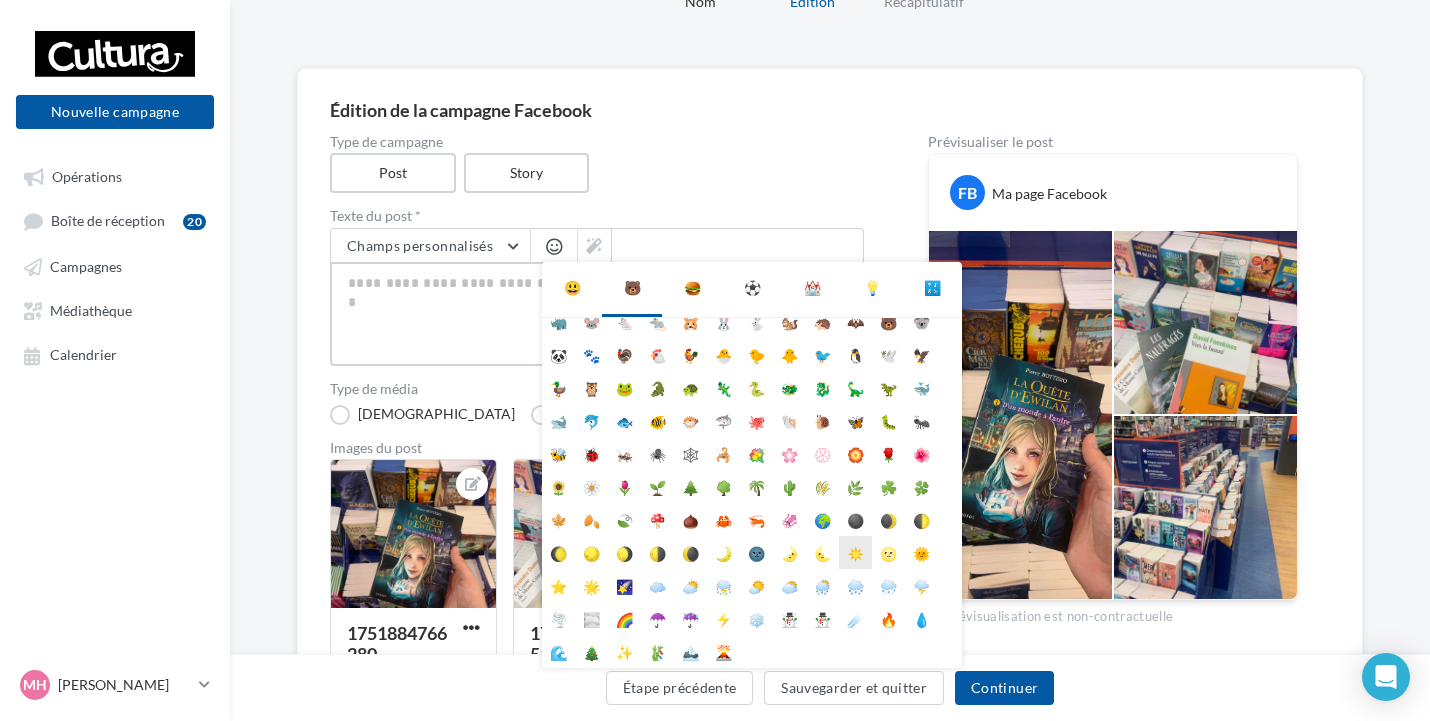 type on "**" 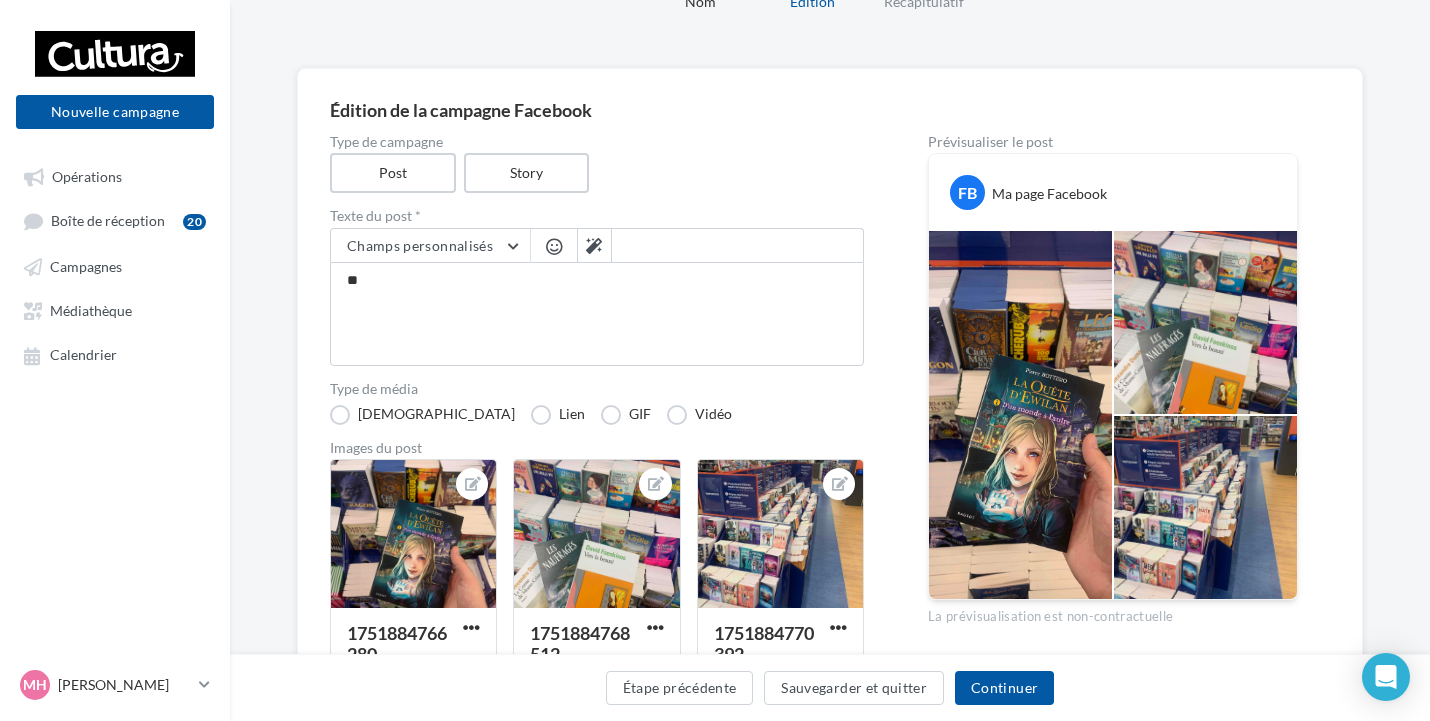 drag, startPoint x: 559, startPoint y: 240, endPoint x: 551, endPoint y: 252, distance: 14.422205 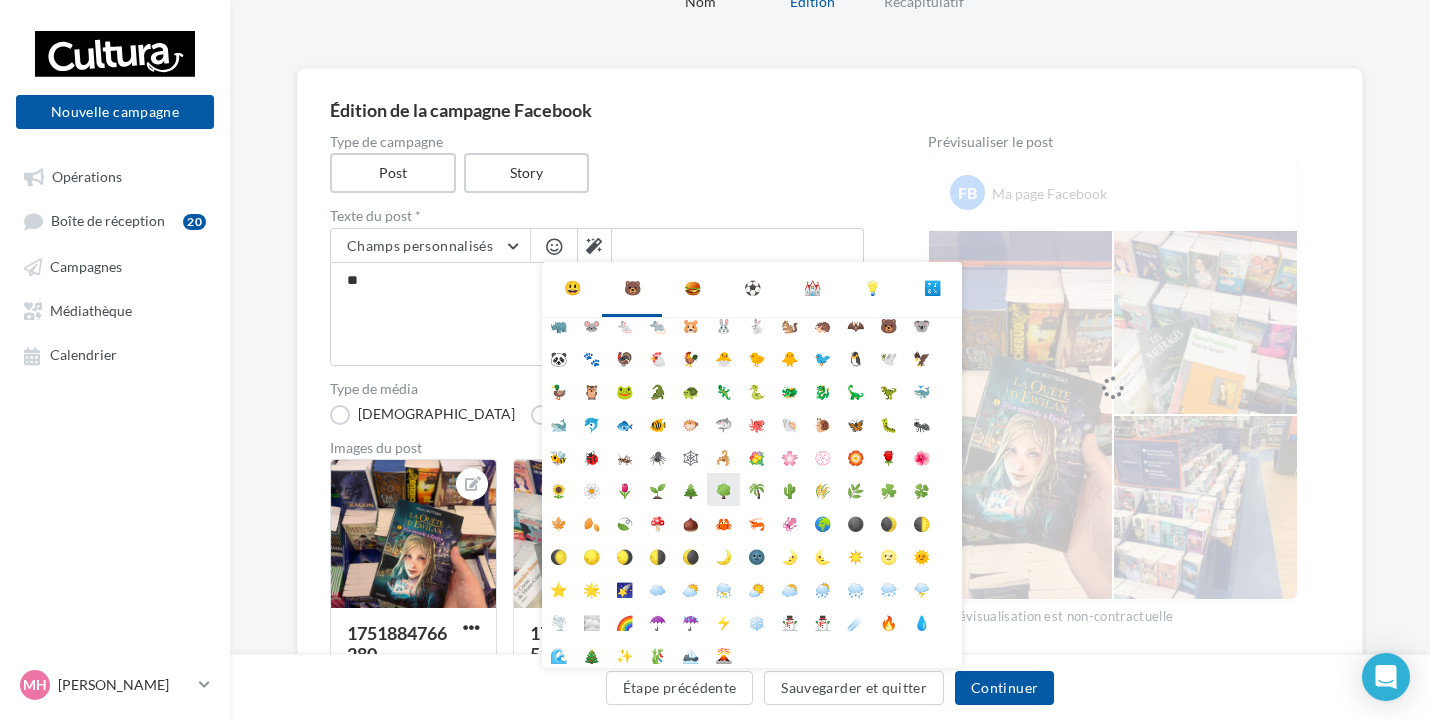 scroll, scrollTop: 112, scrollLeft: 0, axis: vertical 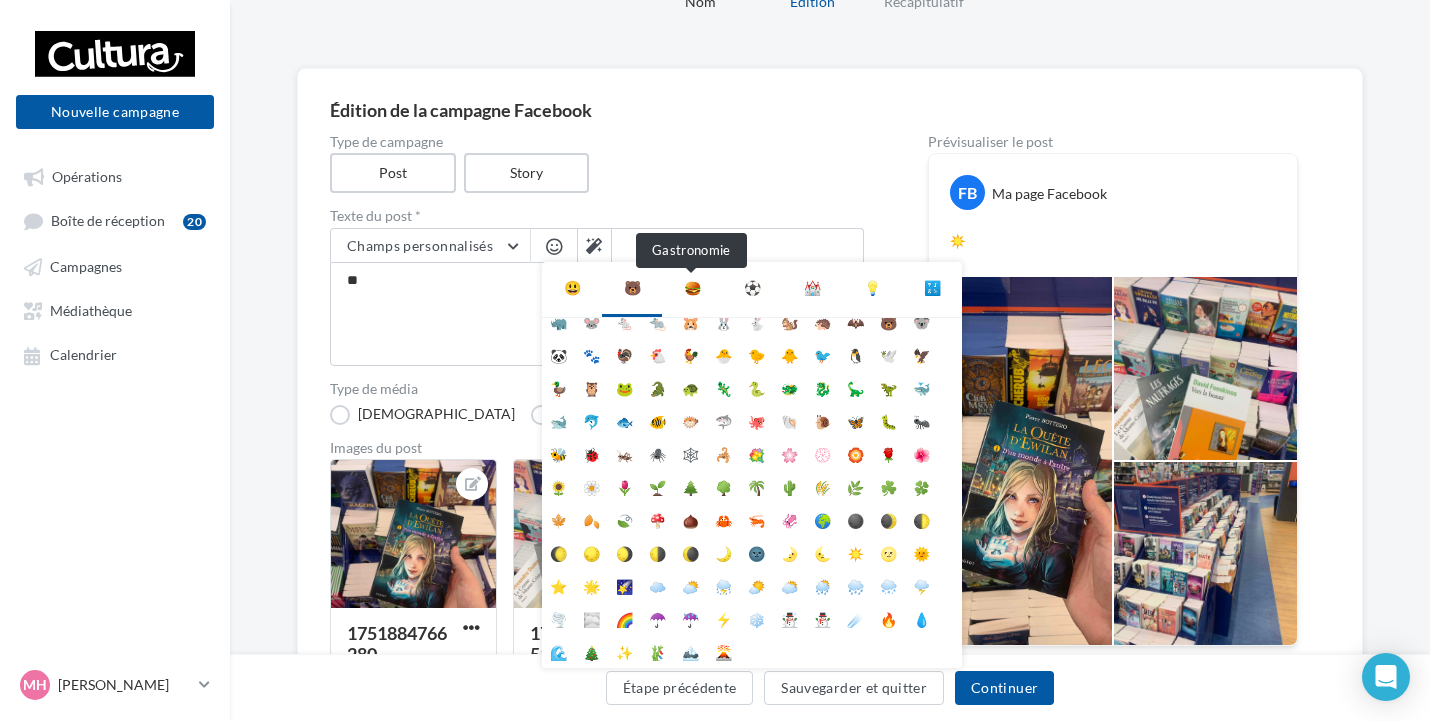 click on "🍔" at bounding box center (692, 288) 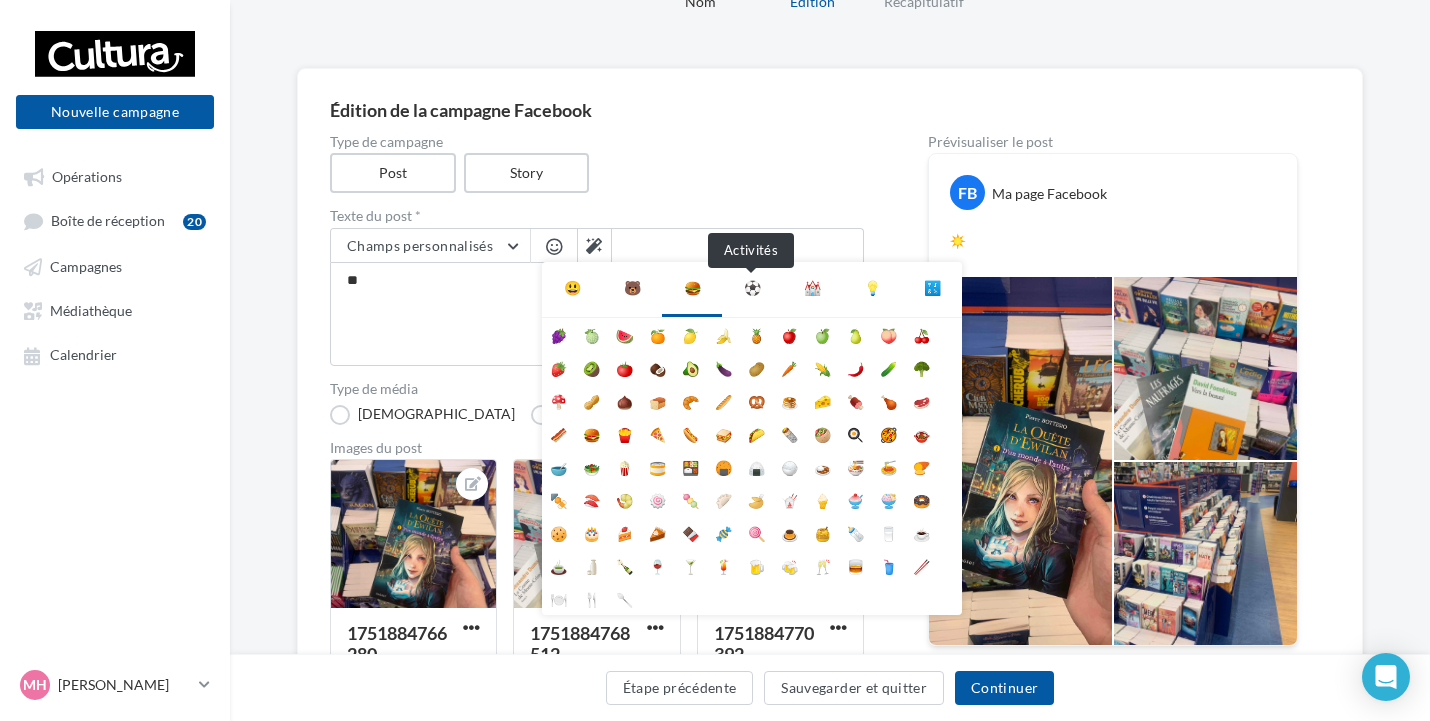 click on "⚽" at bounding box center [752, 288] 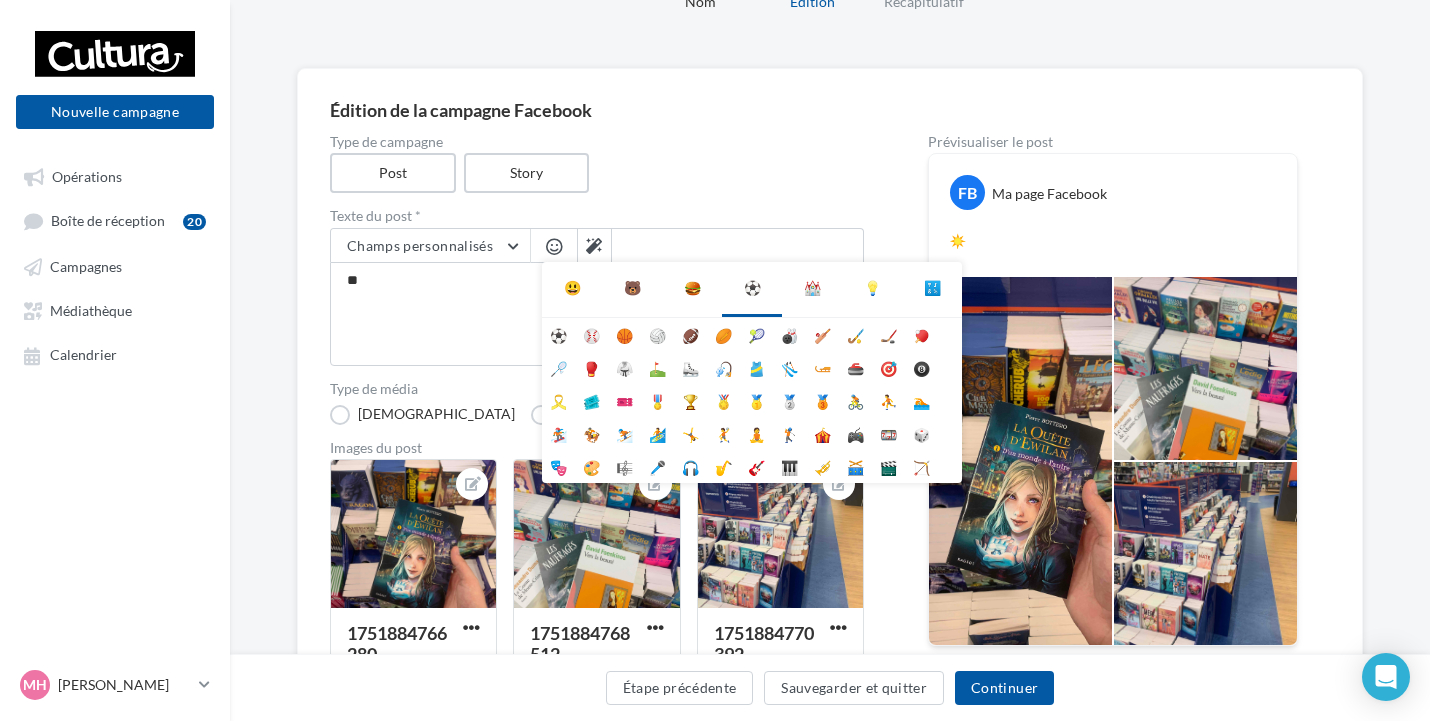 click on "Type de campagne
Post
Story" at bounding box center [597, 164] 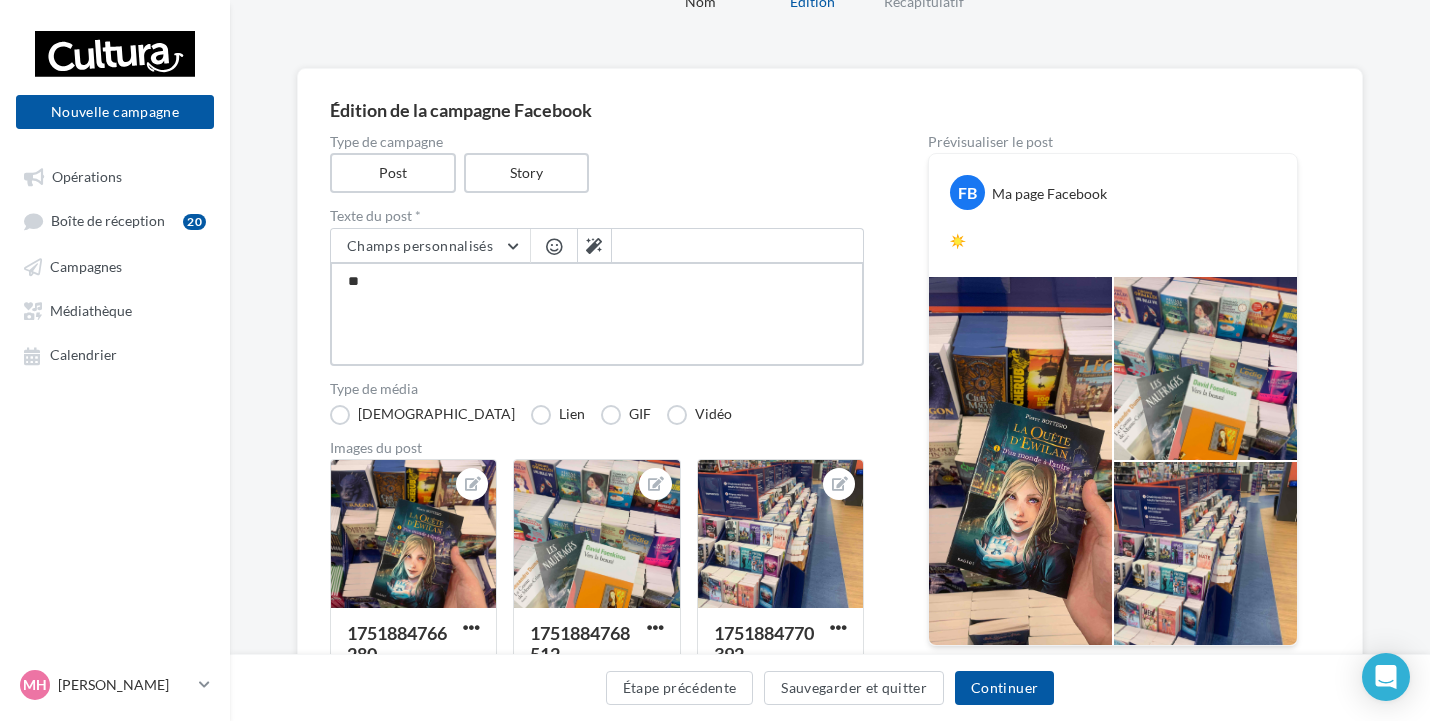 click on "**" at bounding box center [597, 314] 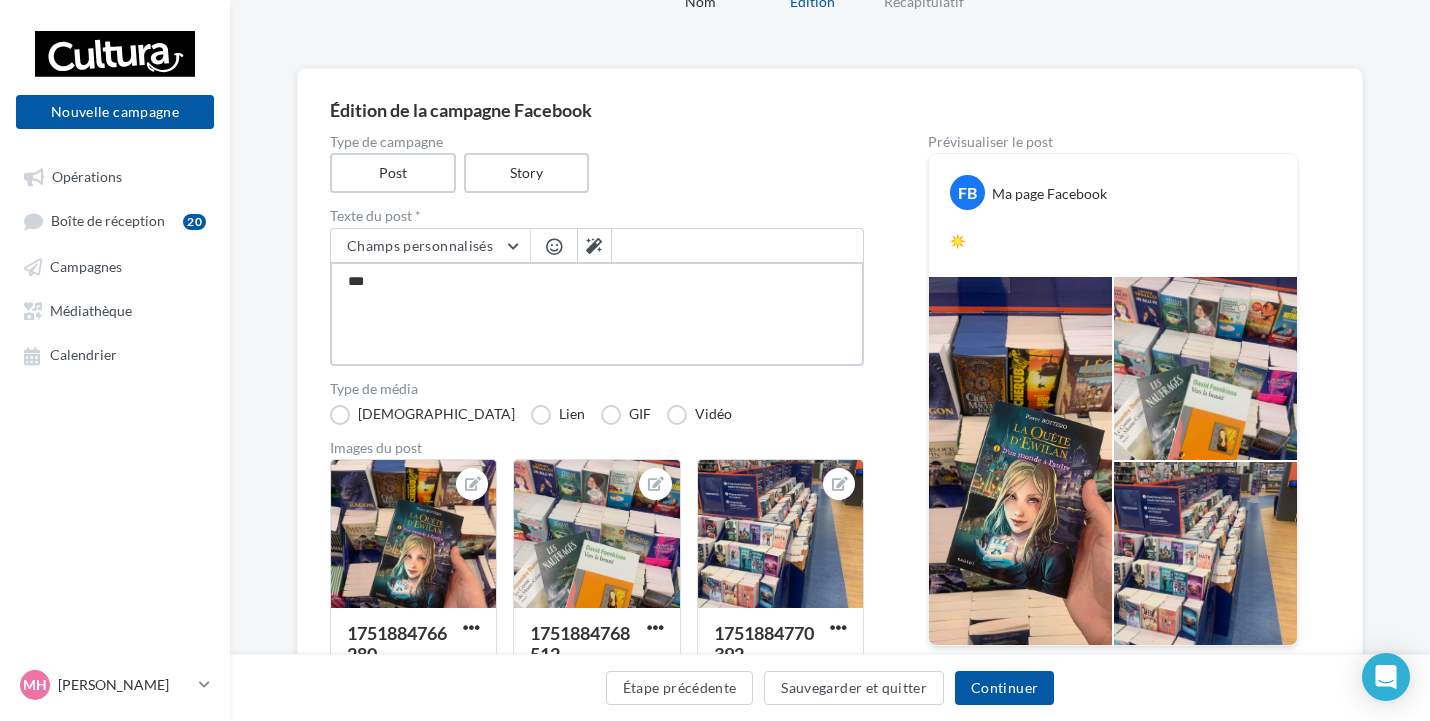 type on "****" 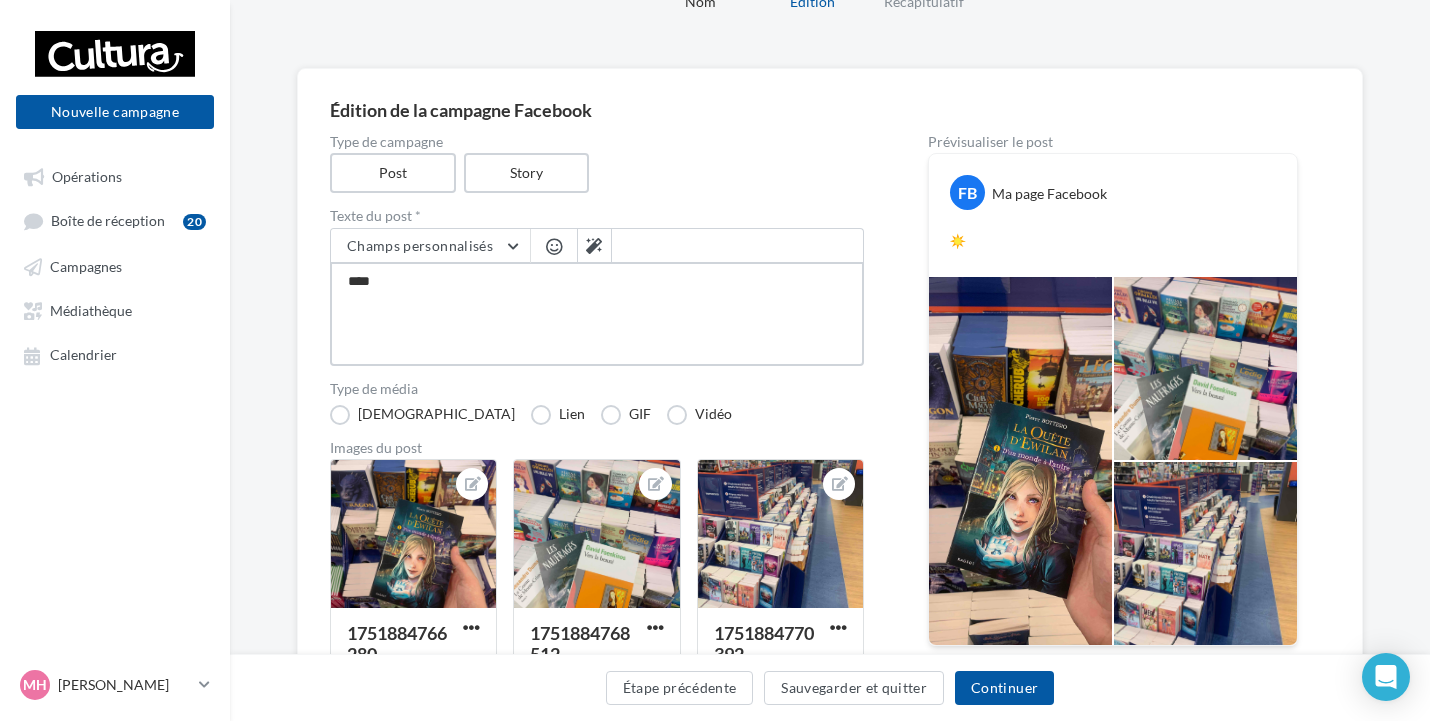 type on "*****" 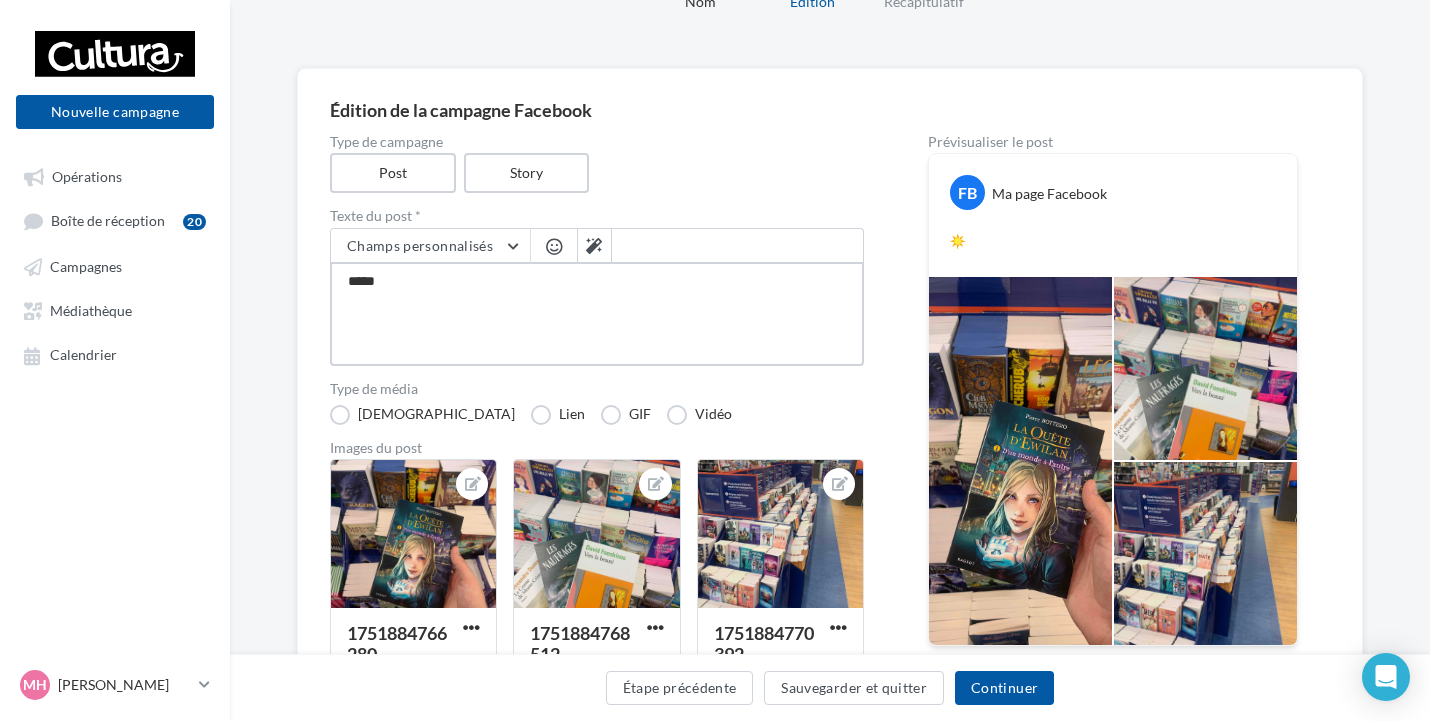 type on "*****" 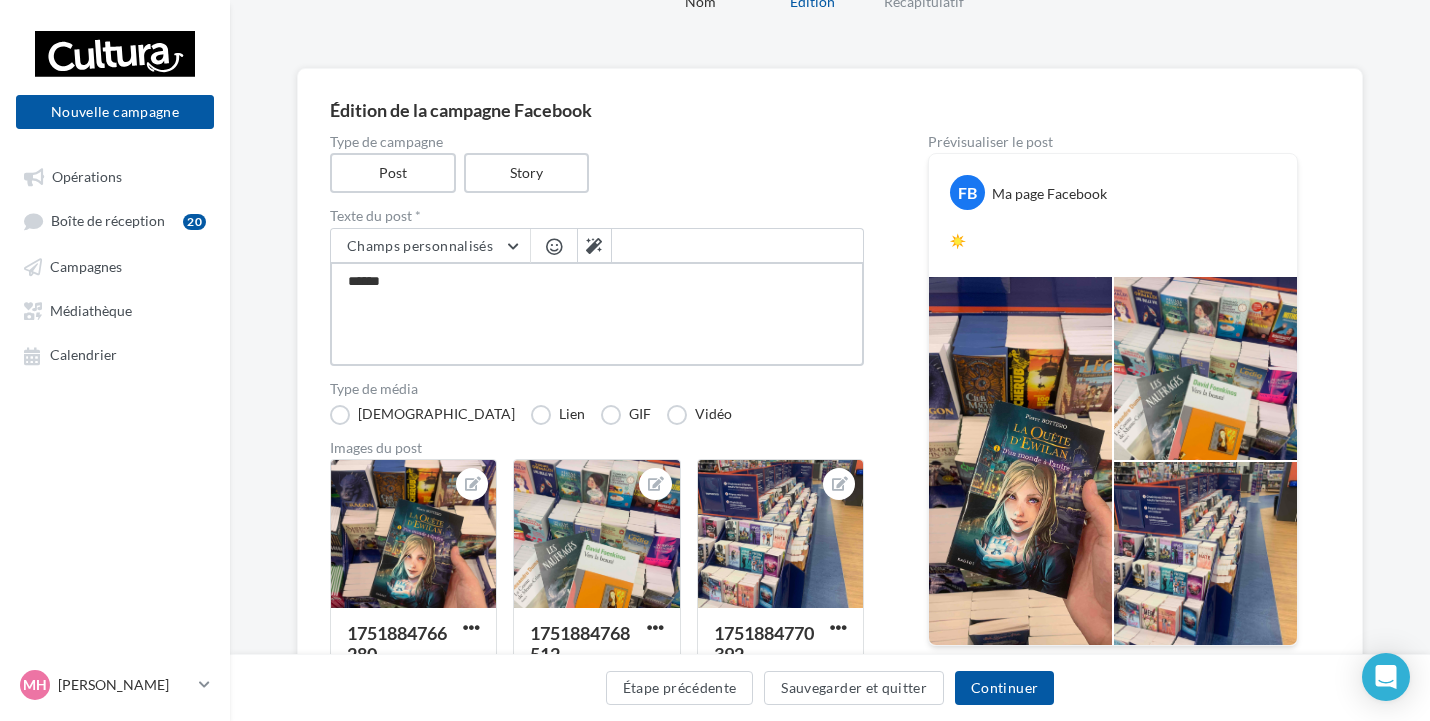 type on "*******" 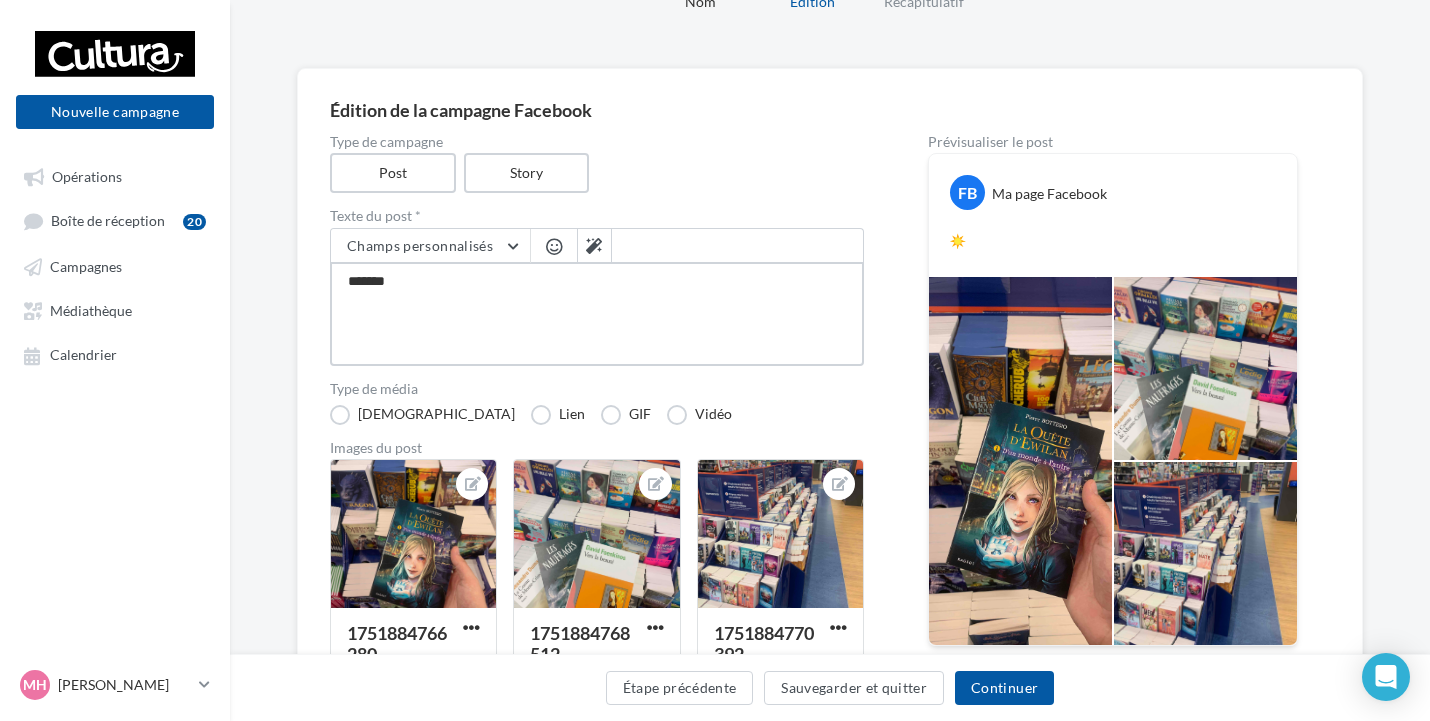type on "********" 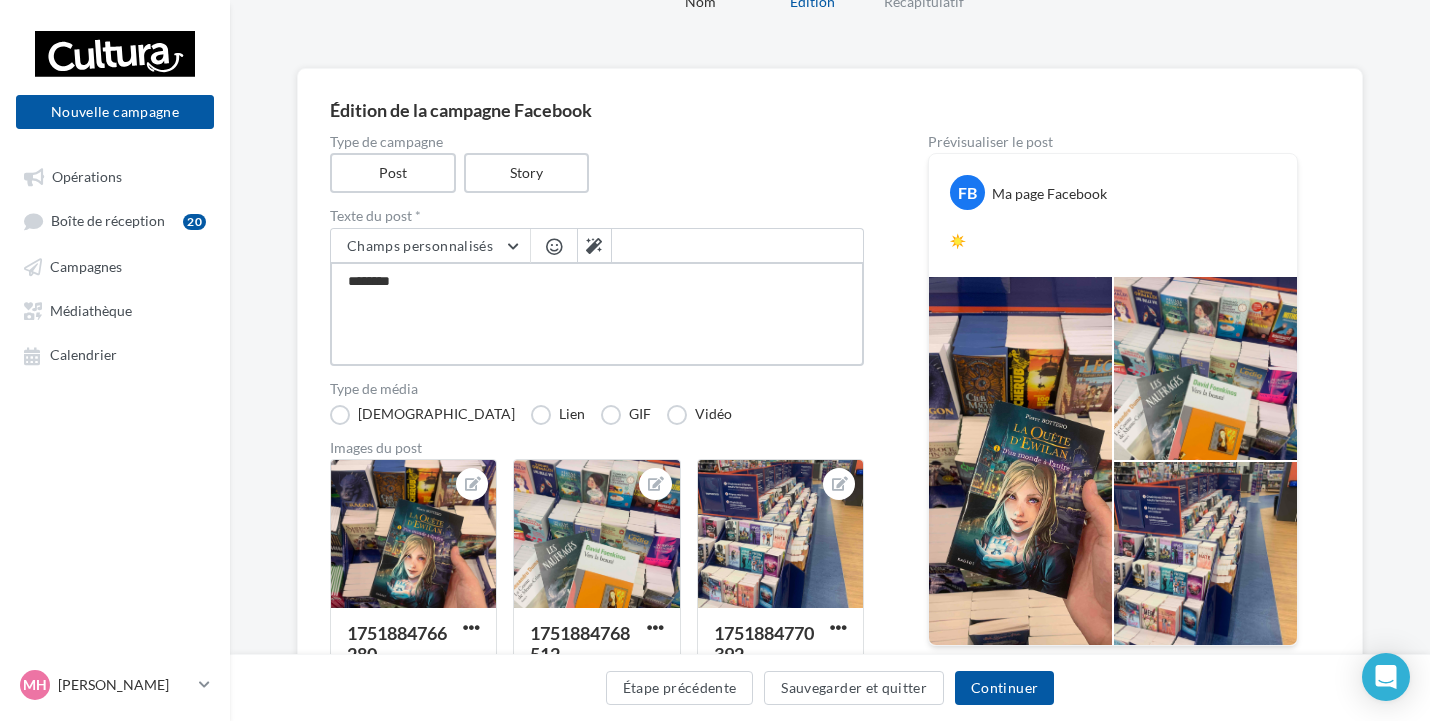 type on "*********" 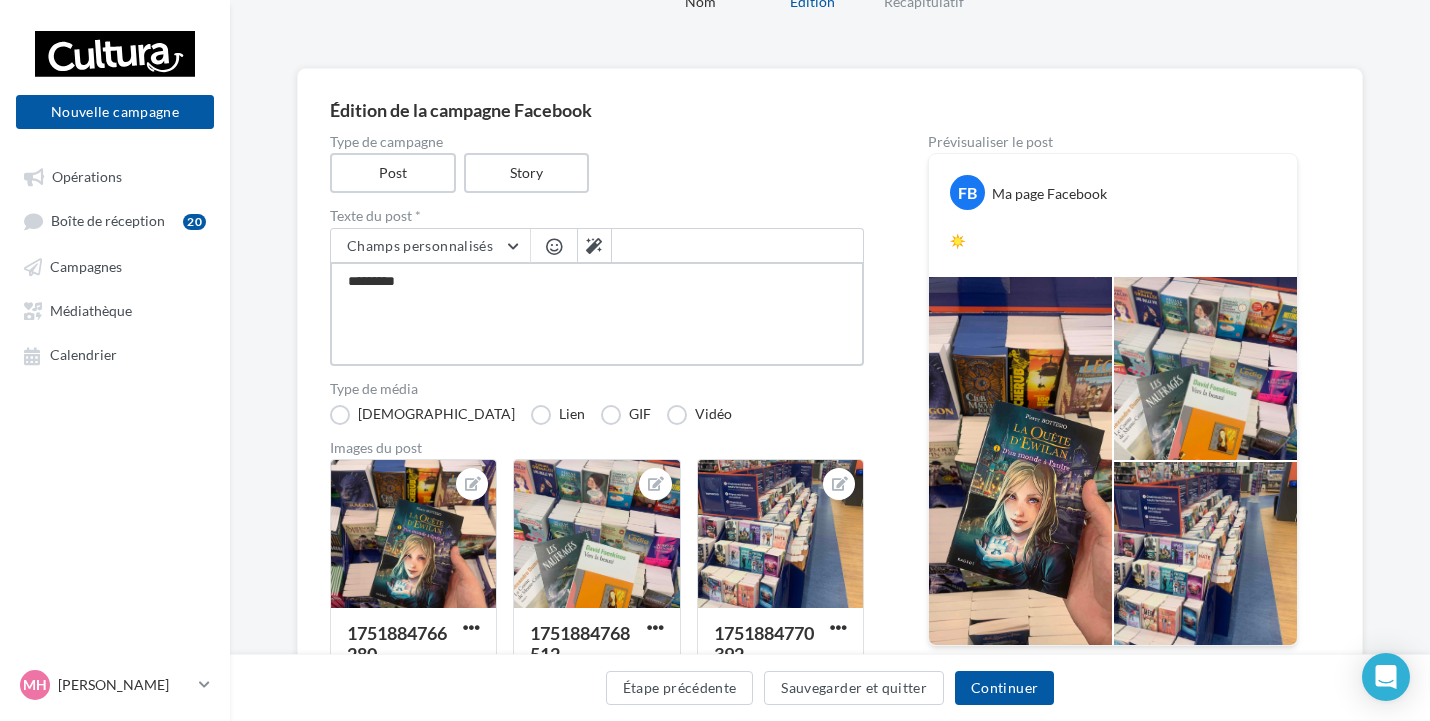 type on "*********" 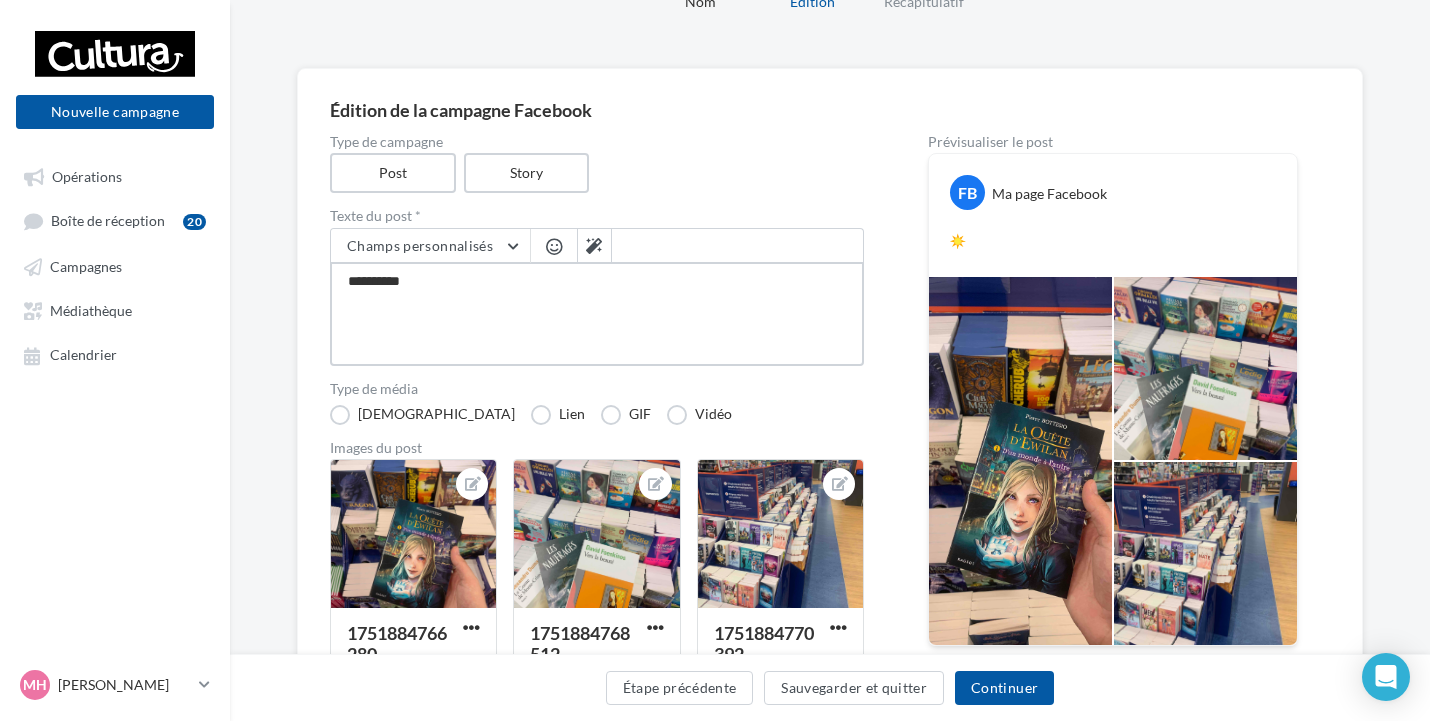 type on "**********" 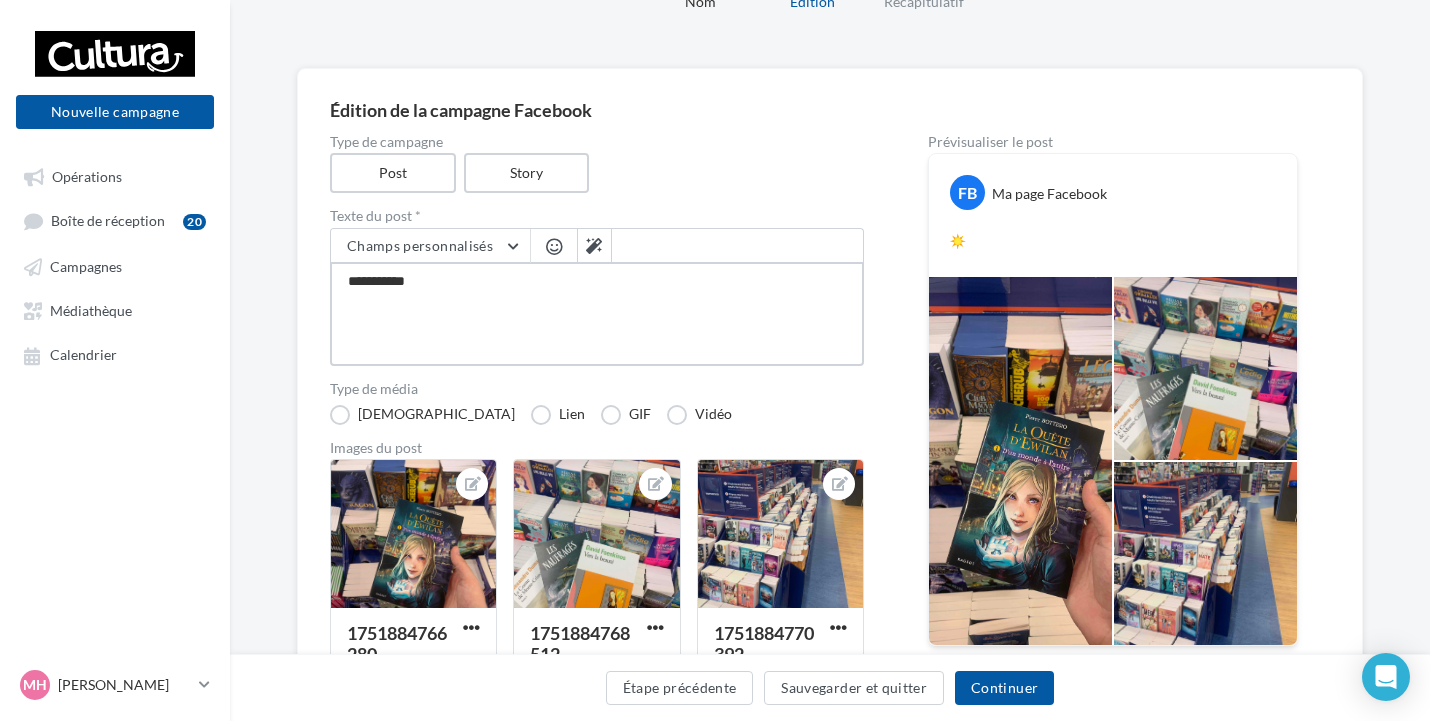 type on "**********" 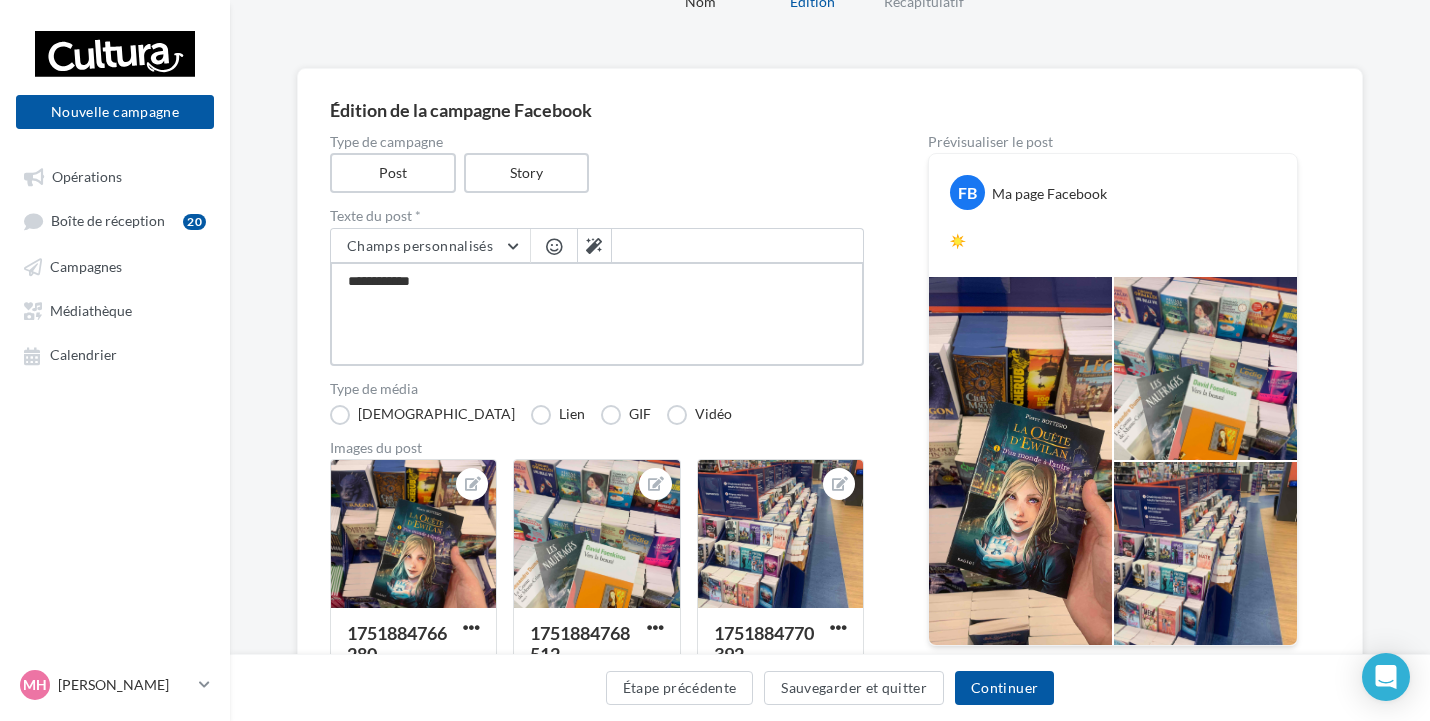 type on "**********" 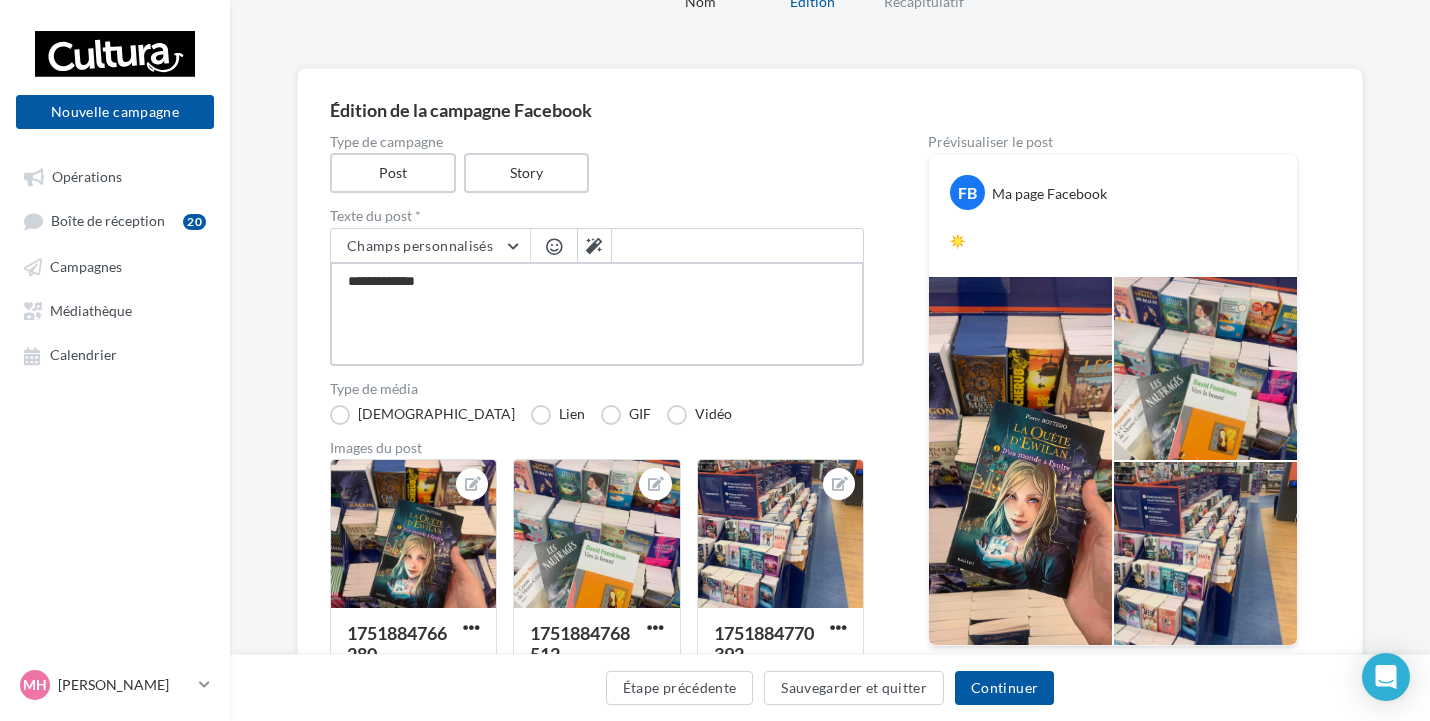 type on "**********" 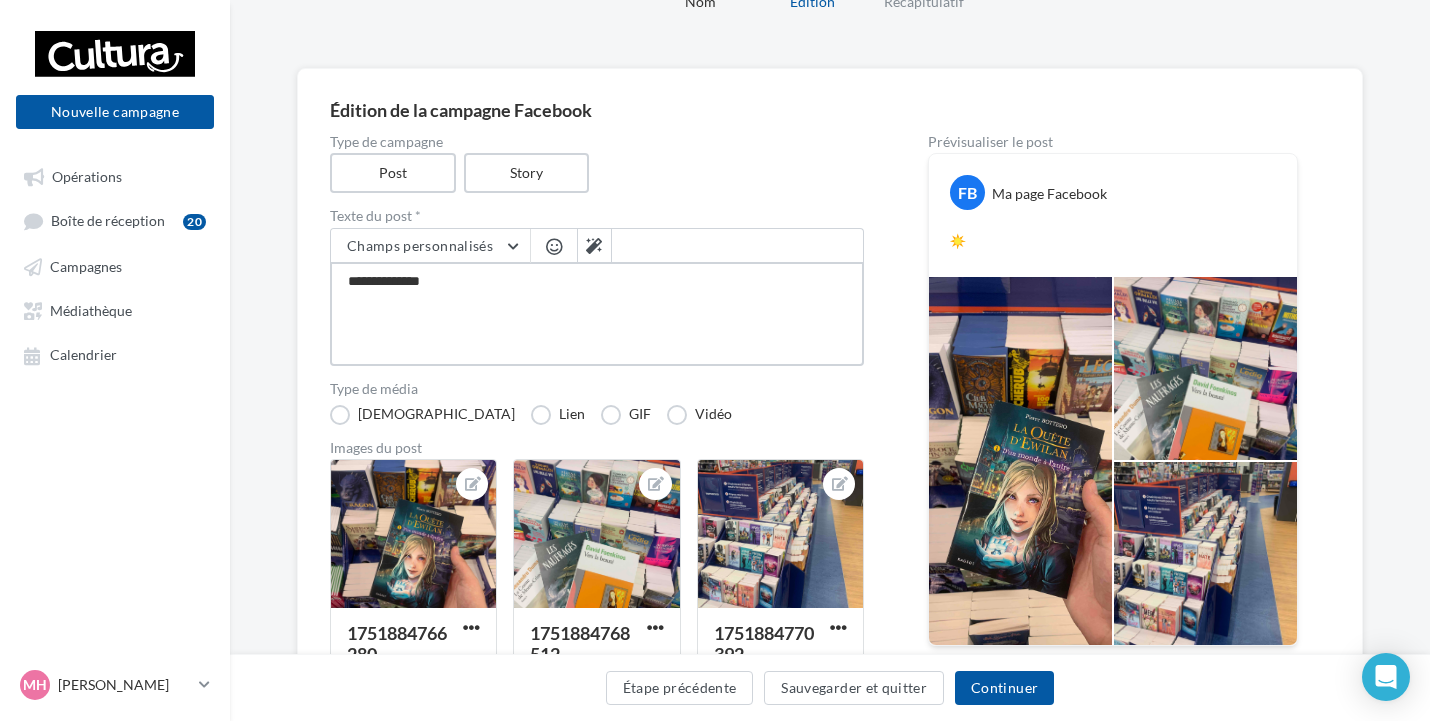 type on "**********" 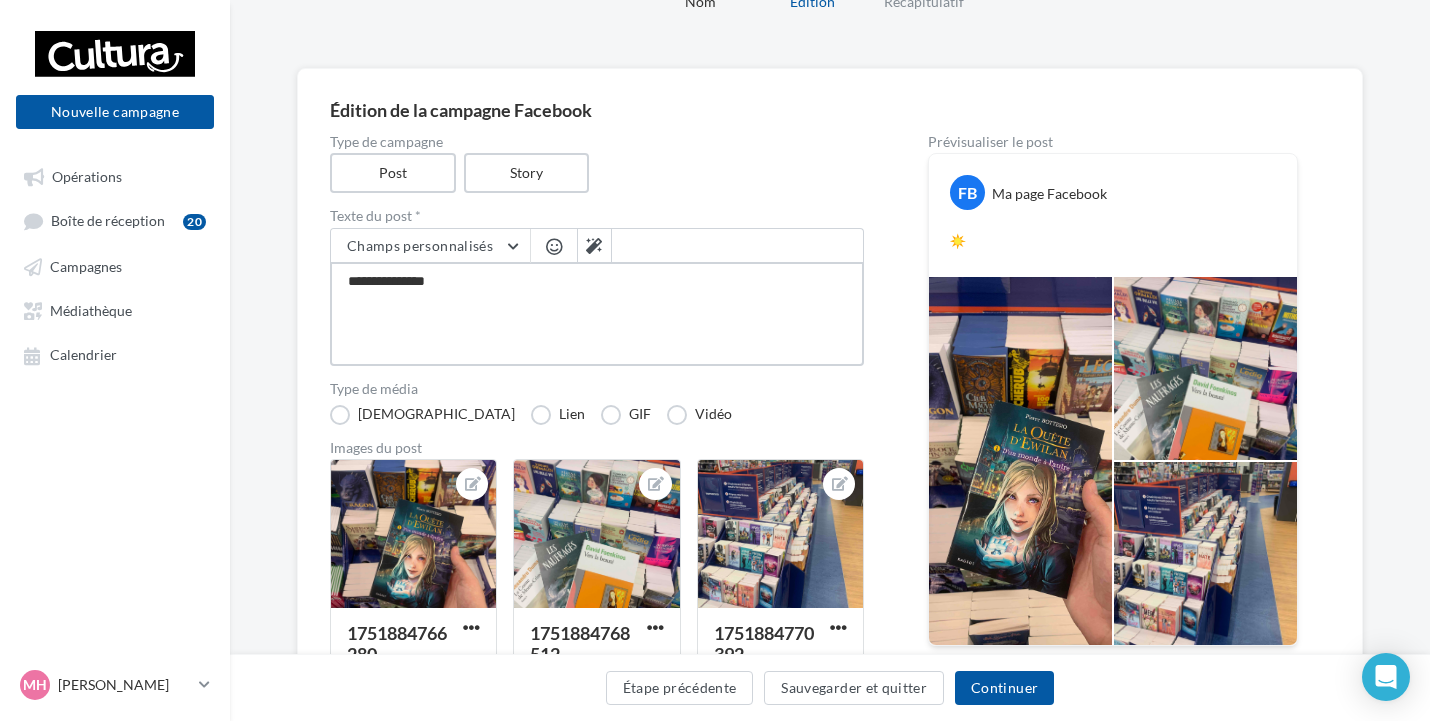 type on "**********" 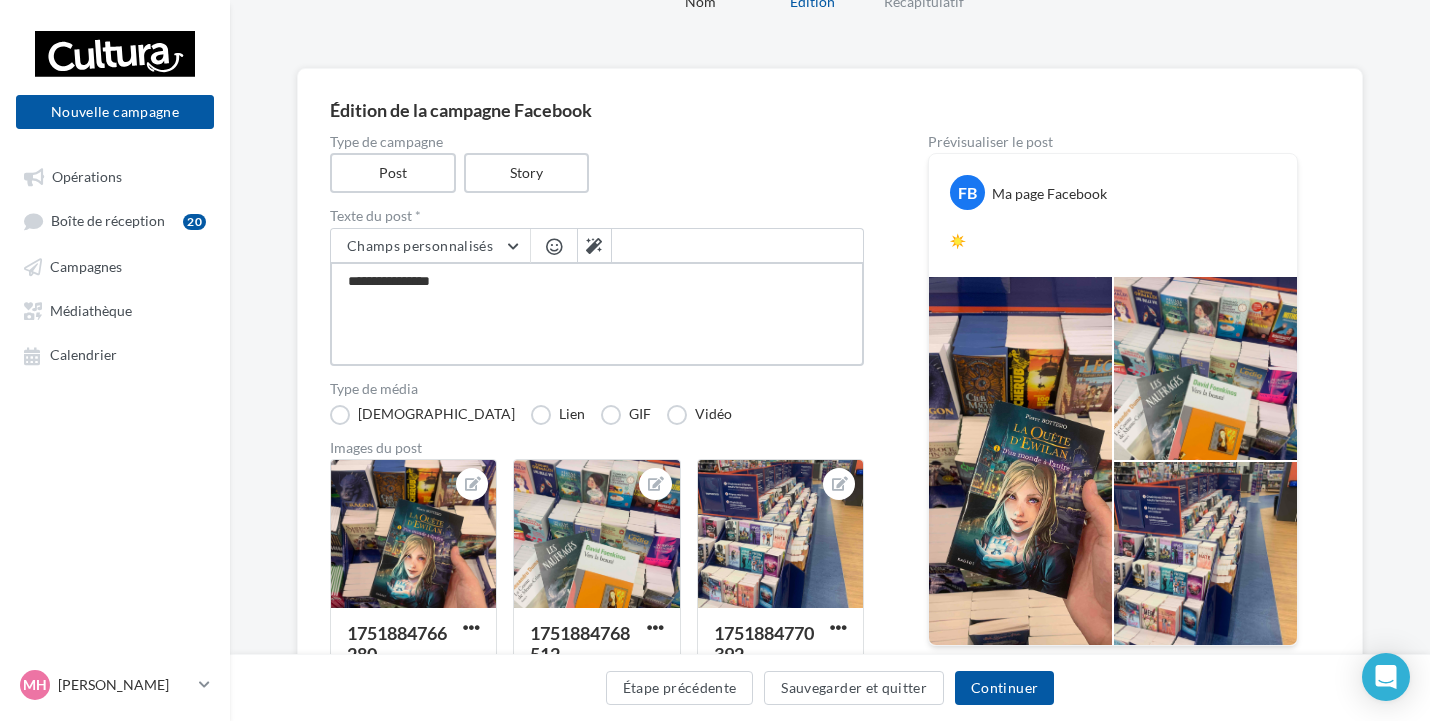 type on "**********" 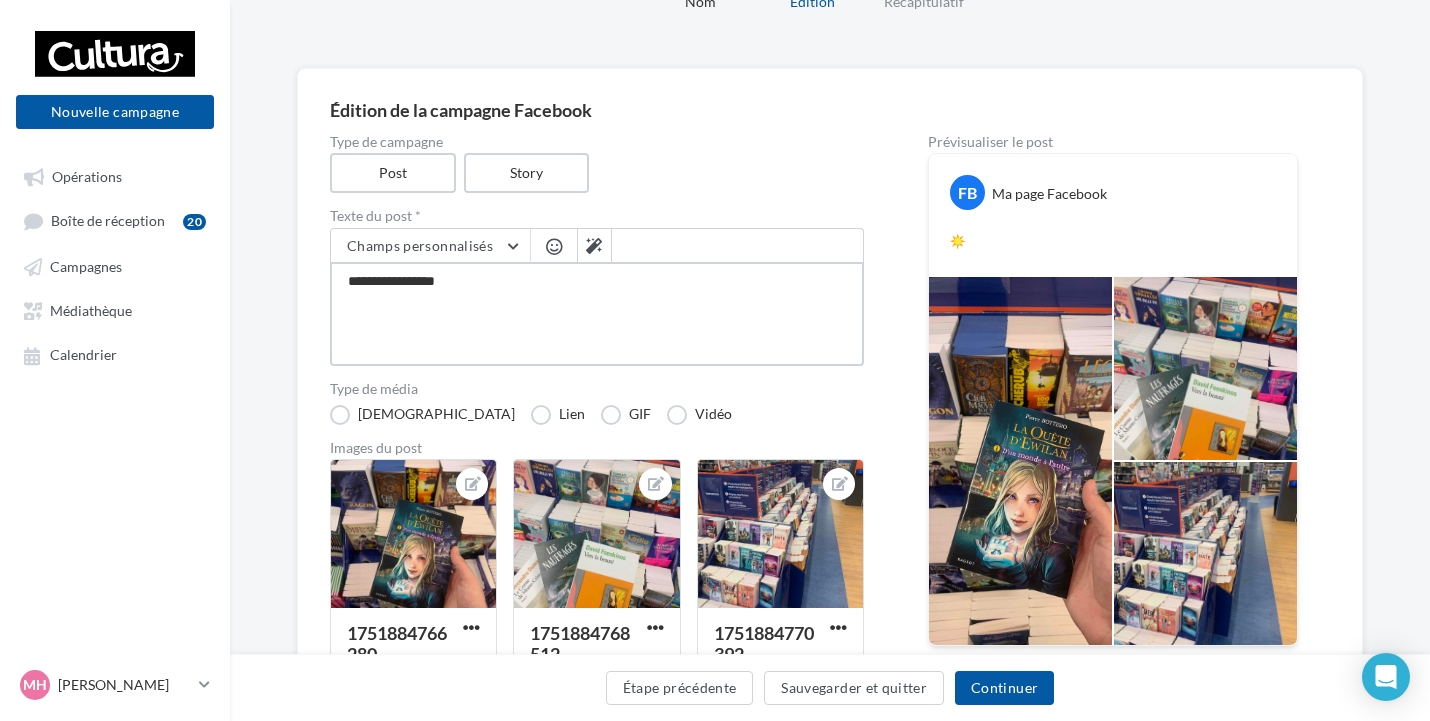 type on "**********" 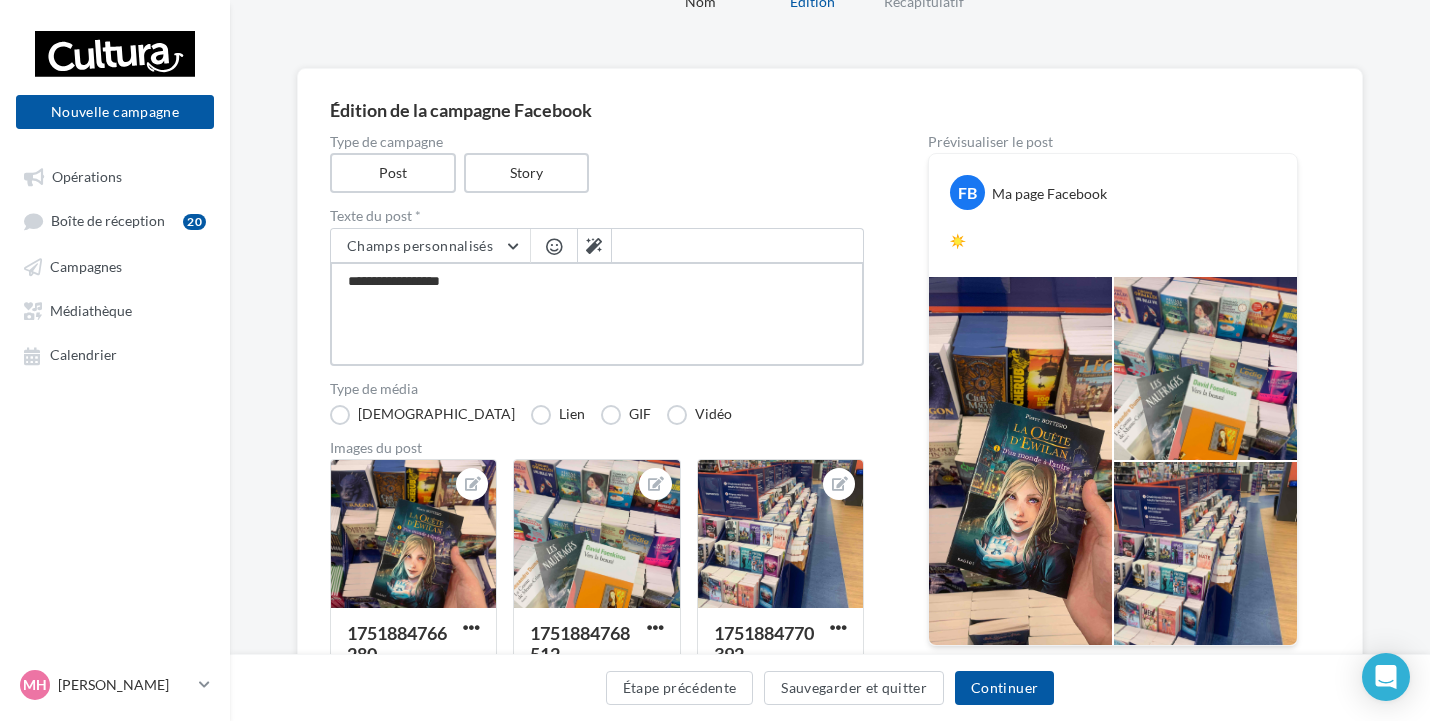 type on "**********" 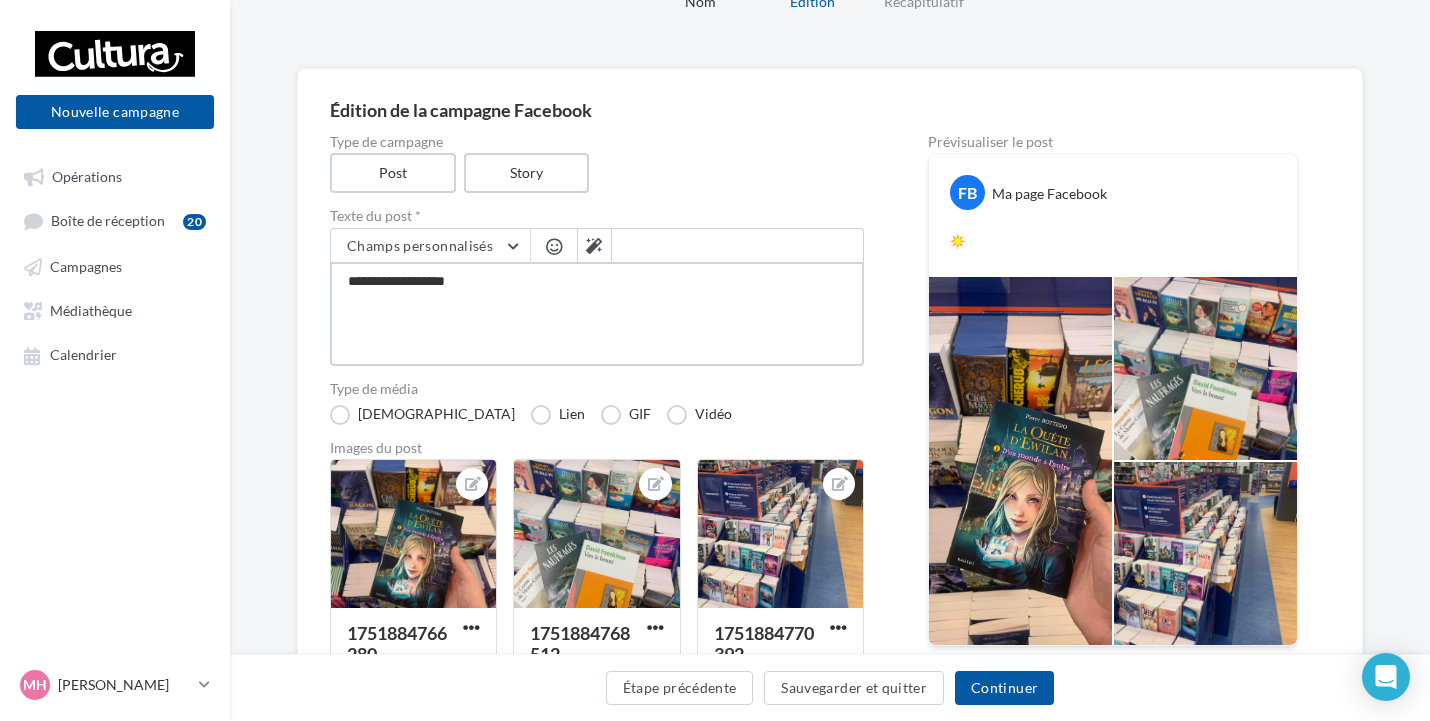 type on "**********" 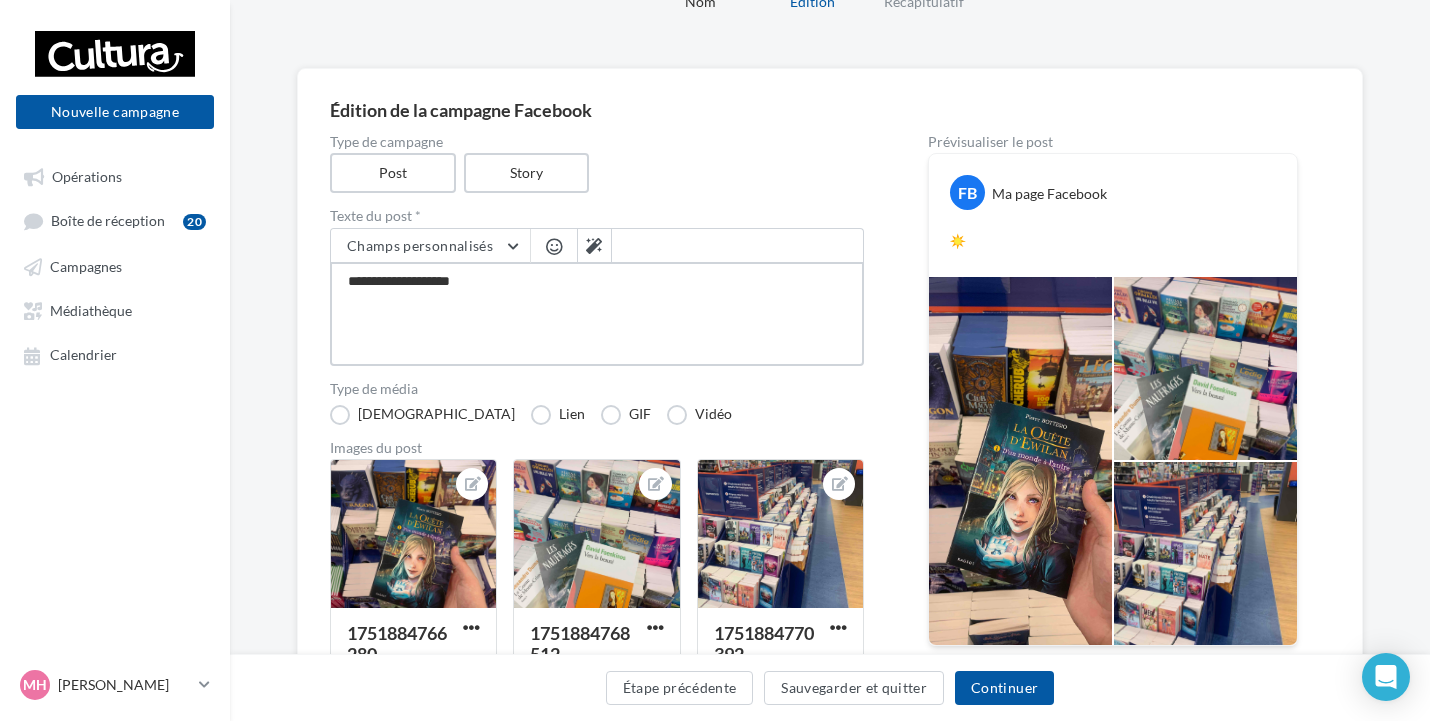 type on "**********" 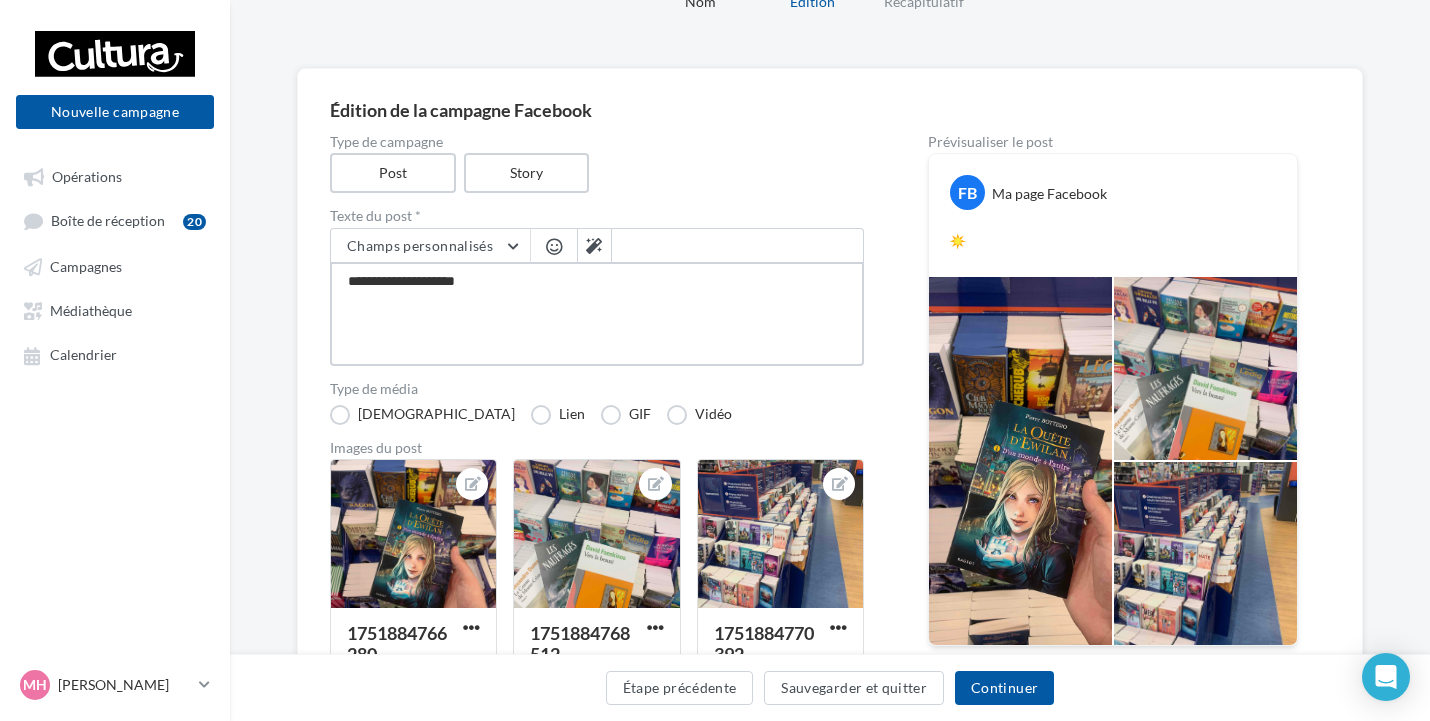type on "**********" 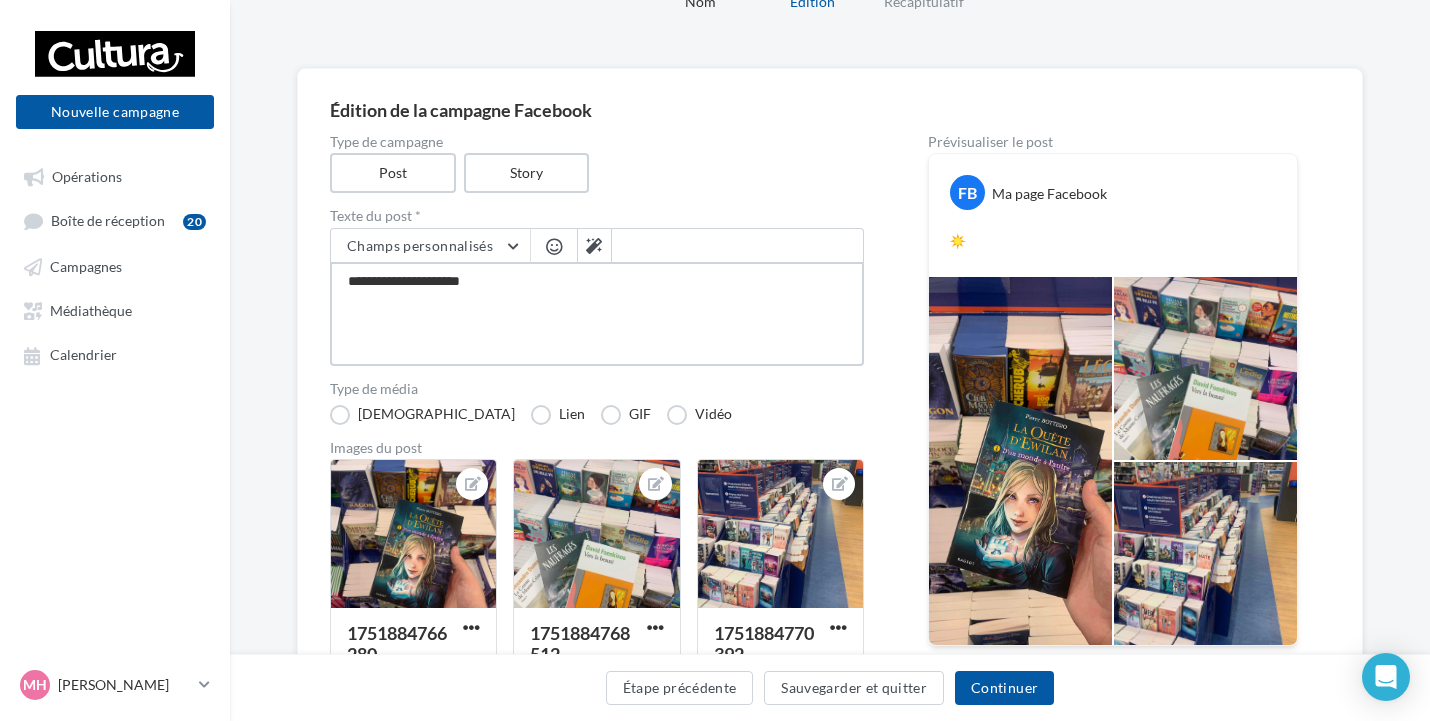 type on "**********" 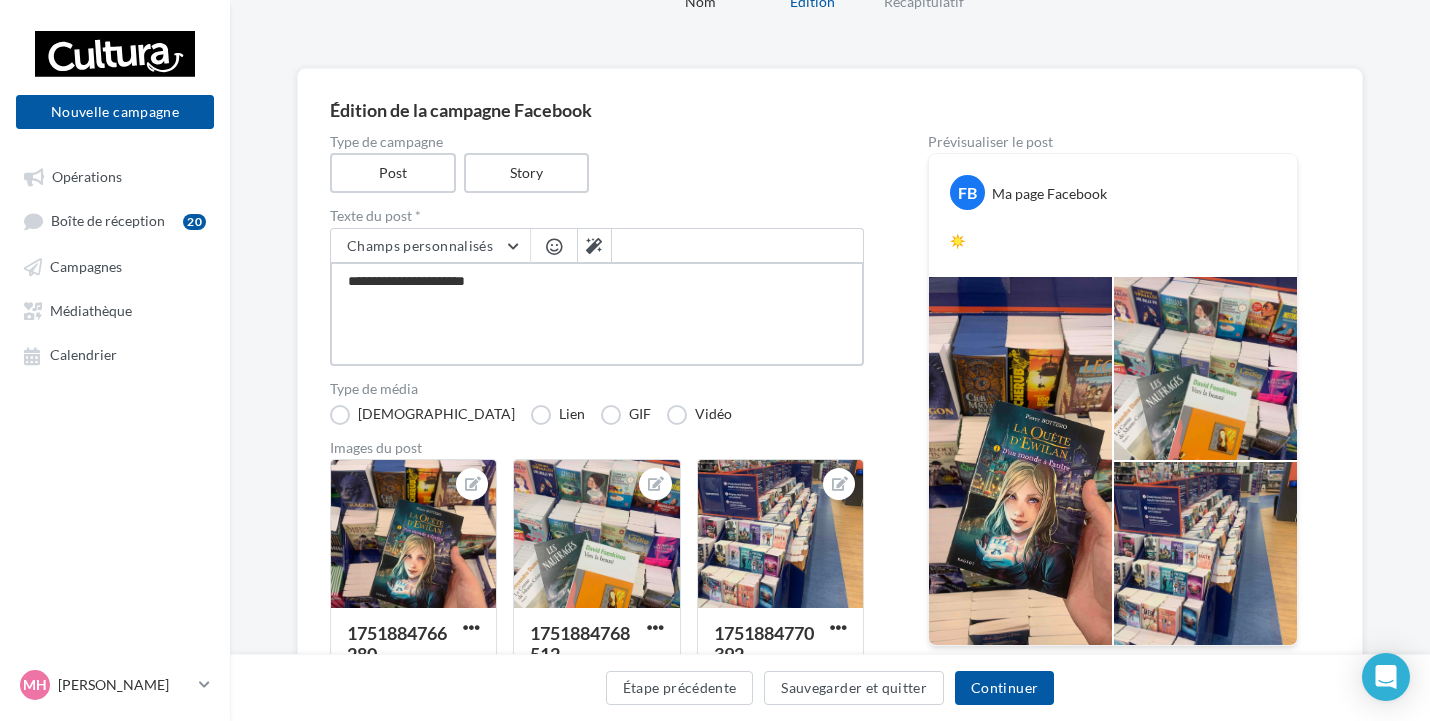 type on "**********" 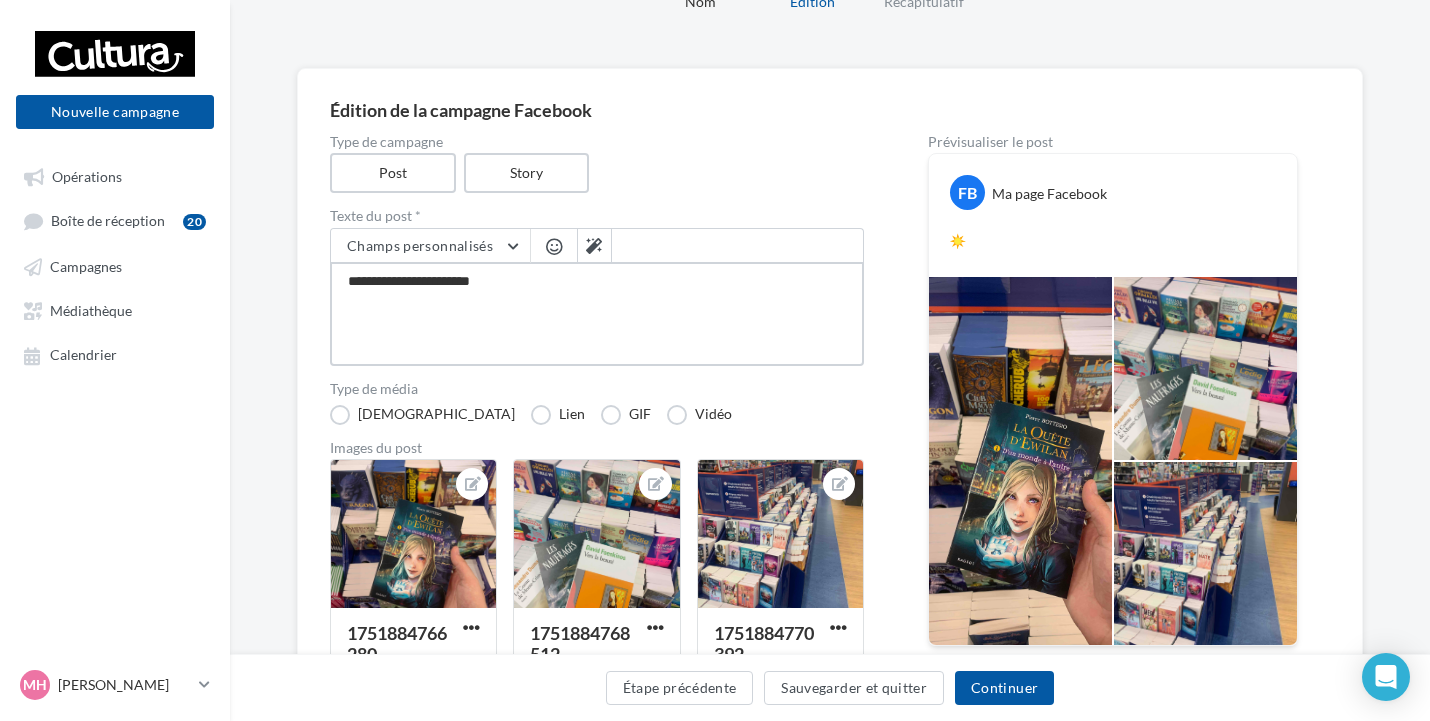type on "**********" 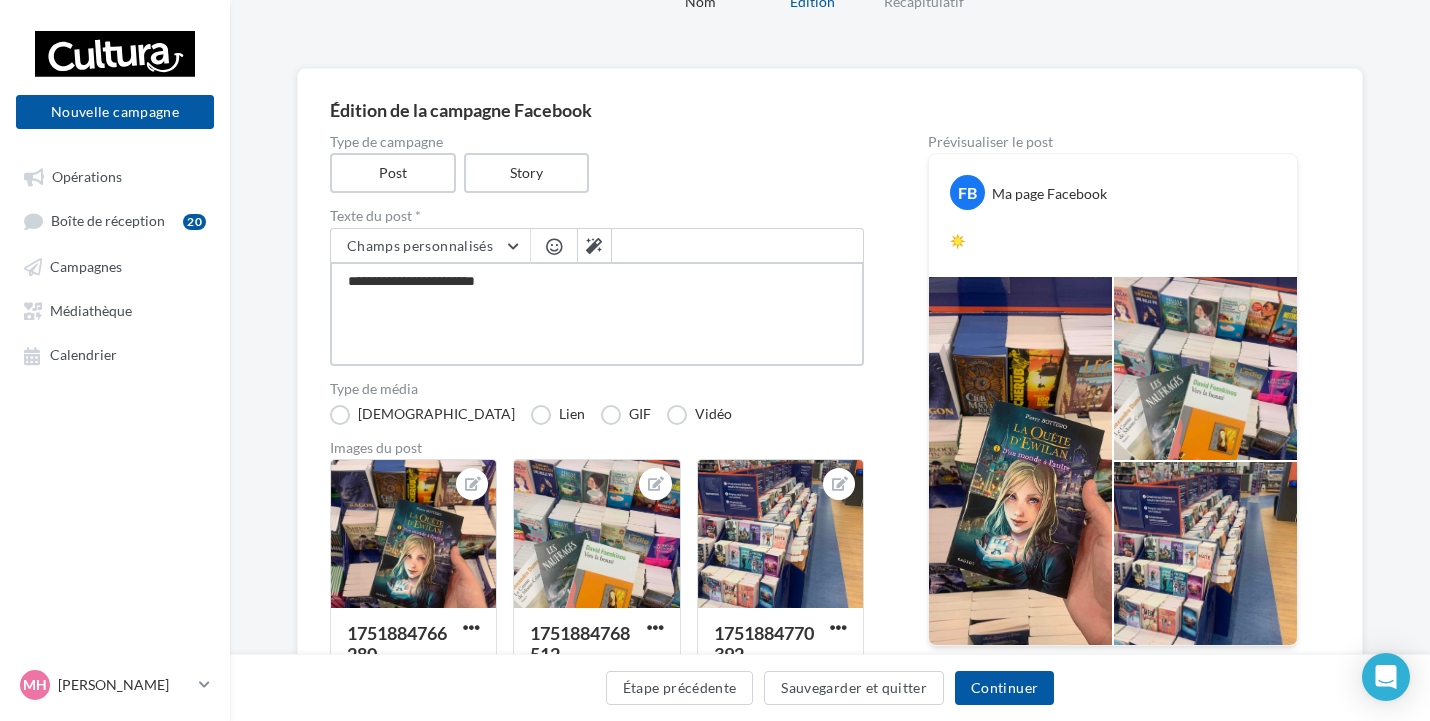 type on "**********" 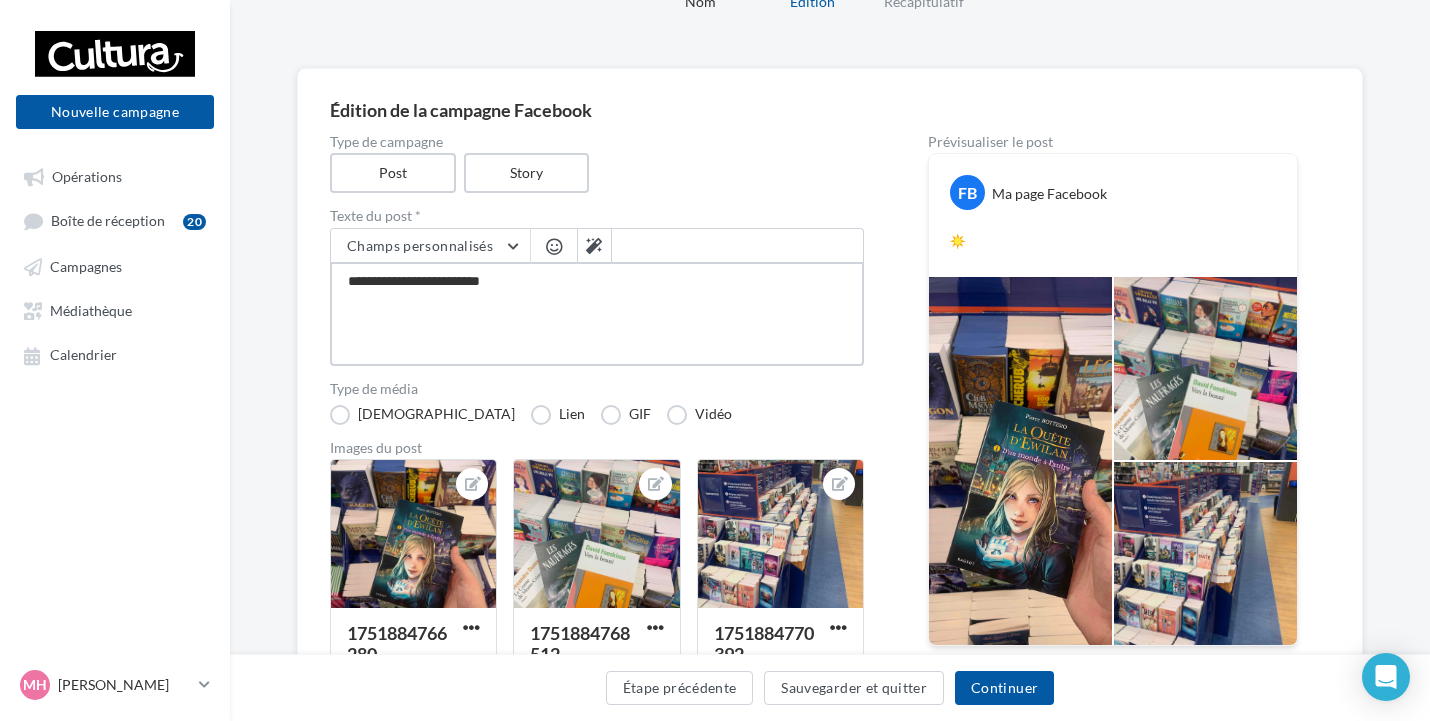 type on "**********" 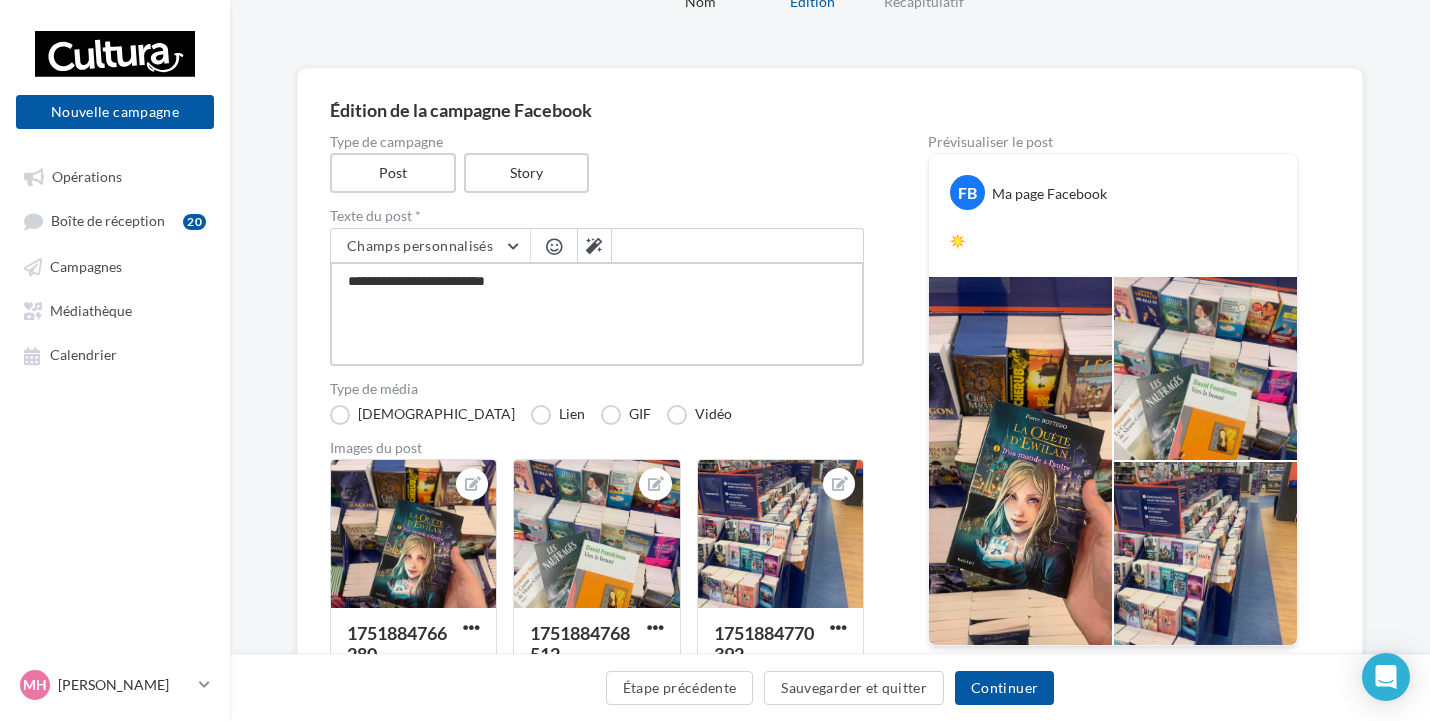 type on "**********" 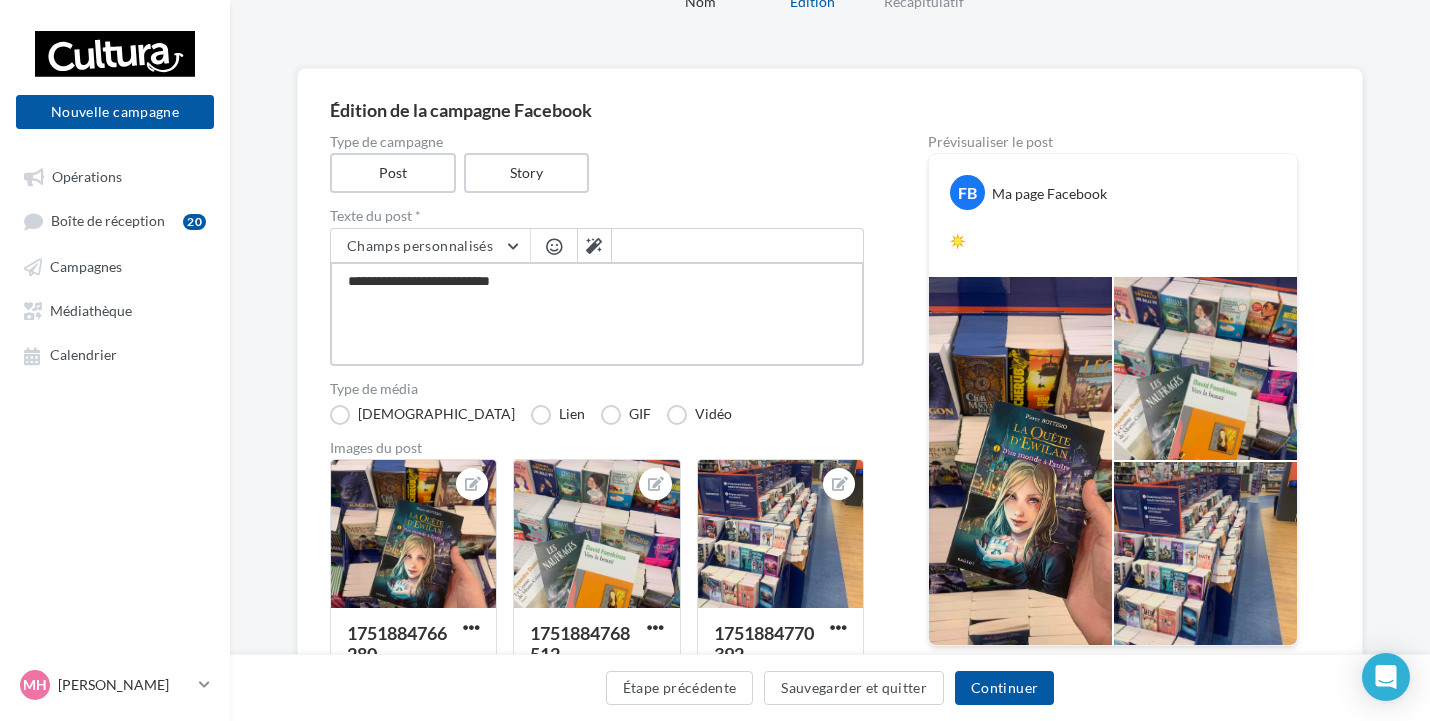 type on "**********" 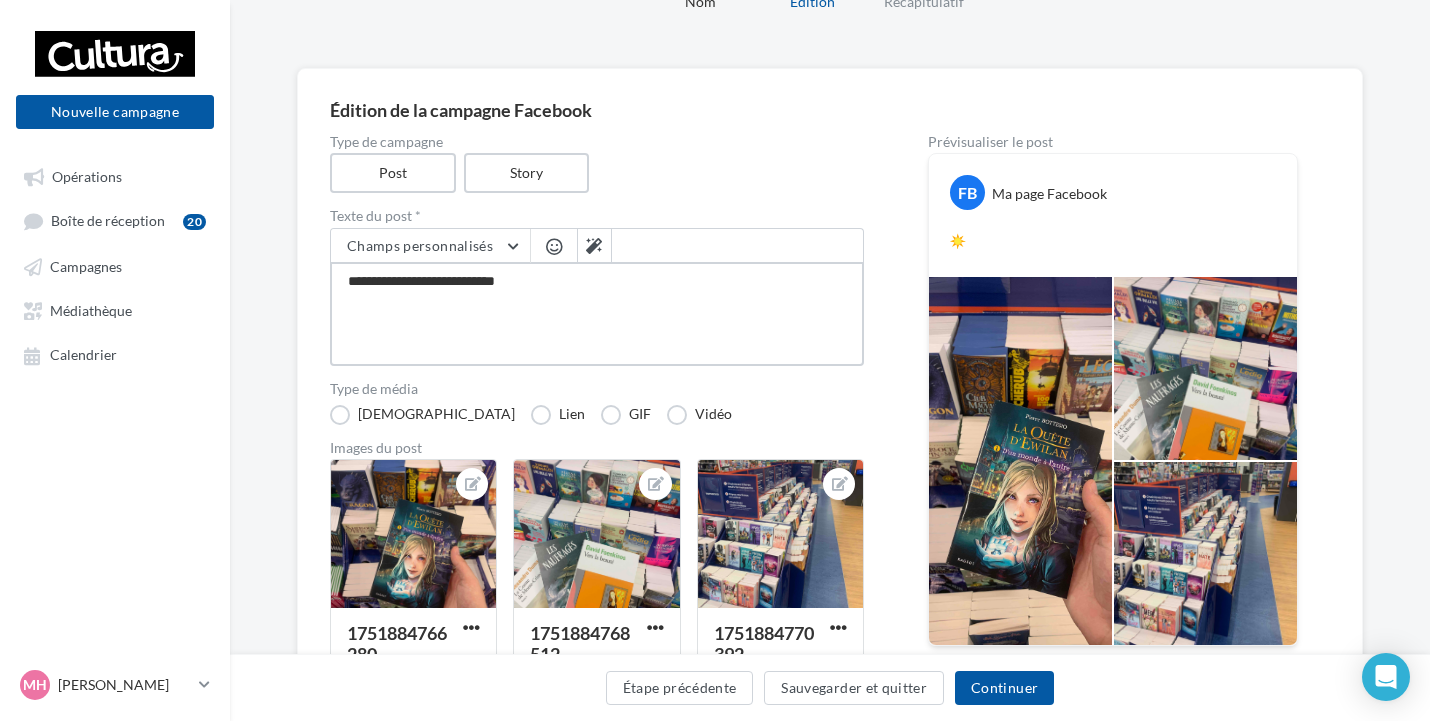 type on "**********" 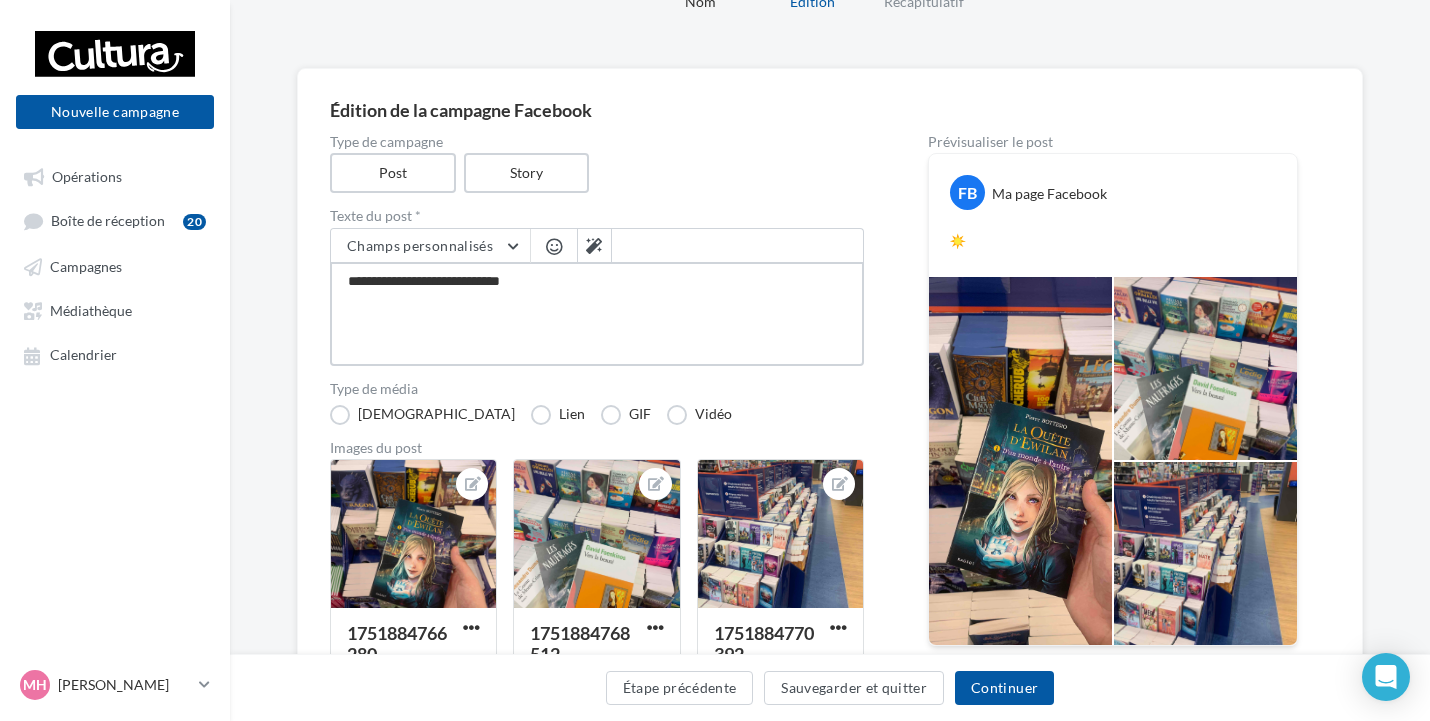type on "**********" 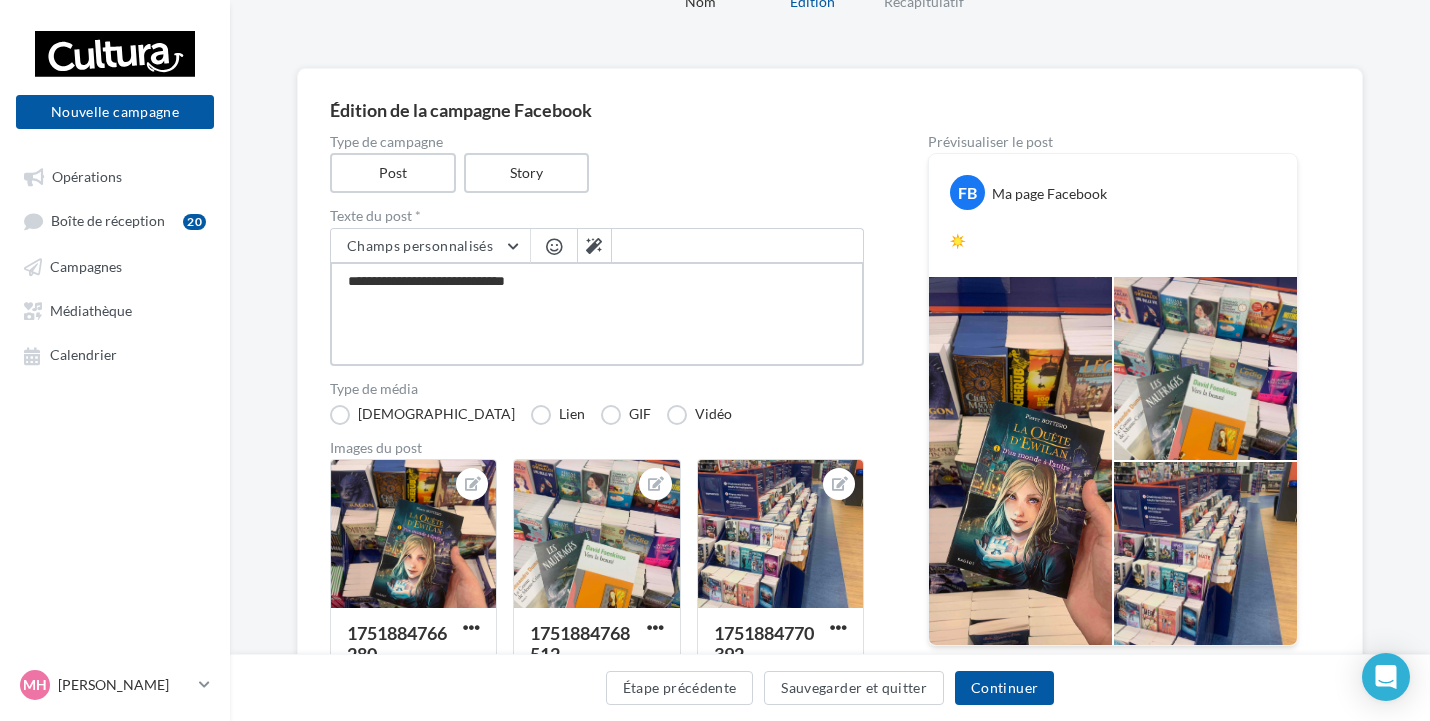 type on "**********" 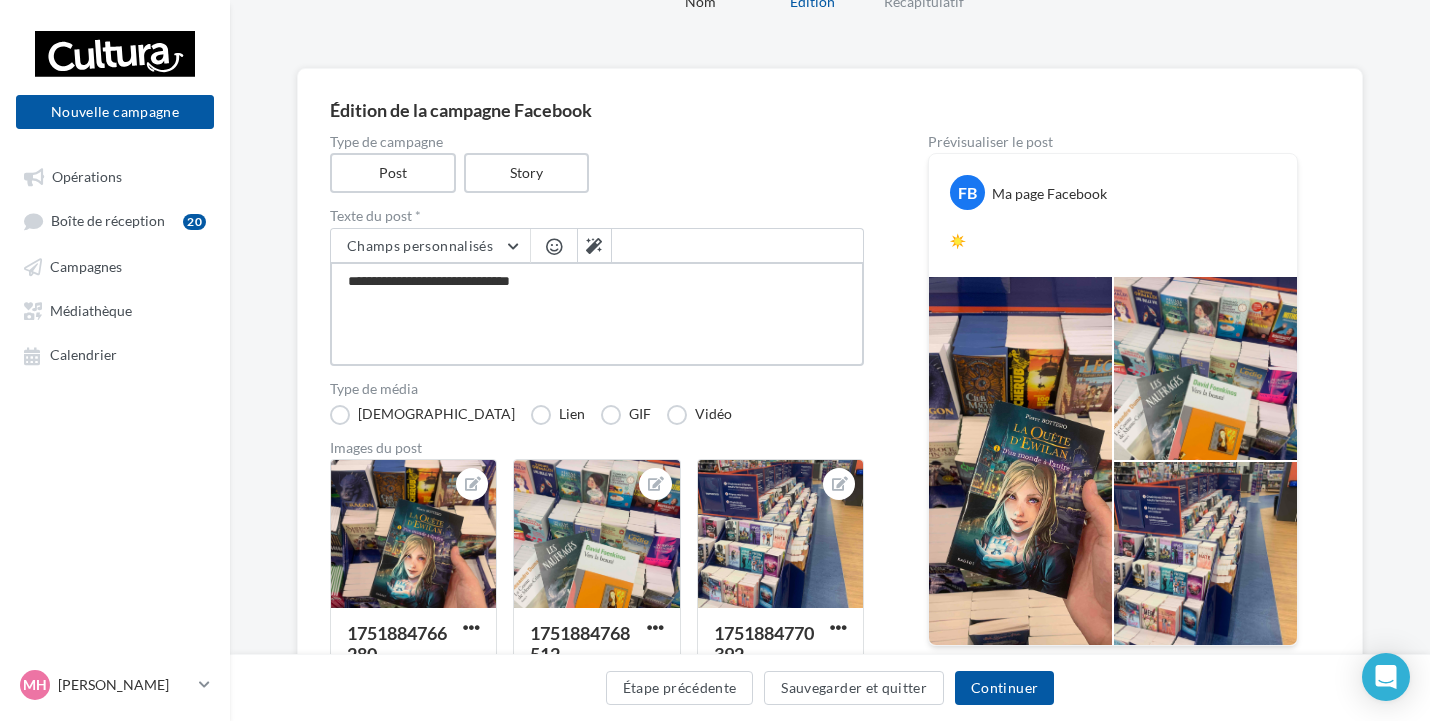 type on "**********" 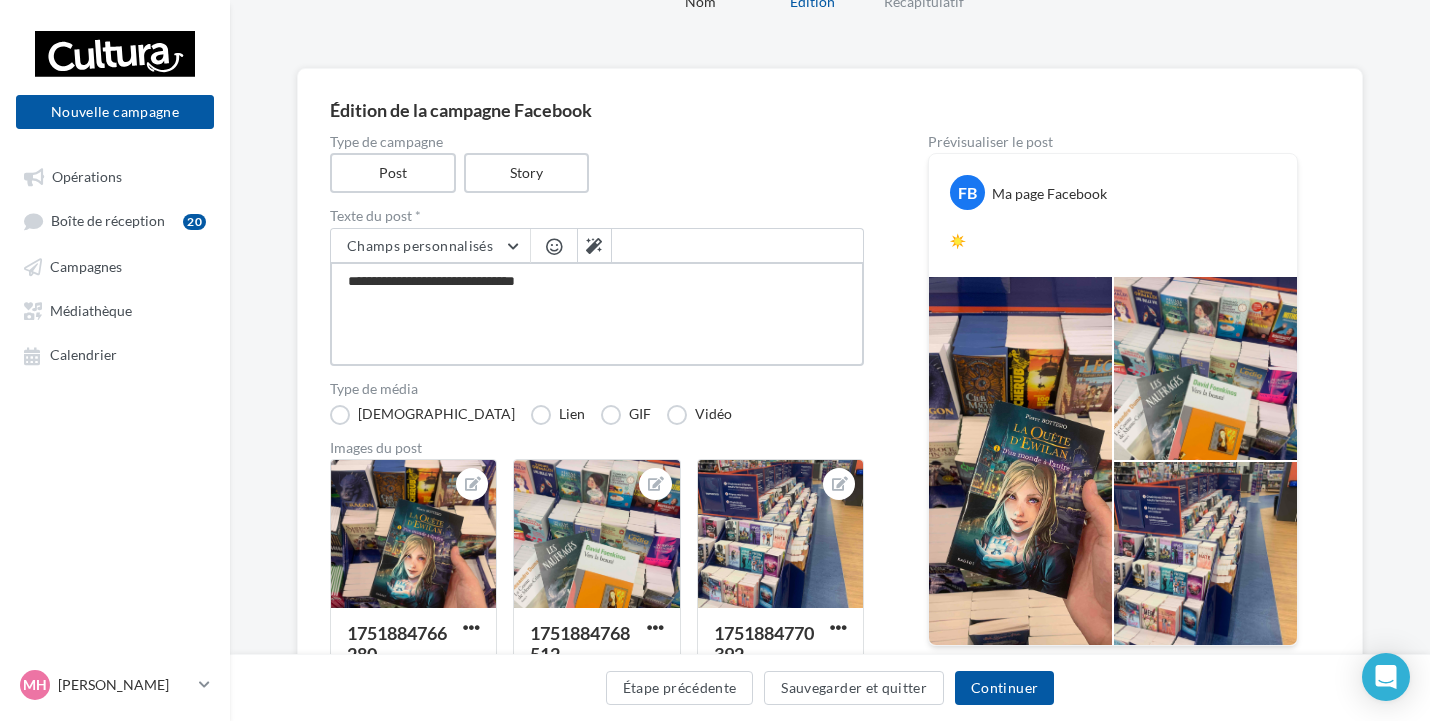 type on "**********" 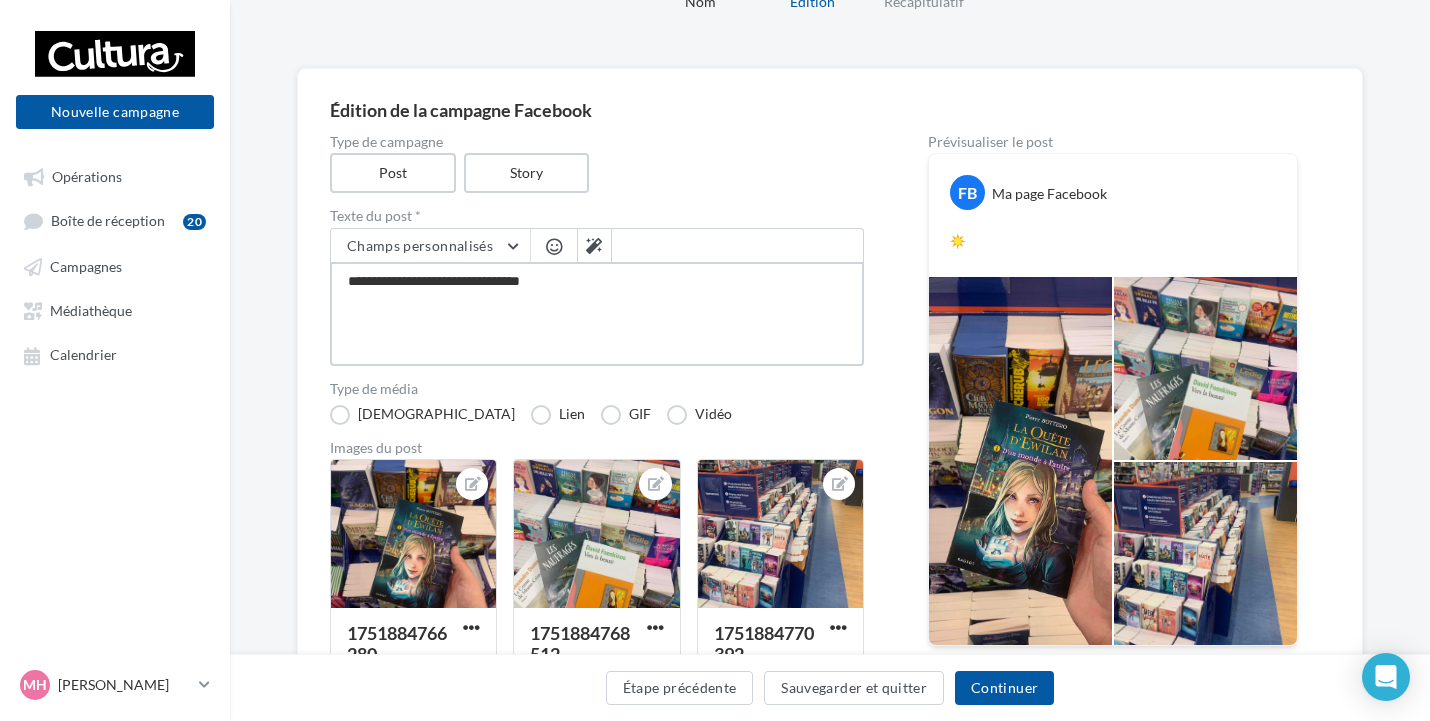 type on "**********" 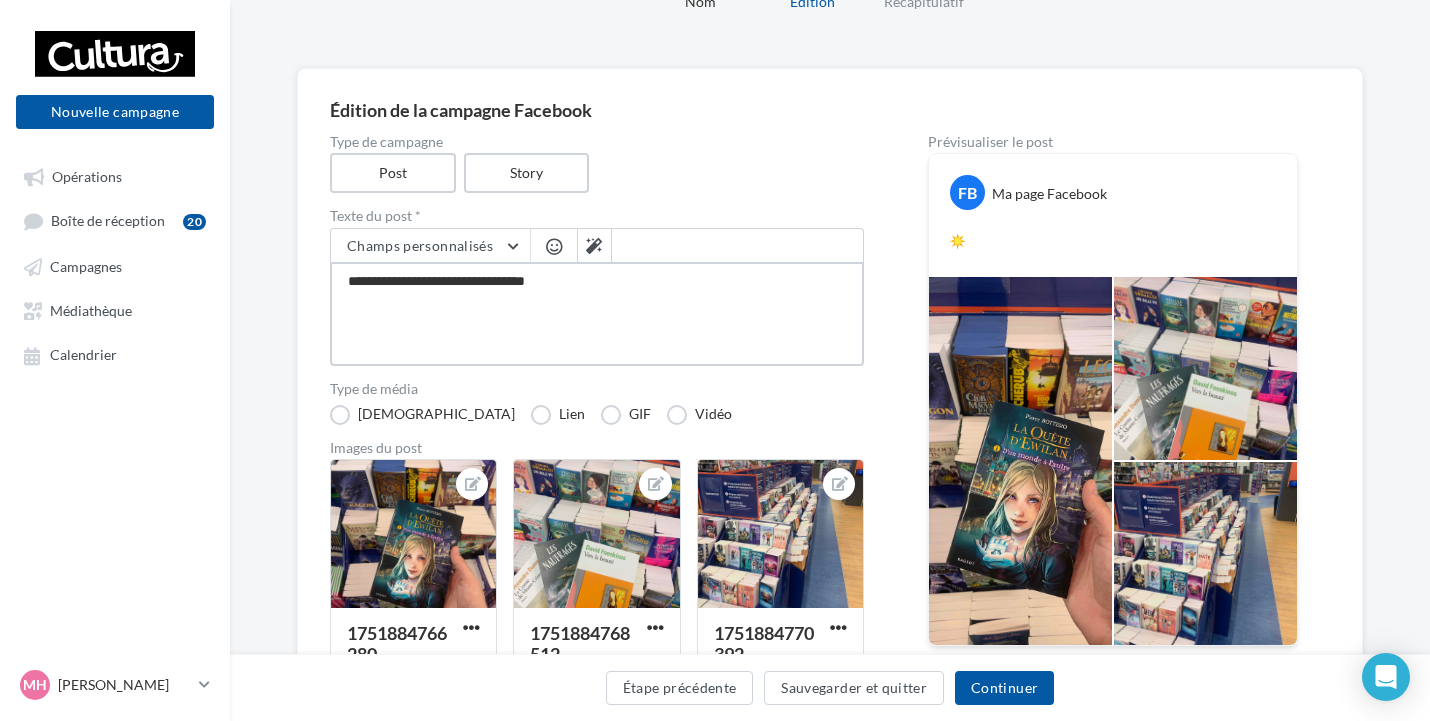type on "**********" 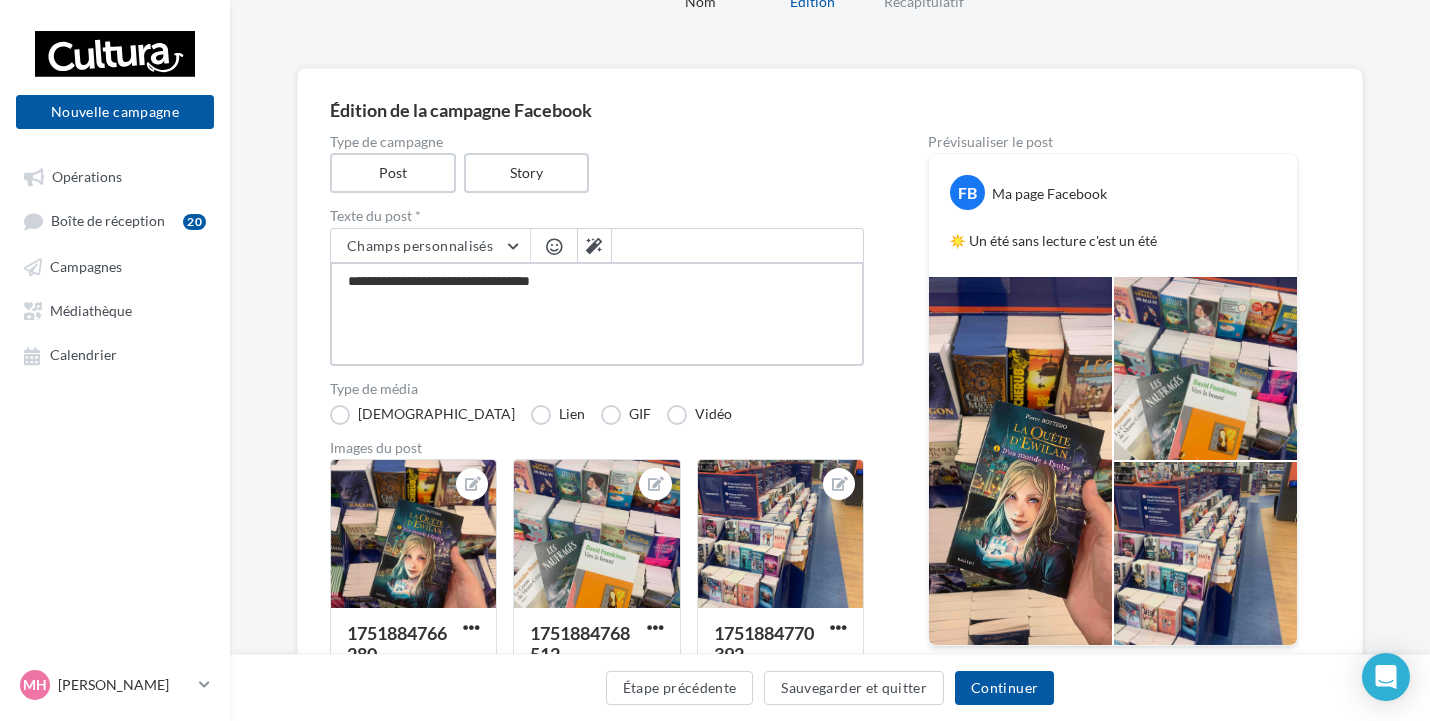 click on "**********" at bounding box center [597, 314] 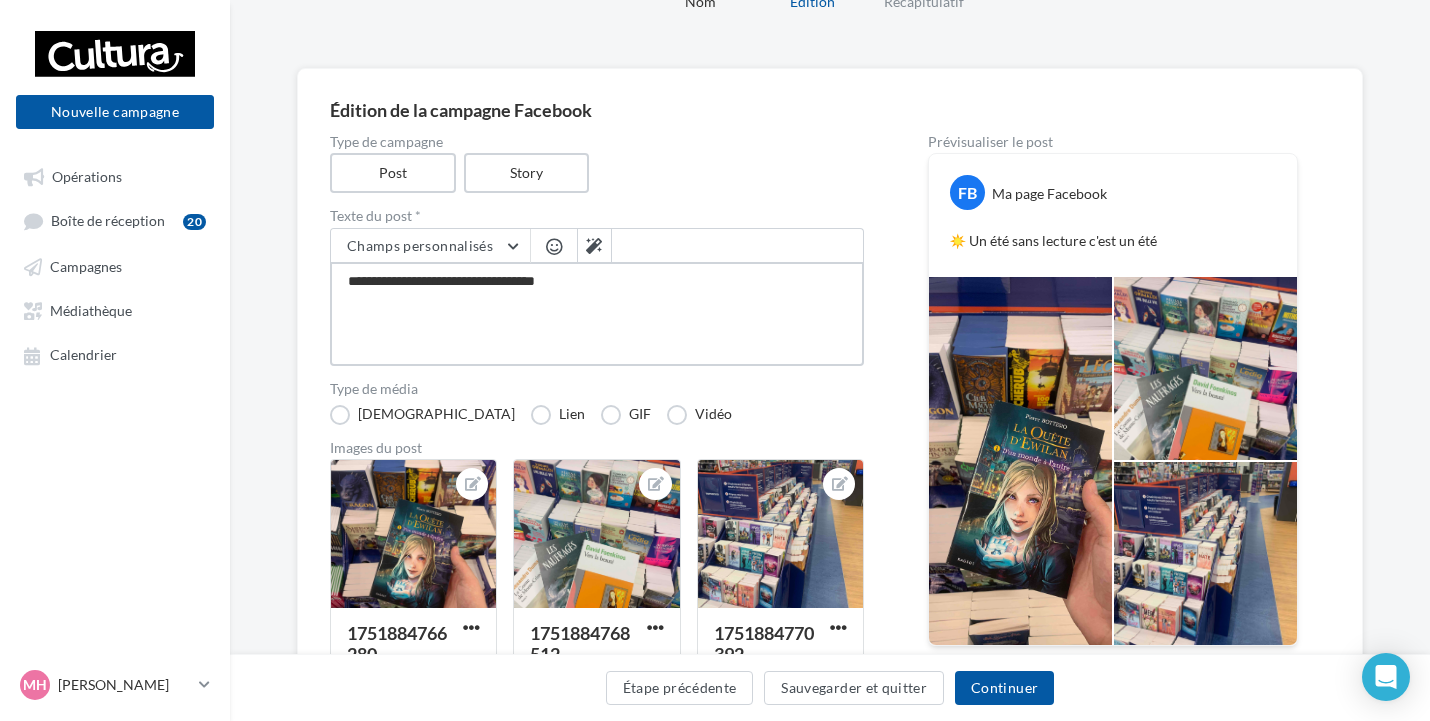click on "**********" at bounding box center (597, 314) 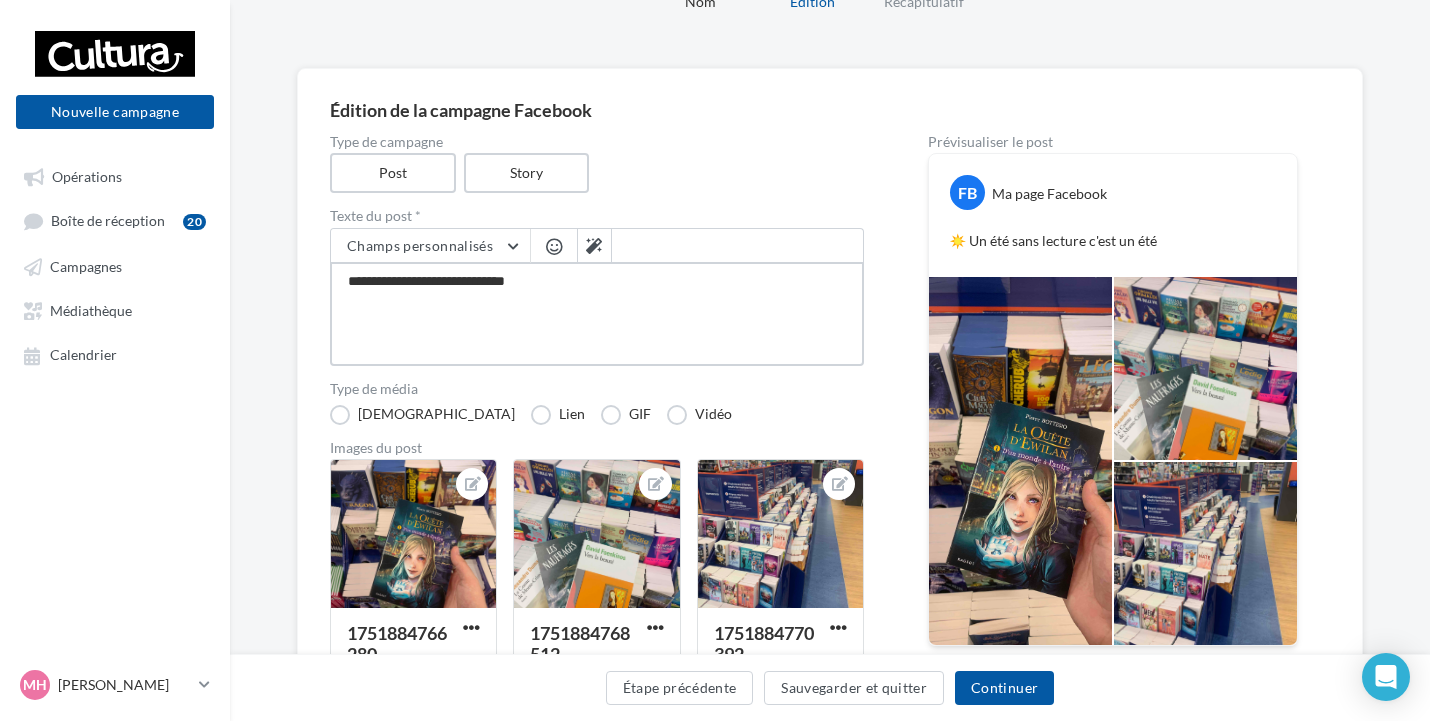 type on "**********" 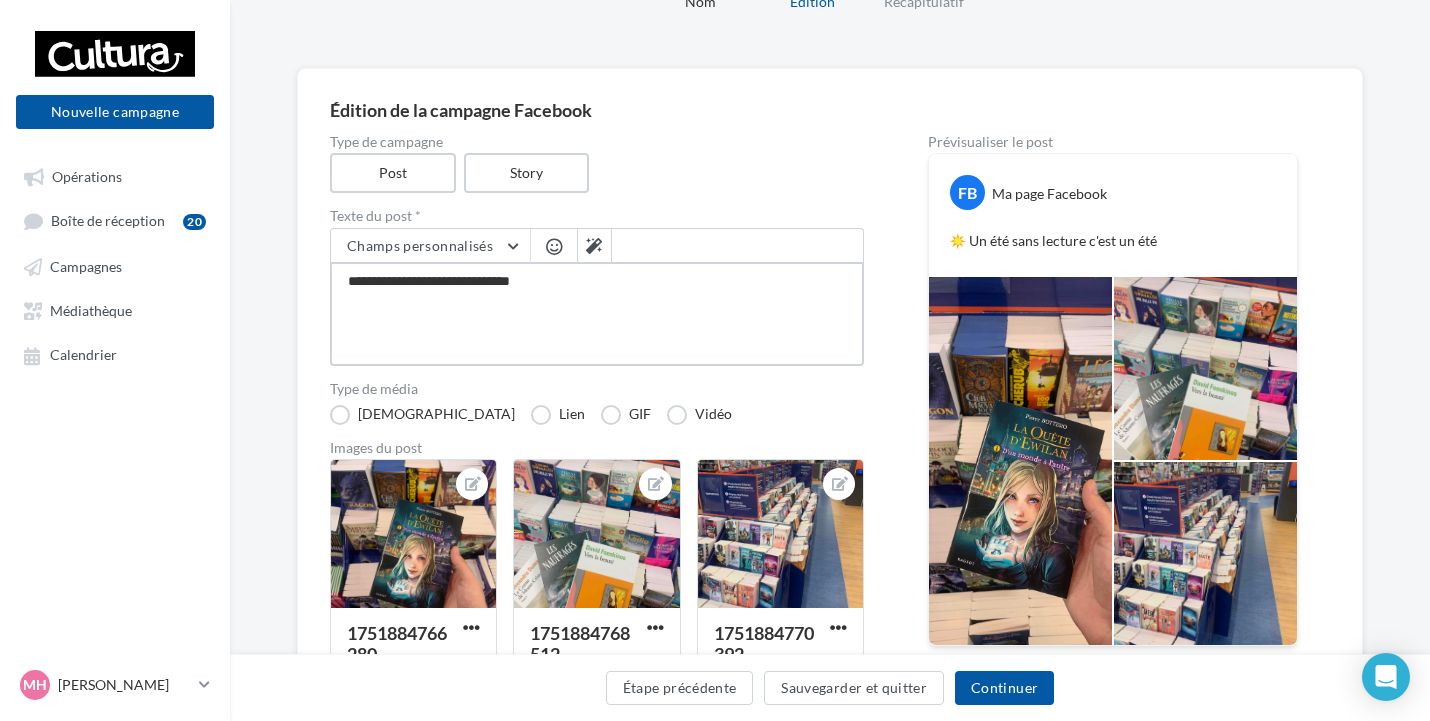 type on "**********" 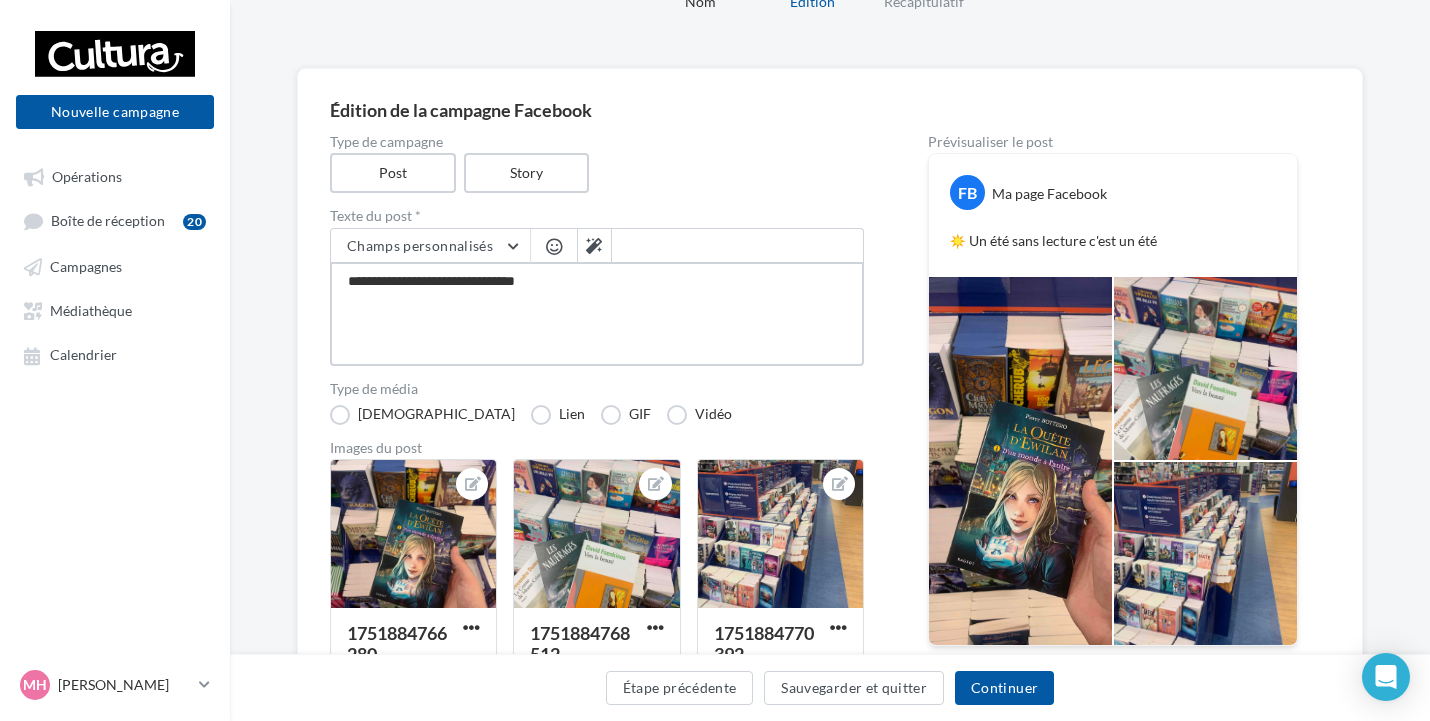 type on "**********" 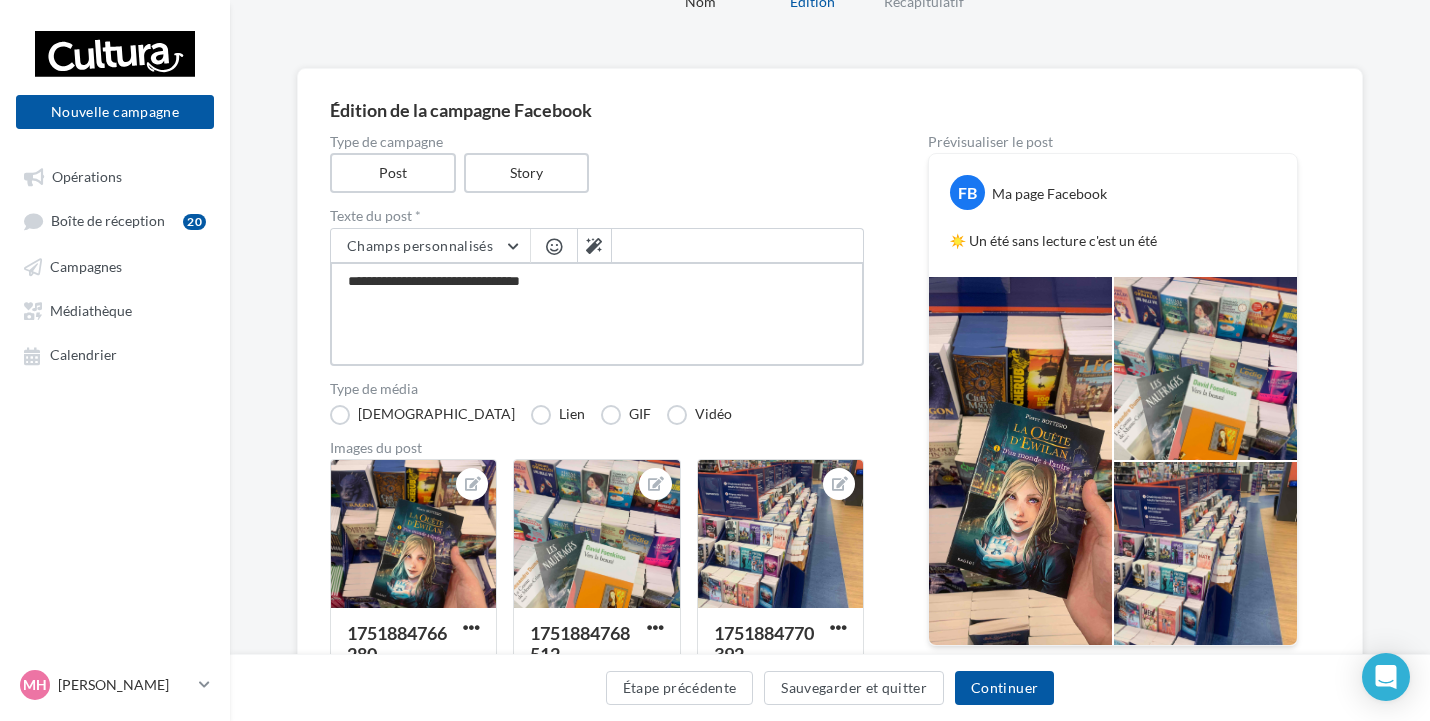 type on "**********" 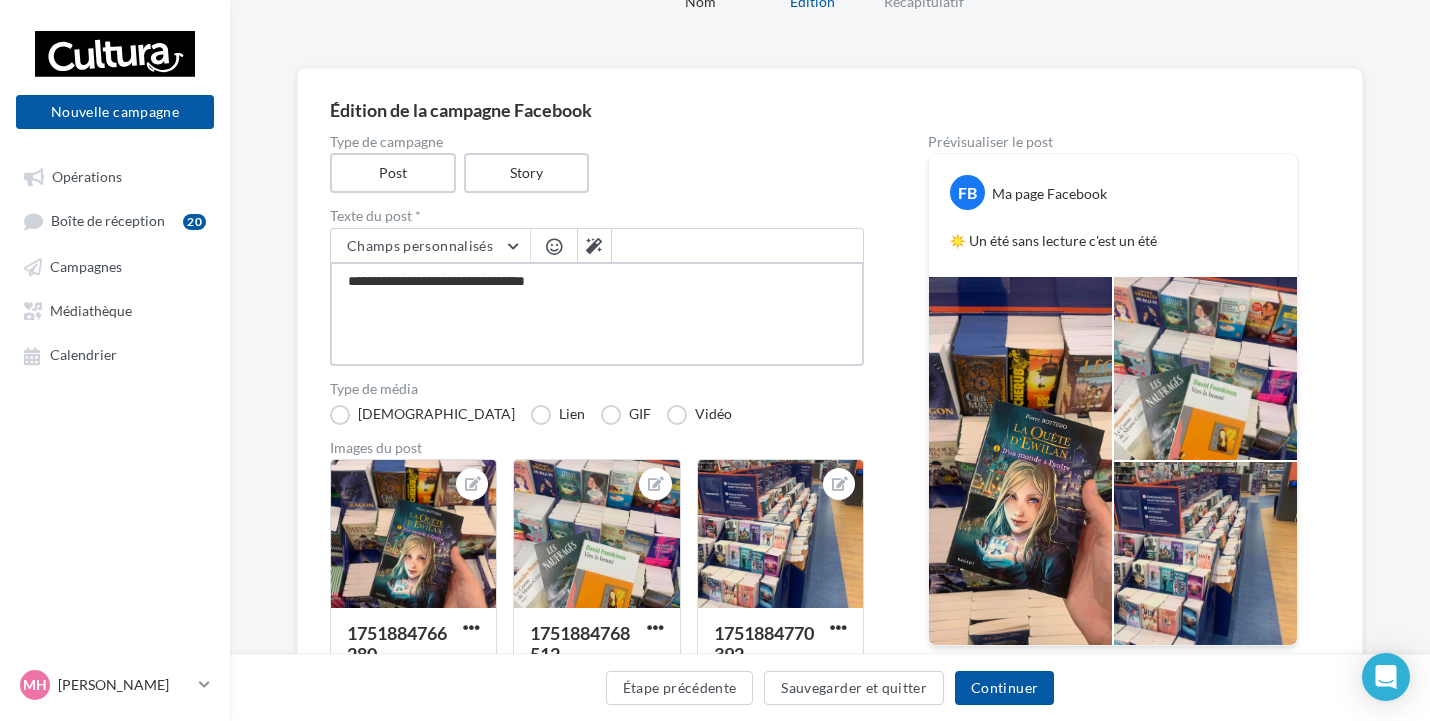 type on "**********" 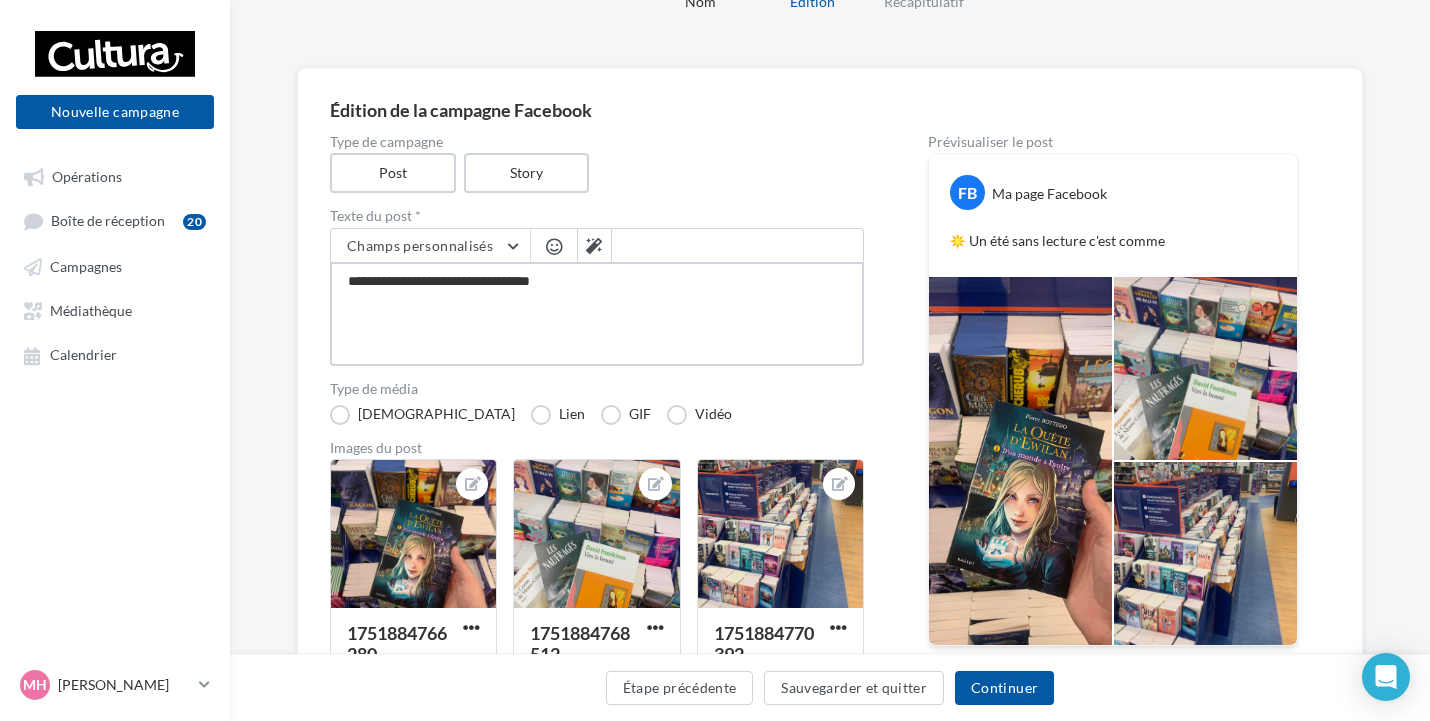 type on "**********" 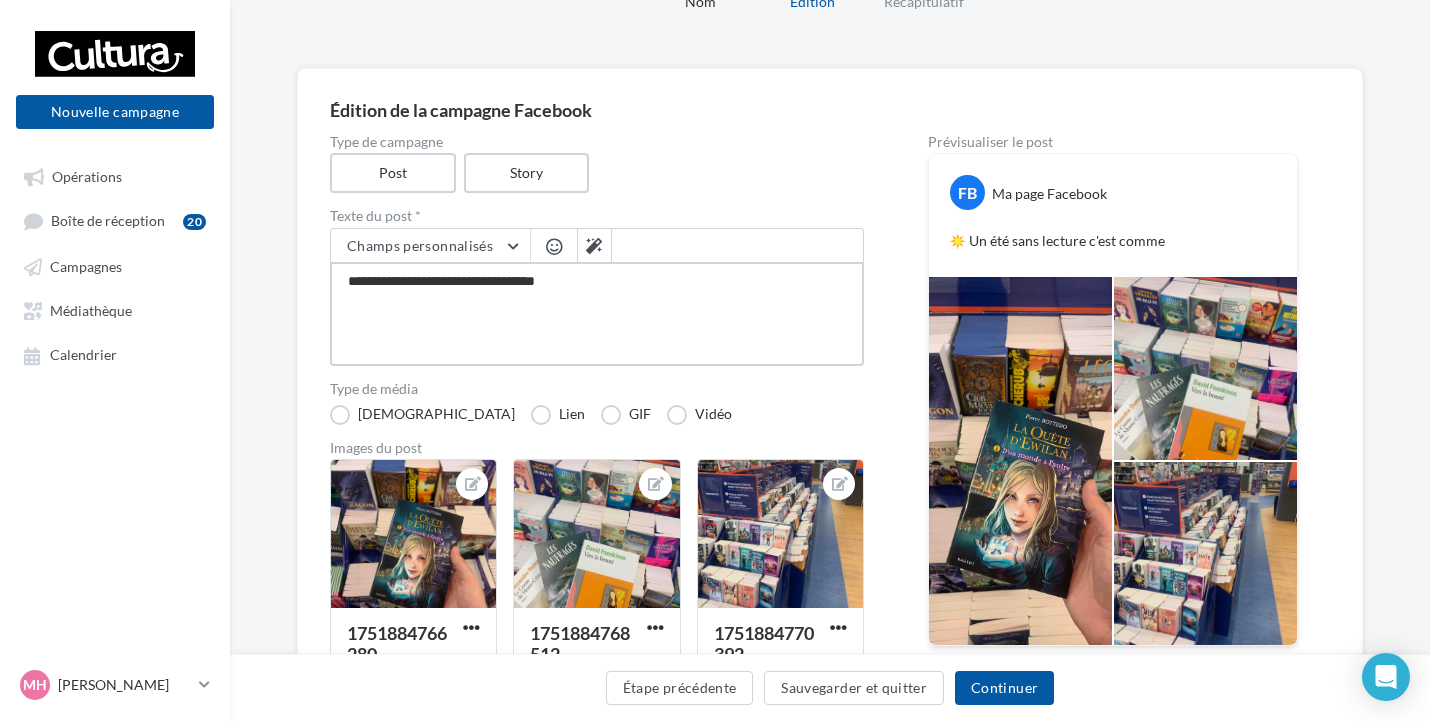 type on "**********" 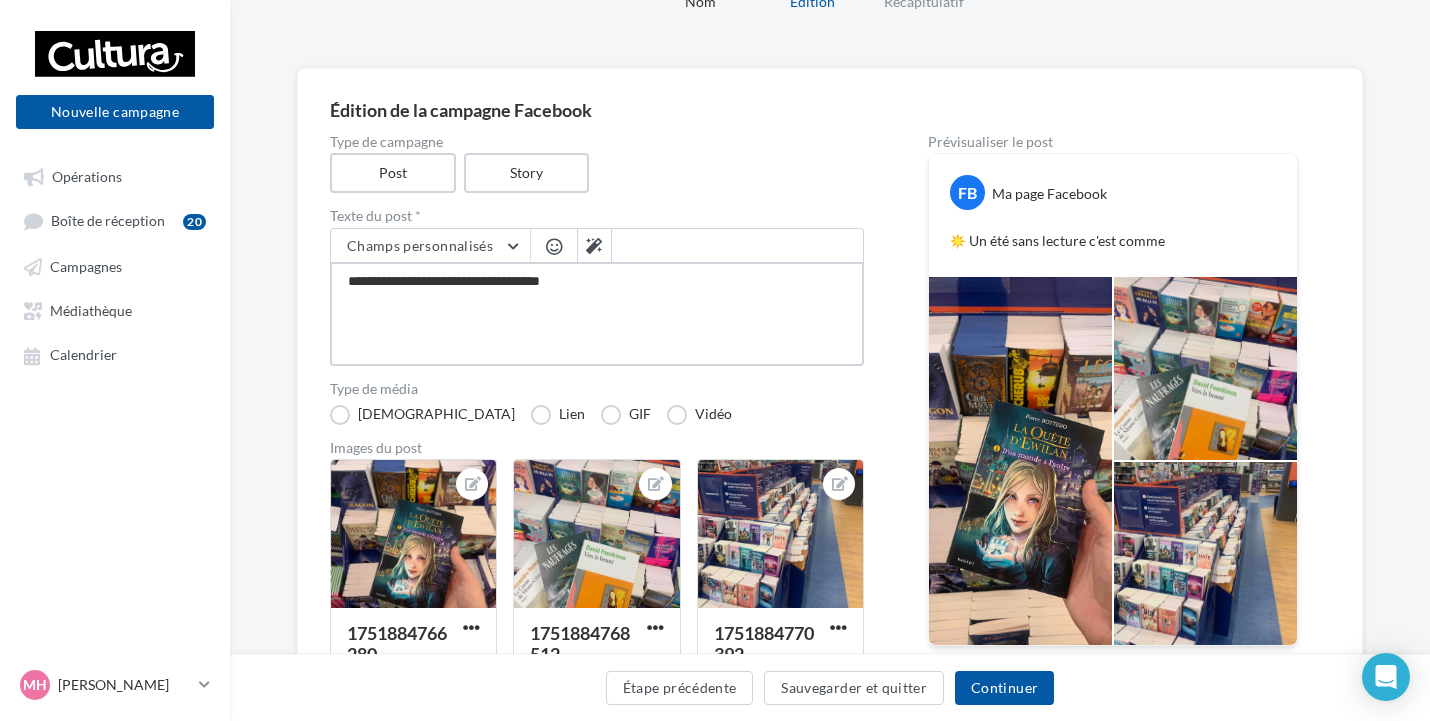 type on "**********" 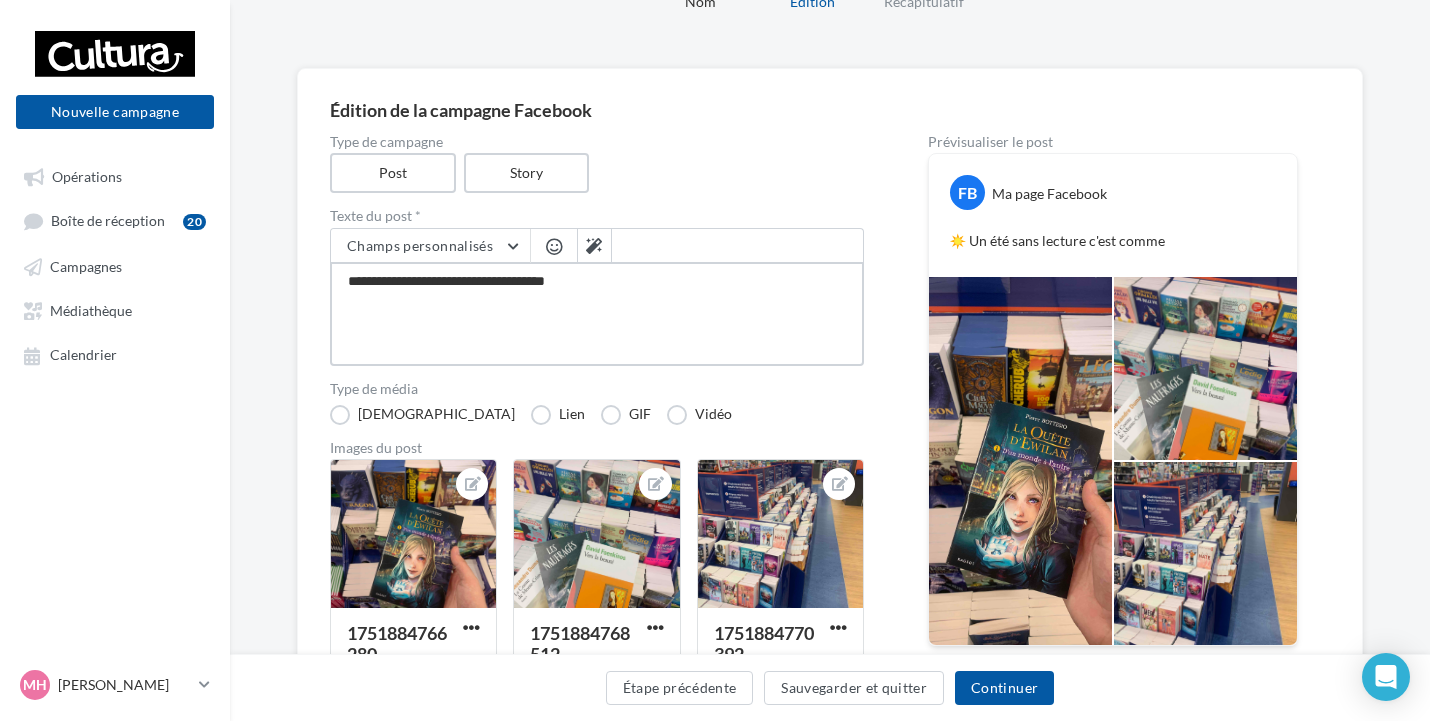type on "**********" 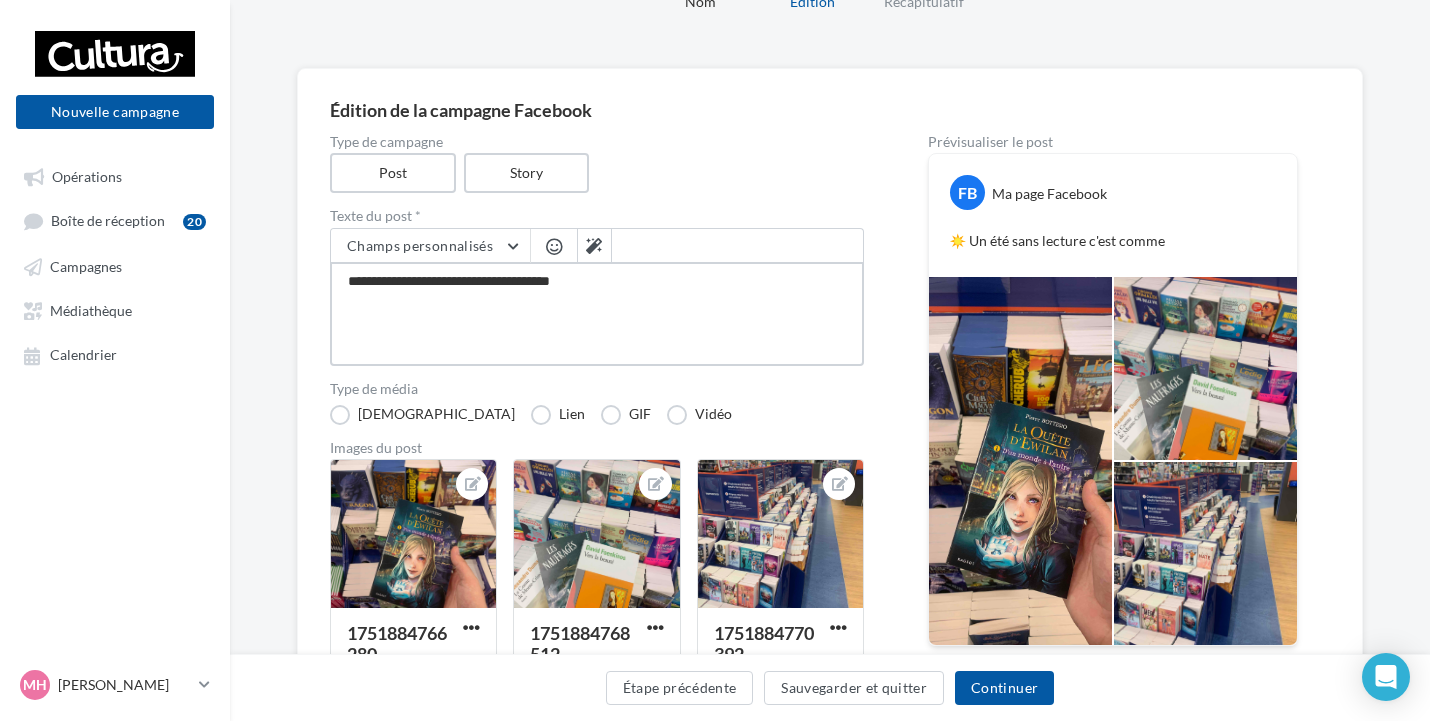 type on "**********" 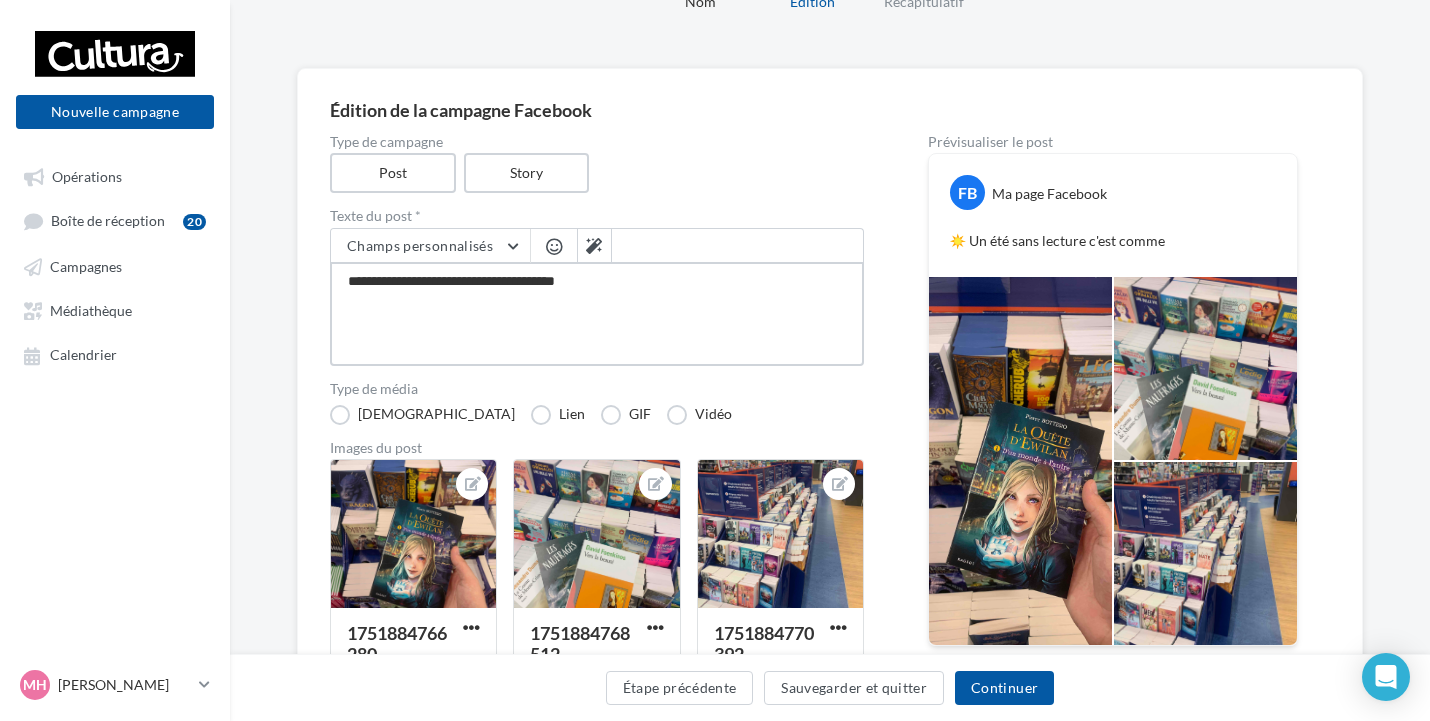 type on "**********" 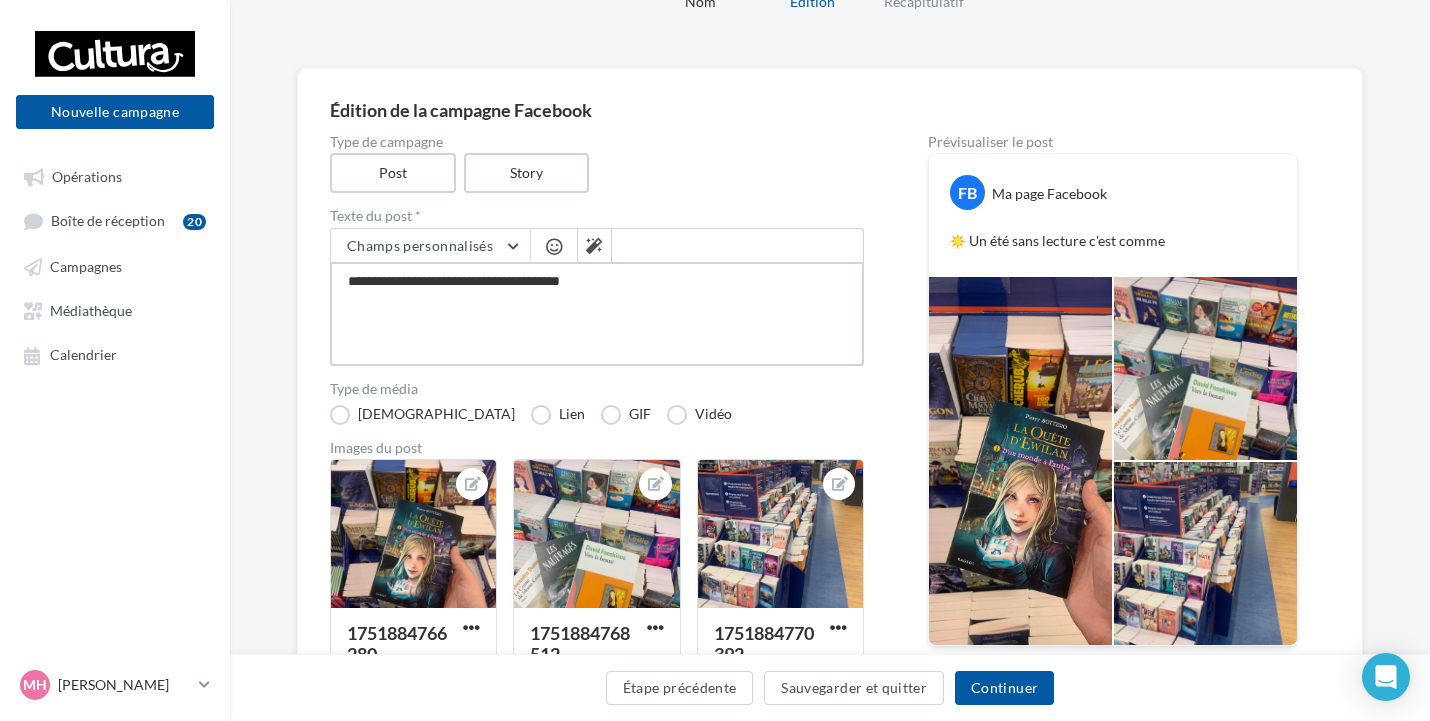 type on "**********" 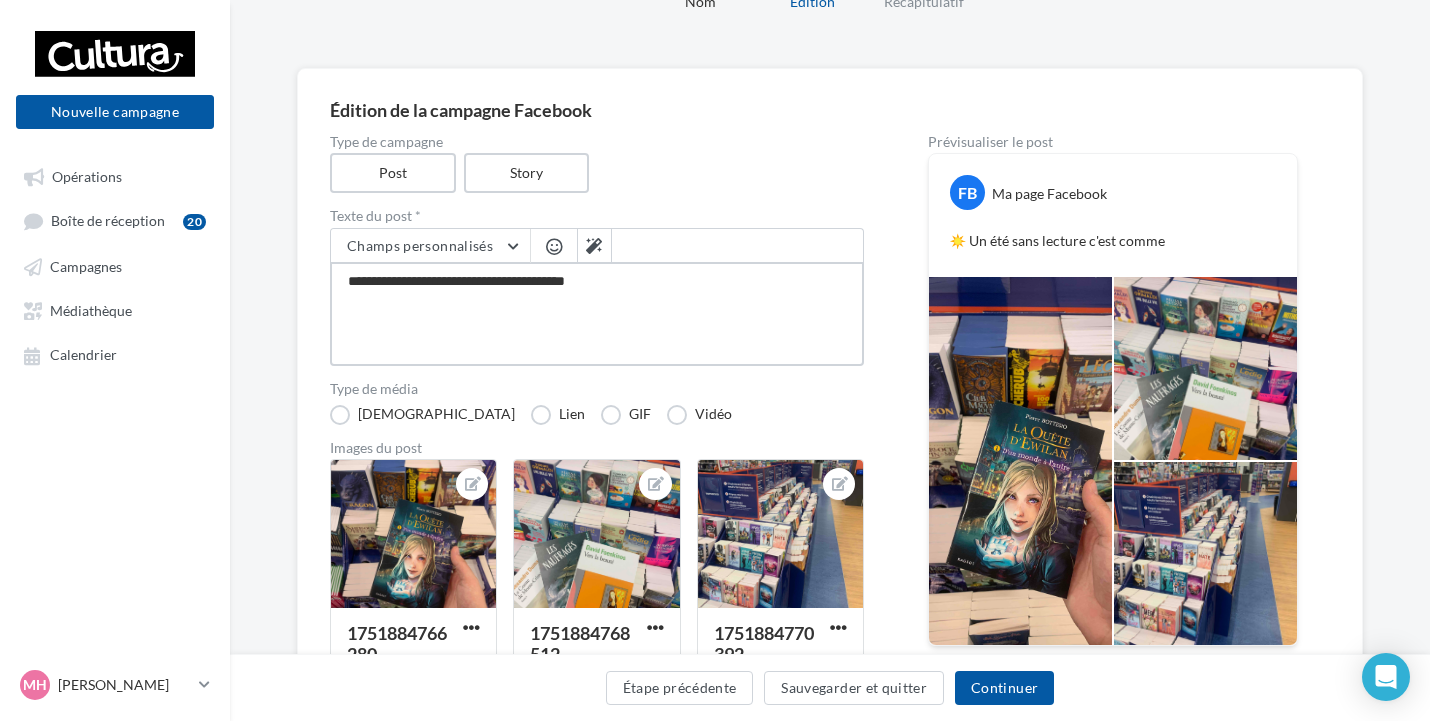 type on "**********" 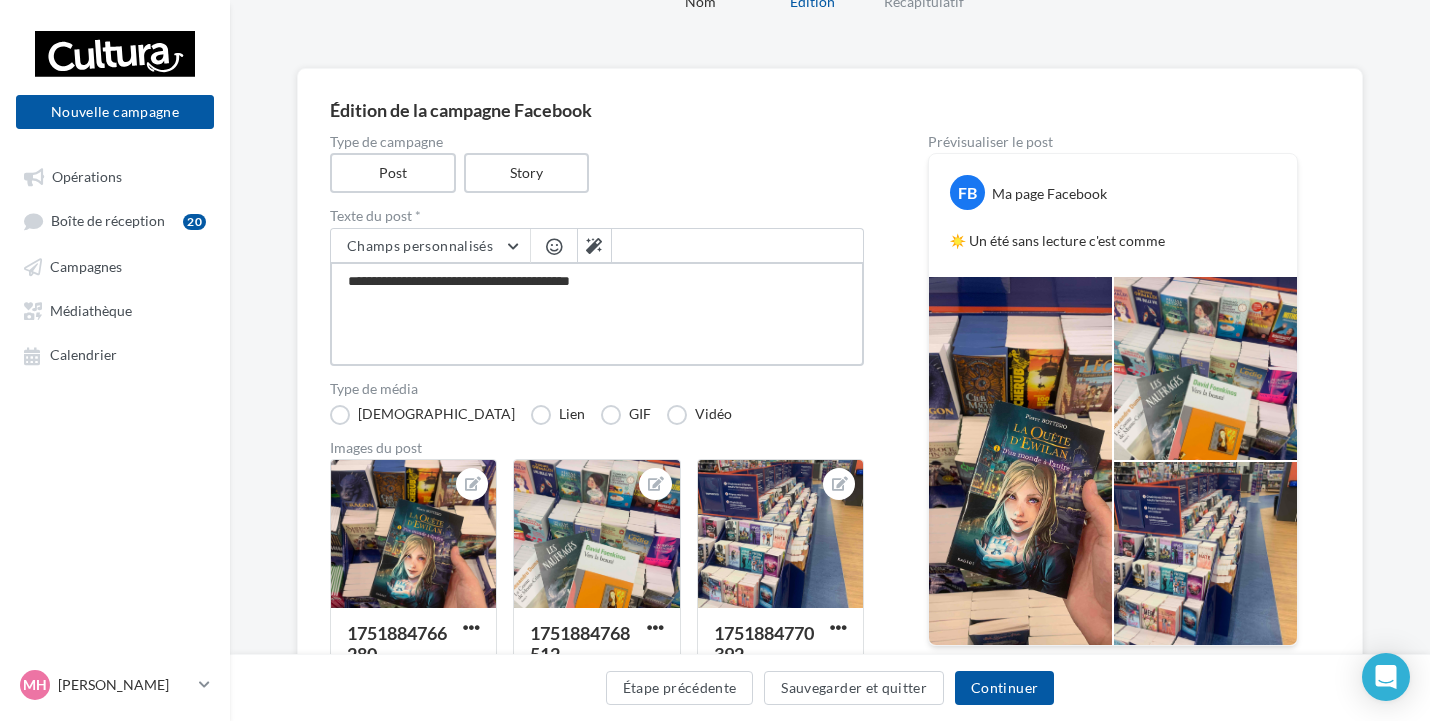 type on "**********" 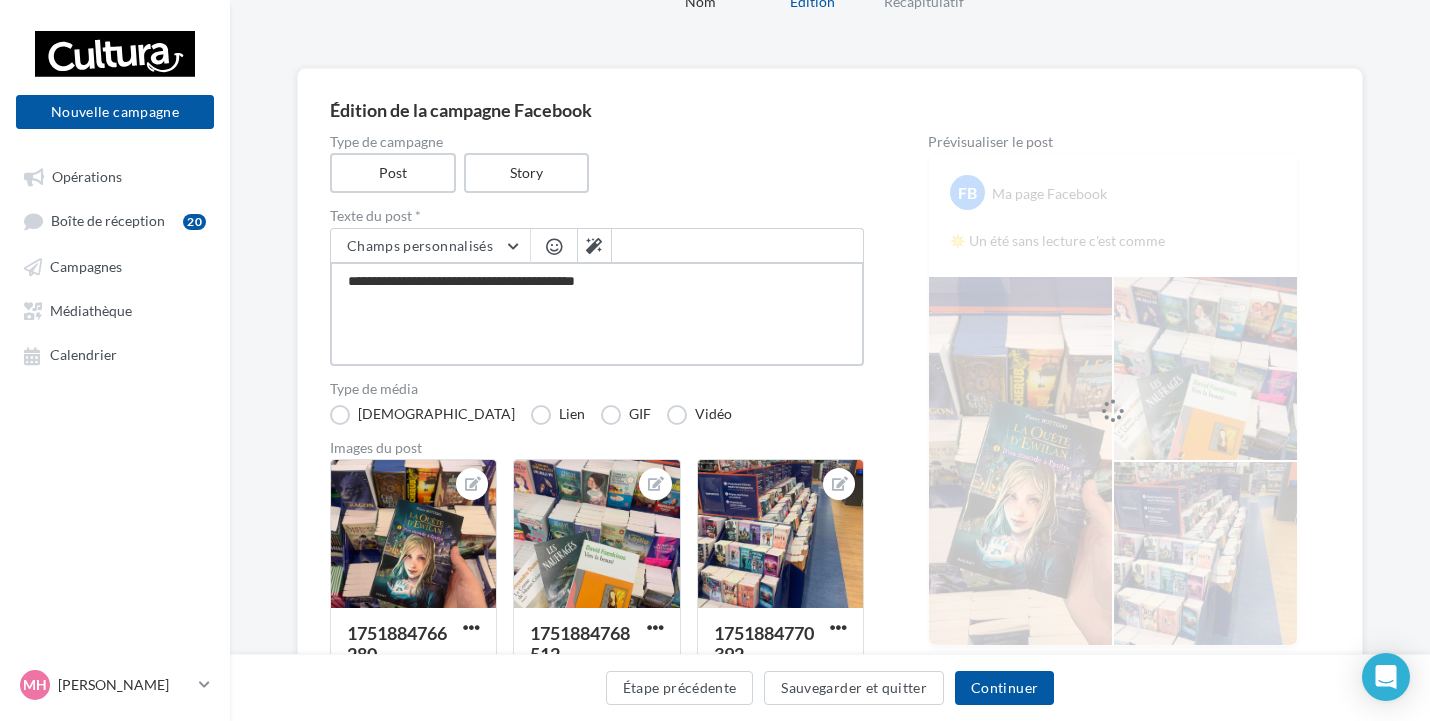type on "**********" 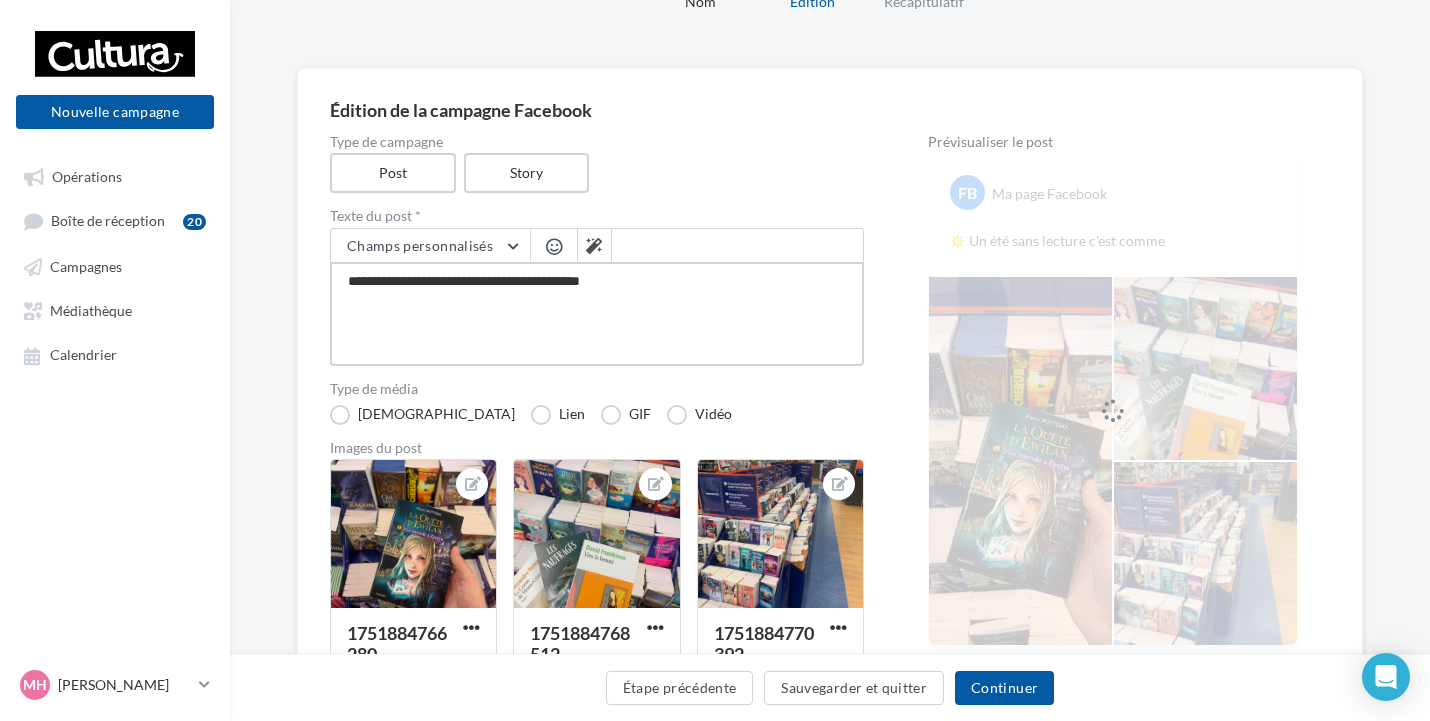type on "**********" 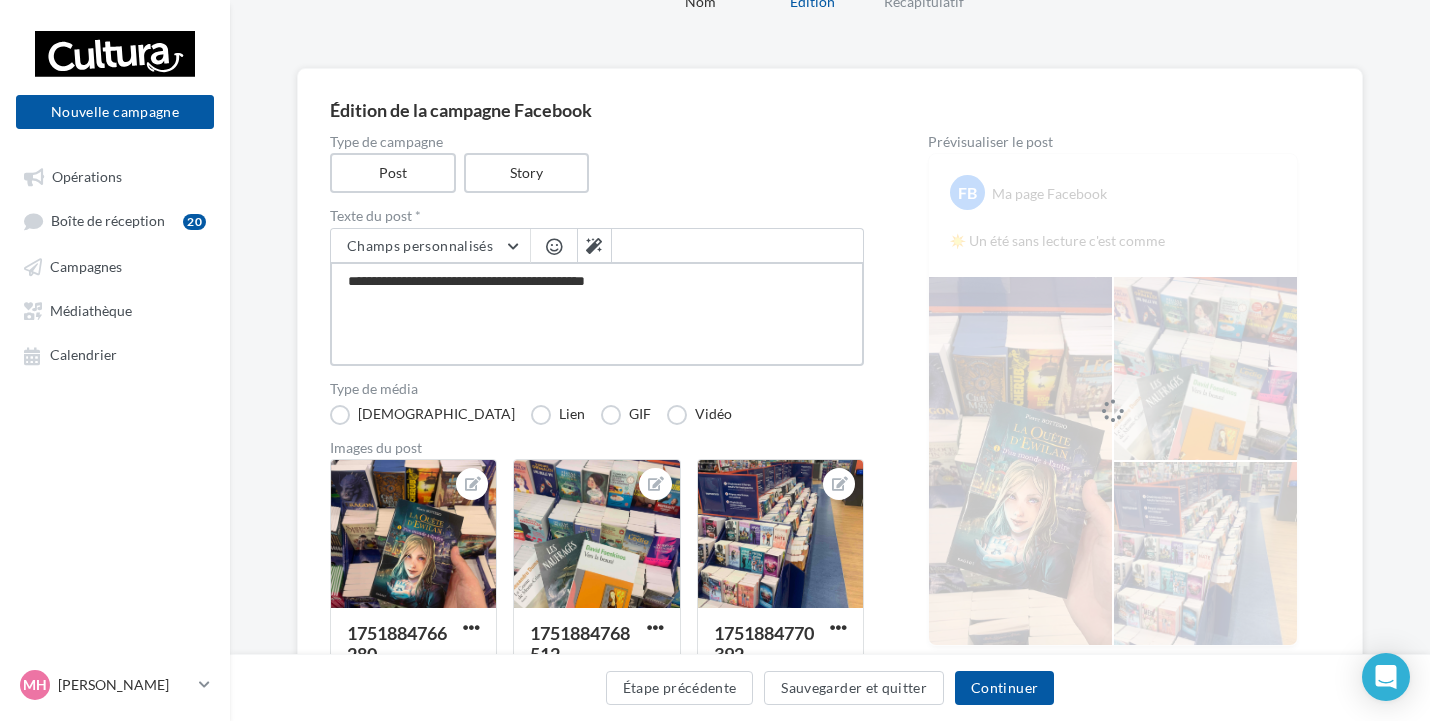 type on "**********" 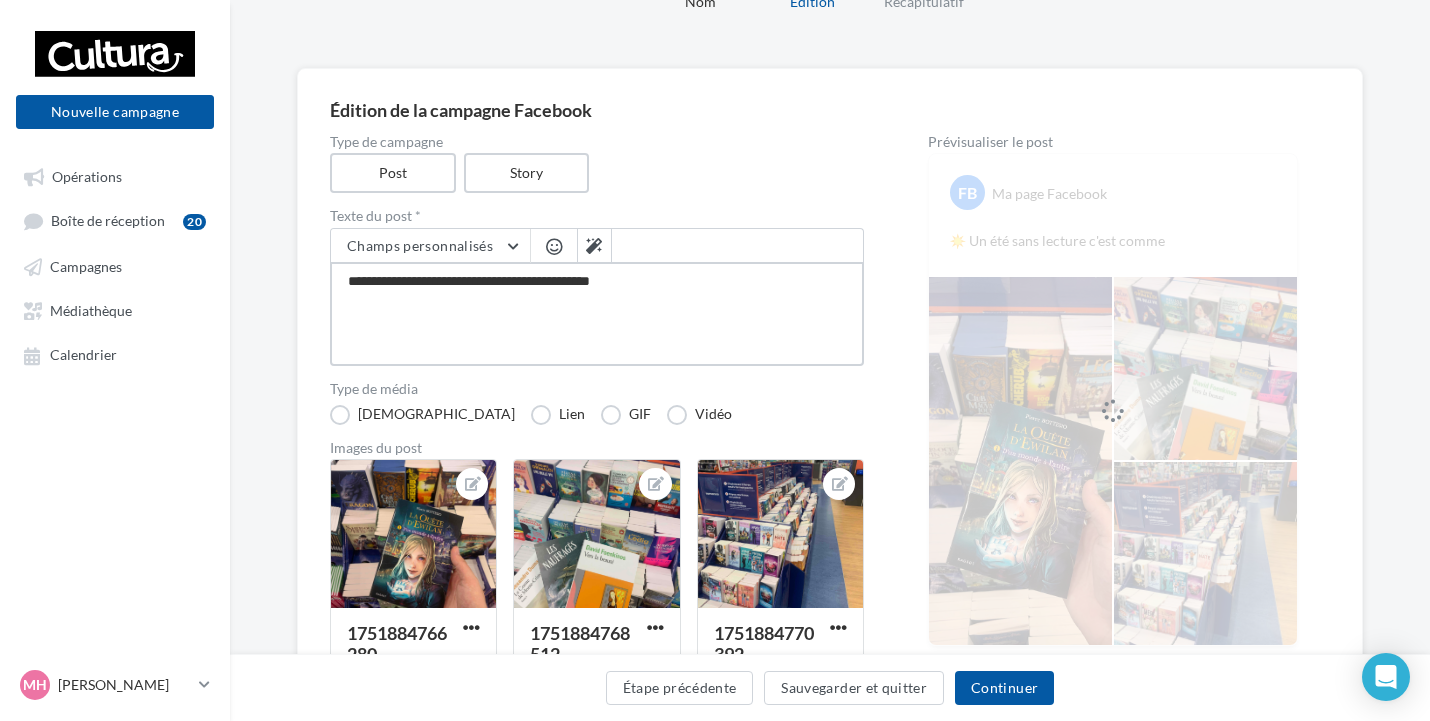 type on "**********" 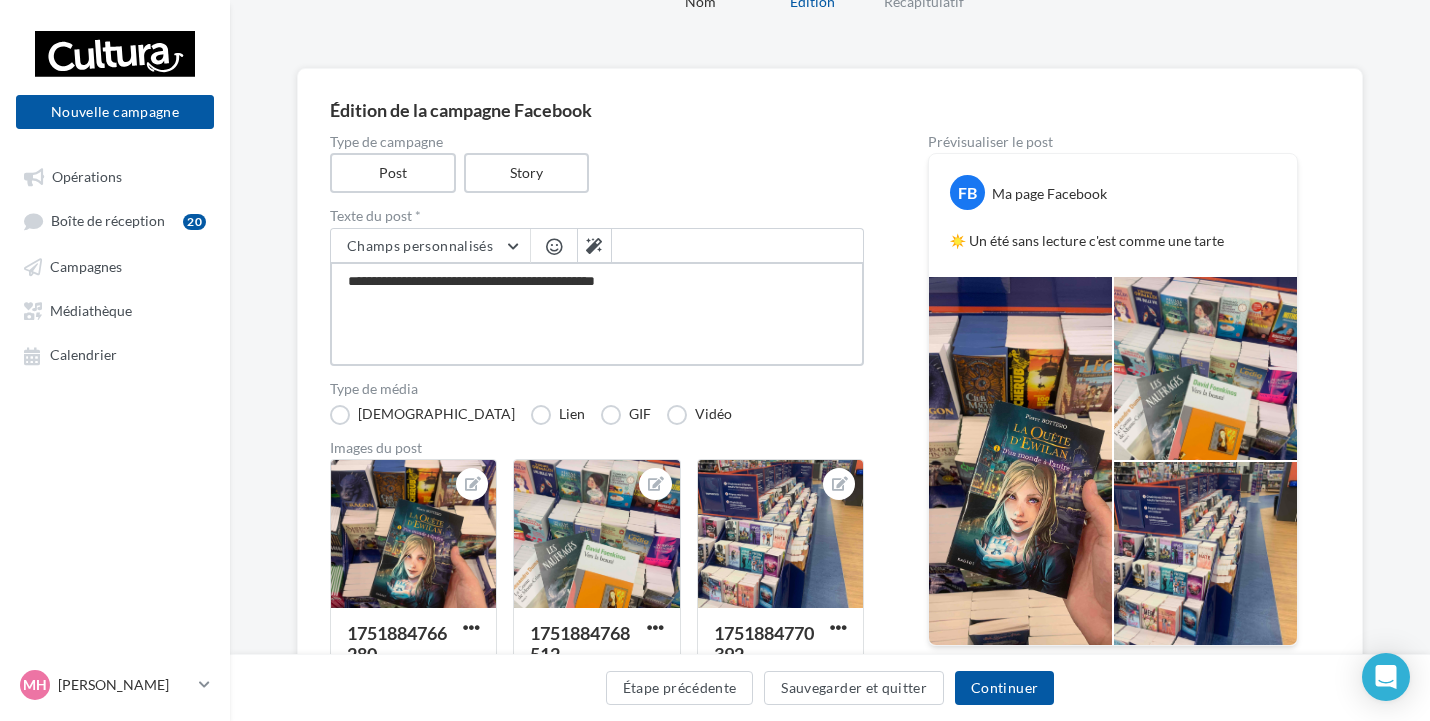 type on "**********" 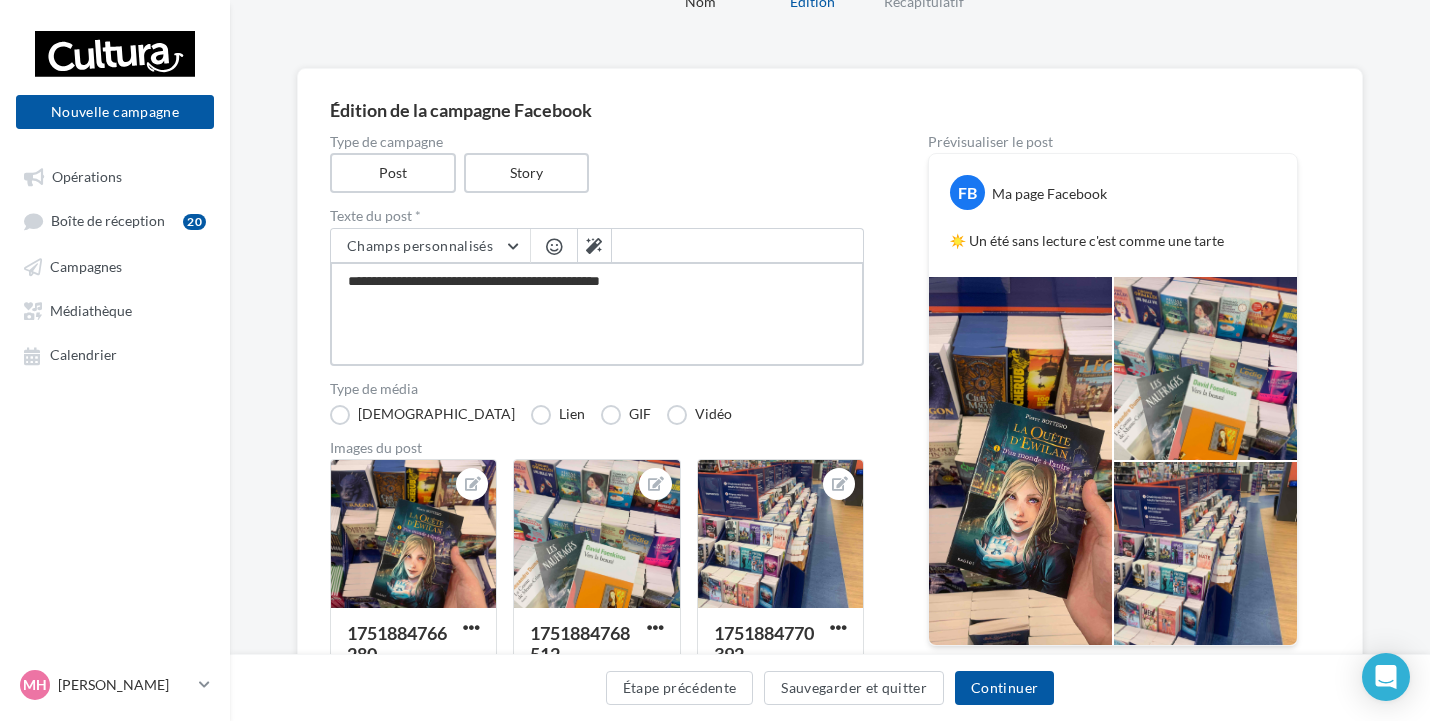 type on "**********" 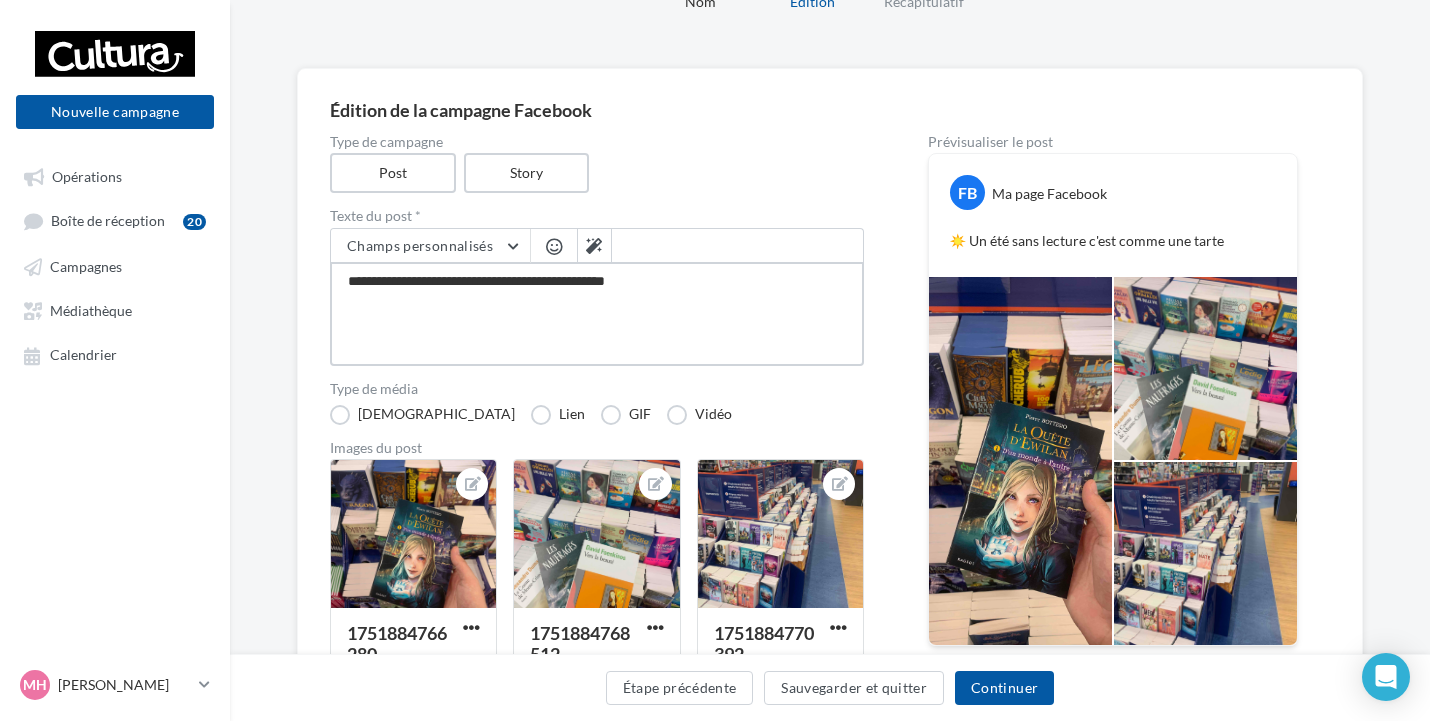 type on "**********" 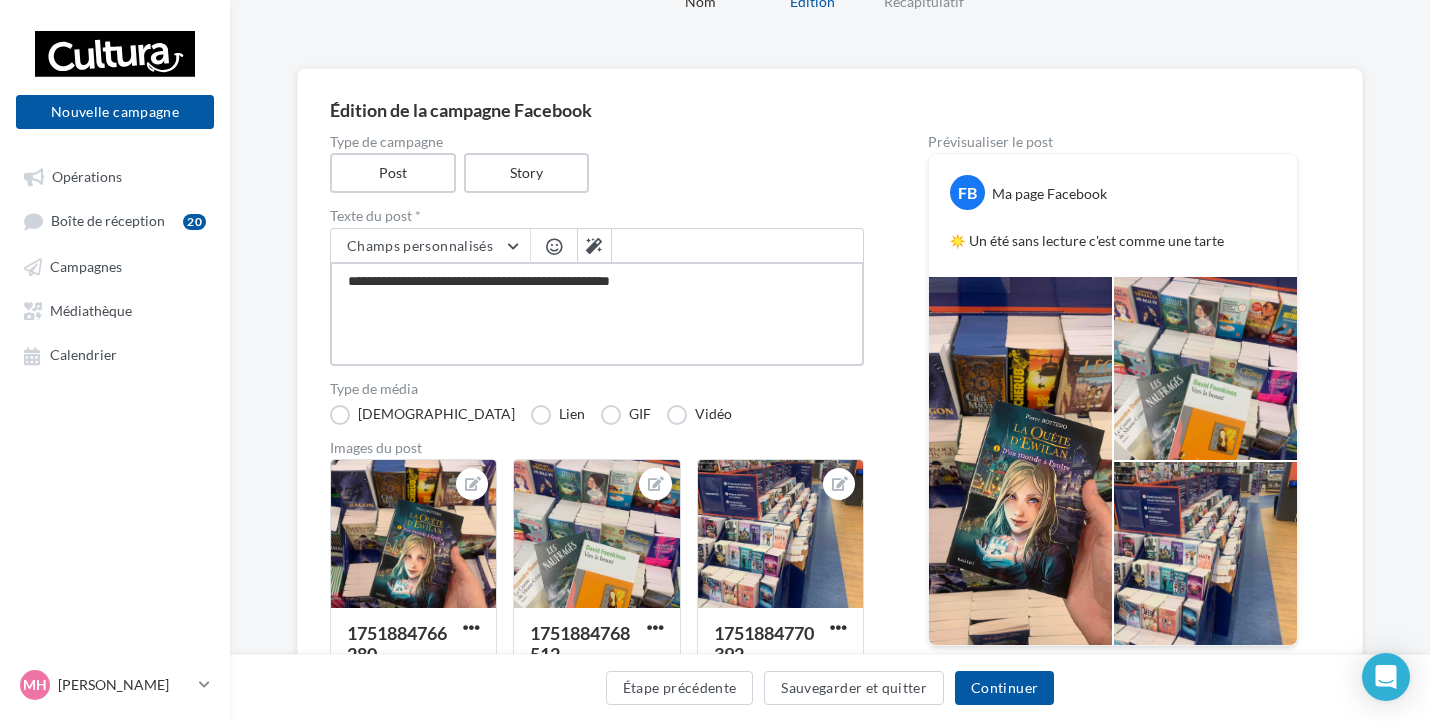 type on "**********" 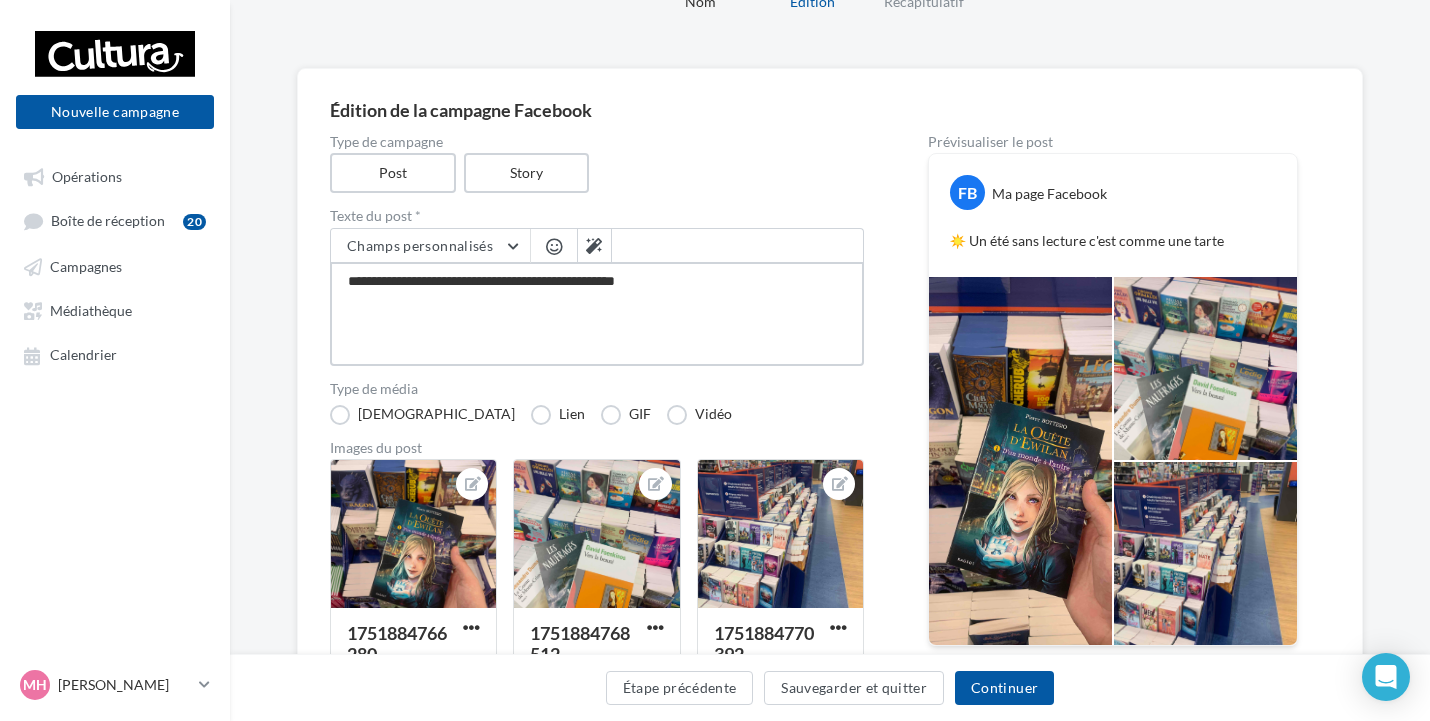 type on "**********" 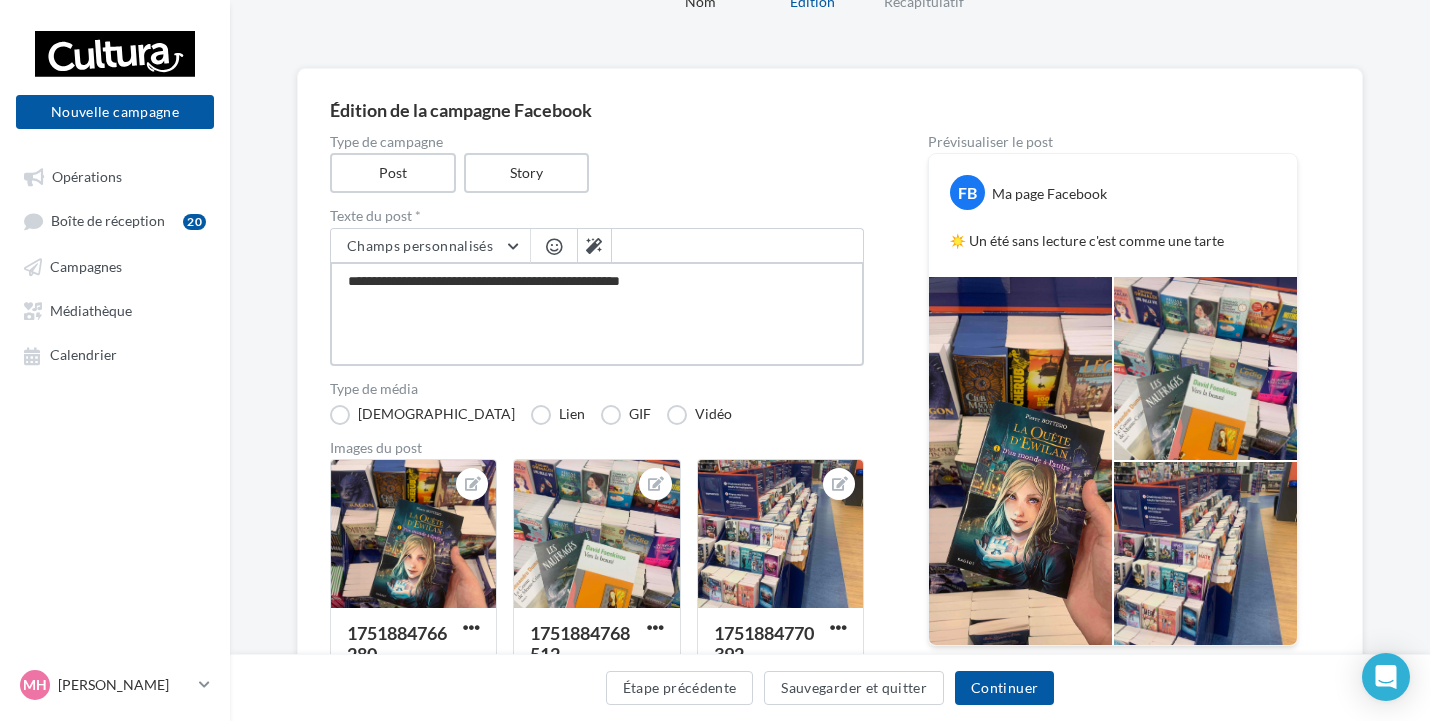 type on "**********" 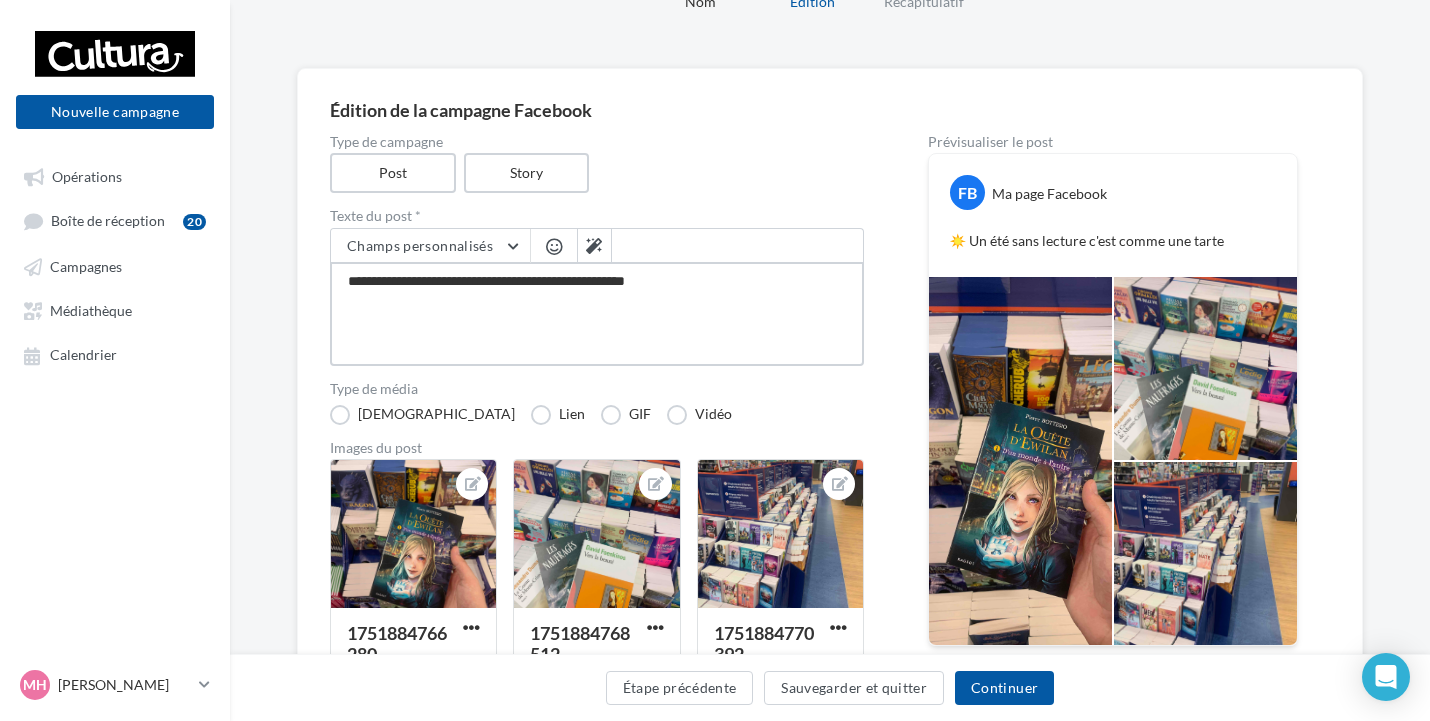 type on "**********" 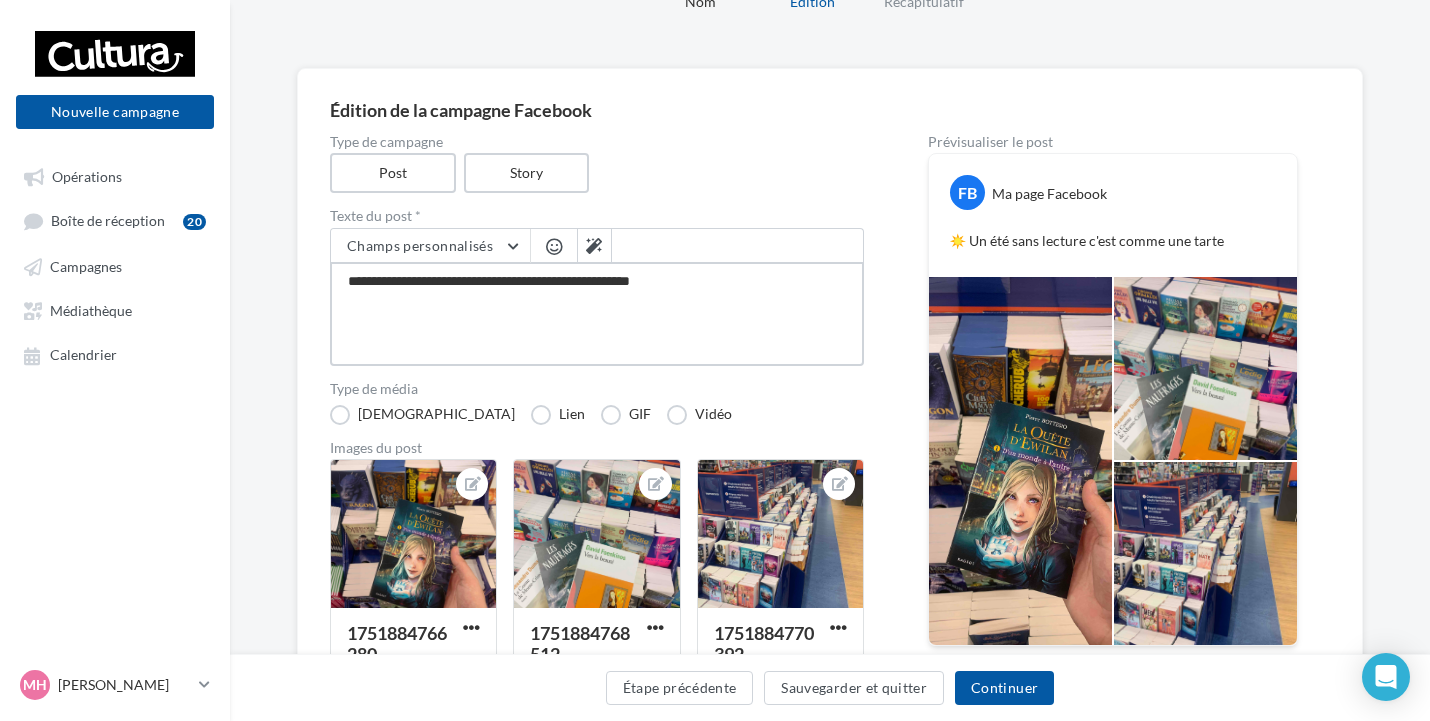 type on "**********" 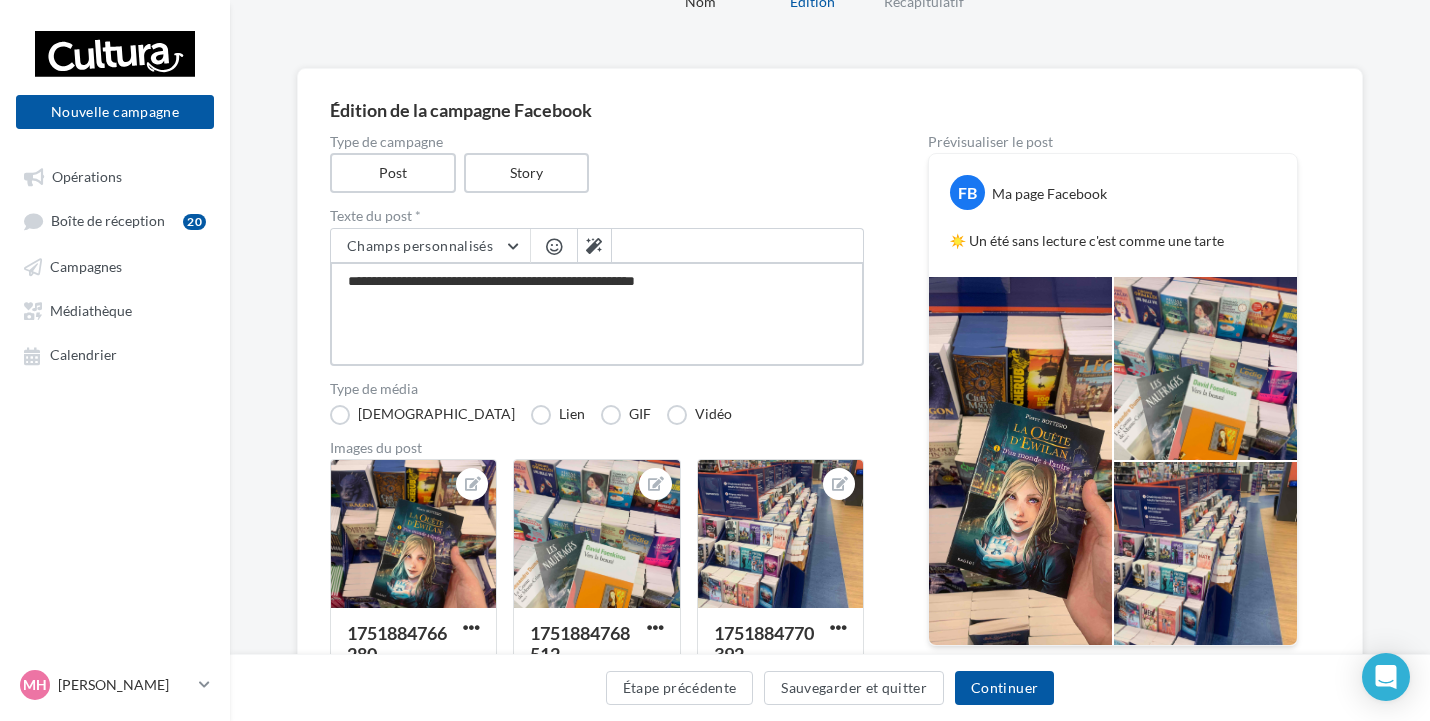 type on "**********" 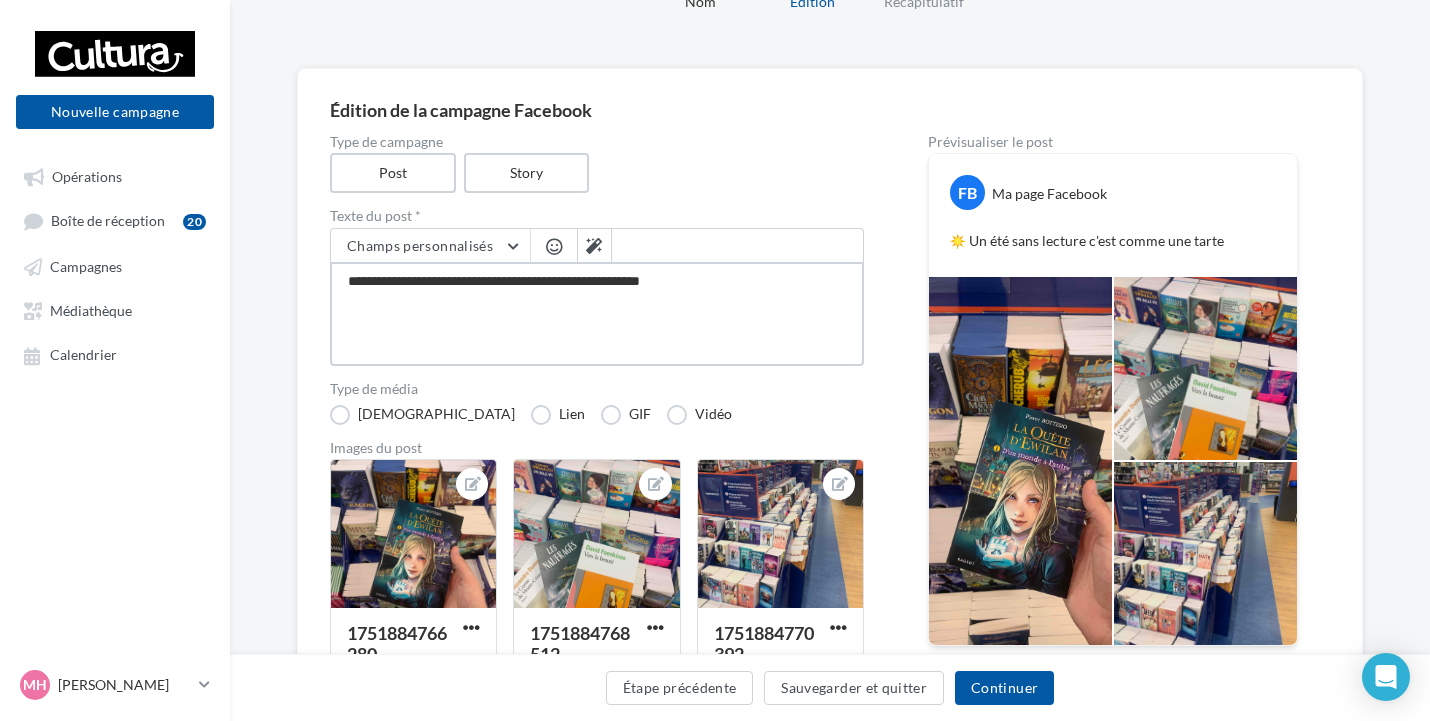 type on "**********" 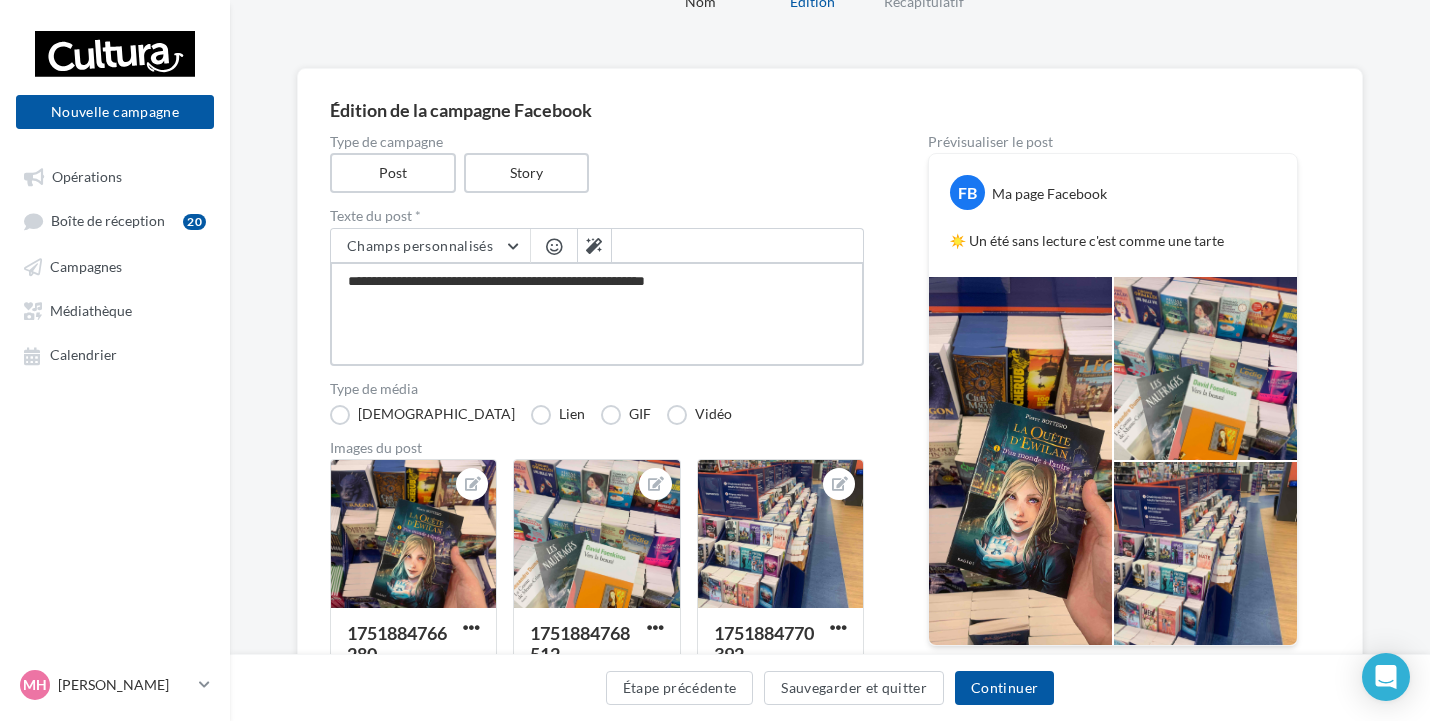 type on "**********" 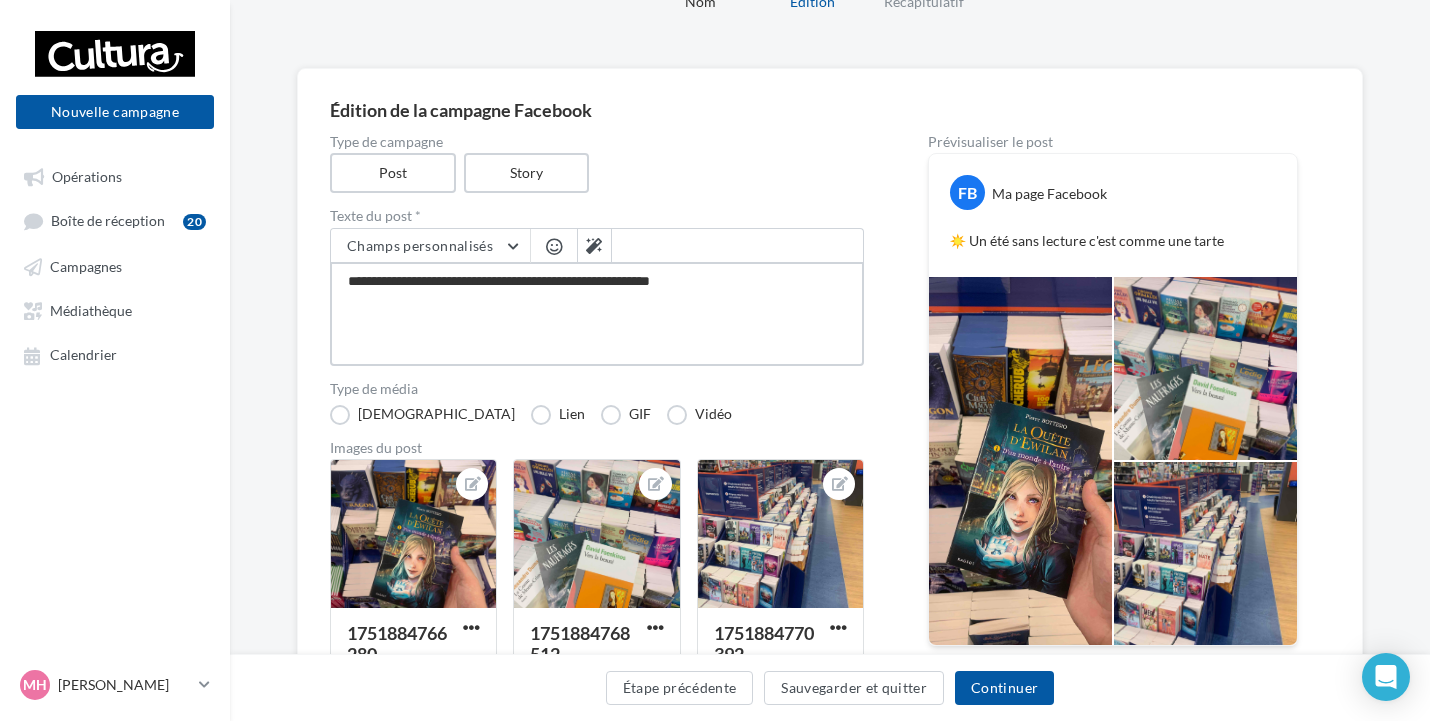 type on "**********" 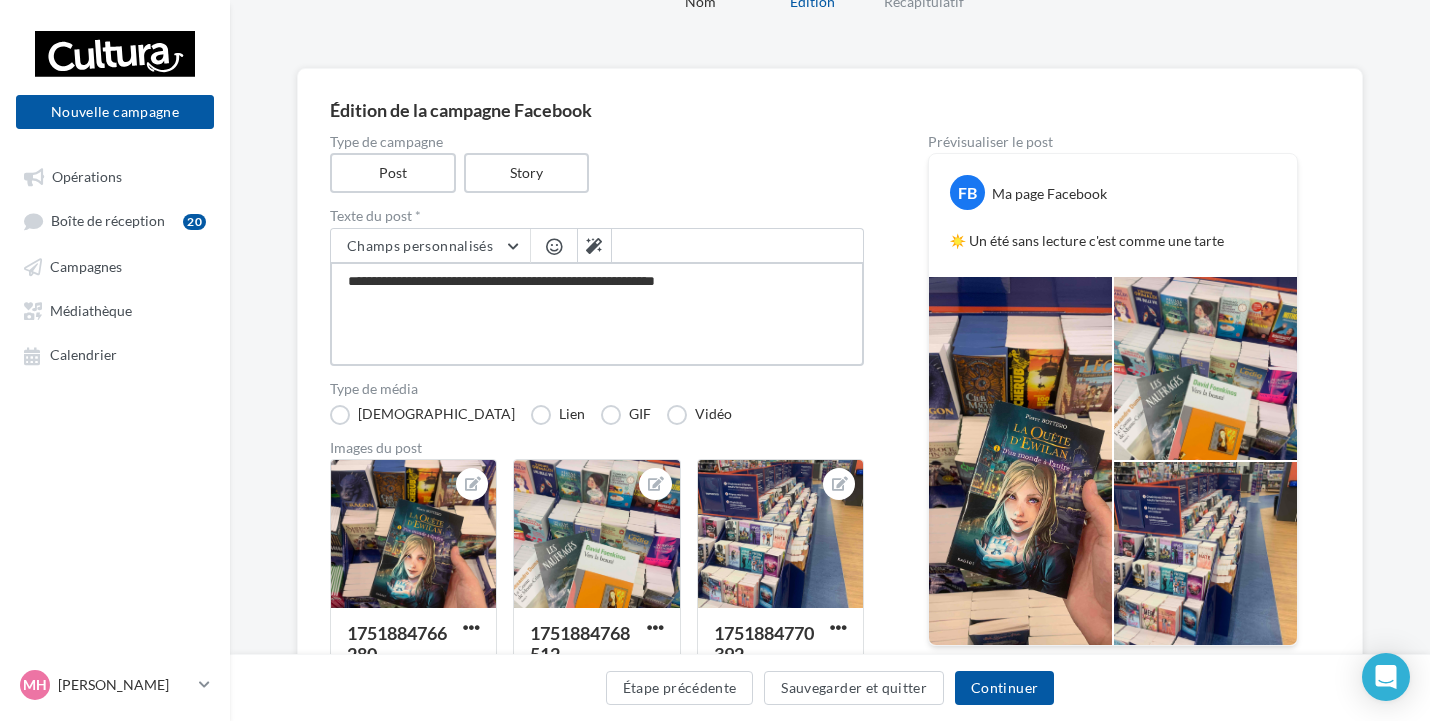 type on "**********" 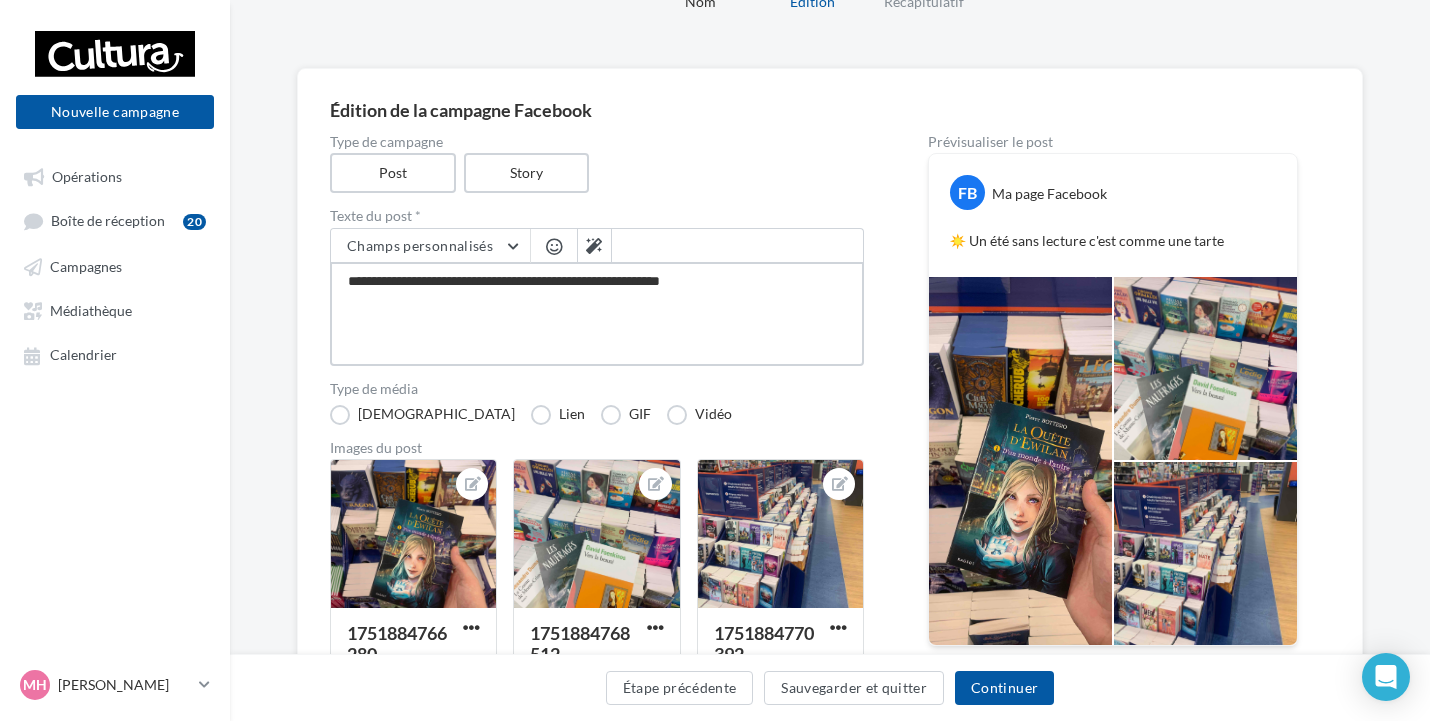 type on "**********" 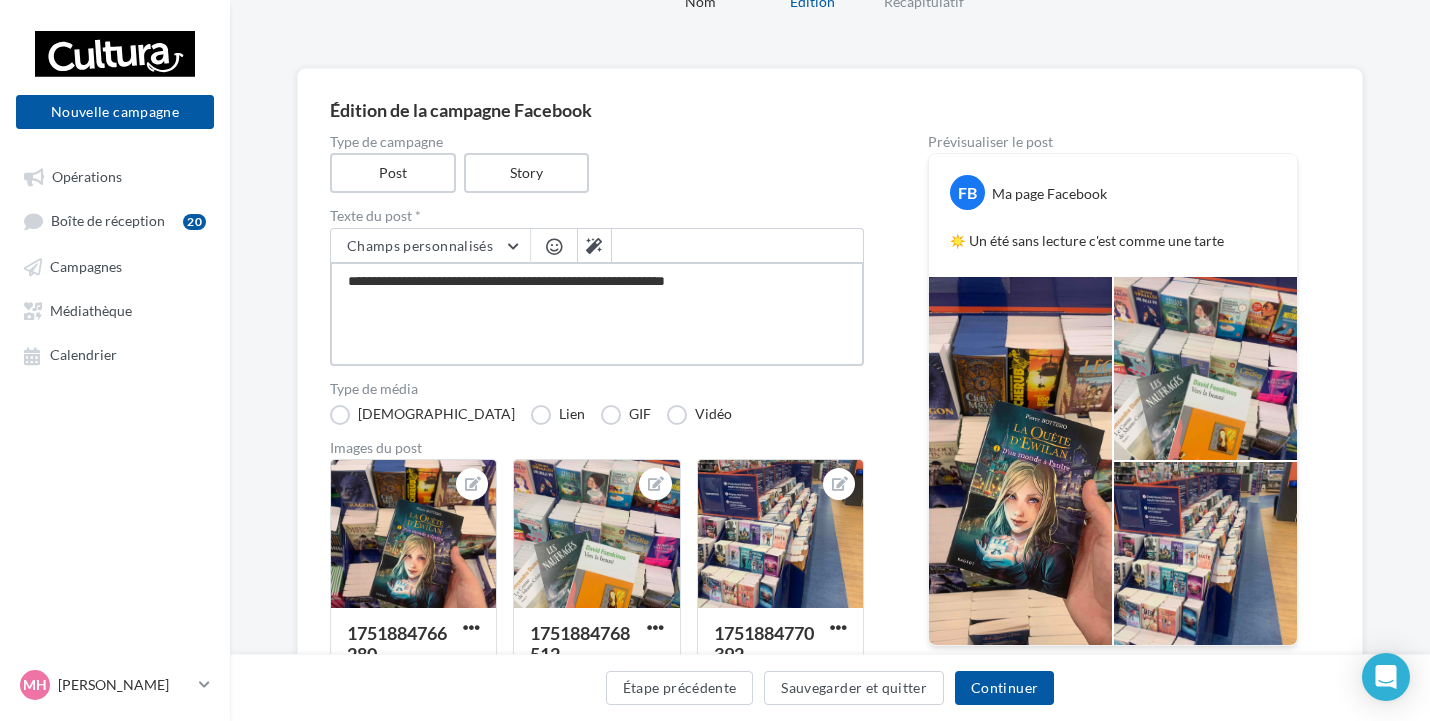 type on "**********" 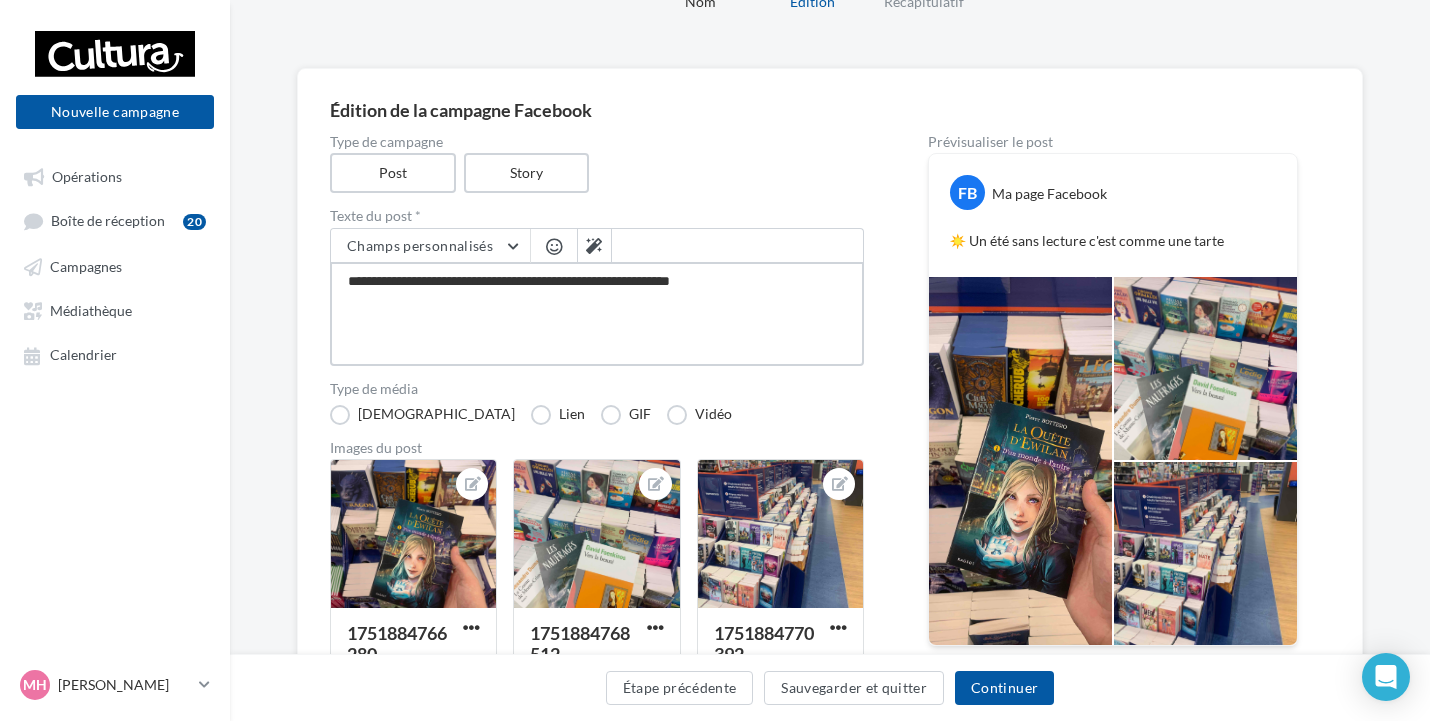 type on "**********" 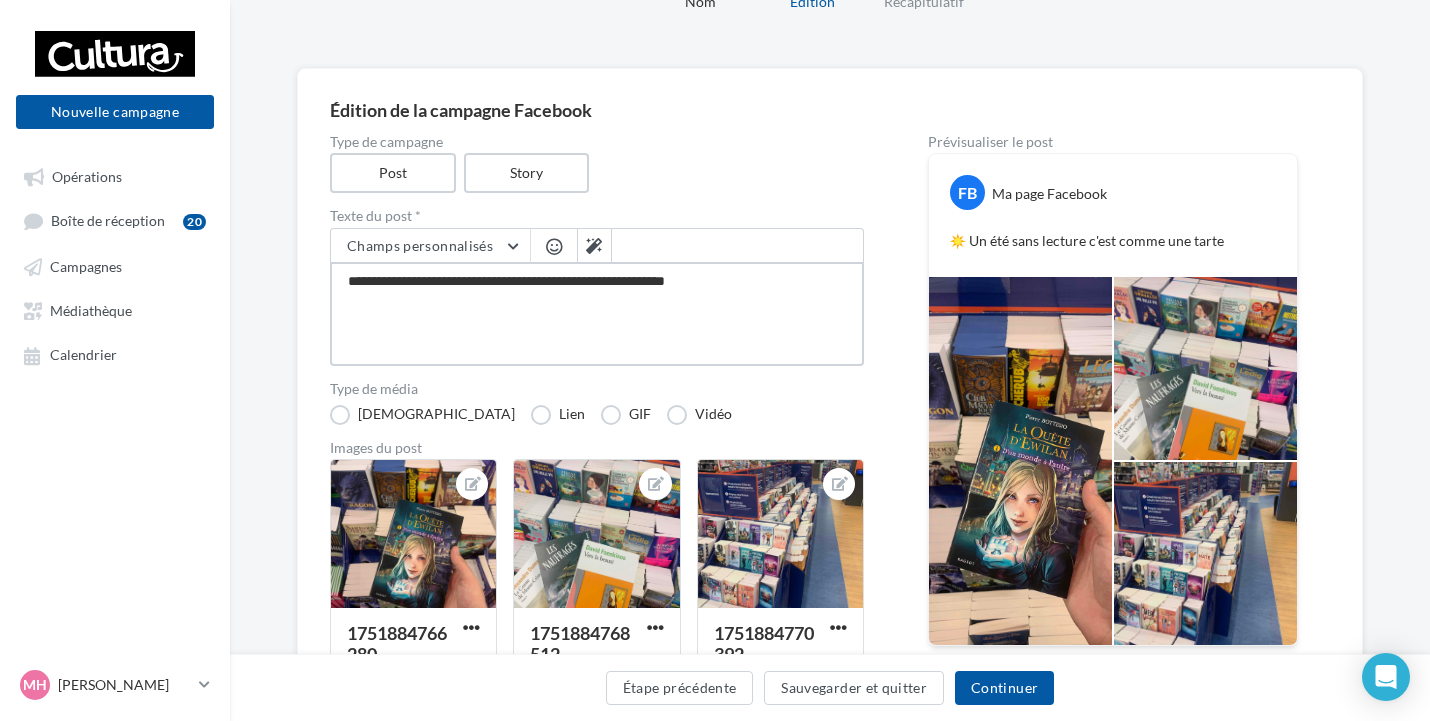 type on "**********" 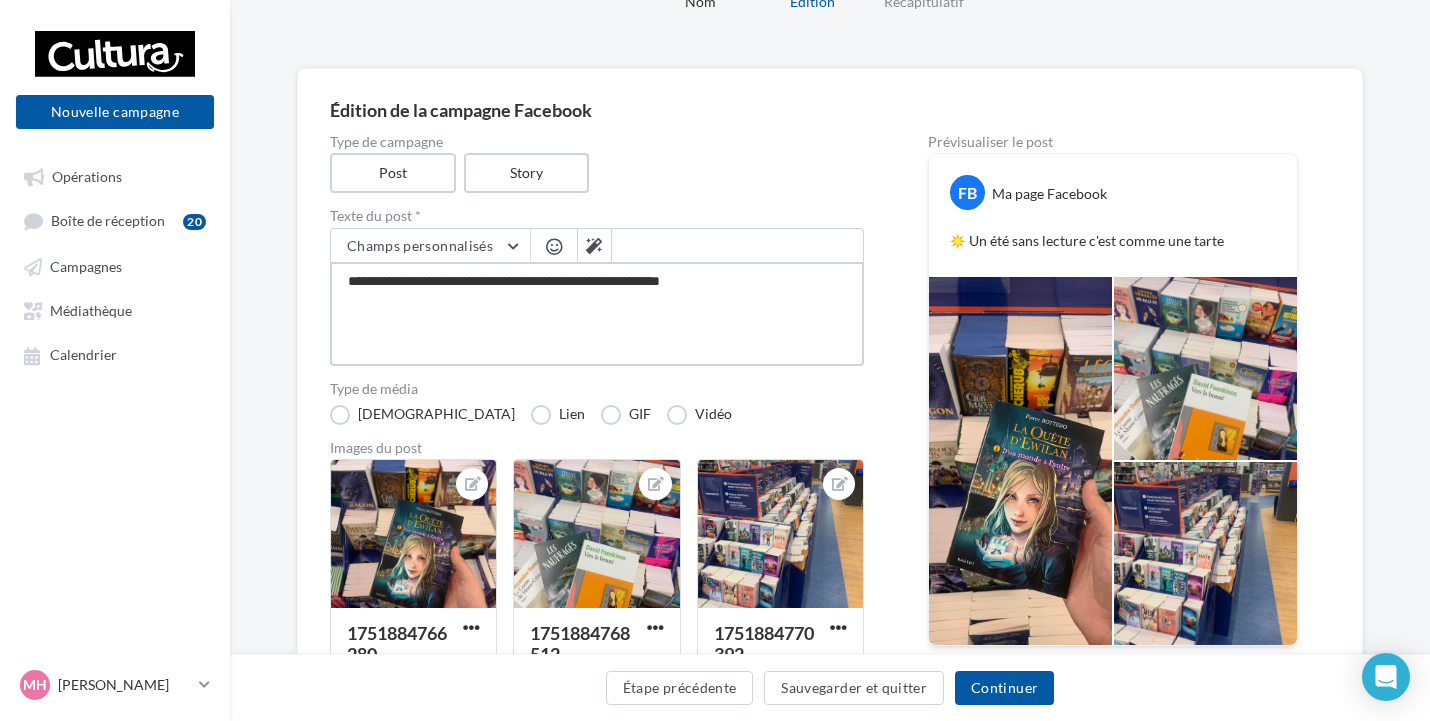 type on "**********" 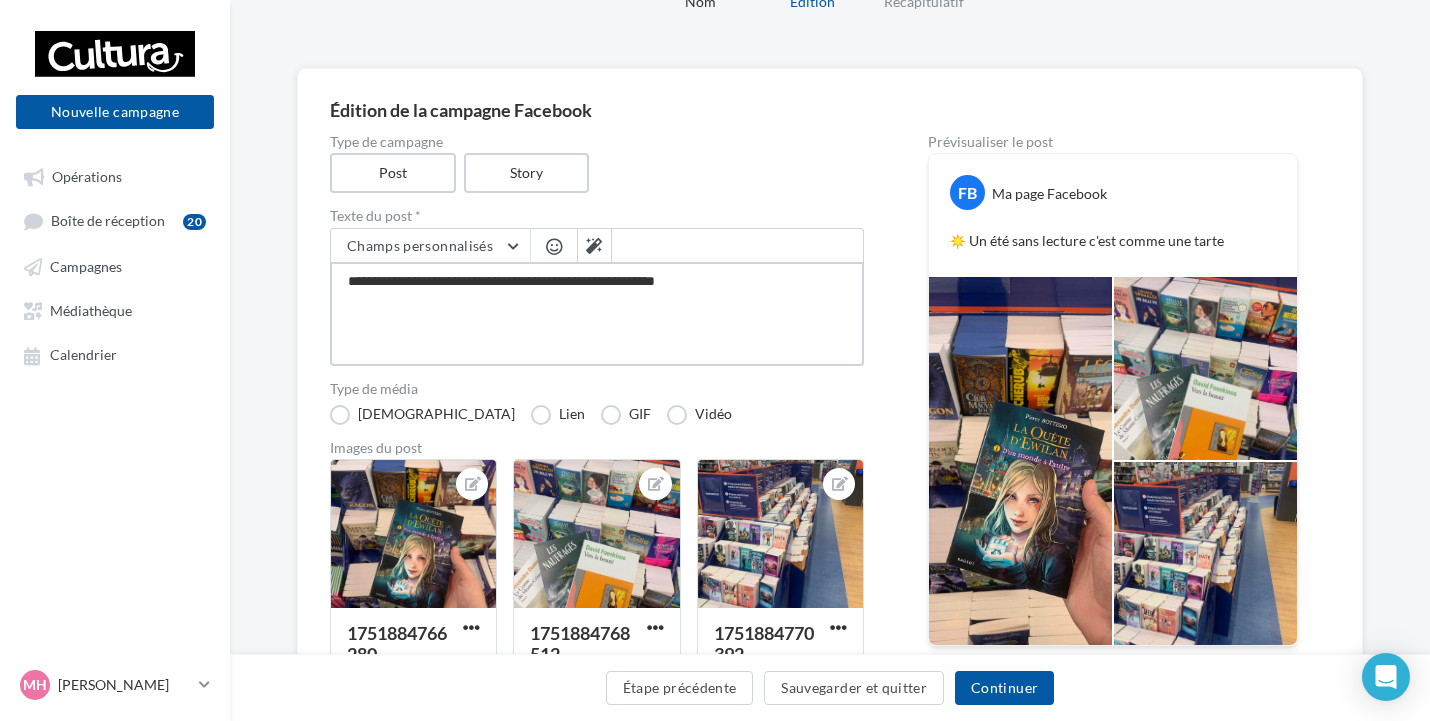 type on "**********" 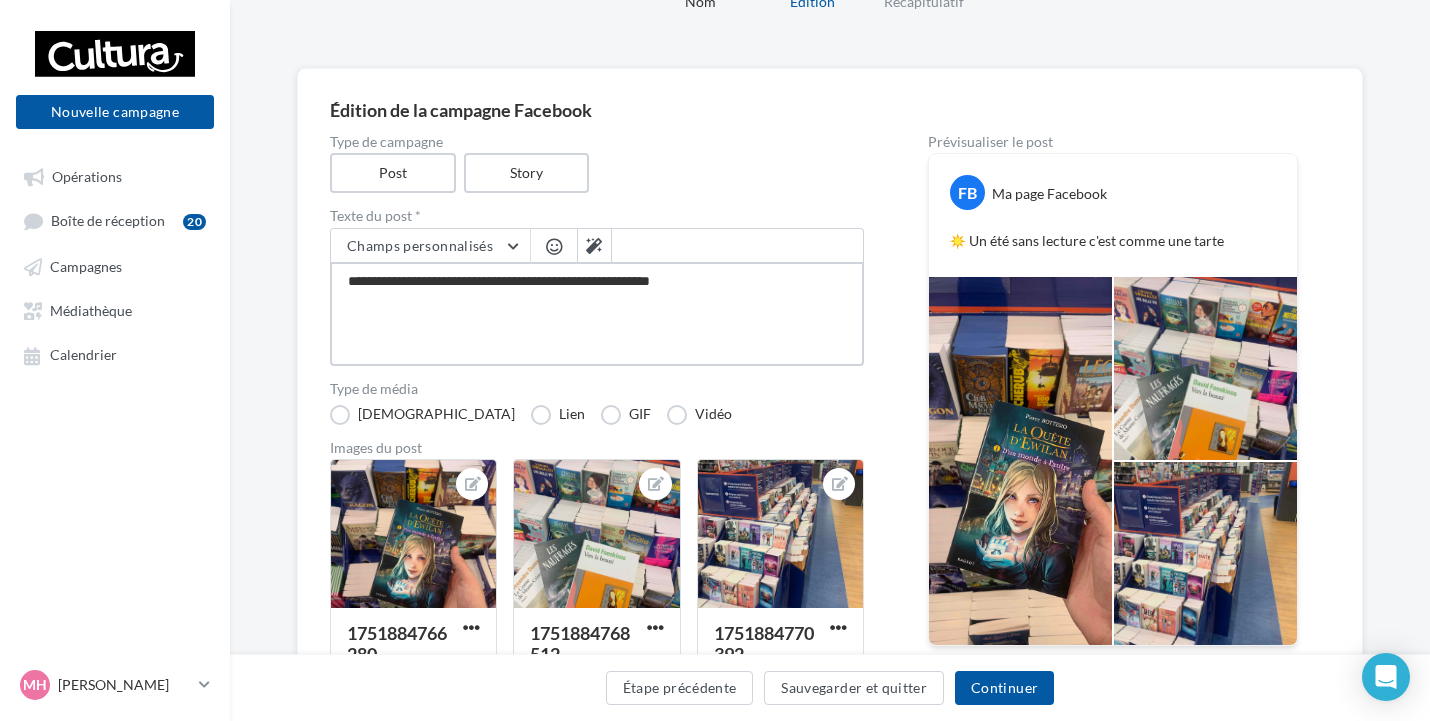 type on "**********" 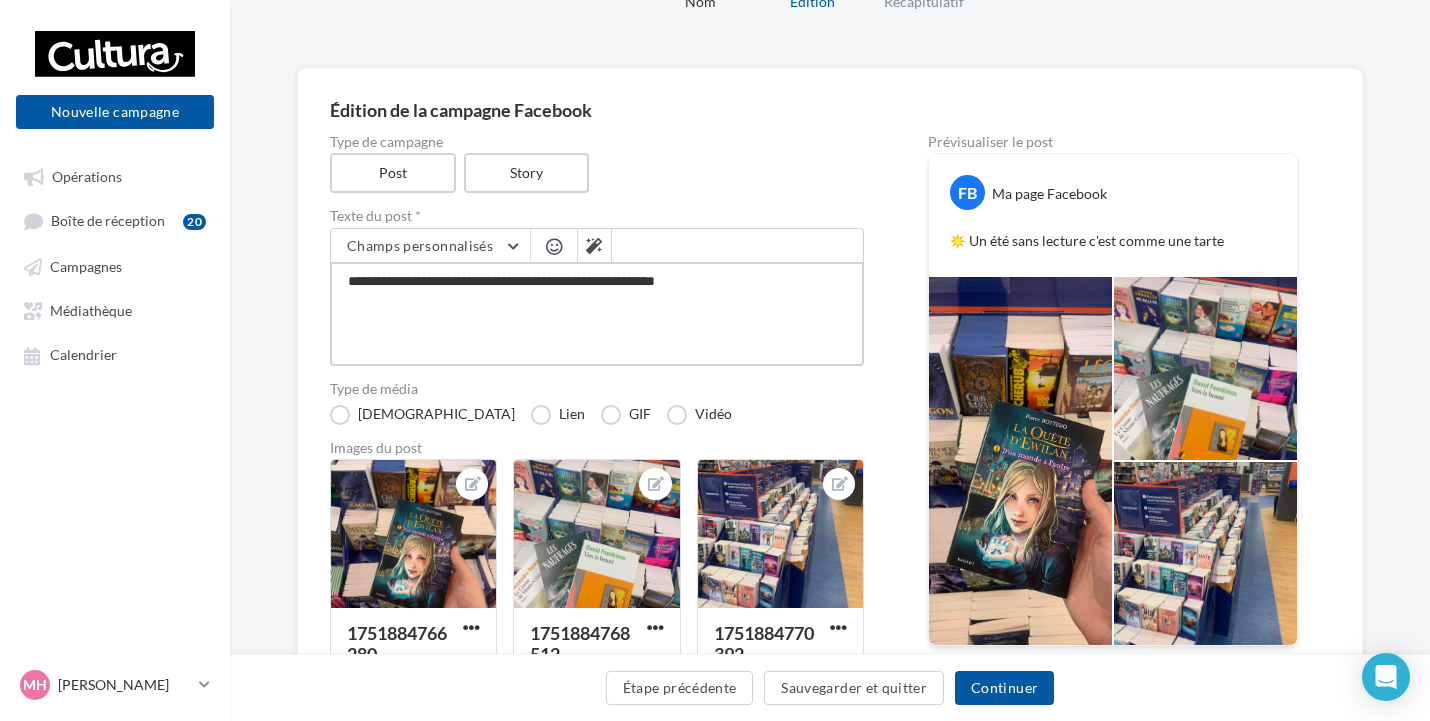 type on "**********" 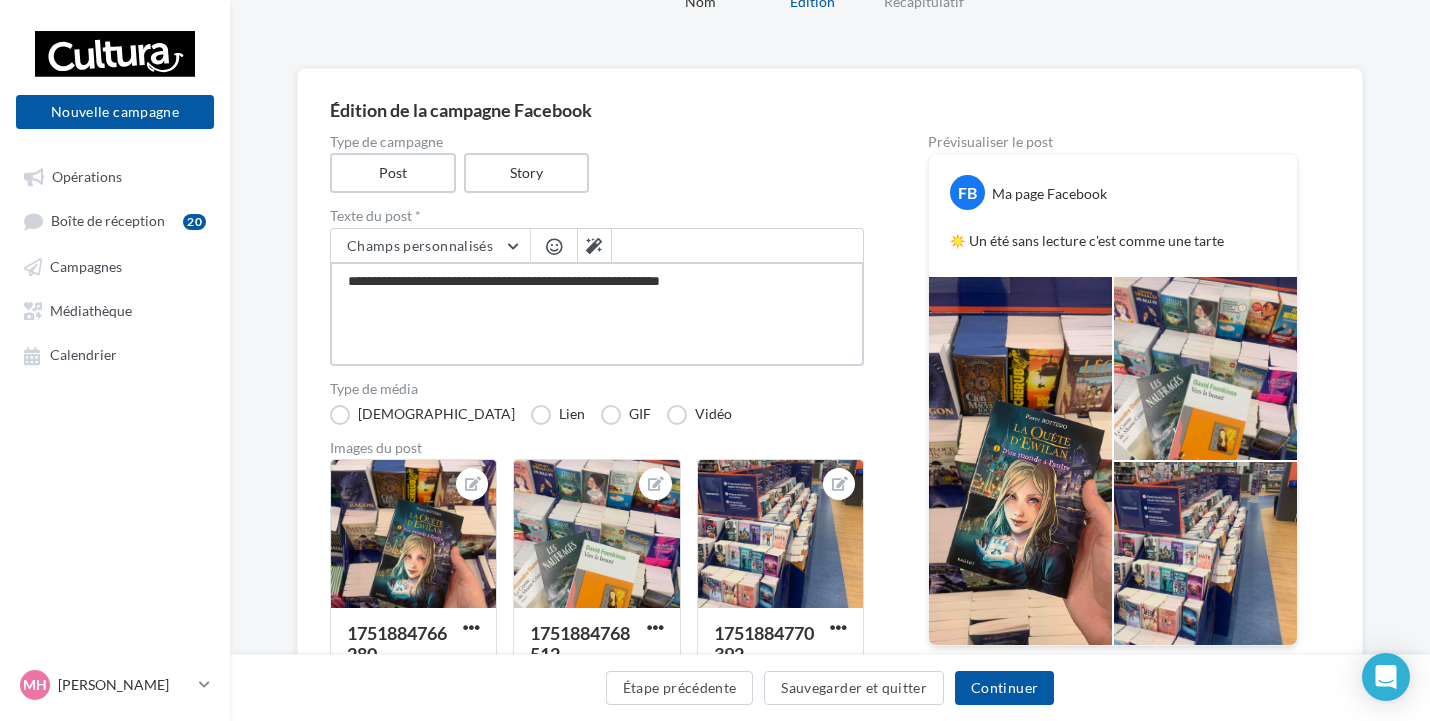 type on "**********" 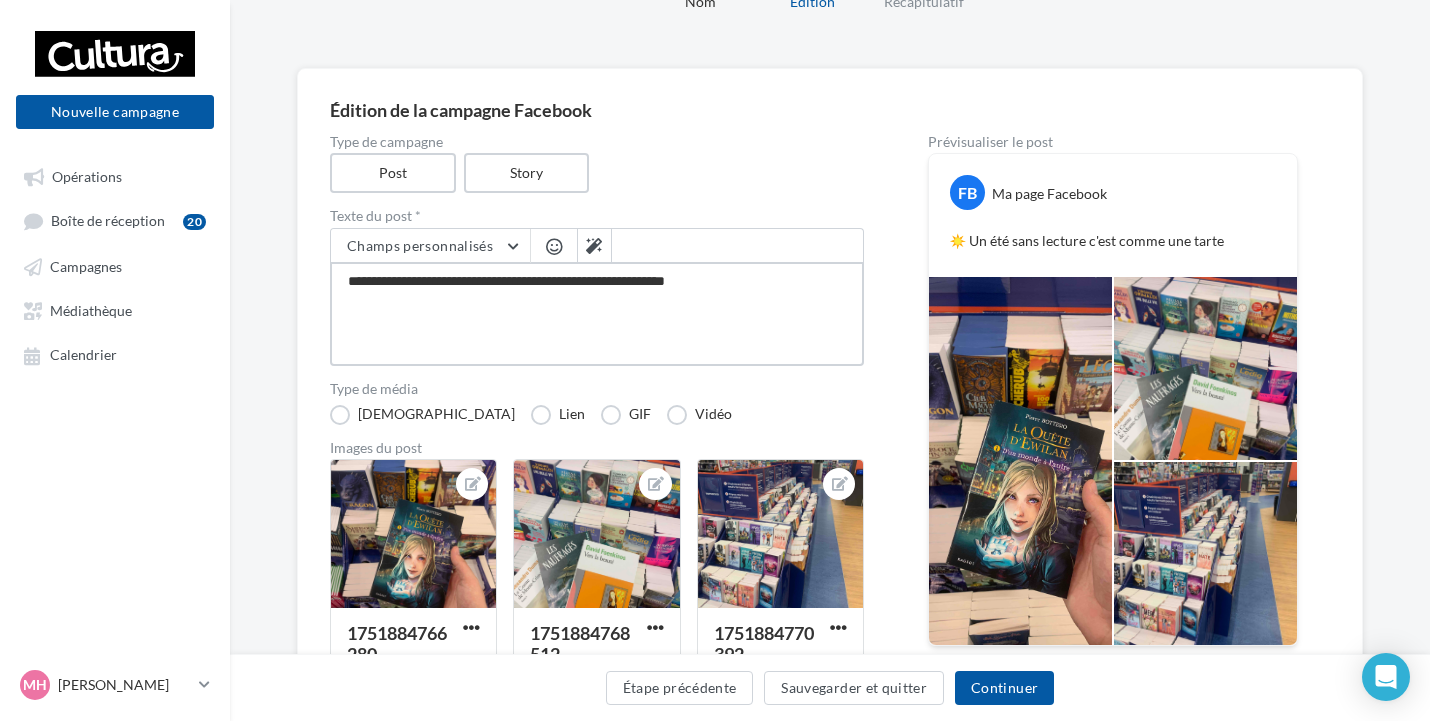 type on "**********" 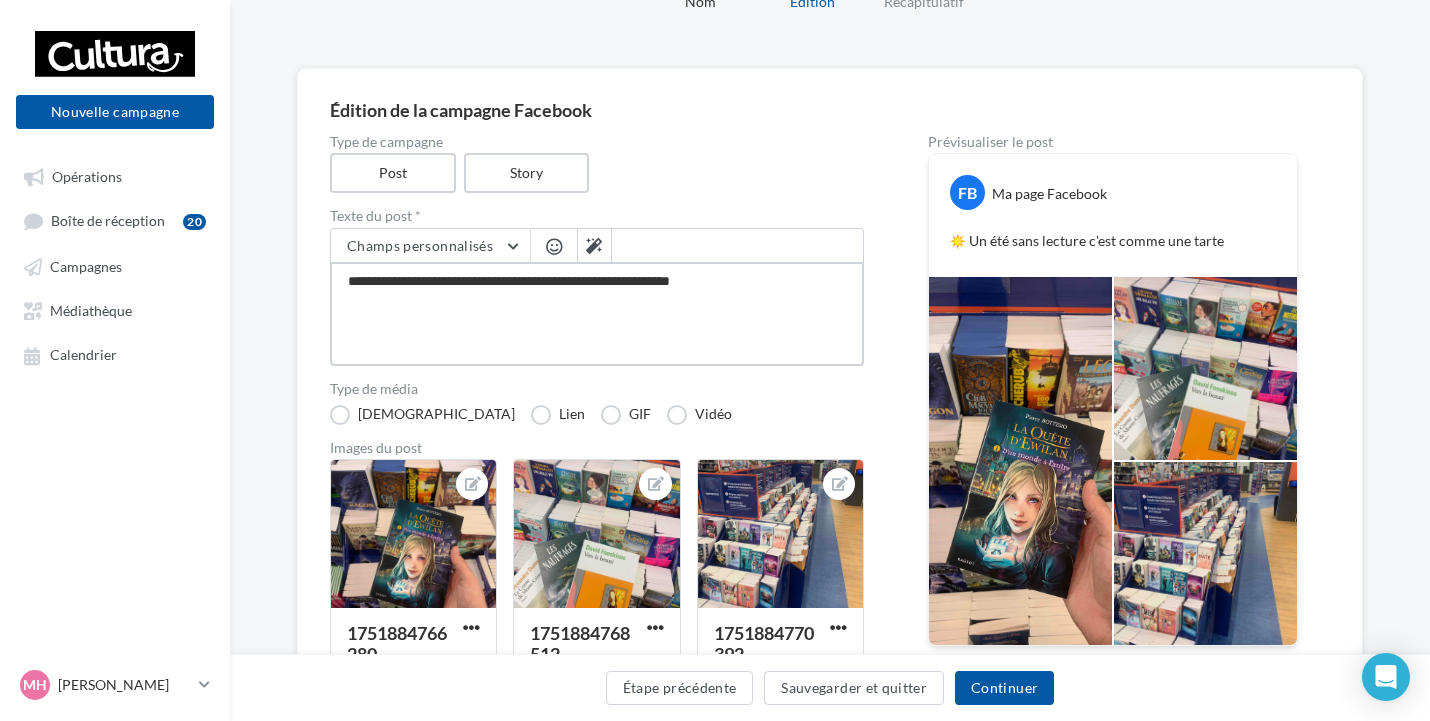 type on "**********" 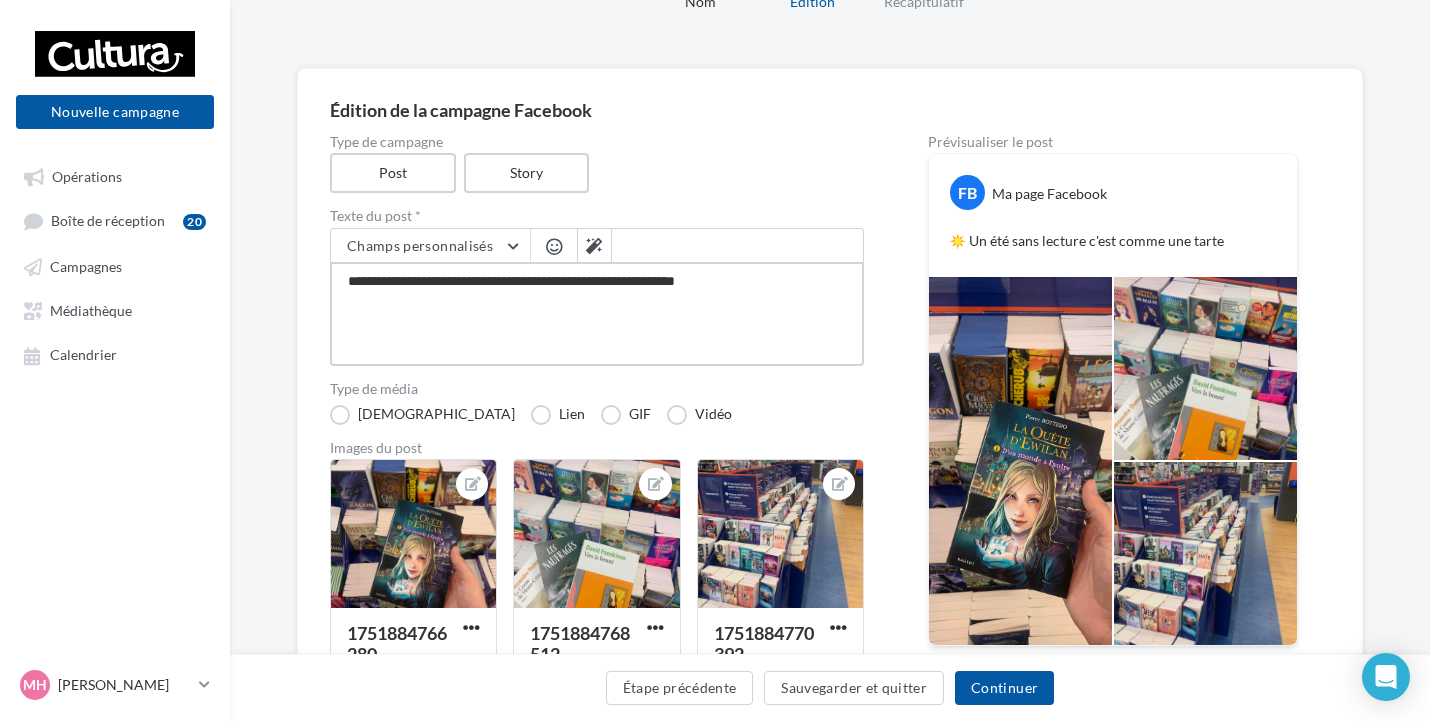 type on "**********" 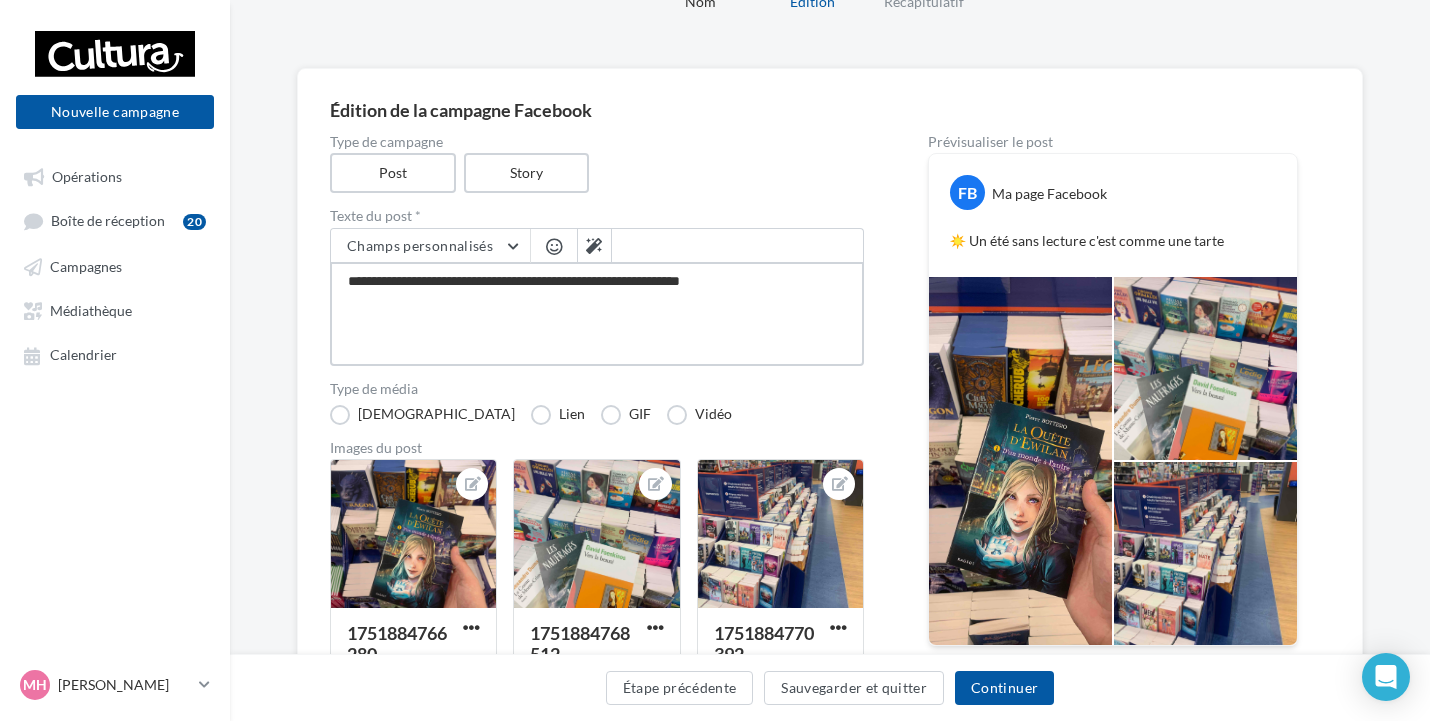 type on "**********" 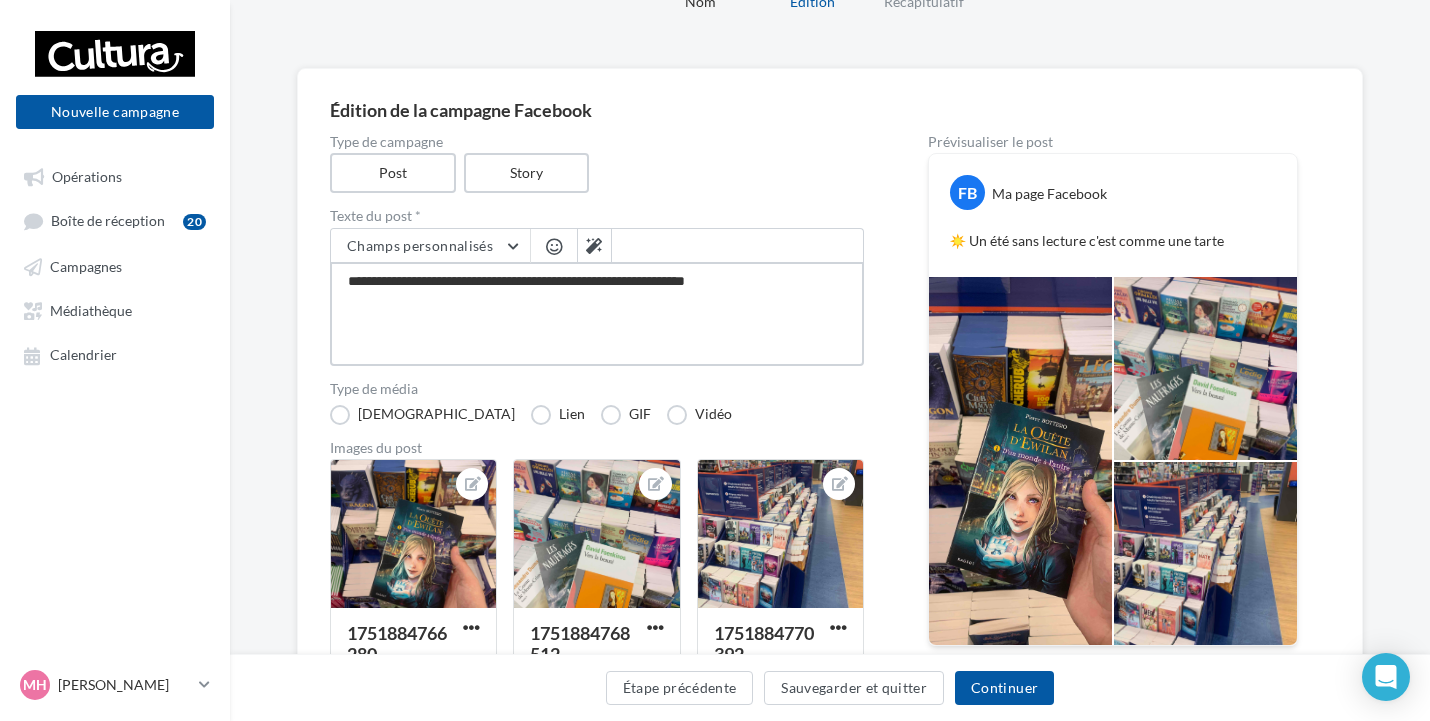 type on "**********" 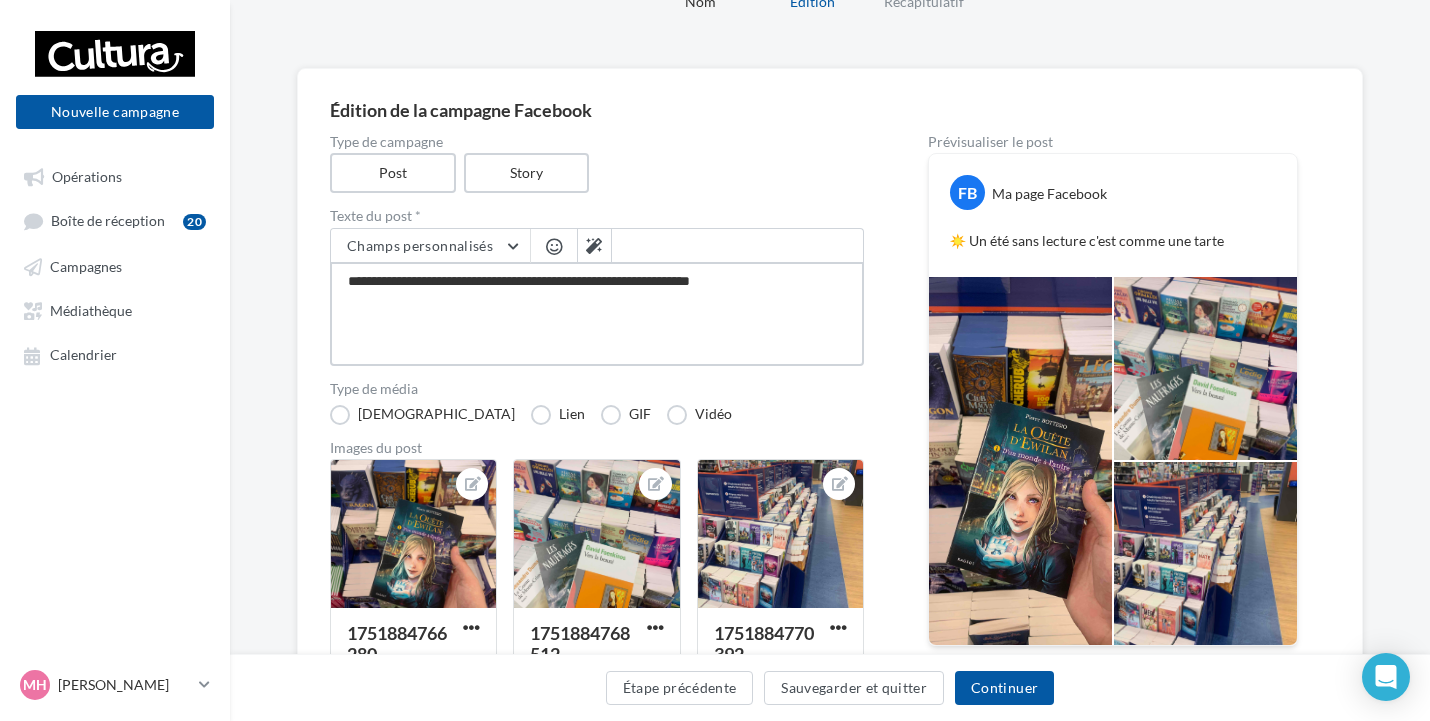 type on "**********" 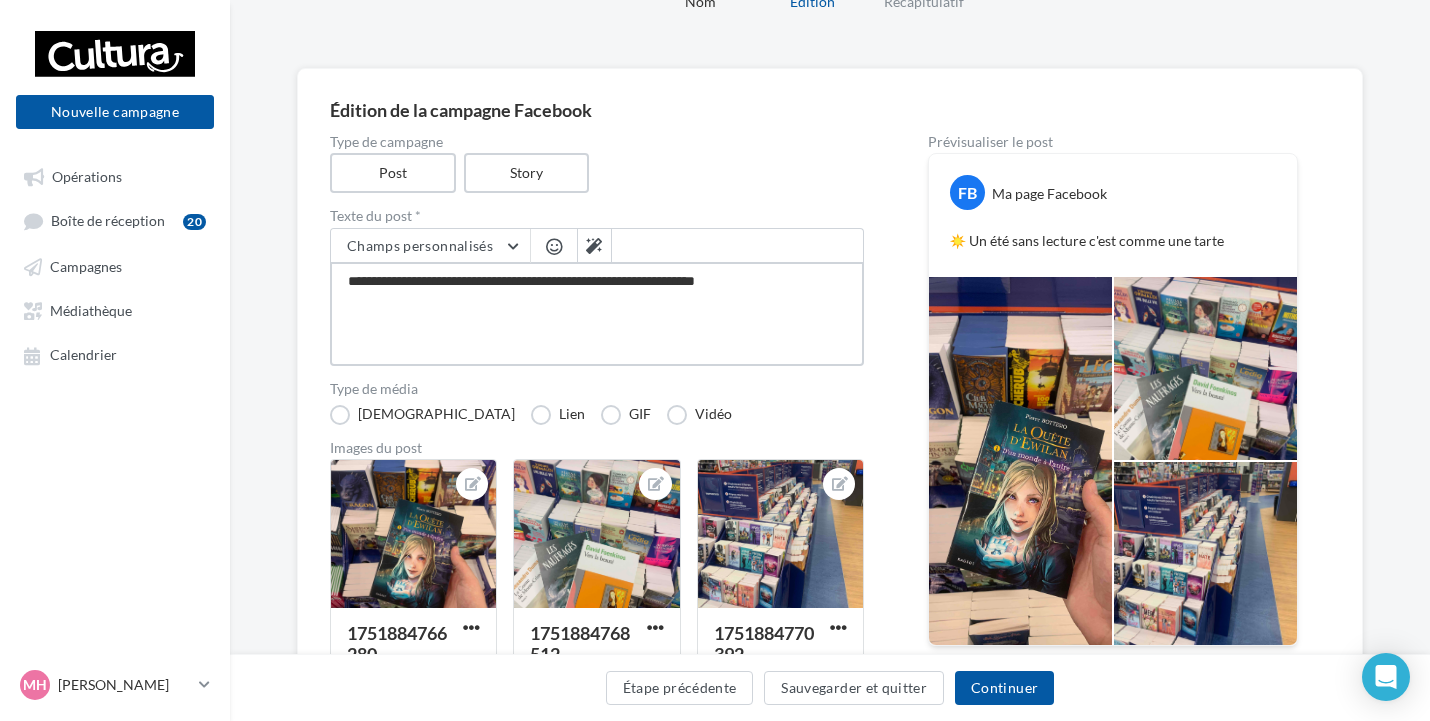 type on "**********" 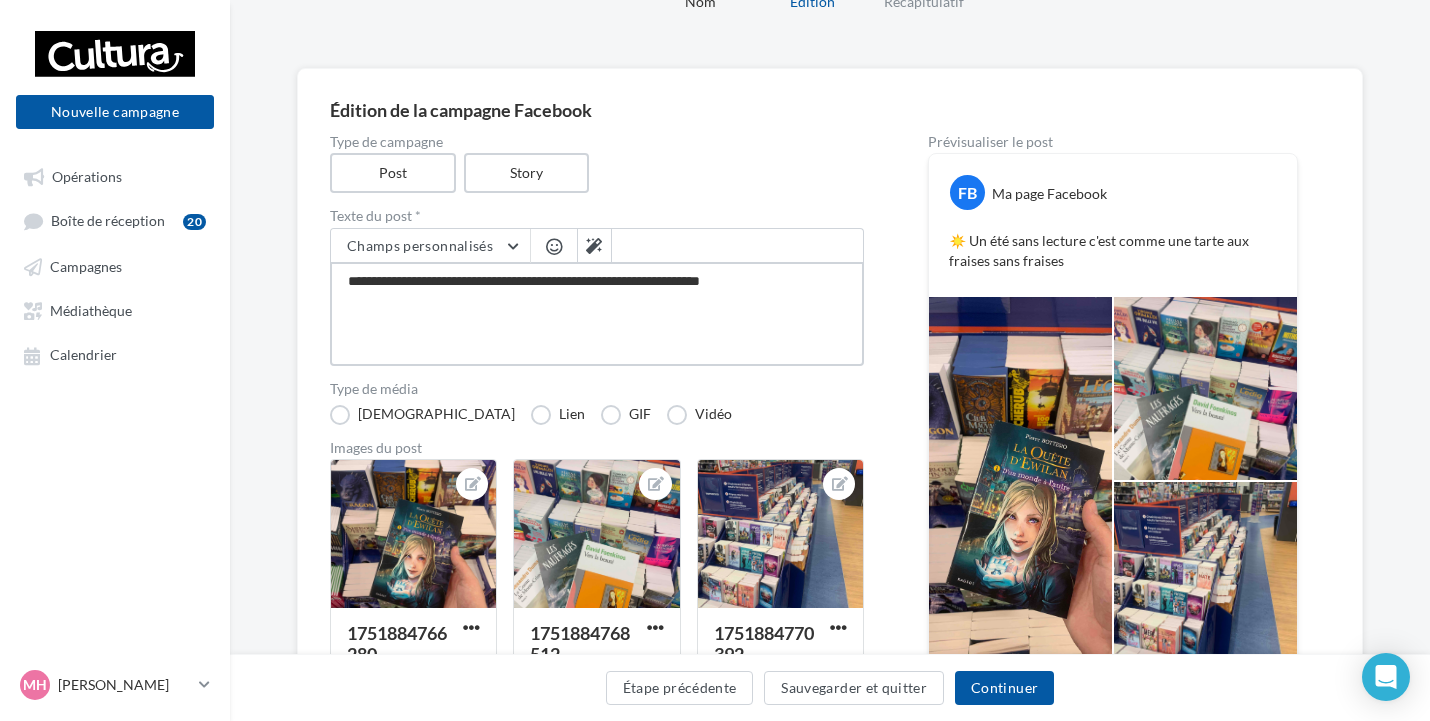 type on "**********" 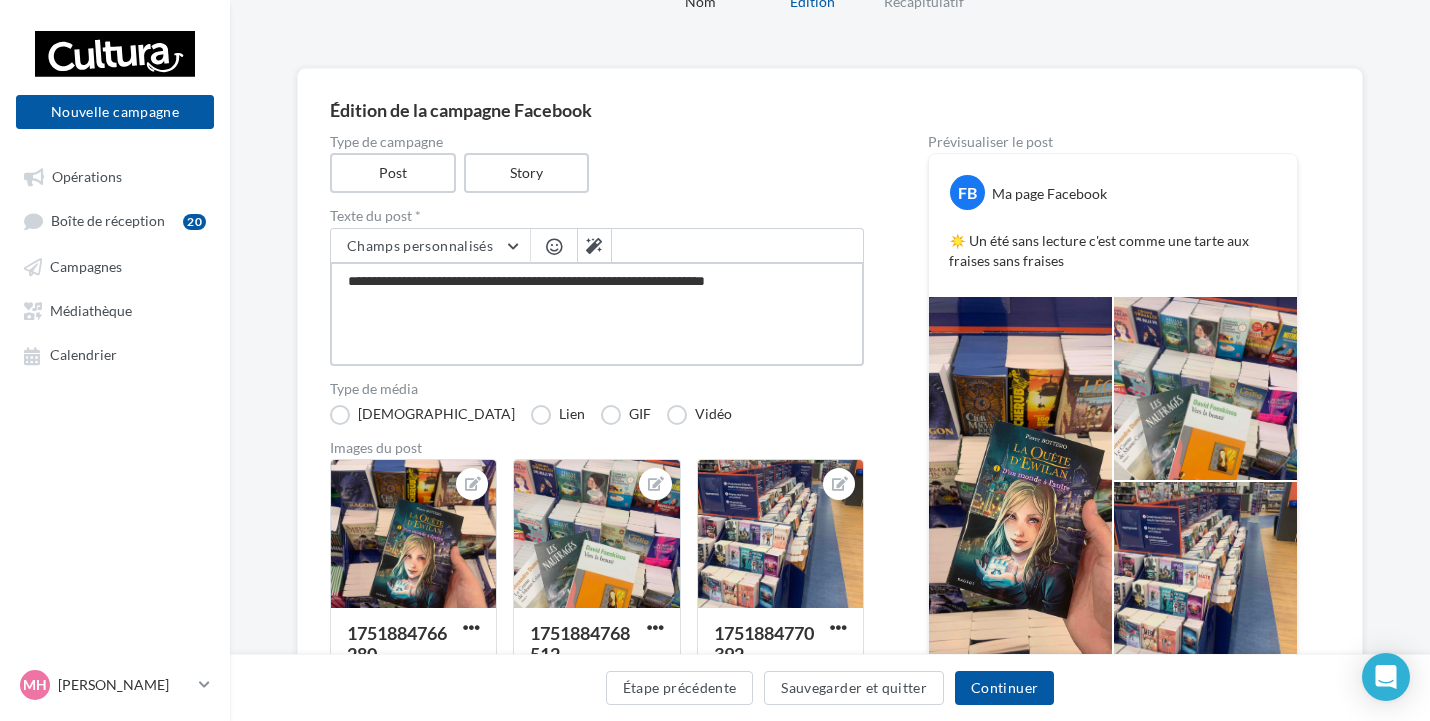 type on "**********" 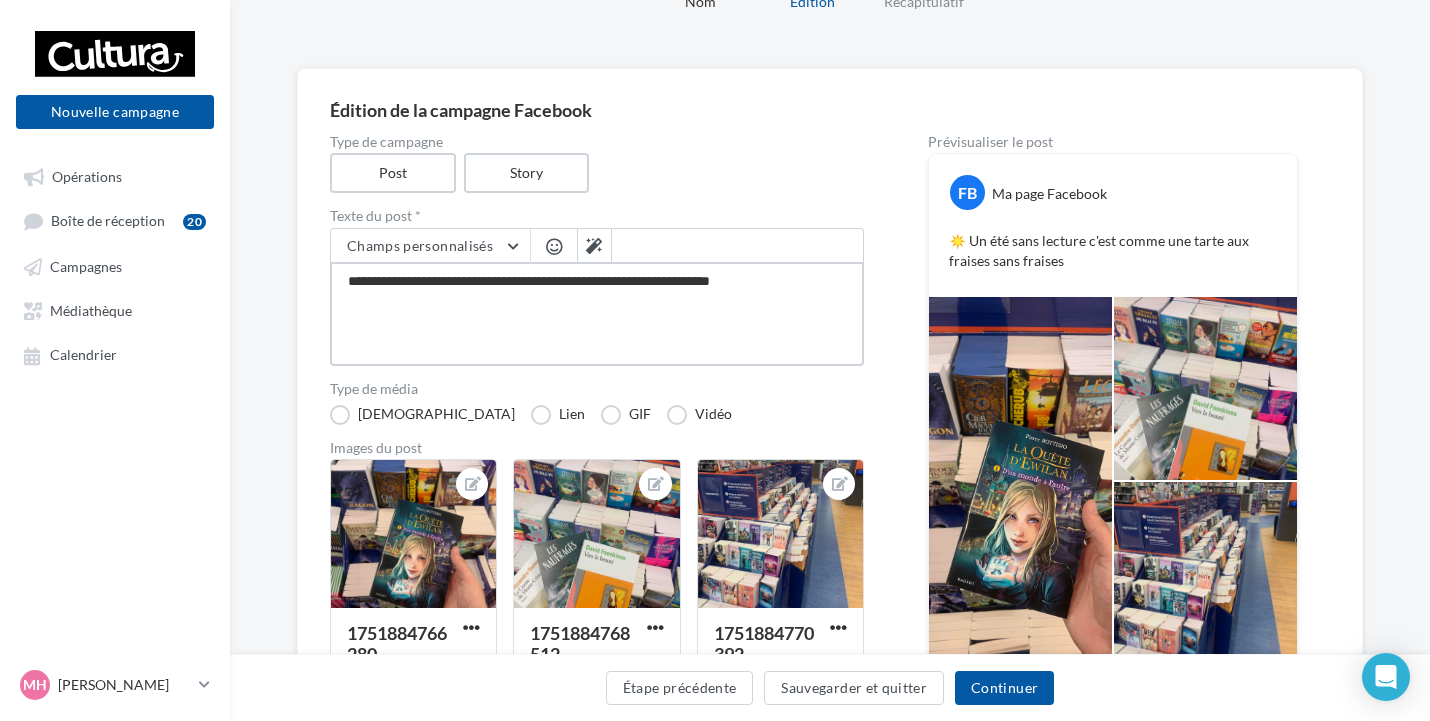 type on "**********" 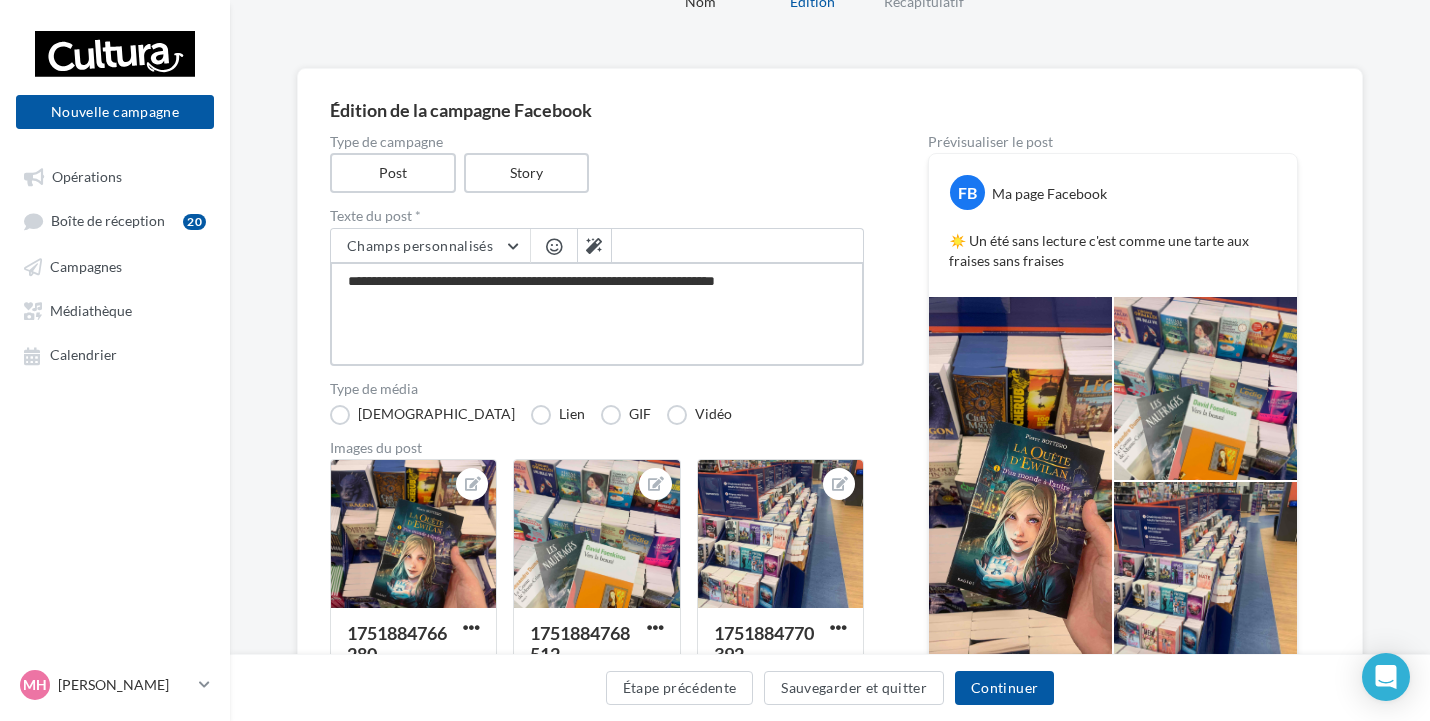type on "**********" 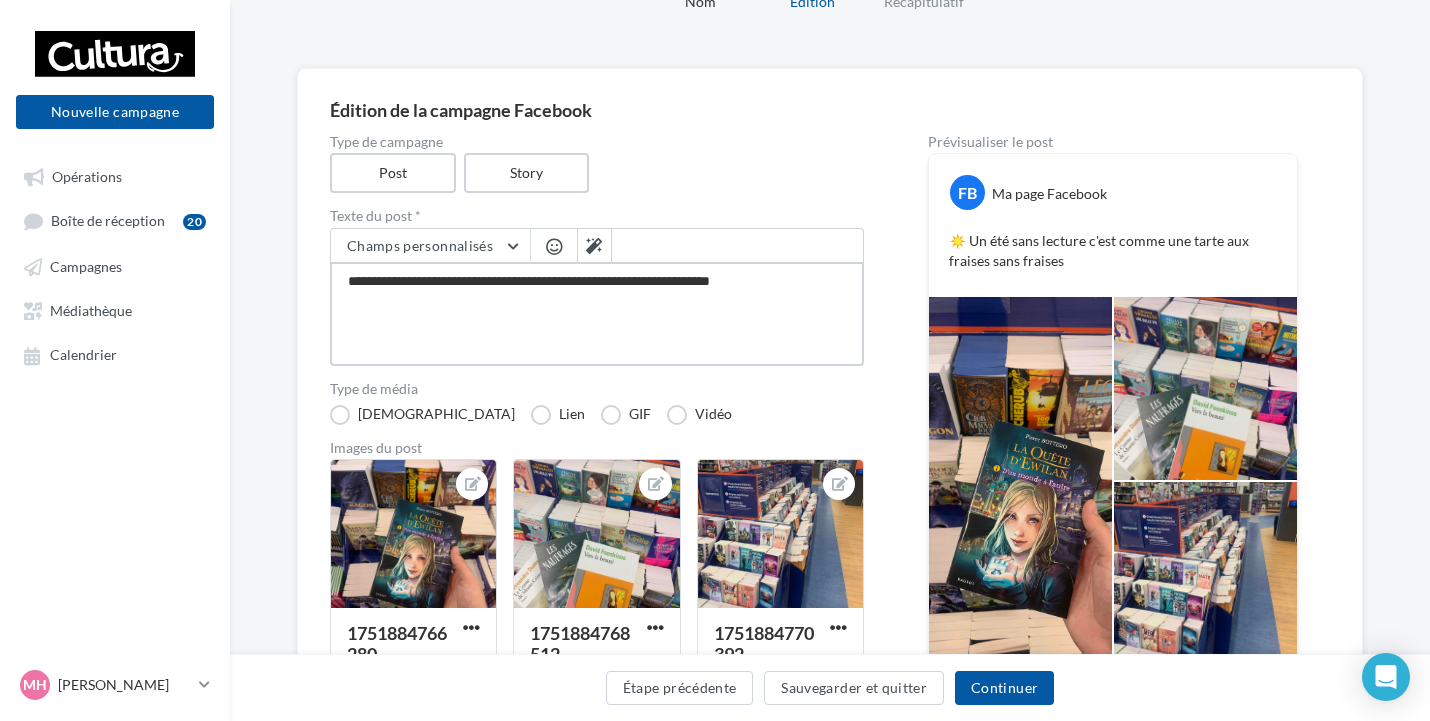 type on "**********" 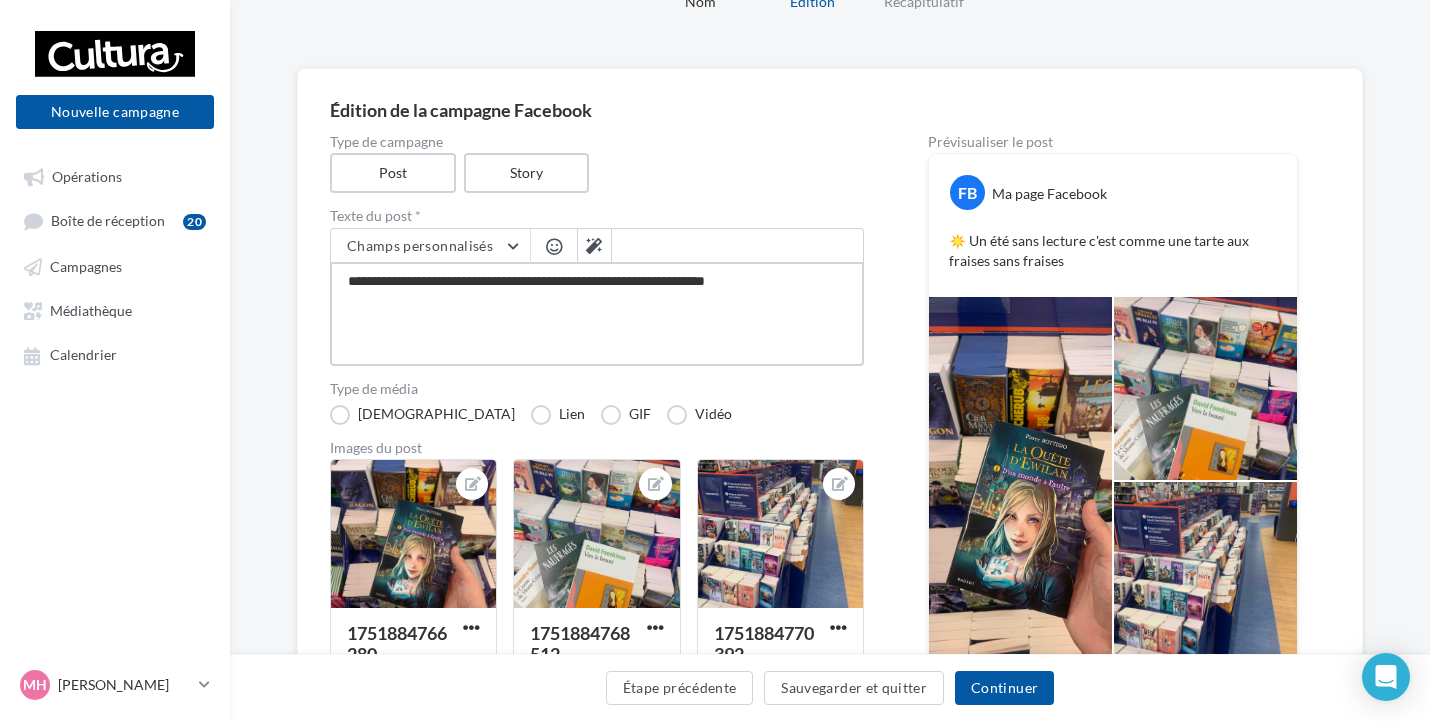 type on "**********" 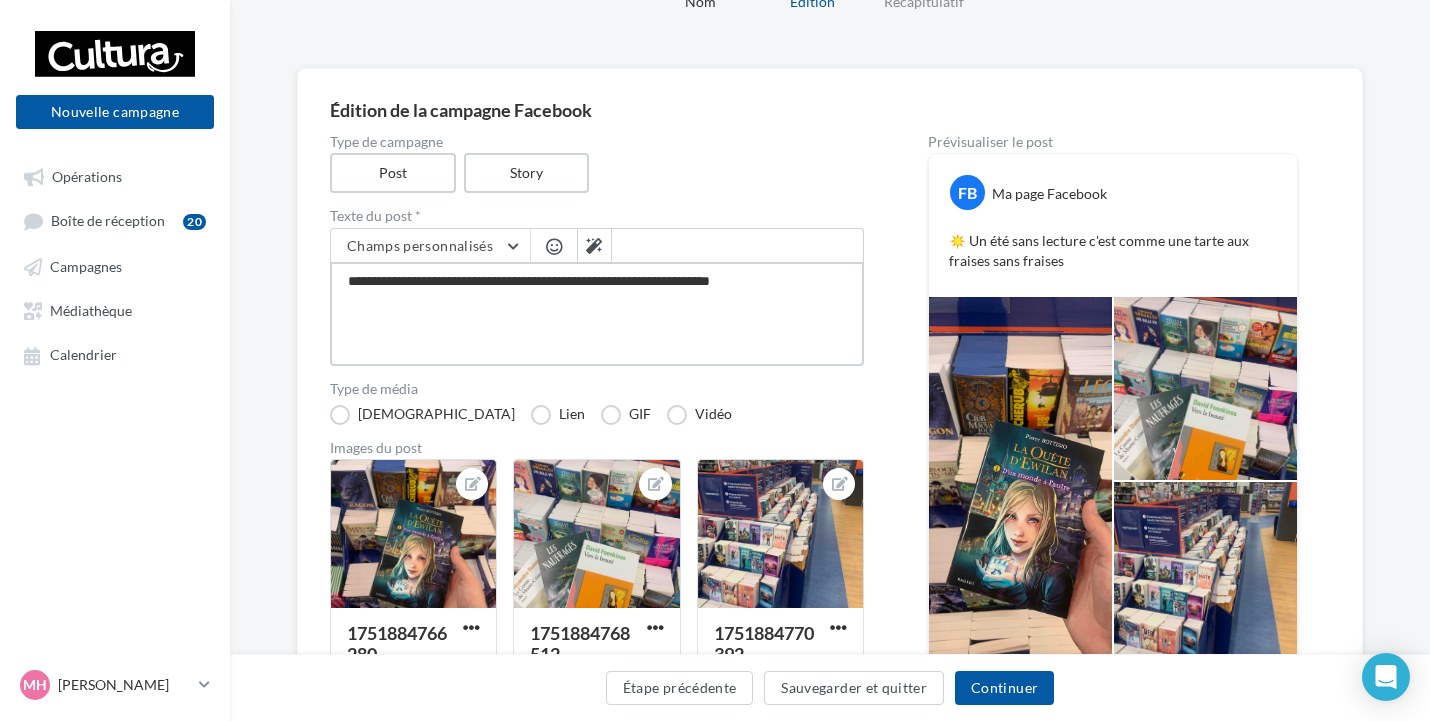 type on "**********" 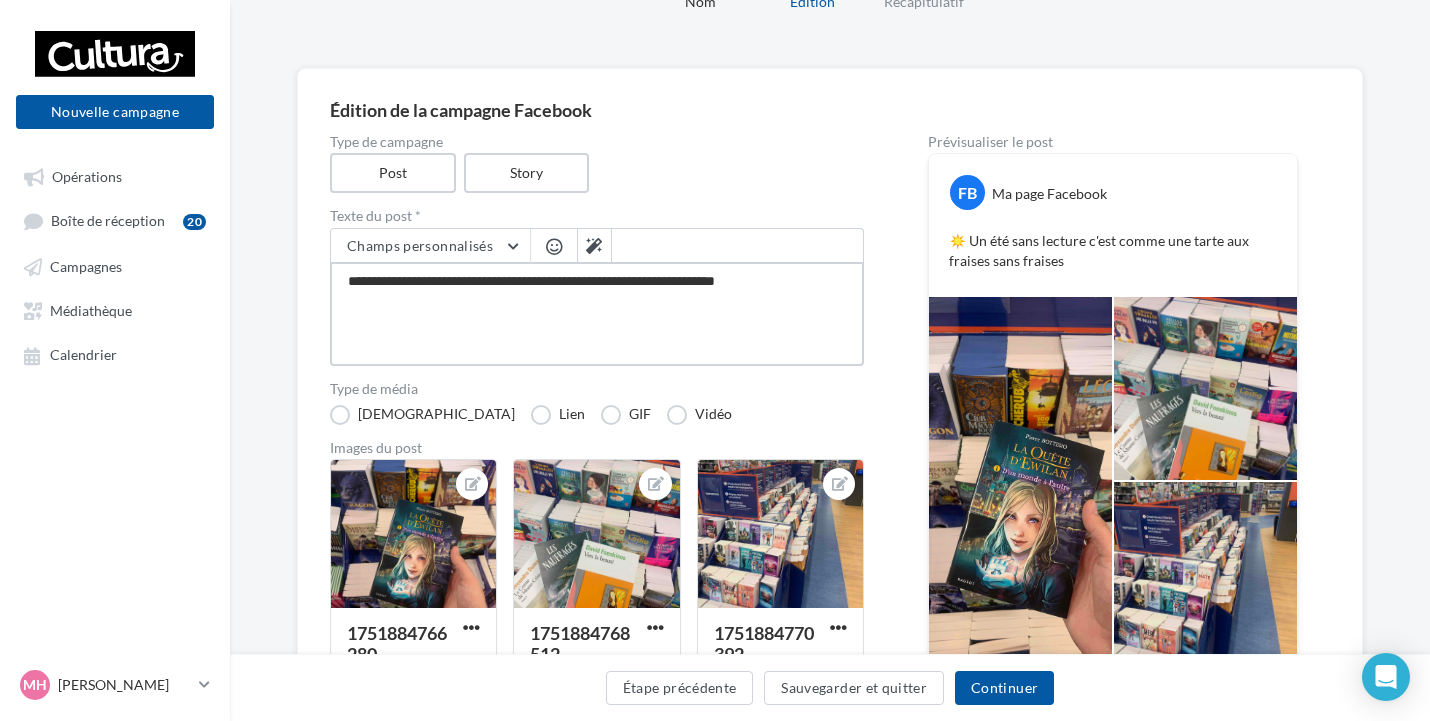 type on "**********" 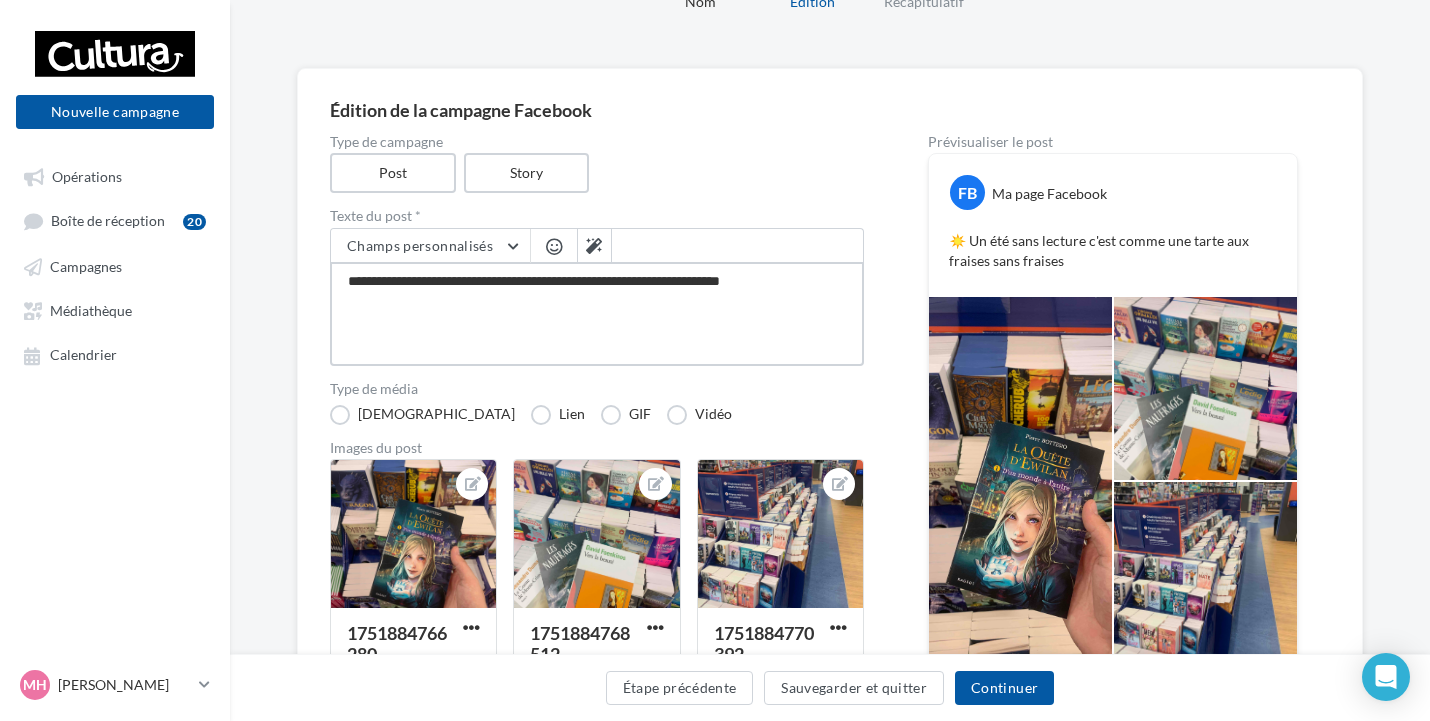 type on "**********" 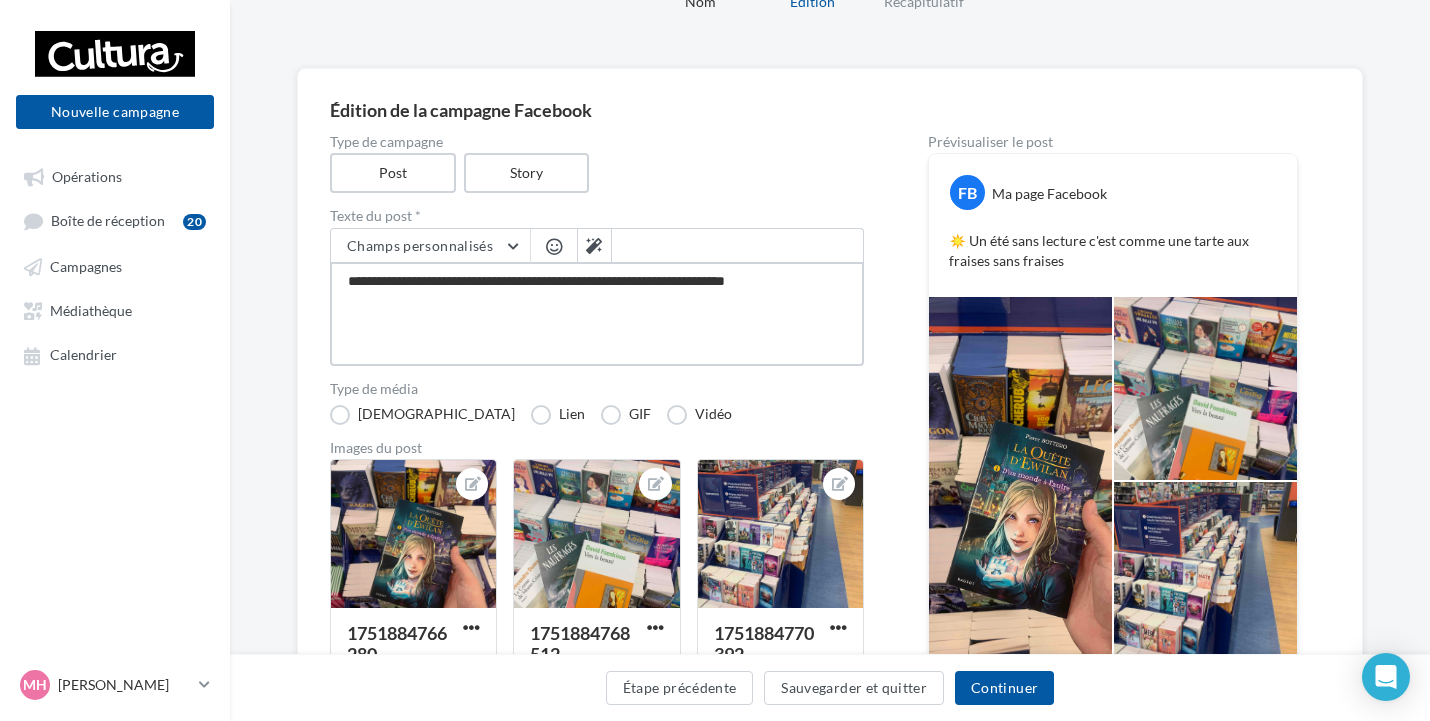 type on "**********" 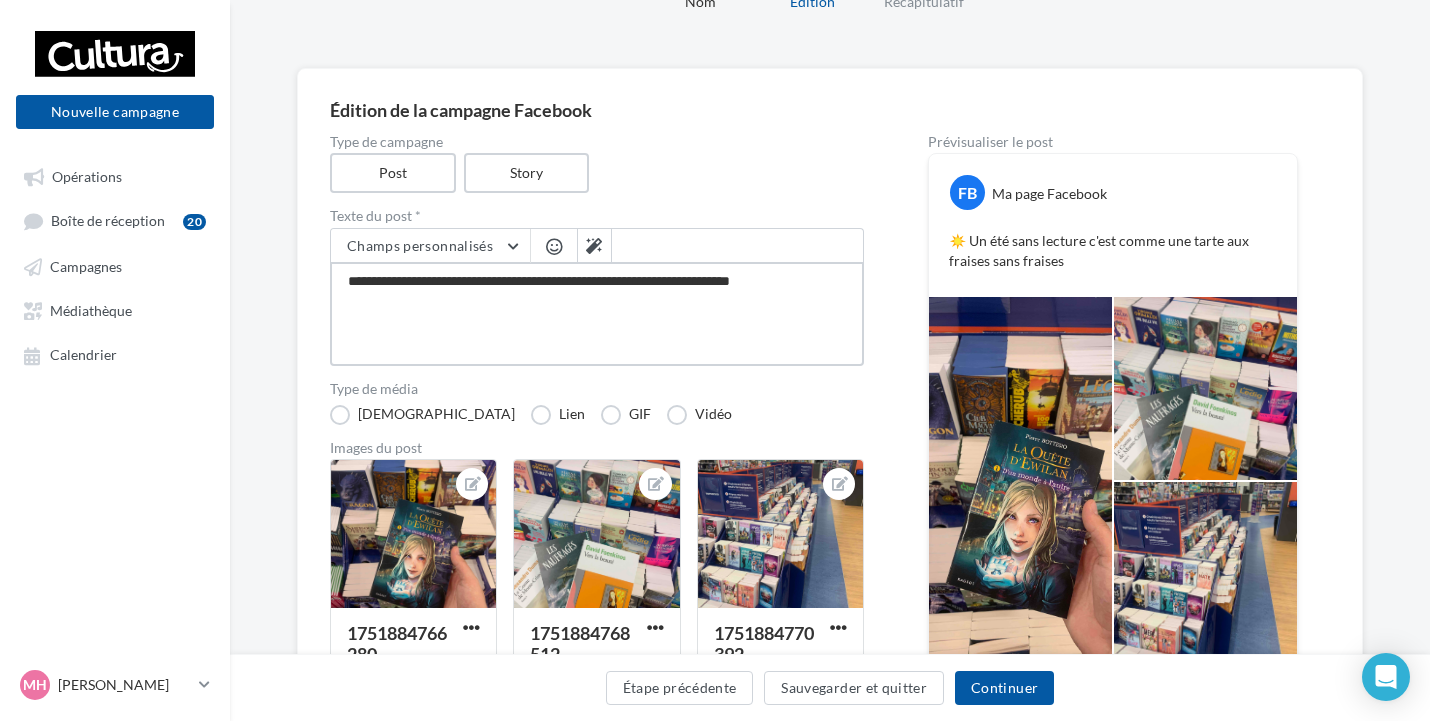 type on "**********" 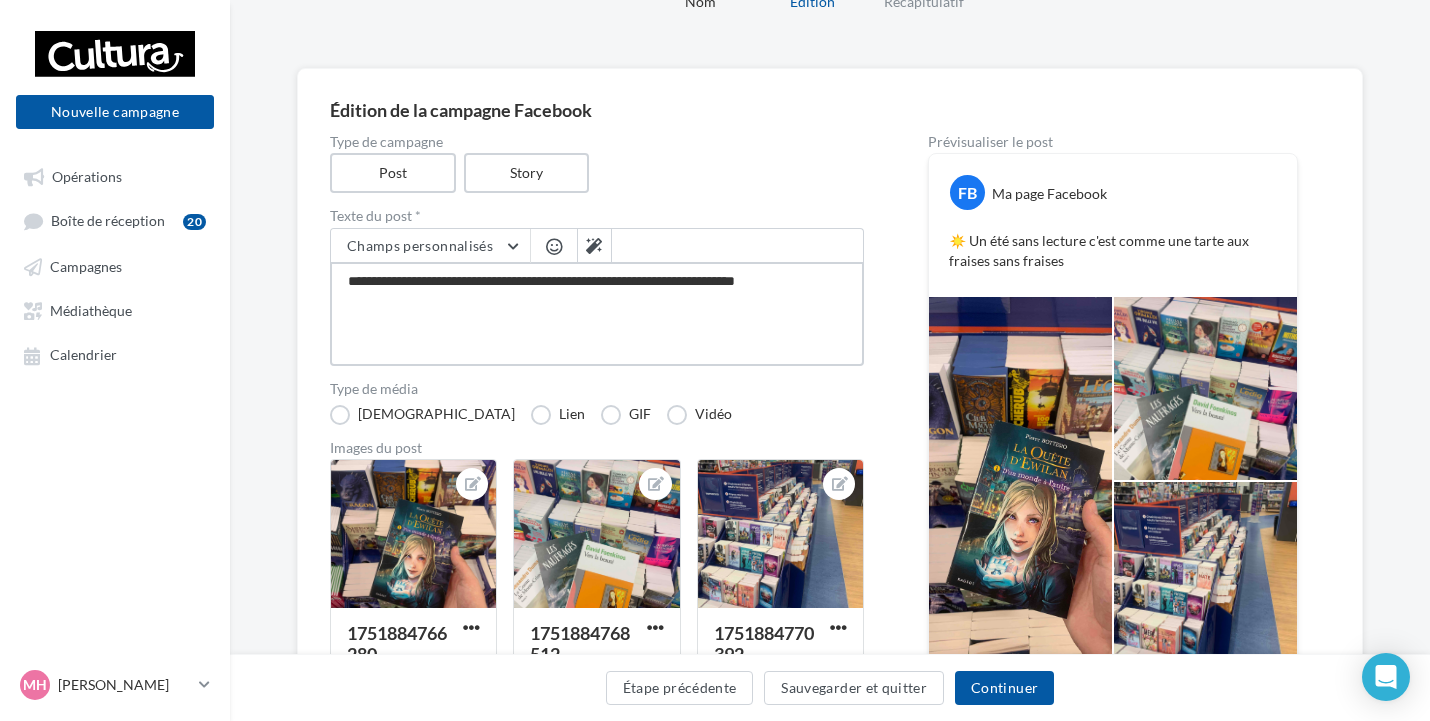 type on "**********" 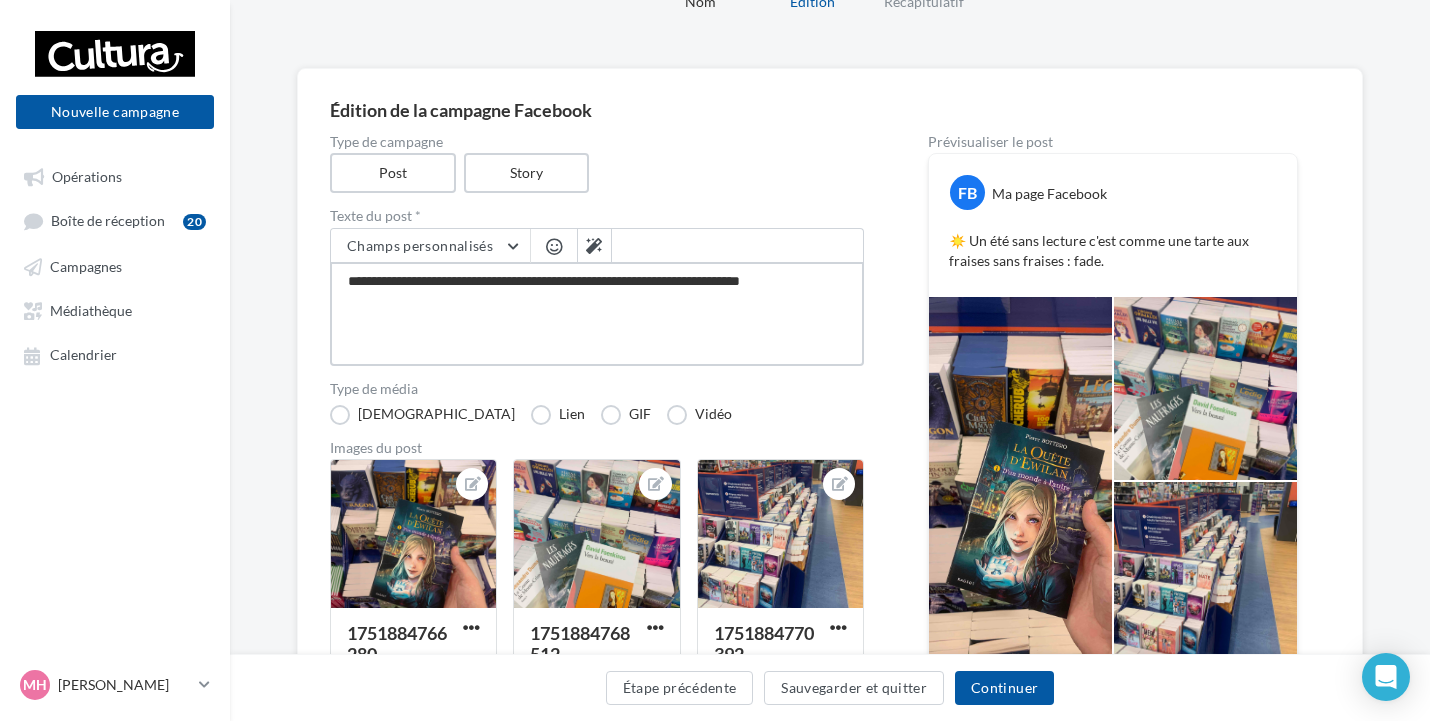 type on "**********" 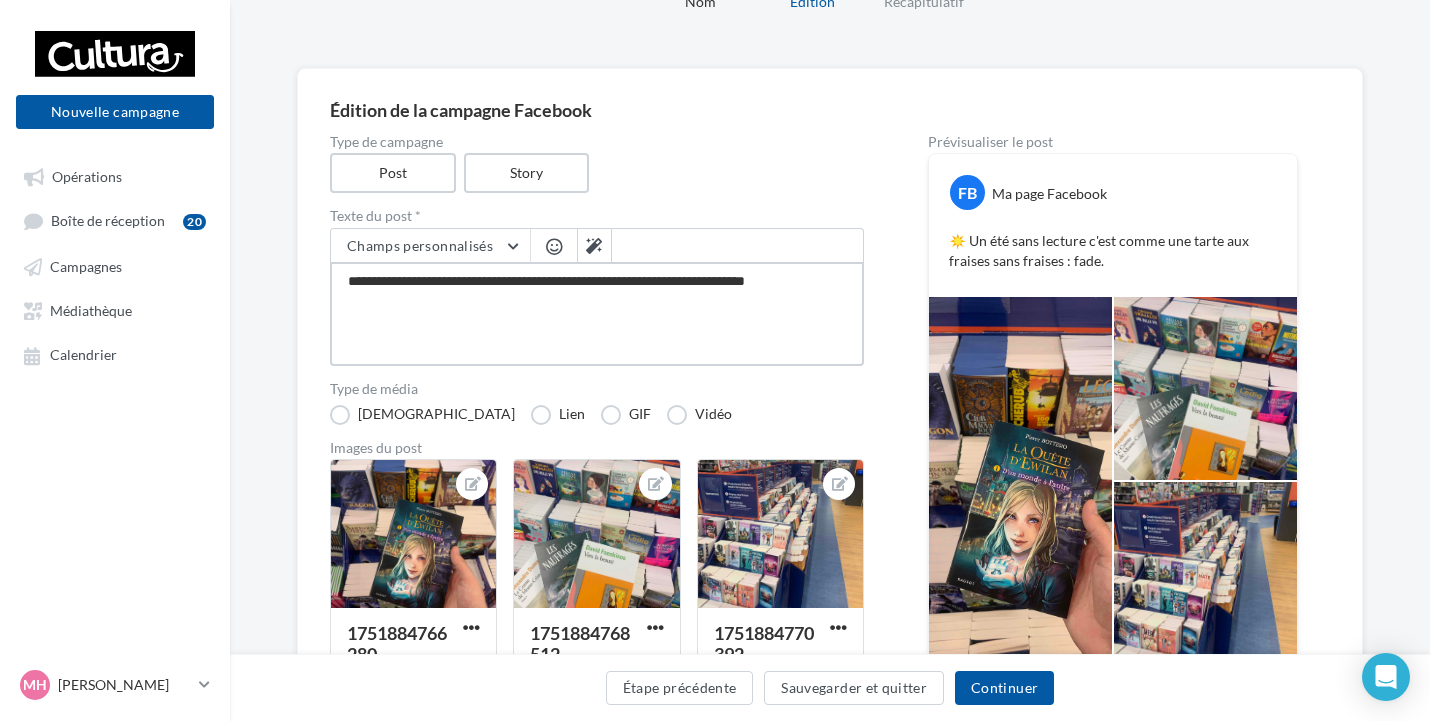 type on "**********" 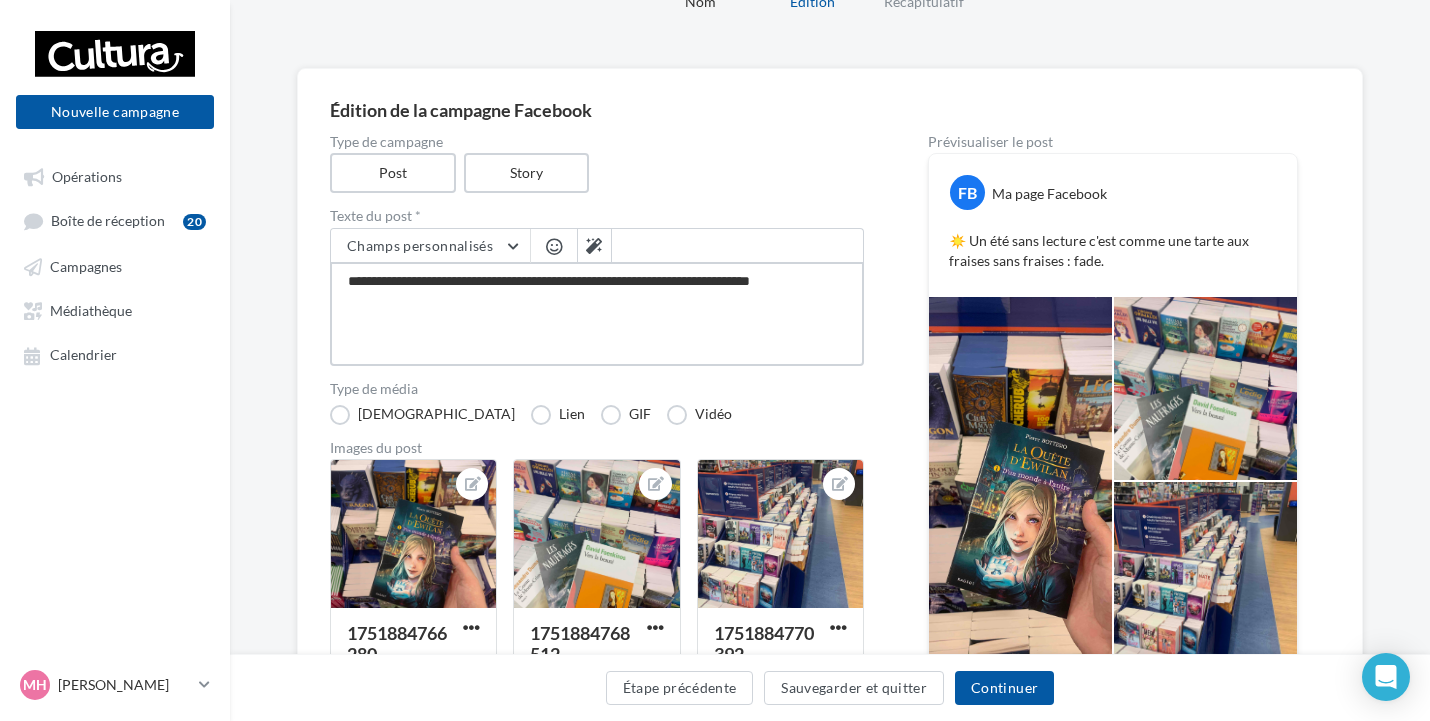 type on "**********" 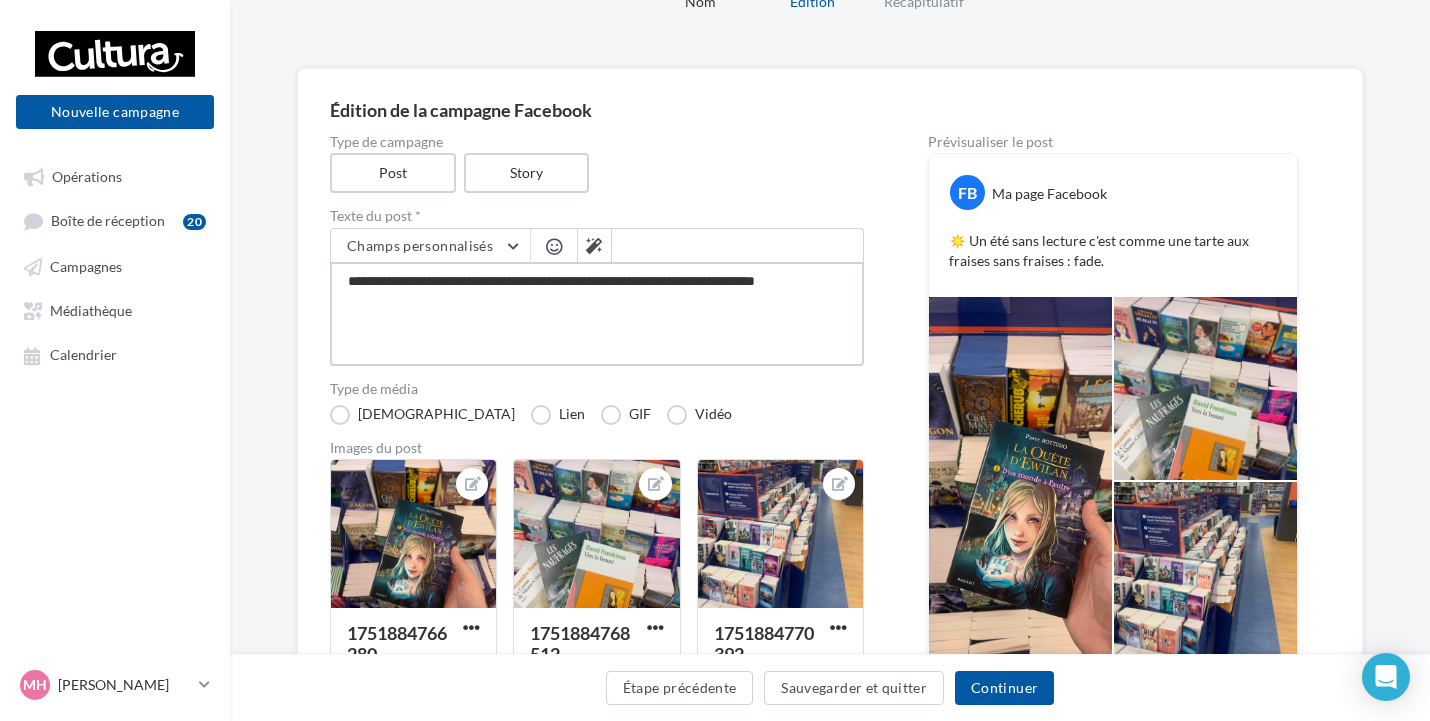 type on "**********" 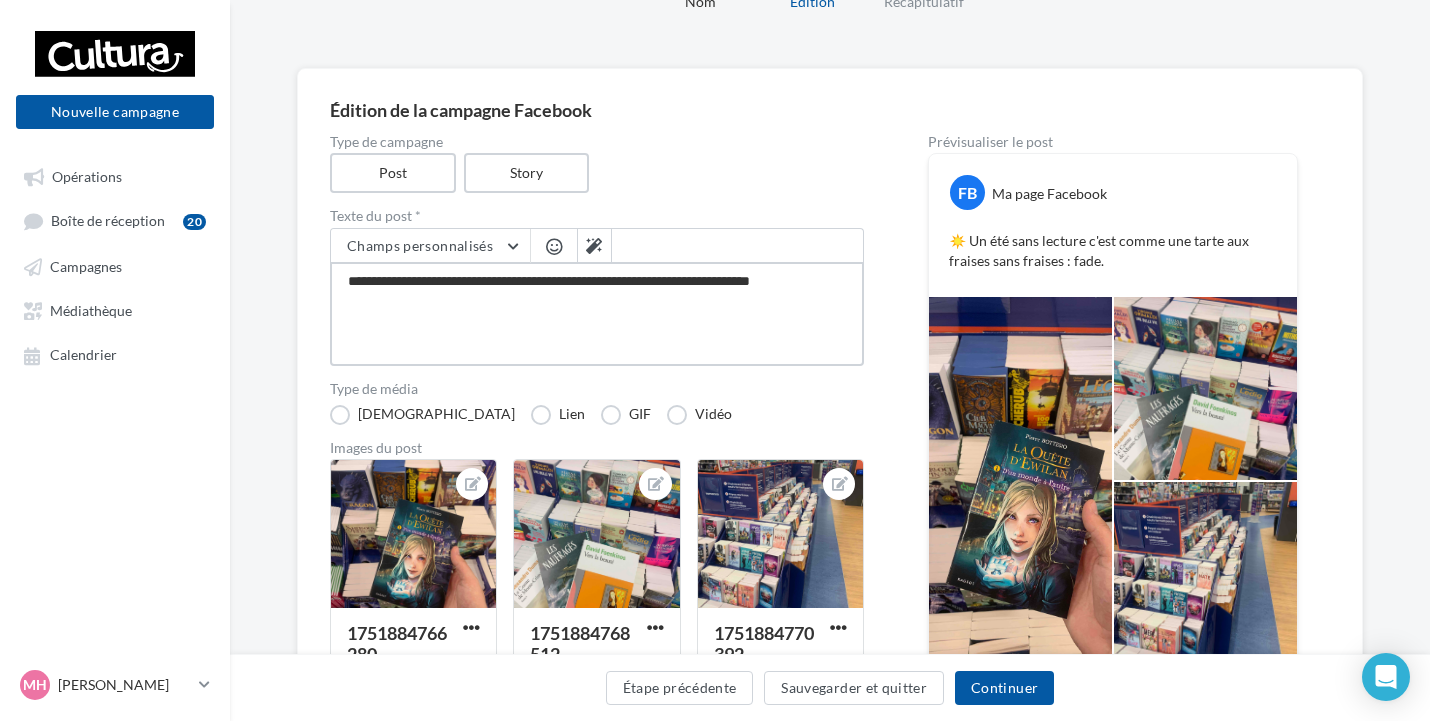 type 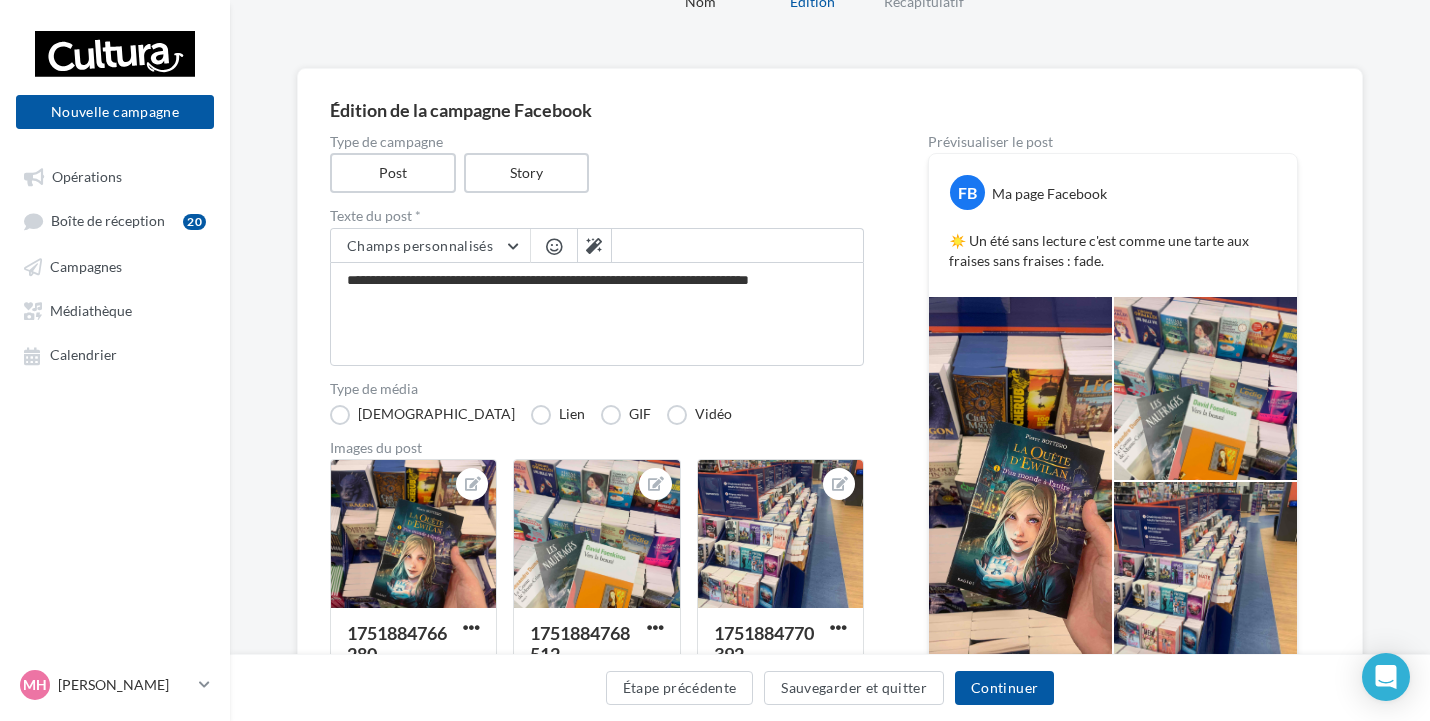 click at bounding box center [554, 248] 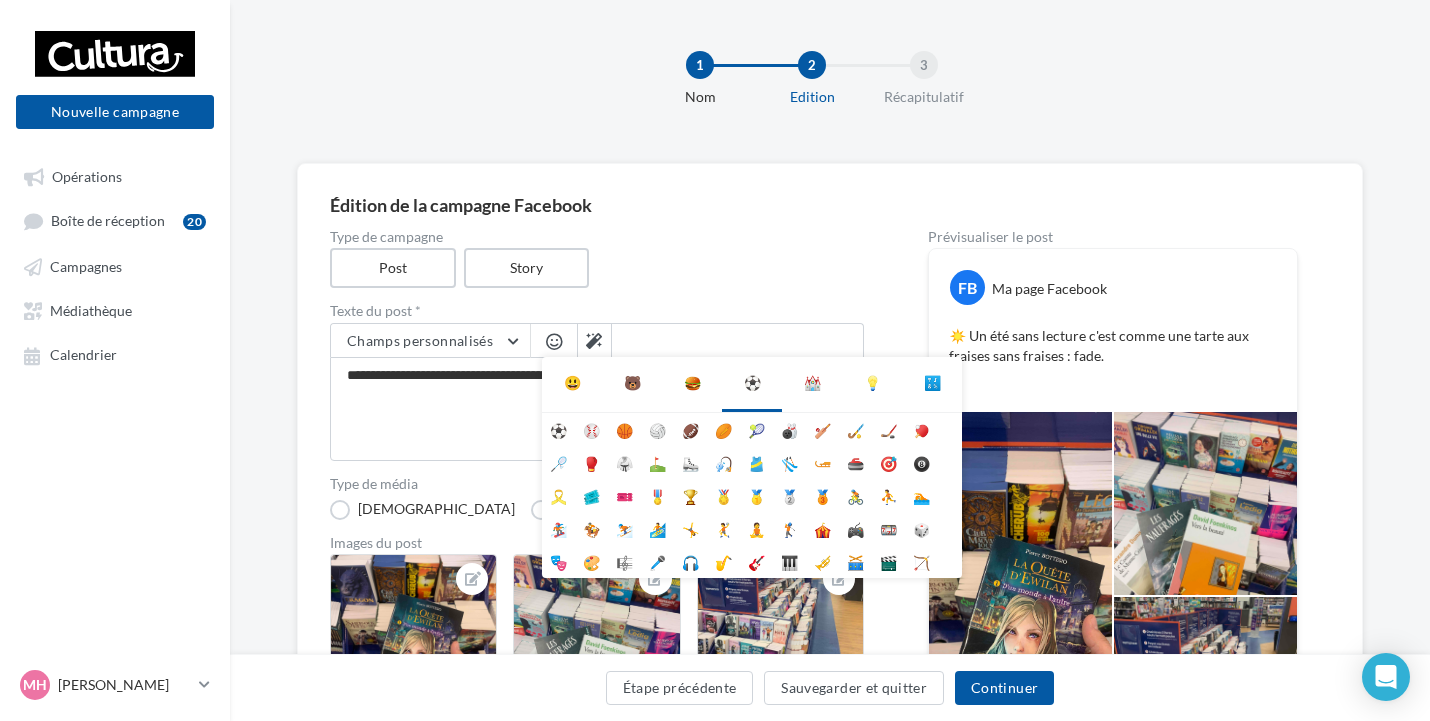 scroll, scrollTop: 0, scrollLeft: 0, axis: both 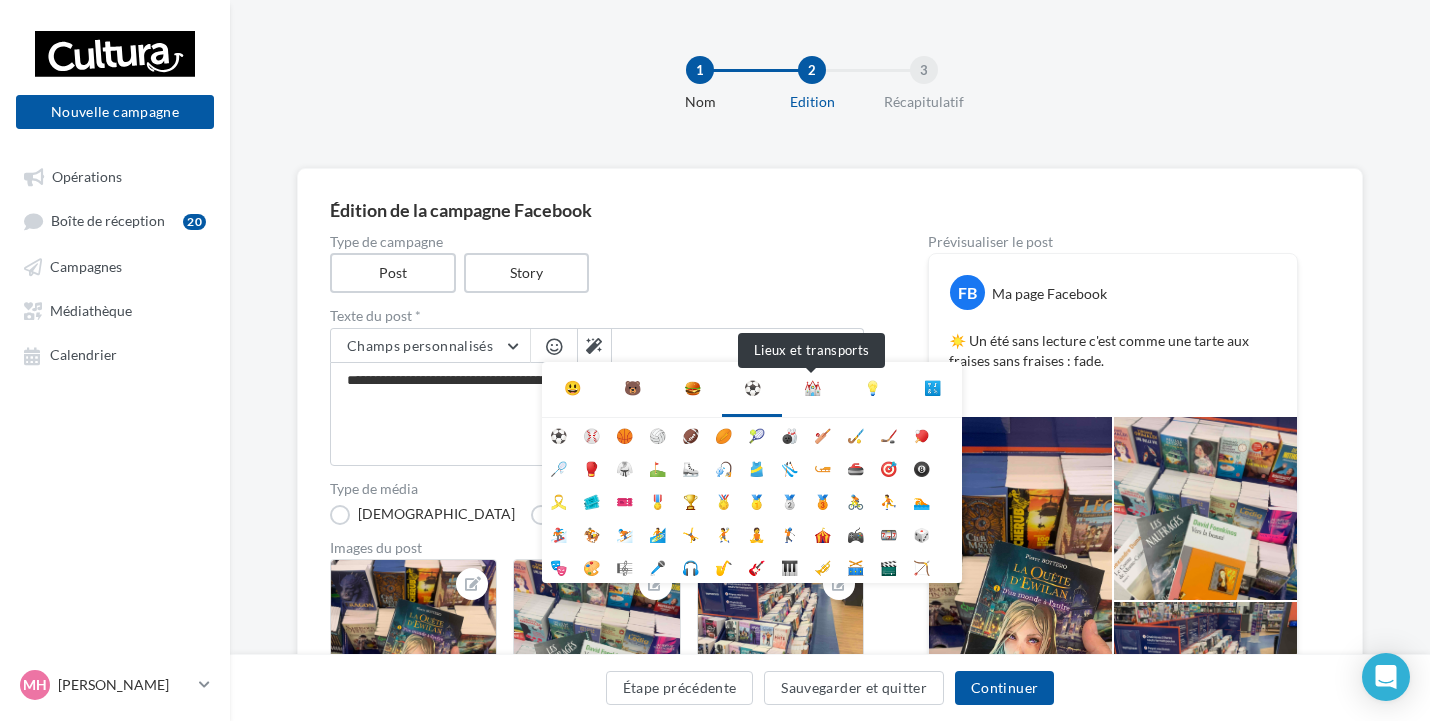 click on "⛪" at bounding box center (812, 388) 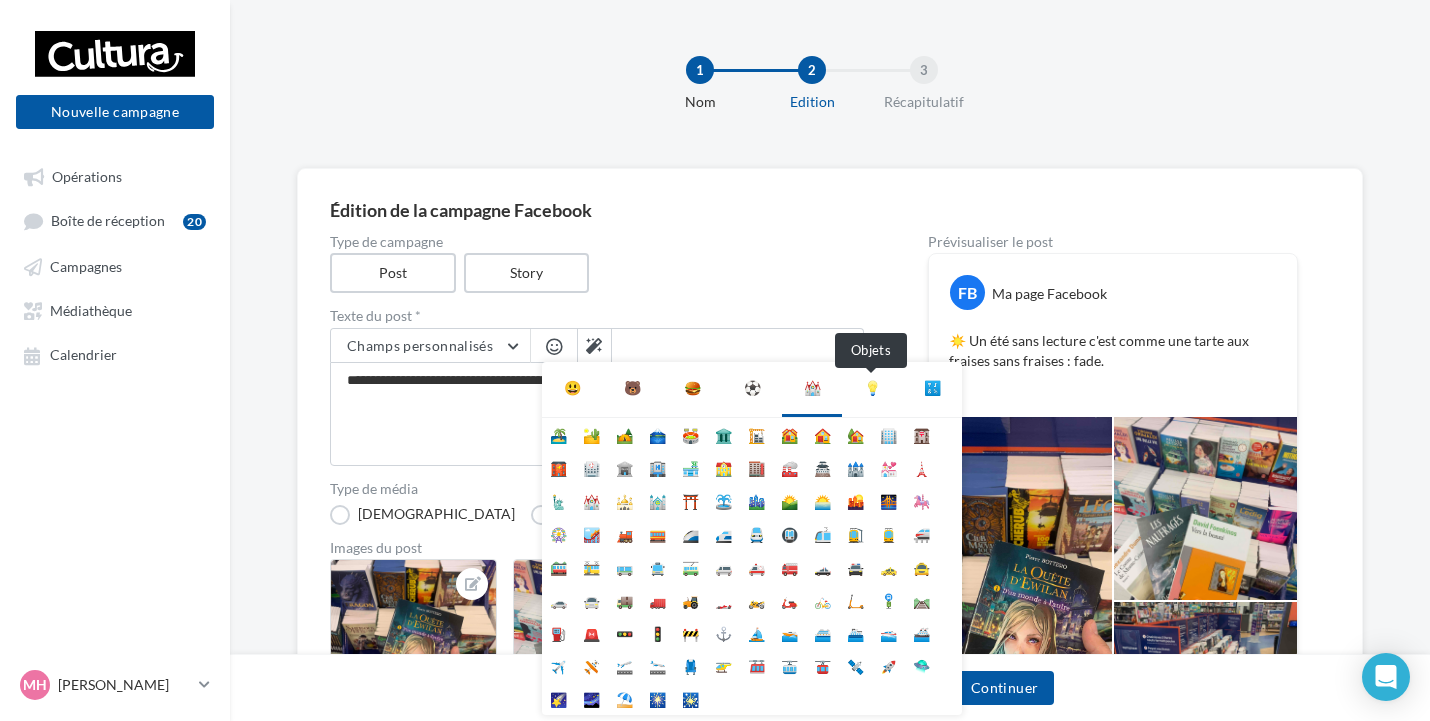 click on "💡" at bounding box center (872, 388) 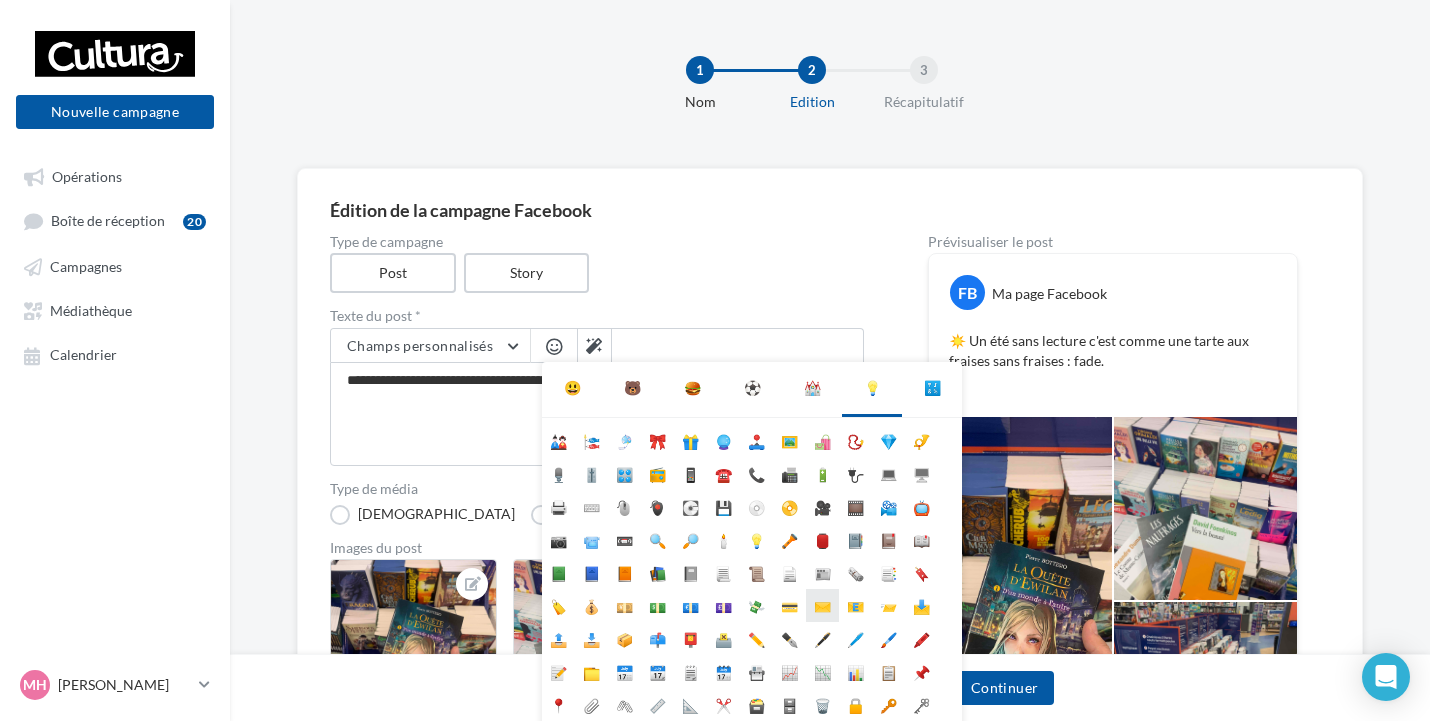 scroll, scrollTop: 0, scrollLeft: 0, axis: both 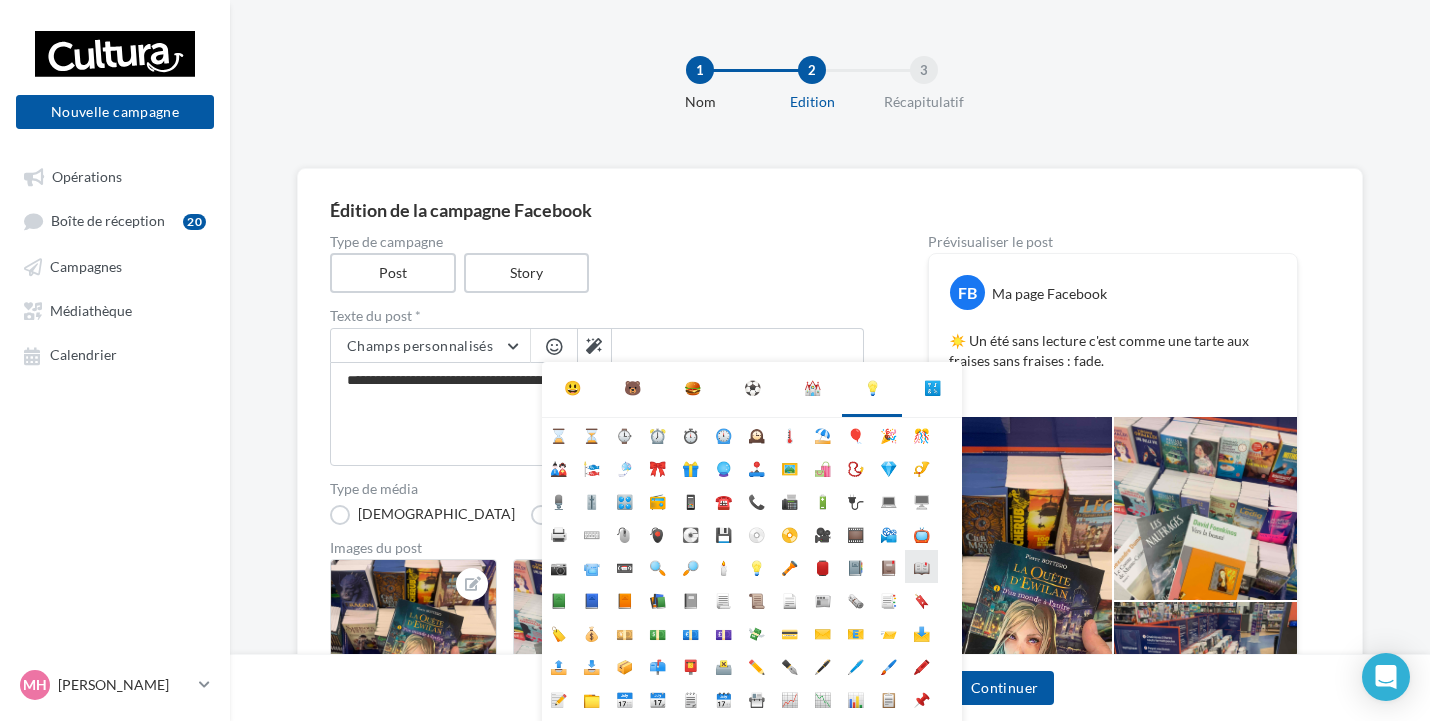 click on "📖" at bounding box center [921, 566] 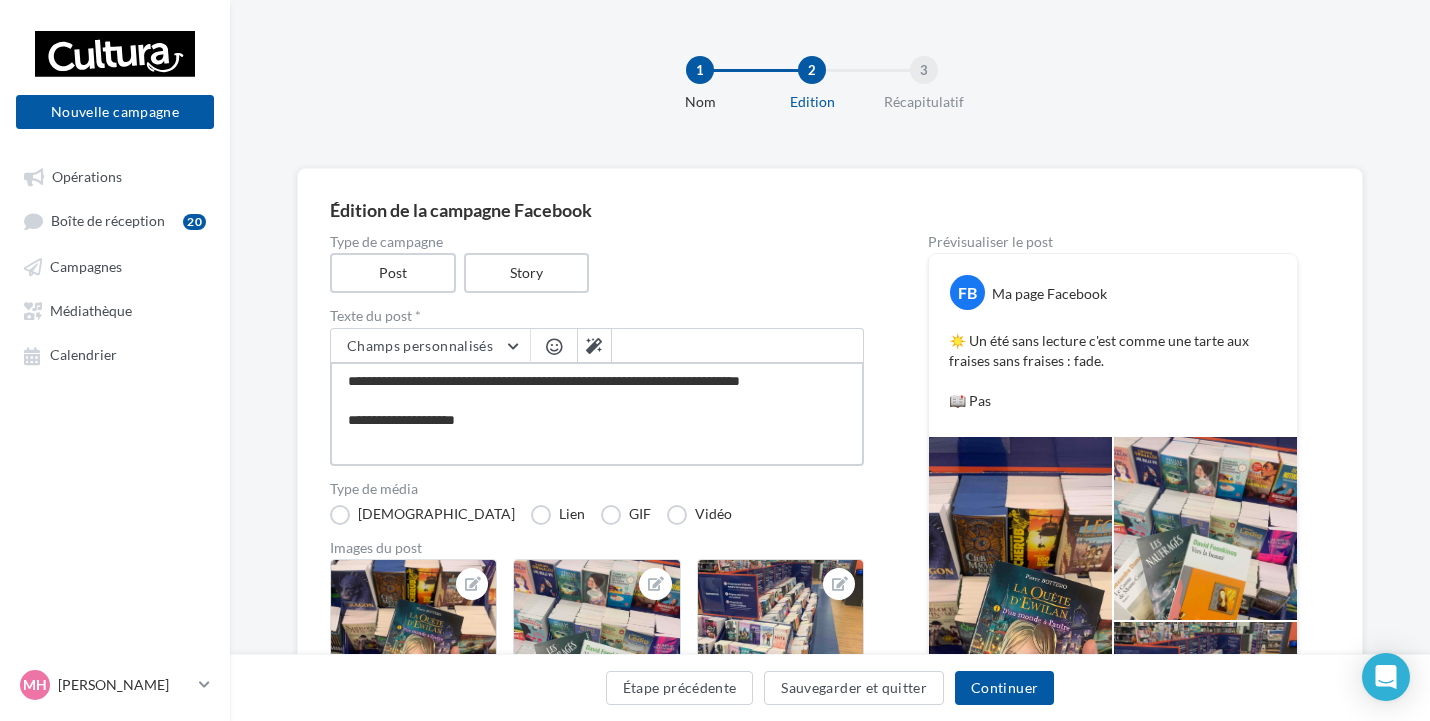 click on "**********" at bounding box center (597, 414) 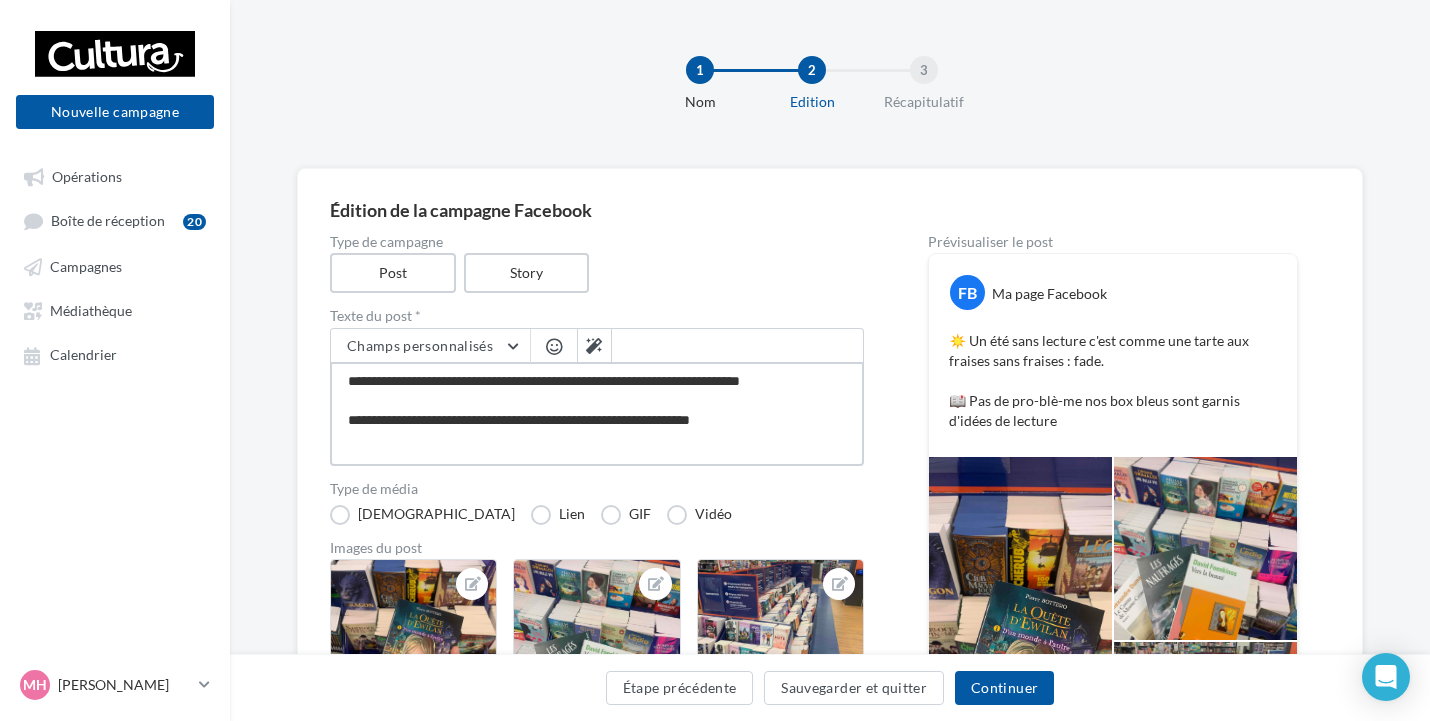 click on "**********" at bounding box center [597, 414] 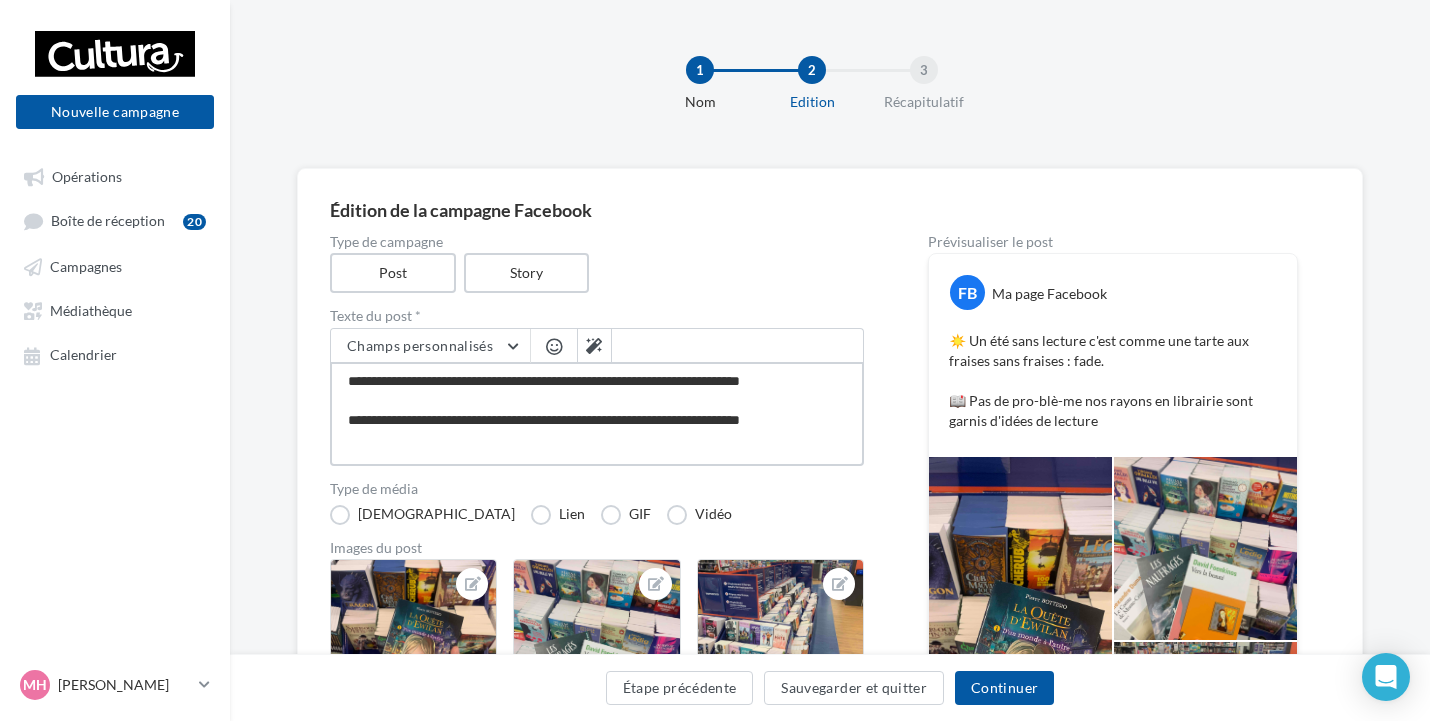 click on "**********" at bounding box center [597, 414] 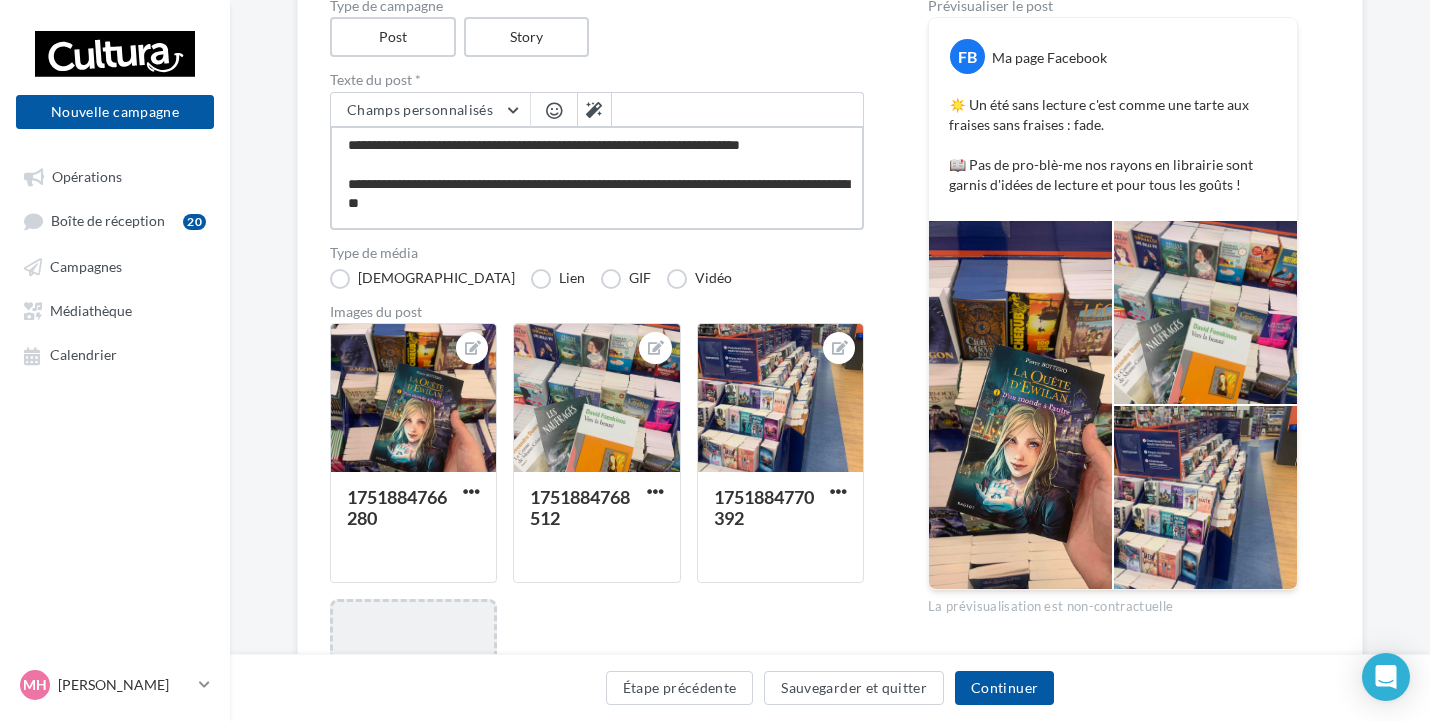 scroll, scrollTop: 200, scrollLeft: 0, axis: vertical 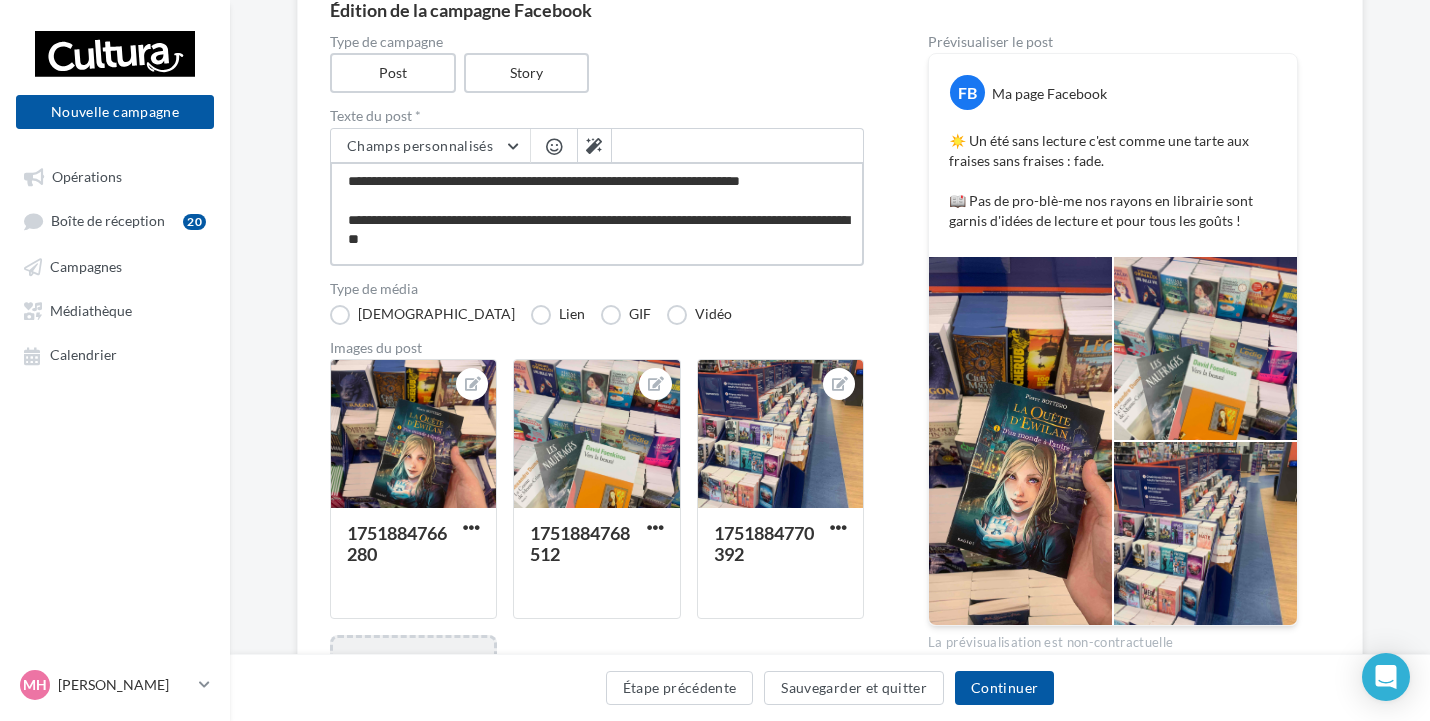 click on "**********" at bounding box center (597, 214) 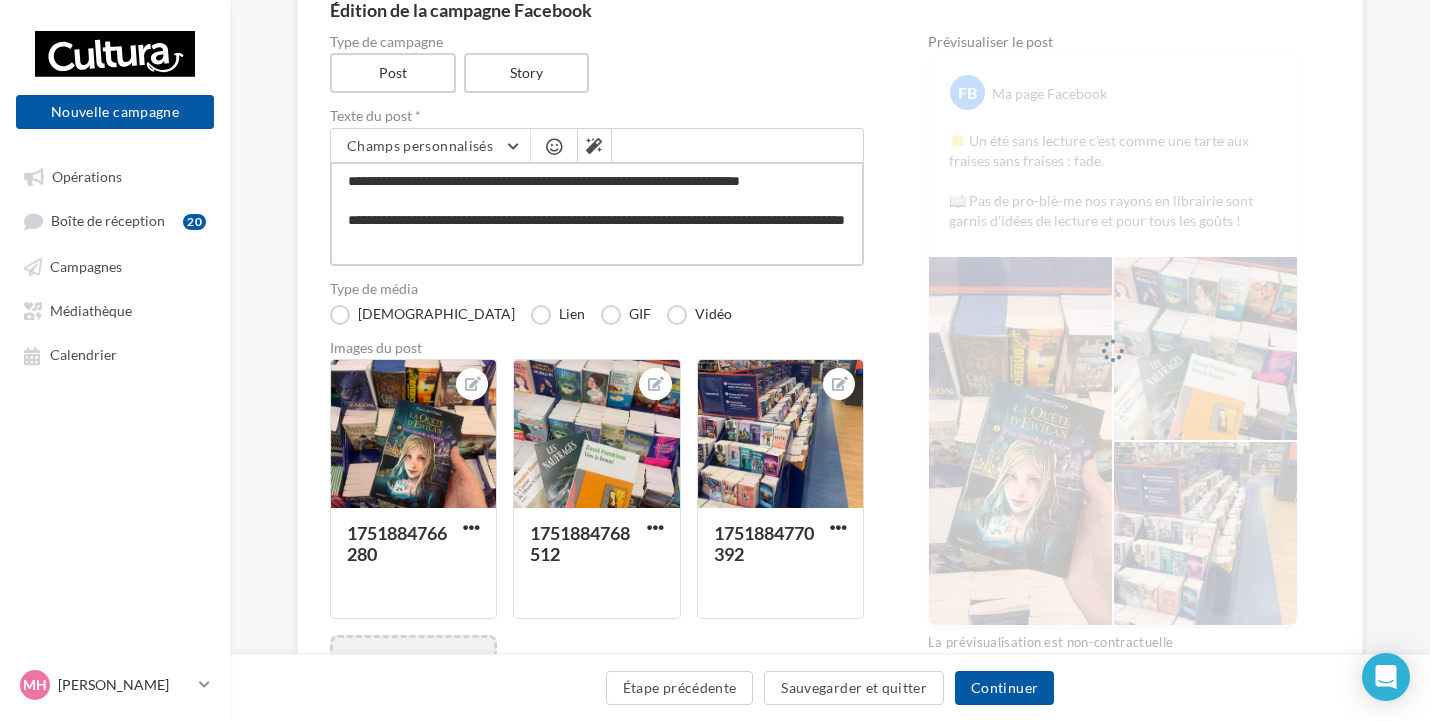 click on "**********" at bounding box center [597, 214] 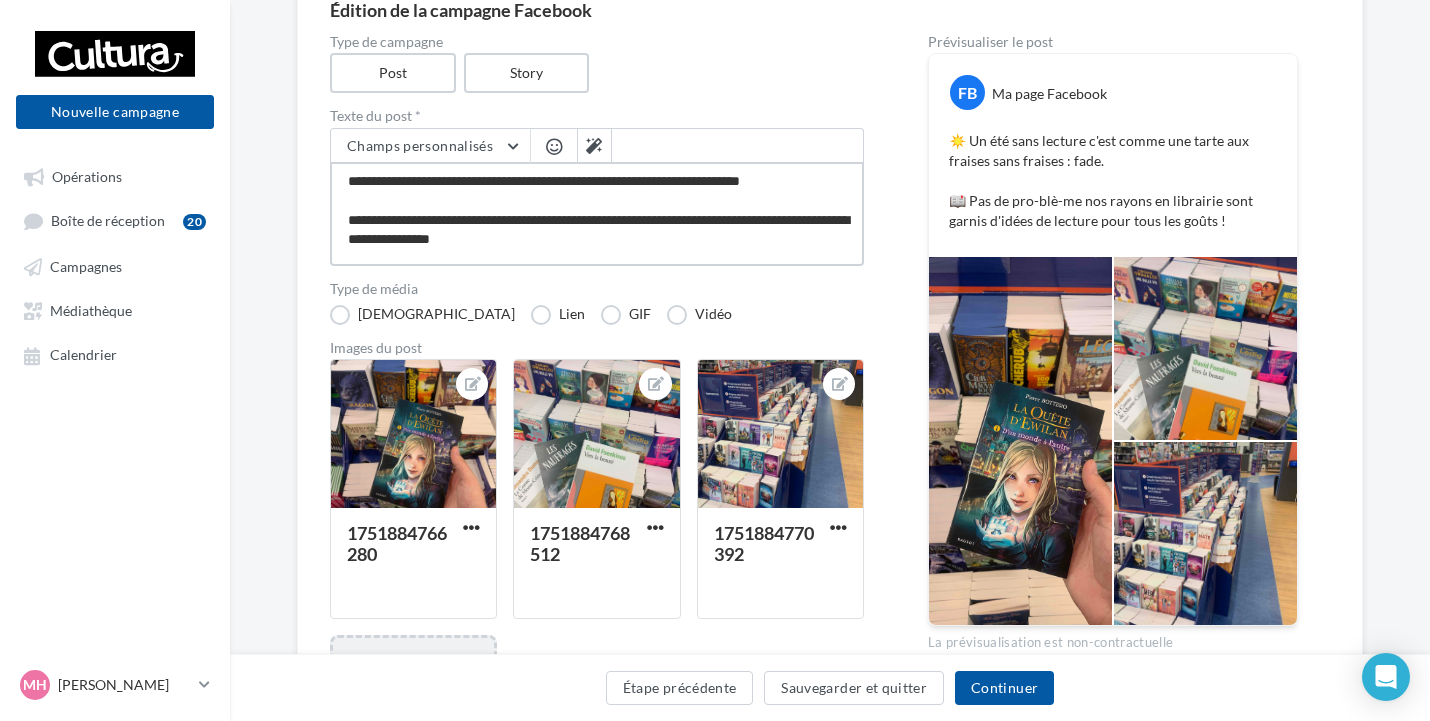 click on "**********" at bounding box center [597, 214] 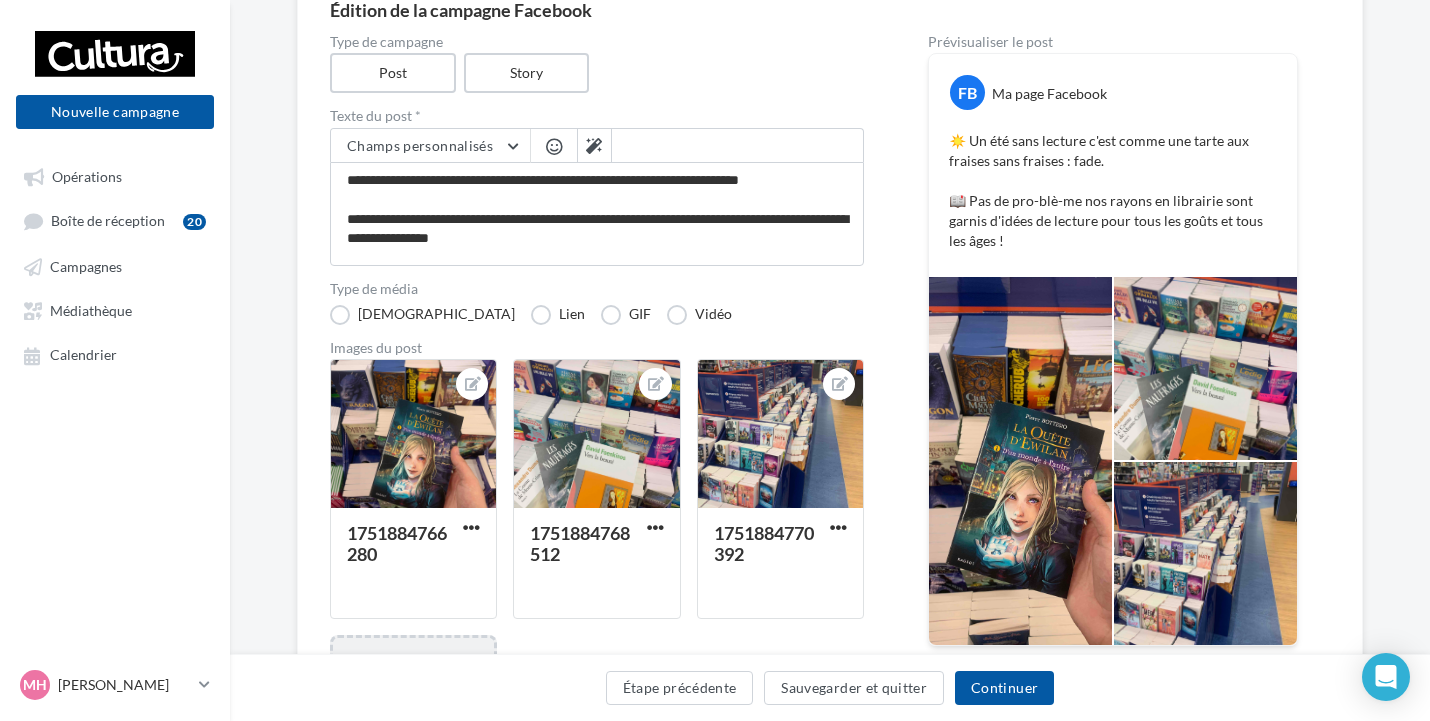 drag, startPoint x: 447, startPoint y: 229, endPoint x: 850, endPoint y: 89, distance: 426.62512 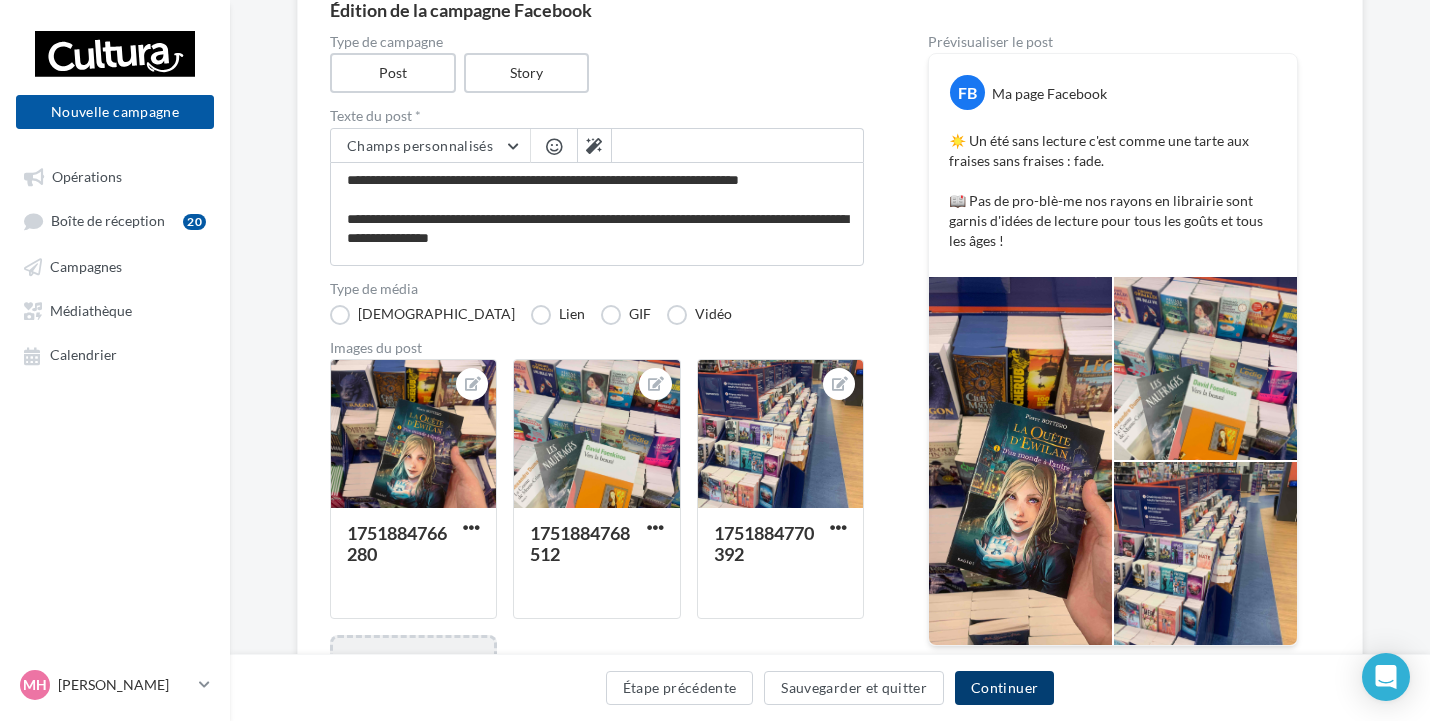 click on "Continuer" at bounding box center [1004, 688] 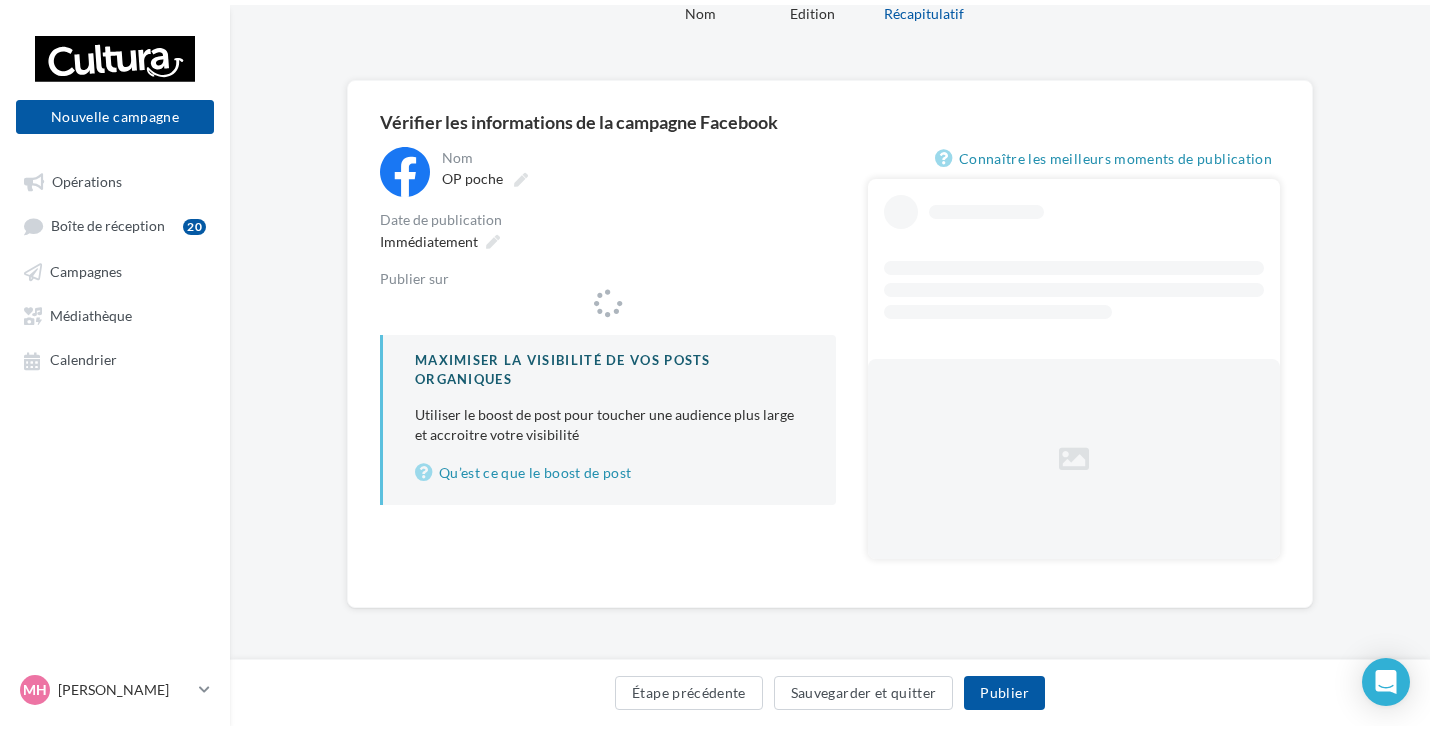 scroll, scrollTop: 0, scrollLeft: 0, axis: both 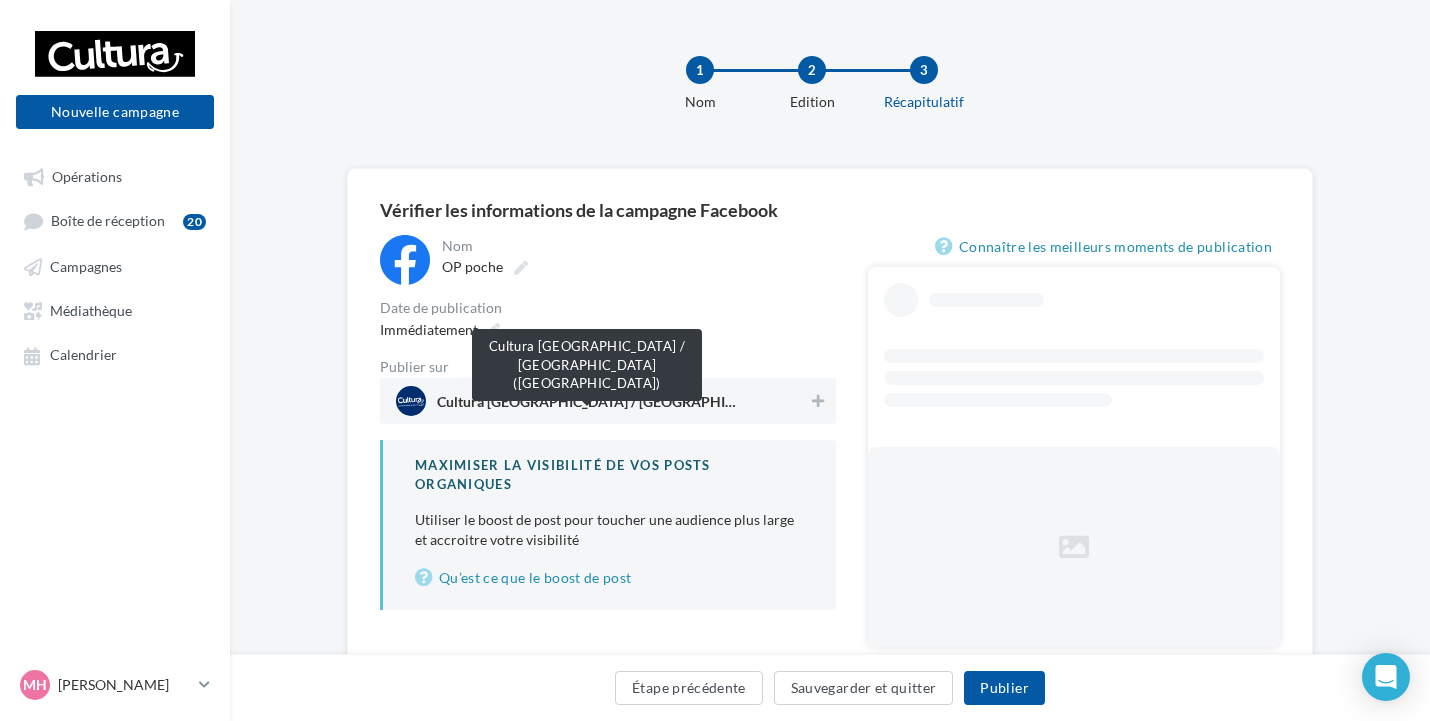 click on "Cultura Villennes-sur-Seine / Orgeval (Villennes-sur-Seine)" at bounding box center [587, 400] 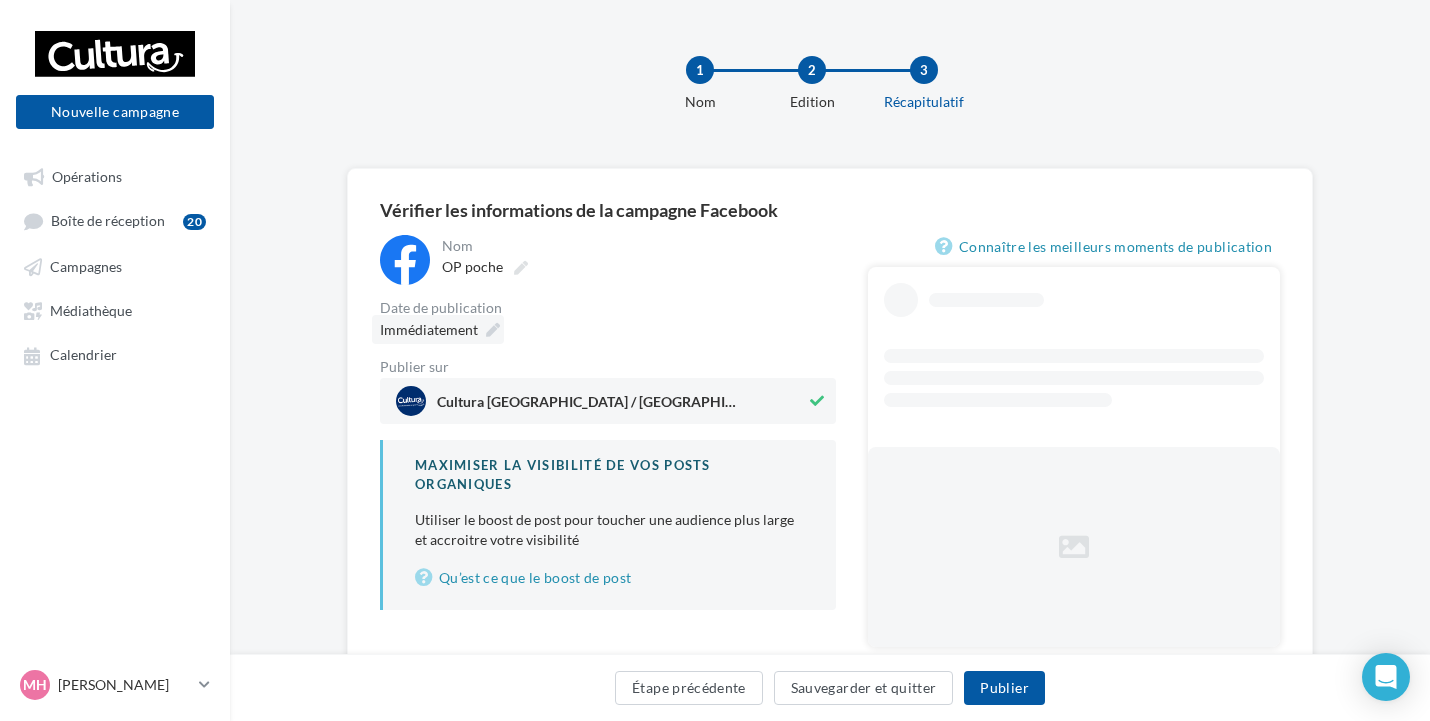 click on "Immédiatement" at bounding box center (429, 329) 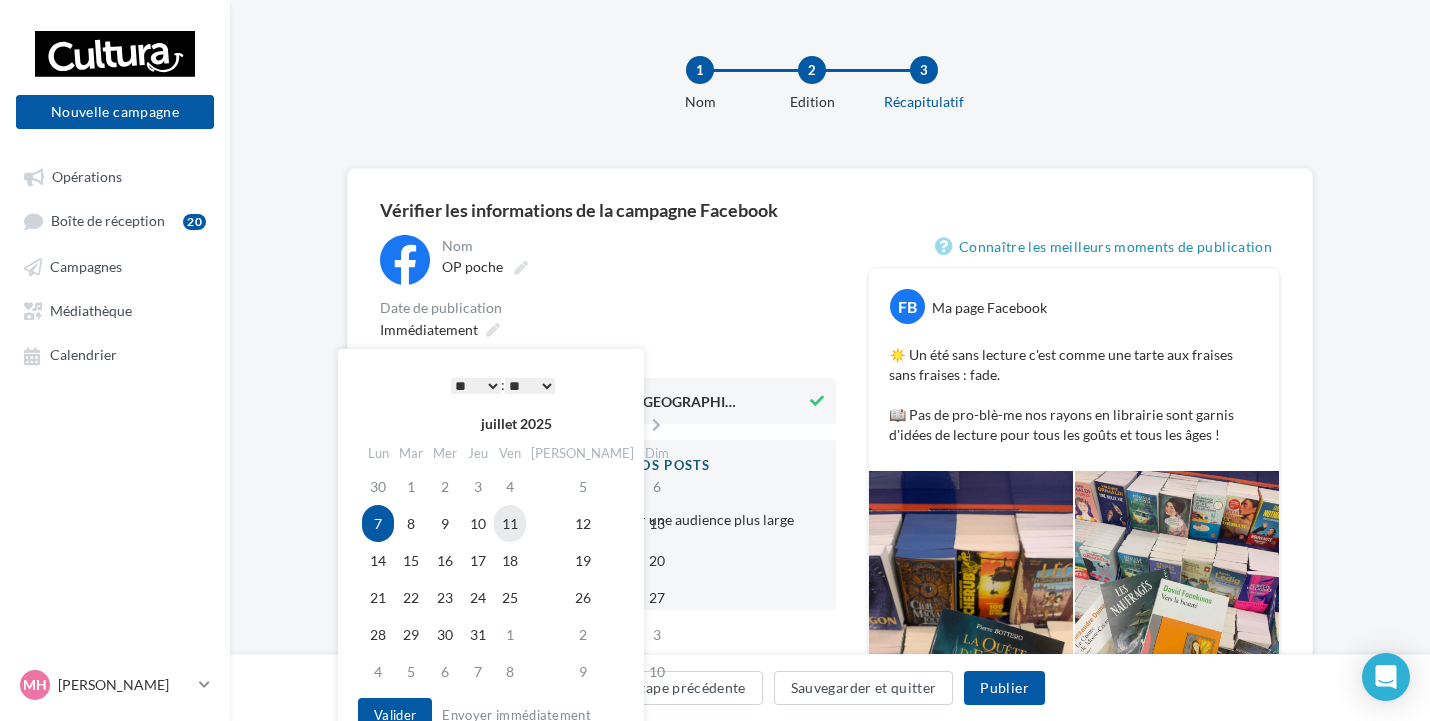 click on "11" at bounding box center [510, 523] 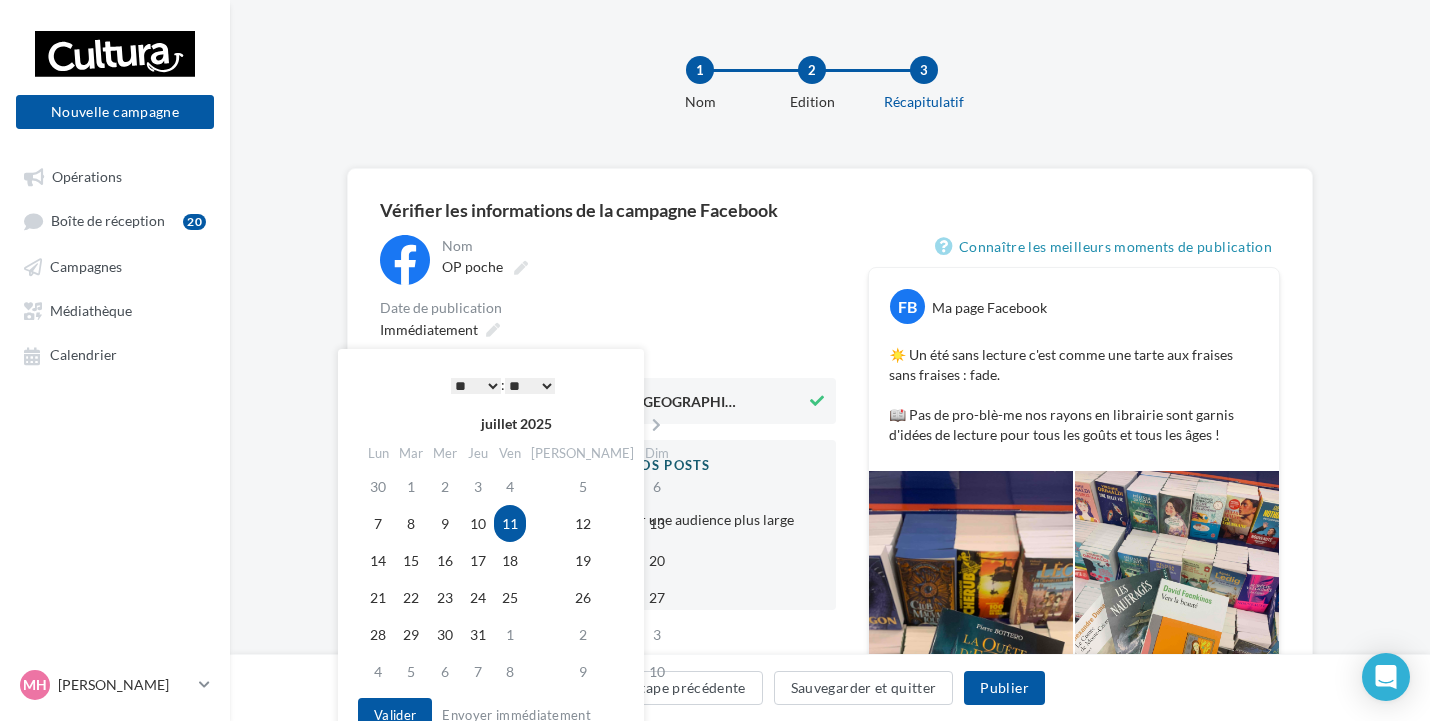 click on "* * * * * * * * * * ** ** ** ** ** ** ** ** ** ** ** ** ** **" at bounding box center (476, 386) 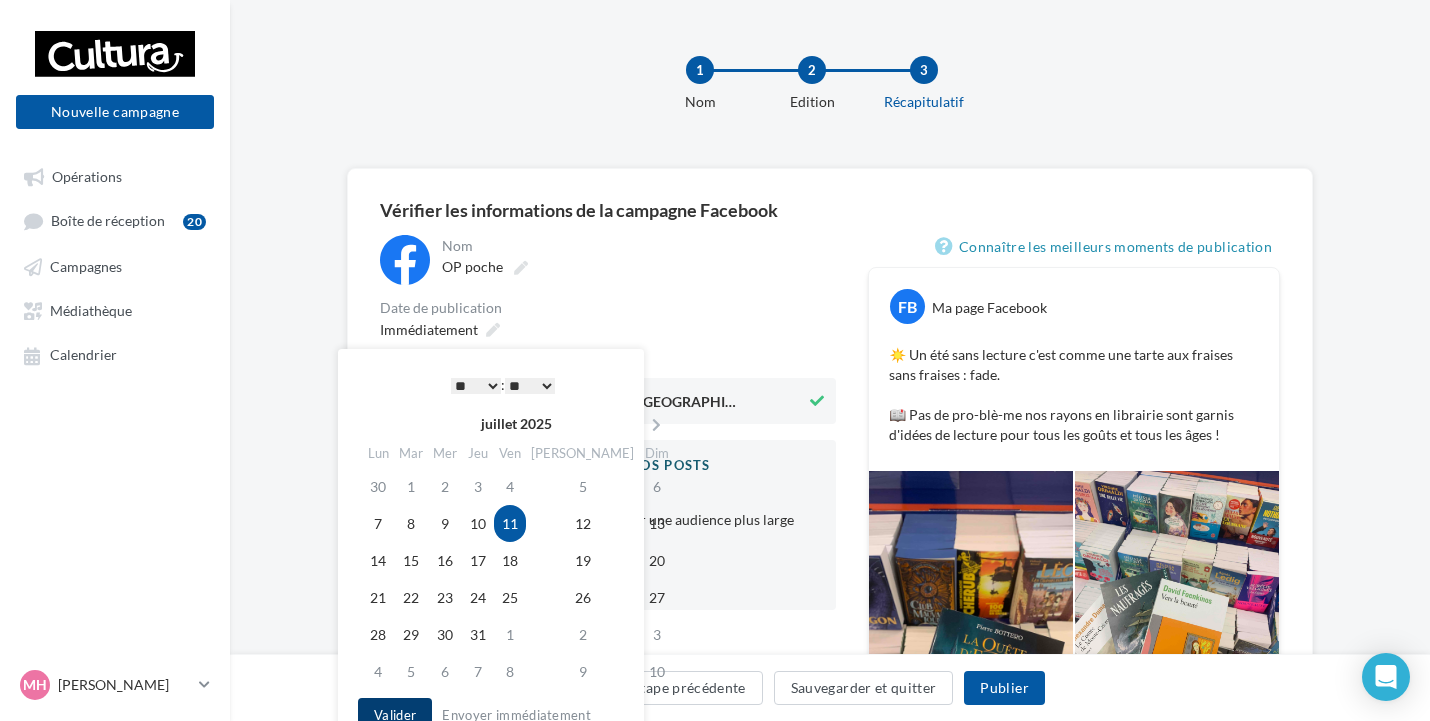 click on "Valider" at bounding box center (395, 715) 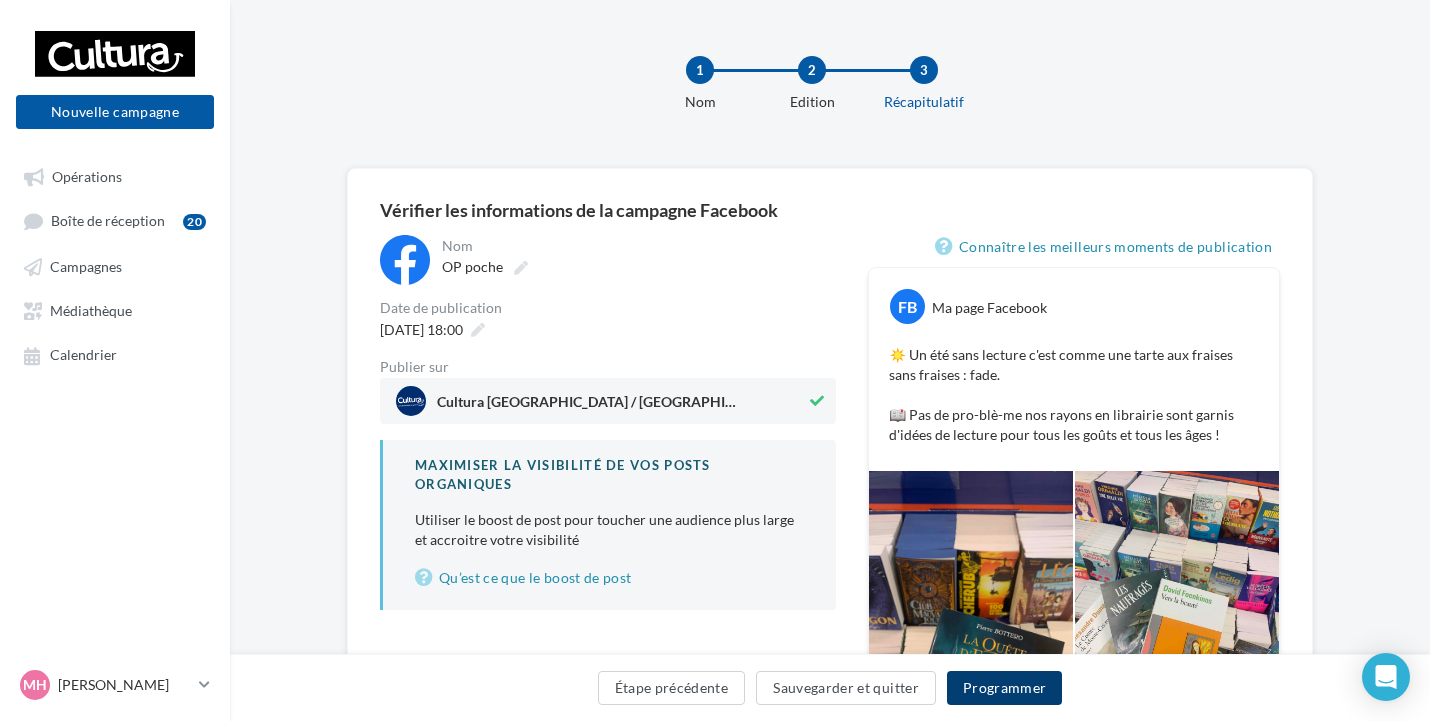 click on "Programmer" at bounding box center [1005, 688] 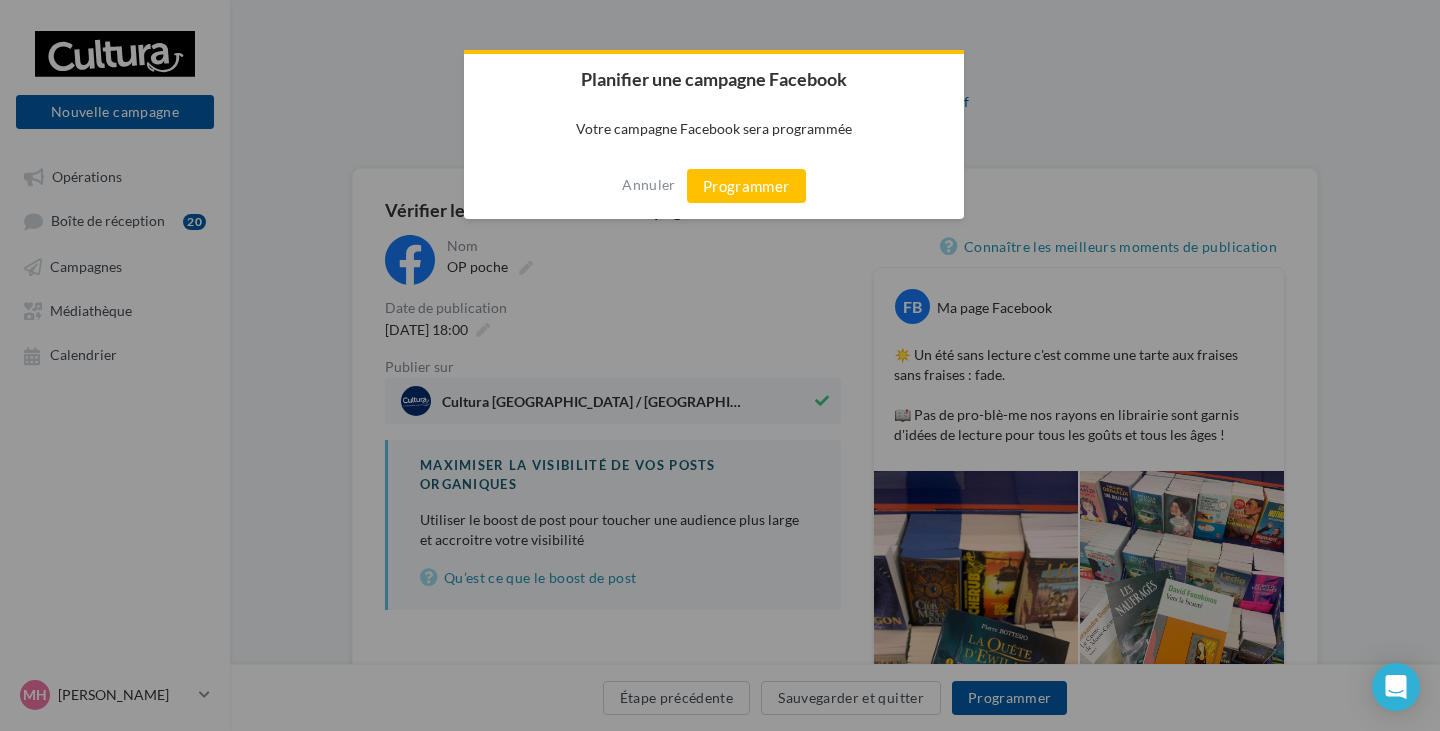 click on "Annuler
Programmer" at bounding box center [714, 186] 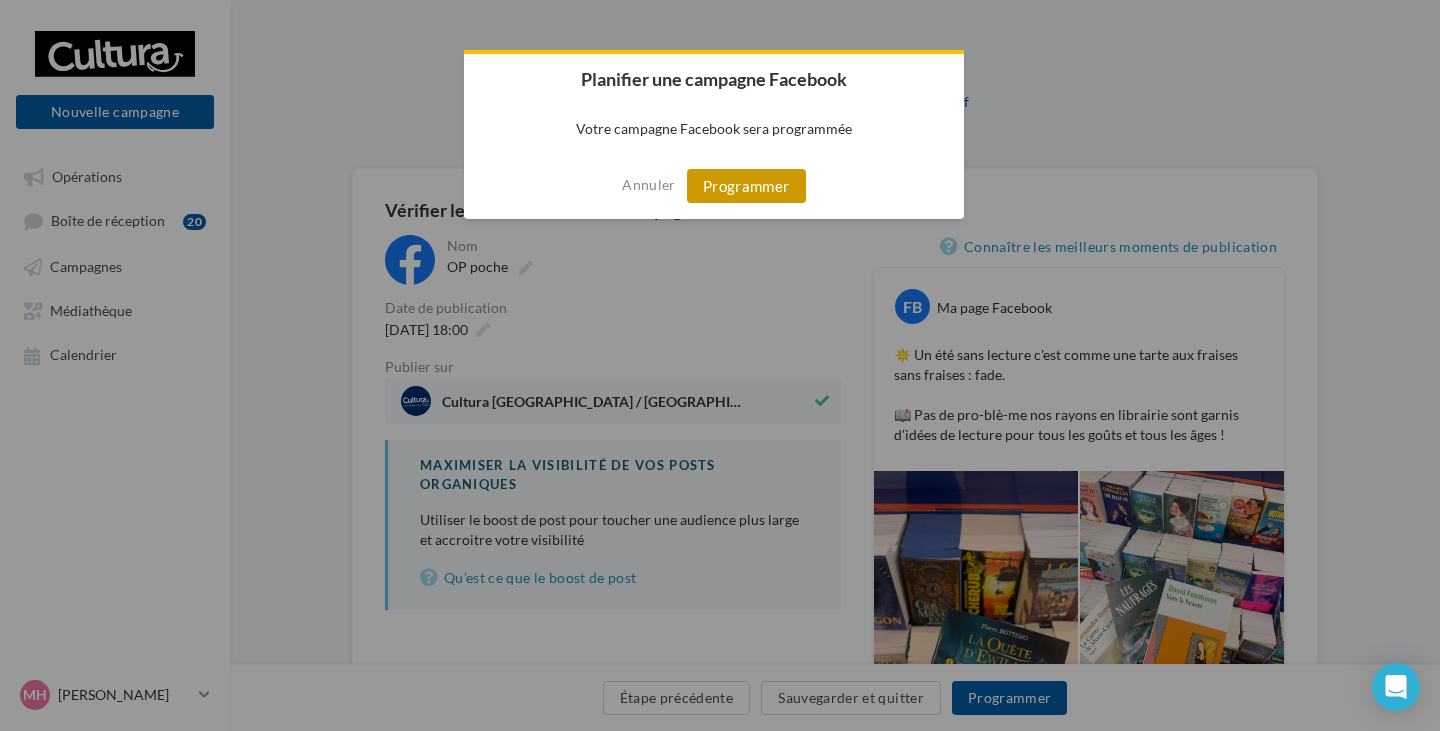 click on "Programmer" at bounding box center [746, 186] 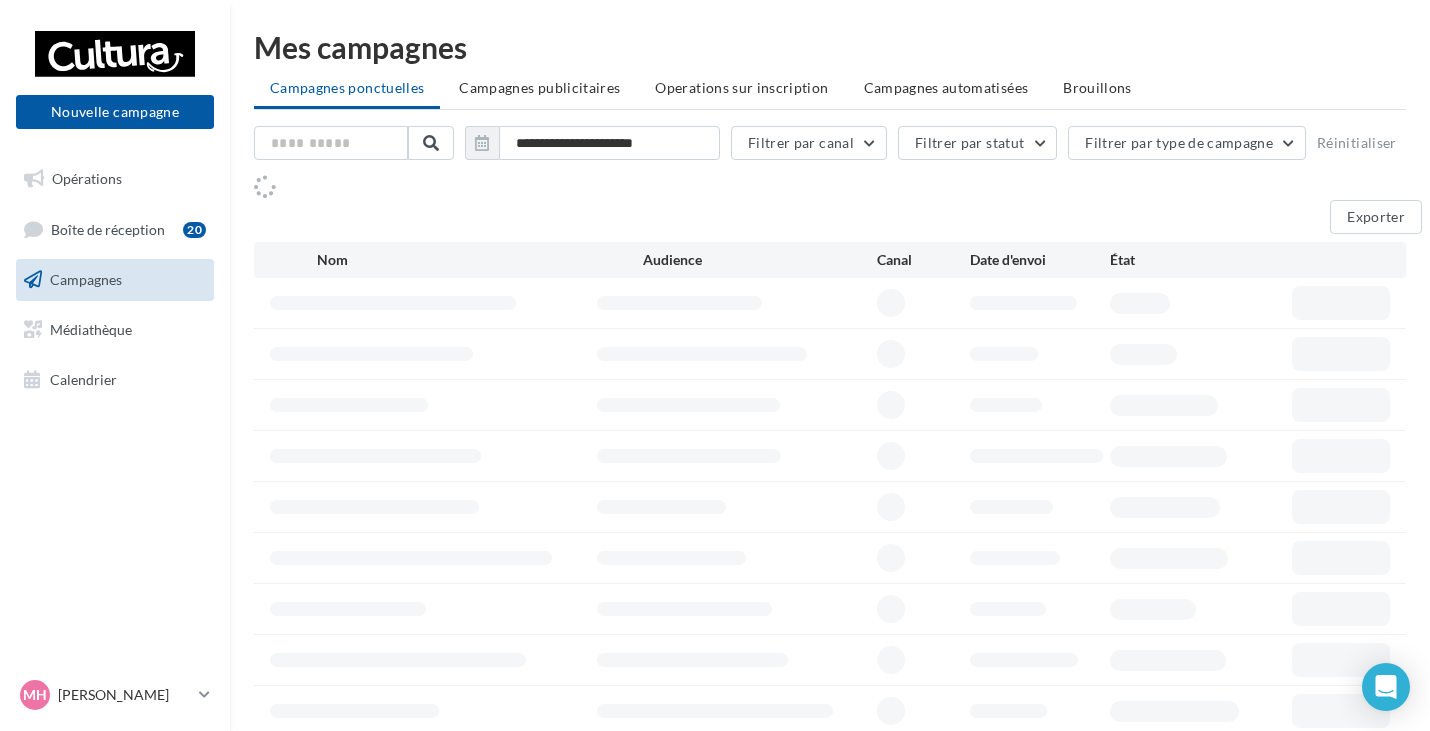scroll, scrollTop: 0, scrollLeft: 0, axis: both 